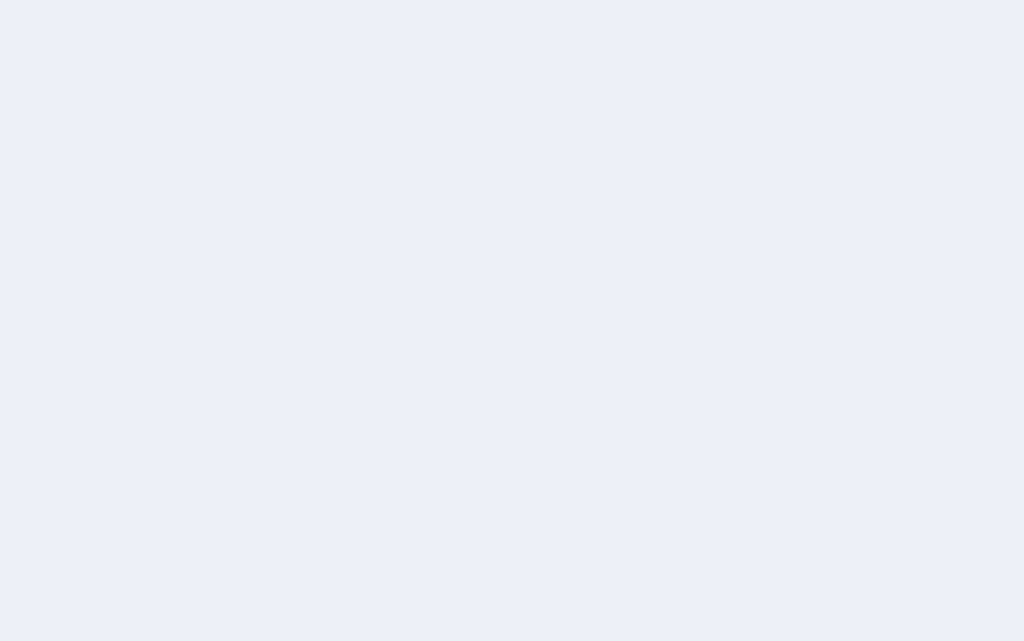 scroll, scrollTop: 0, scrollLeft: 0, axis: both 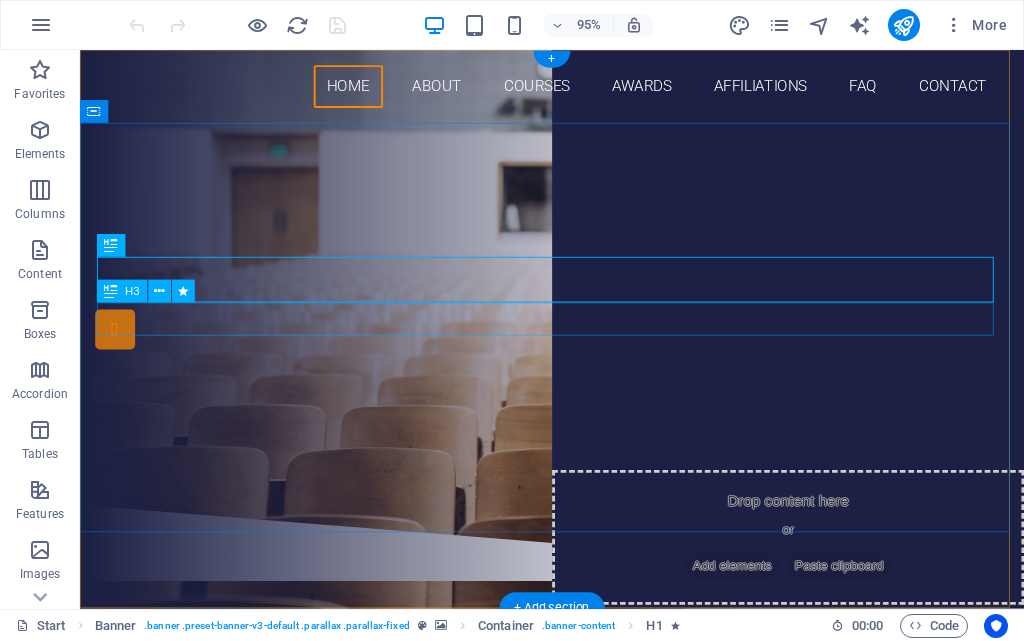 click on "a center for skill education" at bounding box center (577, 288) 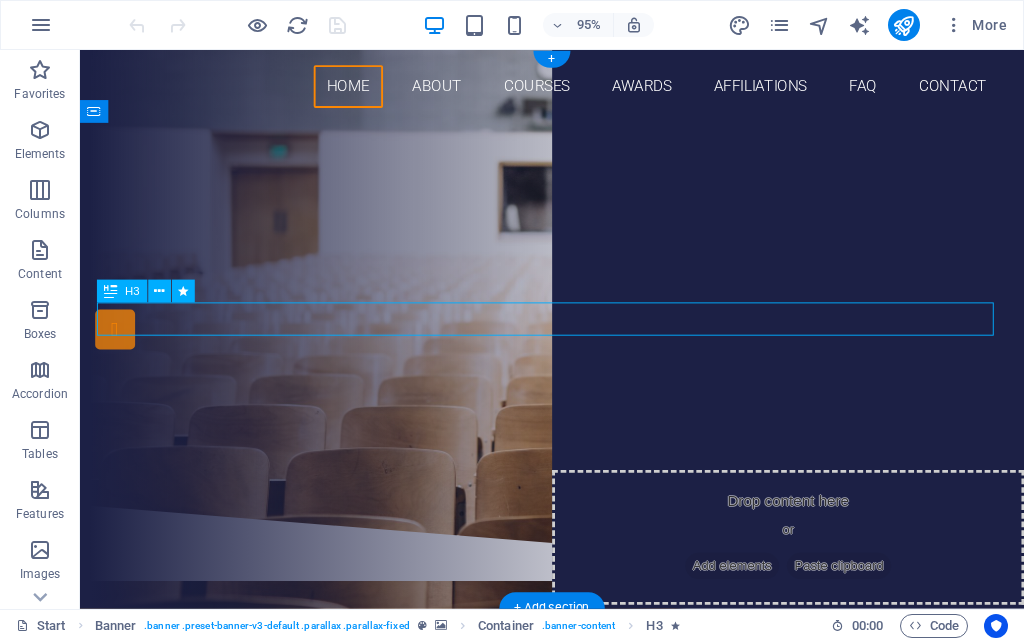 click on "a center for skill education" at bounding box center (577, 288) 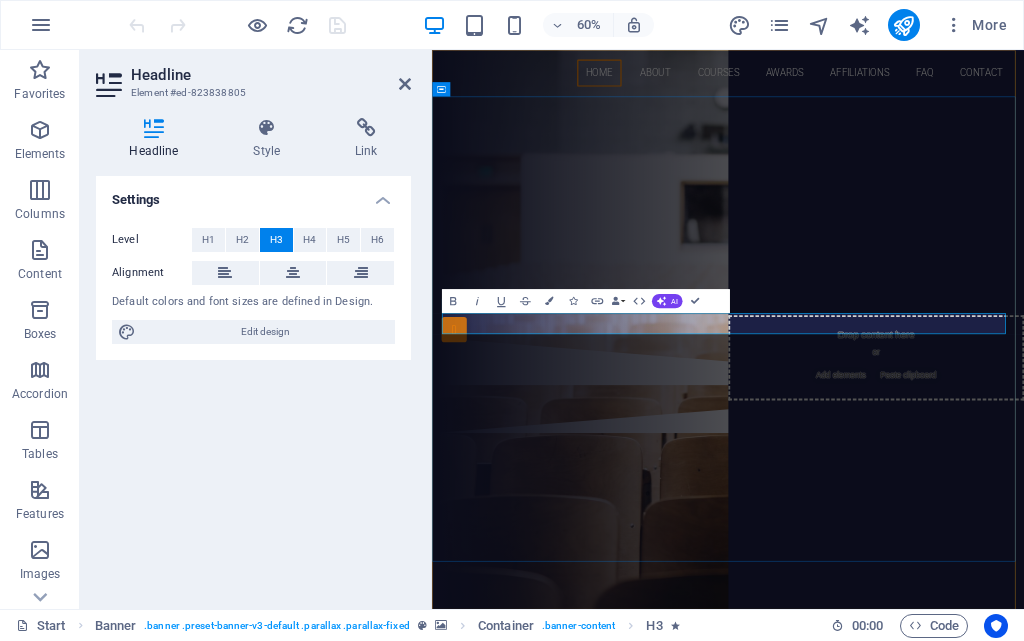 click on "a center for skill education" at bounding box center [925, 288] 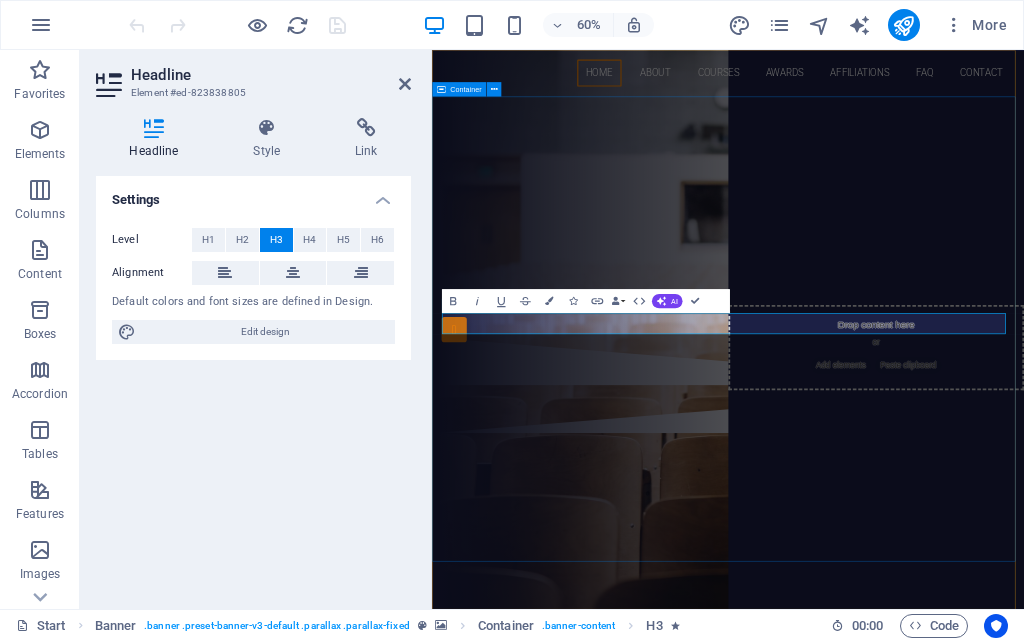 click on "arivoli academy a center for education Our Courses Sign up now" at bounding box center [925, 328] 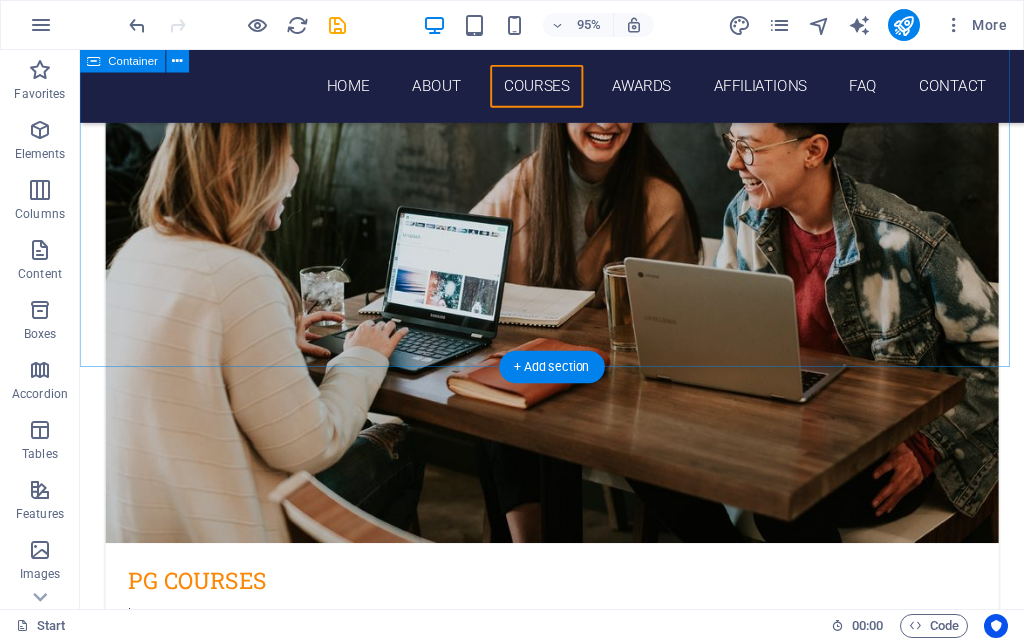 scroll, scrollTop: 3500, scrollLeft: 0, axis: vertical 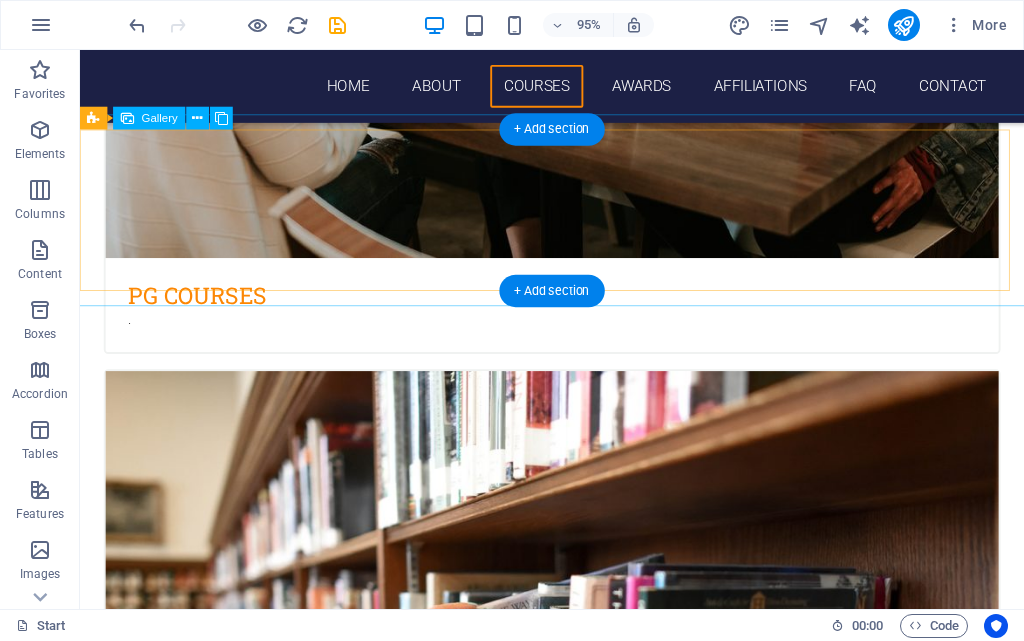 click at bounding box center [576, 4623] 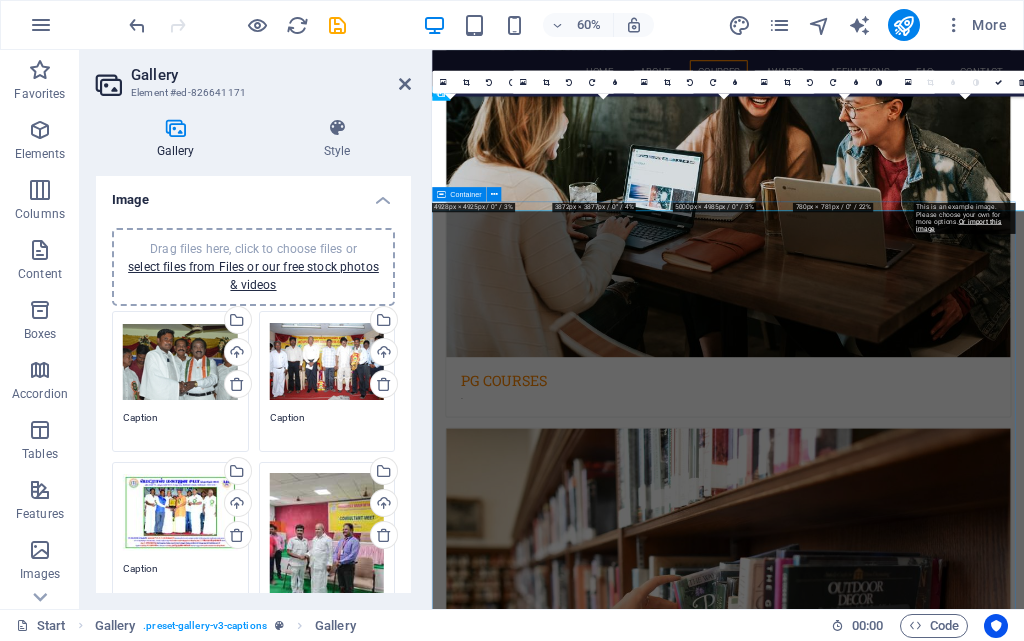 scroll, scrollTop: 3843, scrollLeft: 0, axis: vertical 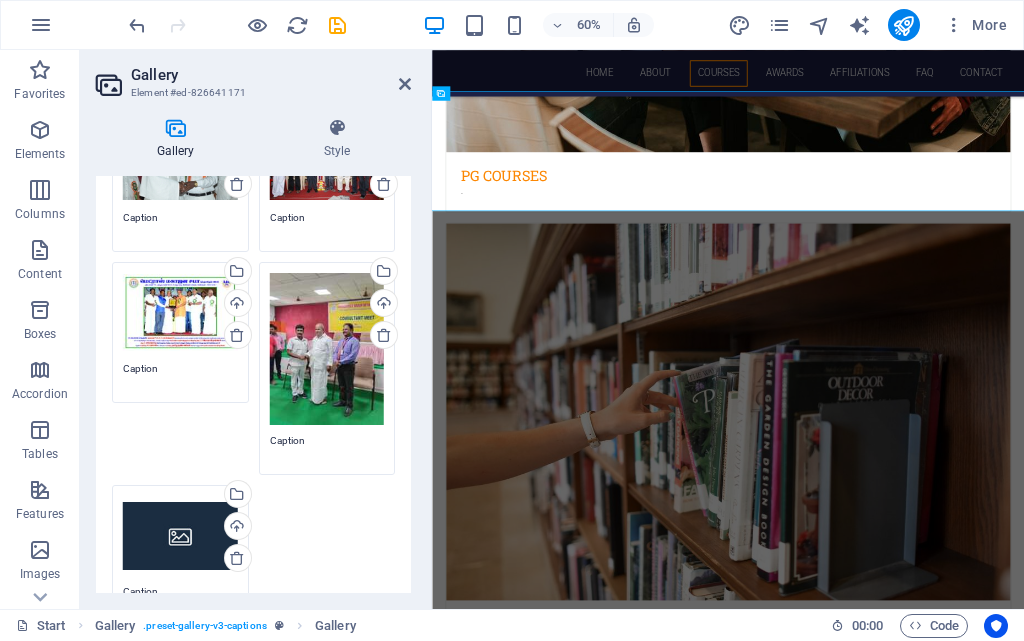 click on "Drag files here, click to choose files or select files from Files or our free stock photos & videos" at bounding box center [180, 536] 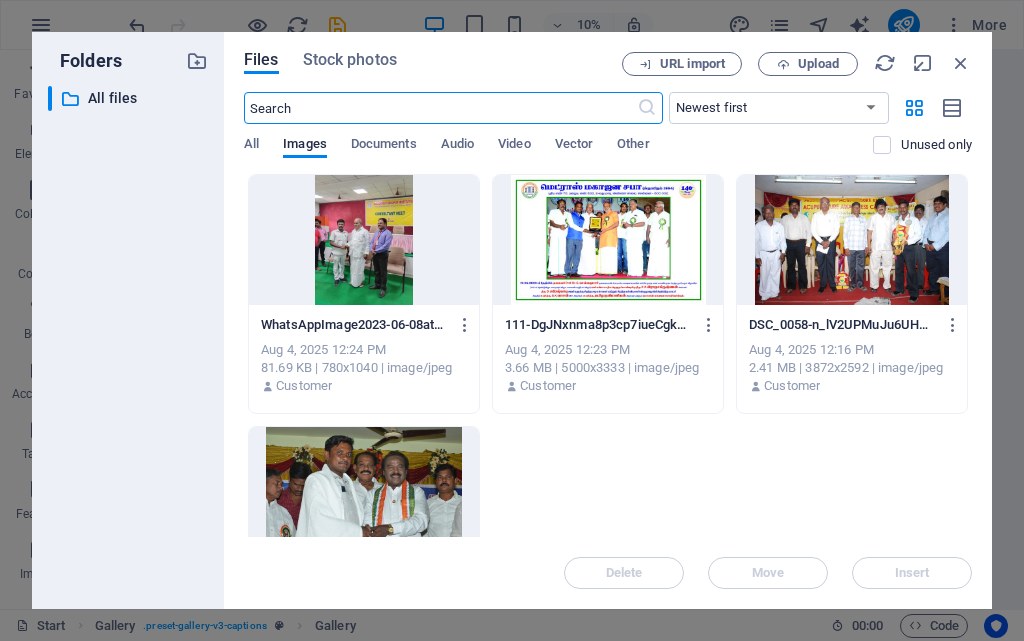 scroll, scrollTop: 6194, scrollLeft: 0, axis: vertical 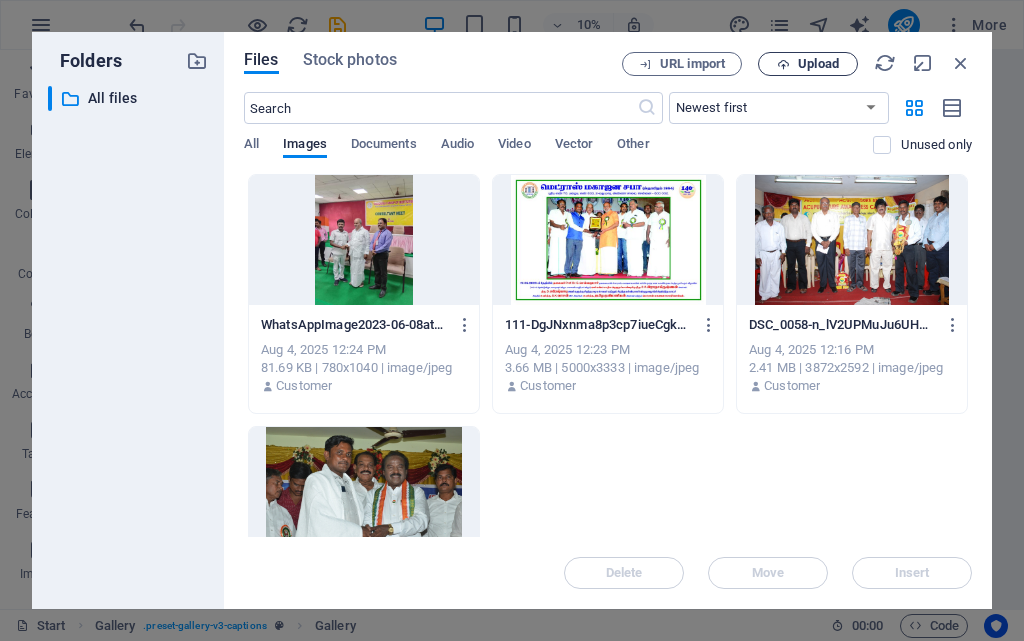 click on "Upload" at bounding box center (818, 64) 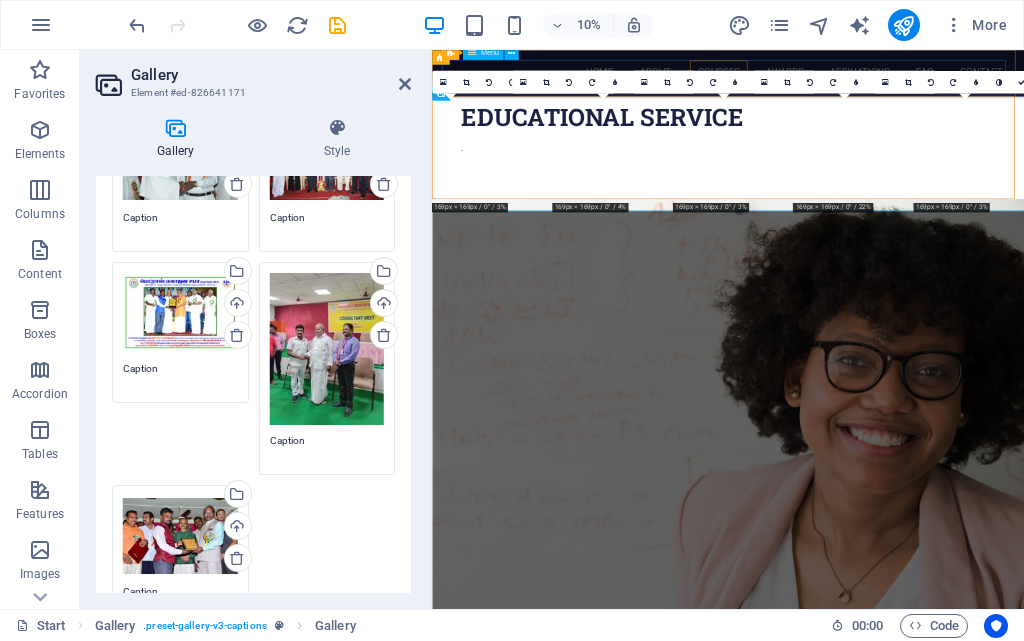 scroll, scrollTop: 3843, scrollLeft: 0, axis: vertical 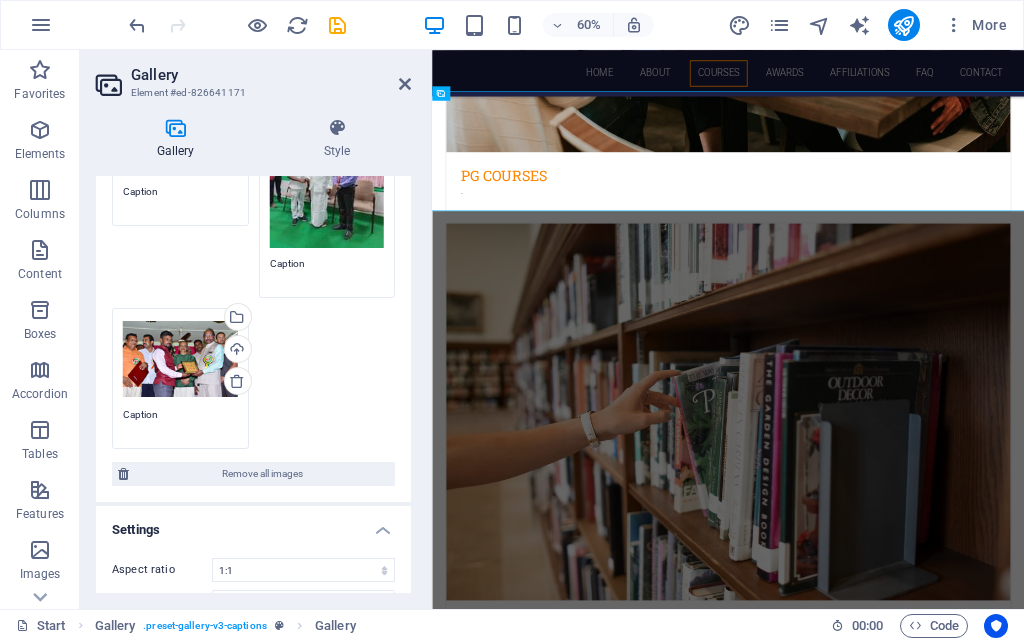 click on "Drag files here, click to choose files or select files from Files or our free stock photos & videos Select files from the file manager, stock photos, or upload file(s) Upload Caption Drag files here, click to choose files or select files from Files or our free stock photos & videos Select files from the file manager, stock photos, or upload file(s) Upload Caption Drag files here, click to choose files or select files from Files or our free stock photos & videos Select files from the file manager, stock photos, or upload file(s) Upload Caption Drag files here, click to choose files or select files from Files or our free stock photos & videos Select files from the file manager, stock photos, or upload file(s) Upload Caption Drag files here, click to choose files or select files from Files or our free stock photos & videos Select files from the file manager, stock photos, or upload file(s) Upload Caption" at bounding box center (253, 191) 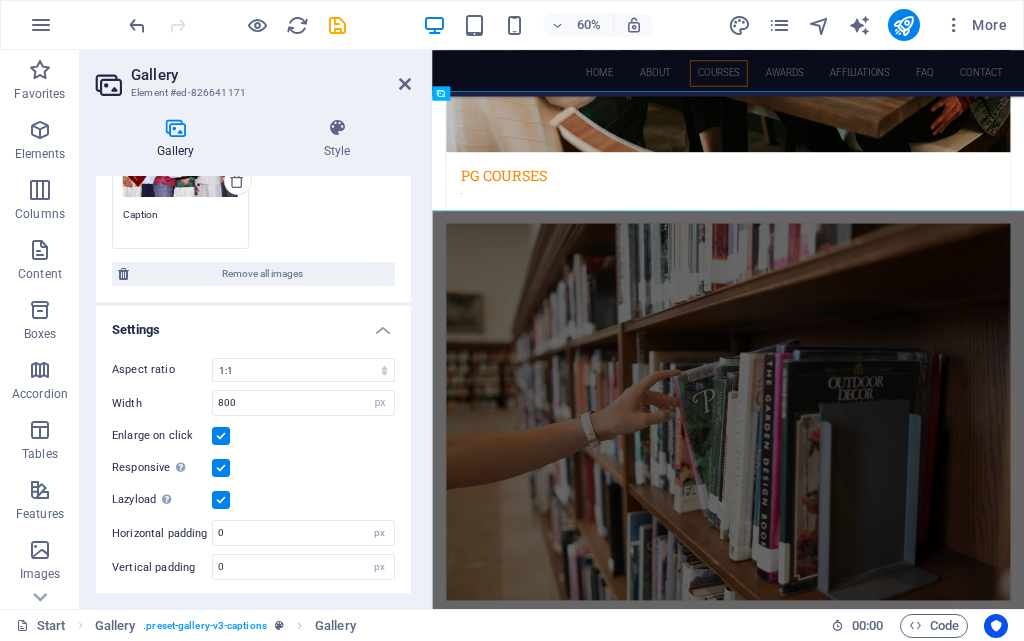 scroll, scrollTop: 77, scrollLeft: 0, axis: vertical 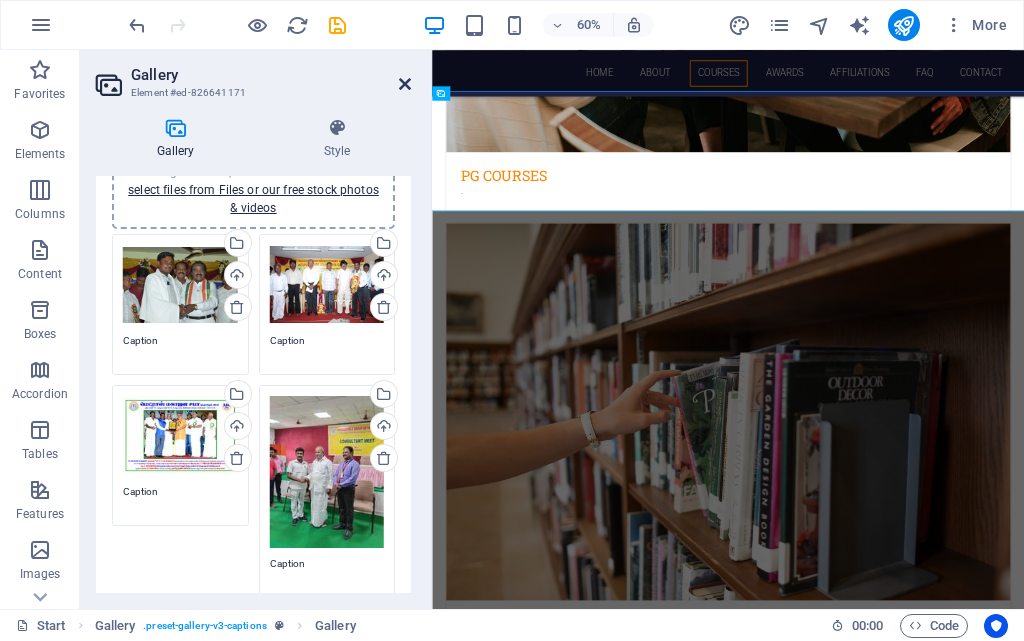 drag, startPoint x: 406, startPoint y: 83, endPoint x: 367, endPoint y: 82, distance: 39.012817 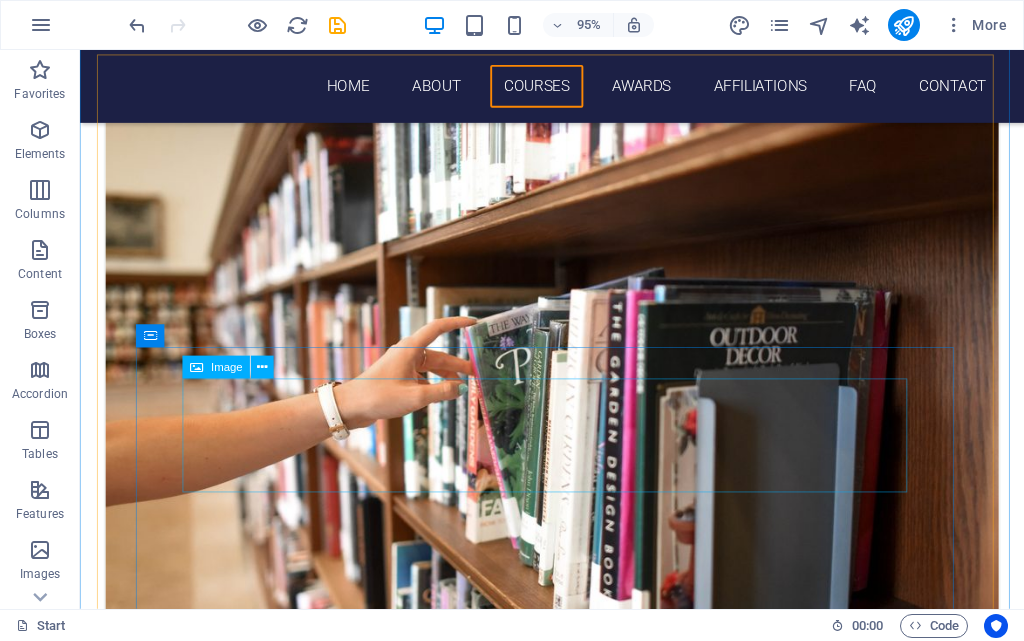 scroll, scrollTop: 3800, scrollLeft: 0, axis: vertical 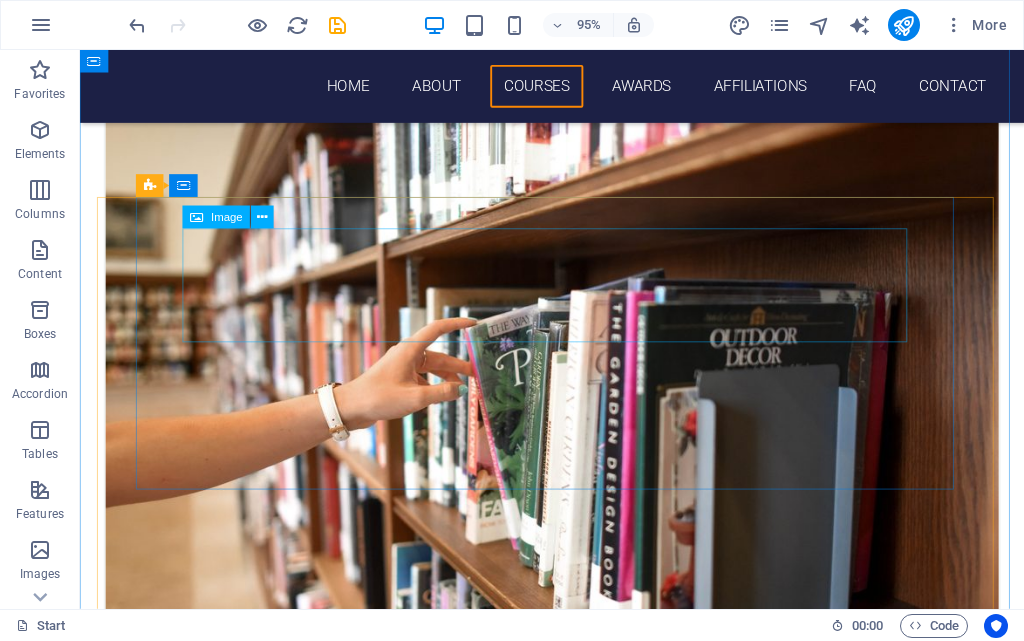 click at bounding box center [577, 4705] 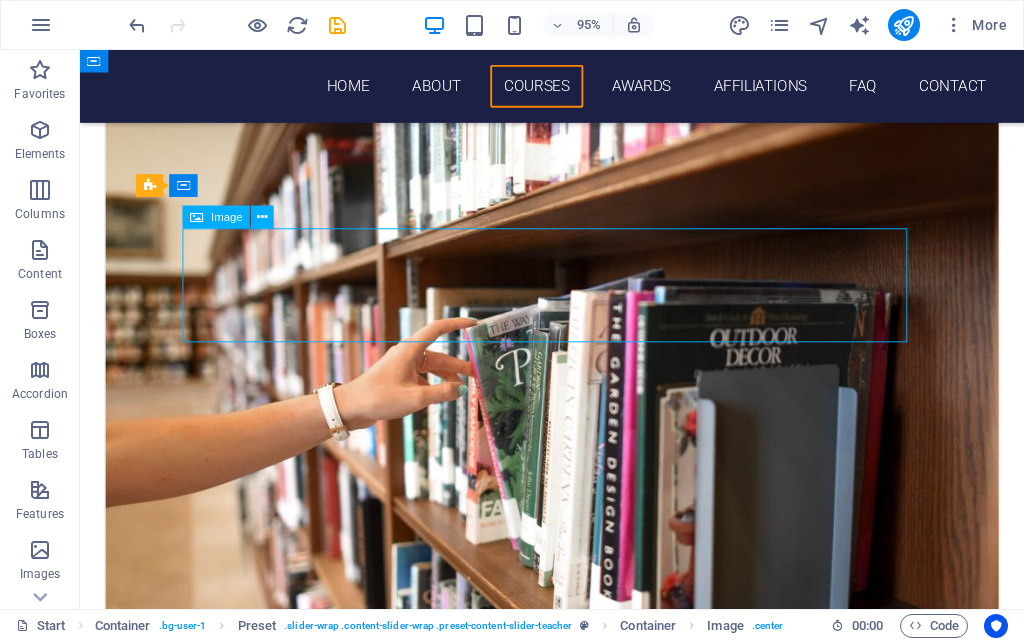 click at bounding box center (577, 4705) 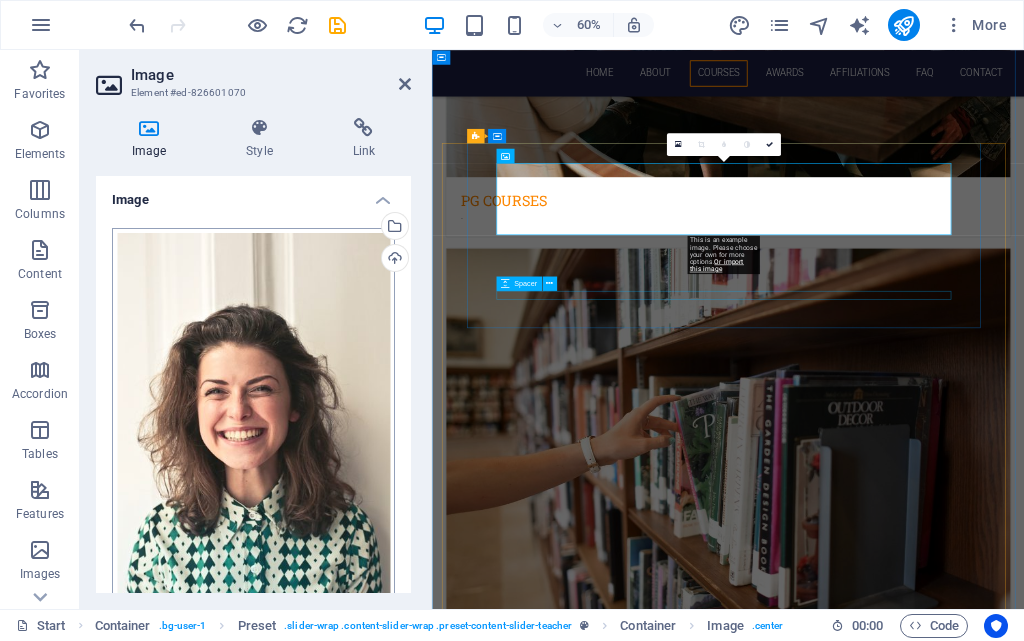 scroll, scrollTop: 4141, scrollLeft: 0, axis: vertical 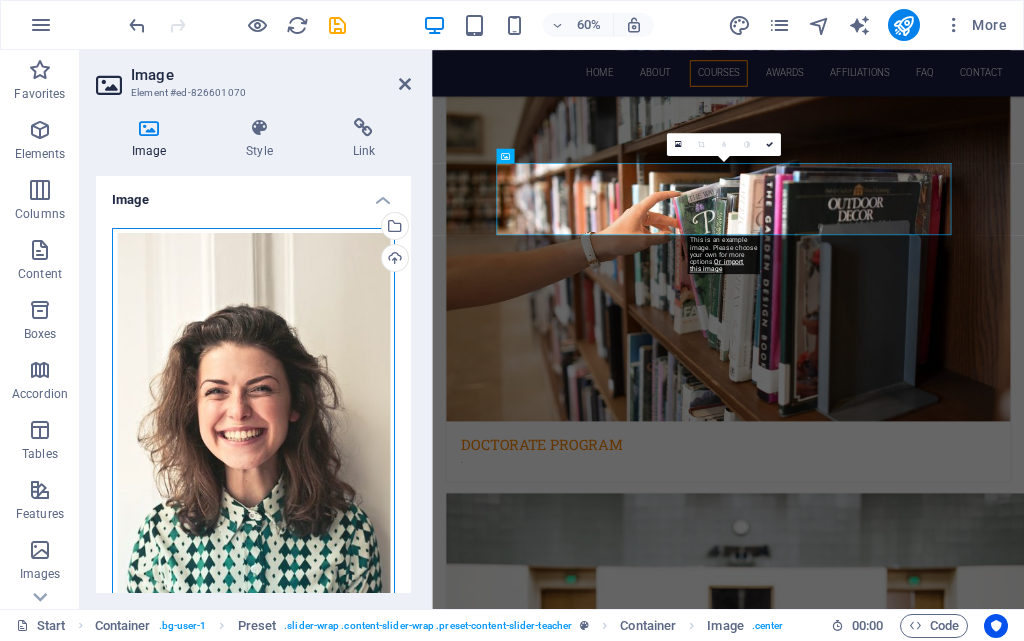 click on "Drag files here, click to choose files or select files from Files or our free stock photos & videos" at bounding box center (253, 438) 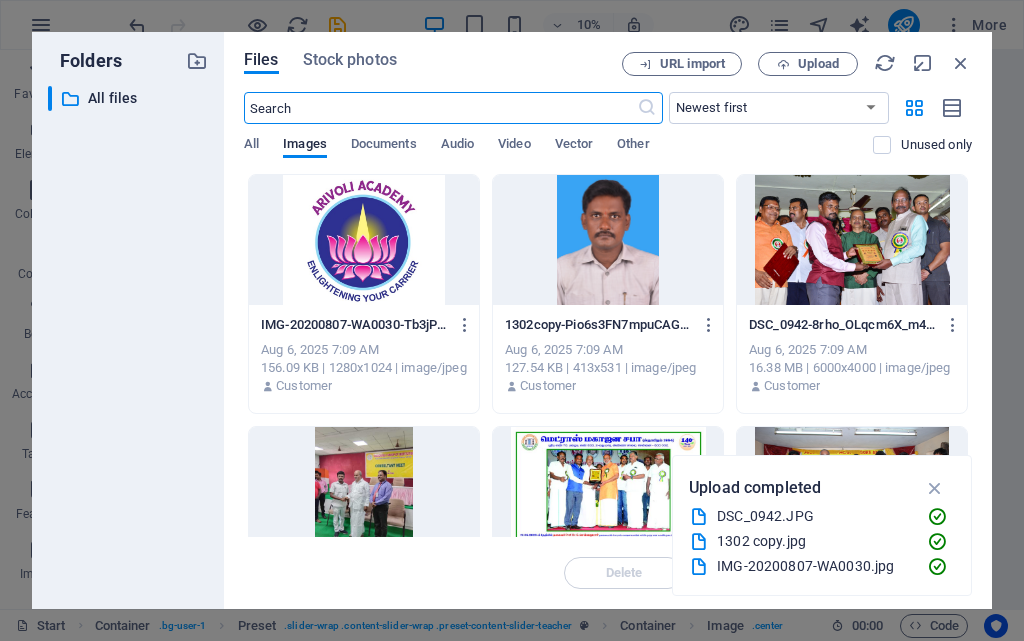scroll, scrollTop: 6194, scrollLeft: 0, axis: vertical 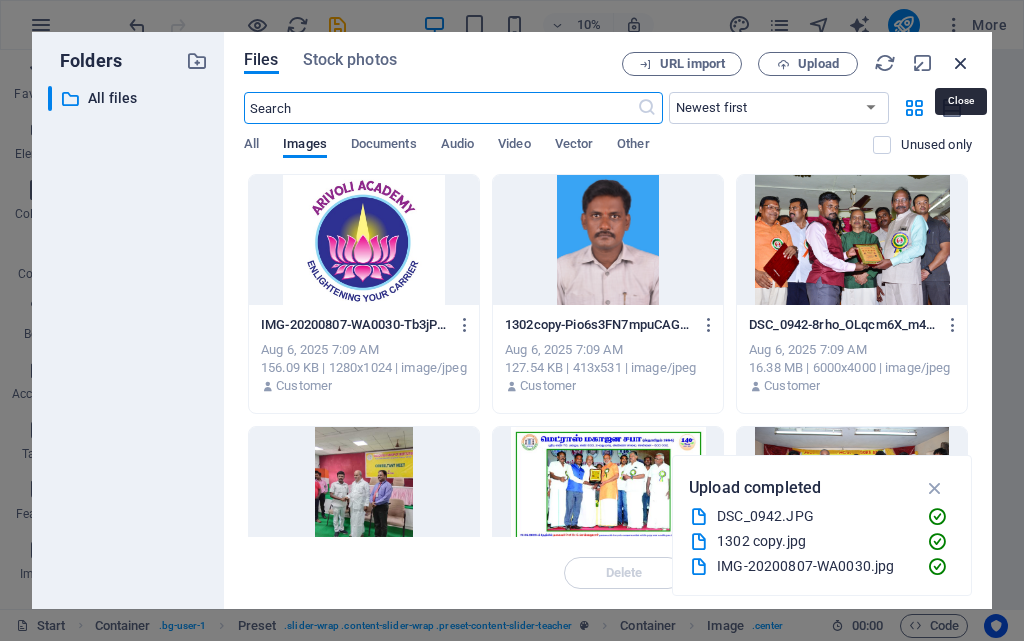 click at bounding box center [961, 63] 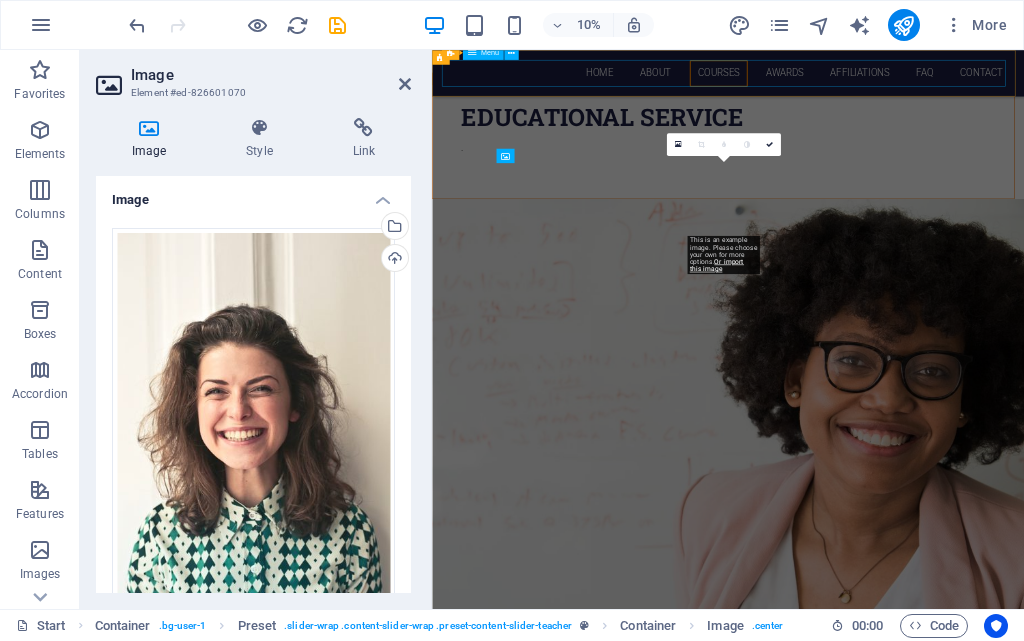 scroll, scrollTop: 4141, scrollLeft: 0, axis: vertical 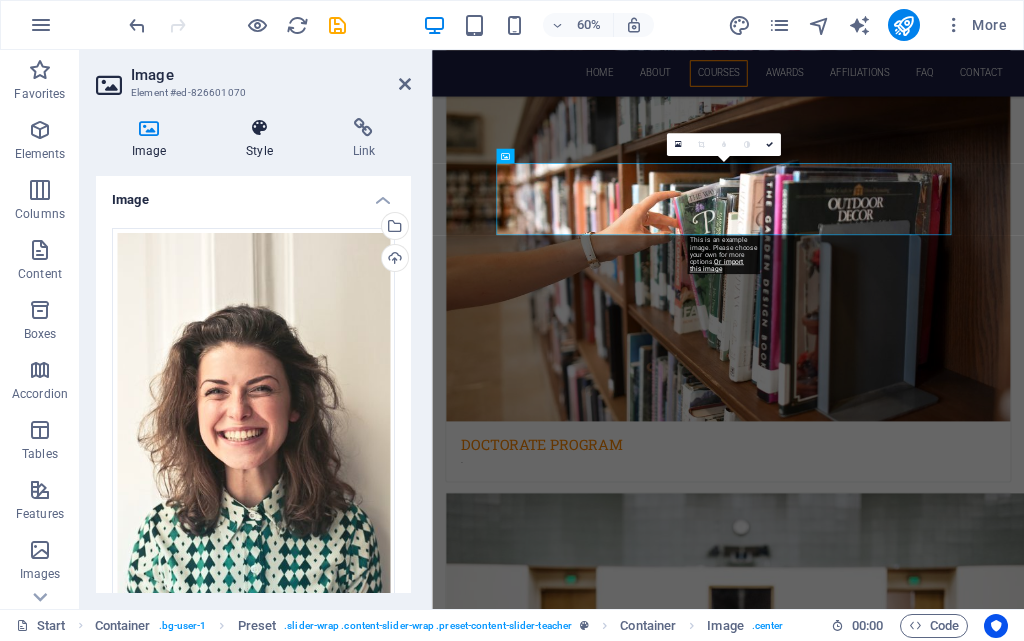 click at bounding box center [259, 128] 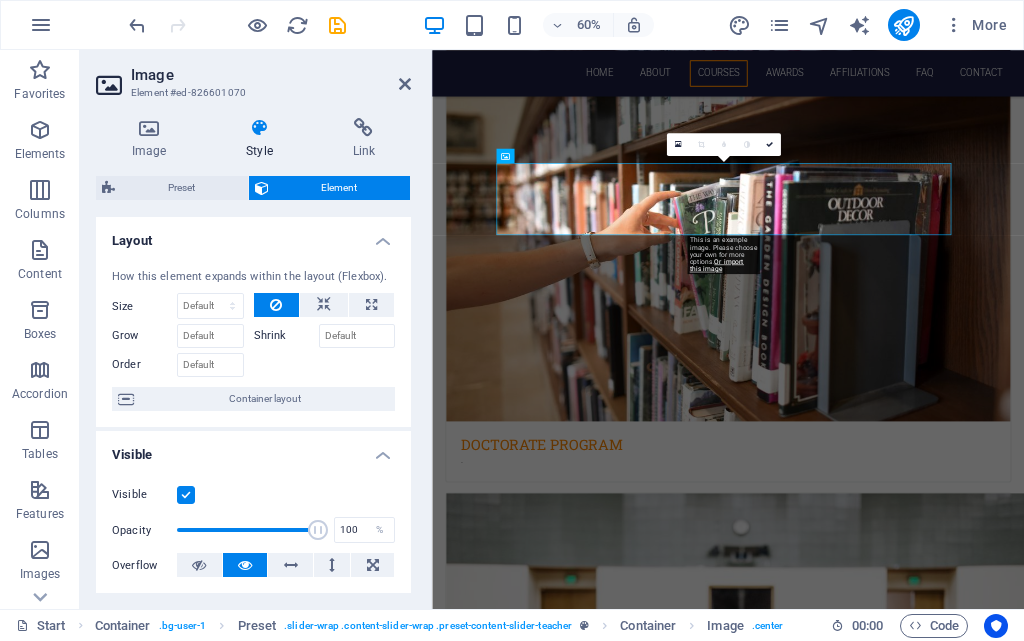 click at bounding box center (186, 495) 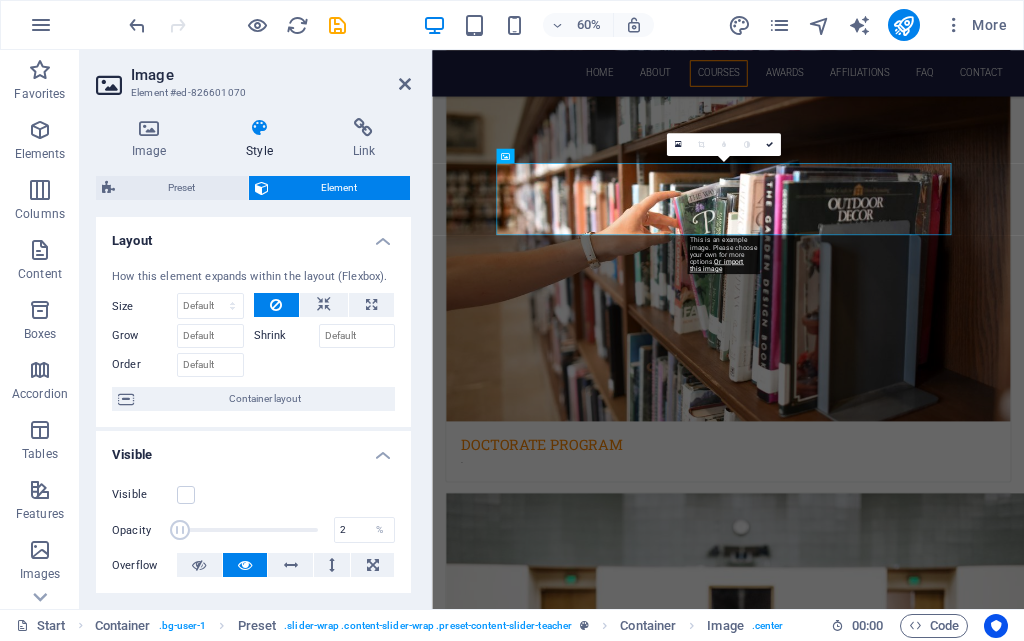 type on "1" 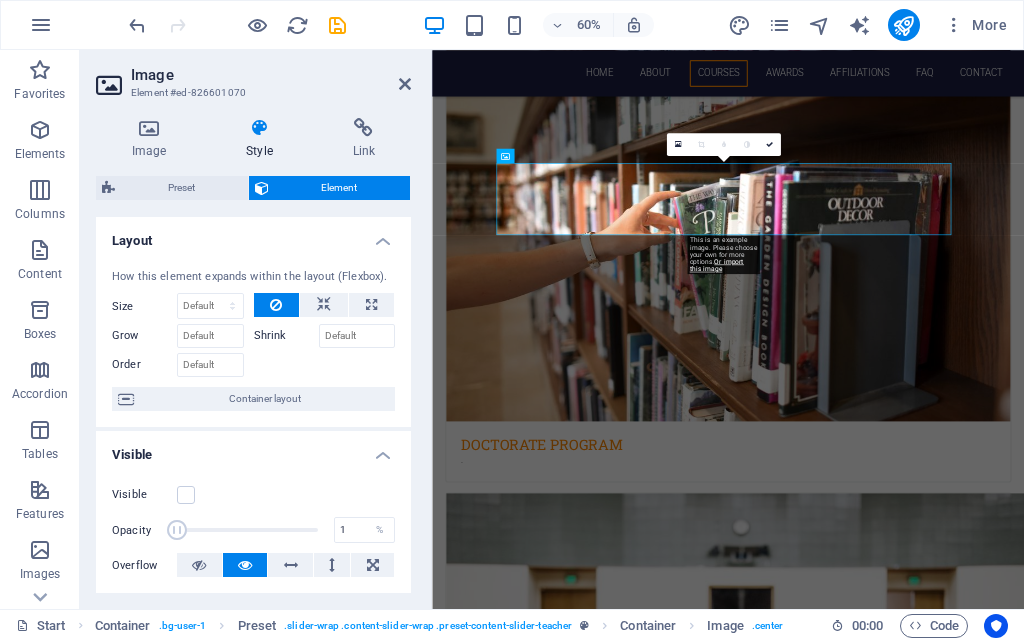 drag, startPoint x: 308, startPoint y: 531, endPoint x: 154, endPoint y: 525, distance: 154.11684 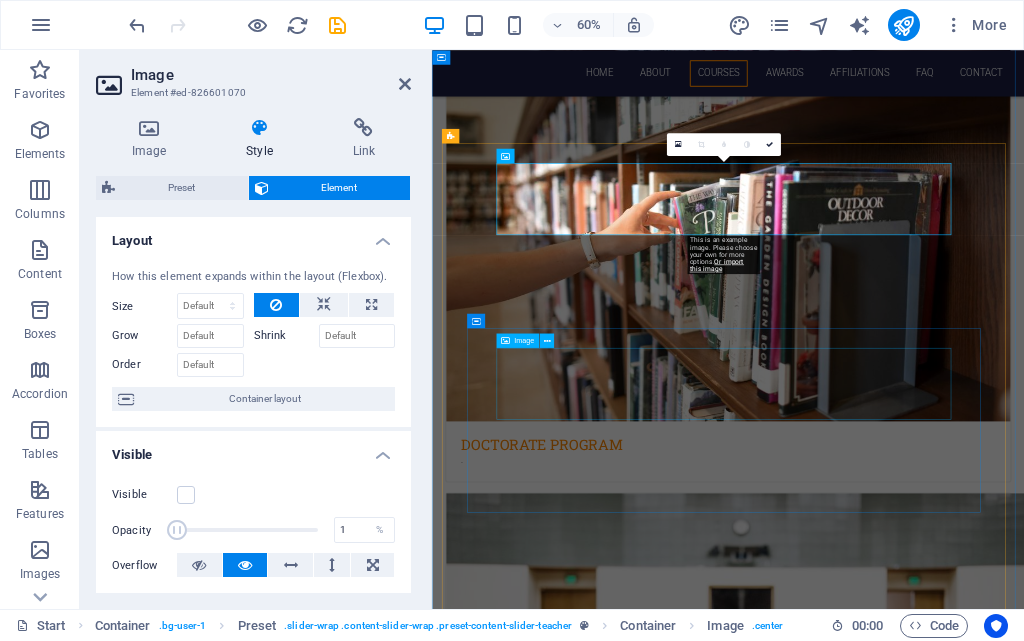 click at bounding box center [925, 5175] 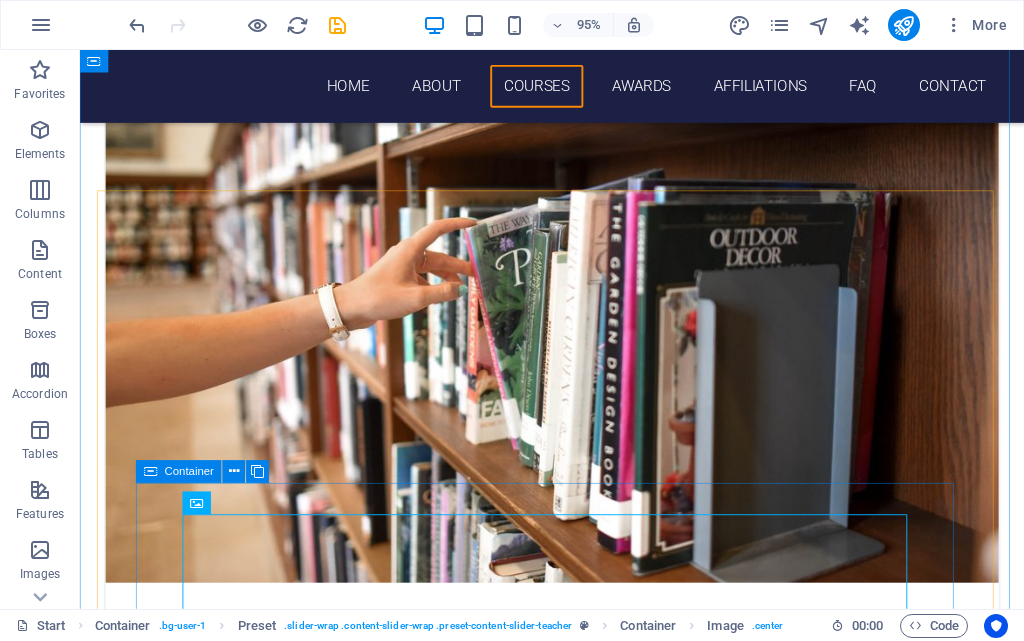 scroll, scrollTop: 4000, scrollLeft: 0, axis: vertical 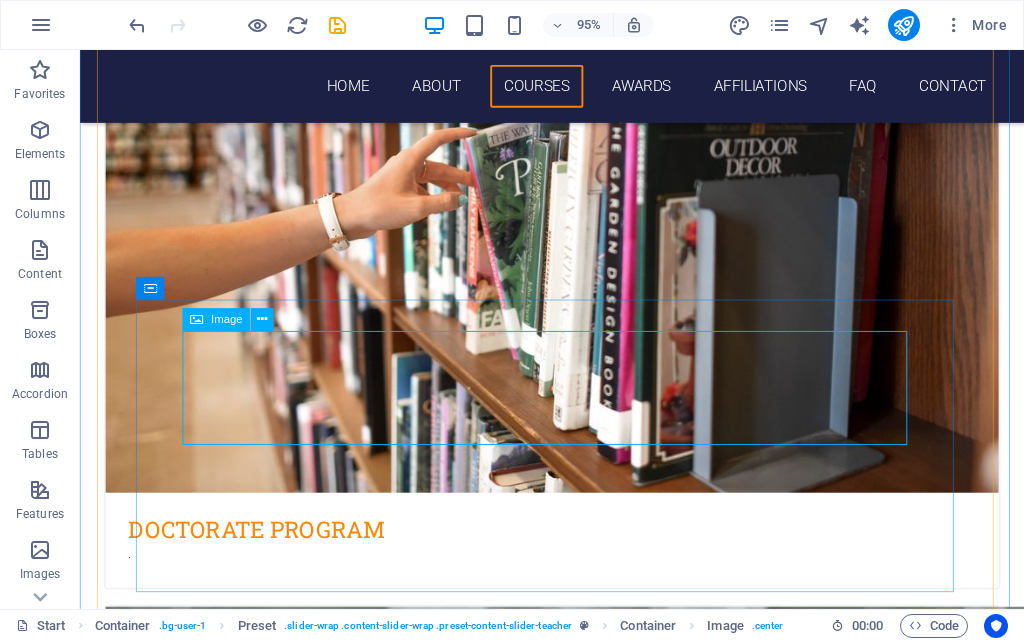 click at bounding box center [577, 4857] 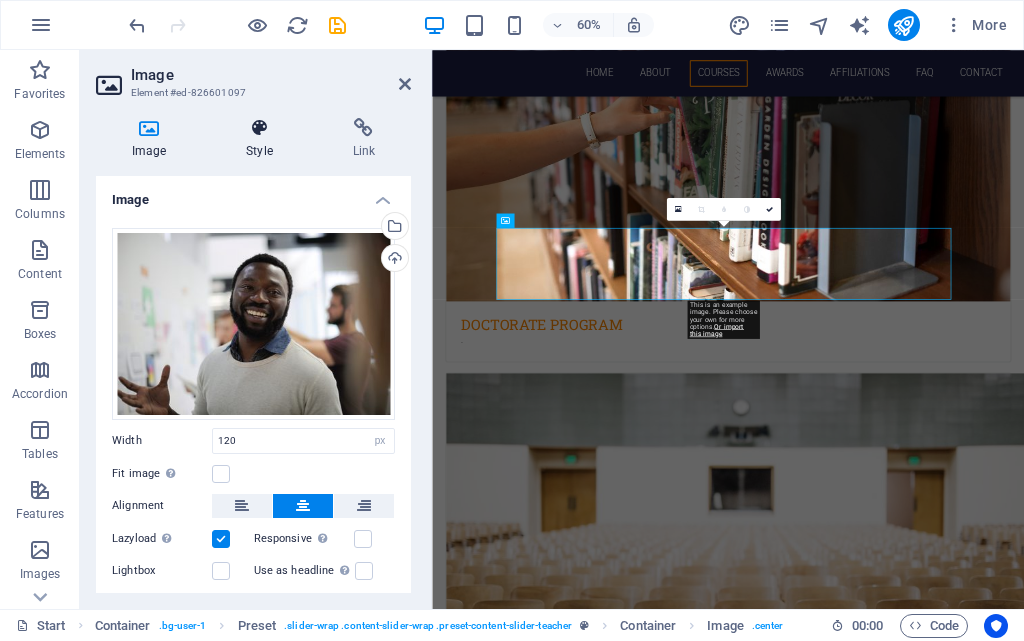 click on "Style" at bounding box center (263, 139) 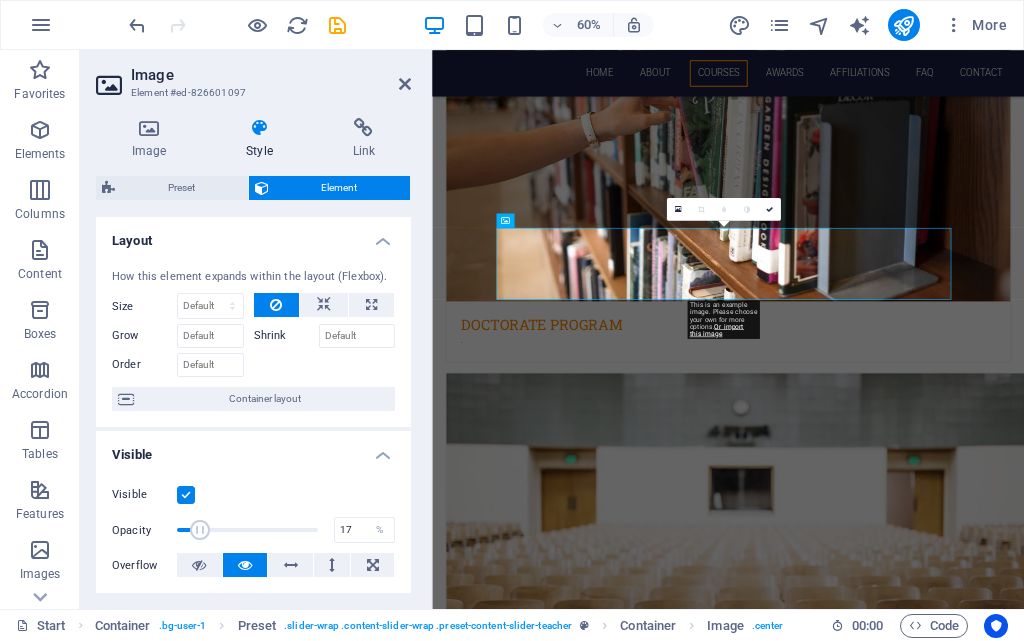 type on "1" 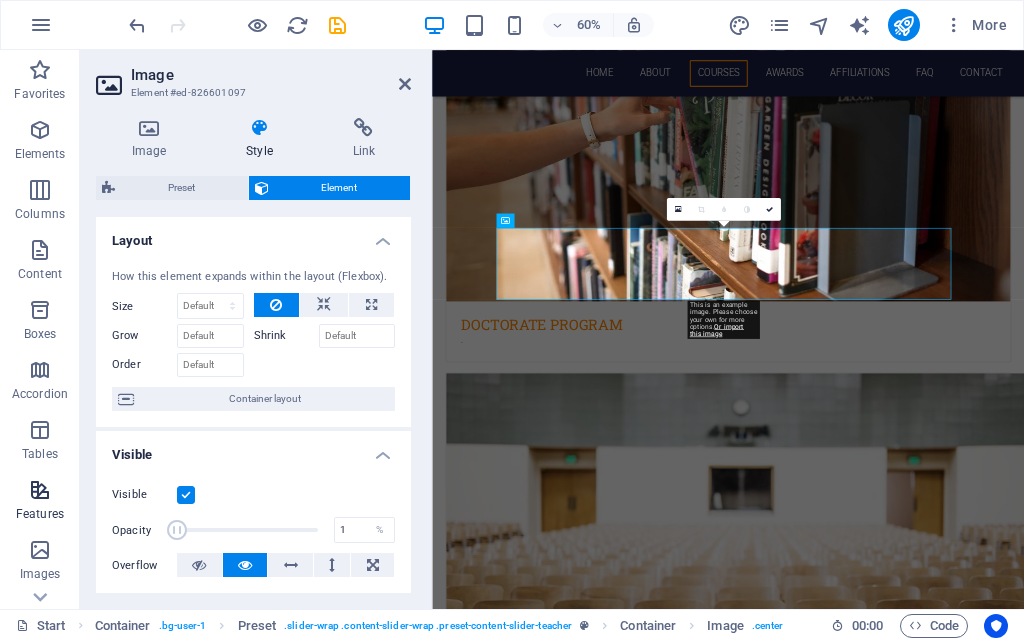 drag, startPoint x: 309, startPoint y: 532, endPoint x: 66, endPoint y: 519, distance: 243.34749 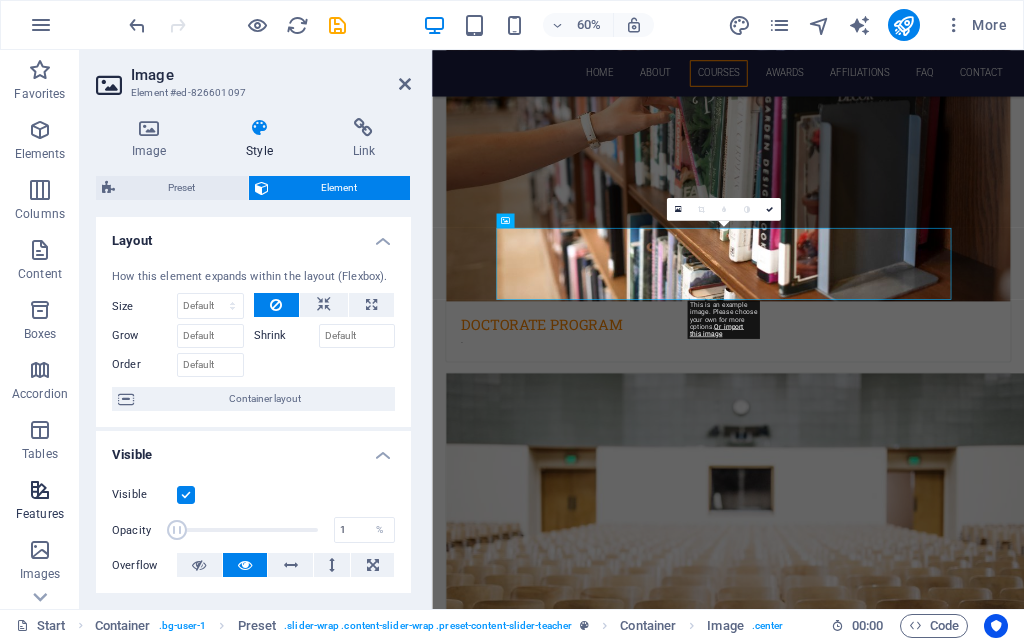 click on "Favorites Elements Columns Content Boxes Accordion Tables Features Images Slider Header Footer Forms Marketing Collections Image Element #ed-826601097 Image Style Link Image Drag files here, click to choose files or select files from Files or our free stock photos & videos Select files from the file manager, stock photos, or upload file(s) Upload Width 120 Default auto px rem % em vh vw Fit image Automatically fit image to a fixed width and height Height Default auto px Alignment Lazyload Loading images after the page loads improves page speed. Responsive Automatically load retina image and smartphone optimized sizes. Lightbox Use as headline The image will be wrapped in an H1 headline tag. Useful for giving alternative text the weight of an H1 headline, e.g. for the logo. Leave unchecked if uncertain. Optimized Images are compressed to improve page speed. Position Direction Custom X offset 50 px rem % vh vw Y offset 50 px rem % vh vw Text Float No float Image left Image right Text Alternative text Normal 8 9" at bounding box center [512, 329] 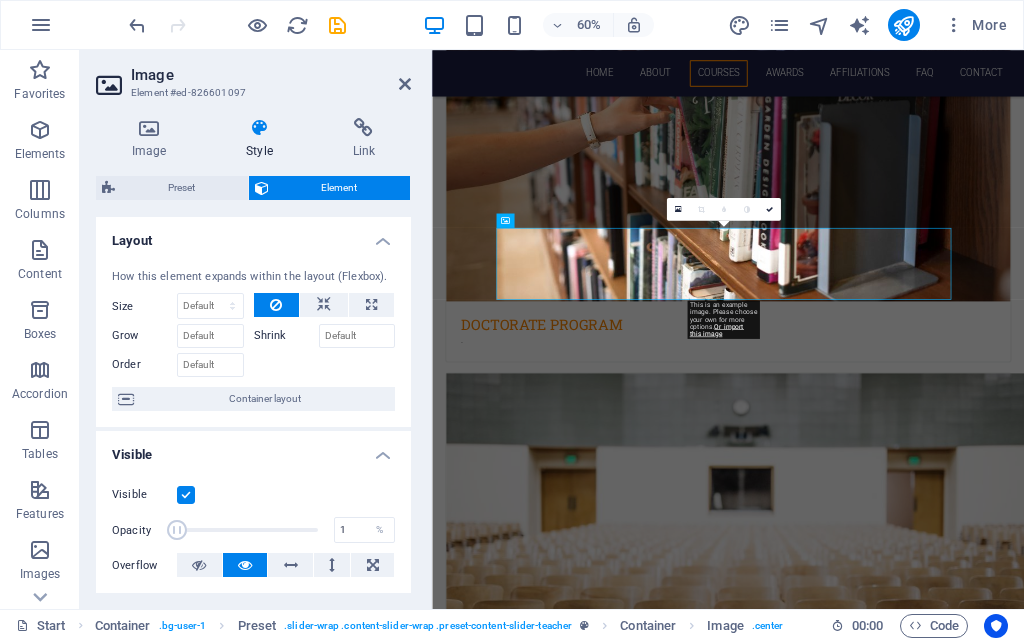 click at bounding box center (186, 495) 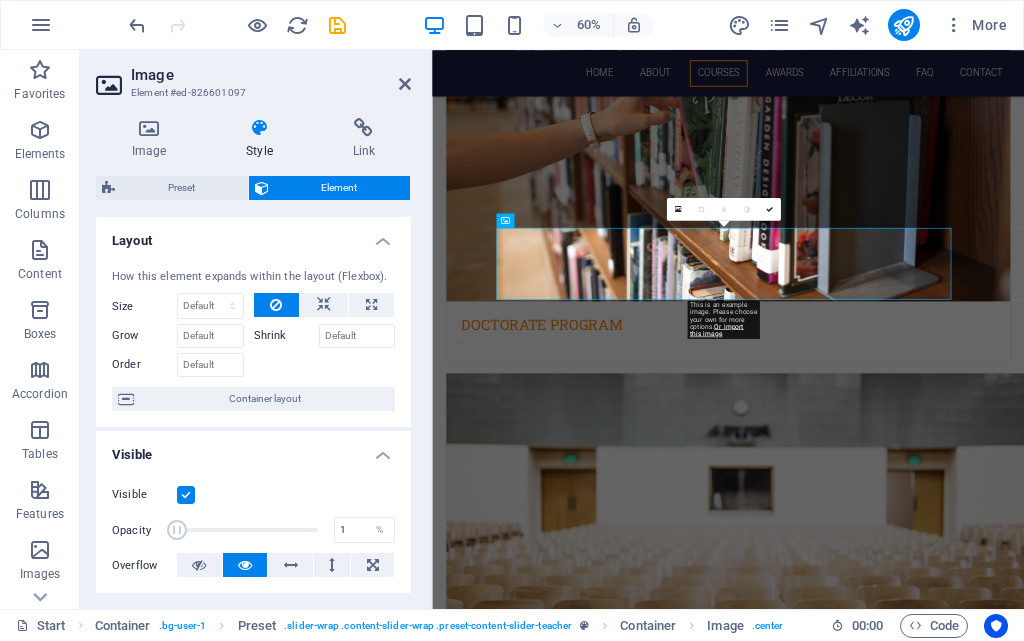 click on "Visible" at bounding box center (0, 0) 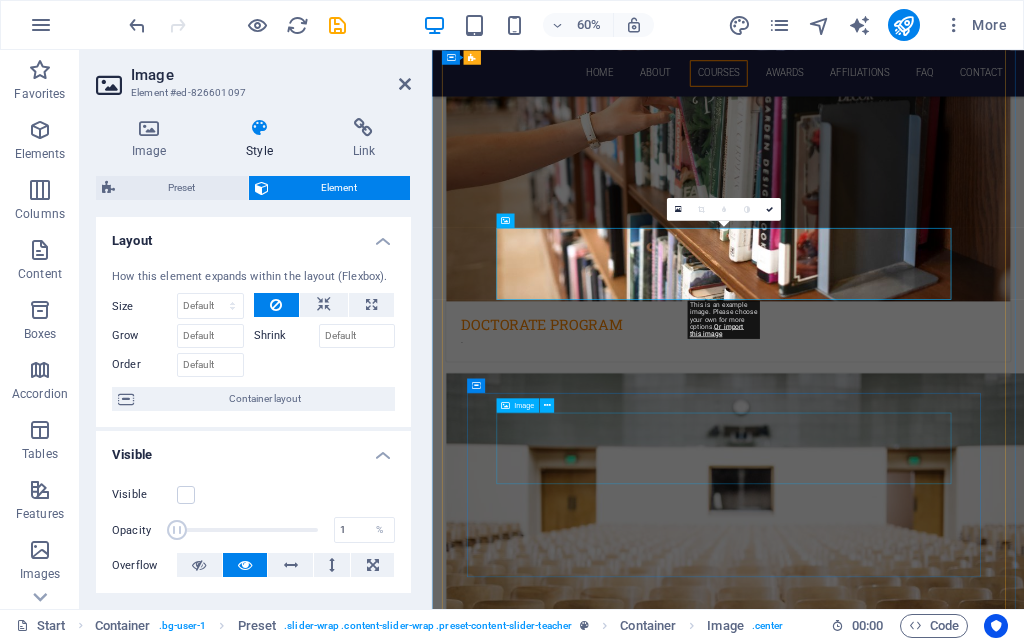 click at bounding box center (925, 5327) 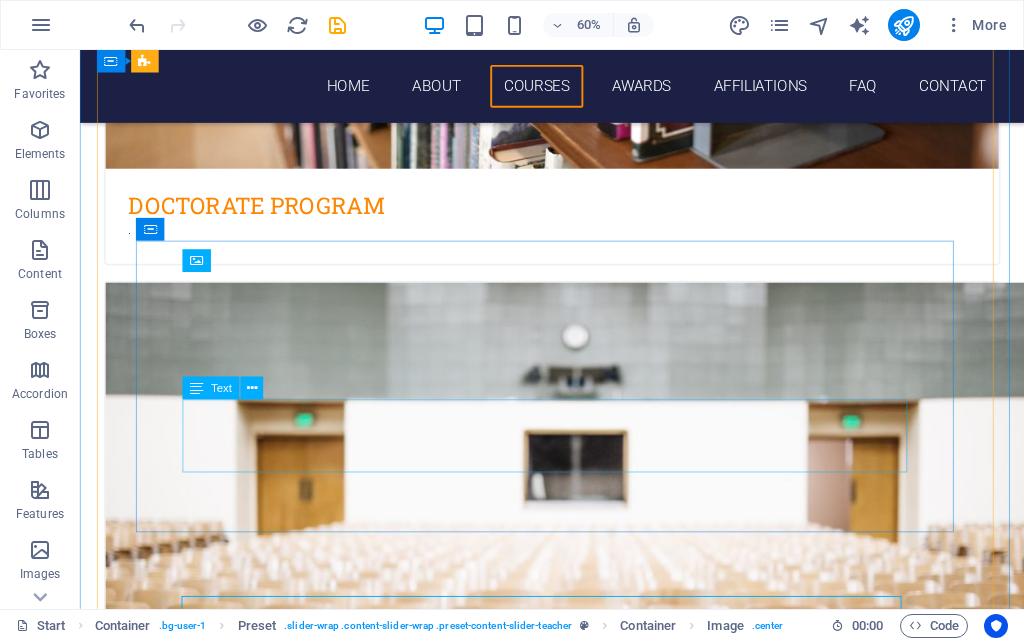 scroll, scrollTop: 4370, scrollLeft: 0, axis: vertical 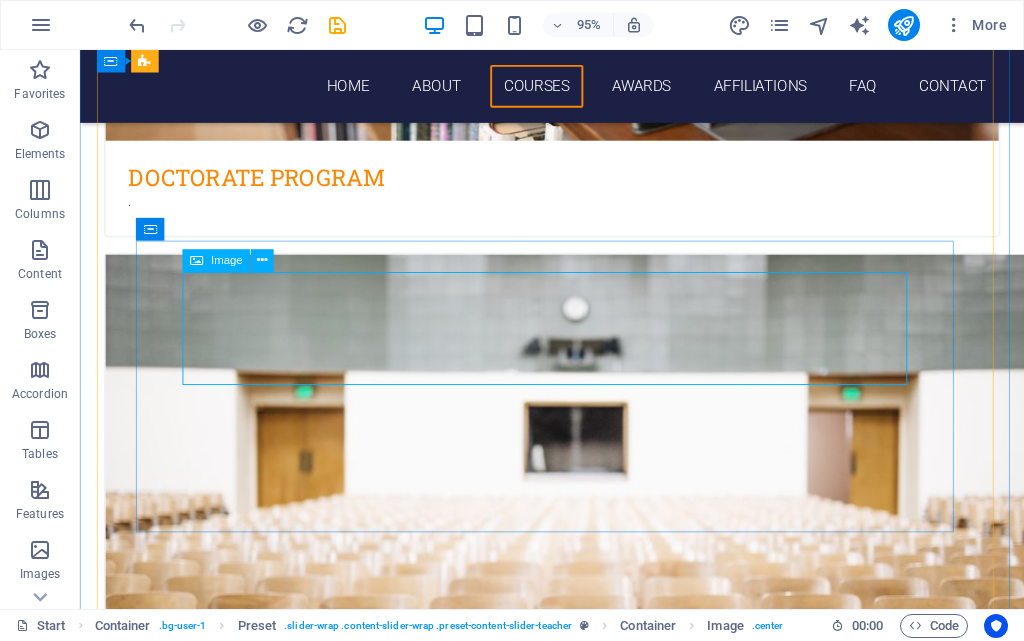 click at bounding box center [577, 4839] 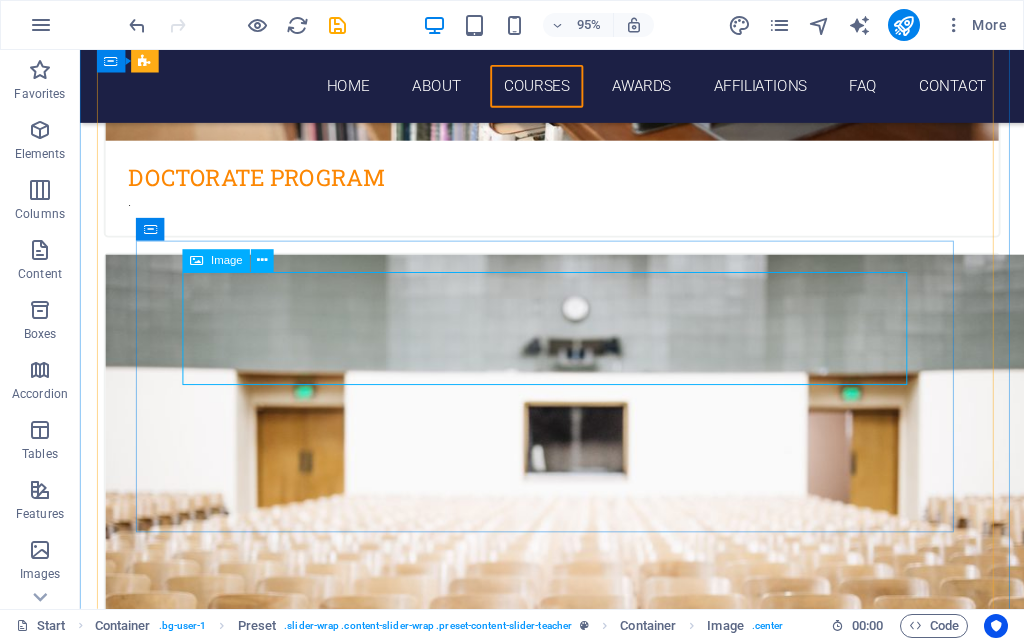 select on "px" 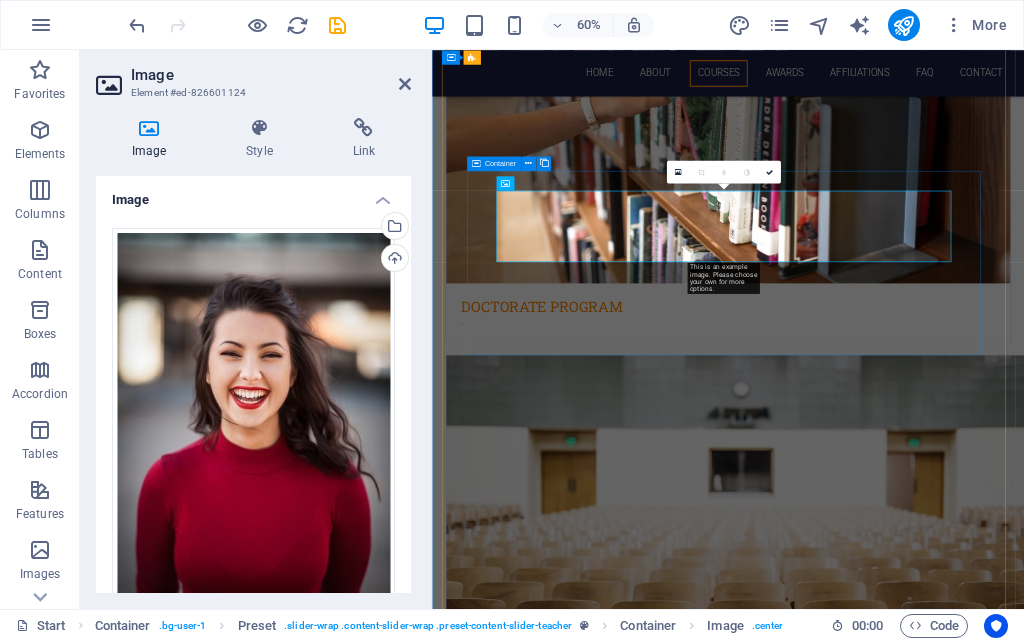 scroll, scrollTop: 4711, scrollLeft: 0, axis: vertical 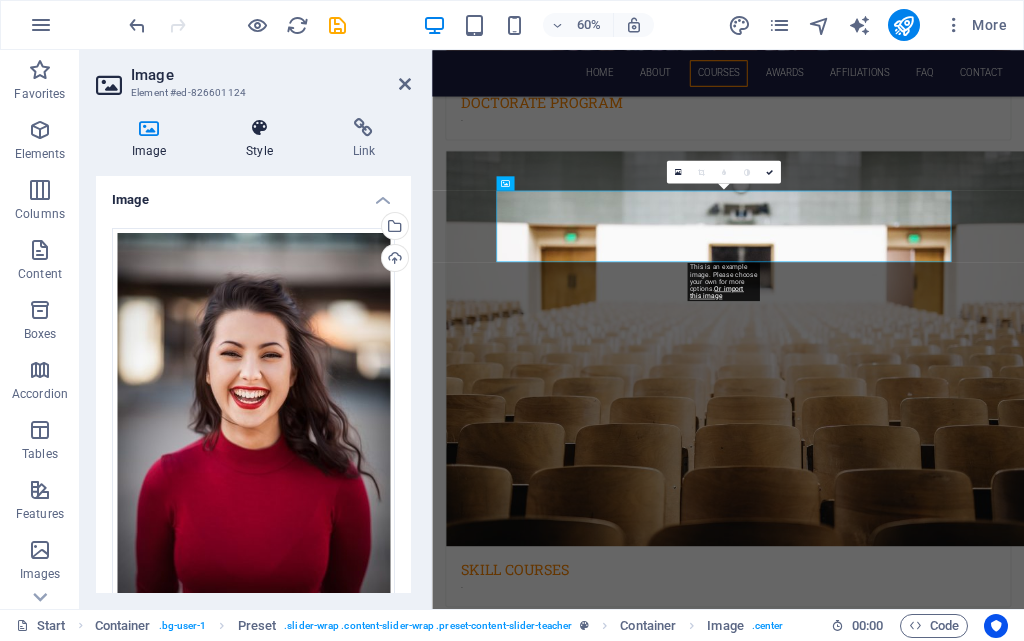click at bounding box center [259, 128] 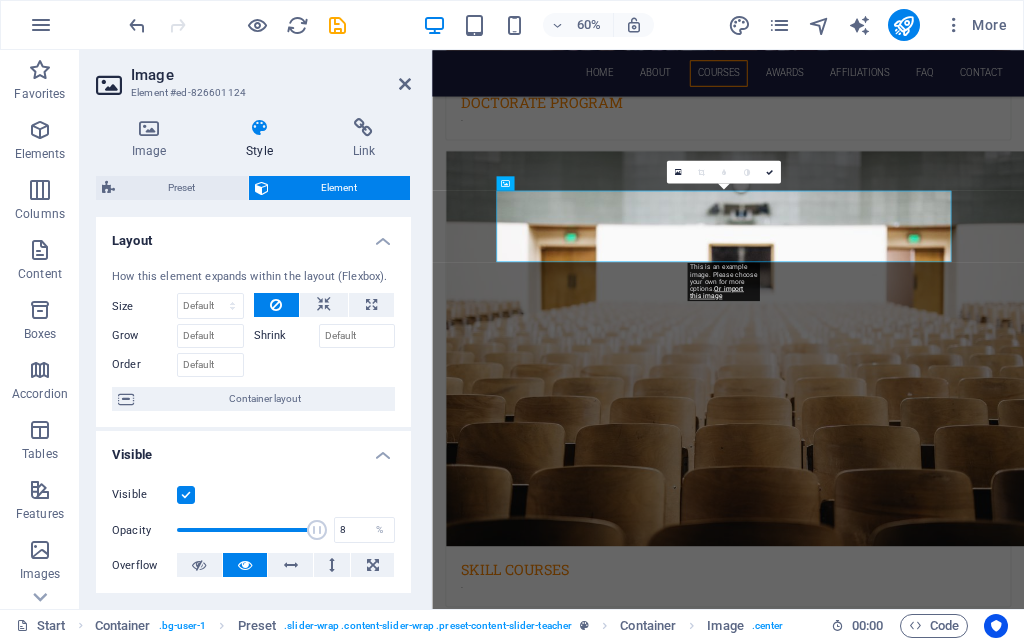 type on "1" 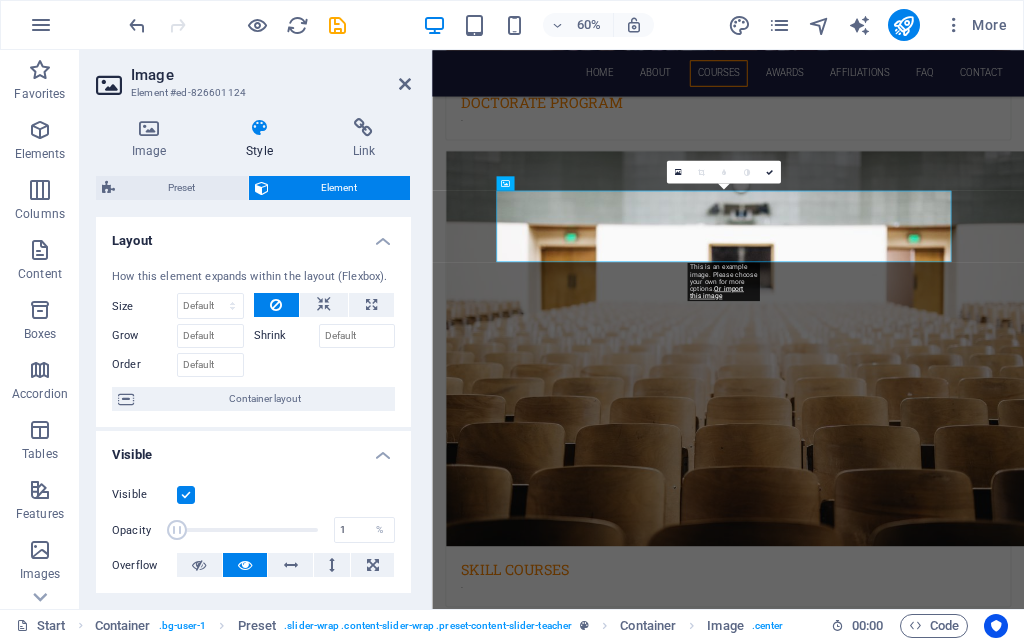 drag, startPoint x: 313, startPoint y: 525, endPoint x: 196, endPoint y: 519, distance: 117.15375 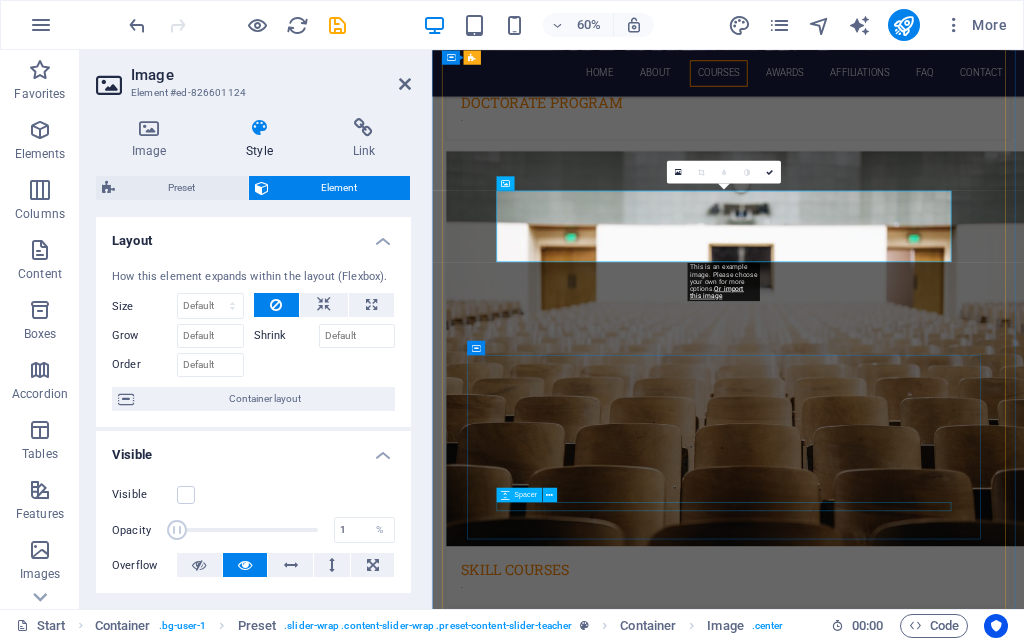 click at bounding box center (925, 5469) 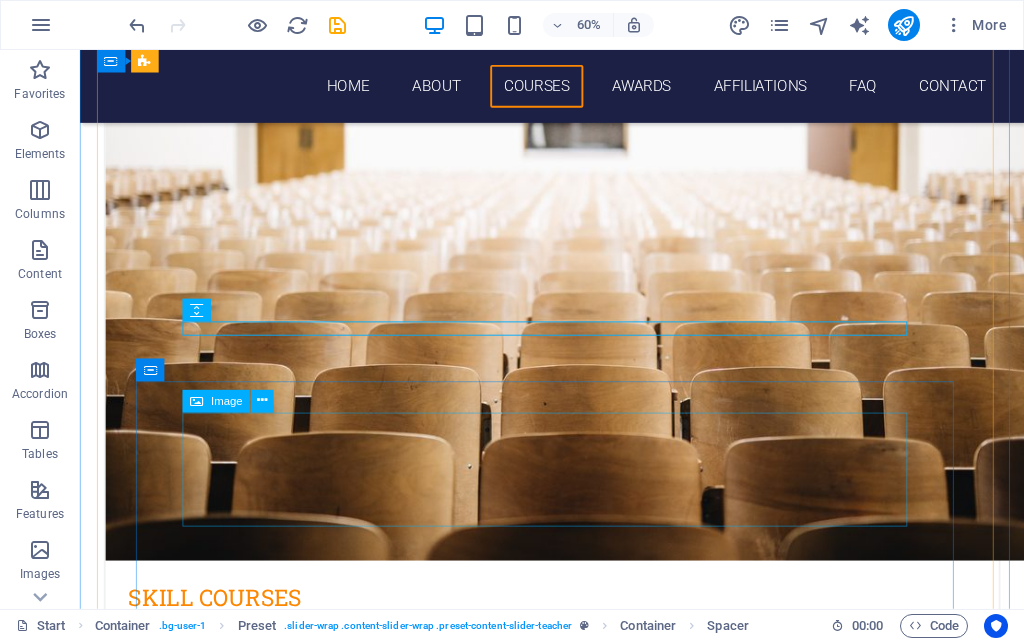 scroll, scrollTop: 4837, scrollLeft: 0, axis: vertical 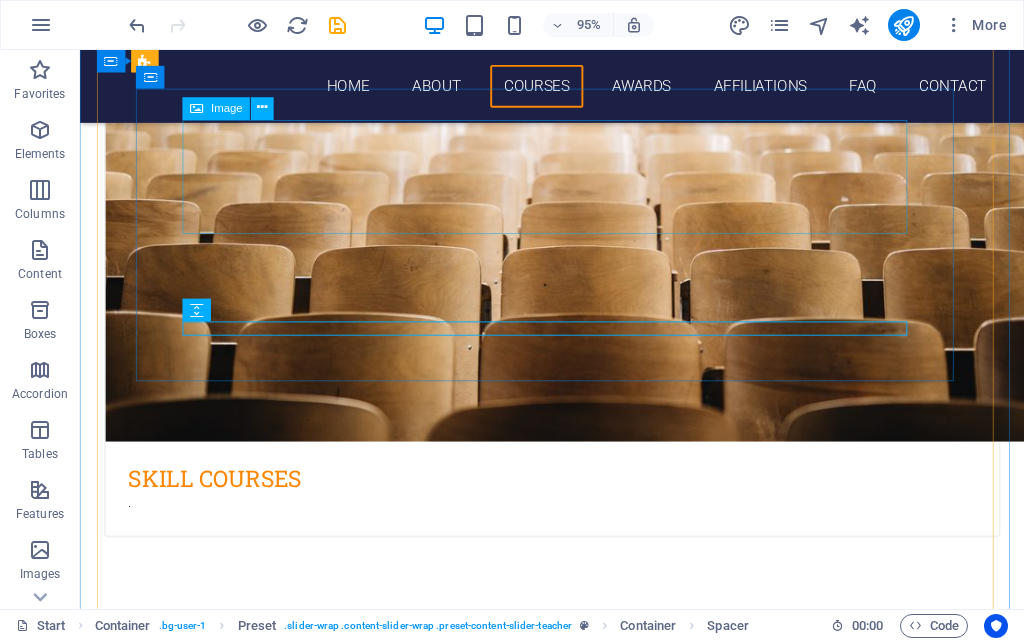 click at bounding box center (577, 4724) 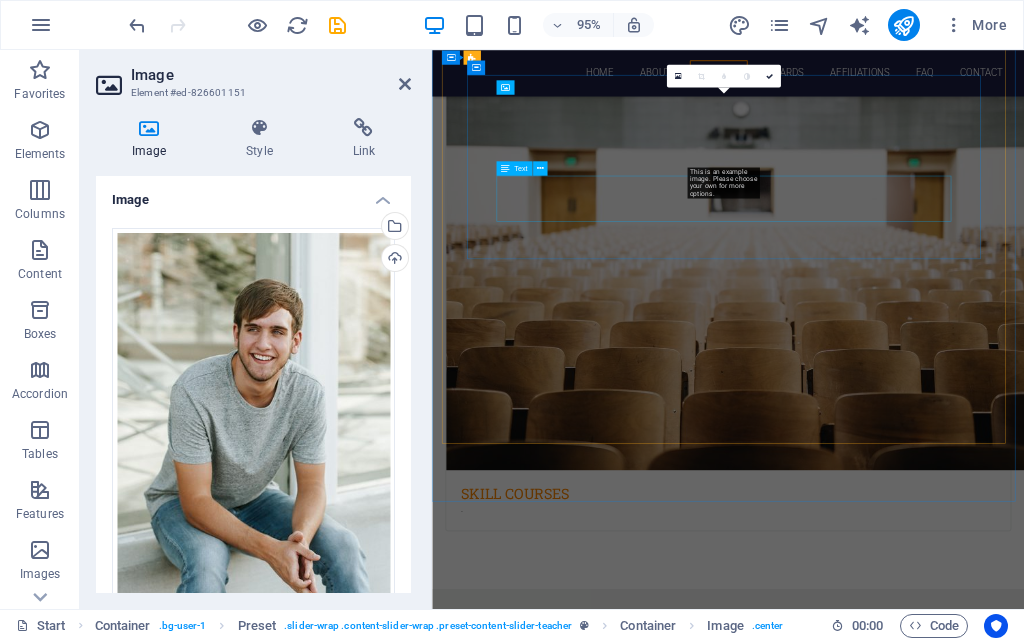 scroll, scrollTop: 5178, scrollLeft: 0, axis: vertical 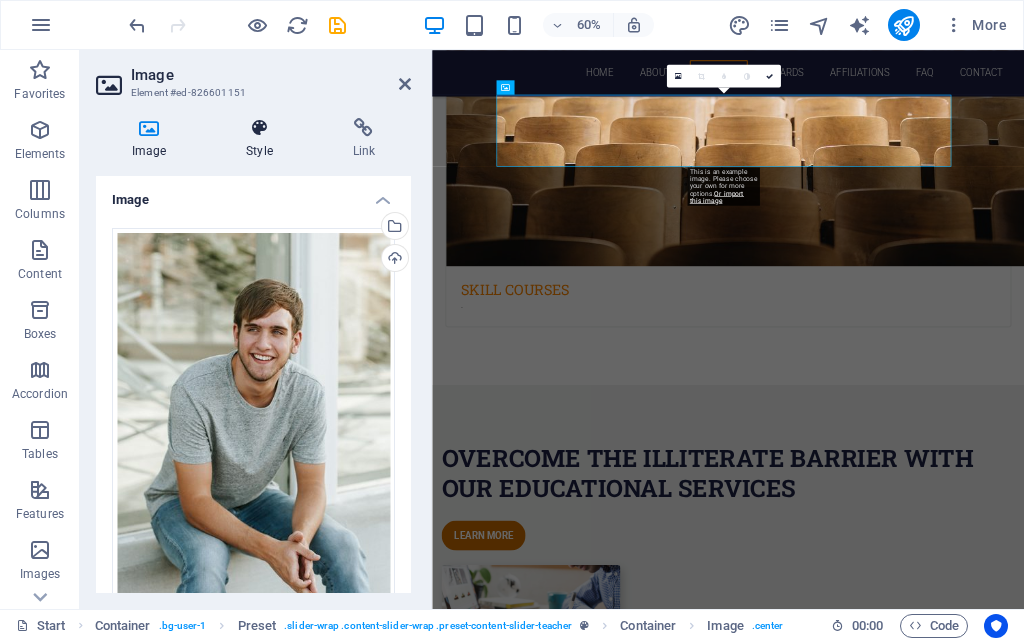 click on "Style" at bounding box center [263, 139] 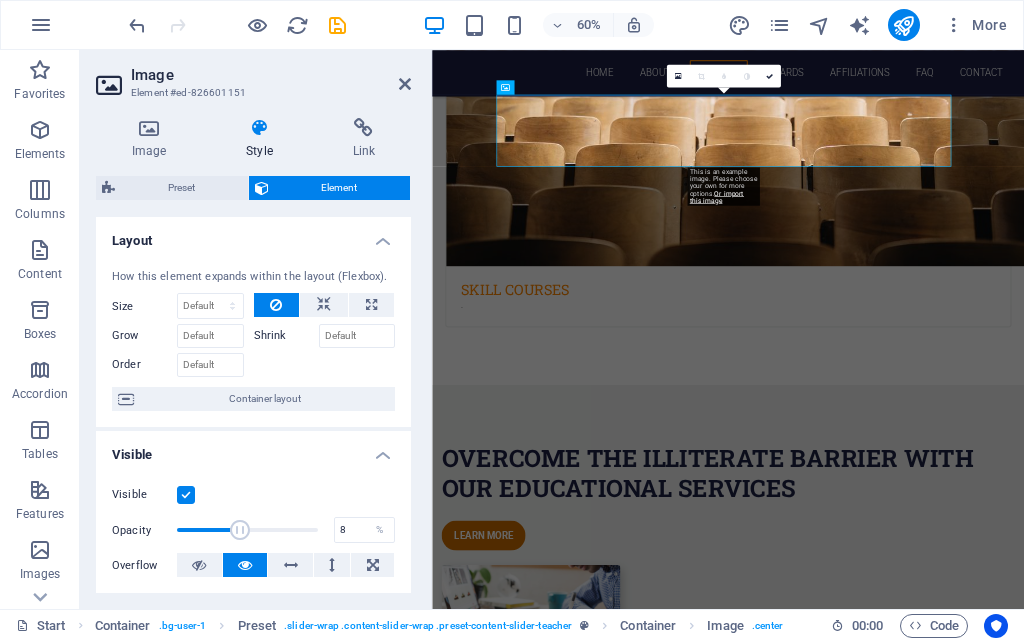 type on "1" 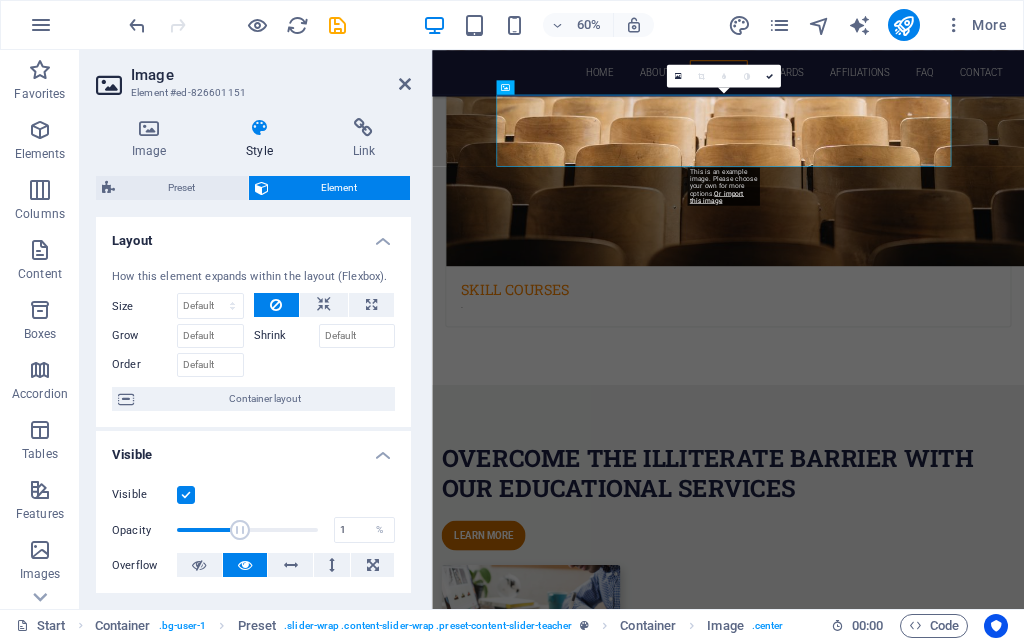 drag, startPoint x: 238, startPoint y: 532, endPoint x: 139, endPoint y: 529, distance: 99.04544 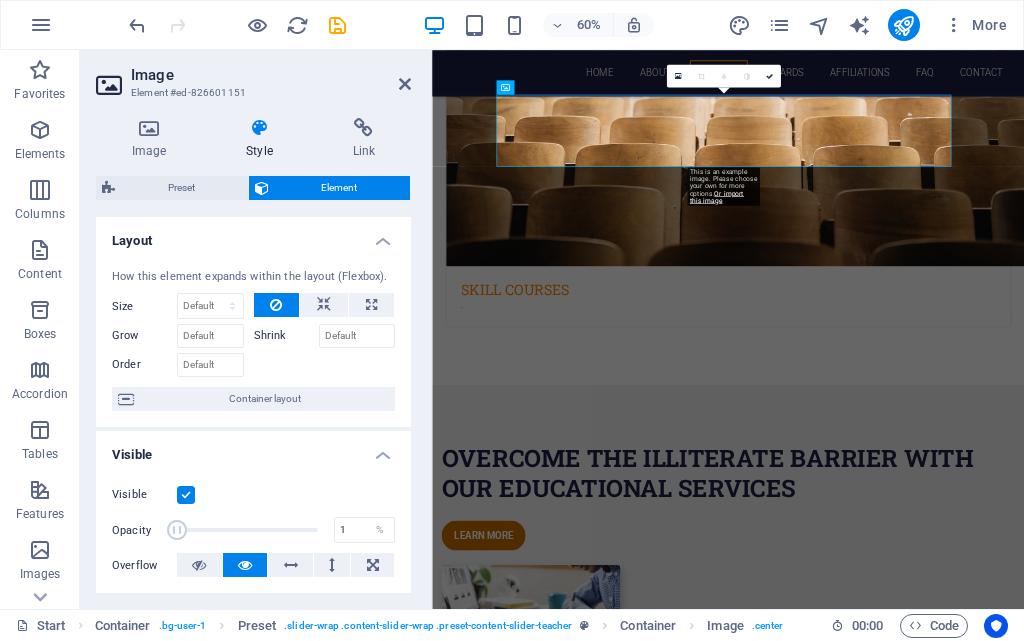 click at bounding box center (186, 495) 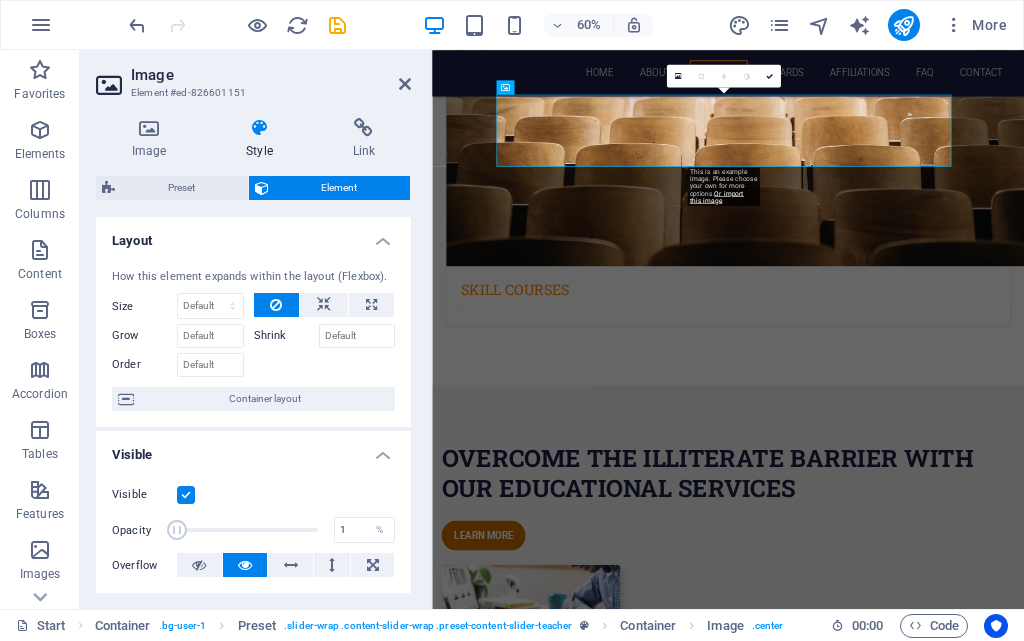 click on "Visible" at bounding box center (0, 0) 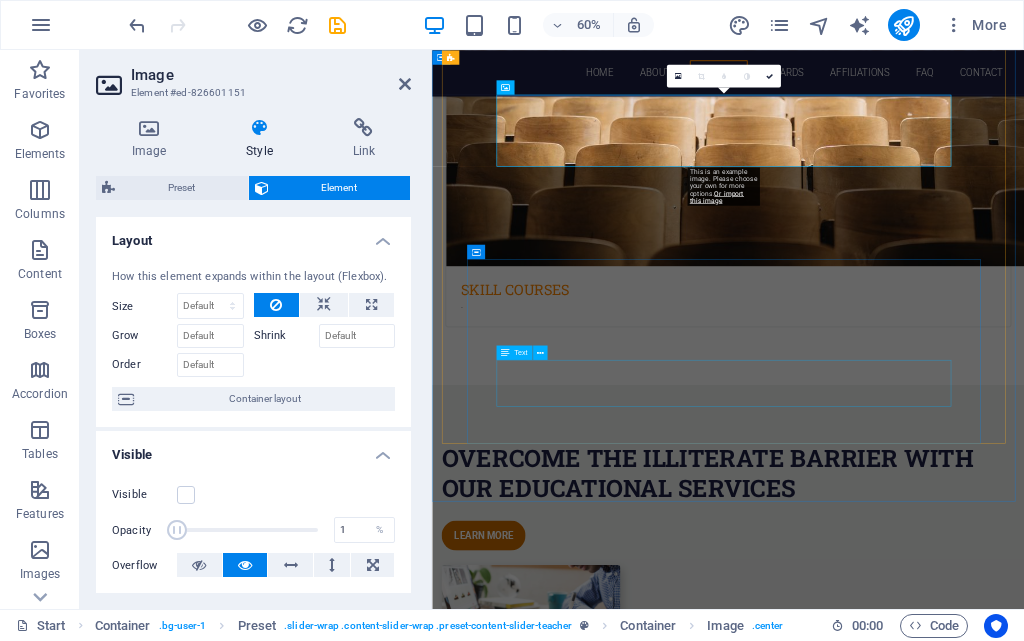 click on "Maya ." at bounding box center (925, 5308) 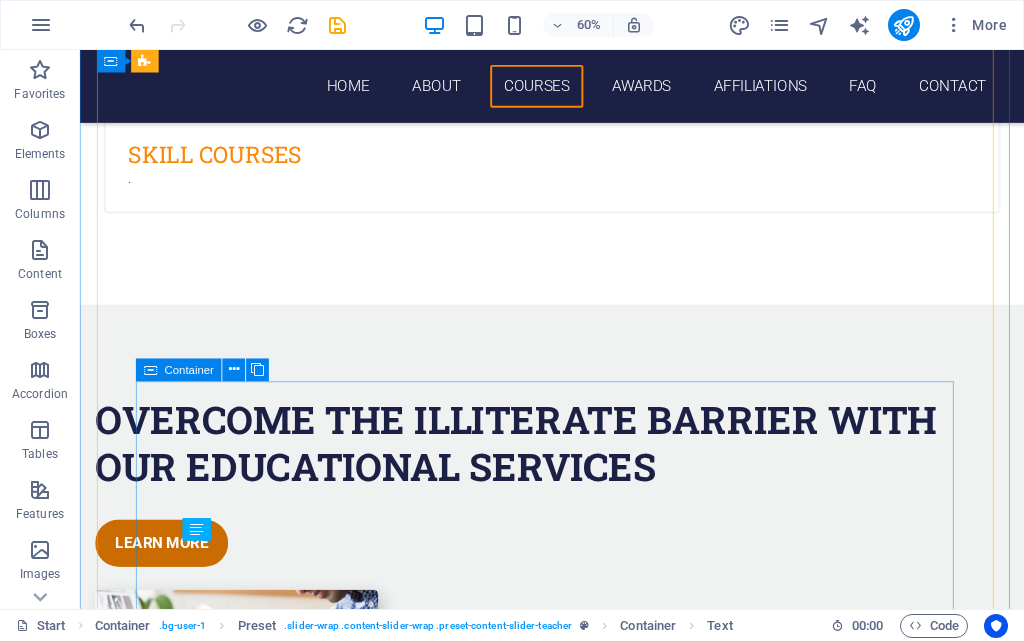 scroll, scrollTop: 4837, scrollLeft: 0, axis: vertical 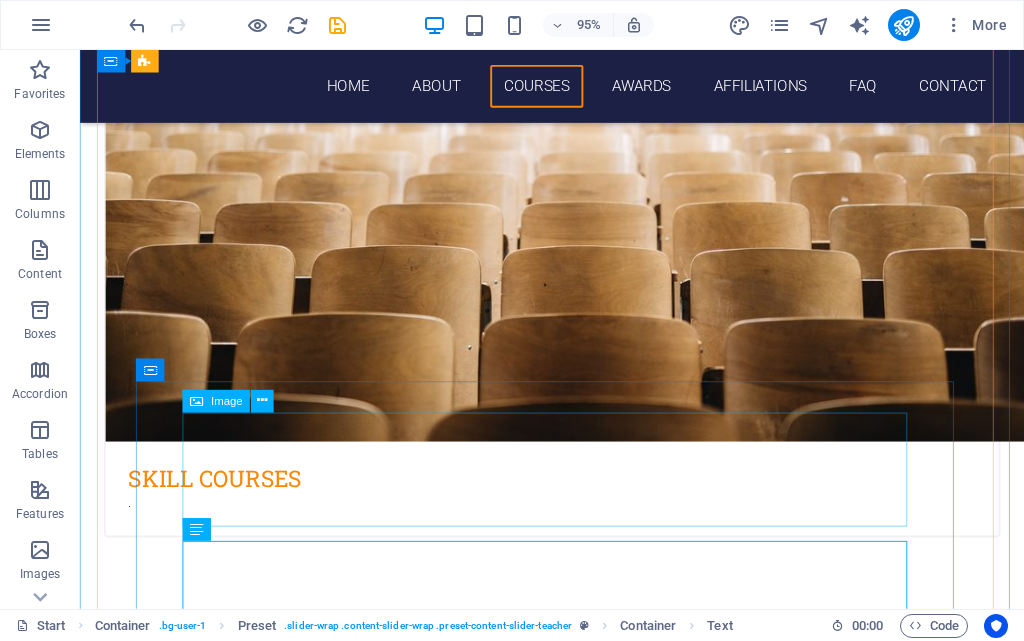click at bounding box center [577, 5077] 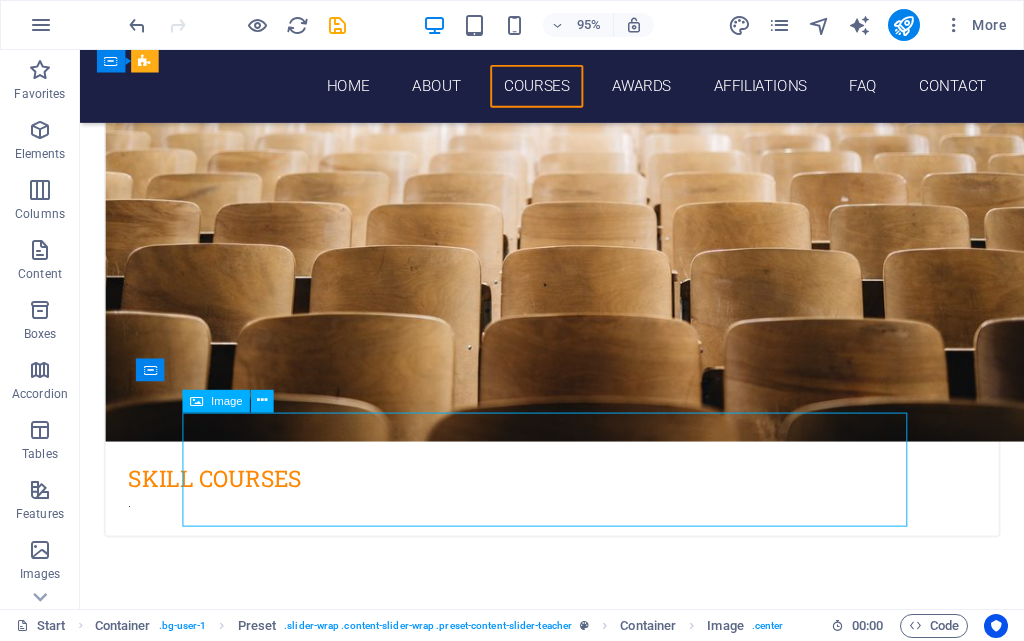 click at bounding box center (577, 5077) 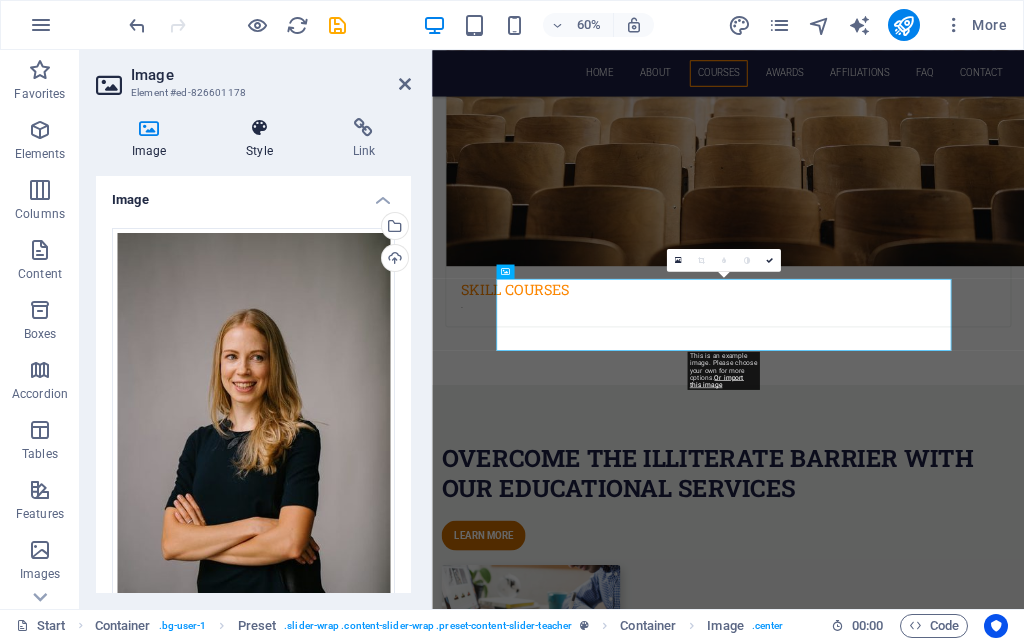 click on "Style" at bounding box center [263, 139] 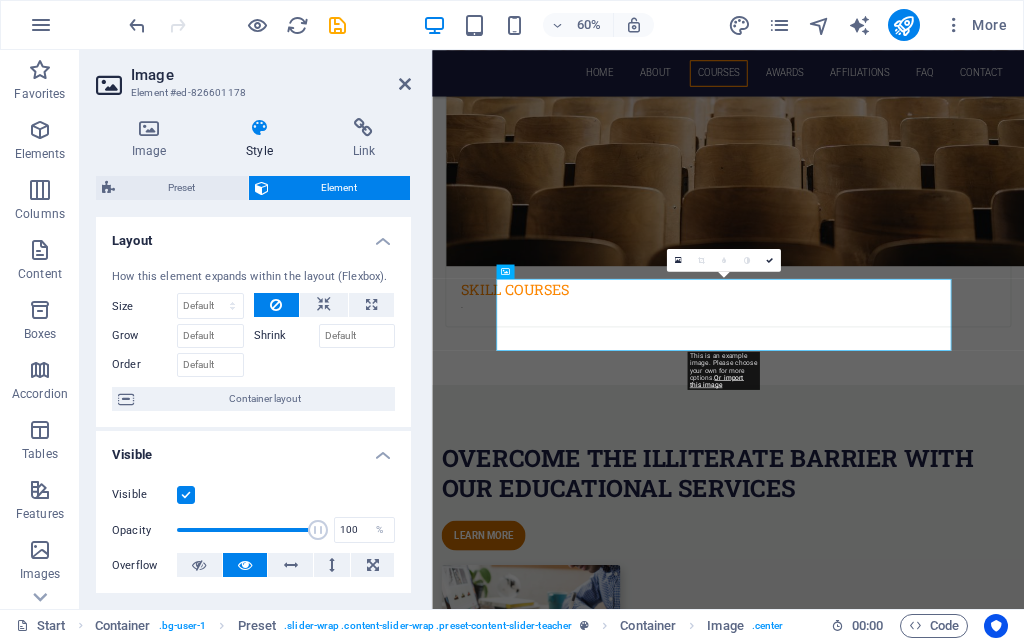 click at bounding box center [186, 495] 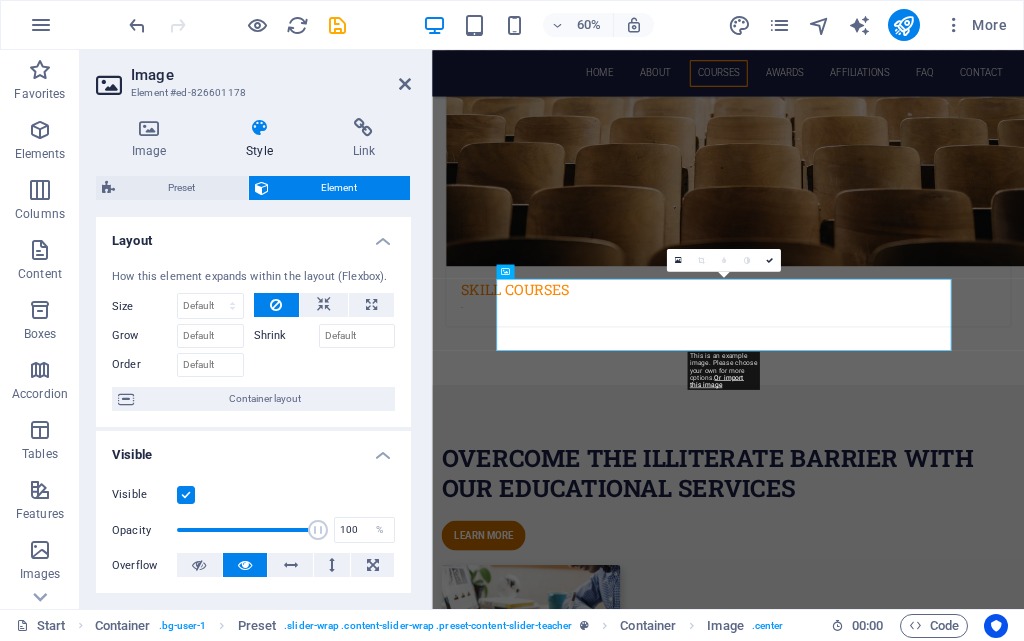 click on "Visible" at bounding box center [0, 0] 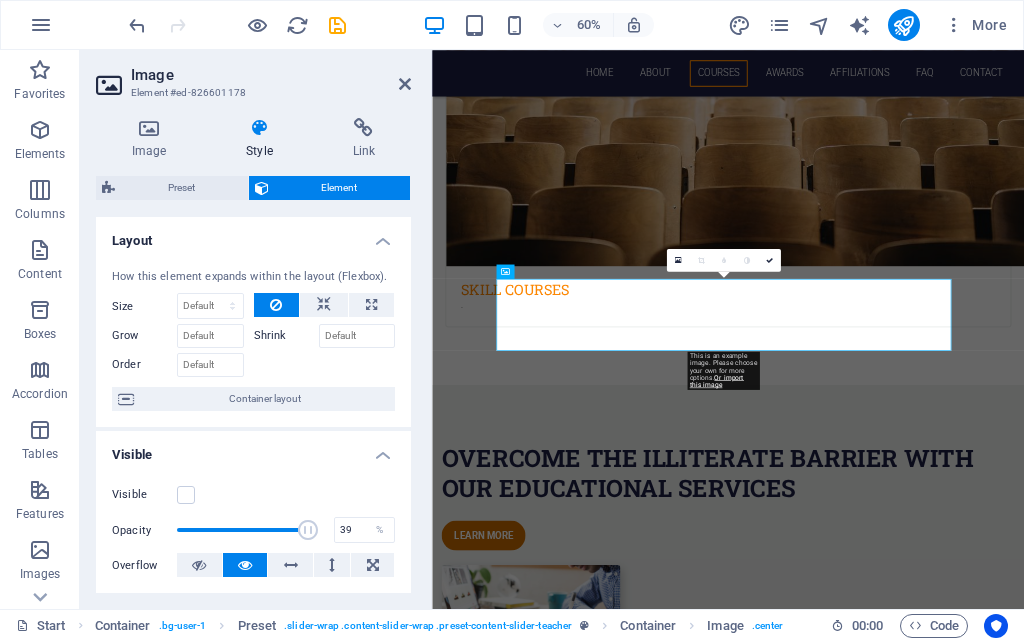 type on "1" 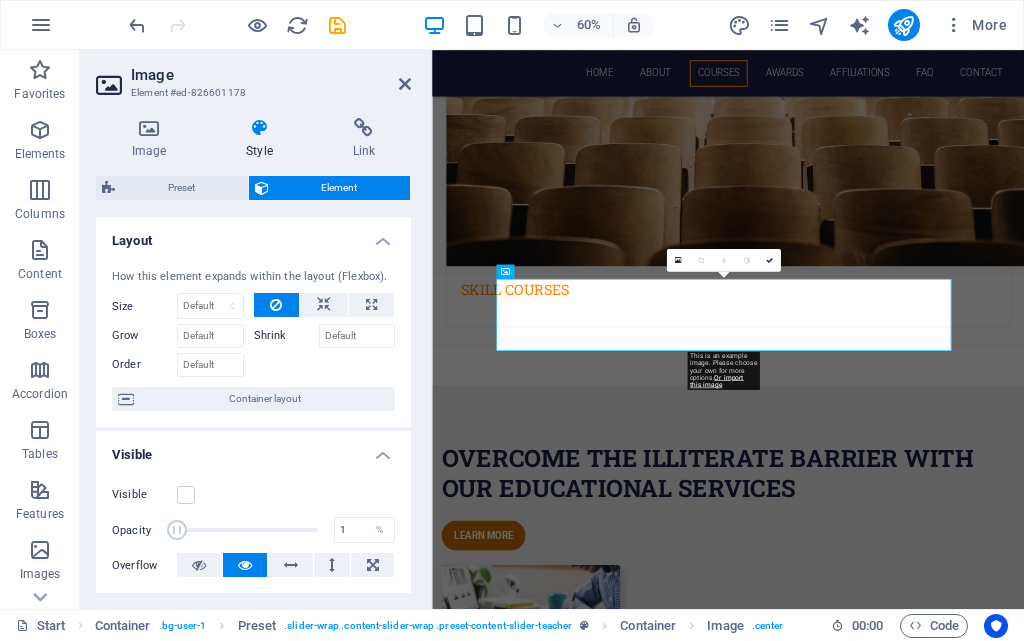 drag, startPoint x: 314, startPoint y: 532, endPoint x: 103, endPoint y: 520, distance: 211.34096 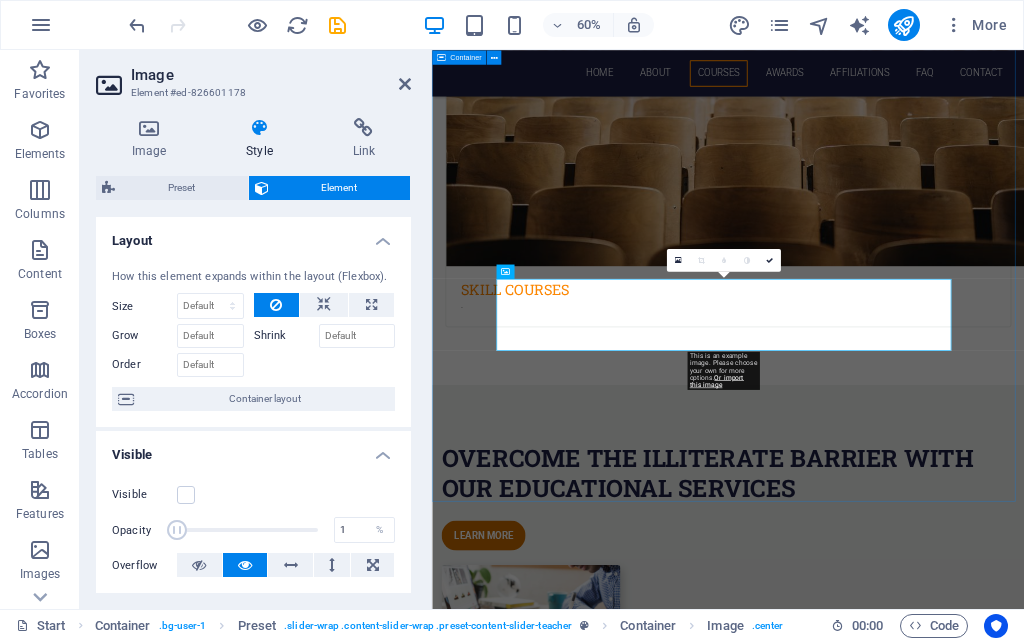 click on "various schemes Our AFFILIATIONS Lindsay . Jordan . Rachel . David . Maya ." at bounding box center [925, 4521] 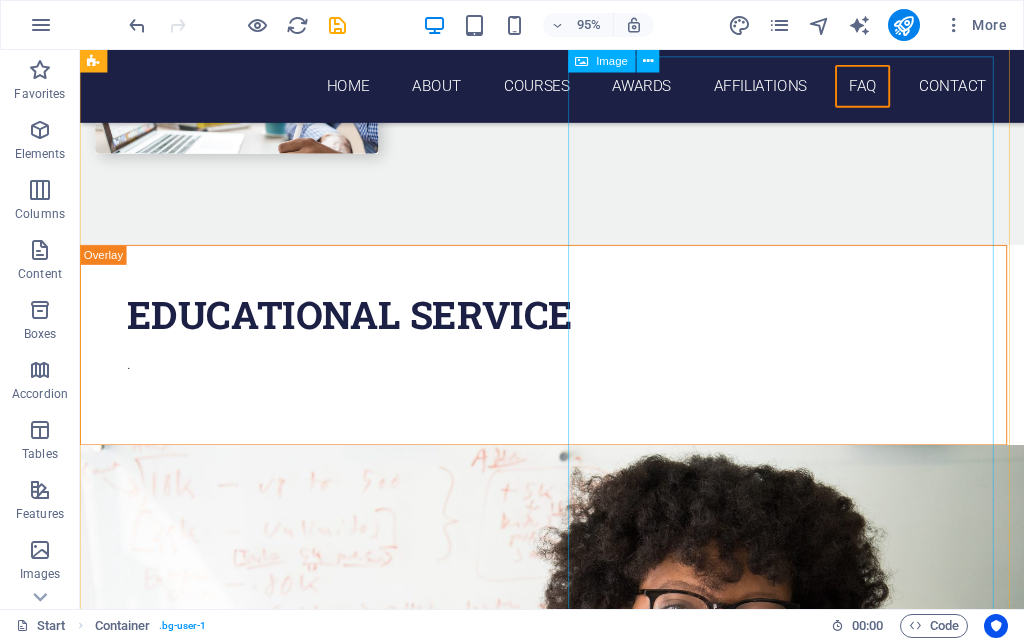 scroll, scrollTop: 5337, scrollLeft: 0, axis: vertical 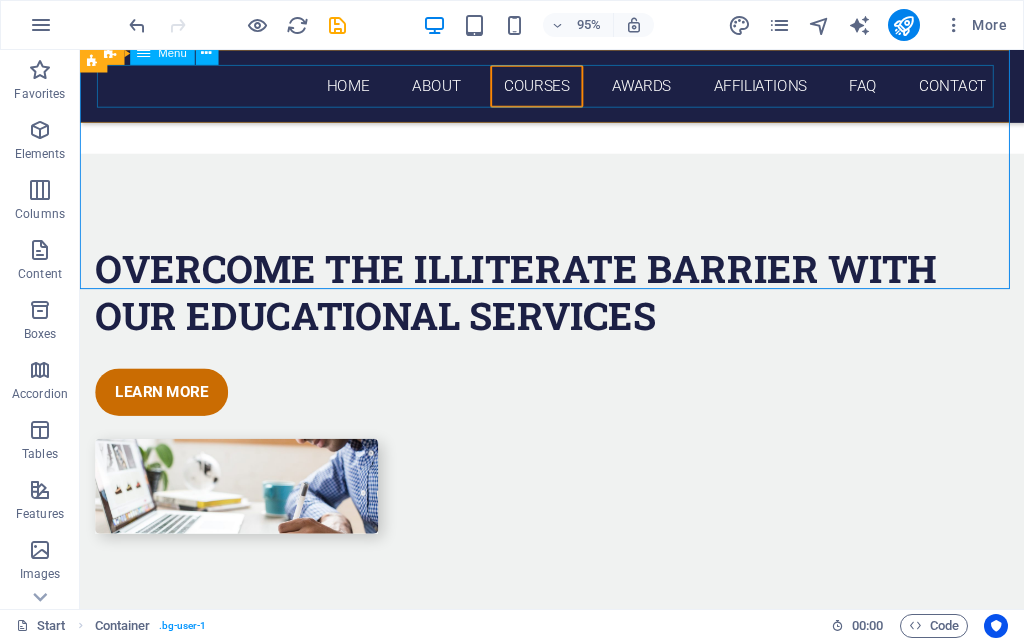 click on "Home About Courses Awards Affiliations FAQ Contact" at bounding box center (577, 88) 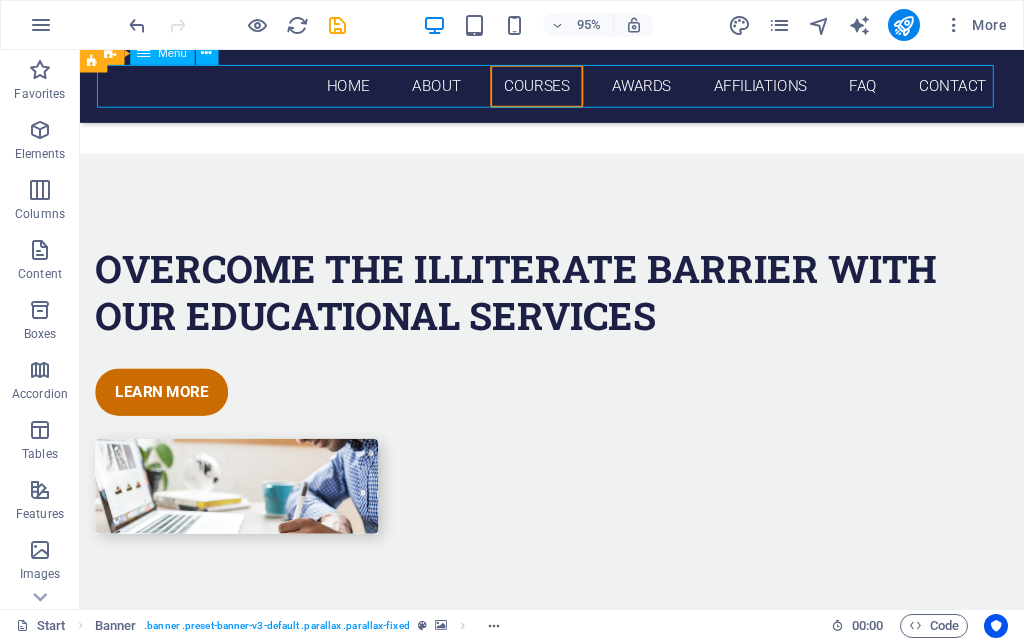 click on "Home About Courses Awards Affiliations FAQ Contact" at bounding box center (577, 88) 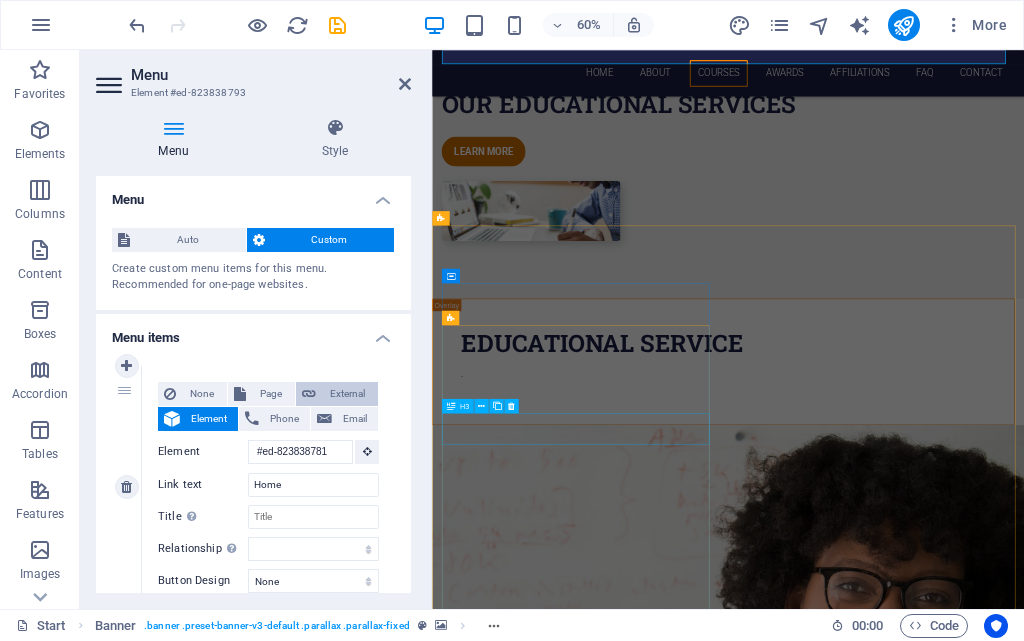 scroll, scrollTop: 6100, scrollLeft: 0, axis: vertical 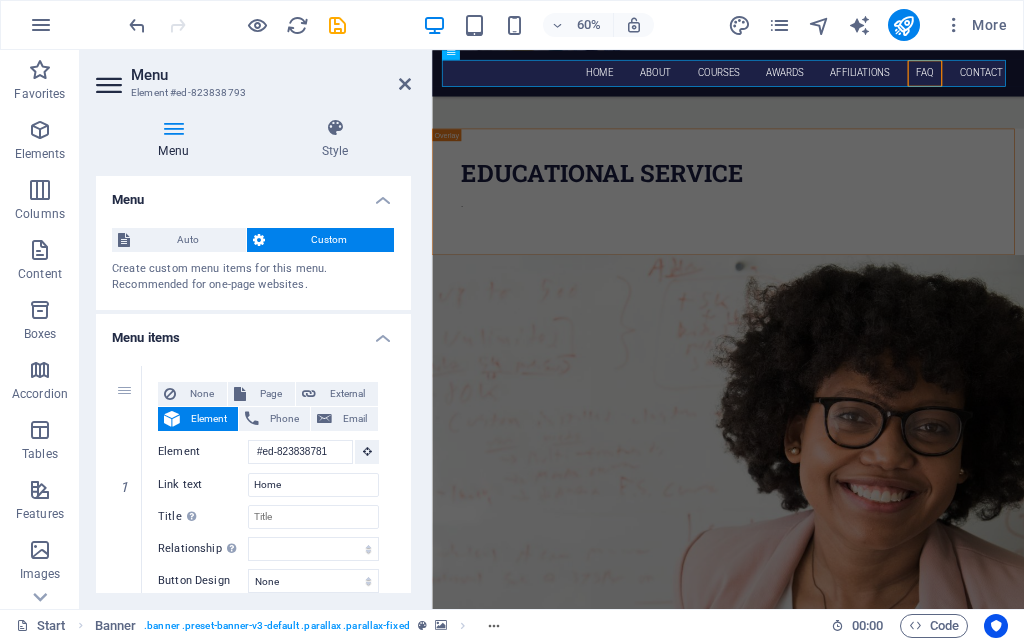 click at bounding box center (173, 128) 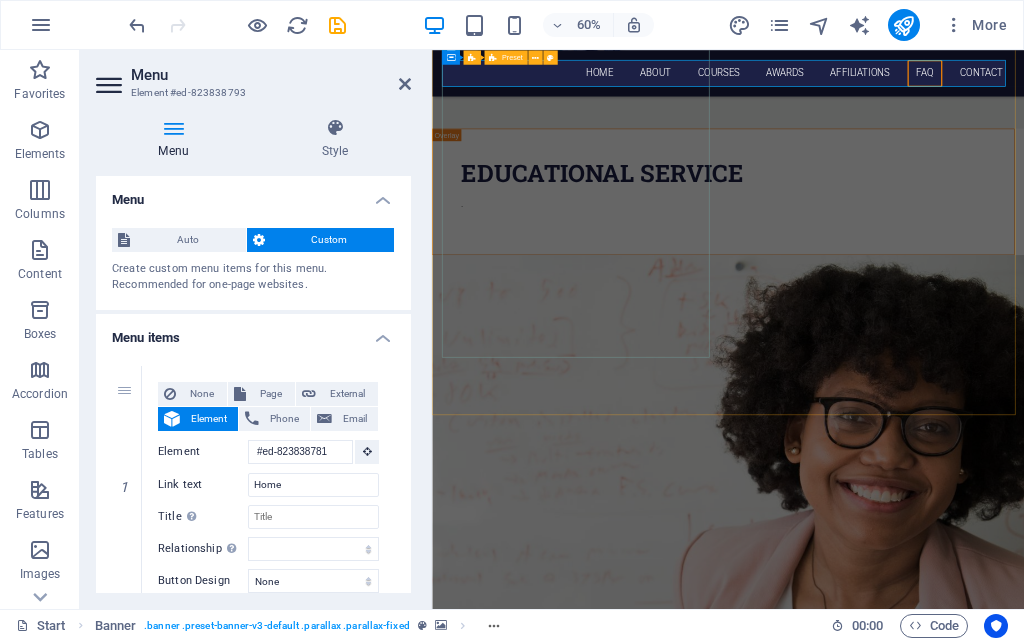 scroll, scrollTop: 5600, scrollLeft: 0, axis: vertical 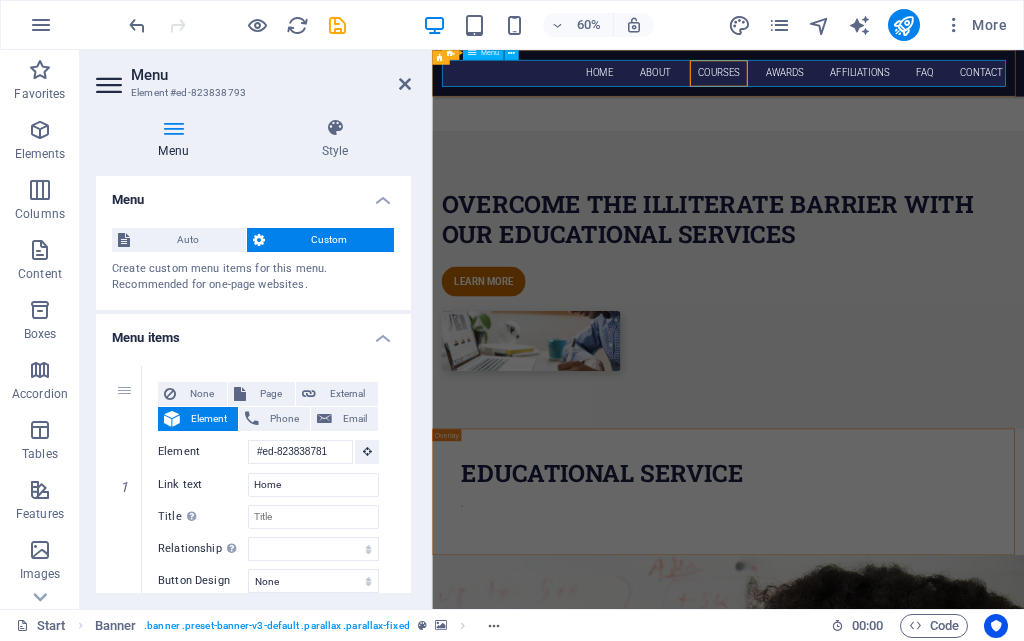 click on "Home About Courses Awards Affiliations FAQ Contact" at bounding box center (926, 88) 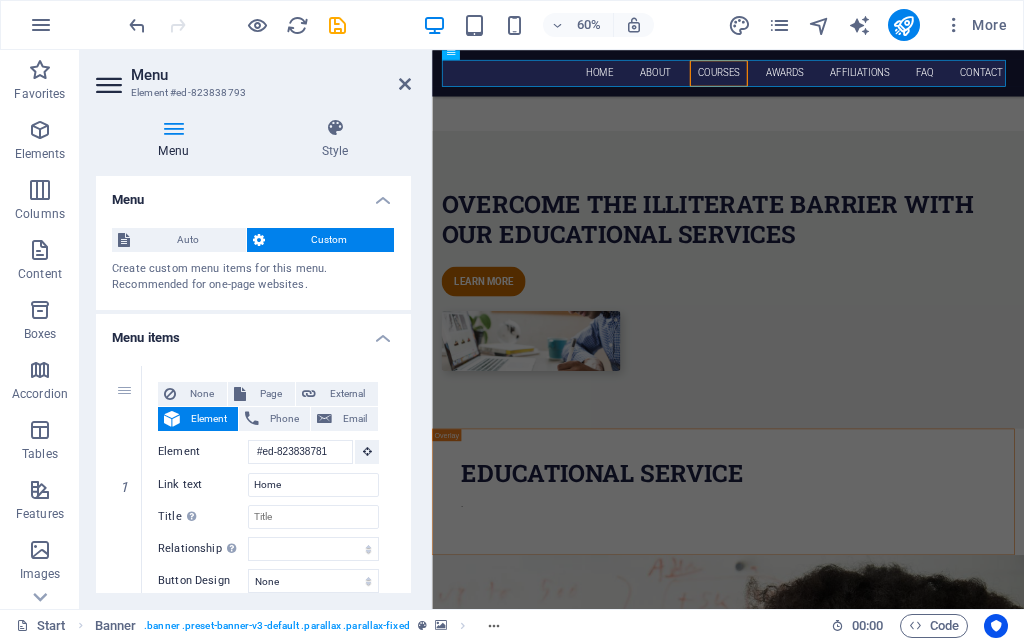 click on "Custom" at bounding box center [330, 240] 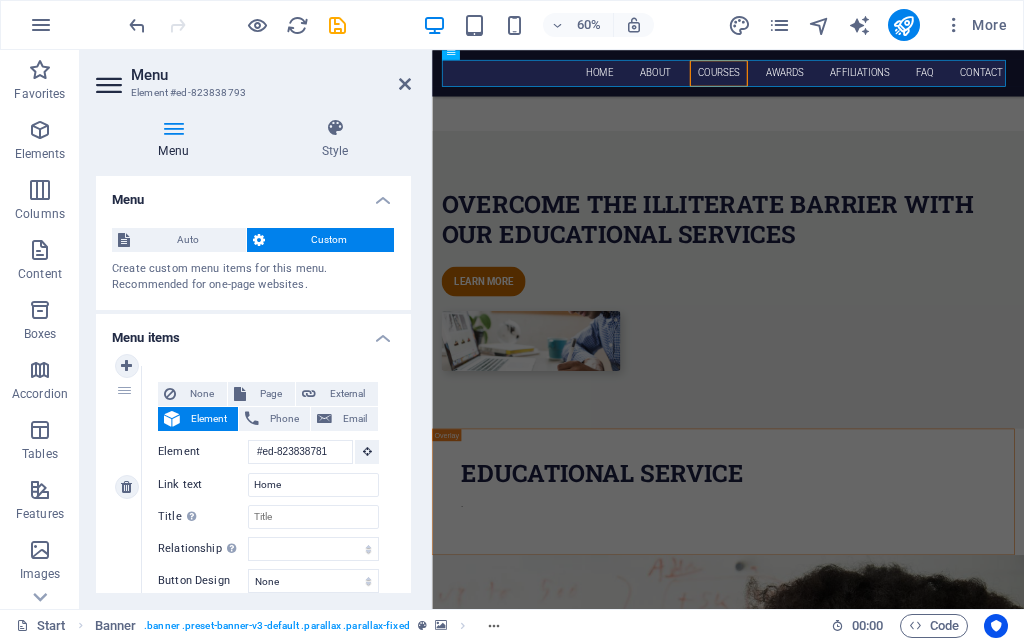 scroll, scrollTop: 100, scrollLeft: 0, axis: vertical 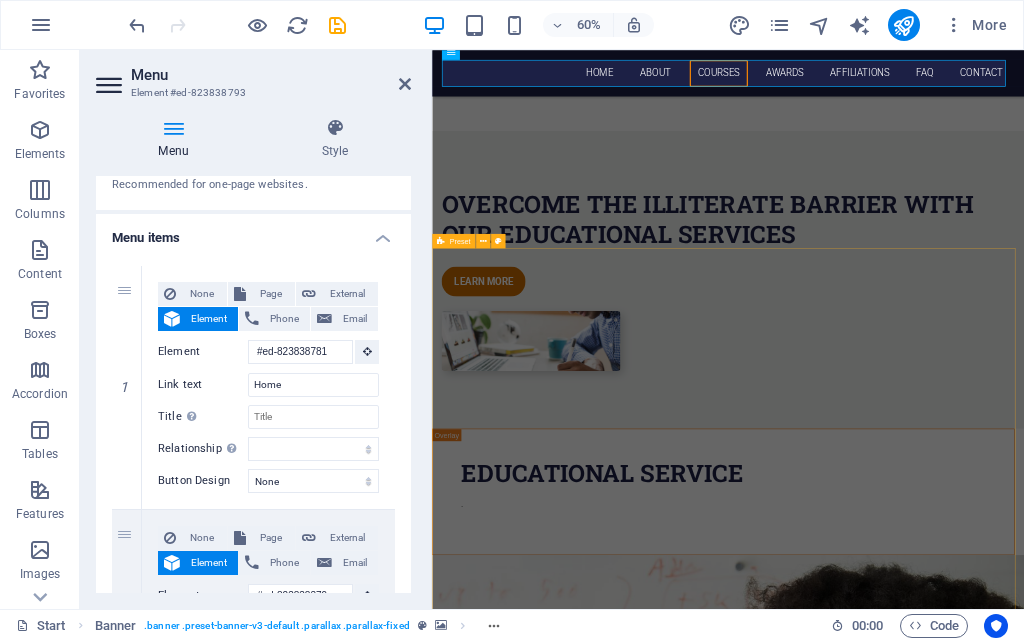click on "FAQ what is the minimum qualification for joining skill oriented courses ? . whether the courses are job oriented ? . diploma courses are full time or part time ? . whether fees can be pay on monthly emi ? ." at bounding box center [925, 5559] 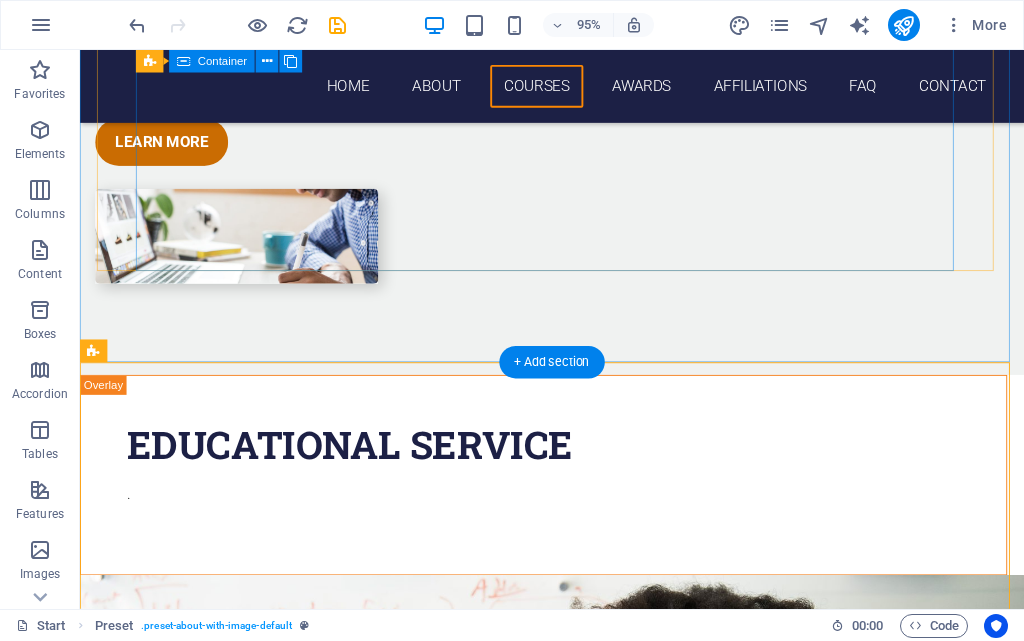 scroll, scrollTop: 5260, scrollLeft: 0, axis: vertical 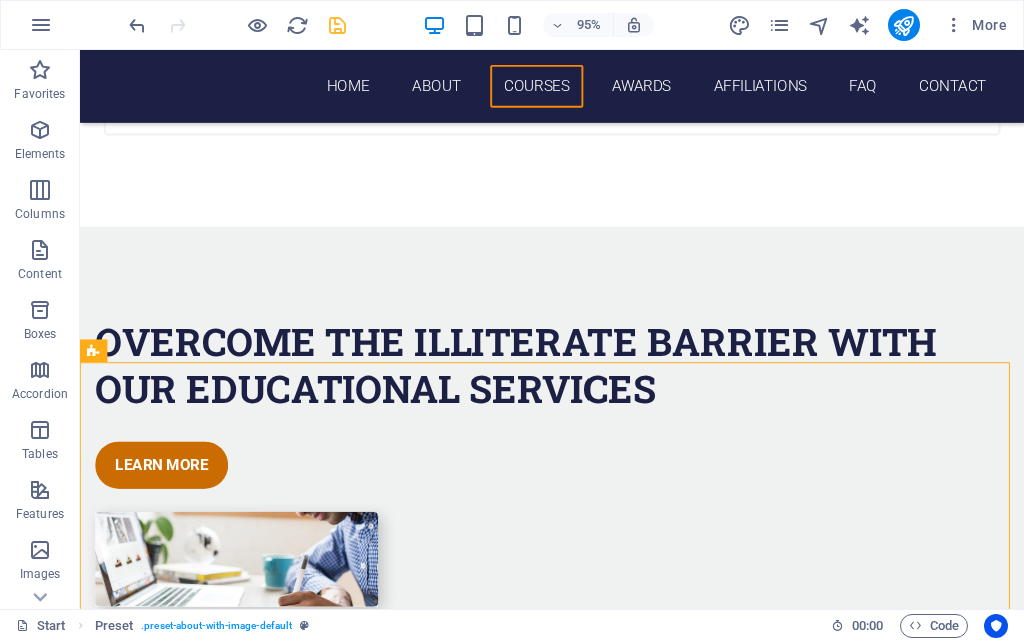 click at bounding box center (337, 25) 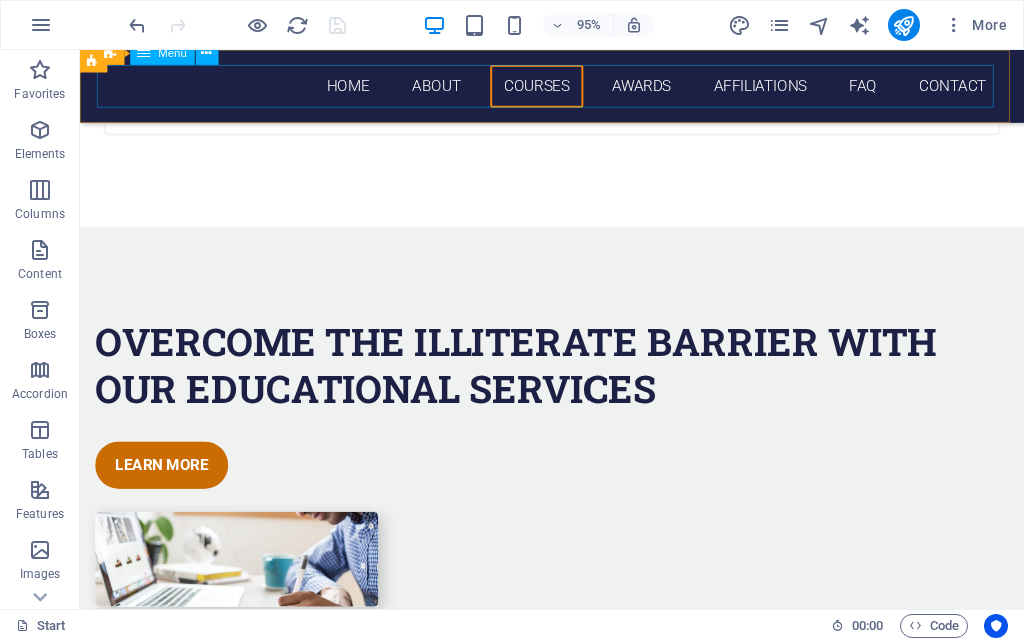 click on "Home About Courses Awards Affiliations FAQ Contact" at bounding box center [577, 88] 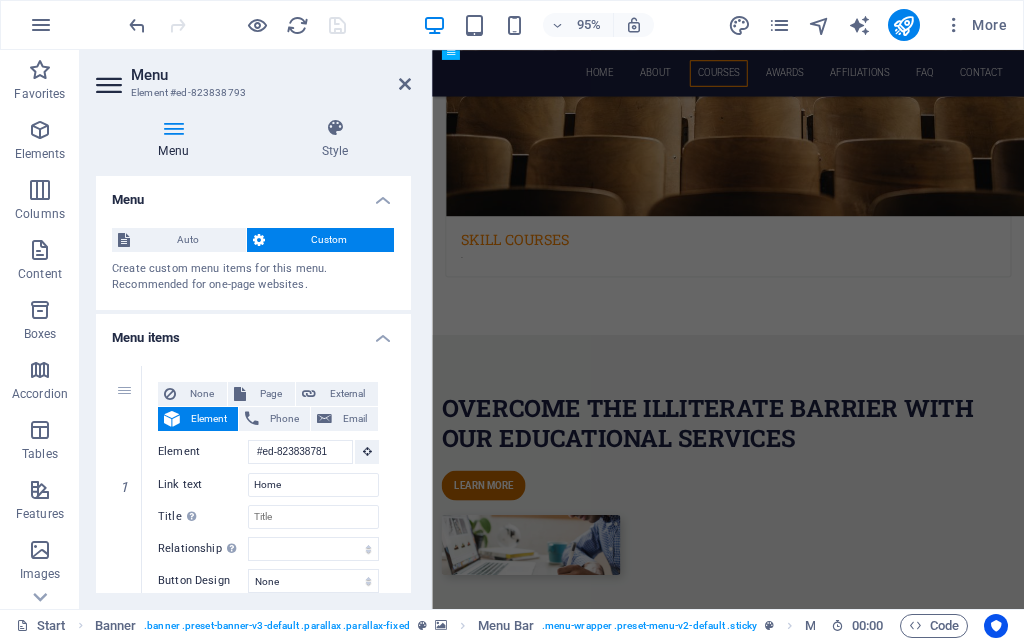 scroll, scrollTop: 5600, scrollLeft: 0, axis: vertical 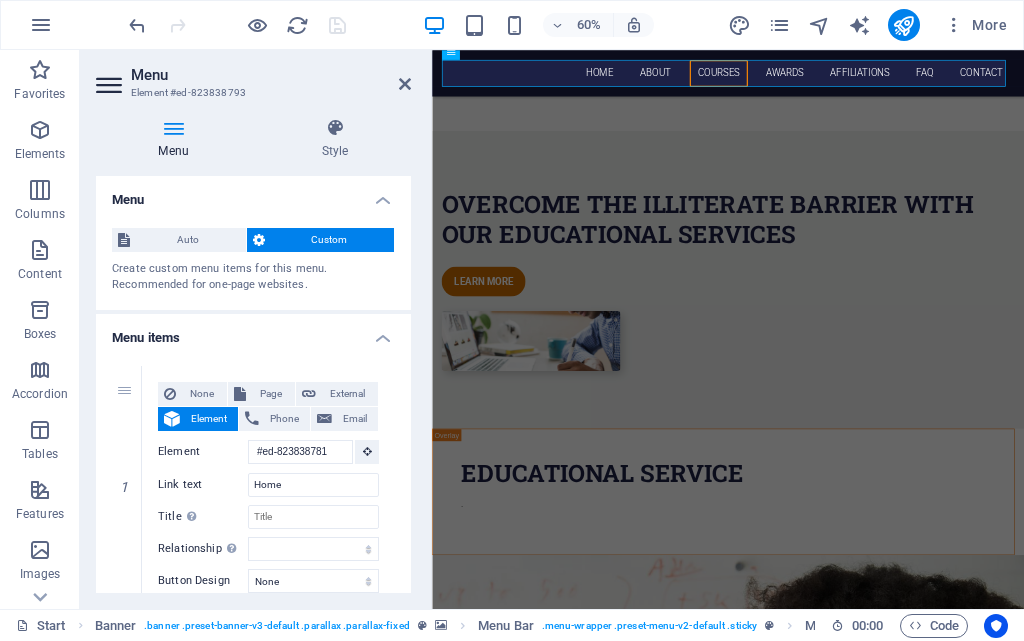 click at bounding box center [111, 85] 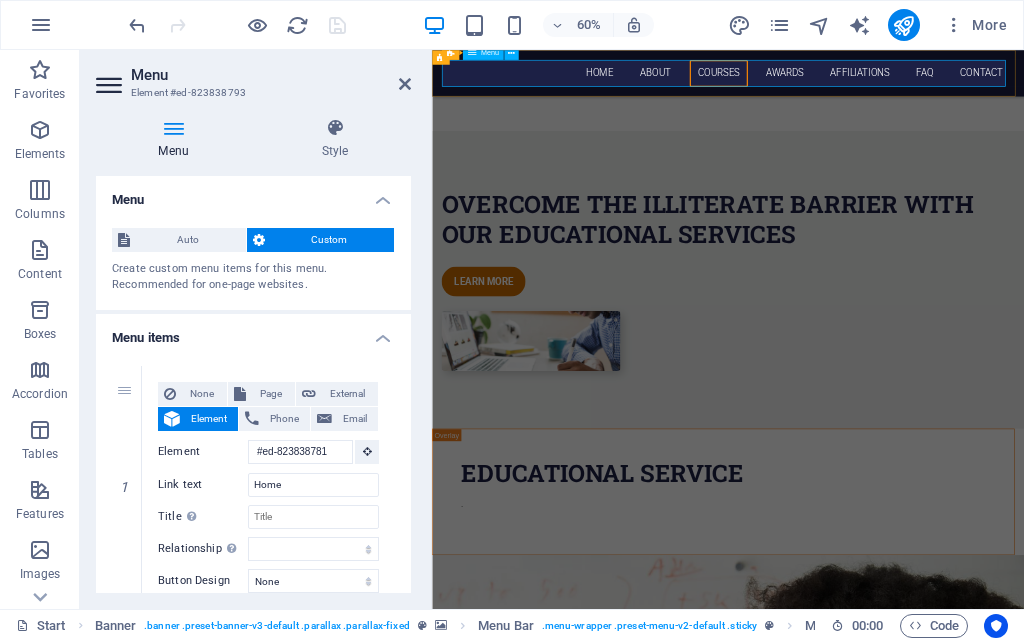 click on "Home About Courses Awards Affiliations FAQ Contact" at bounding box center (926, 88) 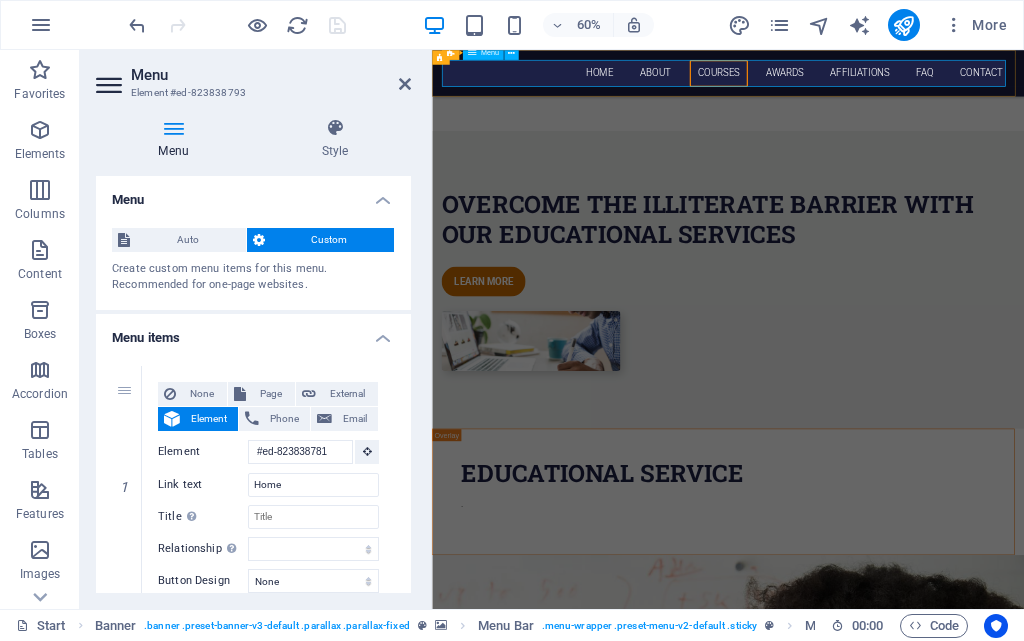 click on "Home About Courses Awards Affiliations FAQ Contact" at bounding box center [926, 88] 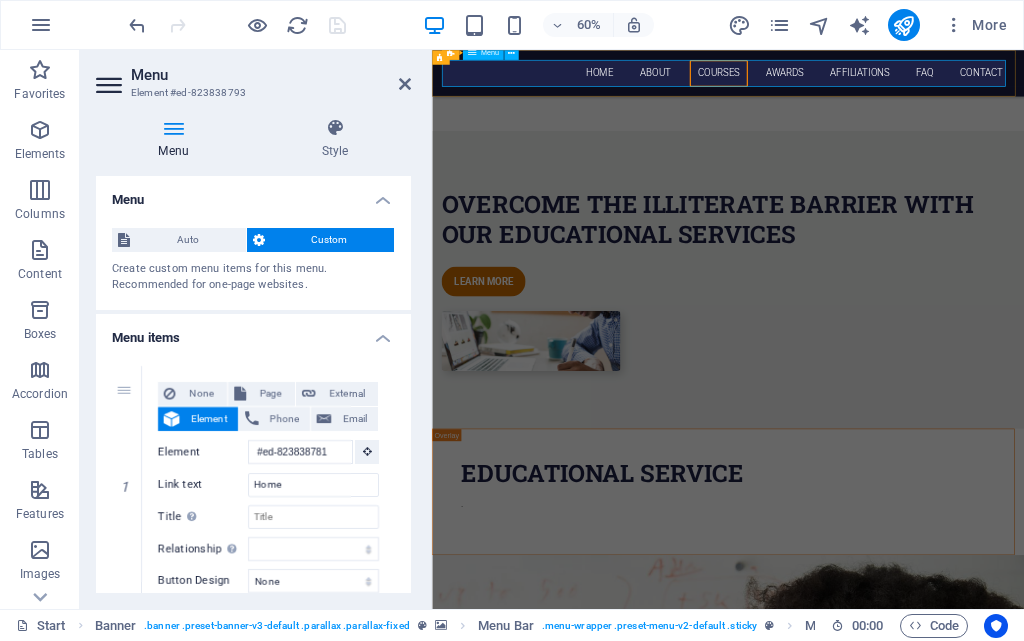 click on "Home About Courses Awards Affiliations FAQ Contact" at bounding box center [926, 88] 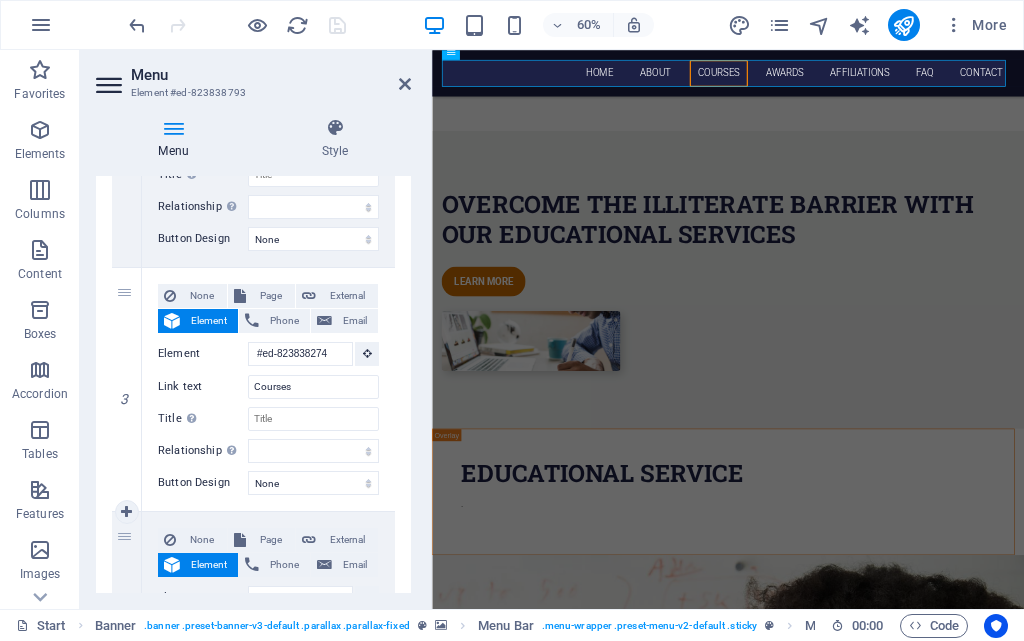 scroll, scrollTop: 336, scrollLeft: 0, axis: vertical 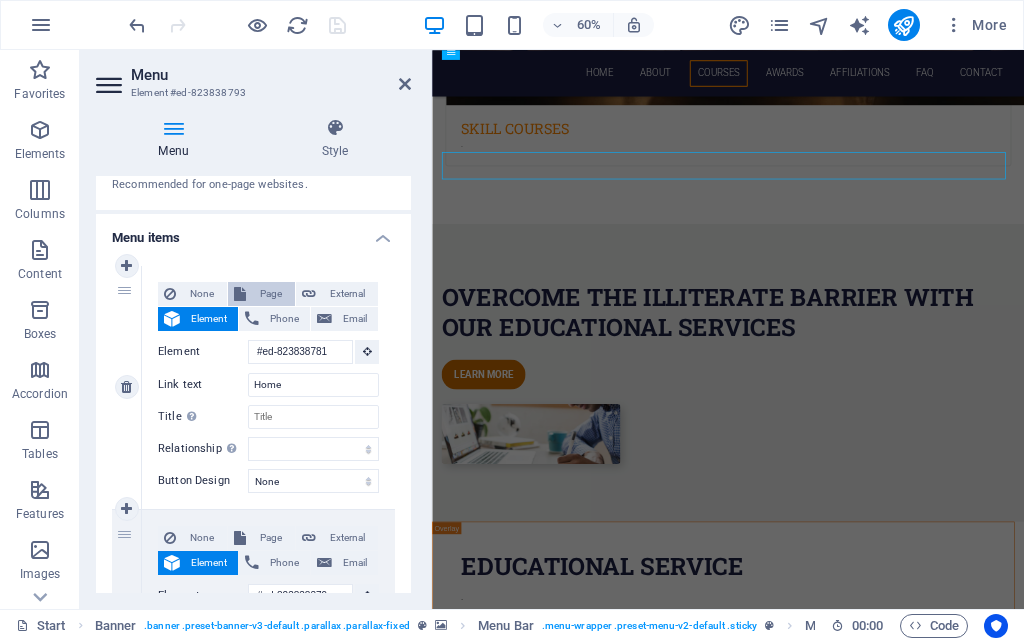click on "Page" at bounding box center [270, 294] 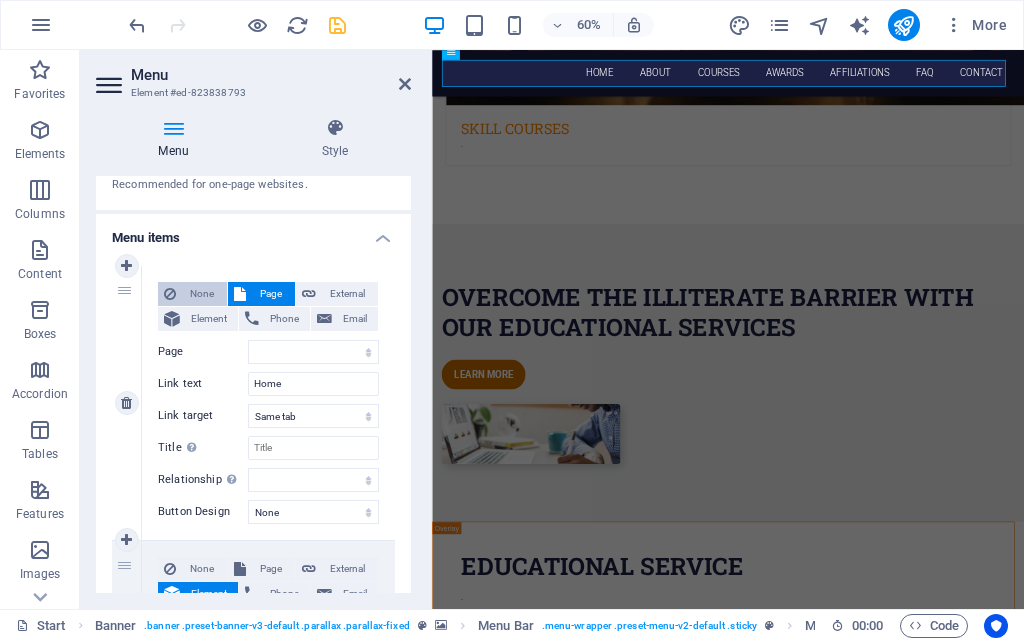 click on "None" at bounding box center (201, 294) 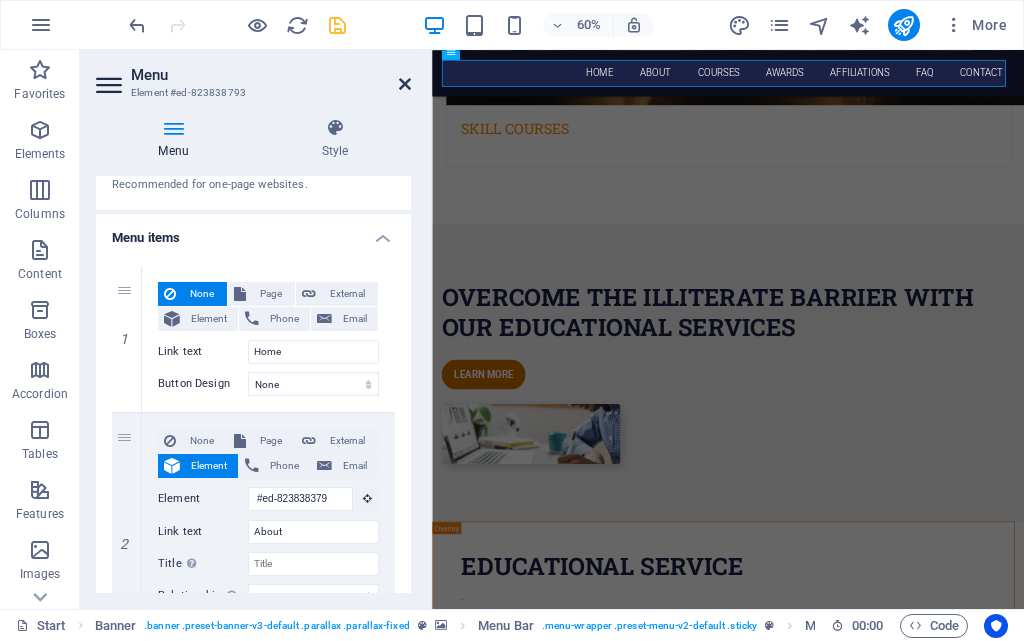 click at bounding box center [405, 84] 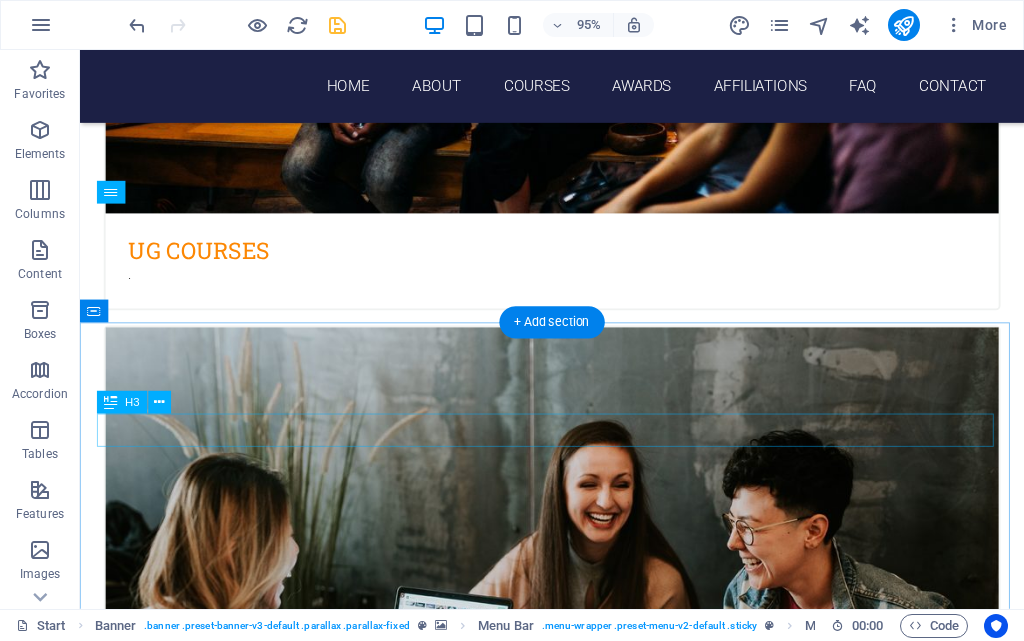 scroll, scrollTop: 2100, scrollLeft: 0, axis: vertical 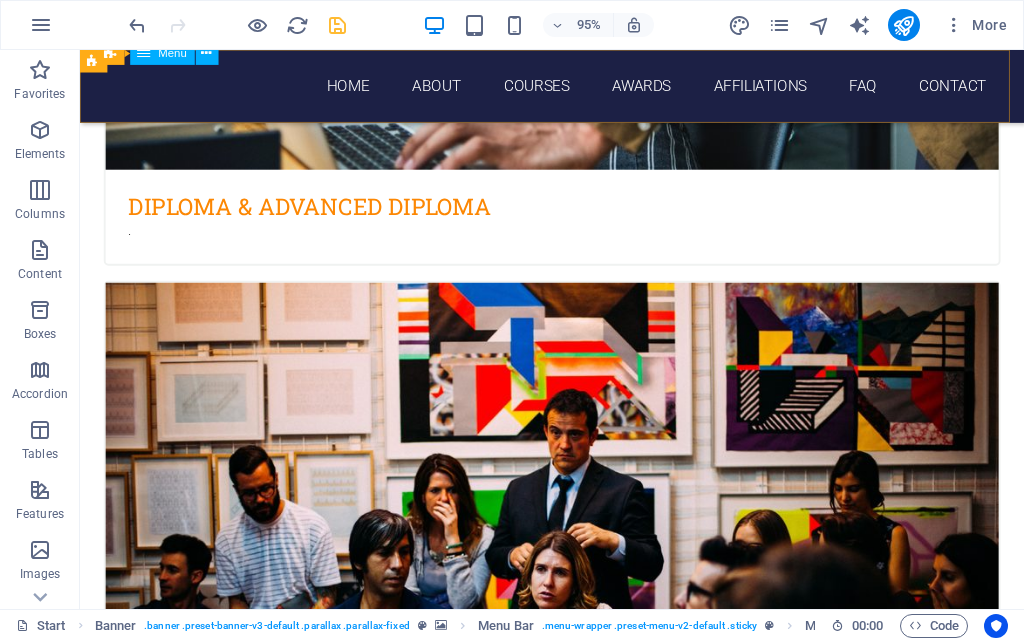 click on "Home About Courses Awards Affiliations FAQ Contact" at bounding box center [577, 88] 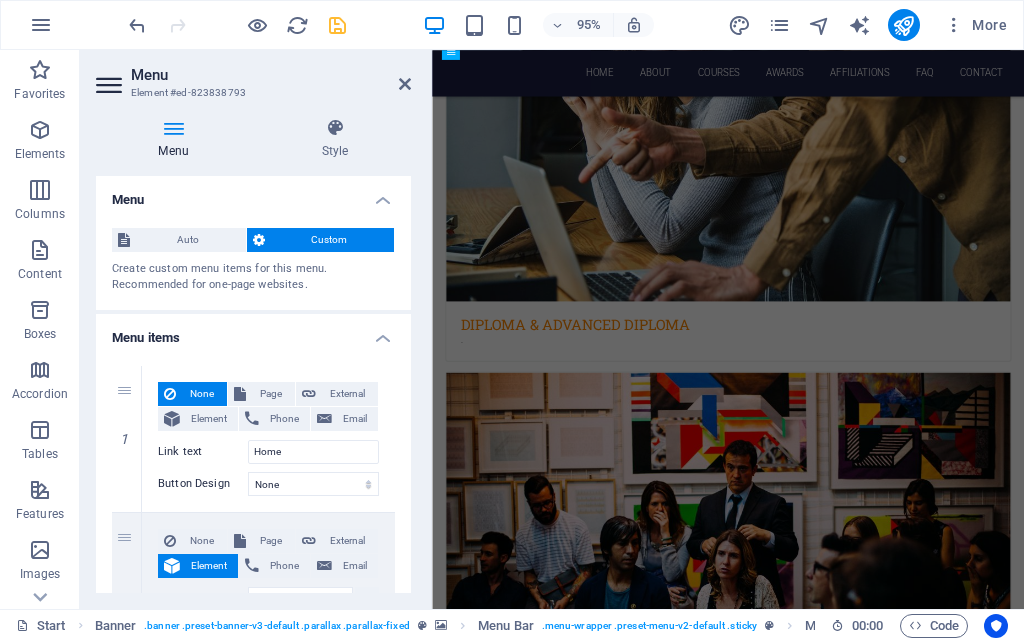 scroll, scrollTop: 2443, scrollLeft: 0, axis: vertical 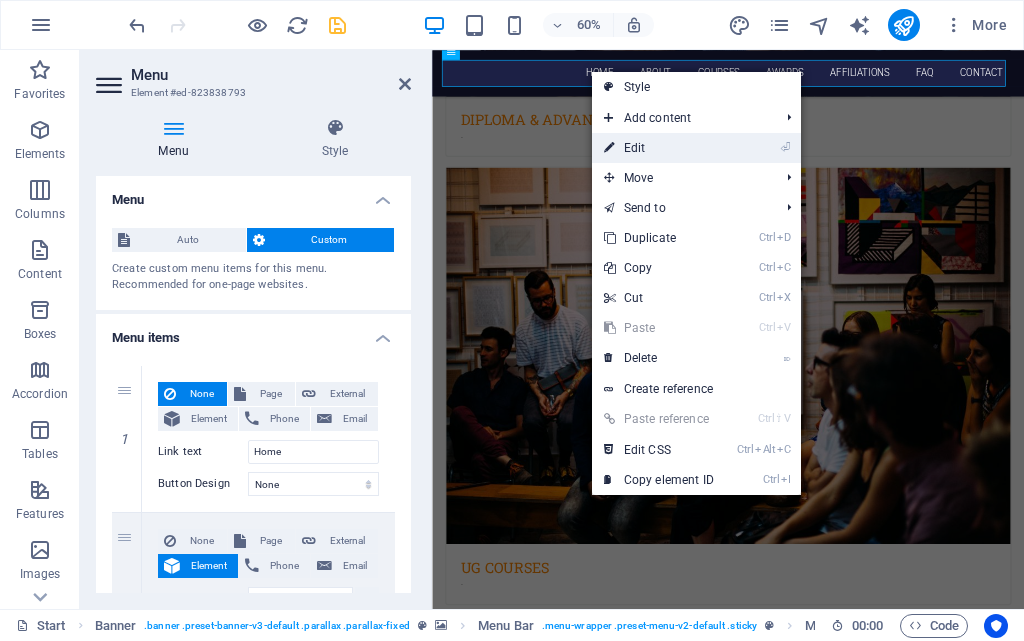 click on "⏎  Edit" at bounding box center [659, 148] 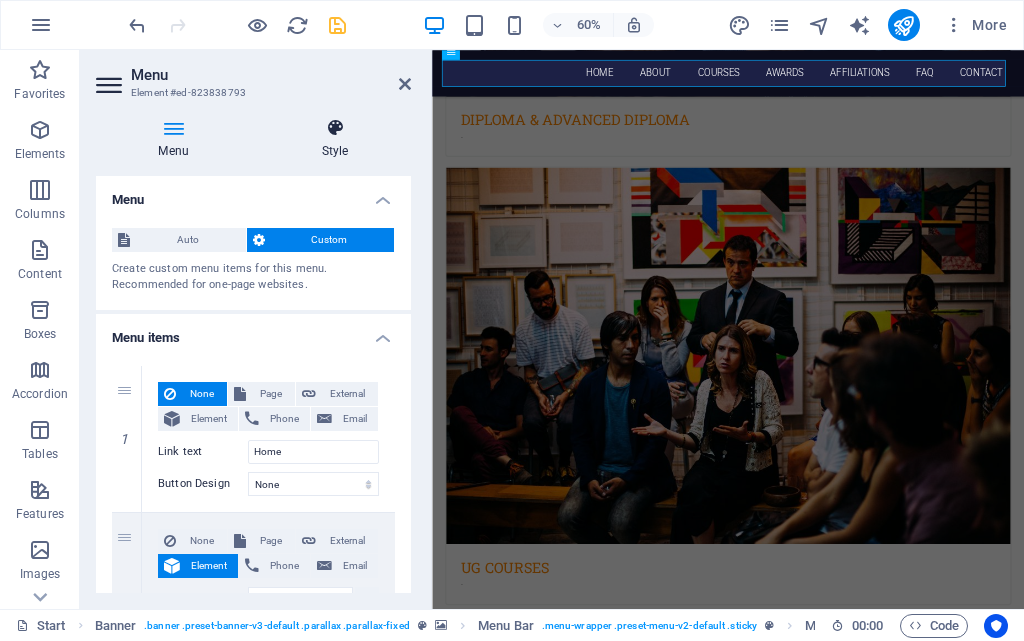 click at bounding box center (335, 128) 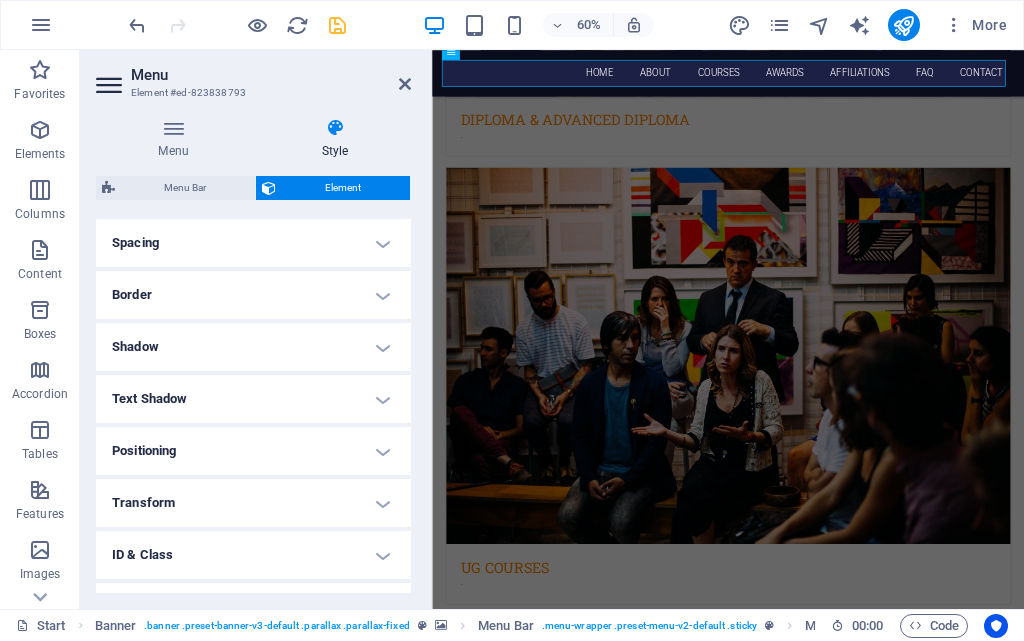 scroll, scrollTop: 469, scrollLeft: 0, axis: vertical 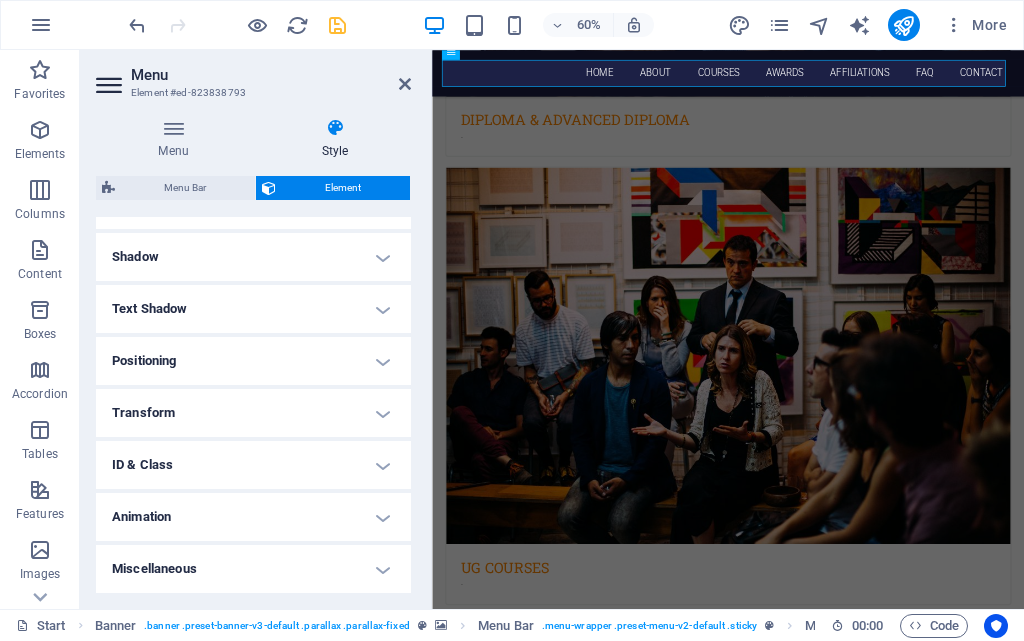 click on "Positioning" at bounding box center [253, 361] 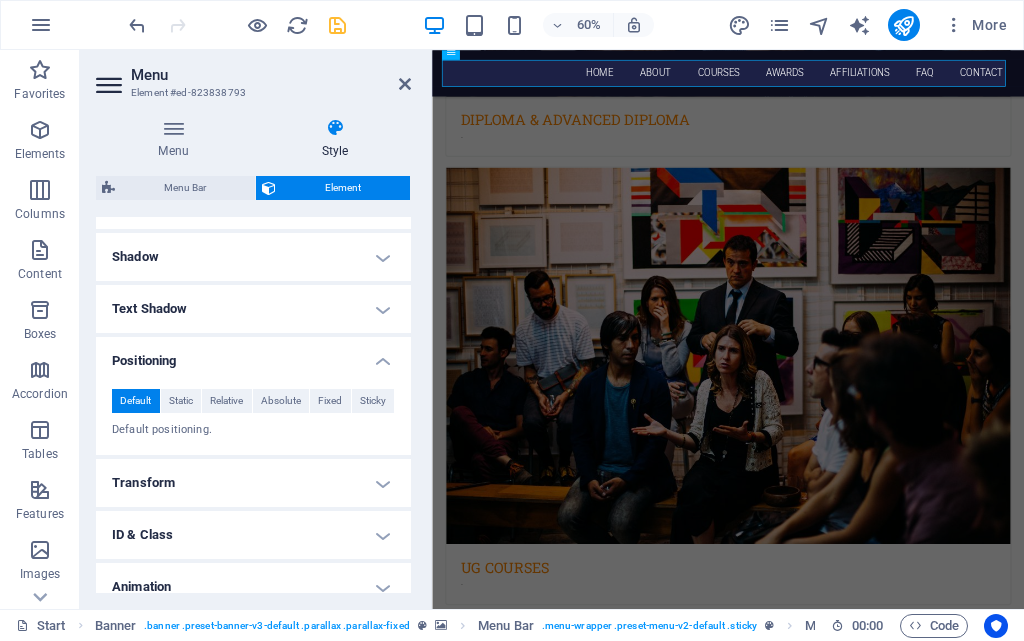 click on "Positioning" at bounding box center [253, 355] 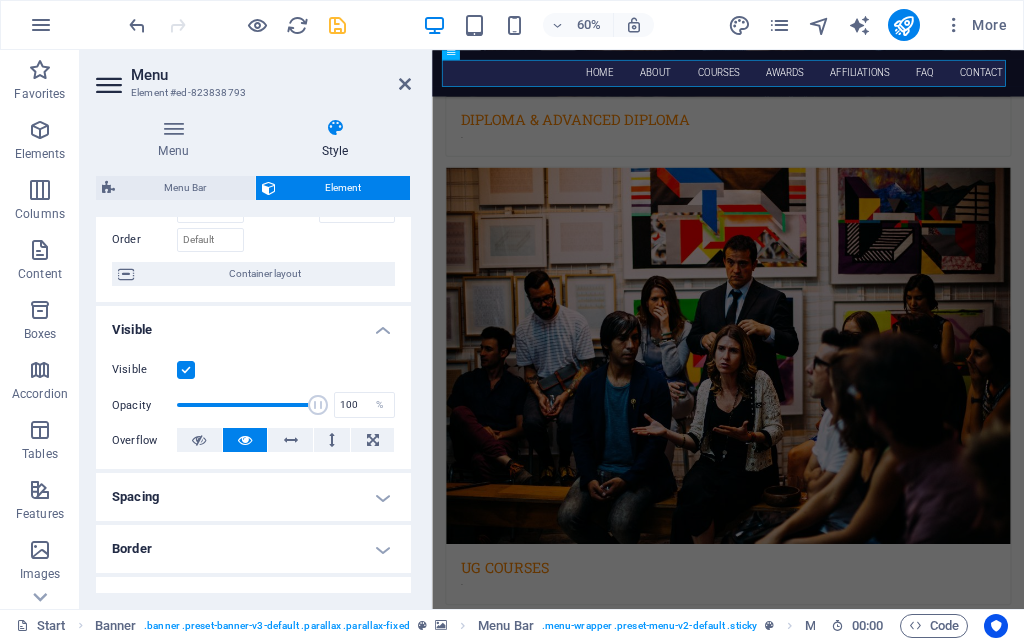 scroll, scrollTop: 0, scrollLeft: 0, axis: both 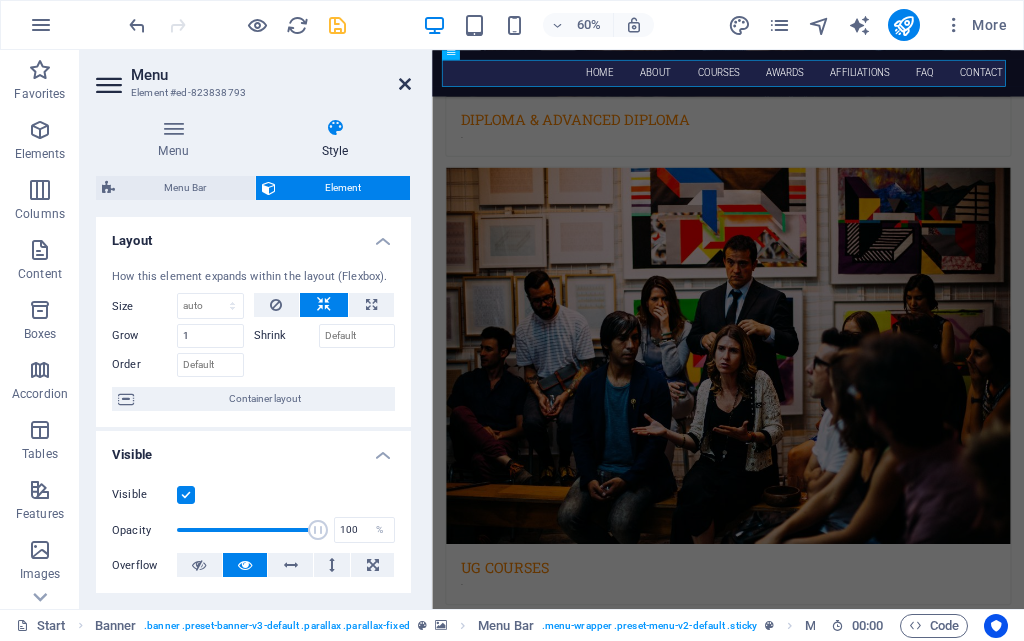 click at bounding box center [405, 84] 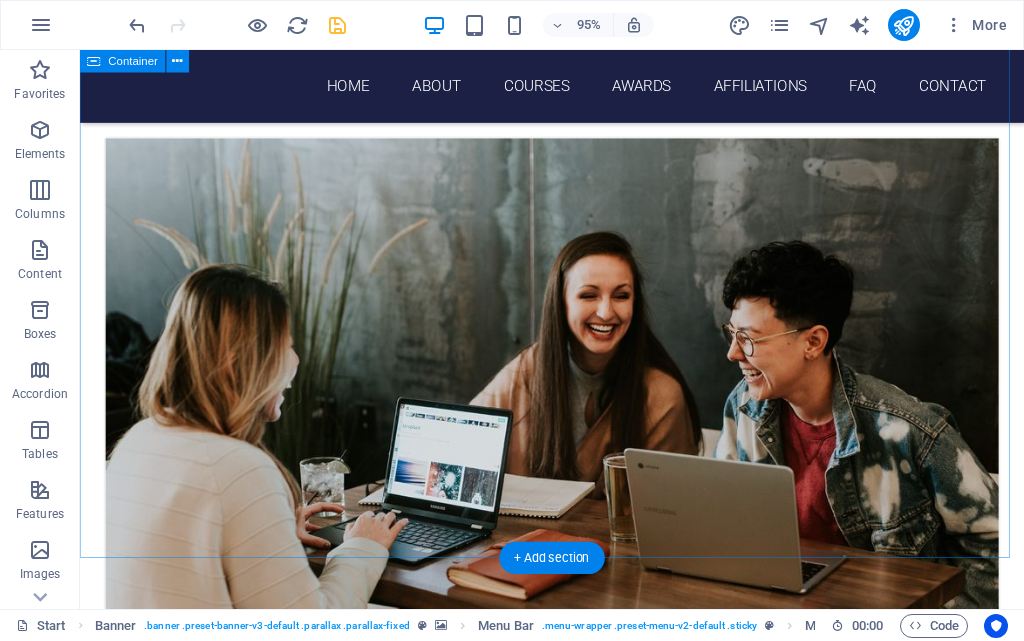 scroll, scrollTop: 3000, scrollLeft: 0, axis: vertical 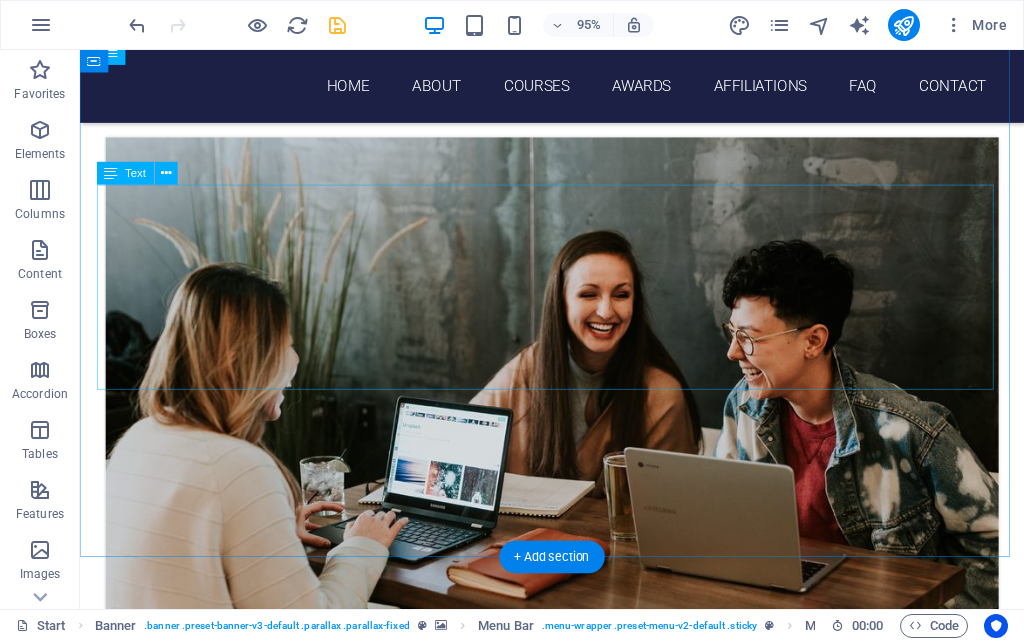 click on "ARIVOLI ACADEMY  was established in the year 2007, and registered in 2008 under INDIAN TRUST ACT 1882, and Arivoli Academy (A unit of ARIVOLI educational and charitable trust)is founded by Mr.D.SURESH BABU,in order to provide high quality education under the Vocational Education,Open School,Diploma and Degree oriented programme and distance education / distance learning / correspondence method to  students. Our students have successfully completed their Courses in our institution and have gone abroad and many have got recruited in government and Private sectors also. Arivoli Academy, committed to excellence, with a holistic approach has consistently maintained the highest standards in “a man-making education” in the immortal words of Swami Vivekananda, which can only be ensured by quality teaching of the finest calibre." at bounding box center [577, 4703] 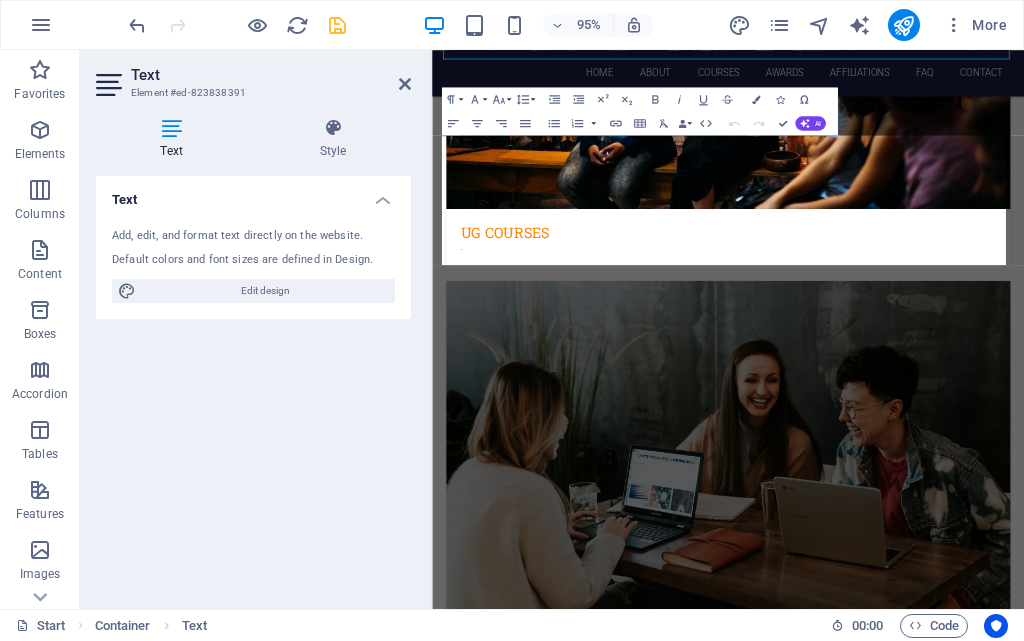 scroll, scrollTop: 3343, scrollLeft: 0, axis: vertical 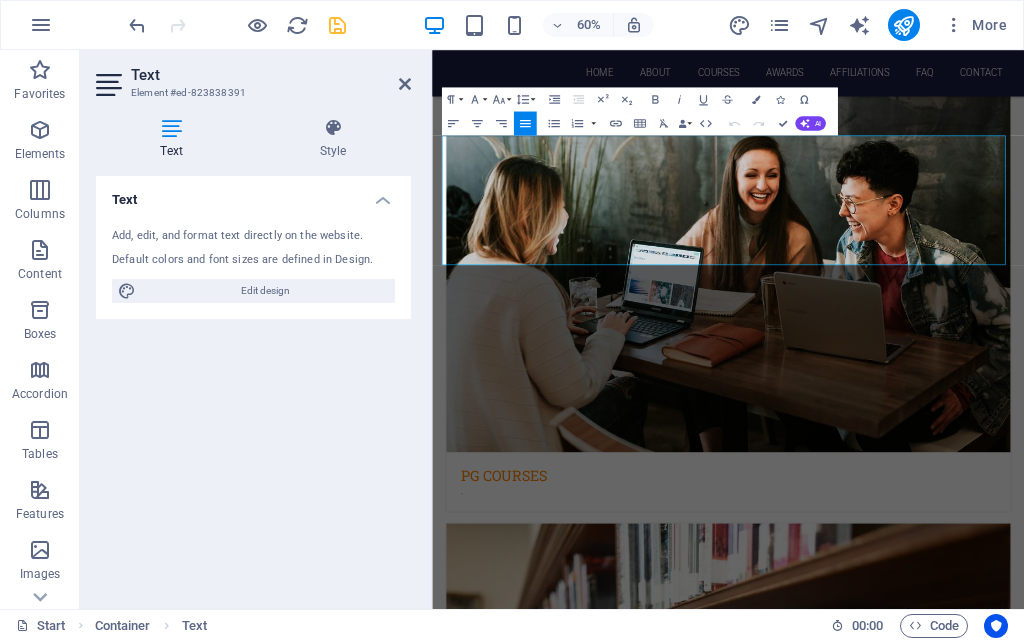 click on "Align Justify" at bounding box center (525, 123) 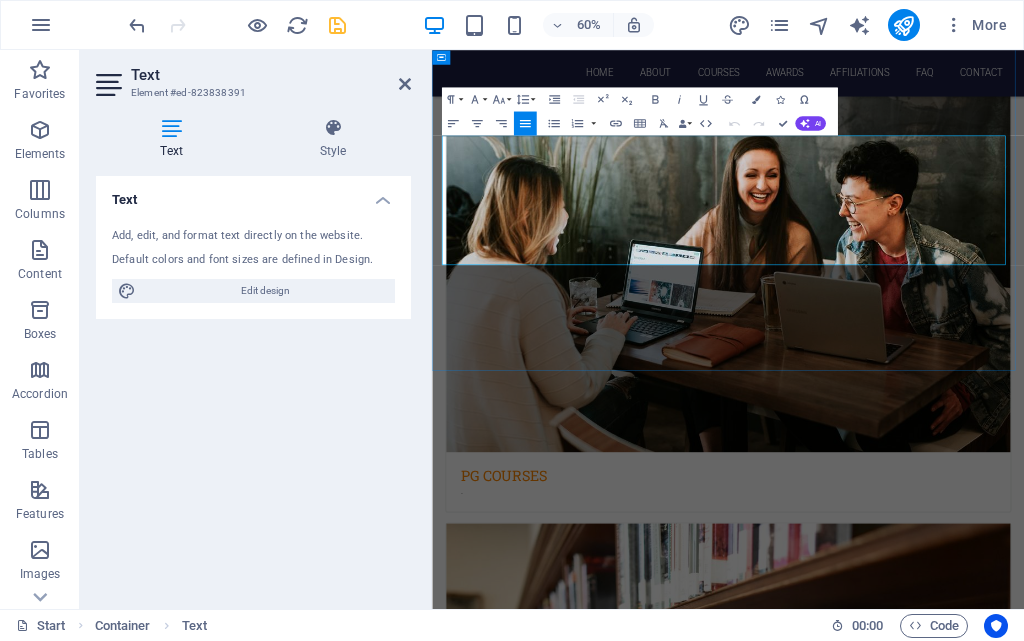 click on "ARIVOLI ACADEMY  was established in the year 2007, and registered in 2008 under INDIAN TRUST ACT 1882, and Arivoli Academy (A unit of ARIVOLI educational and charitable trust)is founded by Mr.D.SURESH BABU,in order to provide high quality education under the Vocational Education,Open School,Diploma and Degree oriented programme and distance education / distance learning / correspondence method to" at bounding box center [926, 4760] 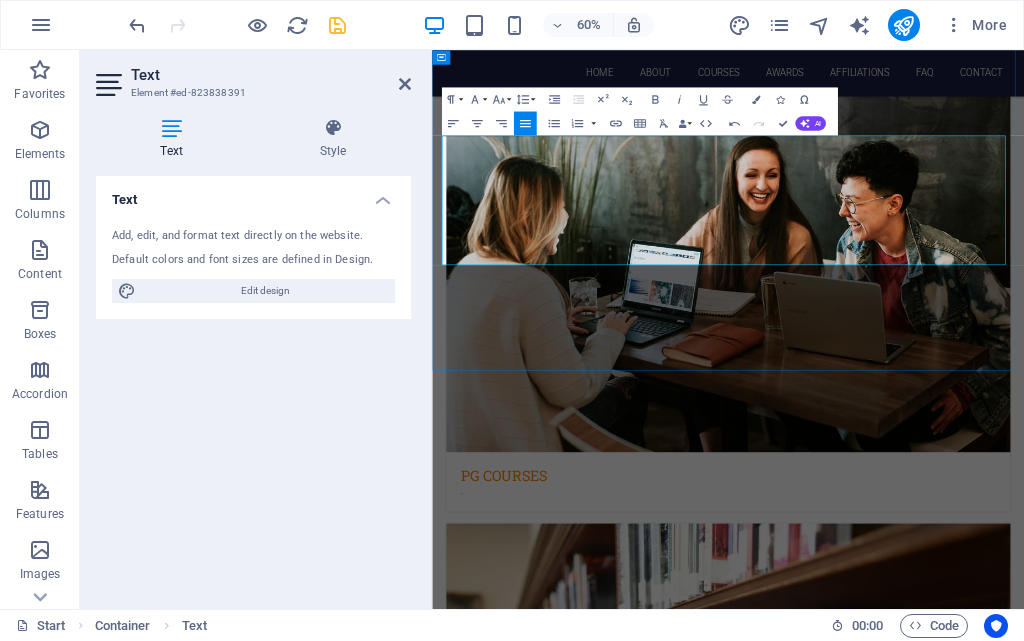 type 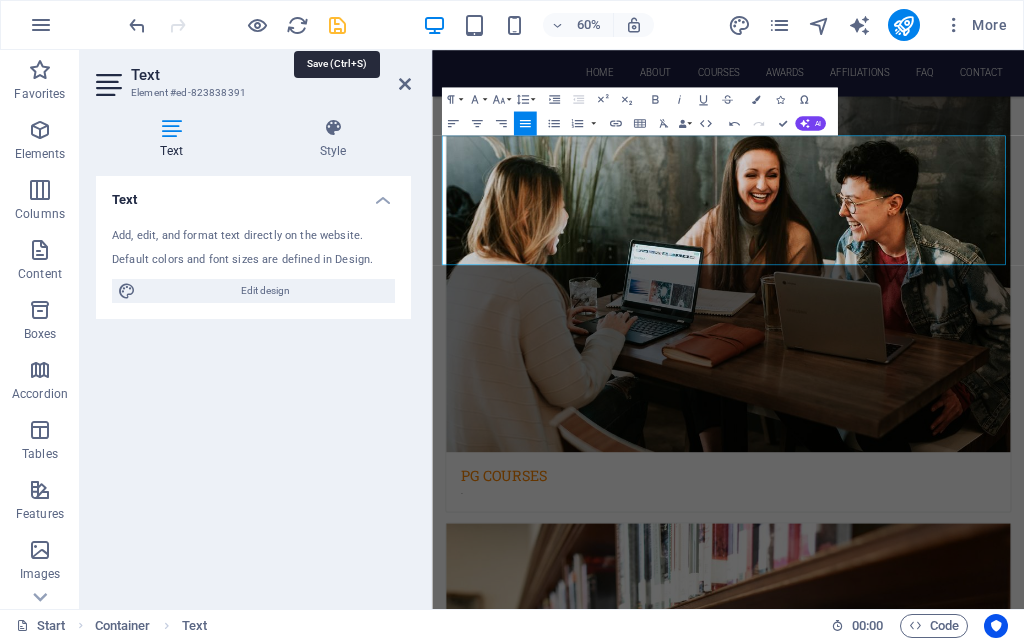 click at bounding box center [337, 25] 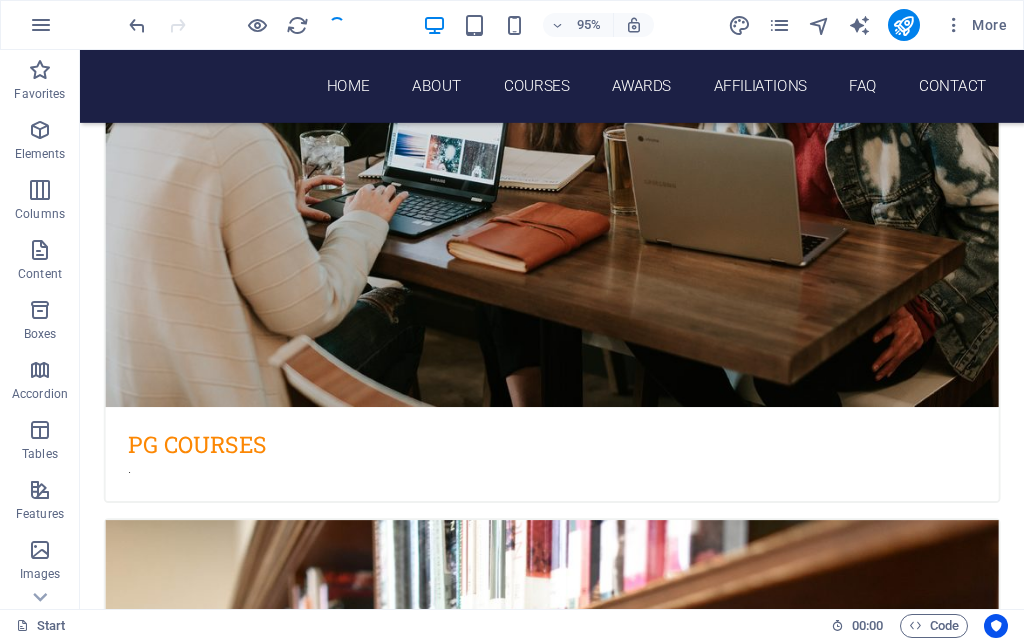 scroll, scrollTop: 3000, scrollLeft: 0, axis: vertical 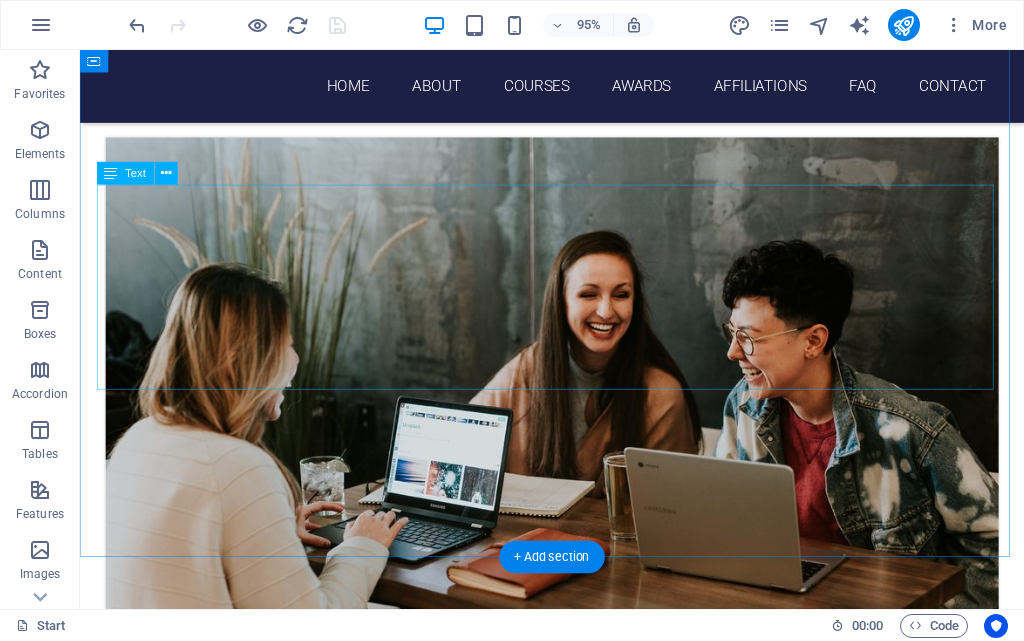 click on "Arivoli Academy  was established in the year 2007, and registered in 2008 under INDIAN TRUST ACT 1882, and Arivoli Academy (A unit of ARIVOLI educational and charitable trust)is founded by Mr.D.SURESH BABU,in order to provide high quality education under the Vocational Education,Open School,Diploma and Degree oriented programme and distance education / distance learning / correspondence method to  students. Our students have successfully completed their Courses in our institution and have gone abroad and many have got recruited in government and Private sectors also. Arivoli Academy, committed to excellence, with a holistic approach has consistently maintained the highest standards in “a man-making education” in the immortal words of Swami Vivekananda, which can only be ensured by quality teaching of the finest calibre." at bounding box center (577, 4703) 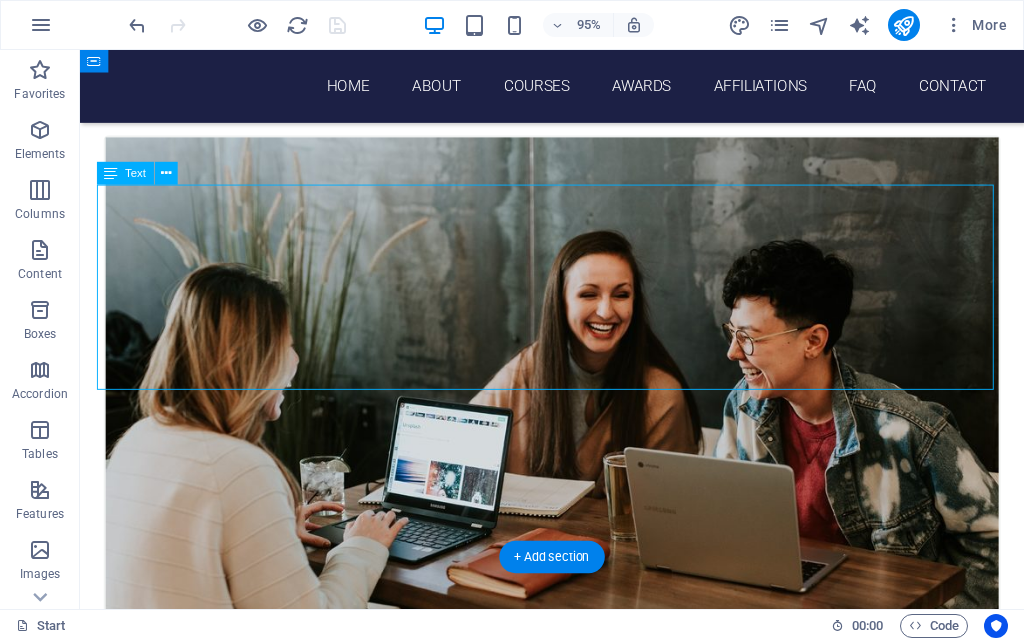 click on "Arivoli Academy  was established in the year 2007, and registered in 2008 under INDIAN TRUST ACT 1882, and Arivoli Academy (A unit of ARIVOLI educational and charitable trust)is founded by Mr.D.SURESH BABU,in order to provide high quality education under the Vocational Education,Open School,Diploma and Degree oriented programme and distance education / distance learning / correspondence method to  students. Our students have successfully completed their Courses in our institution and have gone abroad and many have got recruited in government and Private sectors also. Arivoli Academy, committed to excellence, with a holistic approach has consistently maintained the highest standards in “a man-making education” in the immortal words of Swami Vivekananda, which can only be ensured by quality teaching of the finest calibre." at bounding box center [577, 4703] 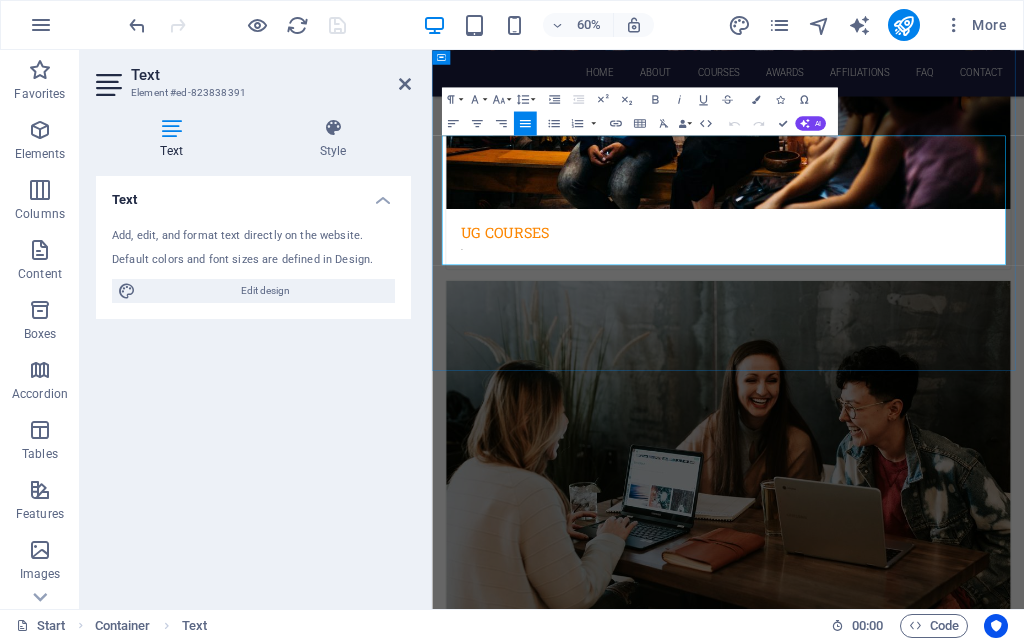 scroll, scrollTop: 3343, scrollLeft: 0, axis: vertical 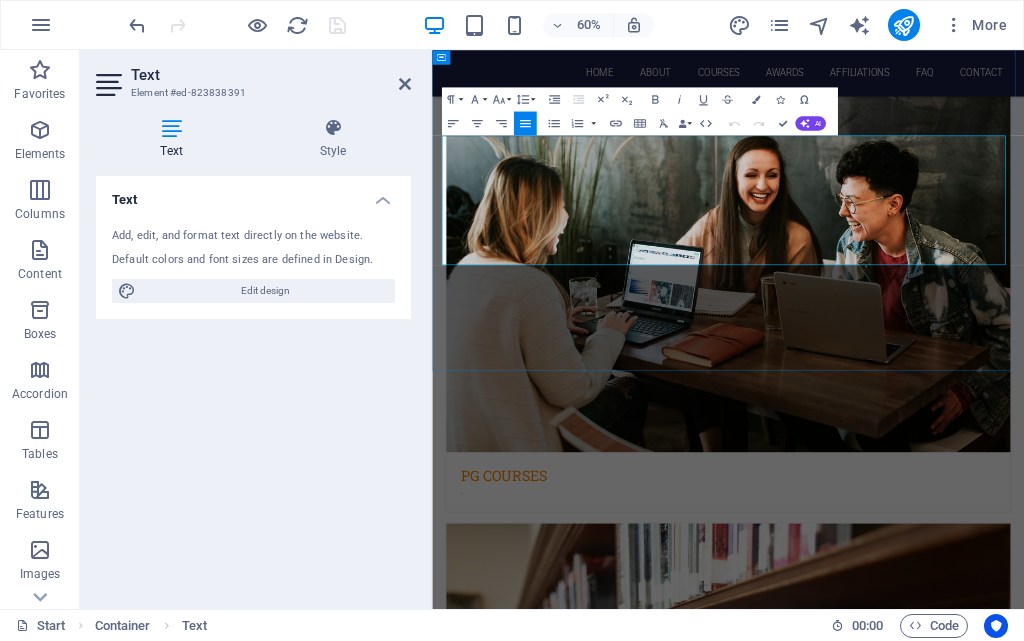 click on "Arivoli Academy  was established in the year 2007, and registered in 2008 under INDIAN TRUST ACT 1882, and Arivoli Academy (A unit of ARIVOLI educational and charitable trust)is founded by Mr.D.SURESH BABU,in order to provide high quality education under the Vocational Education,Open School,Diploma and Degree oriented programme and distance education / distance learning / correspondence method to" at bounding box center [926, 4760] 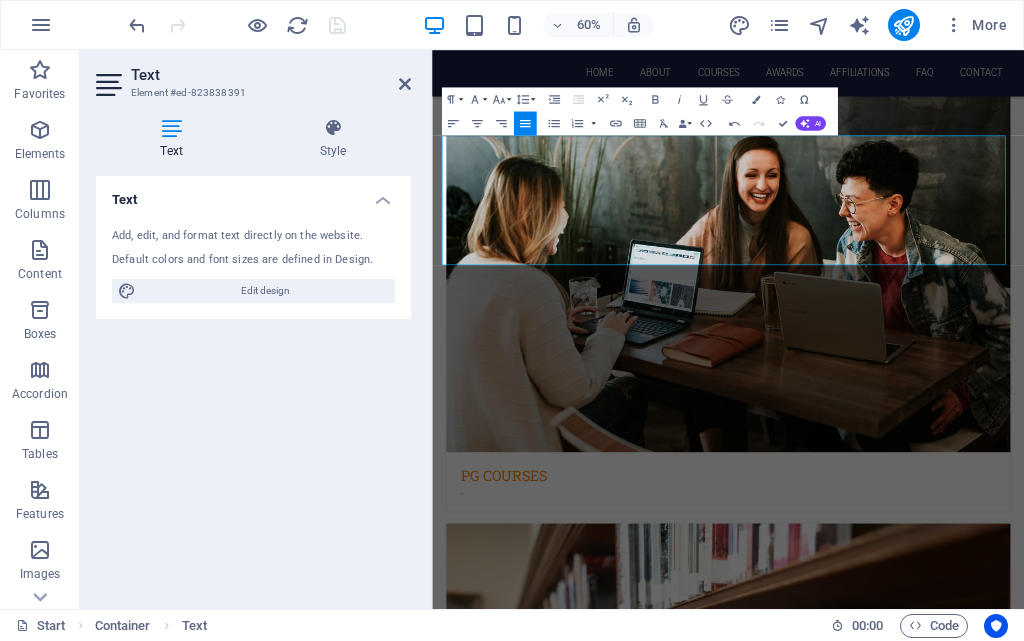 click on "60% More" at bounding box center [570, 25] 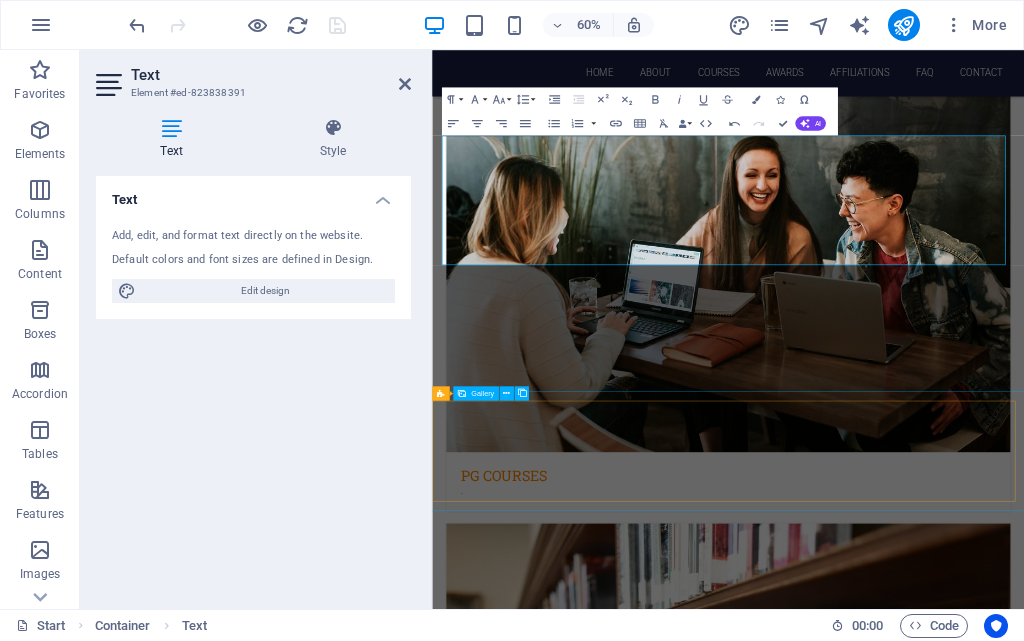 click at bounding box center [1129, 5241] 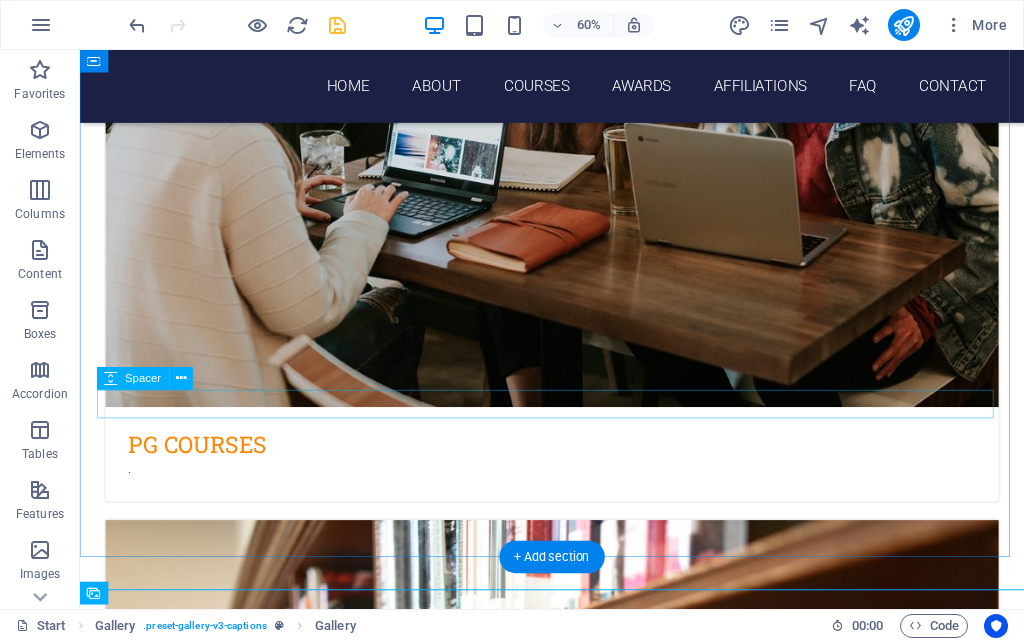 scroll, scrollTop: 3000, scrollLeft: 0, axis: vertical 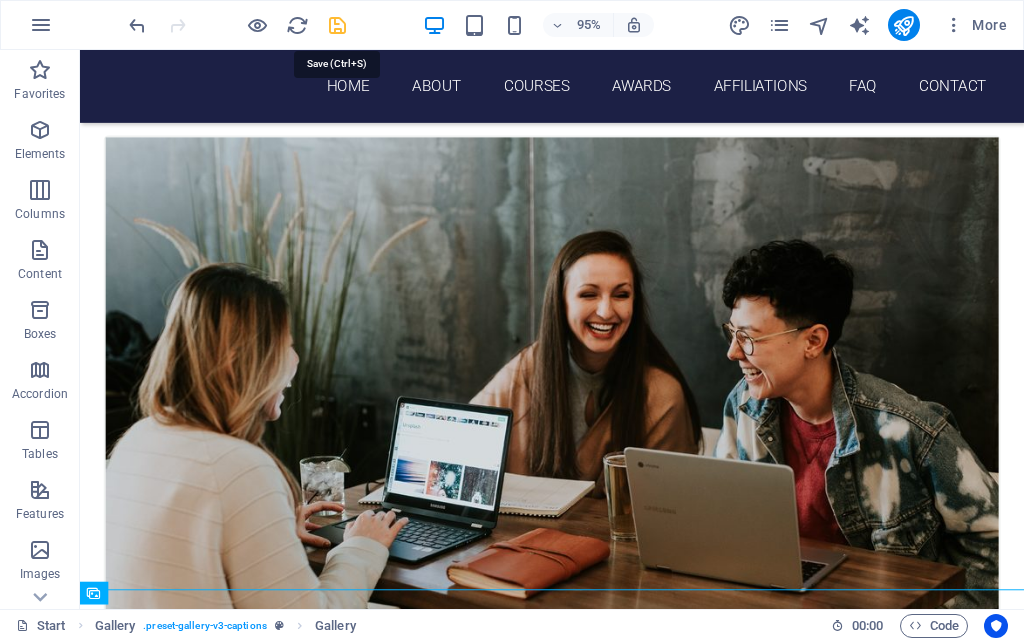 click at bounding box center (337, 25) 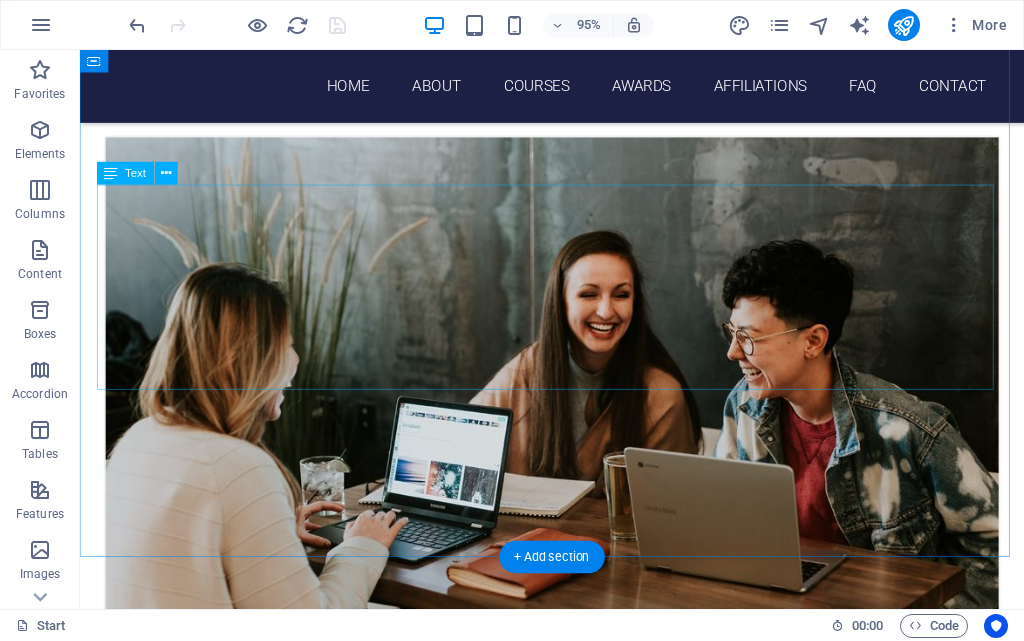click on "Arivoli Academy  was established in the year 2007, and registered in 2008 under INDIAN TRUST ACT 1882, and Arivoli Academy (A unit of ARIVOLI educational and charitable trust)is founded by Mr.D.SURESH BABU, in order to provide high quality education under the Vocational Education, Open School, Diploma and Degree oriented programme and distance education / distance learning / correspondence method to  students. Our students have successfully completed their Courses in our institution and have gone abroad and many have got recruited in government and Private sectors also. Arivoli Academy, committed to excellence, with a holistic approach has consistently maintained the highest standards in “a man-making education” in the immortal words of Swami Vivekananda, which can only be ensured by quality teaching of the finest calibre." at bounding box center (577, 4703) 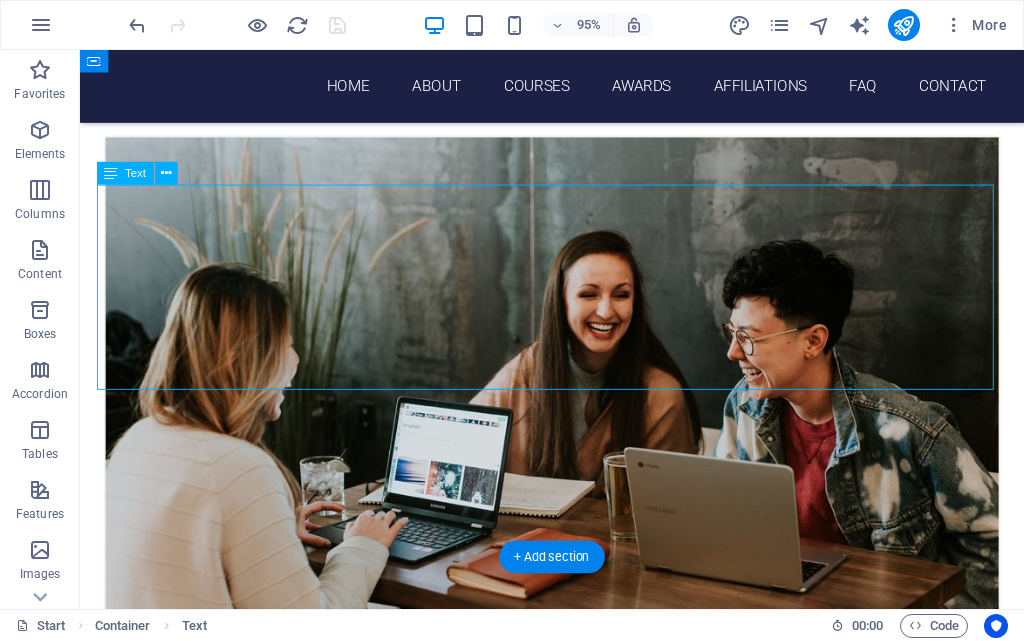 click on "Arivoli Academy  was established in the year 2007, and registered in 2008 under INDIAN TRUST ACT 1882, and Arivoli Academy (A unit of ARIVOLI educational and charitable trust)is founded by Mr.D.SURESH BABU, in order to provide high quality education under the Vocational Education, Open School, Diploma and Degree oriented programme and distance education / distance learning / correspondence method to  students. Our students have successfully completed their Courses in our institution and have gone abroad and many have got recruited in government and Private sectors also. Arivoli Academy, committed to excellence, with a holistic approach has consistently maintained the highest standards in “a man-making education” in the immortal words of Swami Vivekananda, which can only be ensured by quality teaching of the finest calibre." at bounding box center (577, 4703) 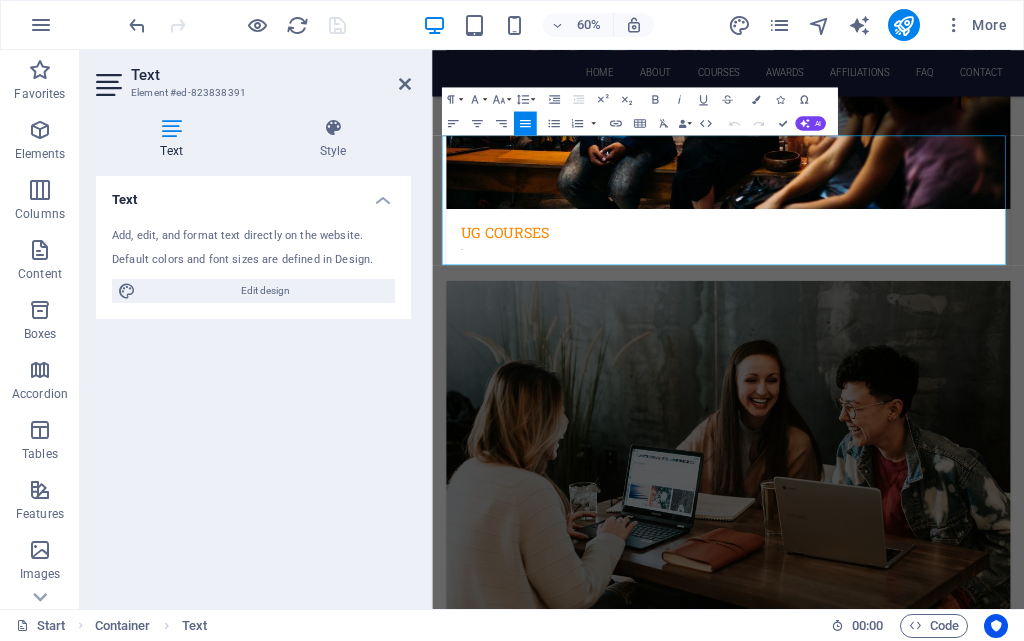 scroll, scrollTop: 3343, scrollLeft: 0, axis: vertical 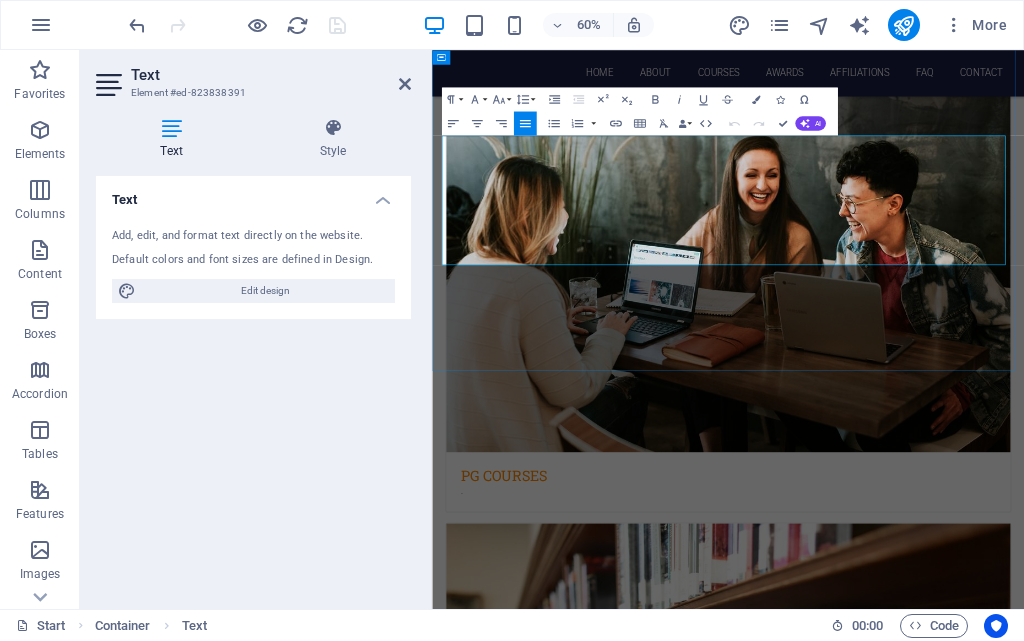 click on "Arivoli Academy  was established in the year 2007, and registered in 2008 under INDIAN TRUST ACT 1882, and Arivoli Academy (A unit of ARIVOLI educational and charitable trust)is founded by Mr.D.SURESH BABU, in order to provide high quality education under the Vocational Education, Open School, Diploma and Degree oriented programme and distance education / distance learning / correspondence method to" at bounding box center [926, 4760] 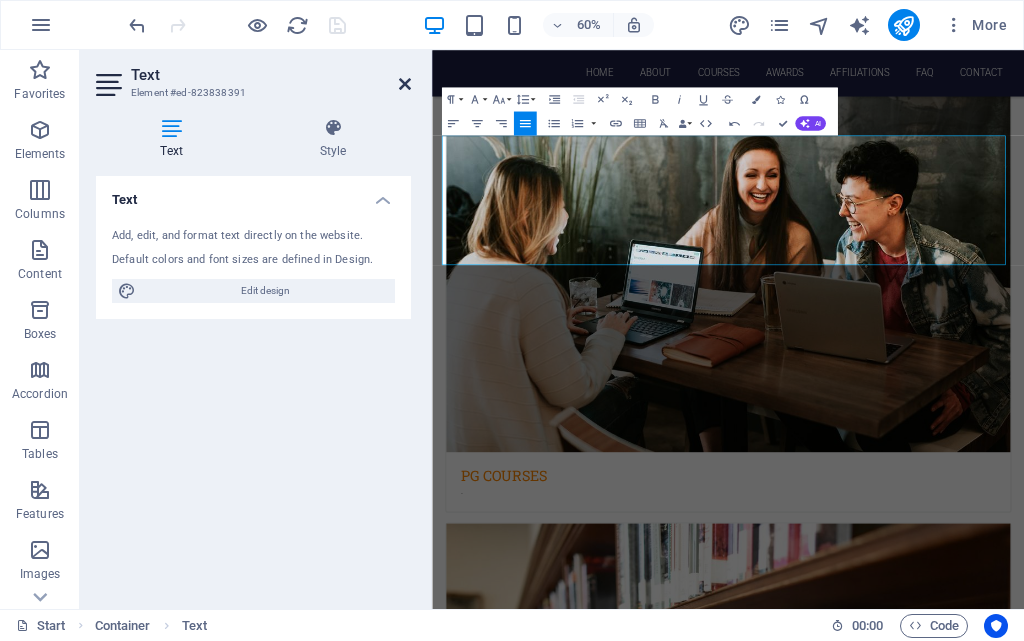 click at bounding box center (405, 84) 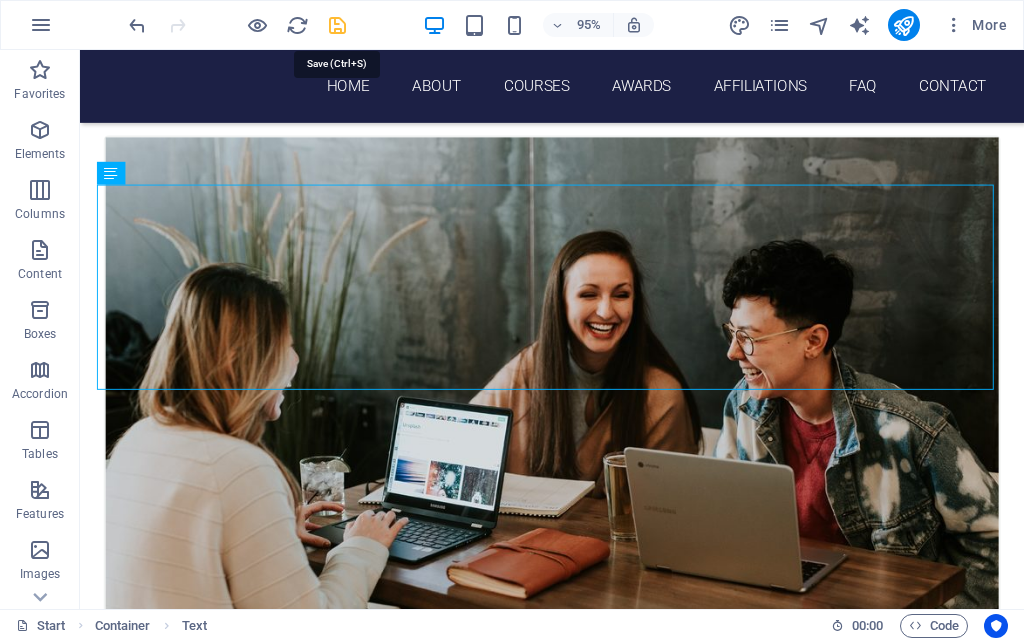 click at bounding box center [337, 25] 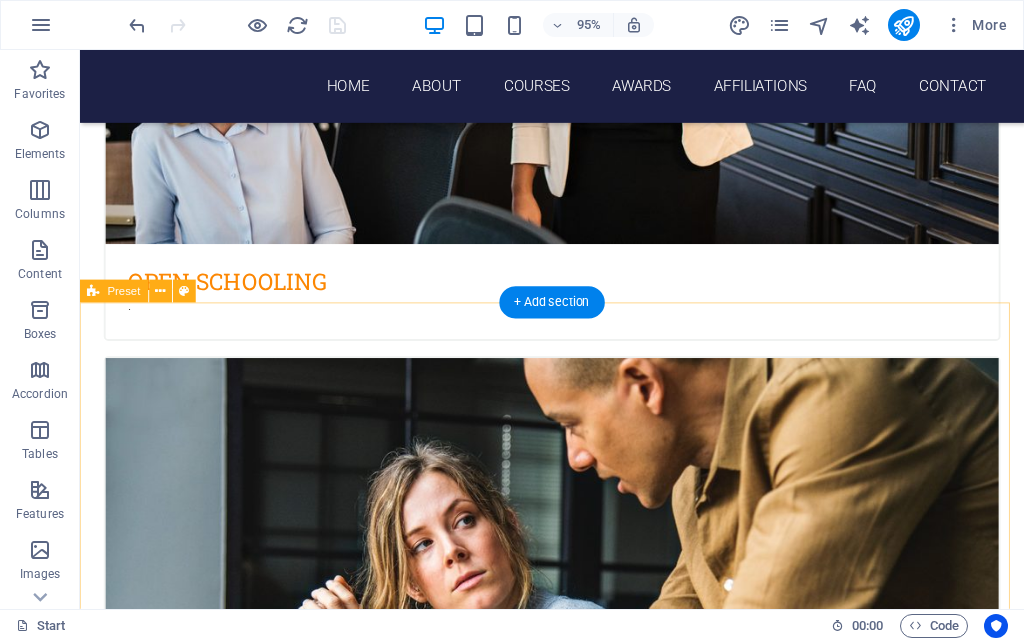 scroll, scrollTop: 1400, scrollLeft: 0, axis: vertical 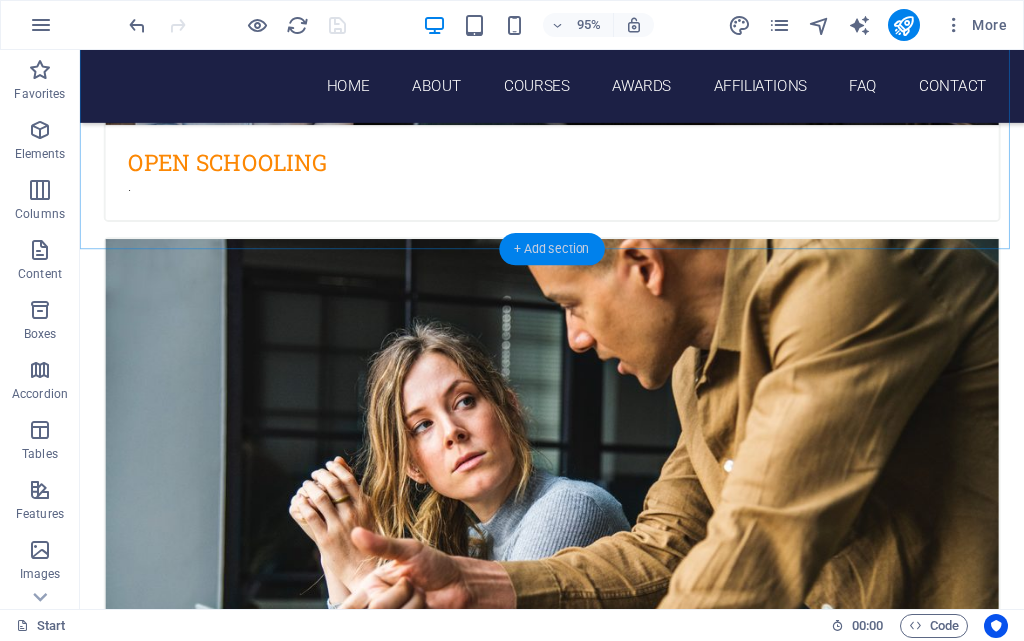click on "+ Add section" at bounding box center [551, 249] 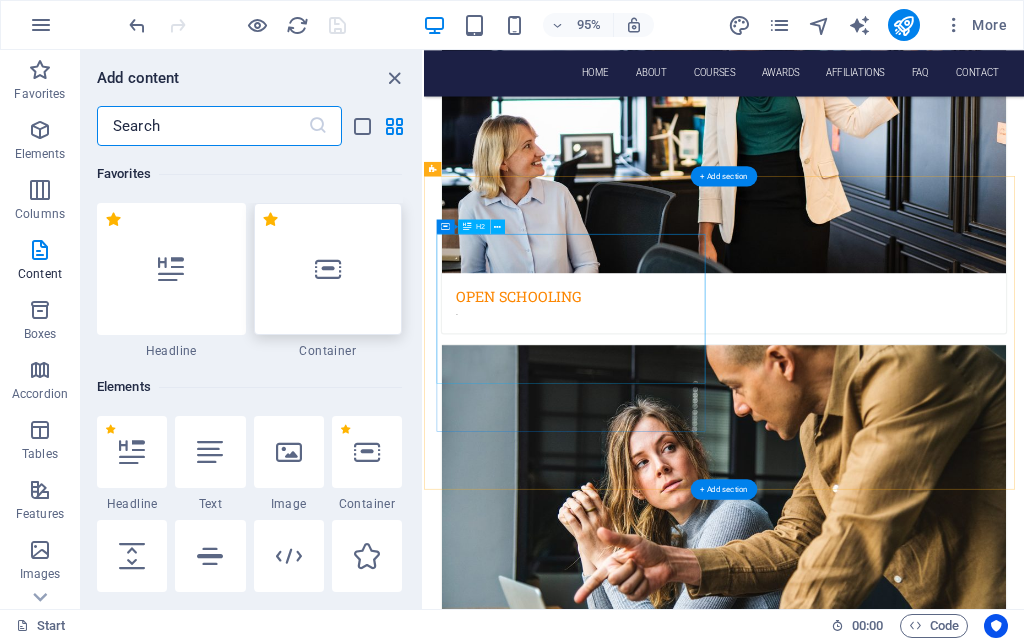 scroll, scrollTop: 1744, scrollLeft: 0, axis: vertical 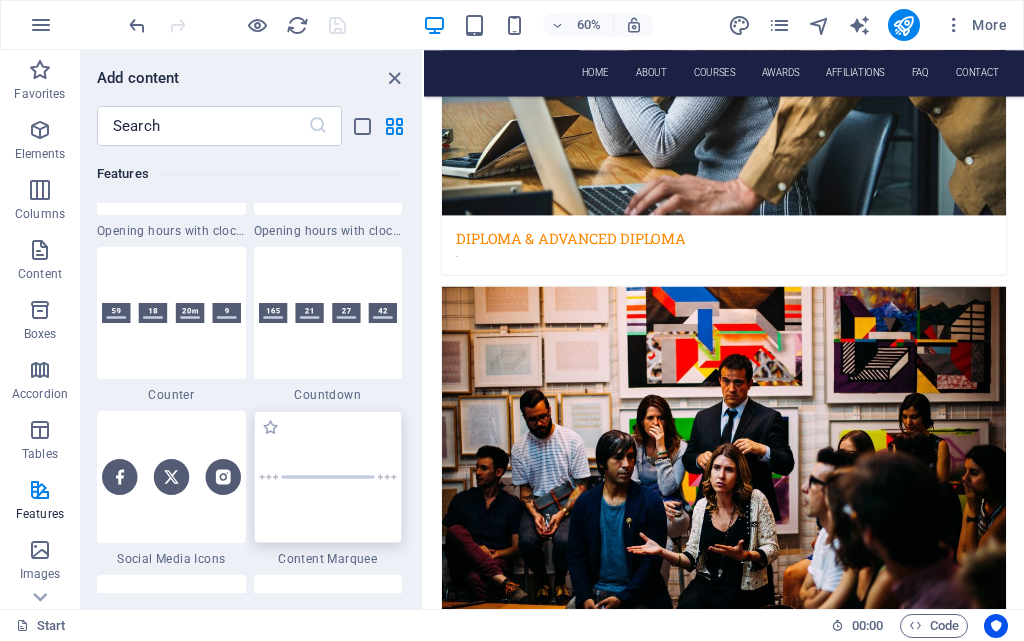 click at bounding box center [328, 477] 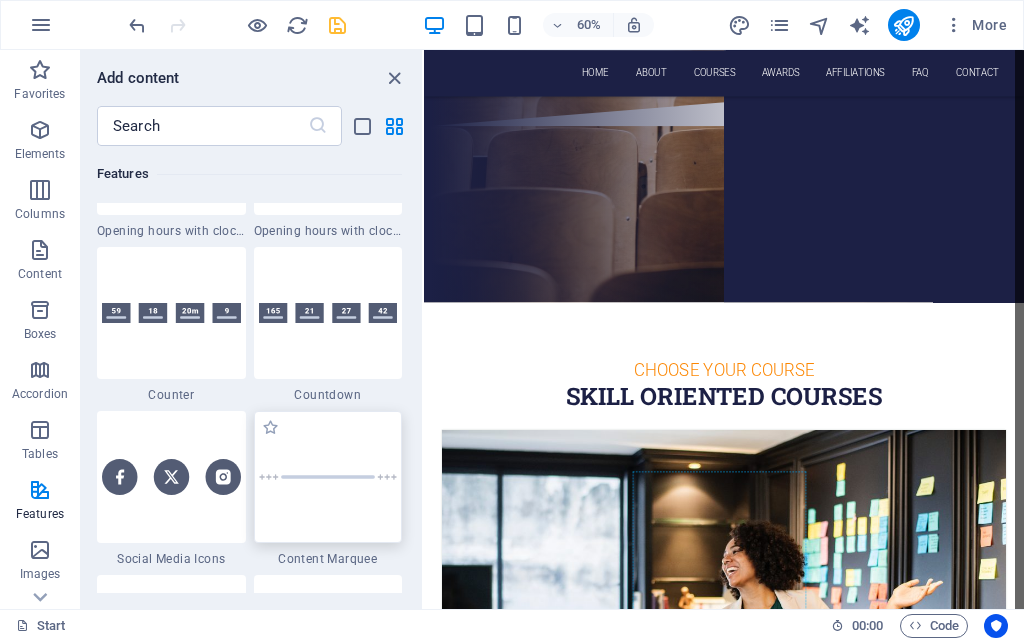 scroll, scrollTop: 832, scrollLeft: 0, axis: vertical 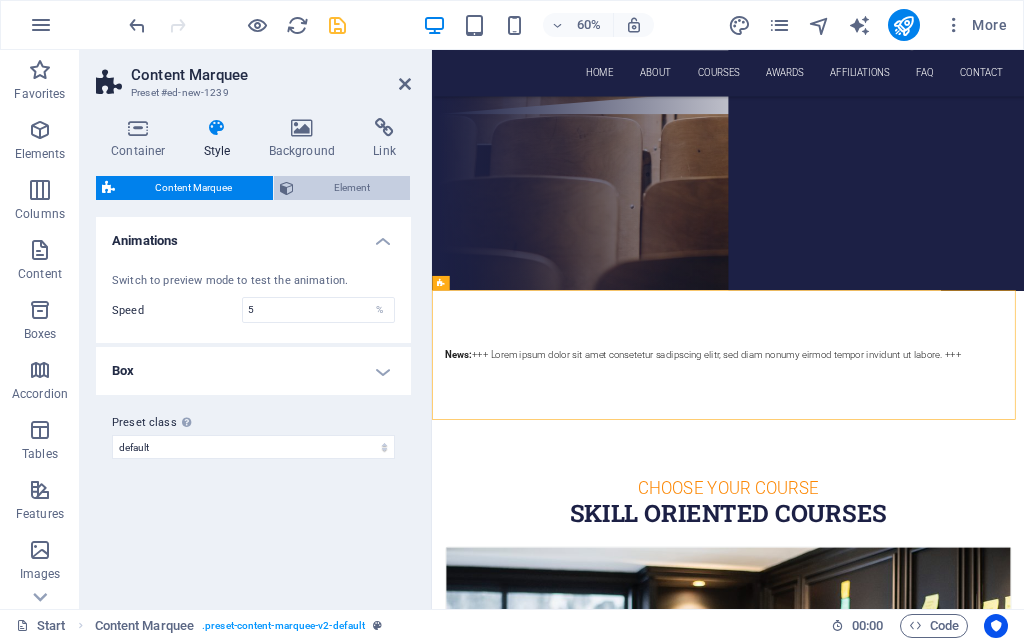 click on "Element" at bounding box center [352, 188] 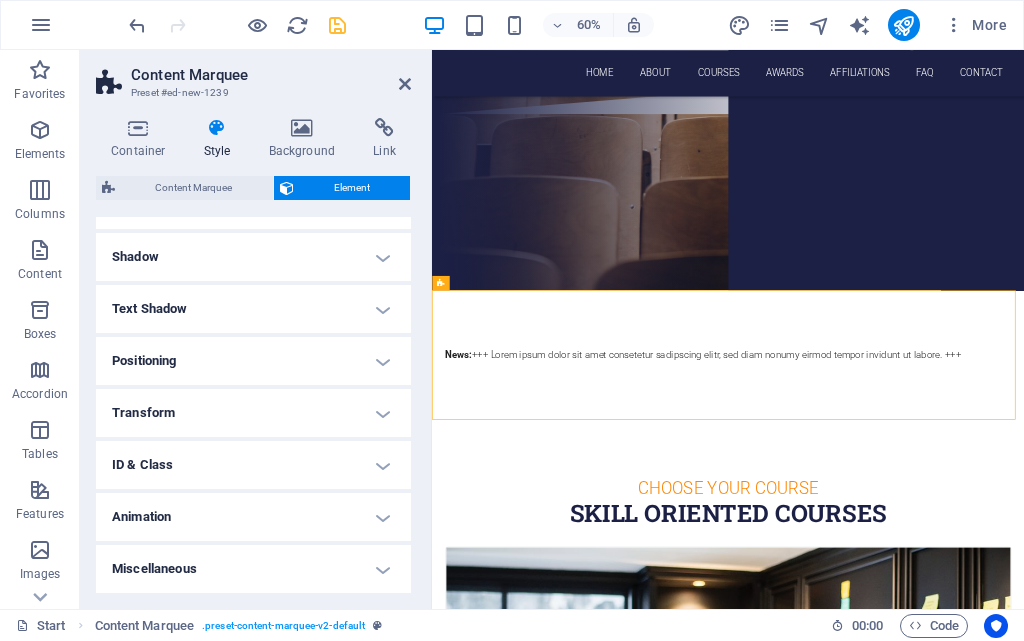 scroll, scrollTop: 0, scrollLeft: 0, axis: both 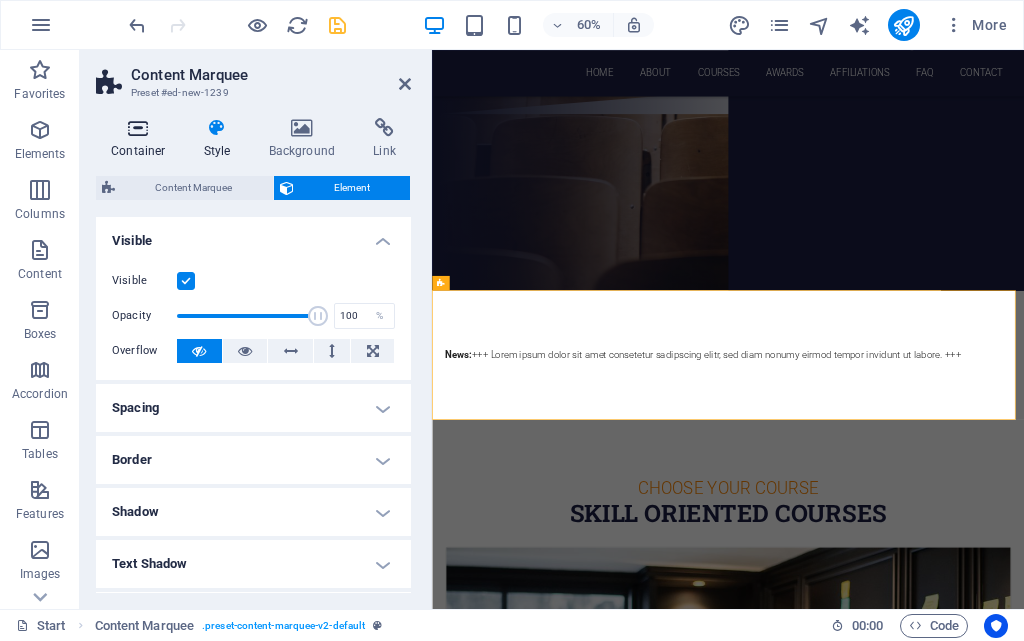 click on "Container" at bounding box center [142, 139] 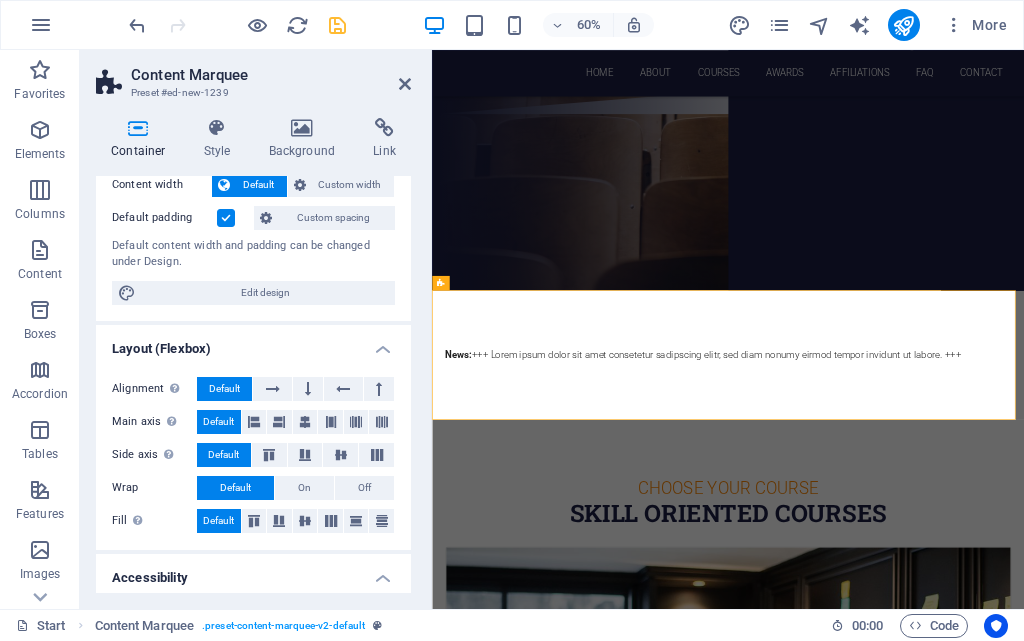 scroll, scrollTop: 358, scrollLeft: 0, axis: vertical 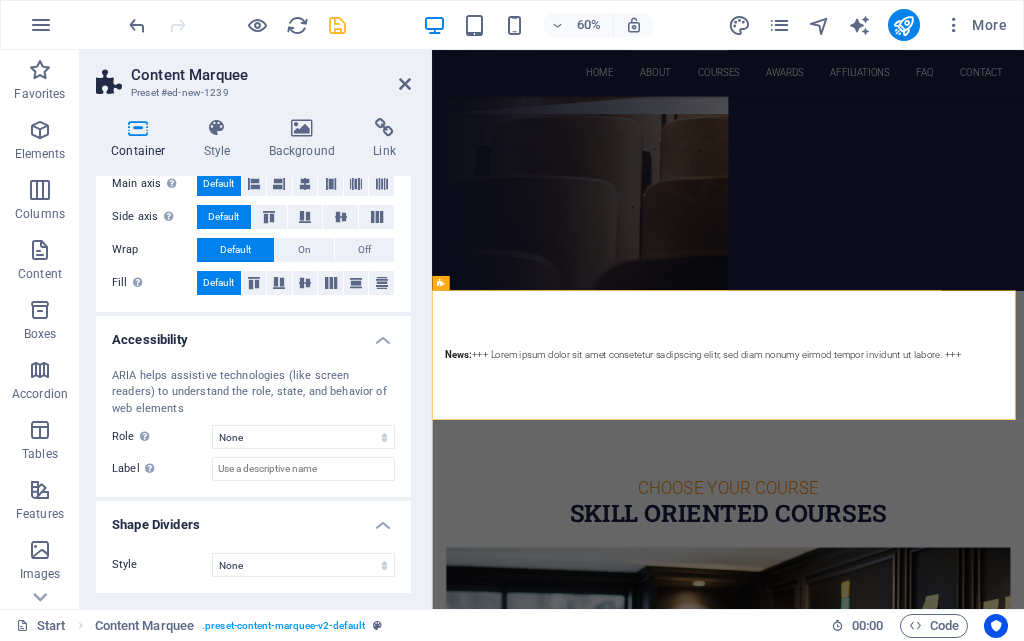 click on "Accessibility" at bounding box center [253, 334] 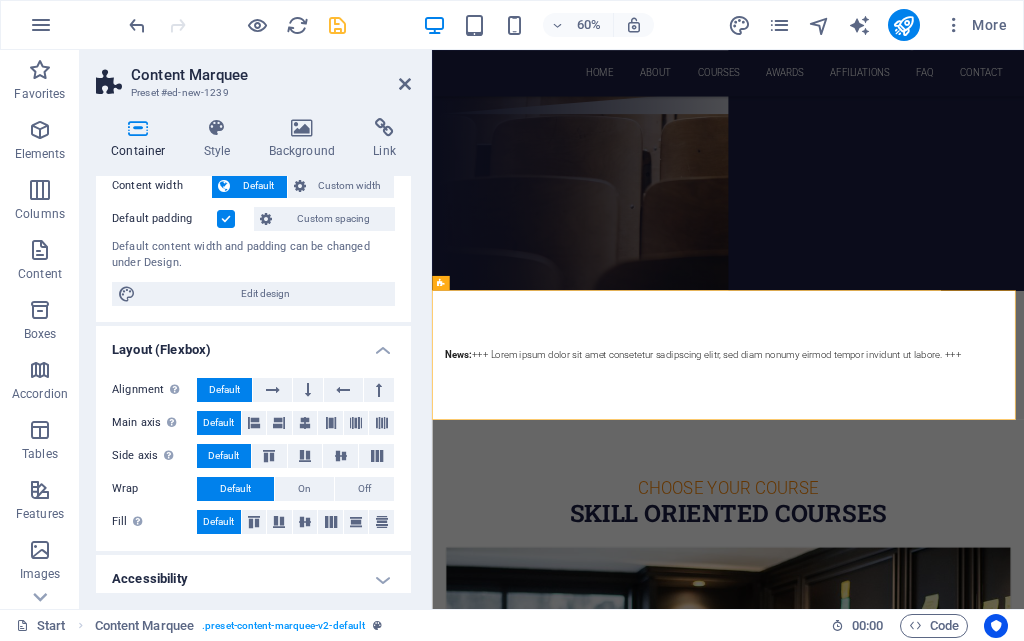 scroll, scrollTop: 0, scrollLeft: 0, axis: both 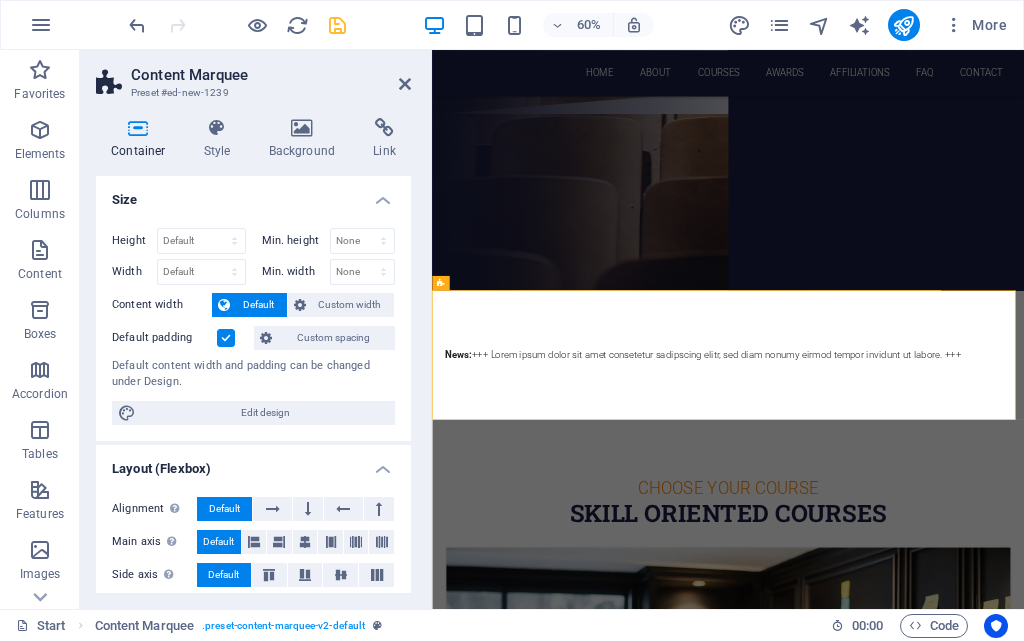 click on "Layout (Flexbox)" at bounding box center [253, 463] 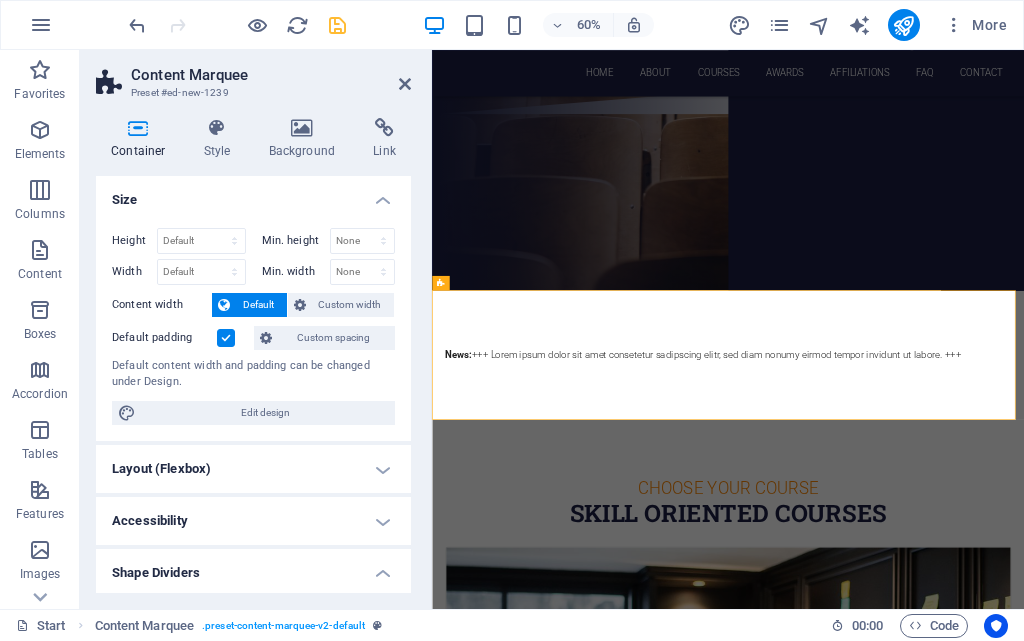 click on "Size" at bounding box center (253, 194) 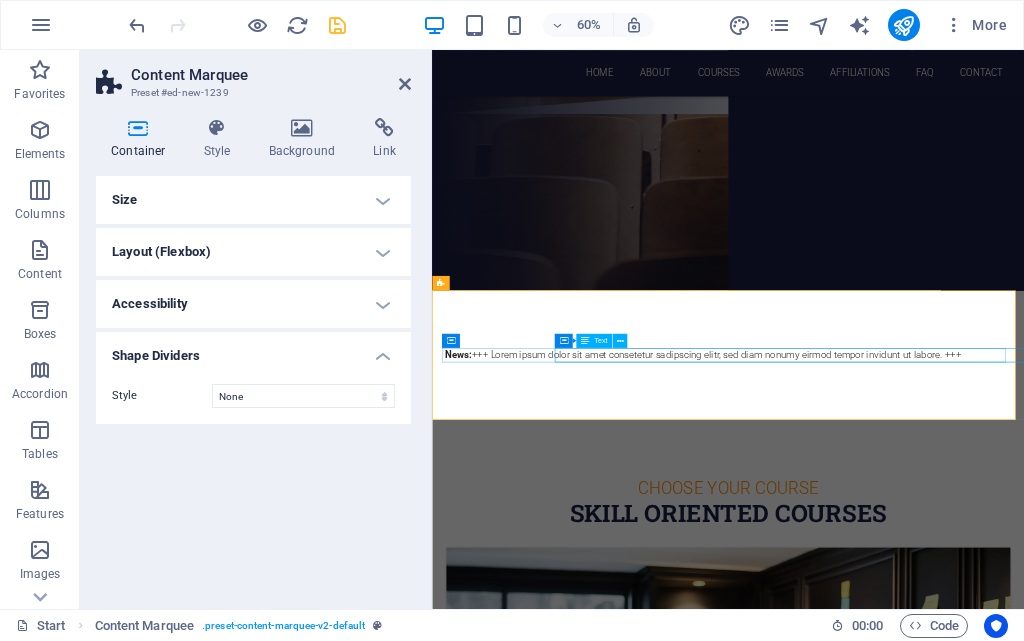 click on "News:  +++ Lorem ipsum dolor sit amet consetetur sadipscing elitr, sed diam nonumy eirmod tempor invidunt ut labore. +++" at bounding box center [1395, 558] 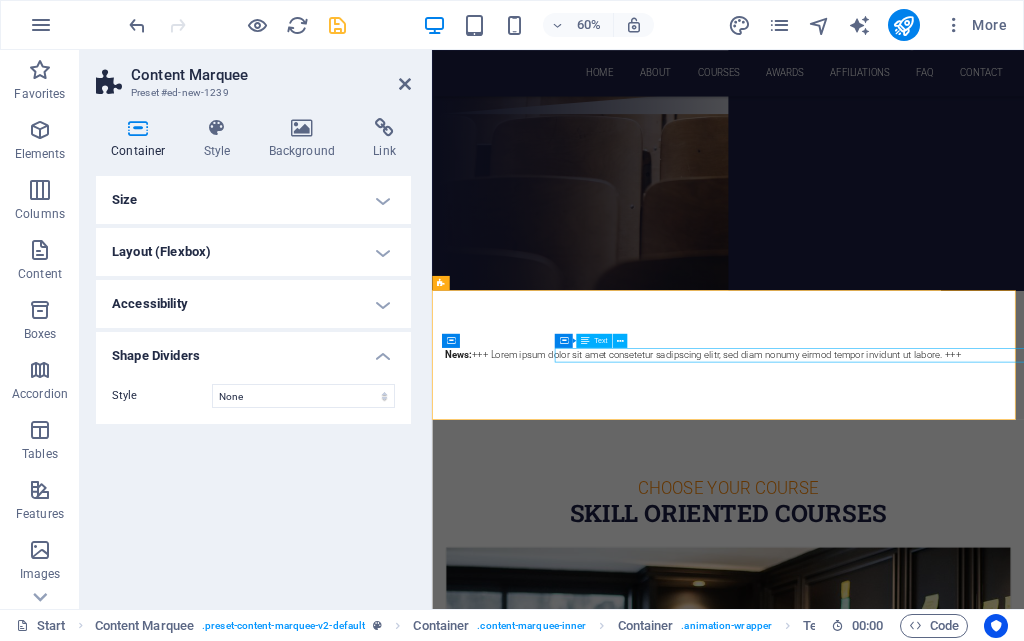 click on "News:  +++ Lorem ipsum dolor sit amet consetetur sadipscing elitr, sed diam nonumy eirmod tempor invidunt ut labore. +++" at bounding box center (1396, 558) 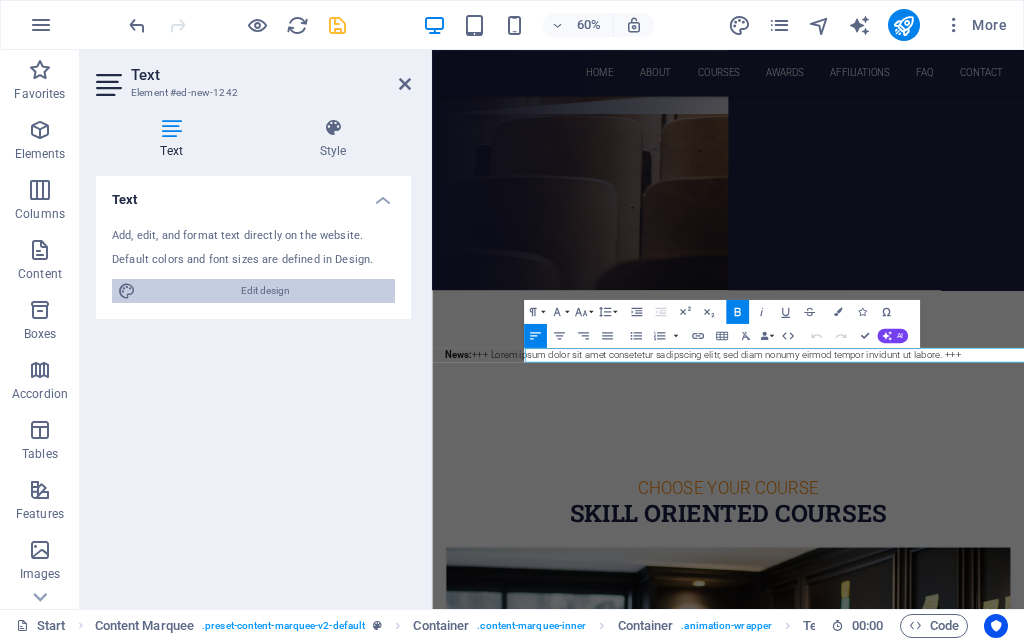 click on "Edit design" at bounding box center (265, 291) 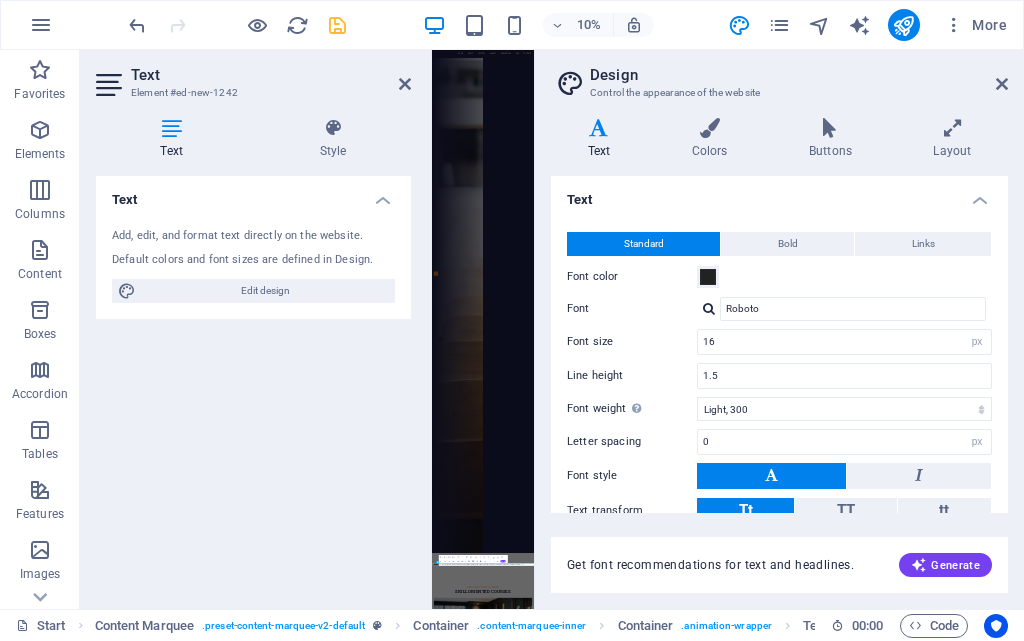 scroll, scrollTop: 119, scrollLeft: 0, axis: vertical 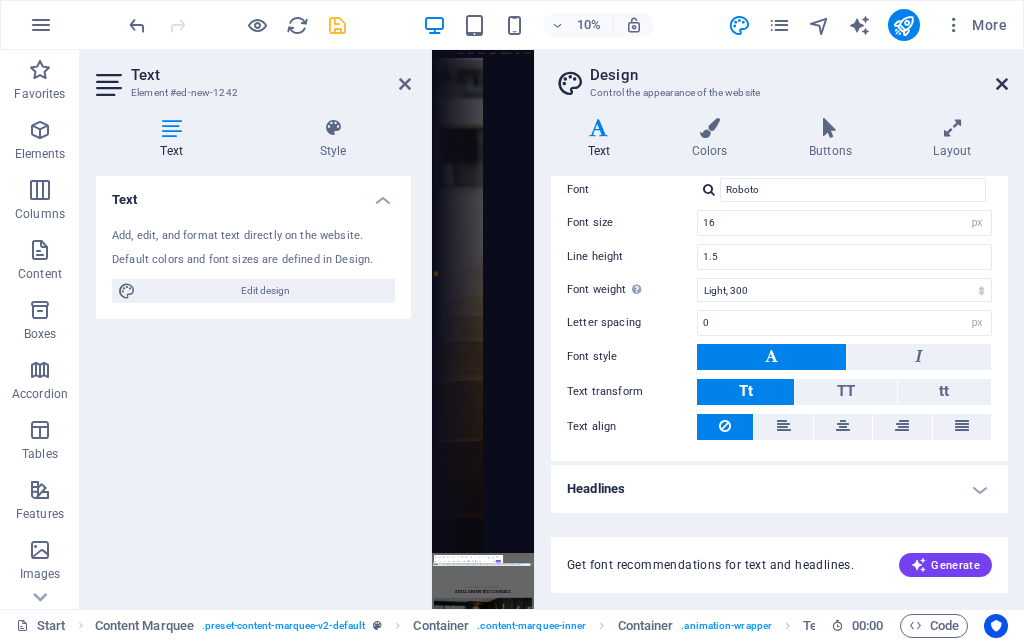 drag, startPoint x: 1001, startPoint y: 79, endPoint x: 311, endPoint y: 311, distance: 727.9588 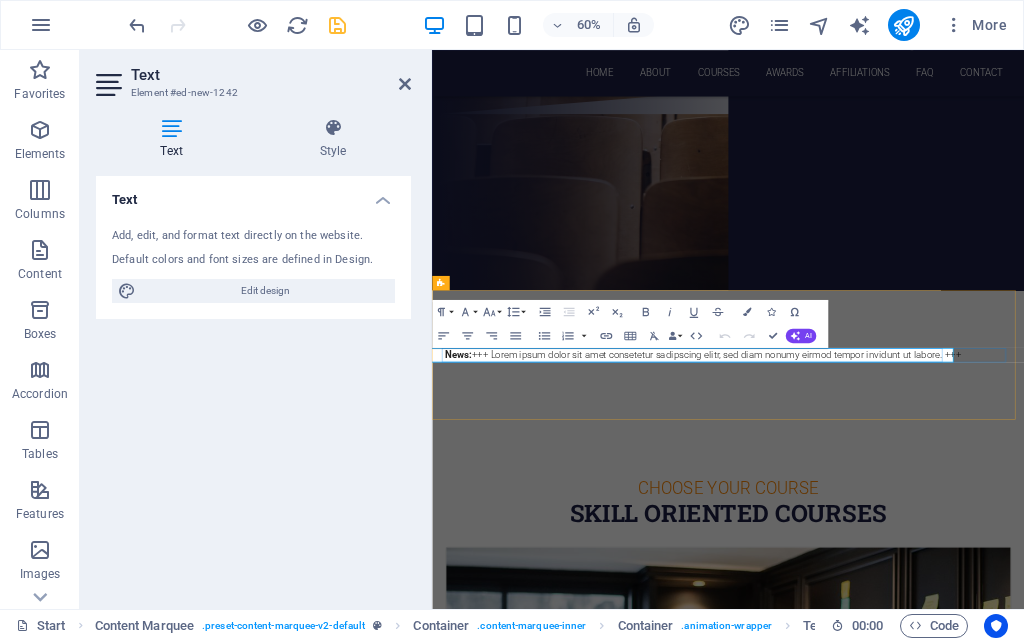 click on "News:  +++ Lorem ipsum dolor sit amet consetetur sadipscing elitr, sed diam nonumy eirmod tempor invidunt ut labore. +++" at bounding box center [1396, 558] 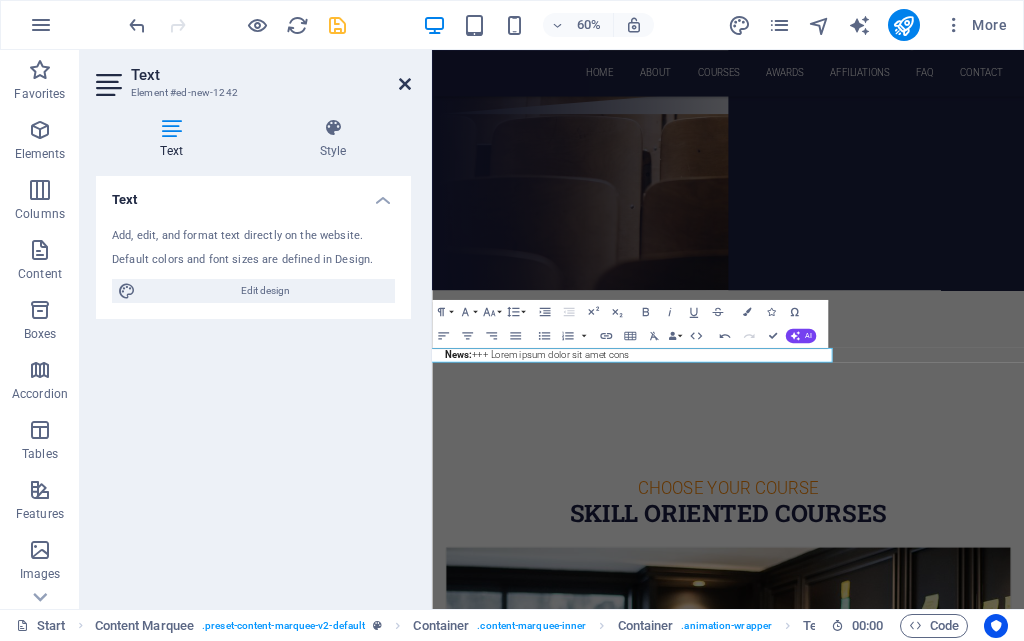drag, startPoint x: 404, startPoint y: 79, endPoint x: 425, endPoint y: 209, distance: 131.68523 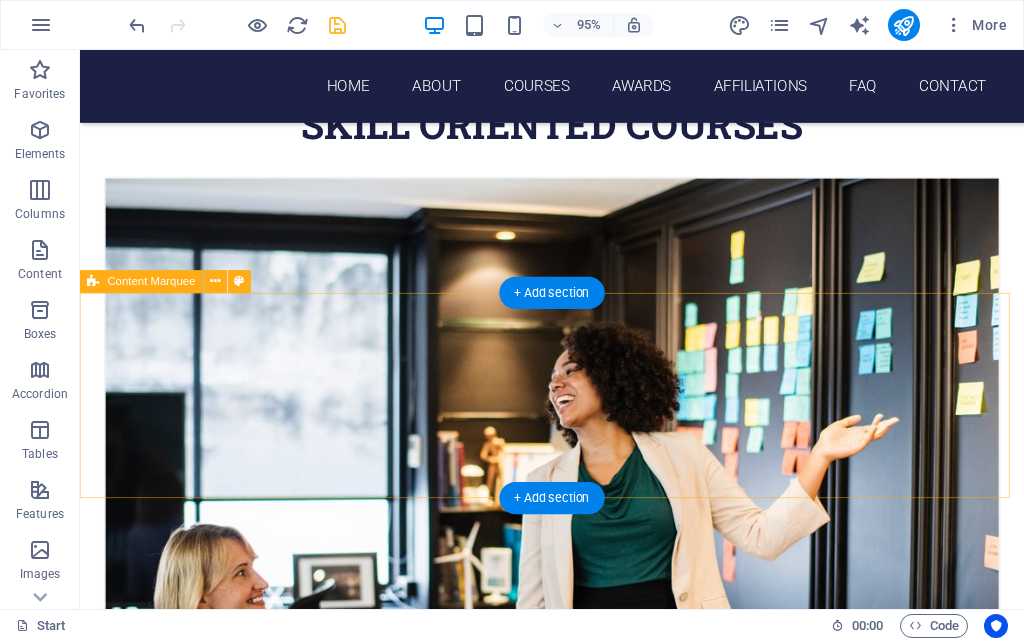 scroll, scrollTop: 332, scrollLeft: 0, axis: vertical 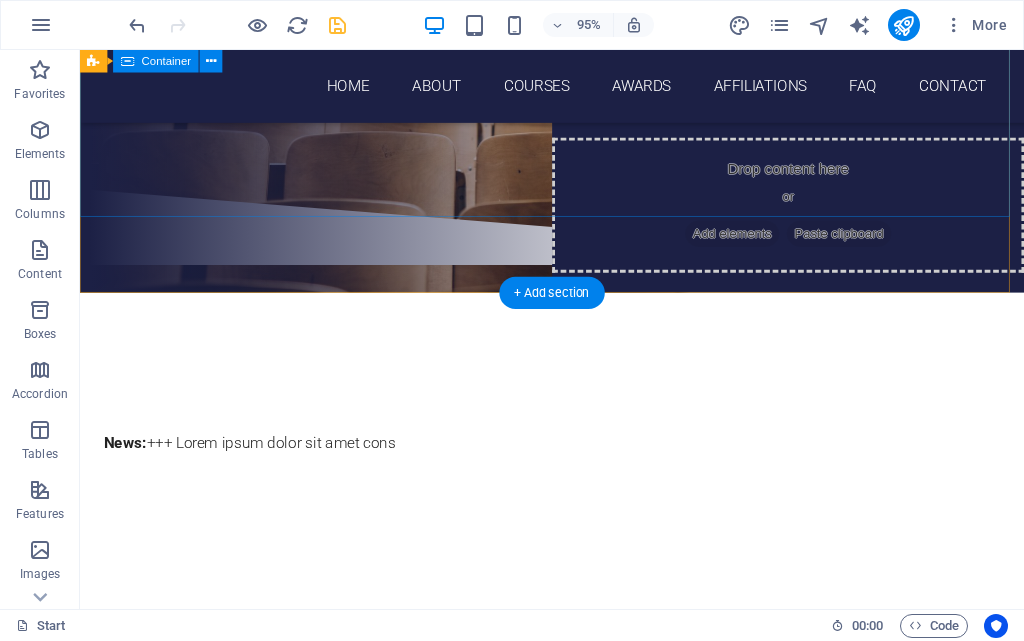 click on "arivoli academy a center for education Our Courses Sign up now" at bounding box center [577, -43] 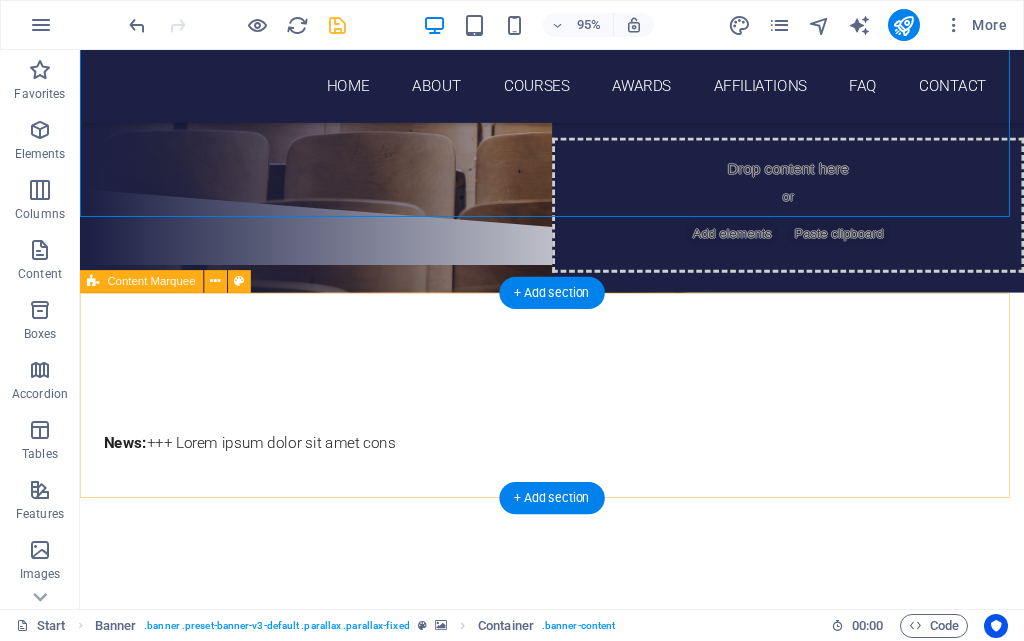 click on "News:  +++ Lorem ipsum dolor sit amet cons" at bounding box center (577, 465) 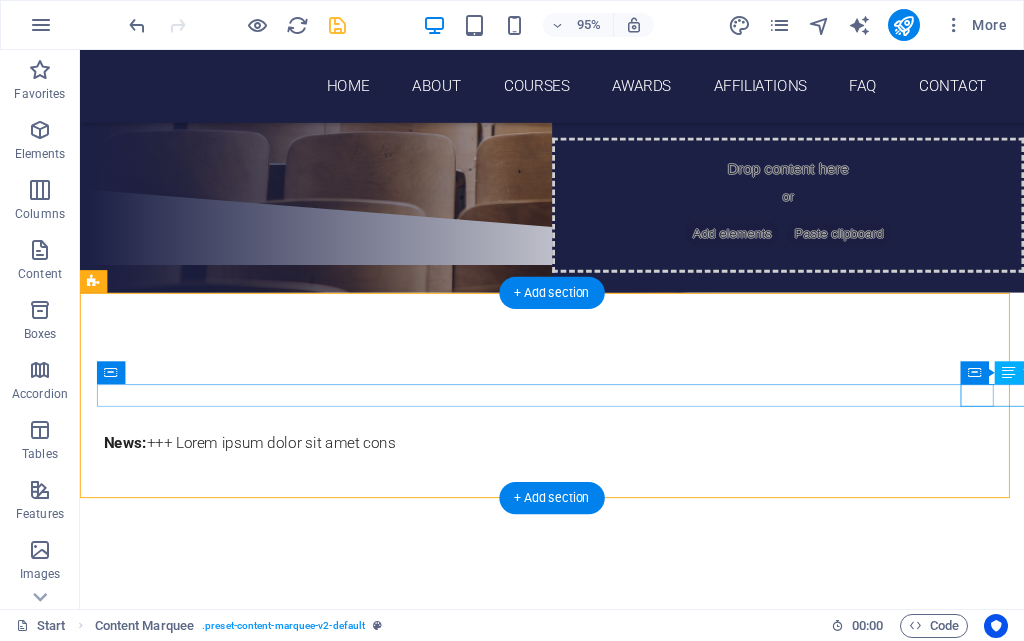 click on "News:  +++ Lorem ipsum dolor sit amet cons" at bounding box center (1046, 465) 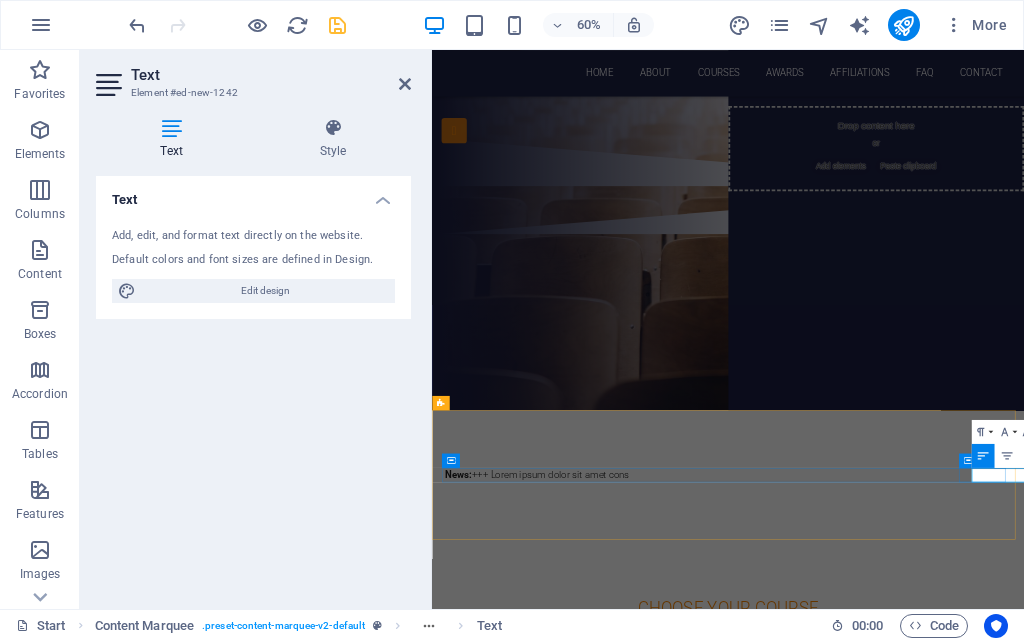 click on "News:  +++ Lorem ipsum dolor sit amet cons" at bounding box center [1386, 758] 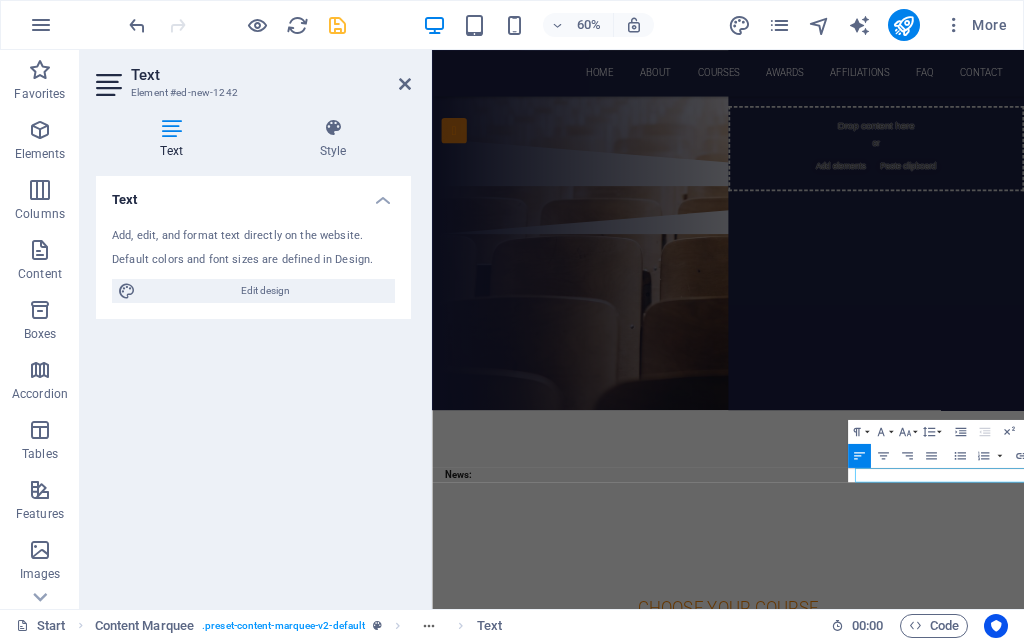 type 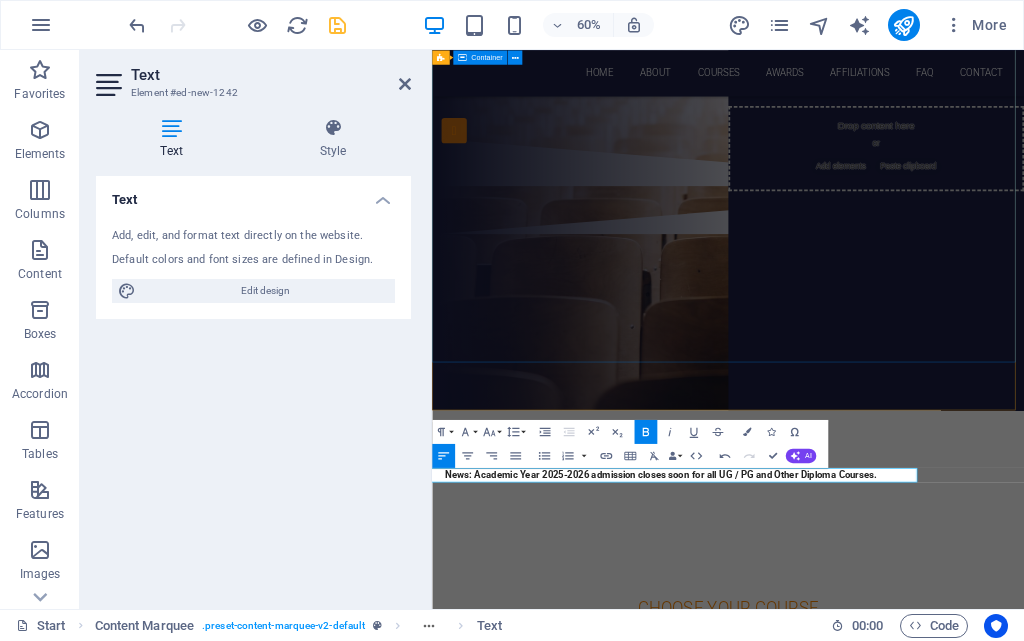 click on "arivoli academy a center for education Our Courses Sign up now" at bounding box center [925, -43] 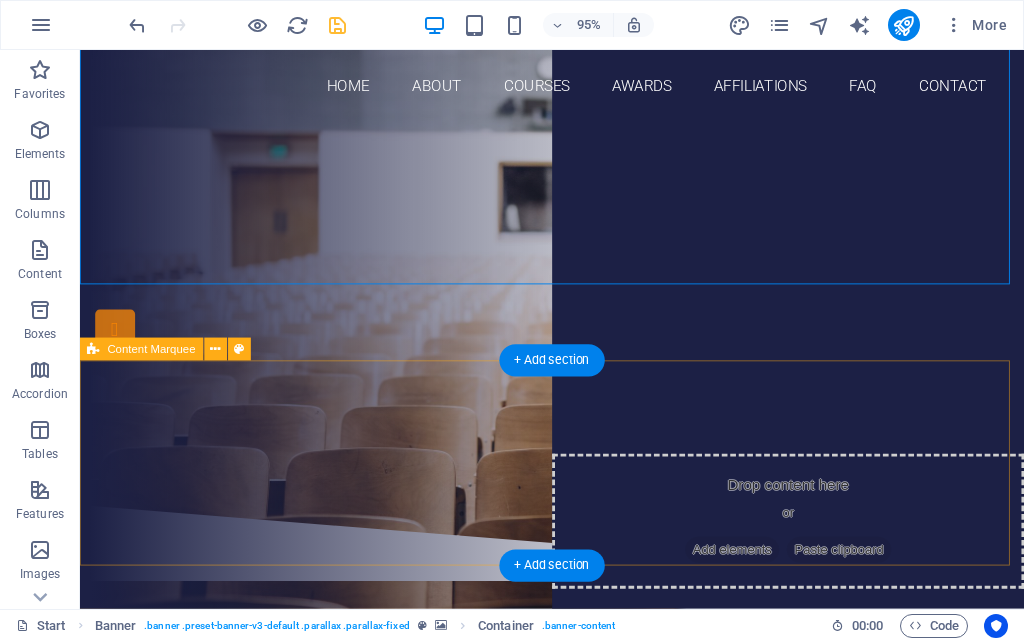 scroll, scrollTop: 300, scrollLeft: 0, axis: vertical 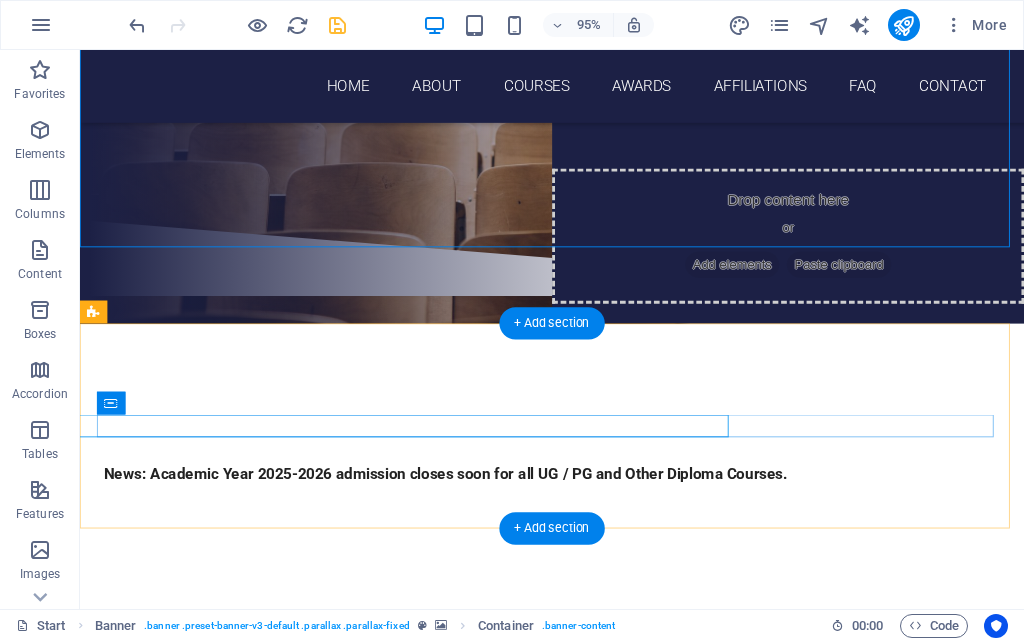 click on "News: Academic Year 2025-2026 admission closes soon for all UG / PG and Other Diploma Courses." at bounding box center [1048, 497] 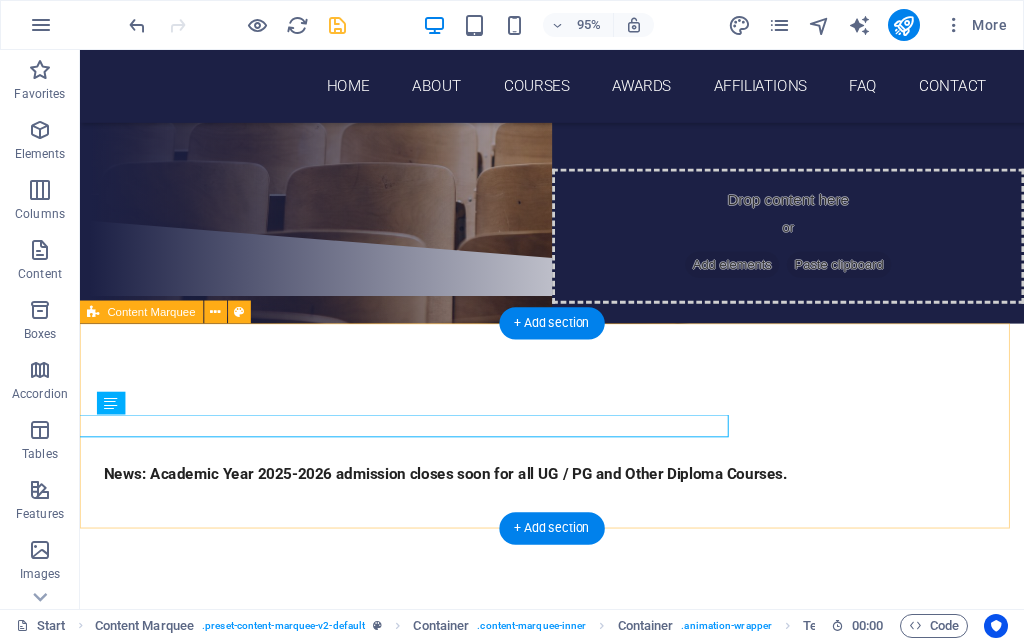 click on "News: Academic Year 2025-2026 admission closes soon for all UG / PG and Other Diploma Courses." at bounding box center [577, 497] 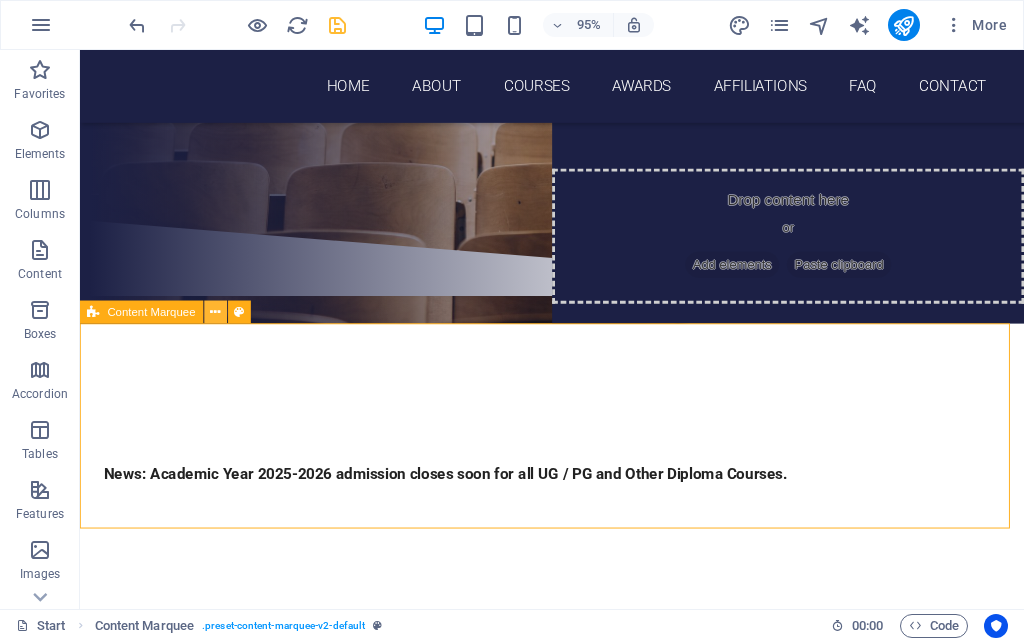 click at bounding box center (215, 312) 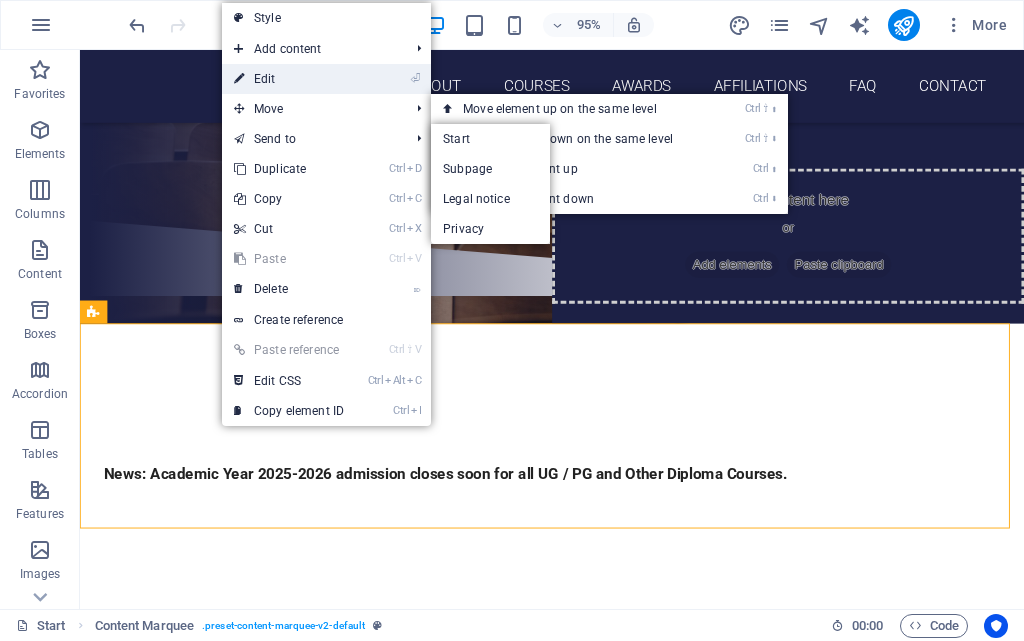 click on "⏎  Edit" at bounding box center (289, 79) 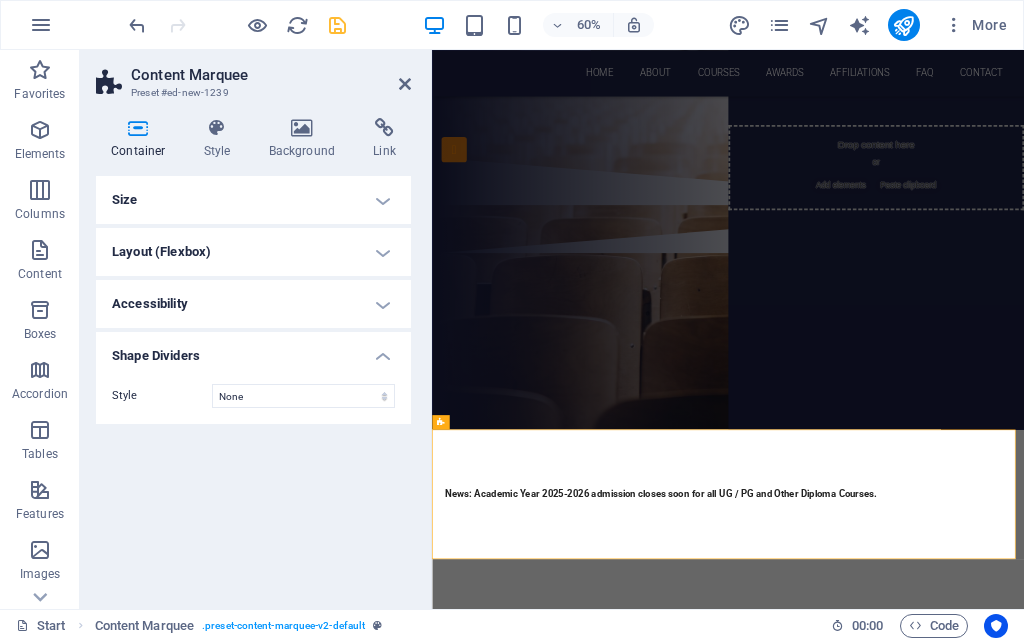 click on "Size" at bounding box center (253, 200) 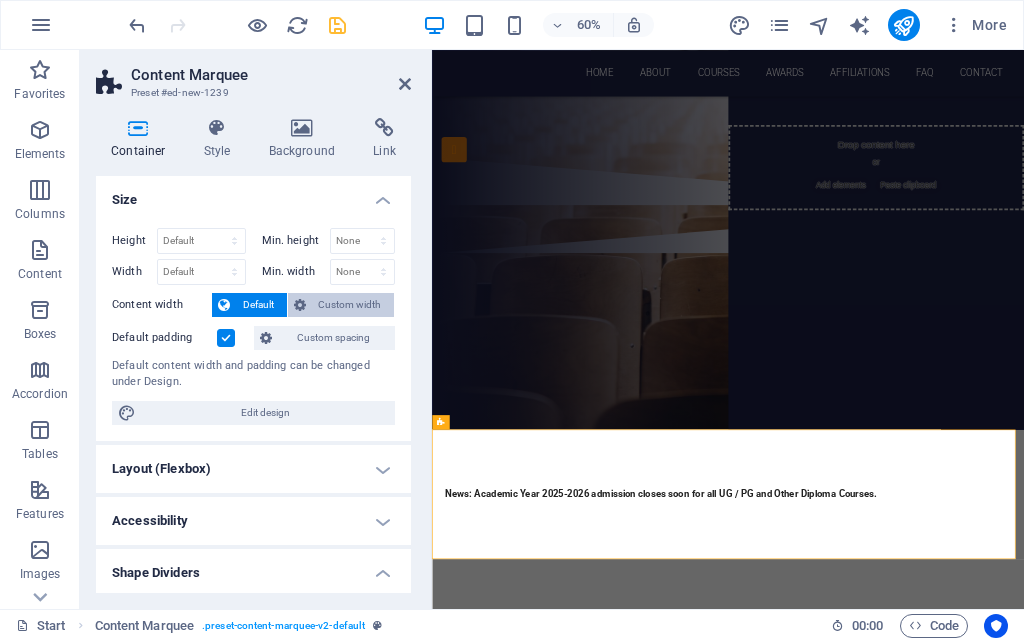 click on "Custom width" at bounding box center (350, 305) 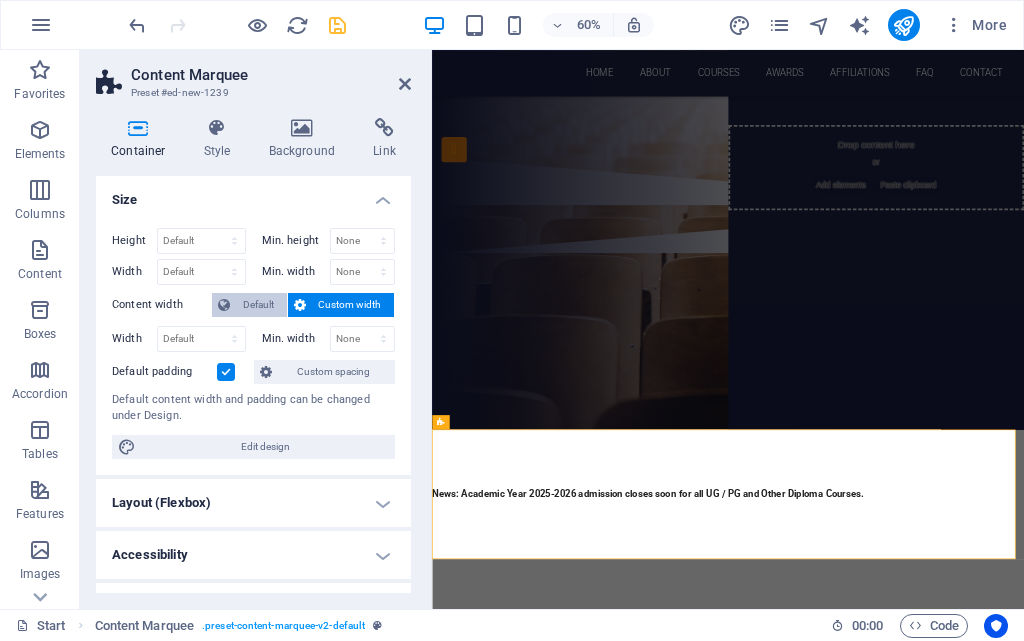click on "Default" at bounding box center [258, 305] 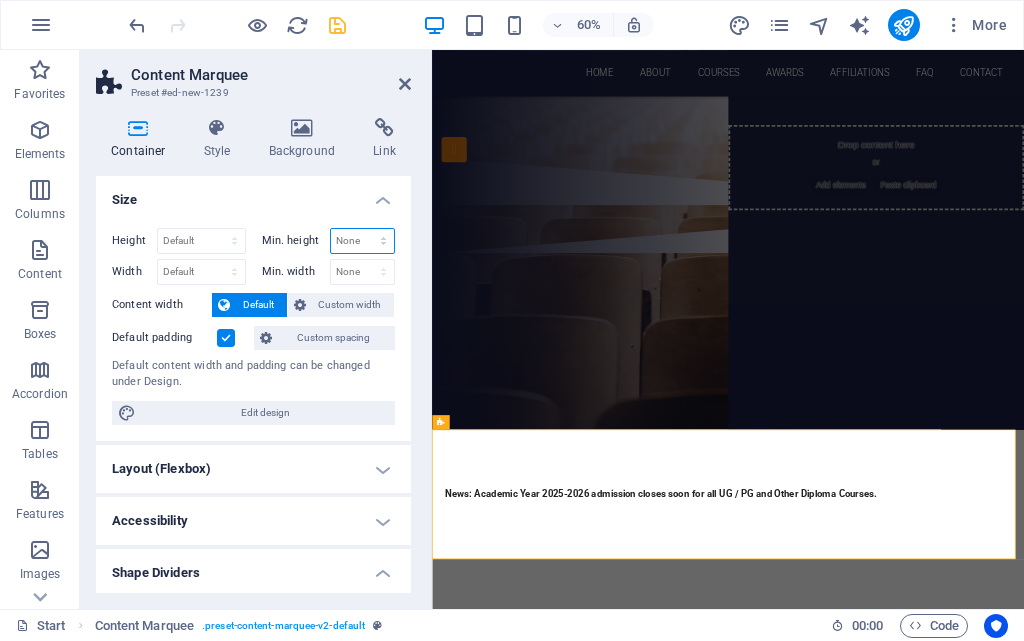 click on "None px rem % vh vw" at bounding box center [363, 241] 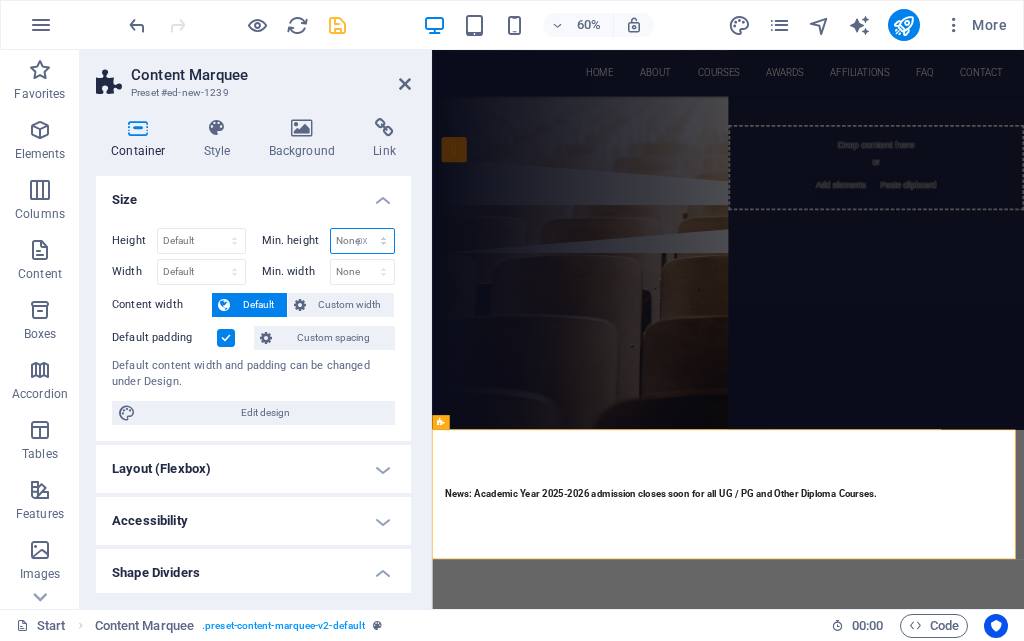 click on "None px rem % vh vw" at bounding box center (363, 241) 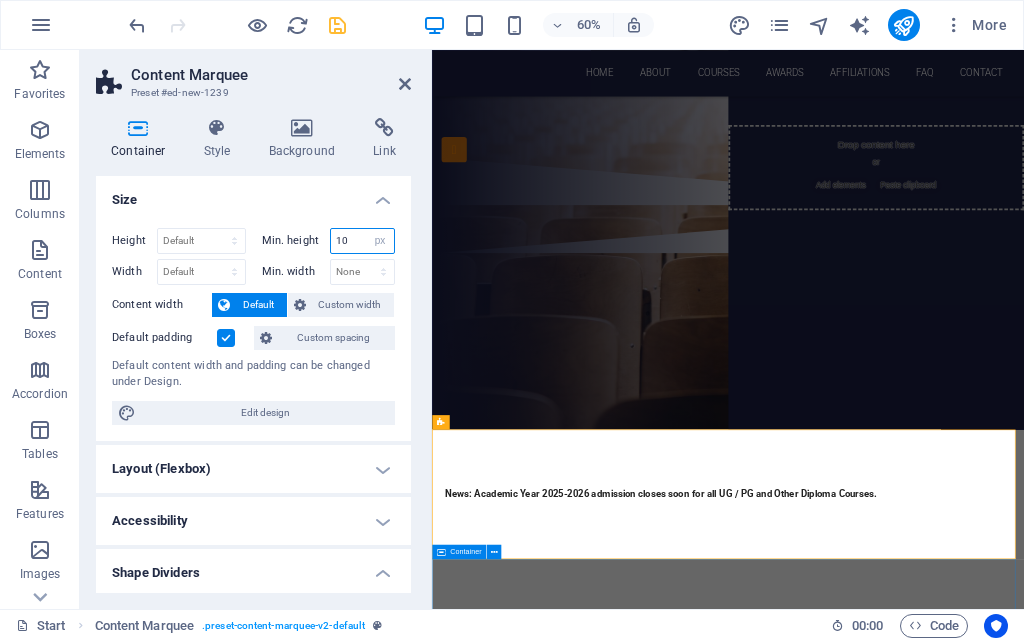 type on "10" 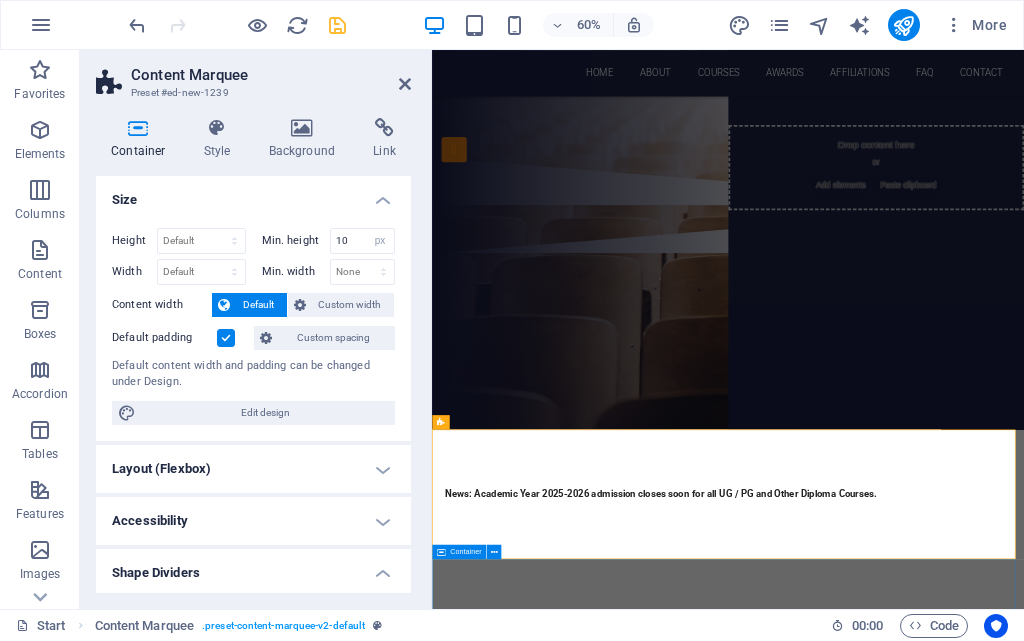 click on "Choose Your Course SKILL ORIENTED Courses OPEN SCHOOLING . DIPLOMA & ADVANCED DIPLOMA . UG COURSES . PG COURSES . DOCTORATE PROGRAM . SKILL COURSES ." at bounding box center [925, 3299] 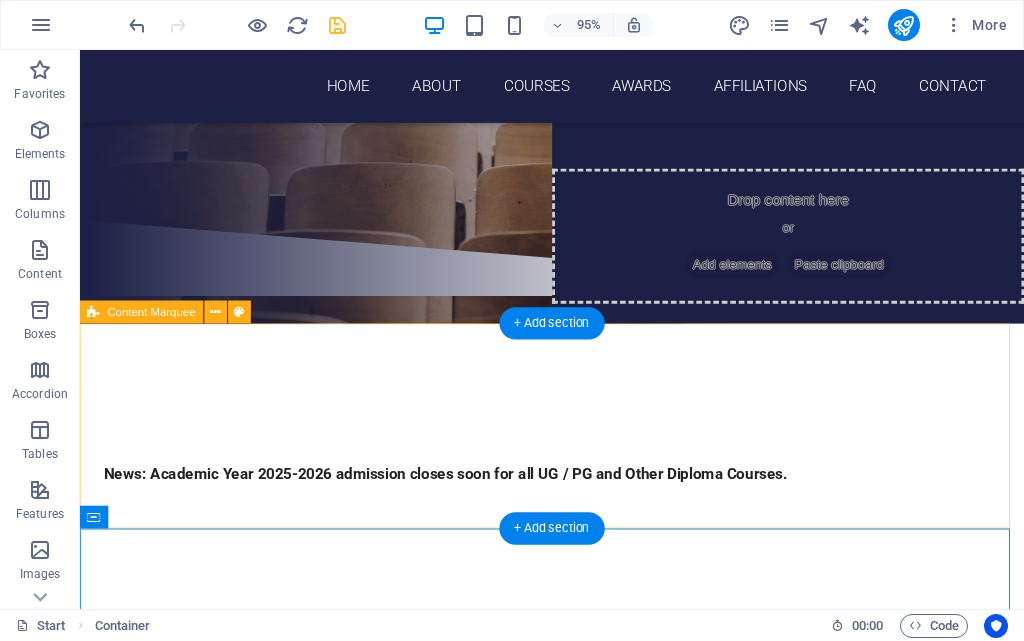 click on "News: Academic Year 2025-2026 admission closes soon for all UG / PG and Other Diploma Courses." at bounding box center (577, 497) 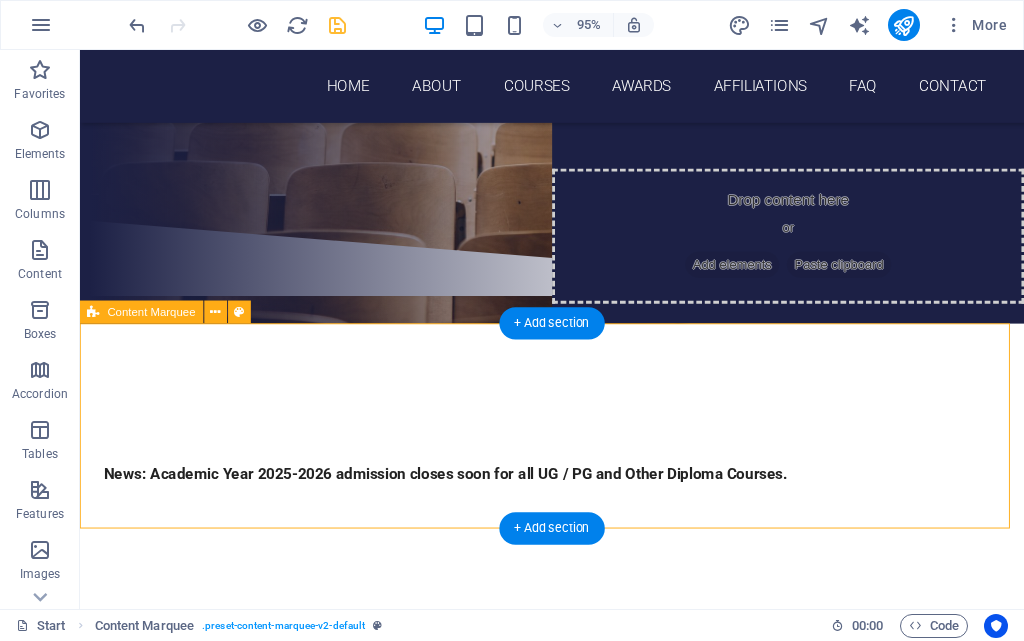 click on "News: Academic Year 2025-2026 admission closes soon for all UG / PG and Other Diploma Courses." at bounding box center [577, 497] 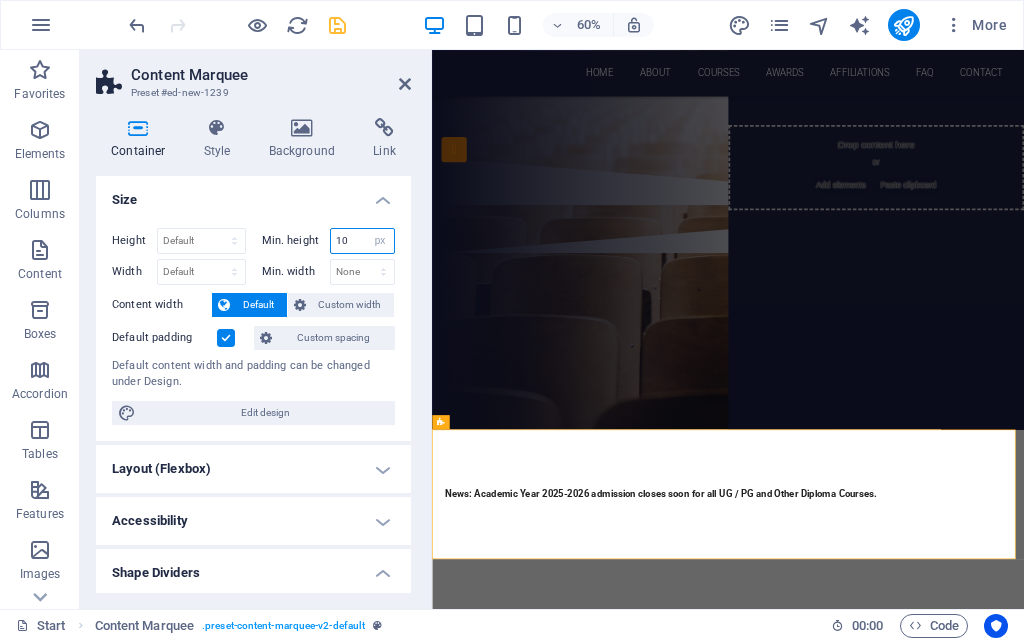 click on "10" at bounding box center (363, 241) 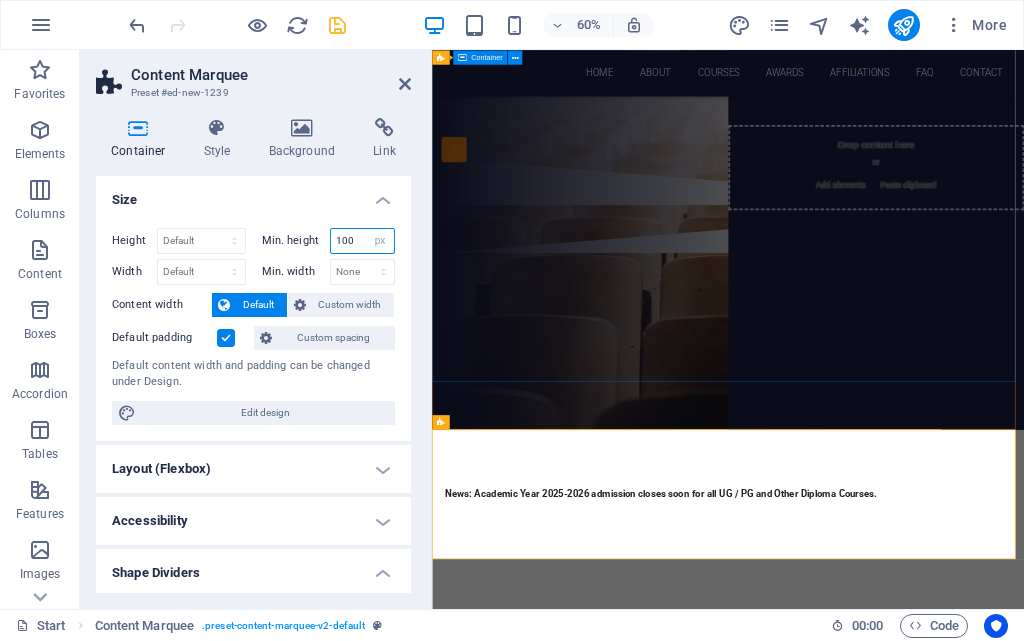 type on "100" 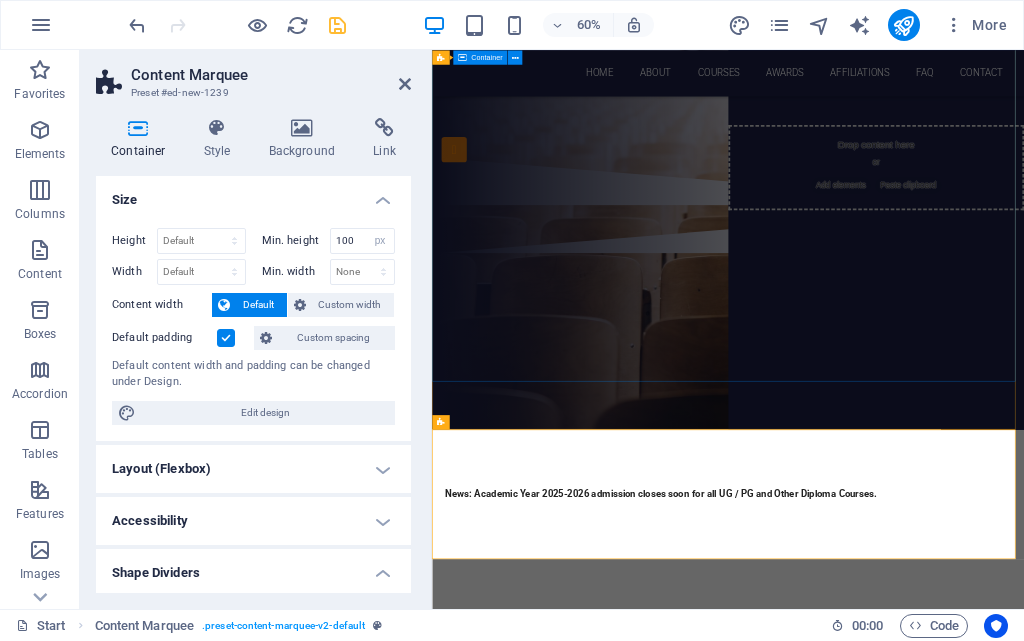 click on "arivoli academy a center for education Our Courses Sign up now" at bounding box center [925, -11] 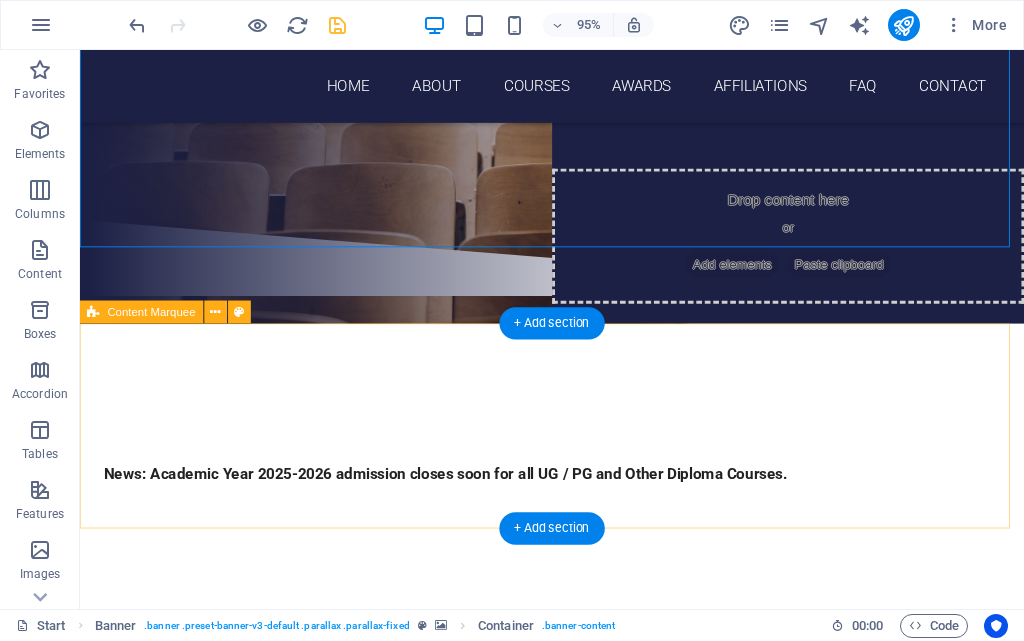 click on "News: Academic Year 2025-2026 admission closes soon for all UG / PG and Other Diploma Courses." at bounding box center (577, 497) 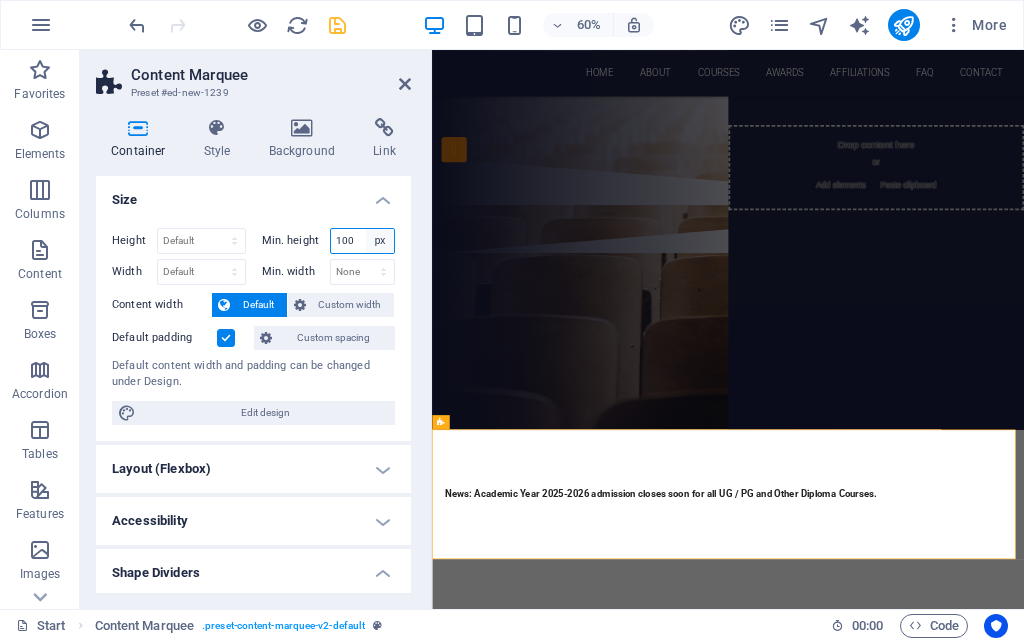 click on "None px rem % vh vw" at bounding box center [380, 241] 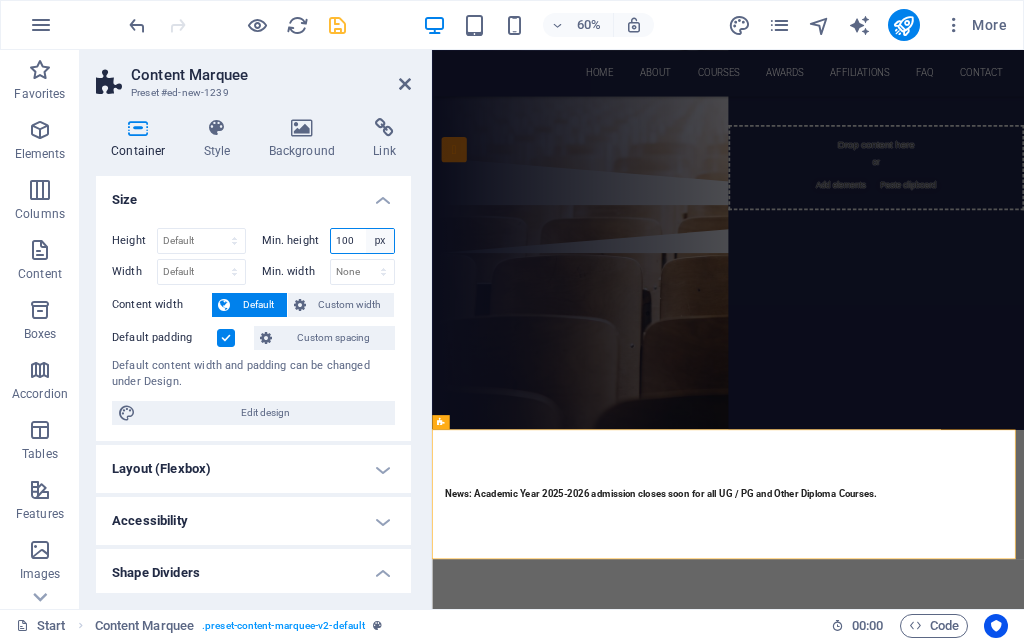 select on "it8bl7a62eg" 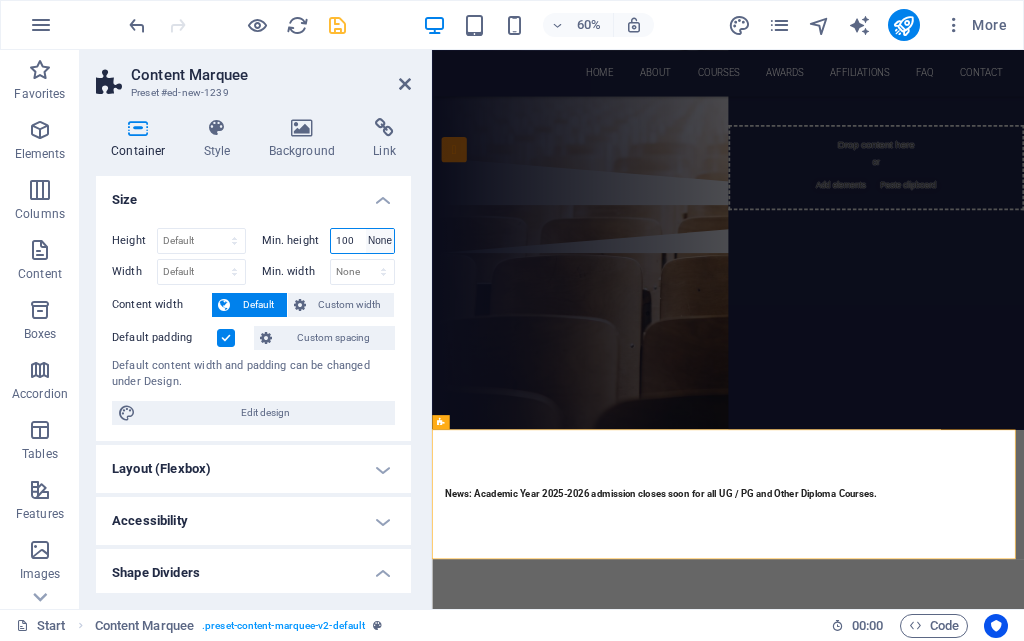 click on "None px rem % vh vw" at bounding box center [380, 241] 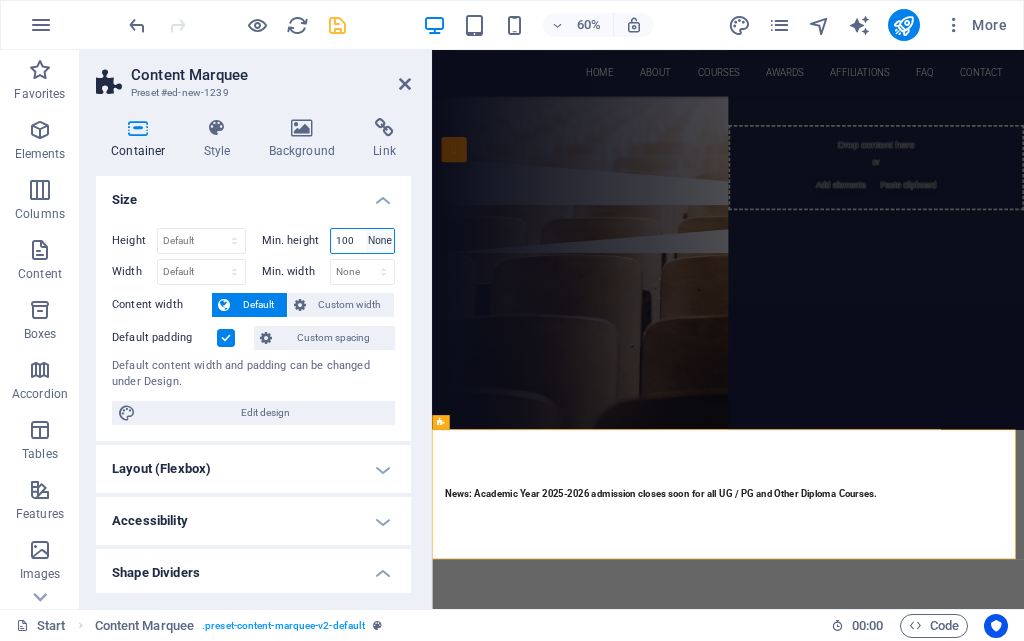 select on "DISABLED_OPTION_VALUE" 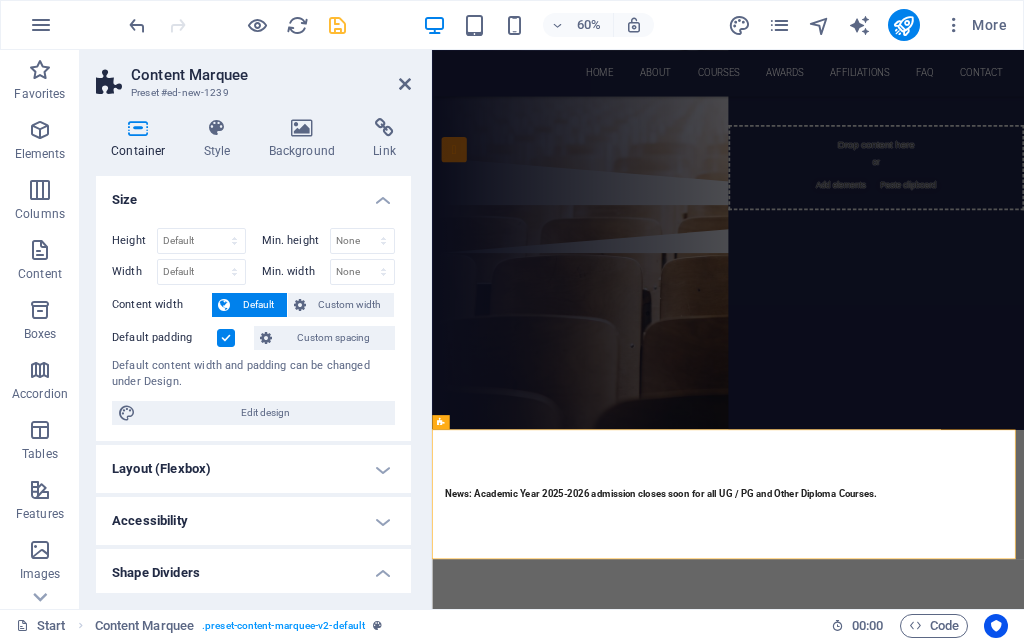 click at bounding box center (226, 338) 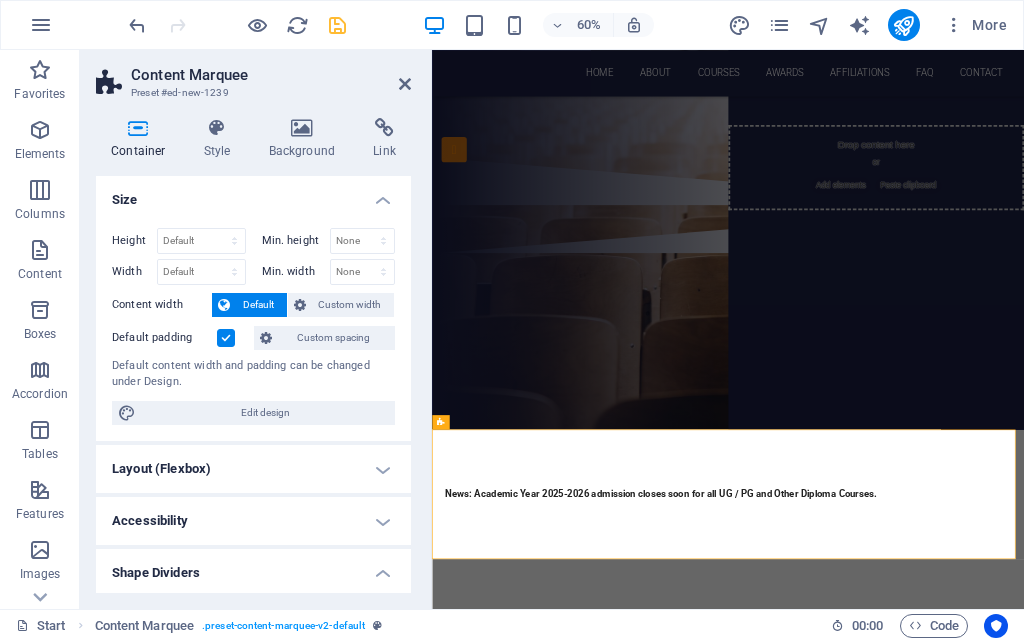 click on "Default padding" at bounding box center (0, 0) 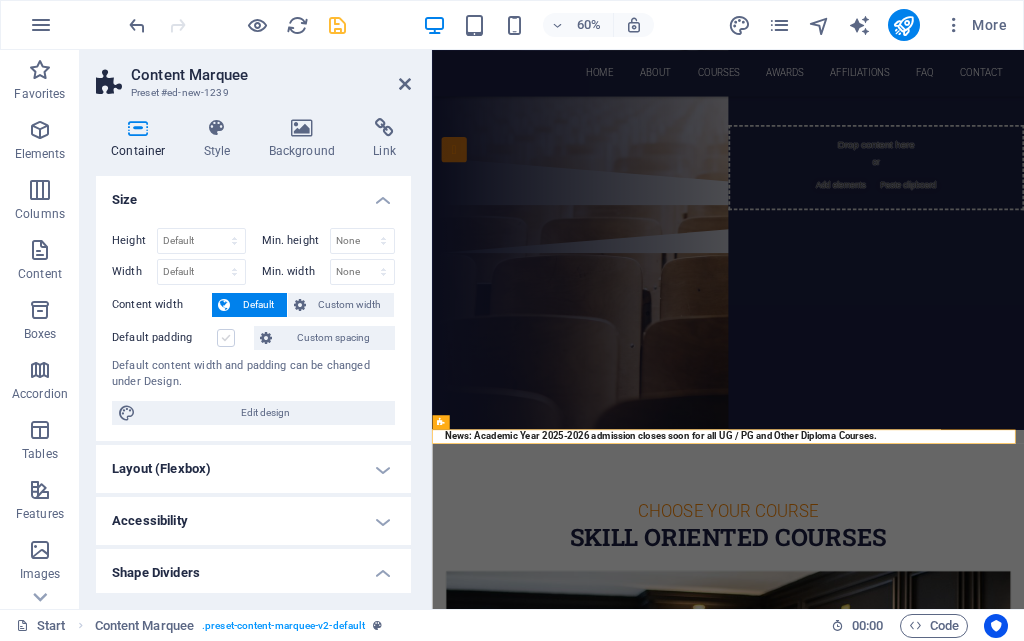 click at bounding box center (226, 338) 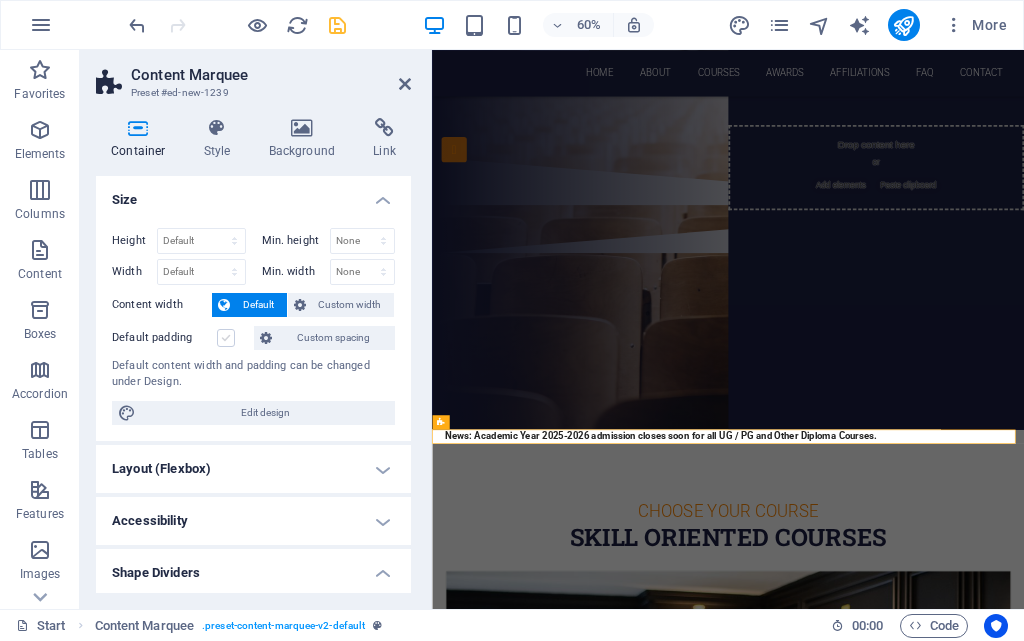 click on "Default padding" at bounding box center (0, 0) 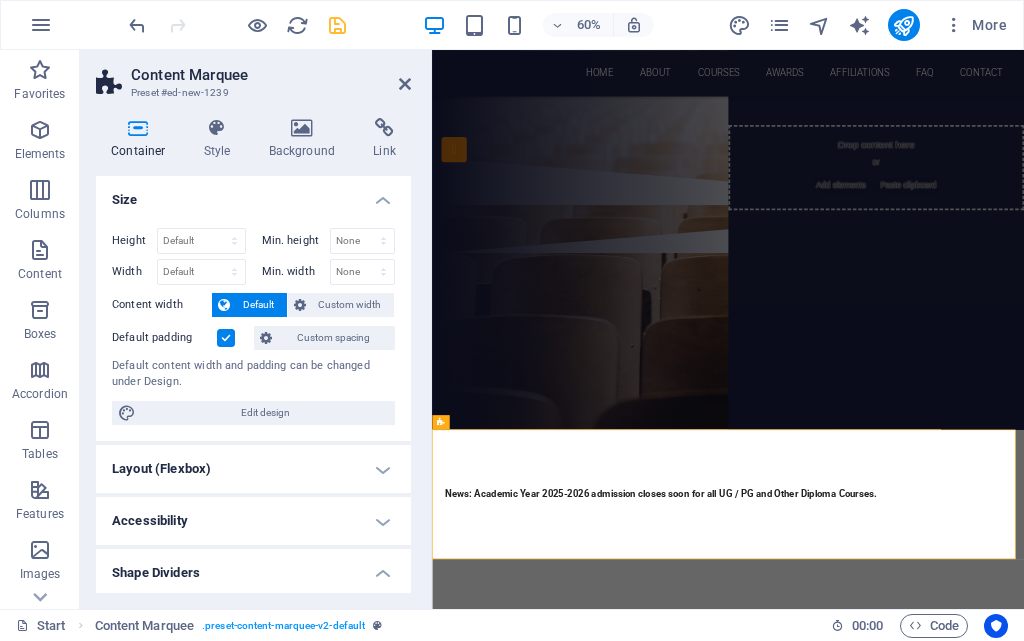 click at bounding box center (226, 338) 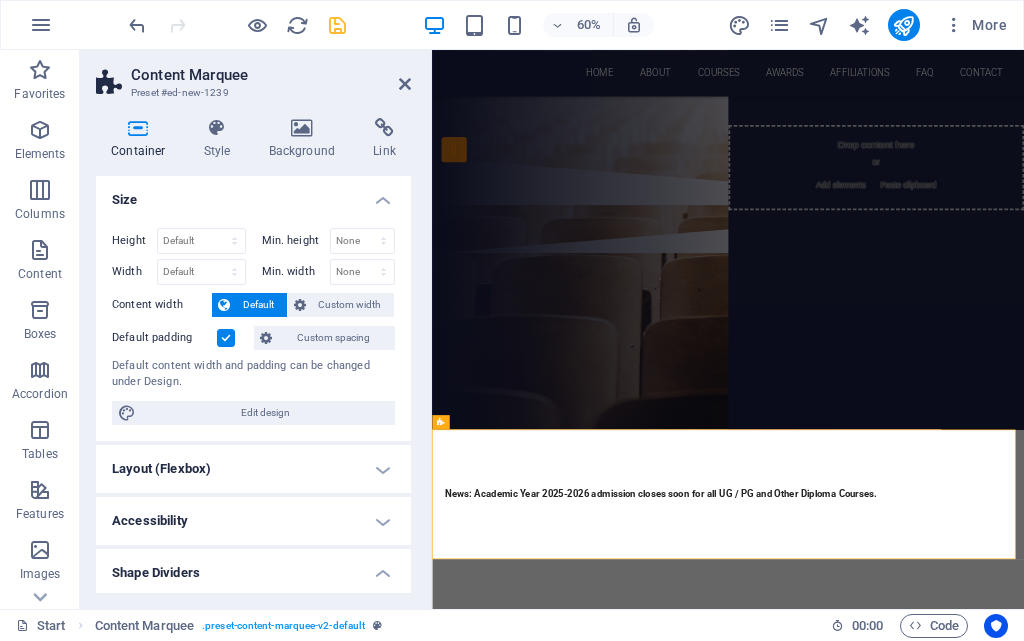 click on "Default padding" at bounding box center [0, 0] 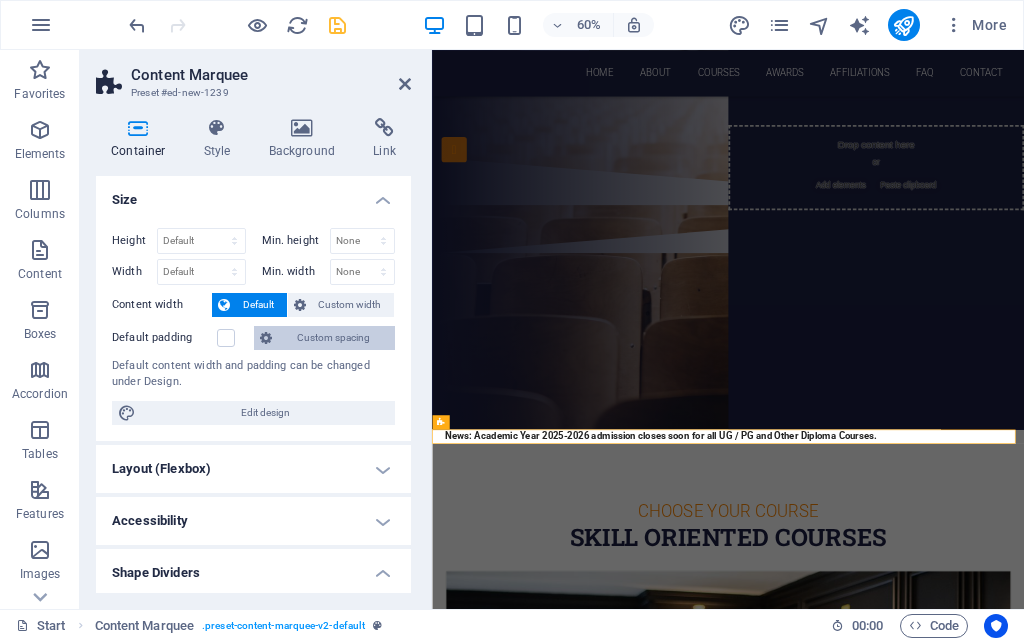 click on "Custom spacing" at bounding box center (333, 338) 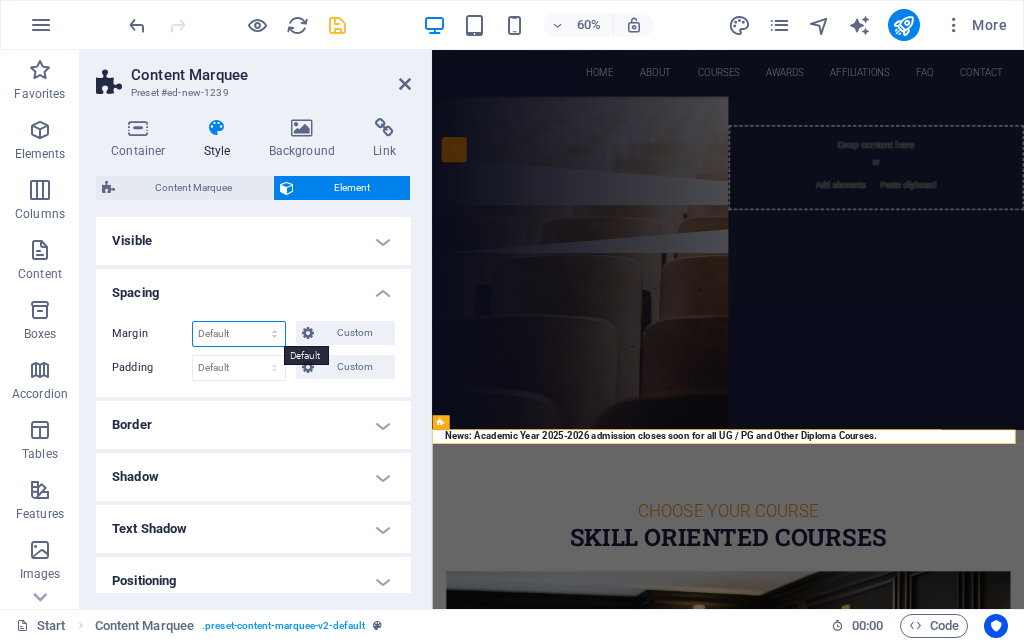 click on "Default auto px % rem vw vh Custom" at bounding box center (239, 334) 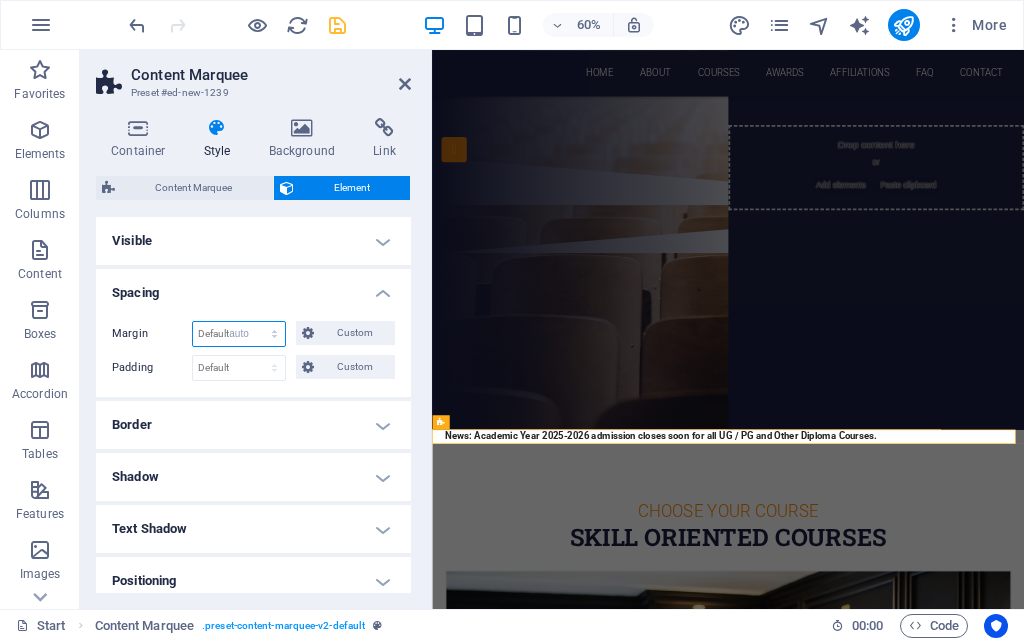 click on "Default auto px % rem vw vh Custom" at bounding box center [239, 334] 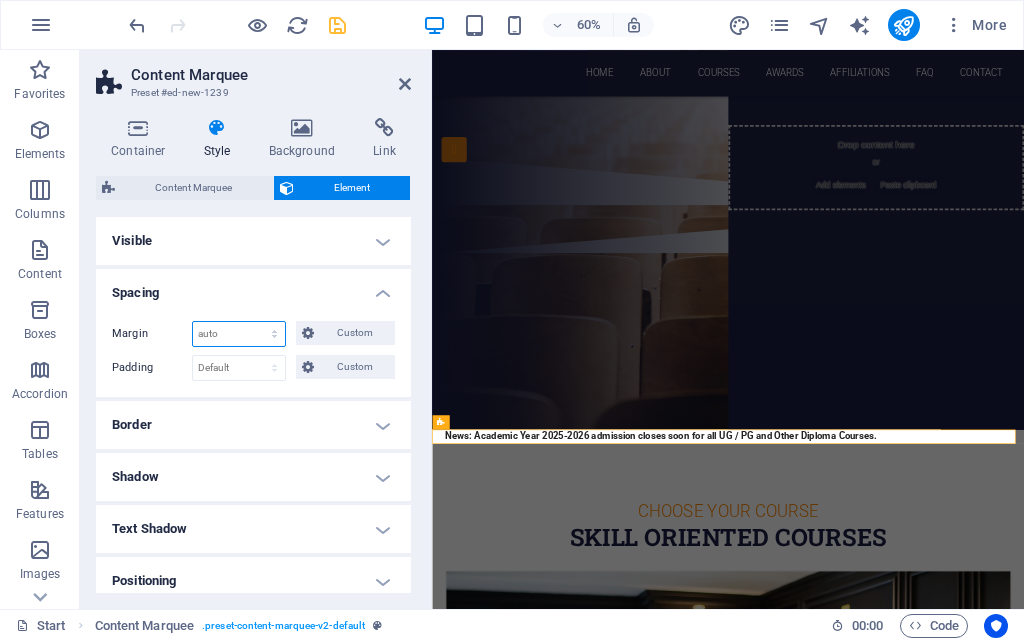 click on "Default auto px % rem vw vh Custom" at bounding box center [239, 334] 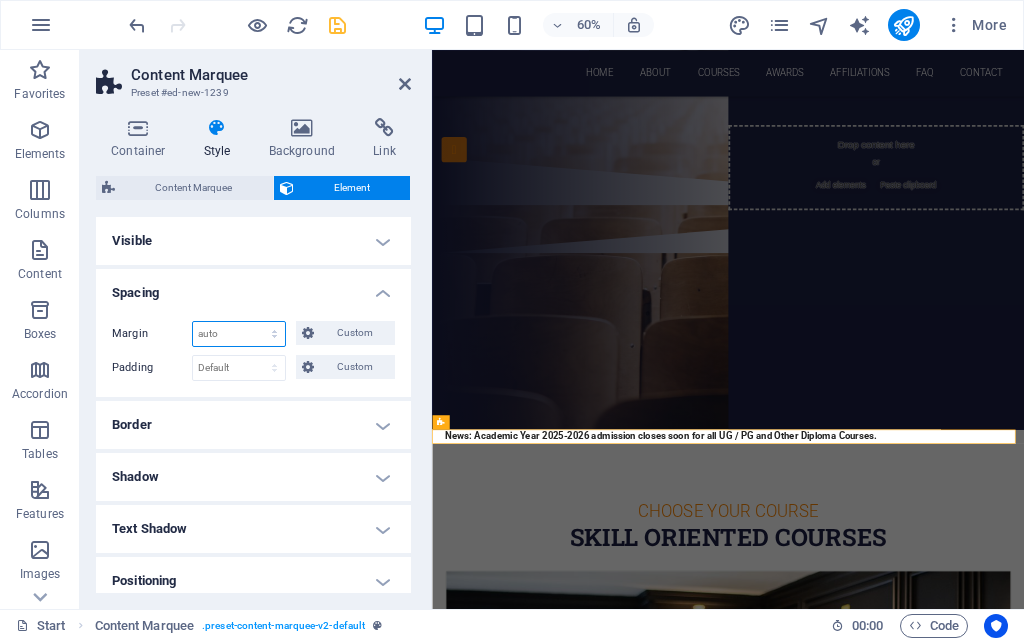 select on "px" 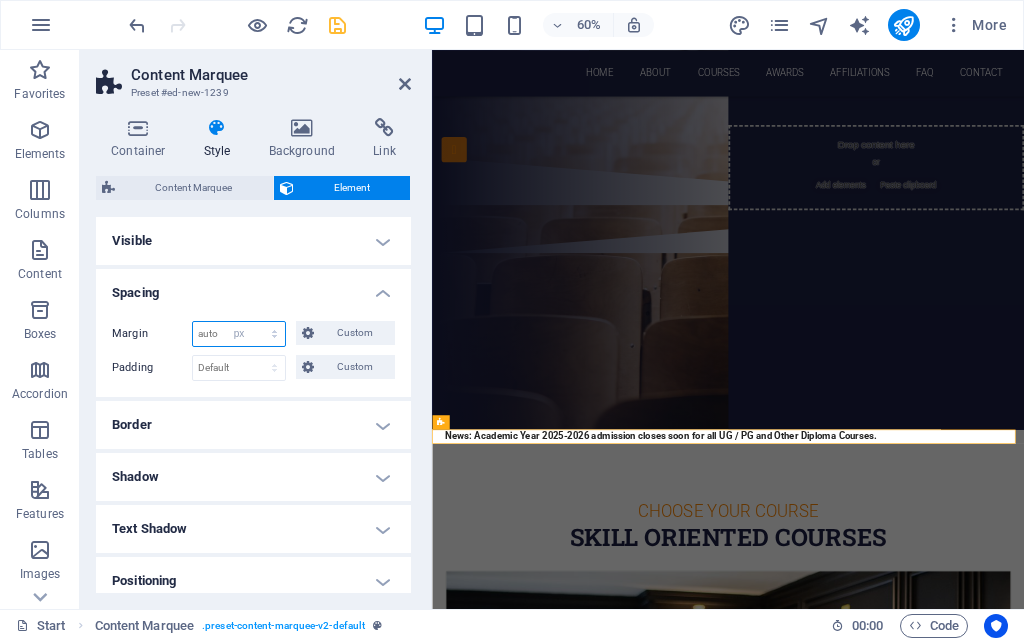click on "Default auto px % rem vw vh Custom" at bounding box center [239, 334] 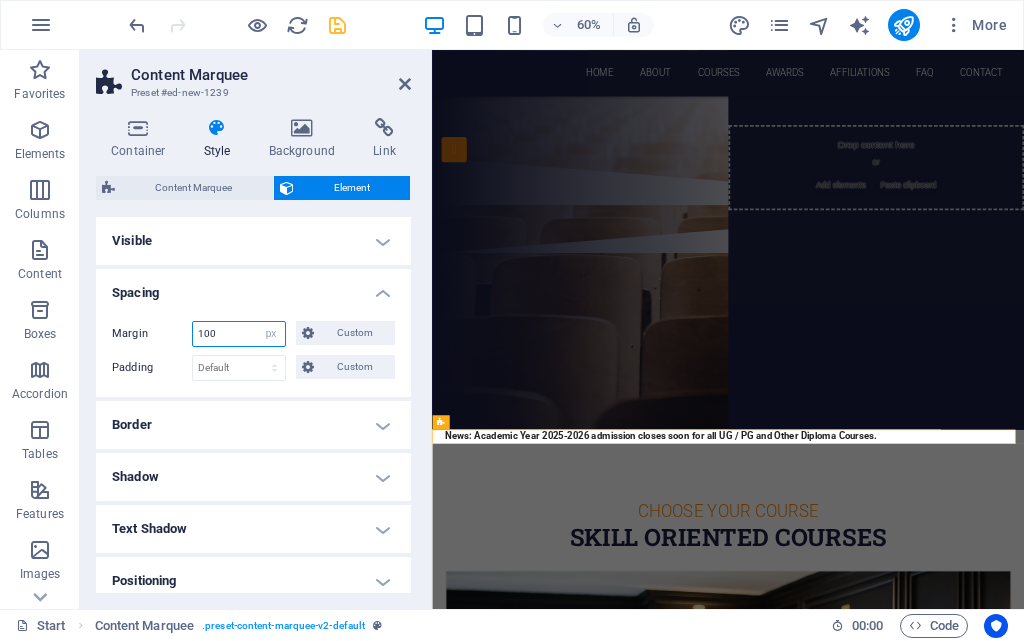type on "100" 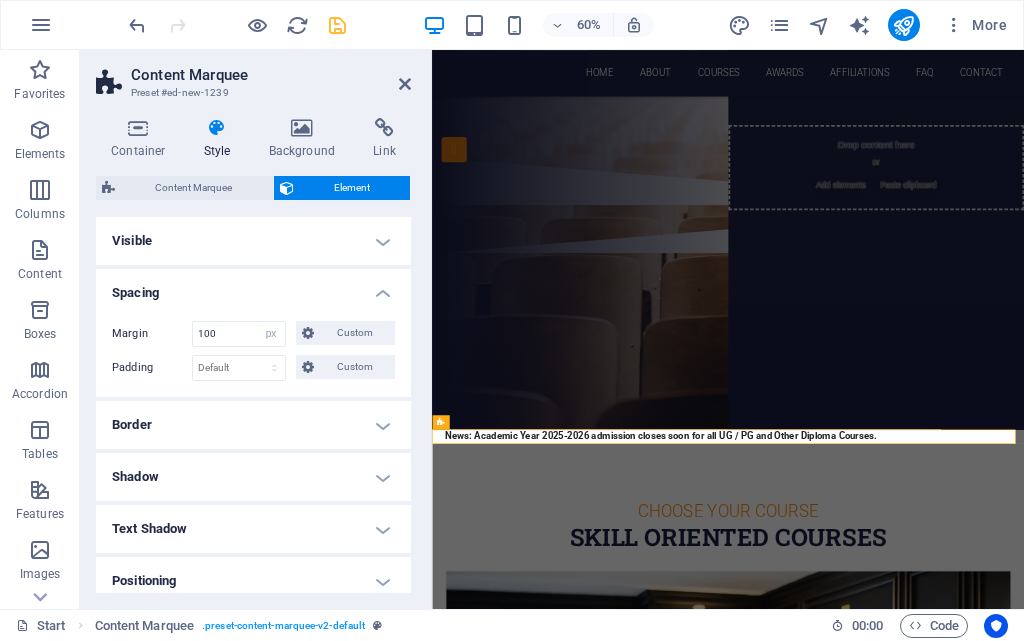 click on "Border" at bounding box center [253, 425] 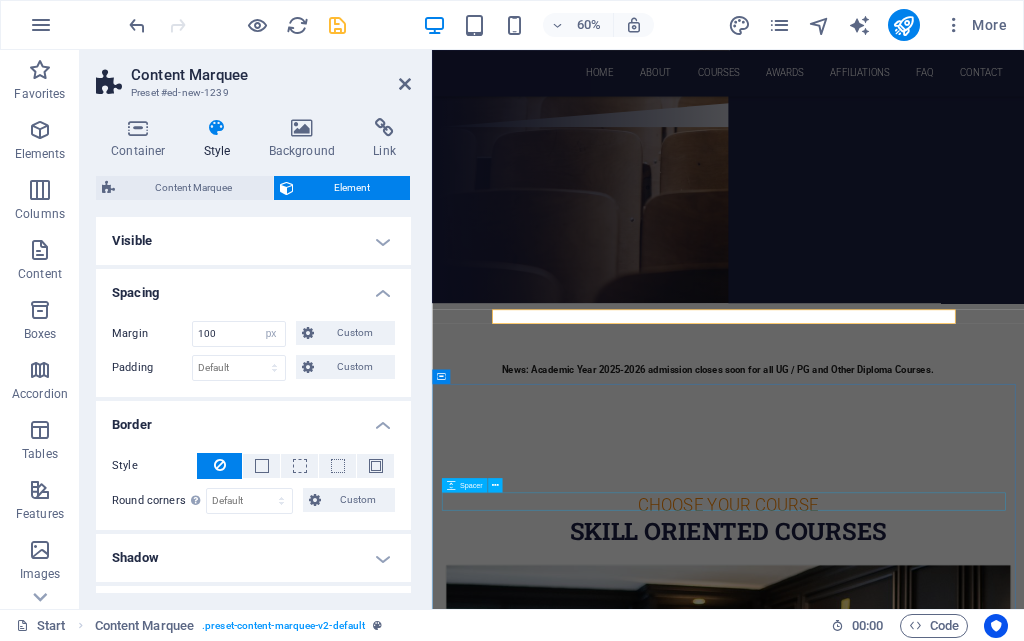 scroll, scrollTop: 600, scrollLeft: 0, axis: vertical 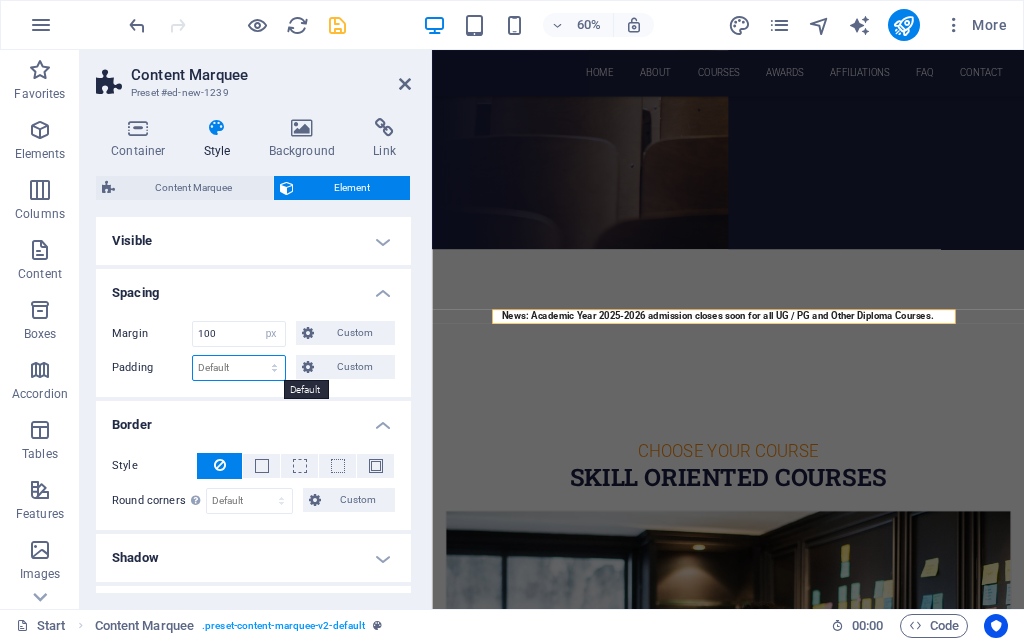click on "Default px rem % vh vw Custom" at bounding box center (239, 368) 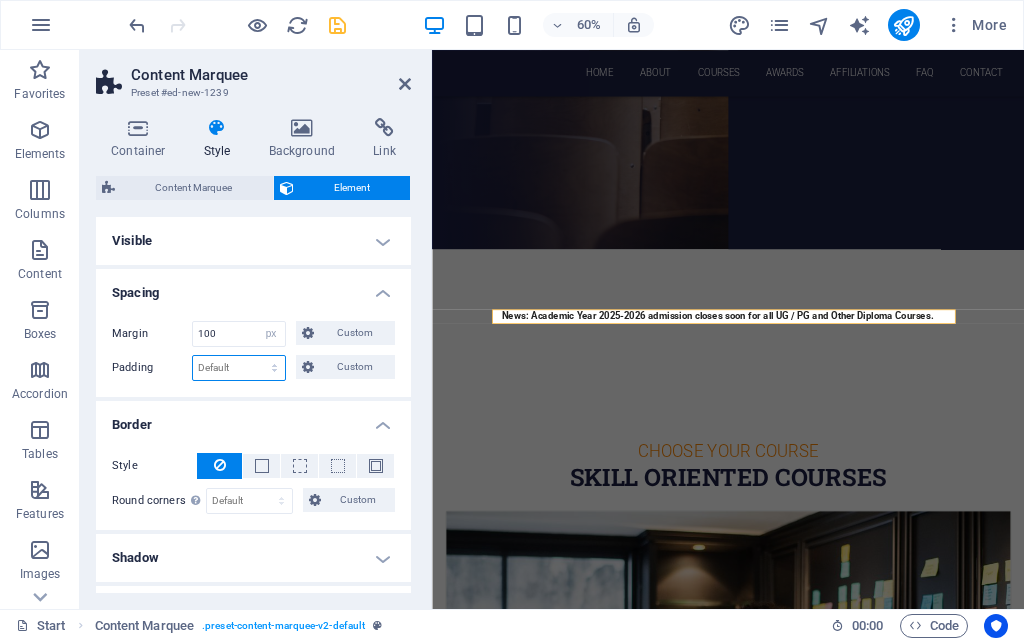 select on "px" 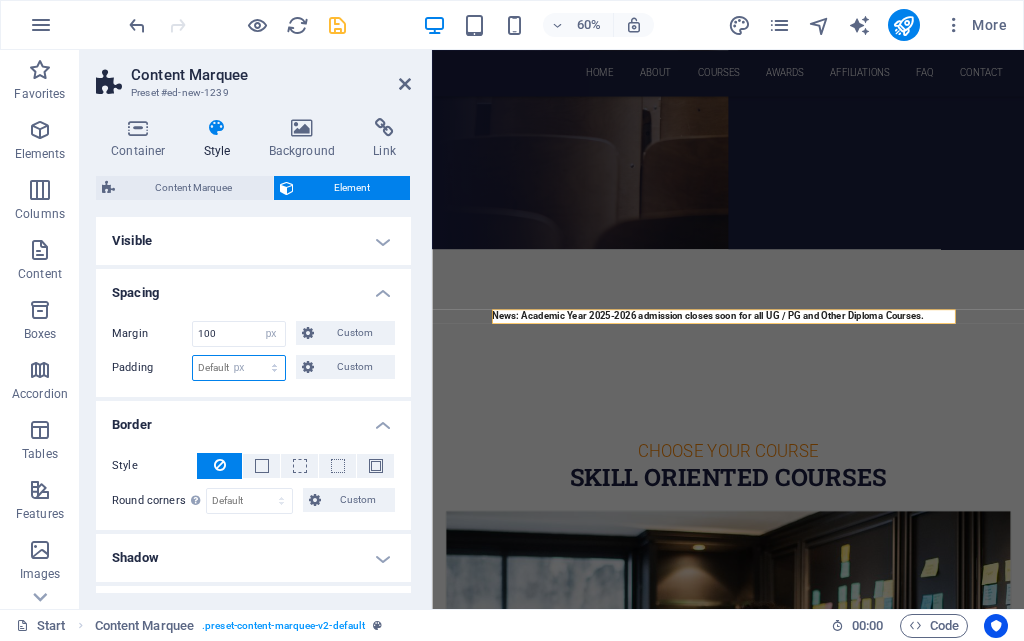 click on "Default px rem % vh vw Custom" at bounding box center (239, 368) 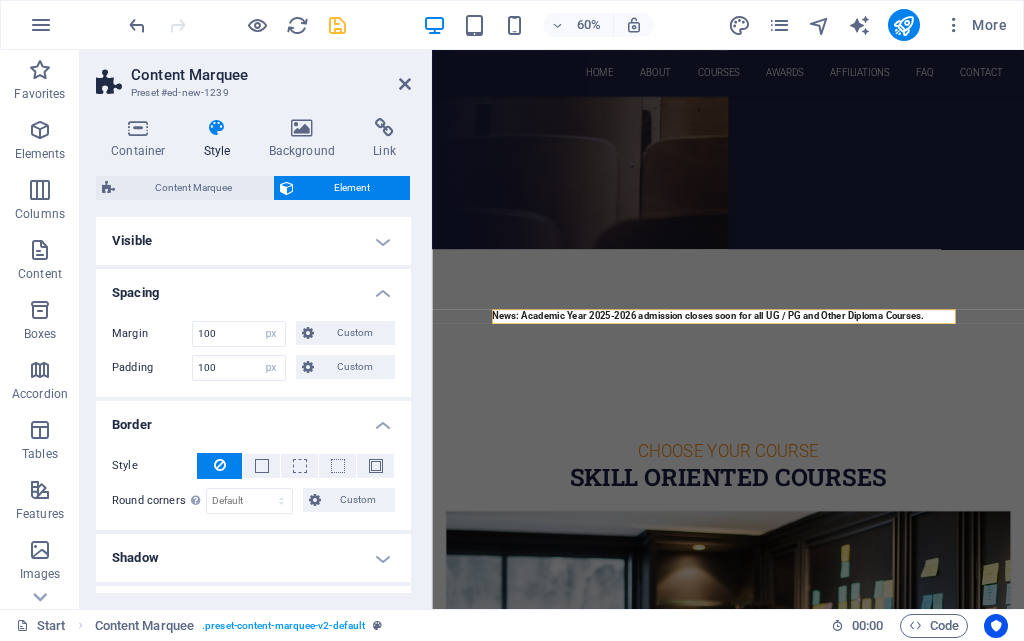 click on "Border" at bounding box center [253, 419] 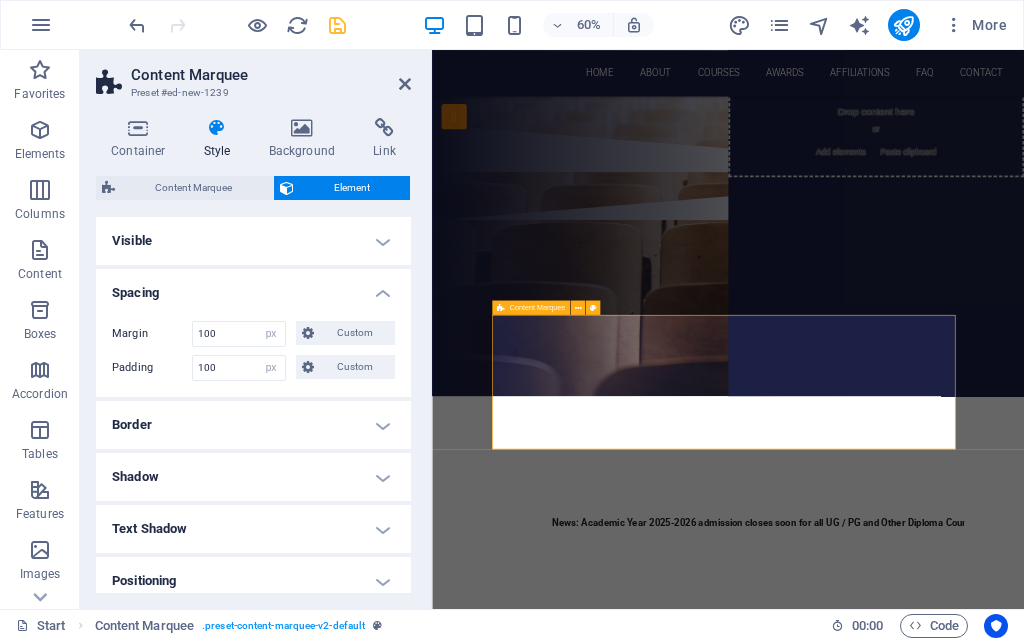 scroll, scrollTop: 600, scrollLeft: 0, axis: vertical 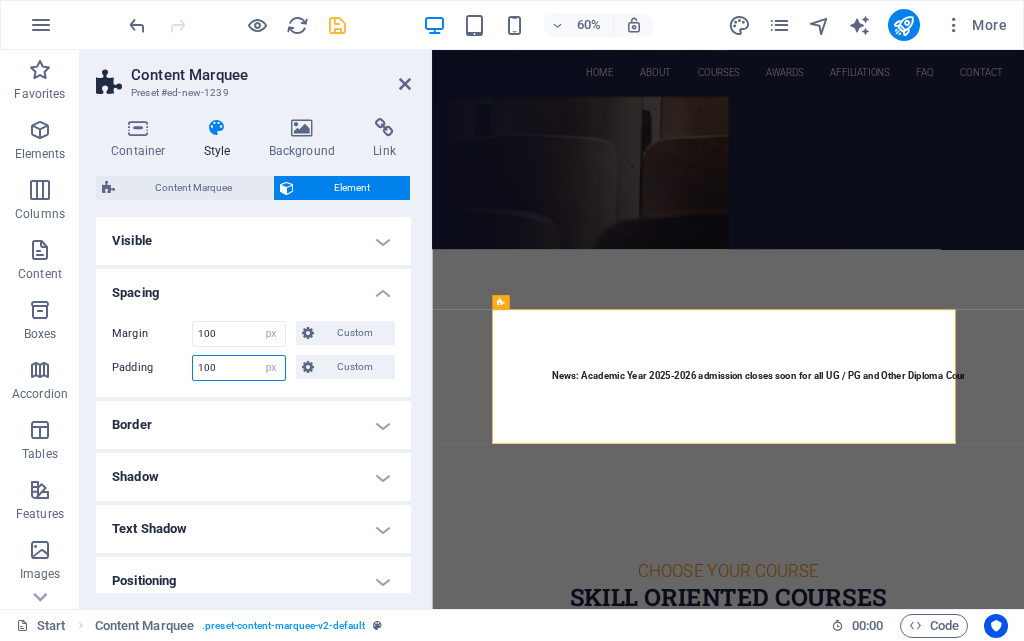 click on "100" at bounding box center [239, 368] 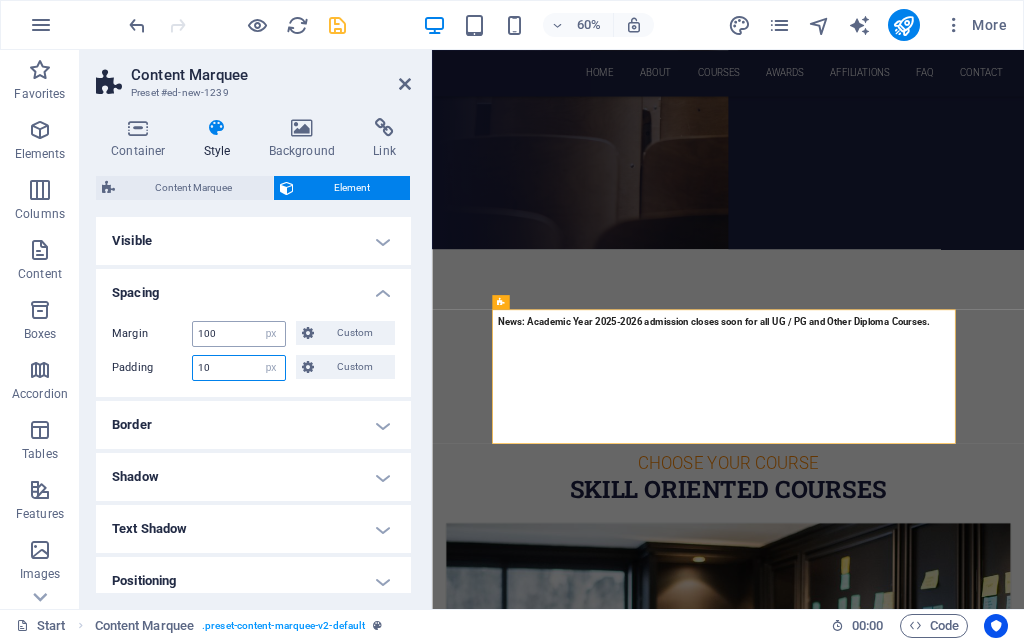 type on "10" 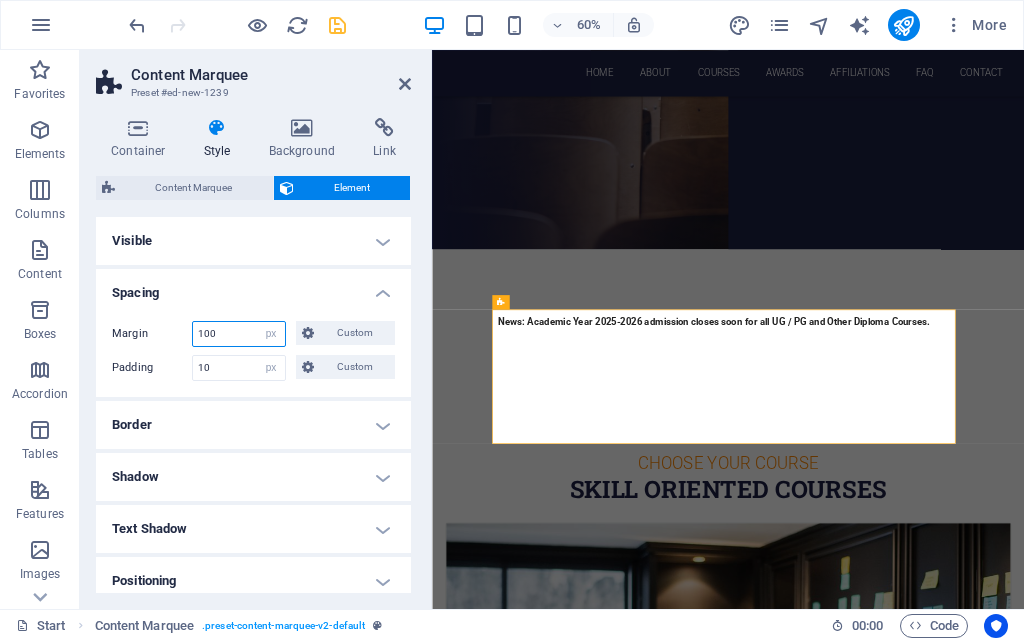 click on "100" at bounding box center (239, 334) 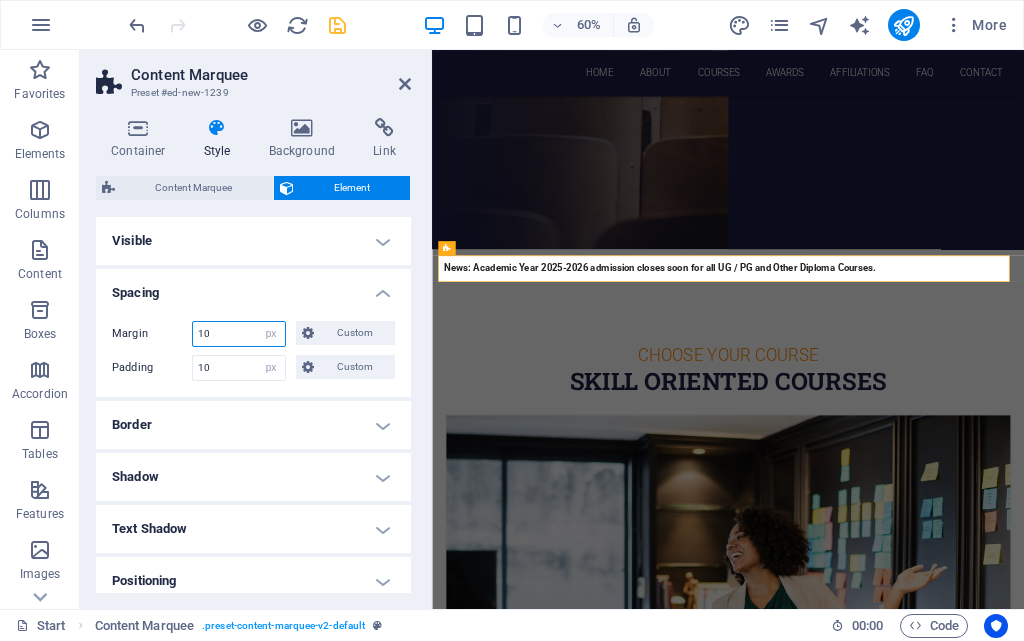 type on "1" 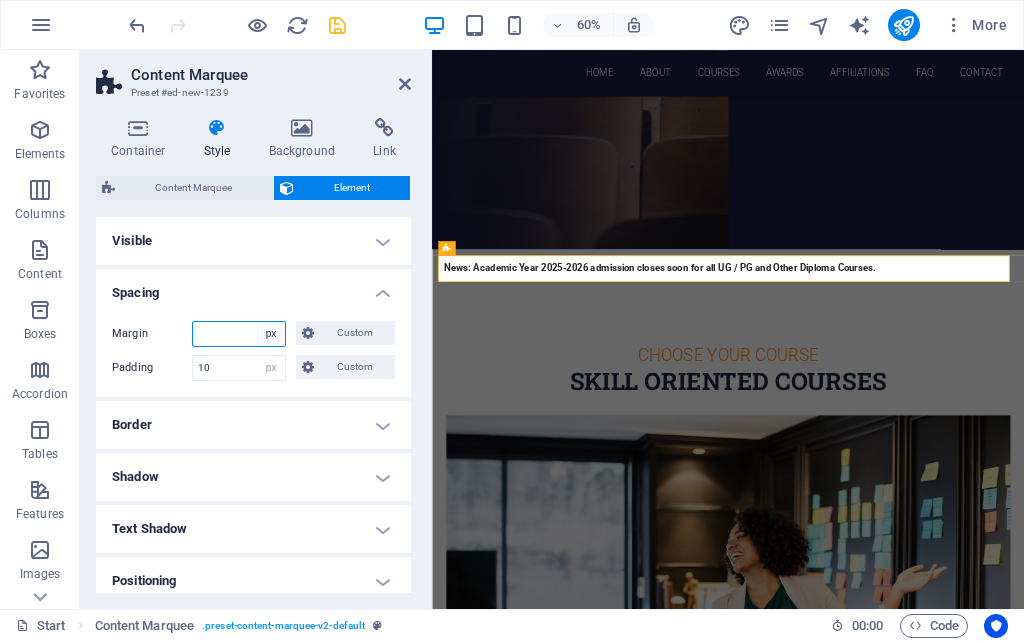 type 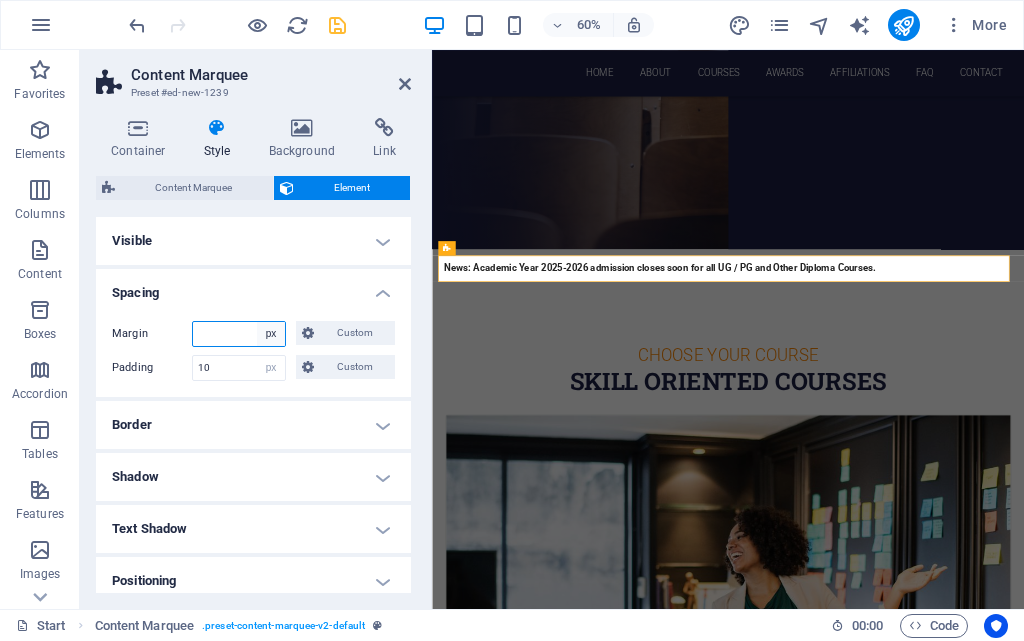 drag, startPoint x: 275, startPoint y: 331, endPoint x: 265, endPoint y: 340, distance: 13.453624 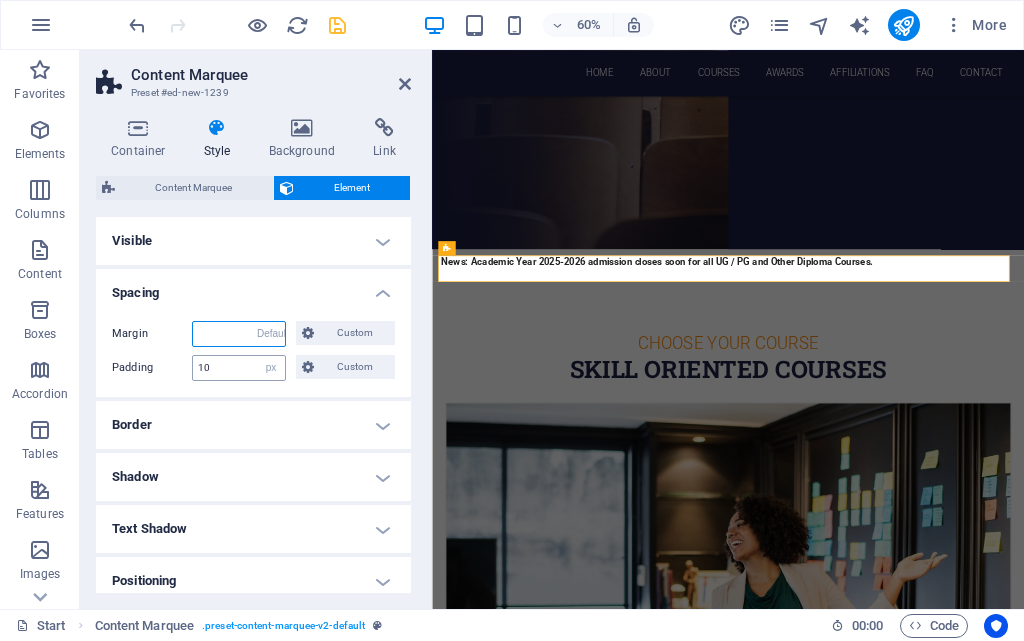 click on "Default auto px % rem vw vh Custom" at bounding box center (271, 334) 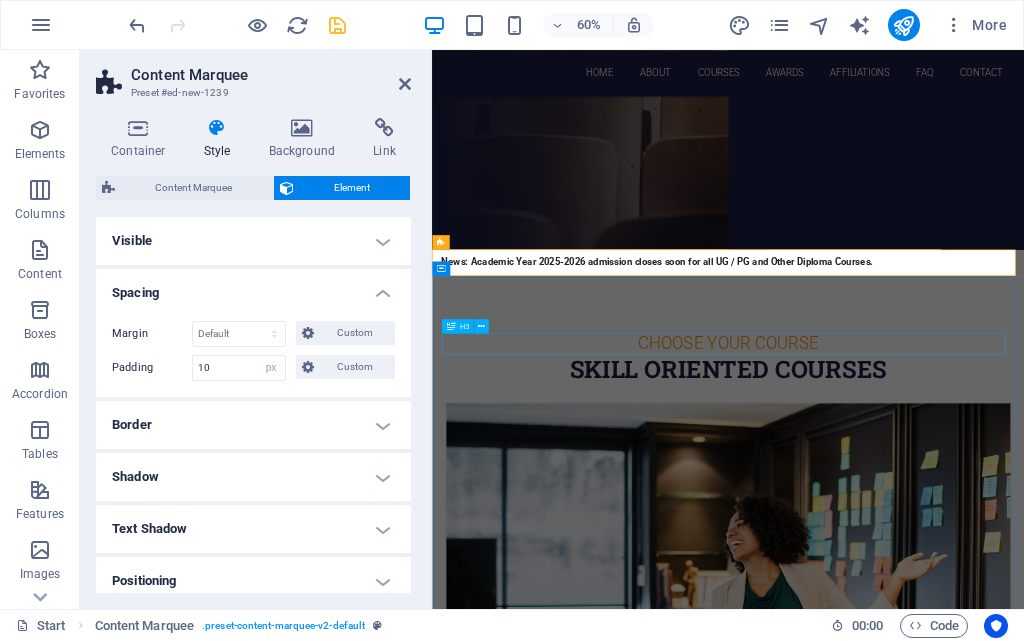 click on "Choose Your Course" at bounding box center [926, 539] 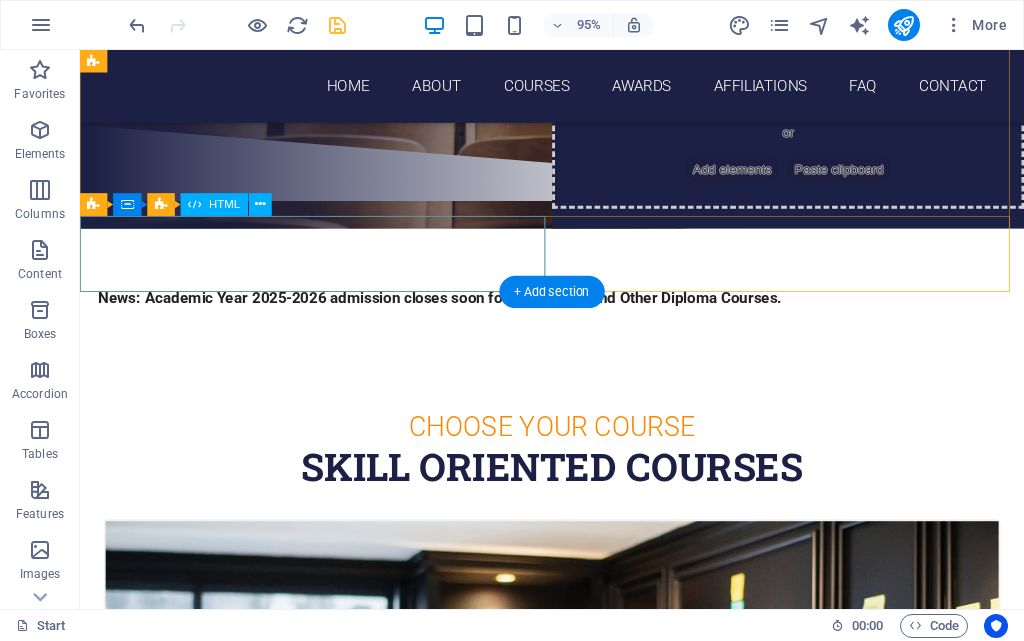 scroll, scrollTop: 300, scrollLeft: 0, axis: vertical 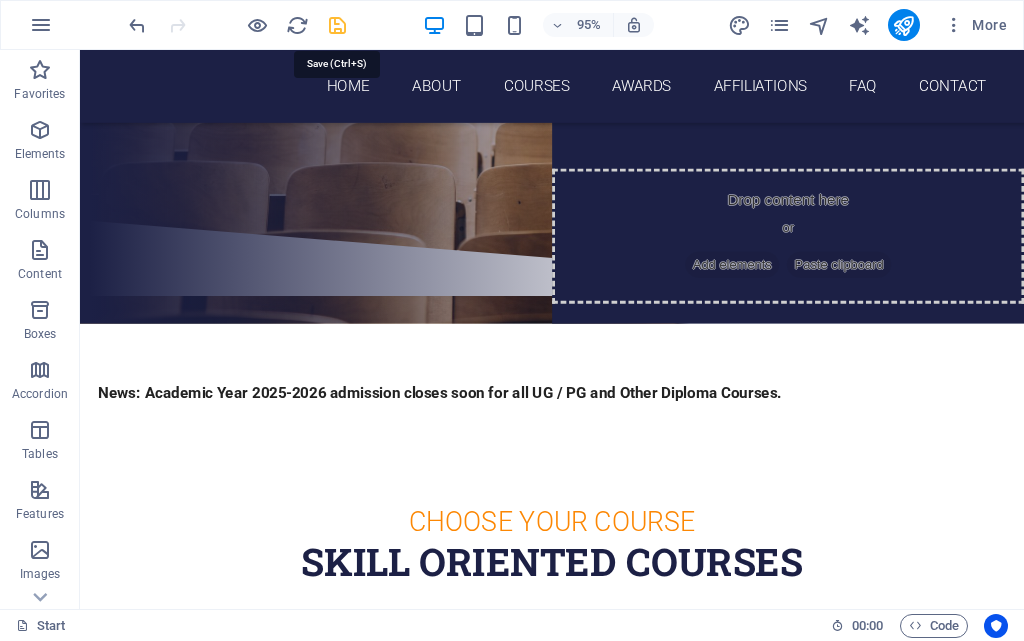 click at bounding box center (337, 25) 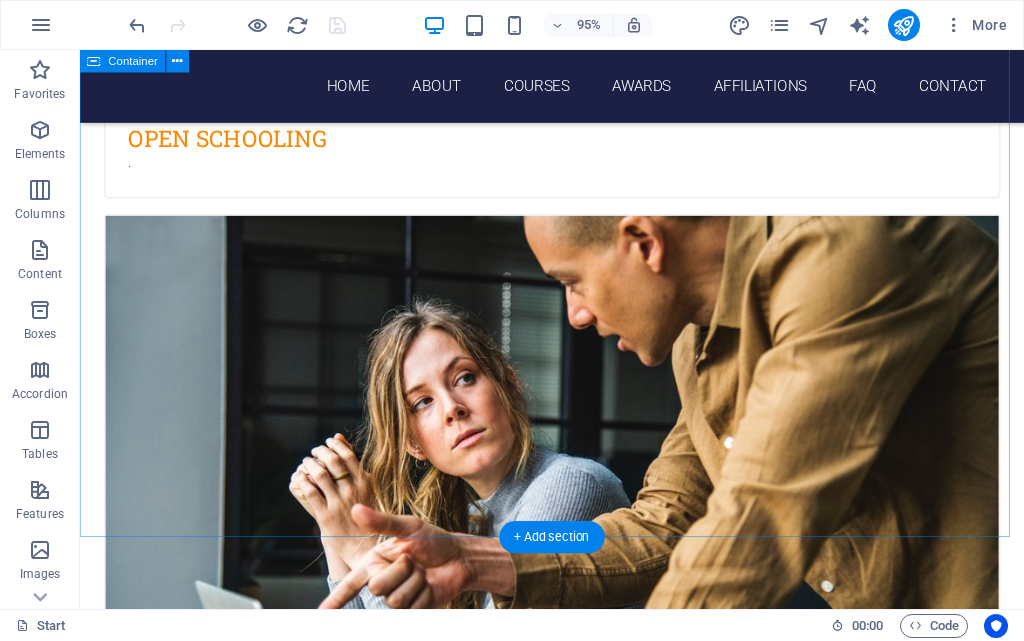 scroll, scrollTop: 1500, scrollLeft: 0, axis: vertical 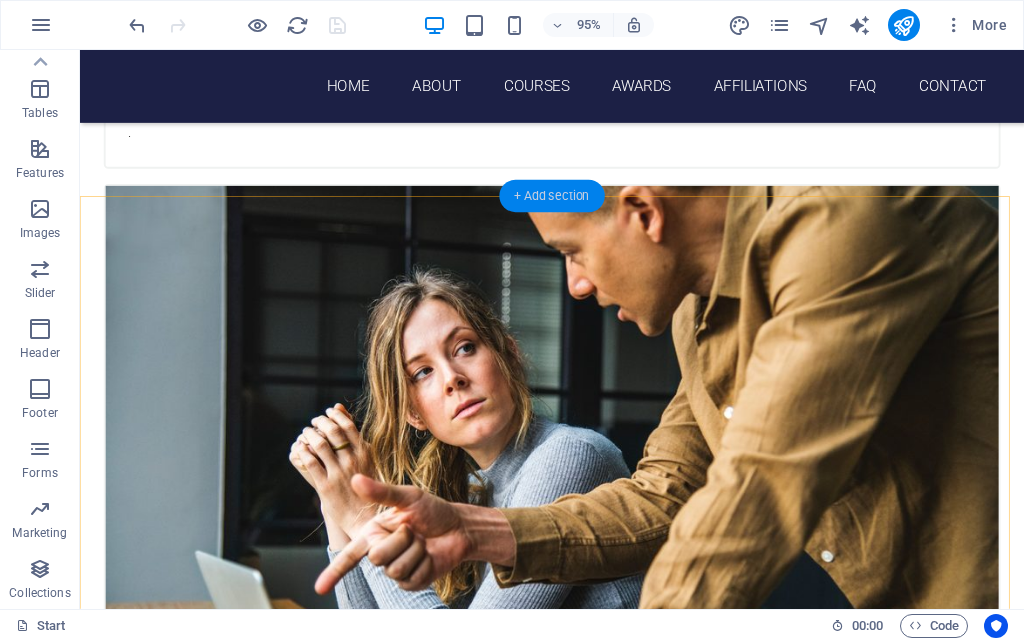 drag, startPoint x: 33, startPoint y: 456, endPoint x: 558, endPoint y: 193, distance: 587.19165 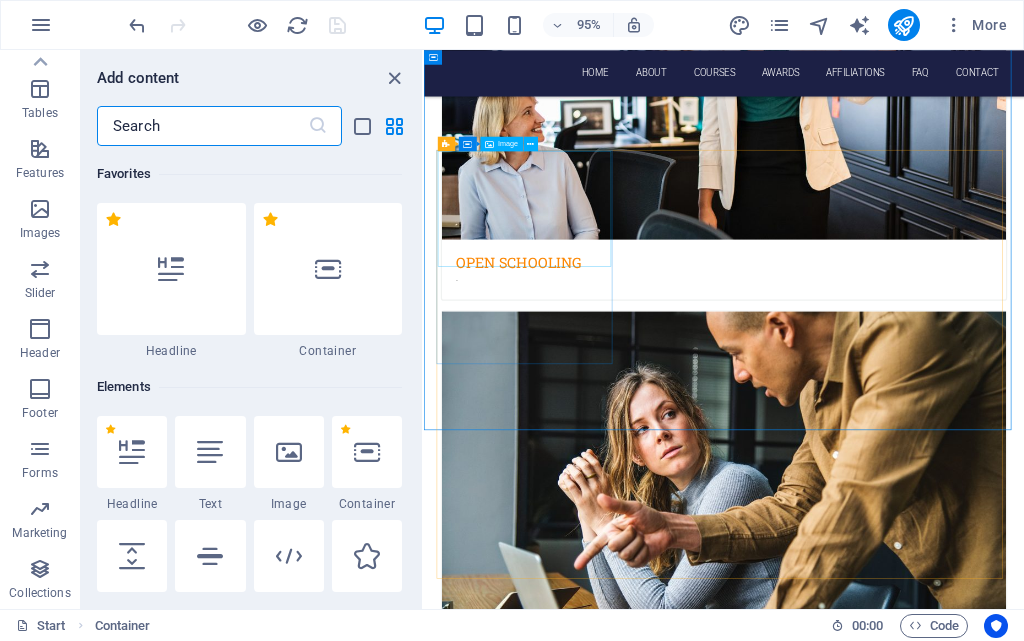 scroll, scrollTop: 1021, scrollLeft: 0, axis: vertical 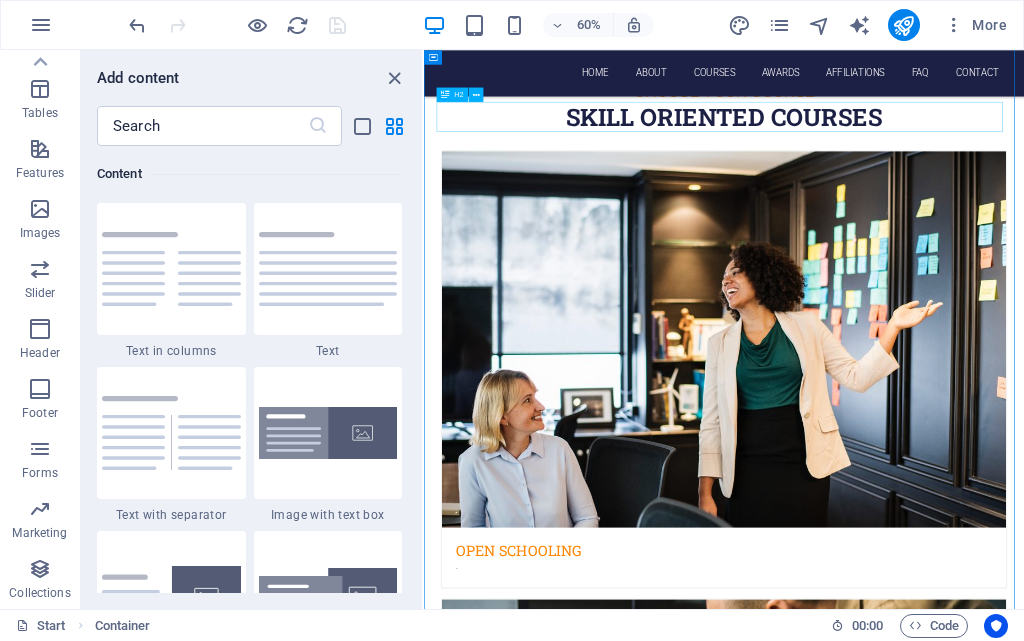 drag, startPoint x: 471, startPoint y: 510, endPoint x: 975, endPoint y: 138, distance: 626.4184 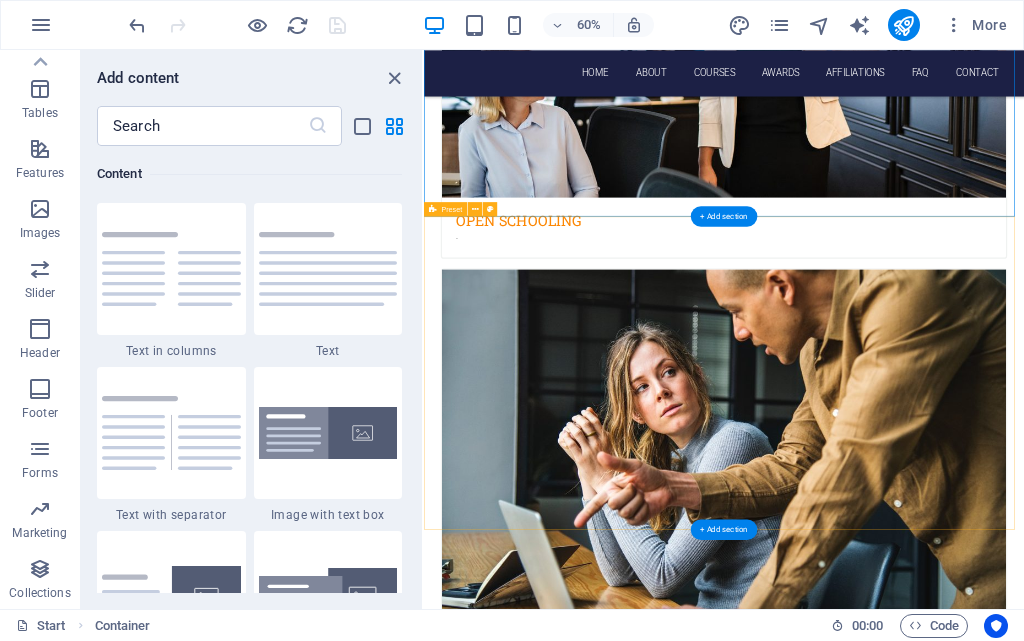 scroll, scrollTop: 1721, scrollLeft: 0, axis: vertical 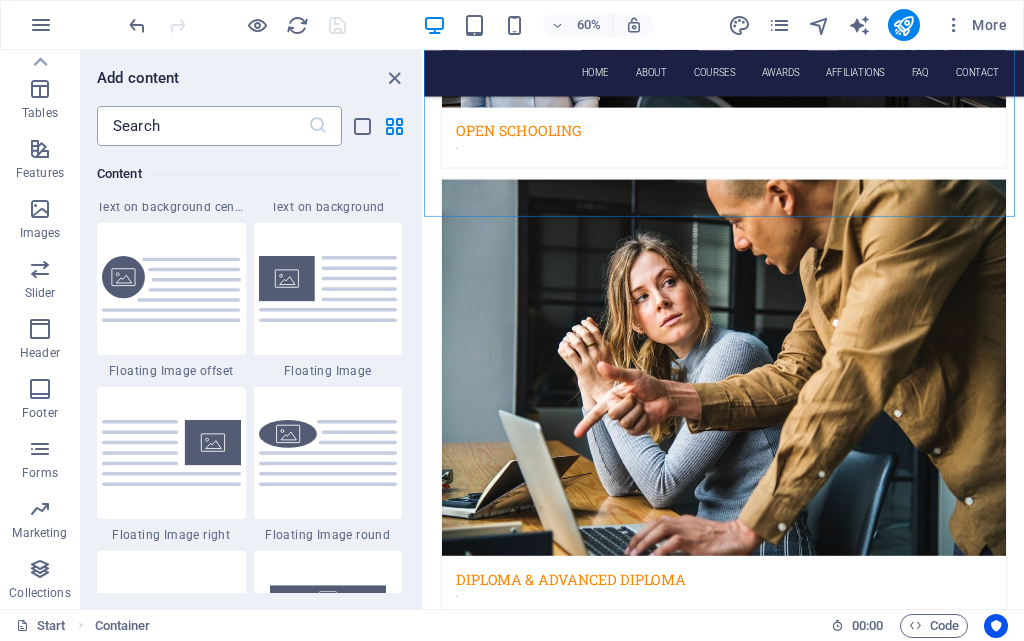 click at bounding box center (202, 126) 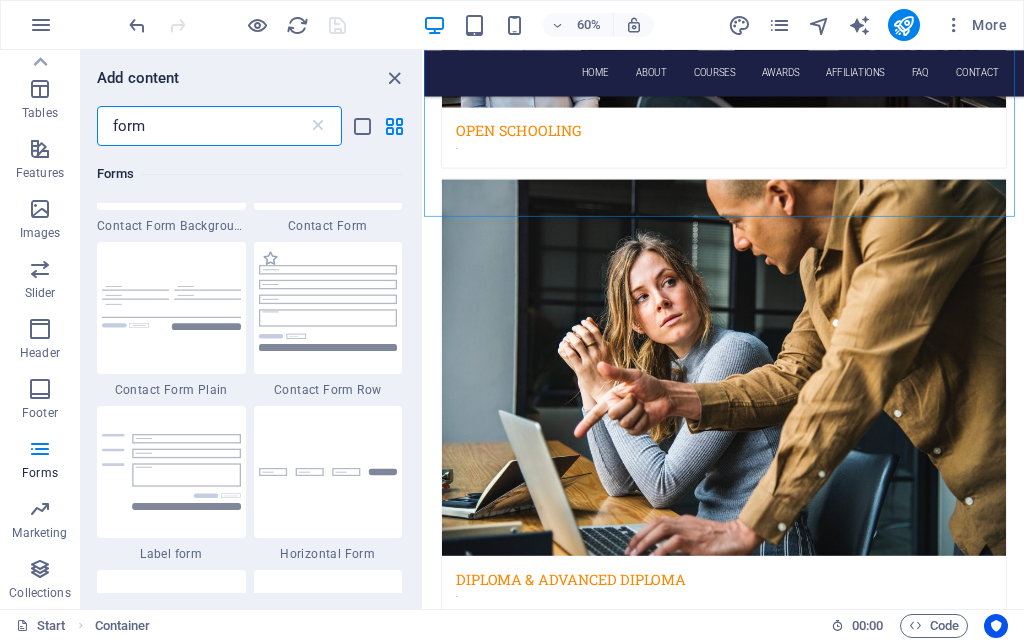 scroll, scrollTop: 1000, scrollLeft: 0, axis: vertical 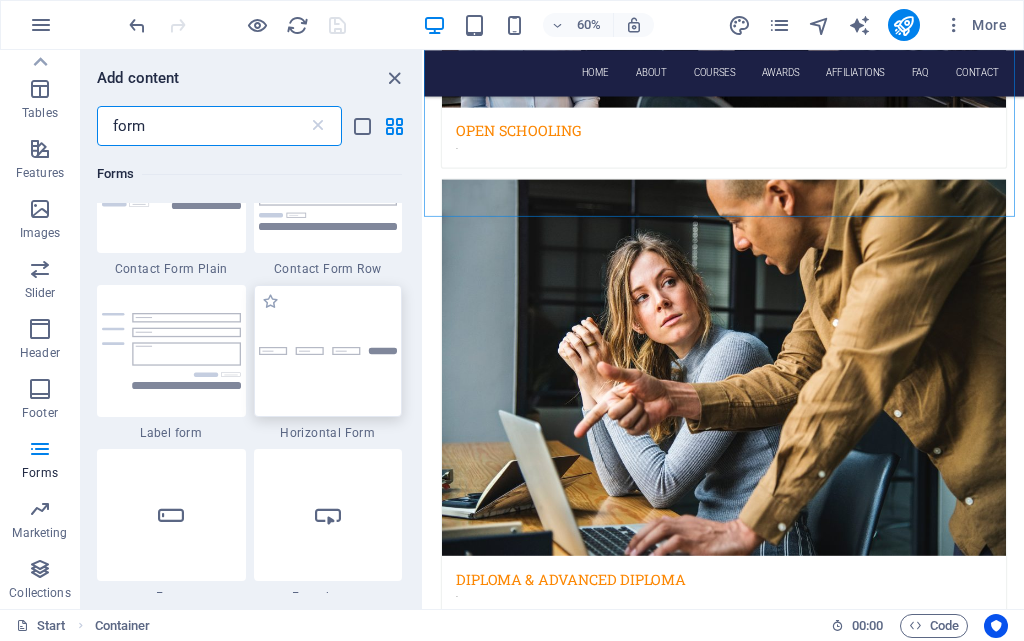 type on "form" 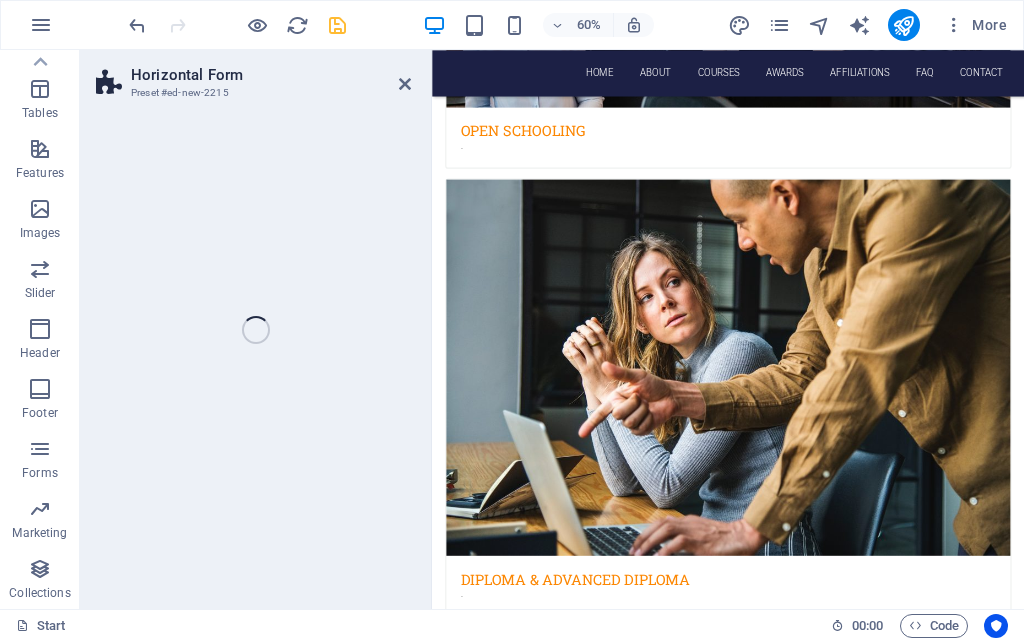 scroll, scrollTop: 1720, scrollLeft: 0, axis: vertical 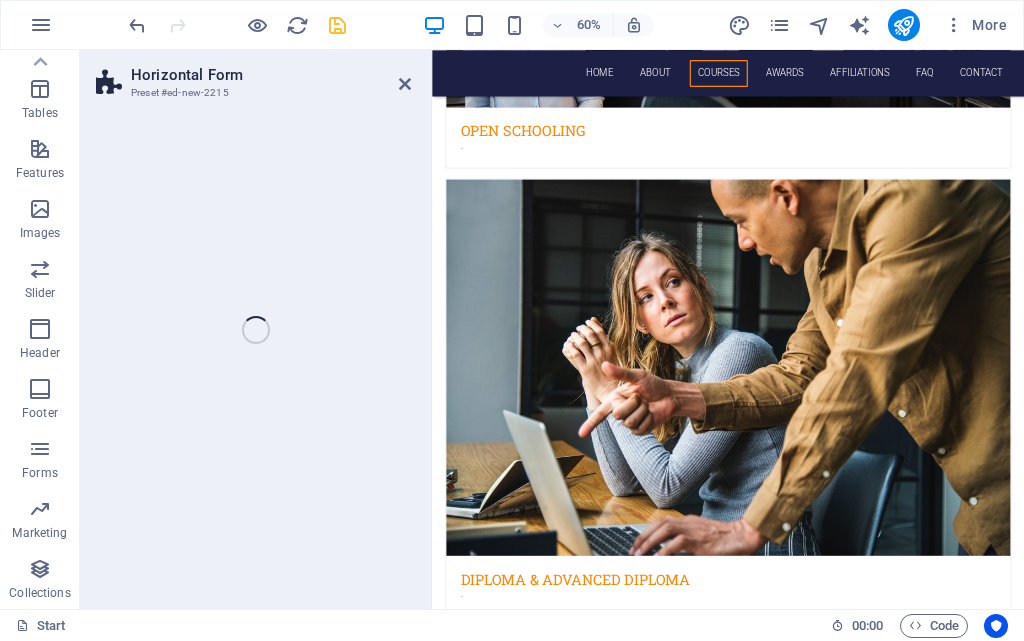 select on "rem" 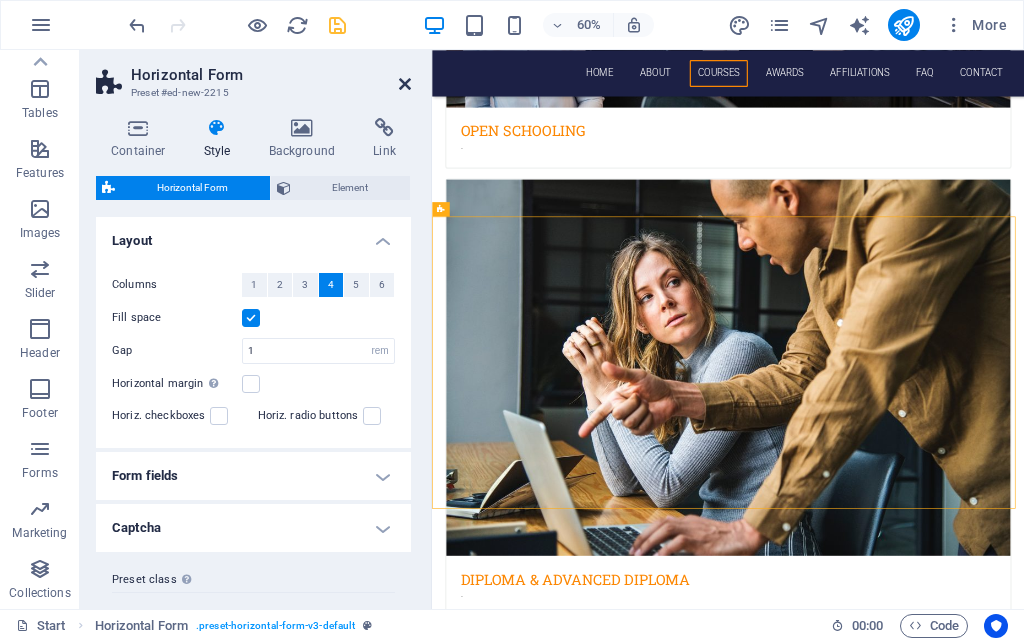 click at bounding box center [405, 84] 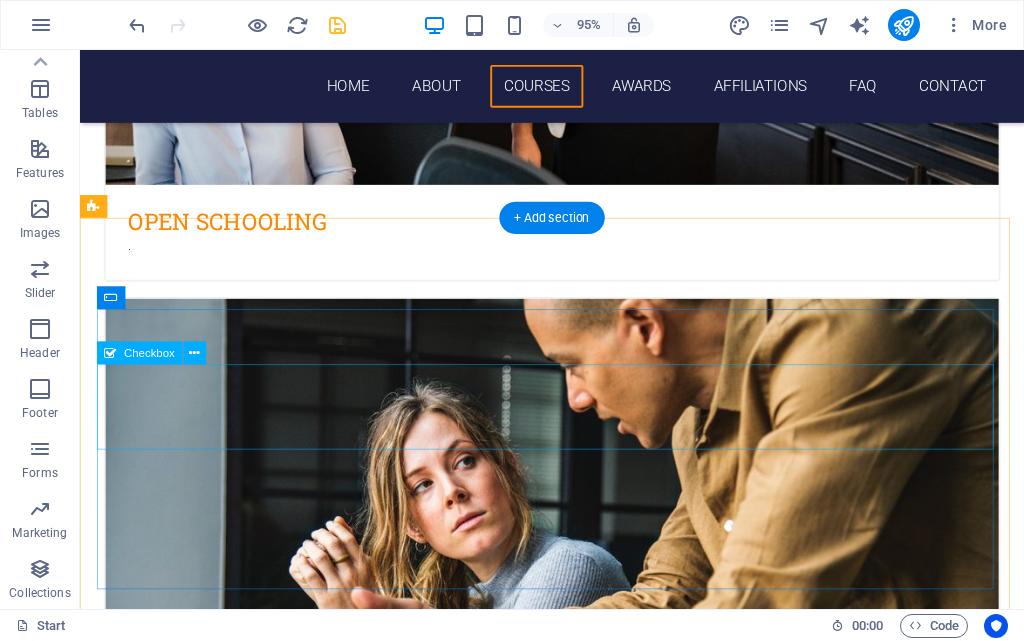 scroll, scrollTop: 1477, scrollLeft: 0, axis: vertical 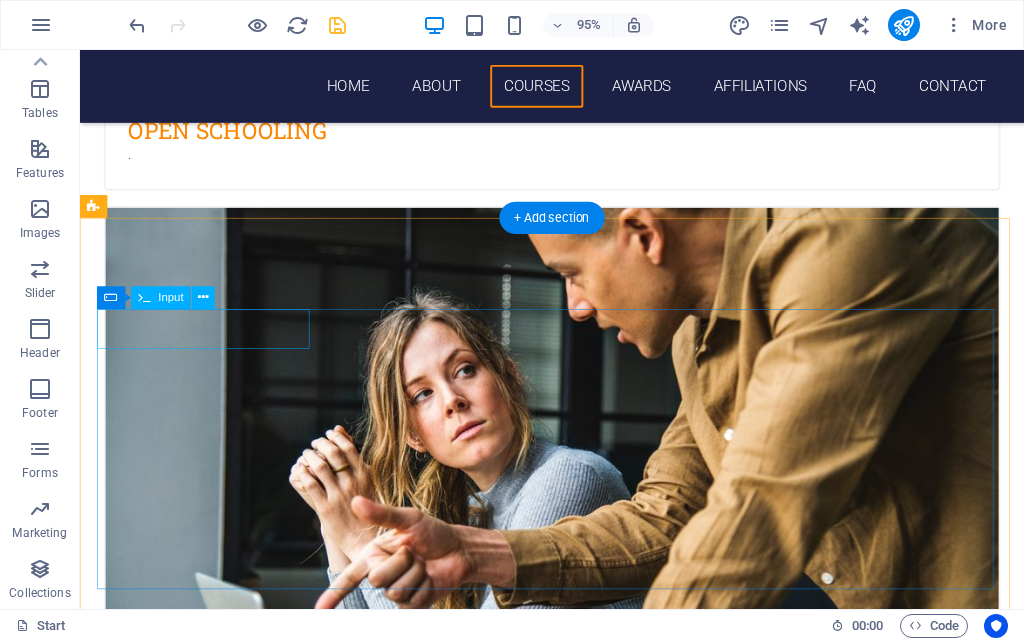 click at bounding box center [217, 4180] 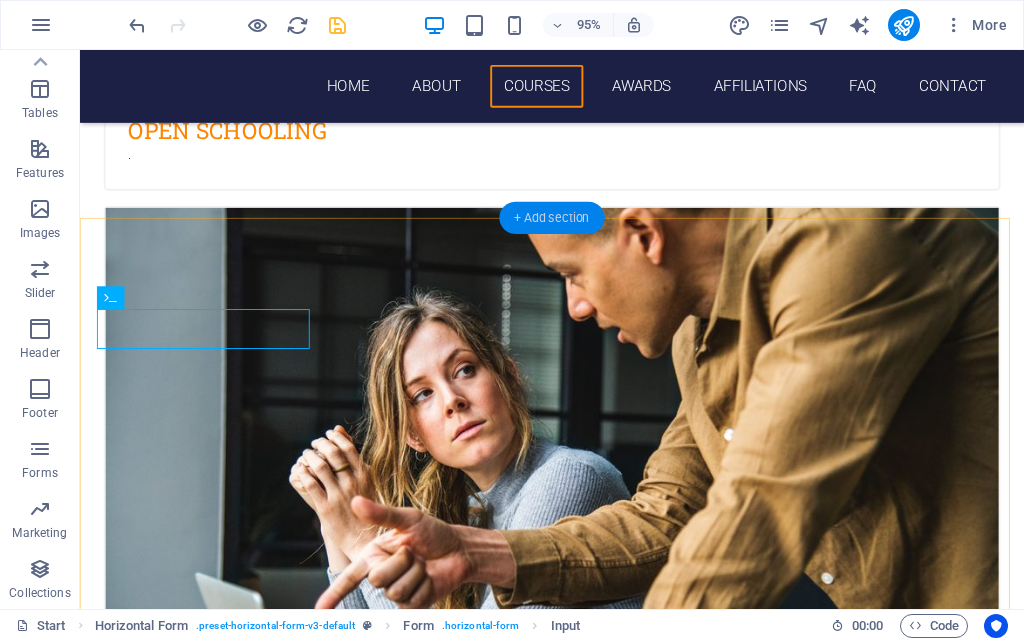 click on "+ Add section" at bounding box center [551, 218] 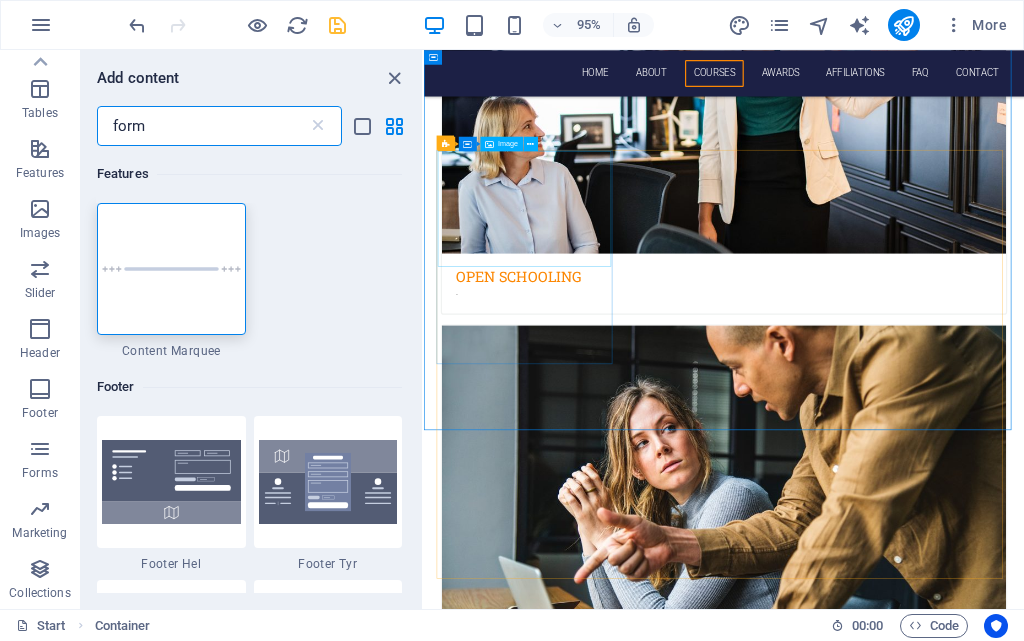 scroll, scrollTop: 1021, scrollLeft: 0, axis: vertical 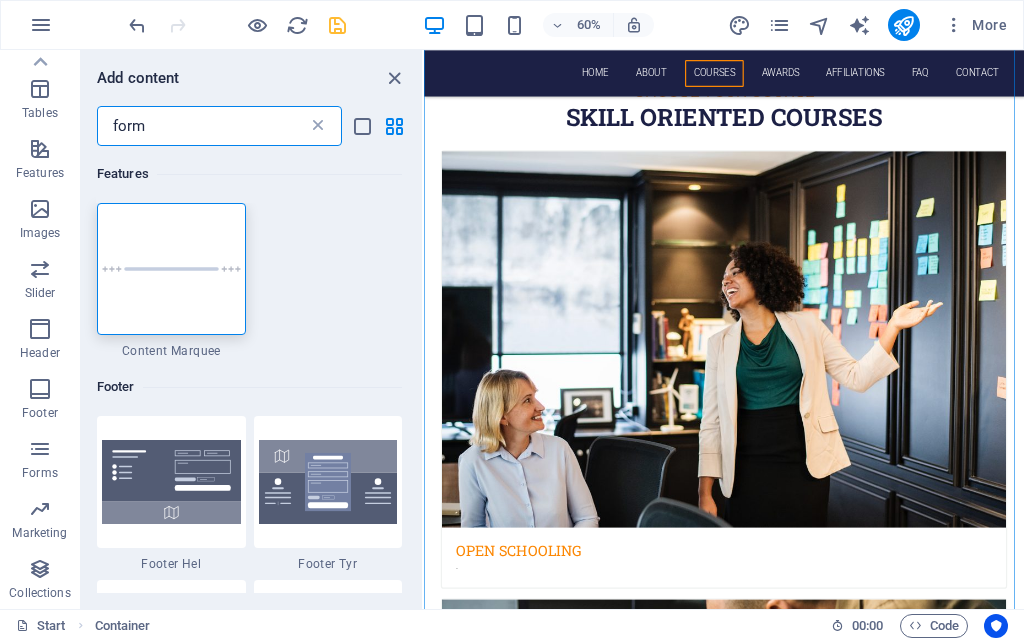 click at bounding box center [318, 126] 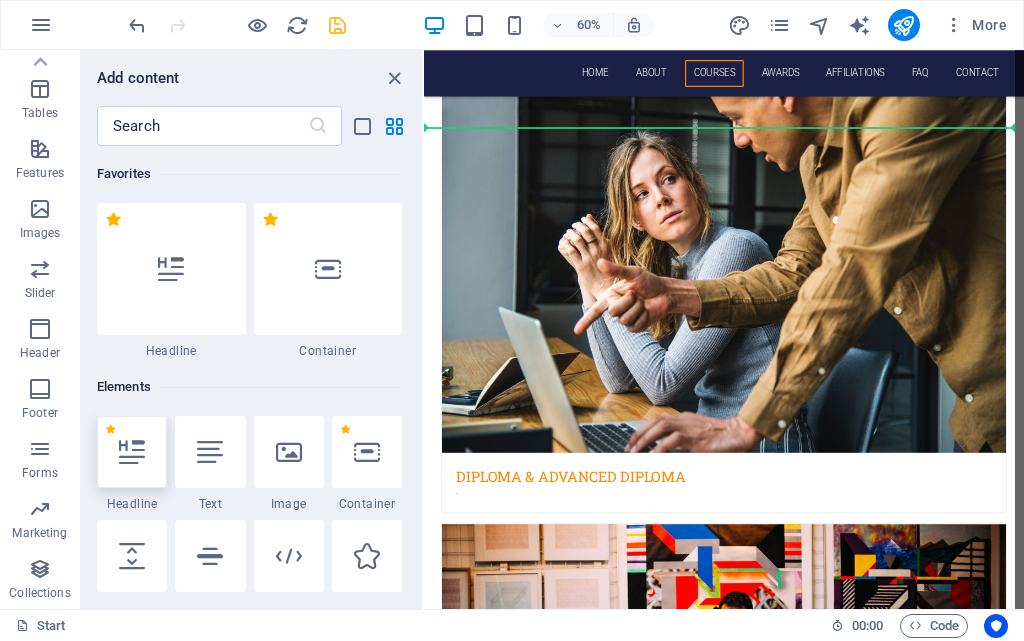 scroll, scrollTop: 1869, scrollLeft: 0, axis: vertical 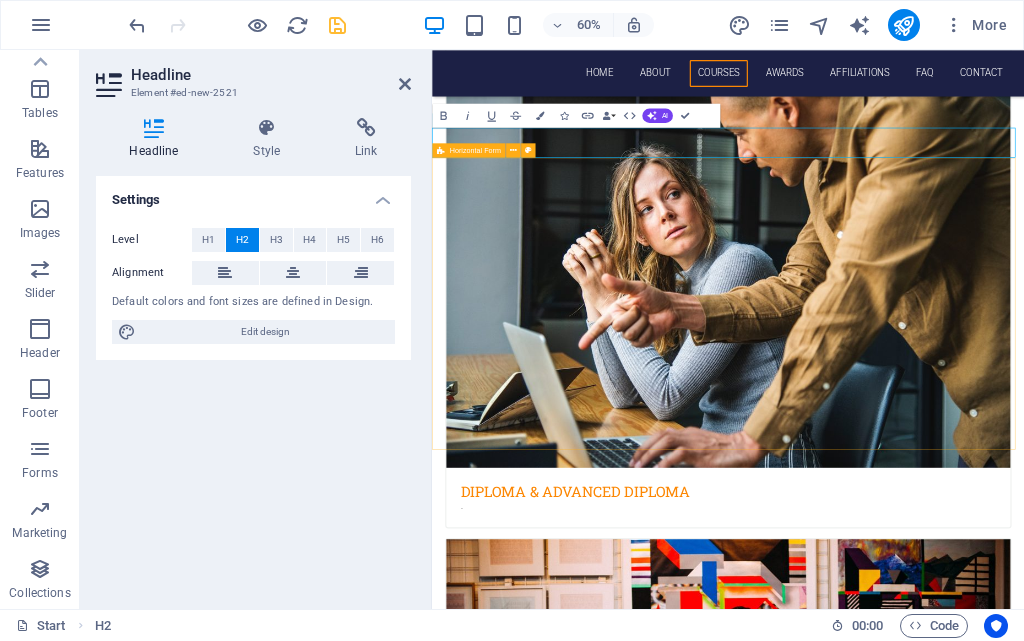 type 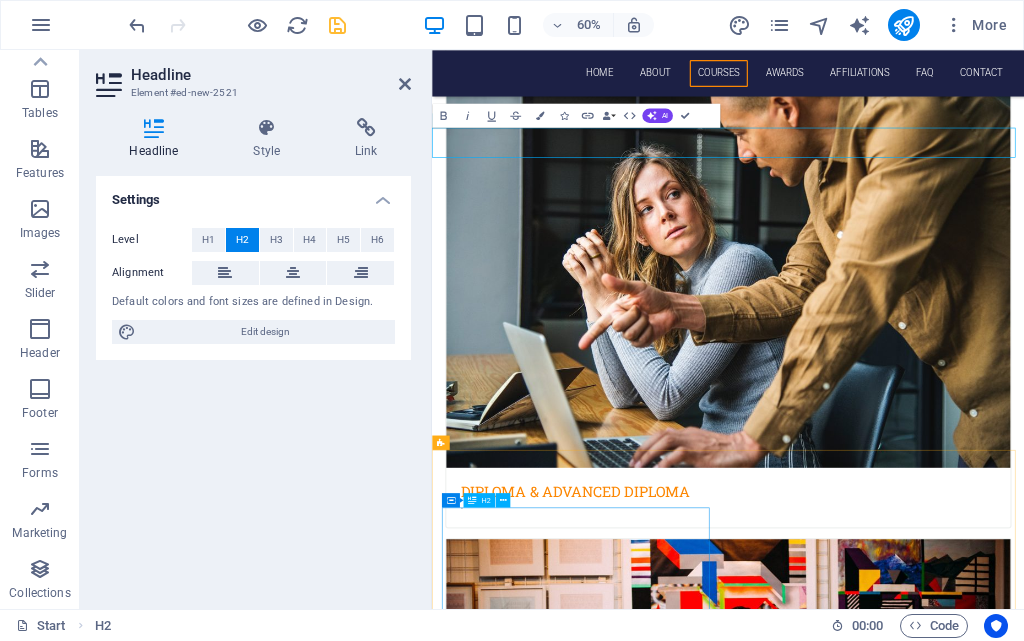 click on "Overcome the ILLITERATE Barrier with OUR EDUCATIONAL Services" at bounding box center [920, 4688] 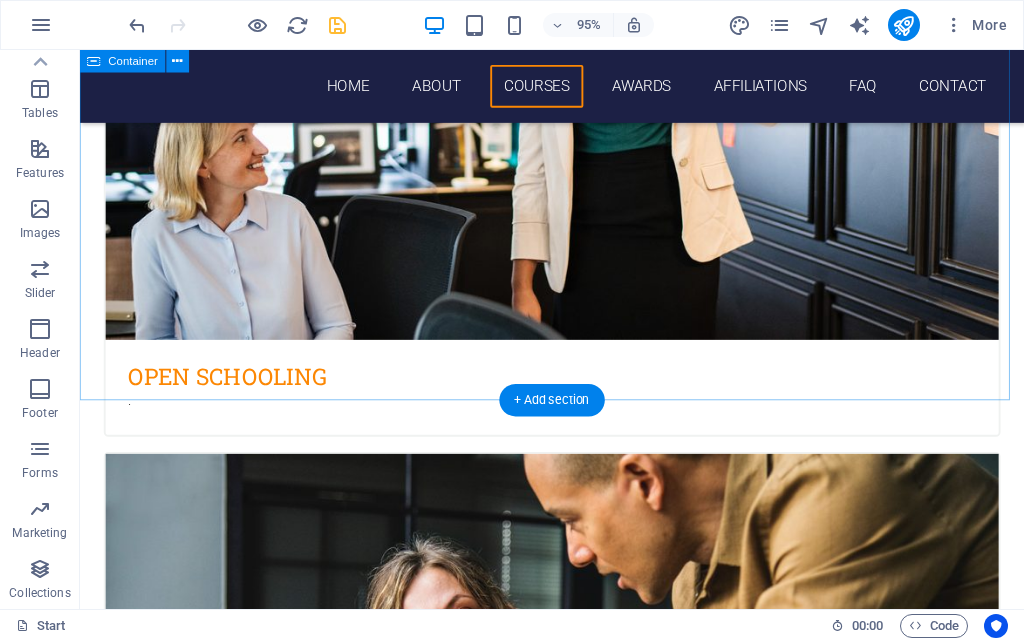 scroll, scrollTop: 1518, scrollLeft: 0, axis: vertical 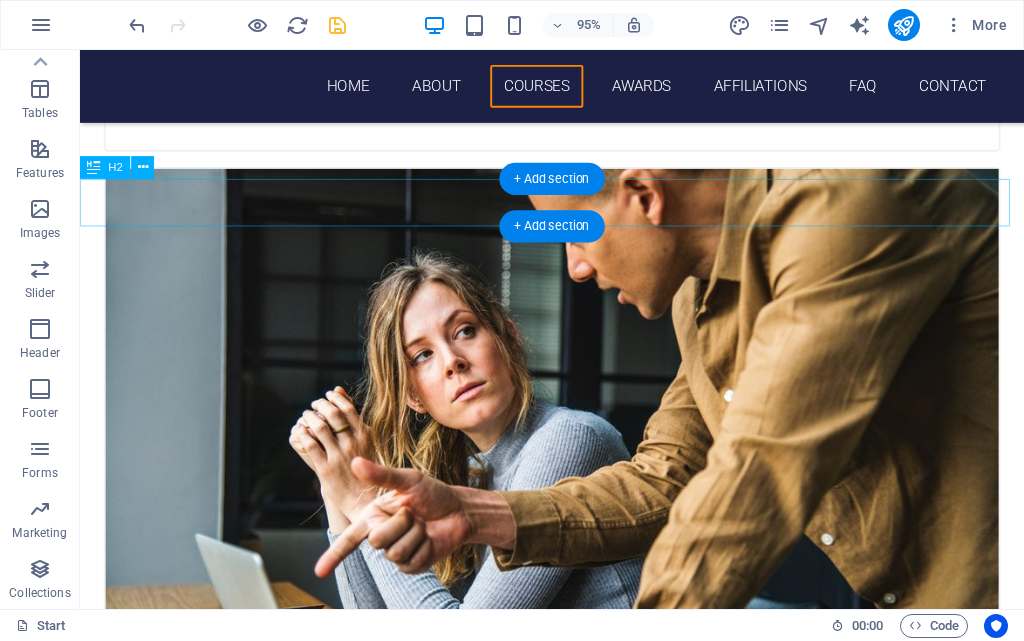click on "forms download" at bounding box center (577, 4047) 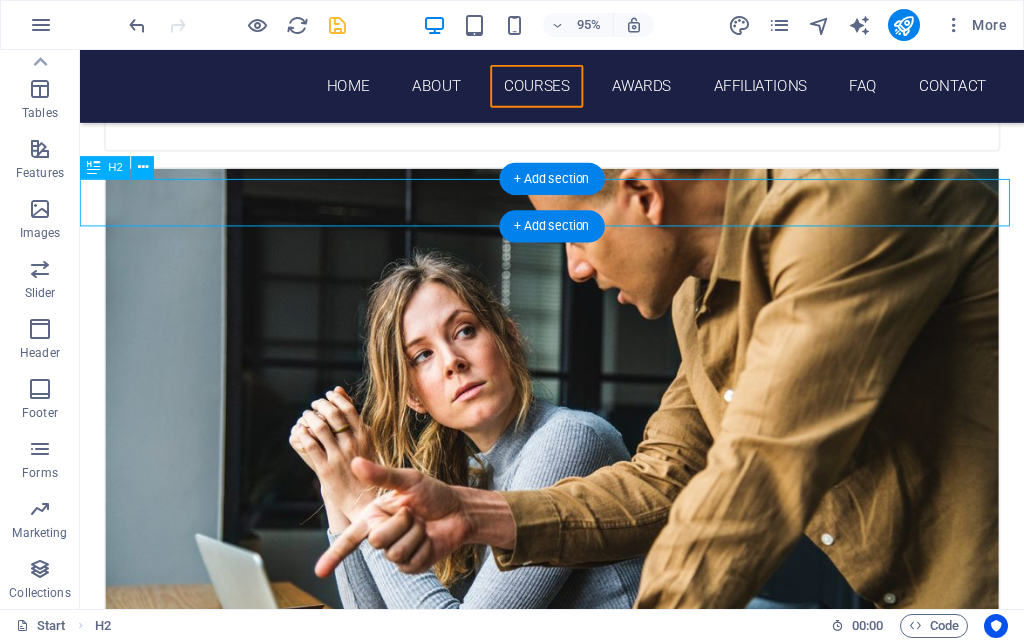 click on "forms download" at bounding box center (577, 4047) 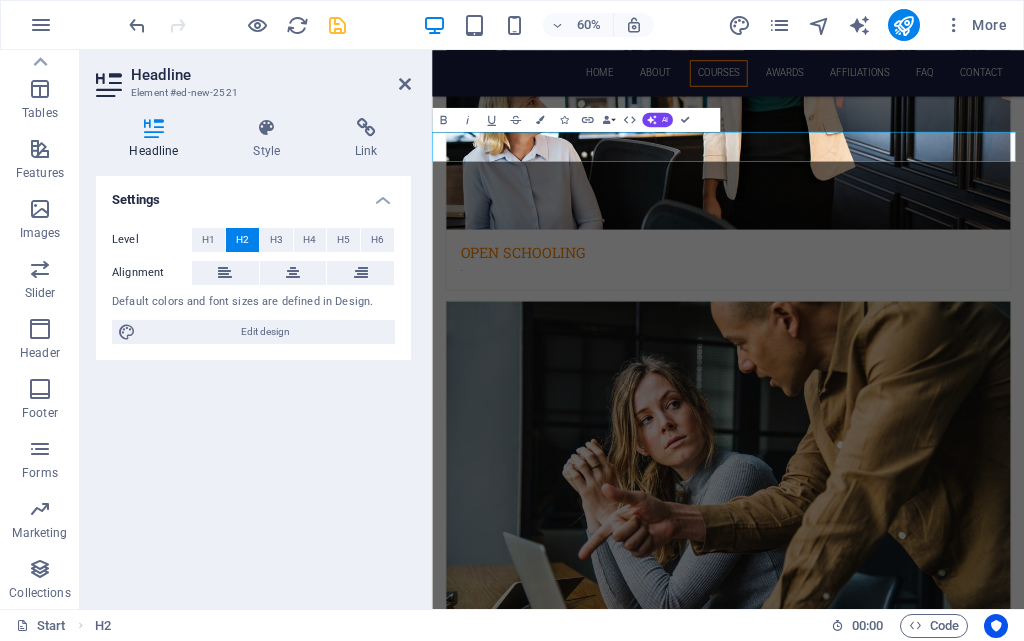 scroll, scrollTop: 1861, scrollLeft: 0, axis: vertical 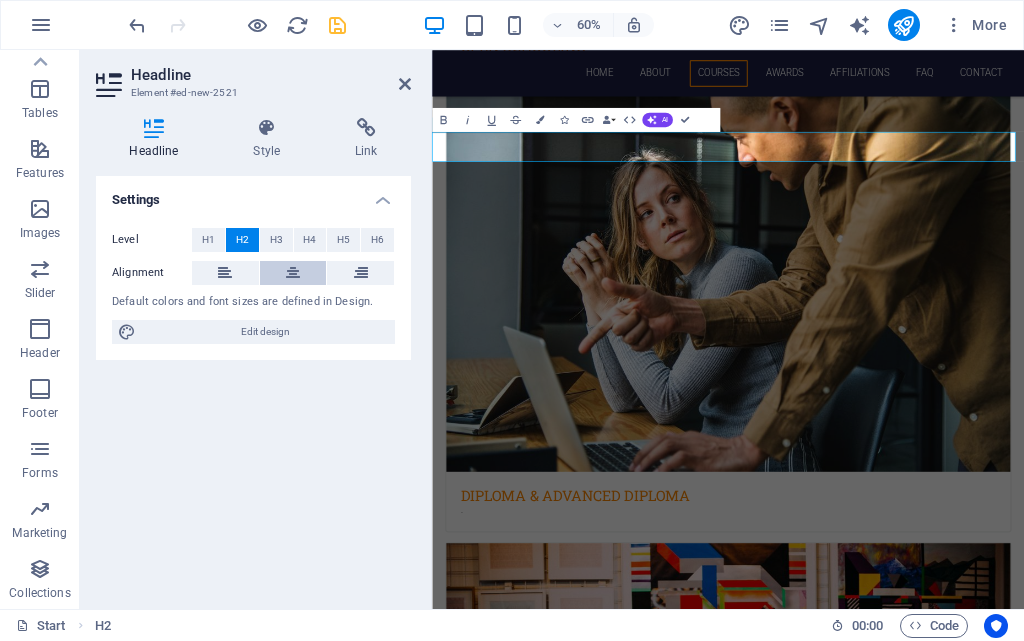 click at bounding box center (293, 273) 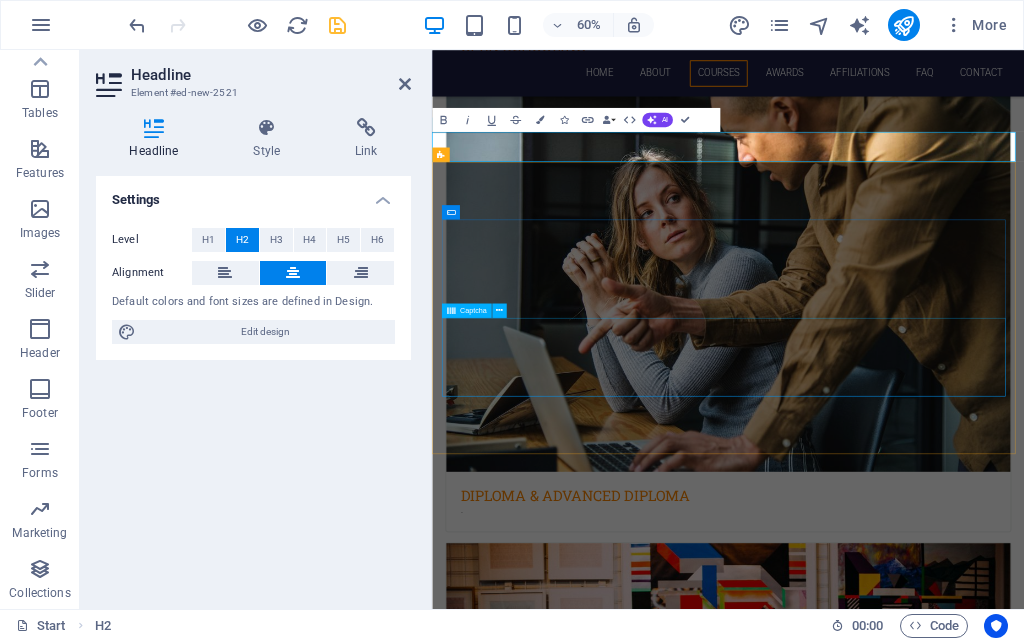 click on "Unreadable? Load new" at bounding box center [926, 4365] 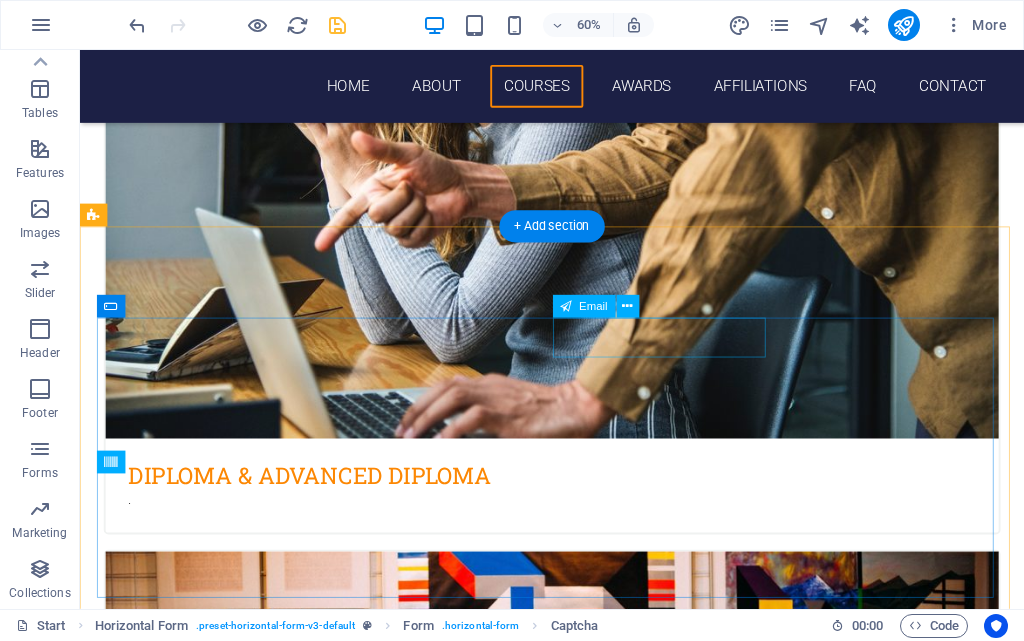 scroll, scrollTop: 1518, scrollLeft: 0, axis: vertical 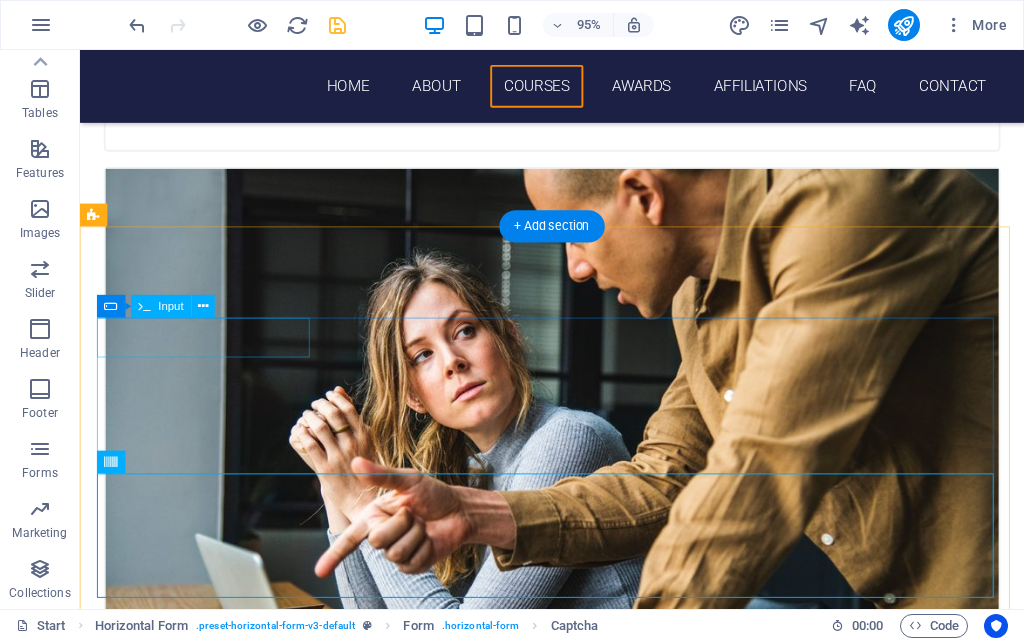 click at bounding box center [217, 4189] 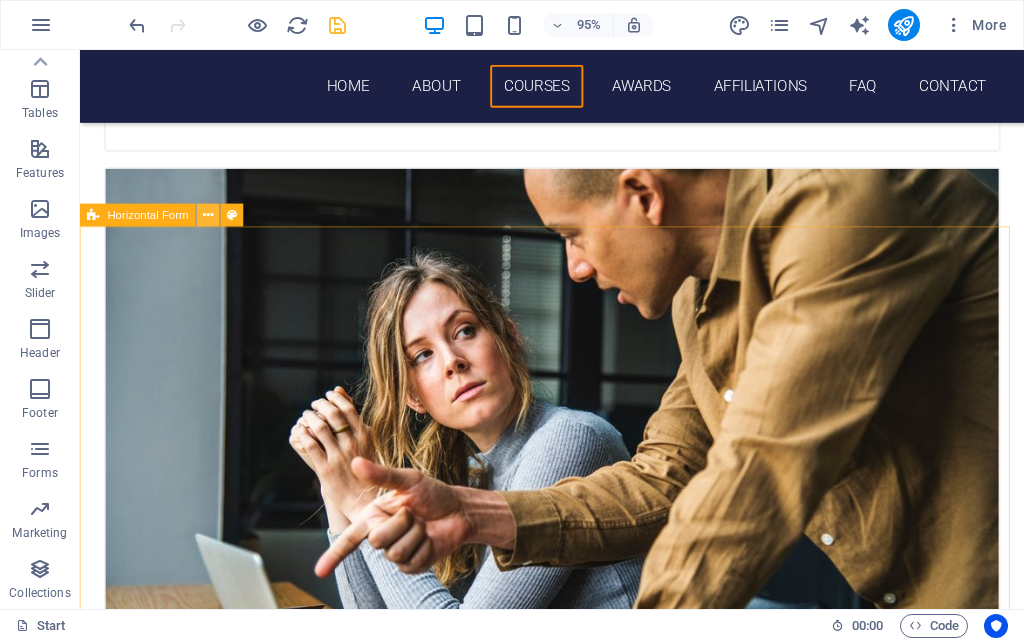 drag, startPoint x: 210, startPoint y: 213, endPoint x: 137, endPoint y: 190, distance: 76.537575 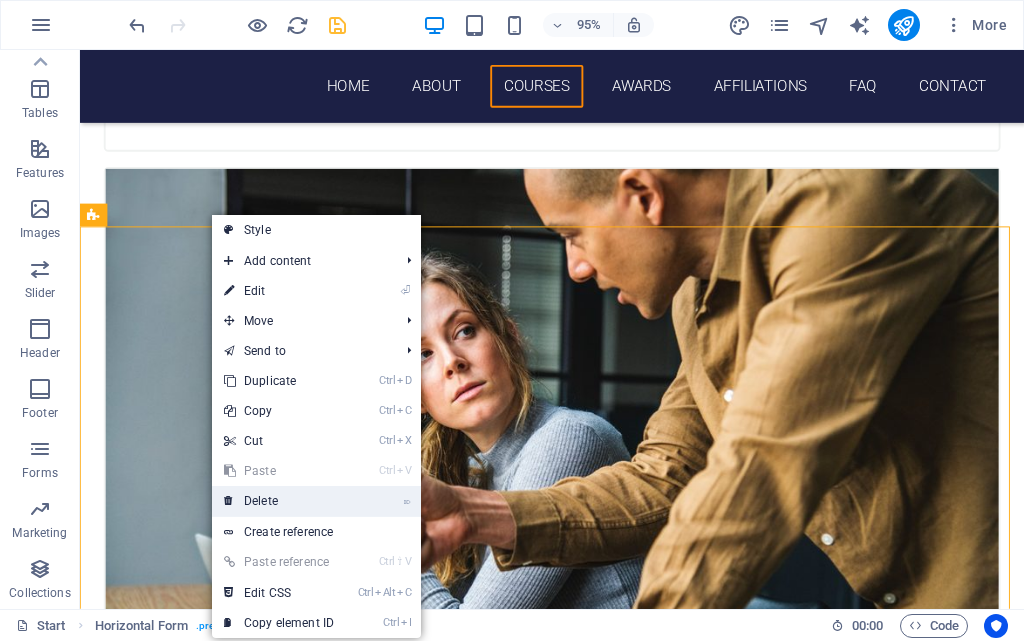 click on "⌦  Delete" at bounding box center [279, 501] 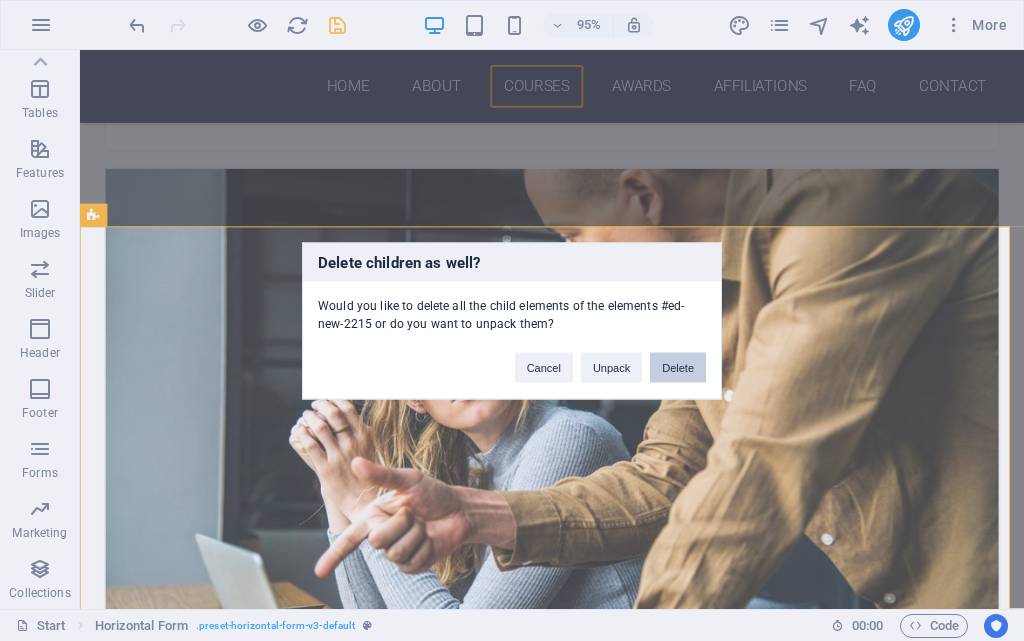 click on "Delete" at bounding box center (678, 367) 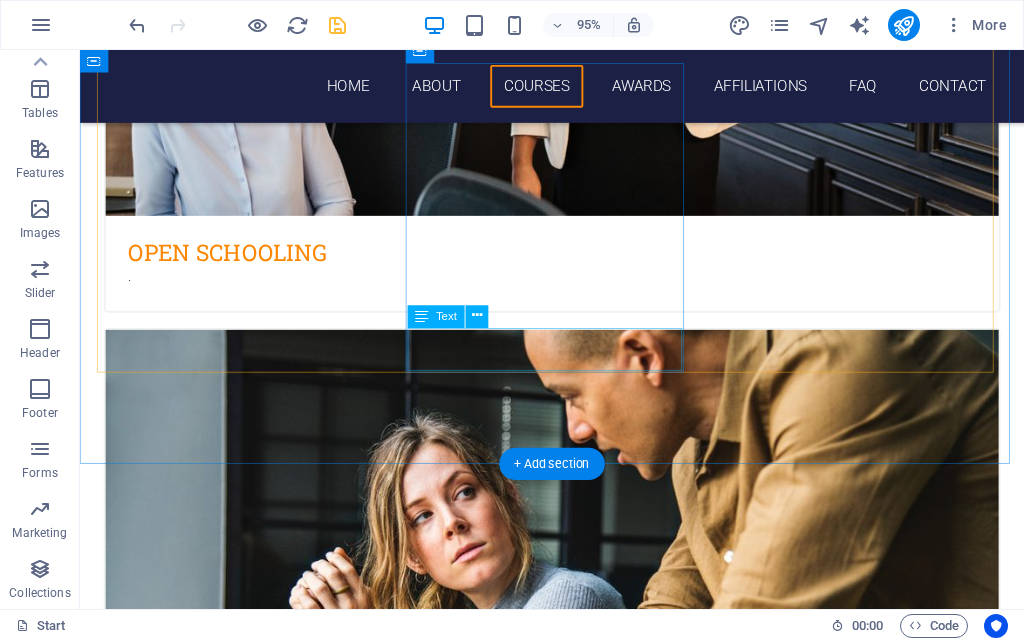 scroll, scrollTop: 1218, scrollLeft: 0, axis: vertical 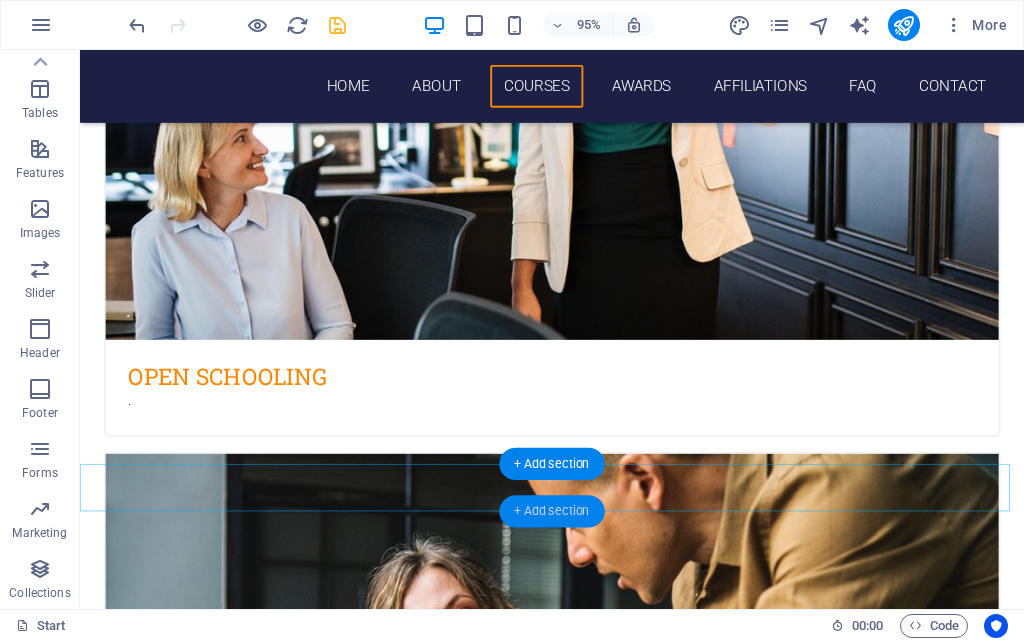 click on "+ Add section" at bounding box center [551, 512] 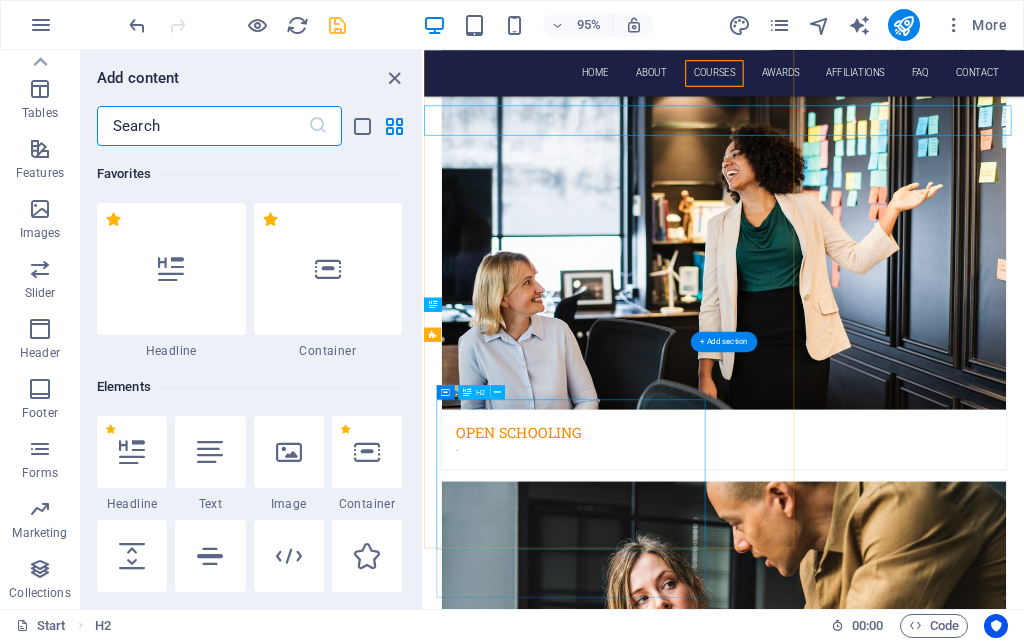 scroll, scrollTop: 1562, scrollLeft: 0, axis: vertical 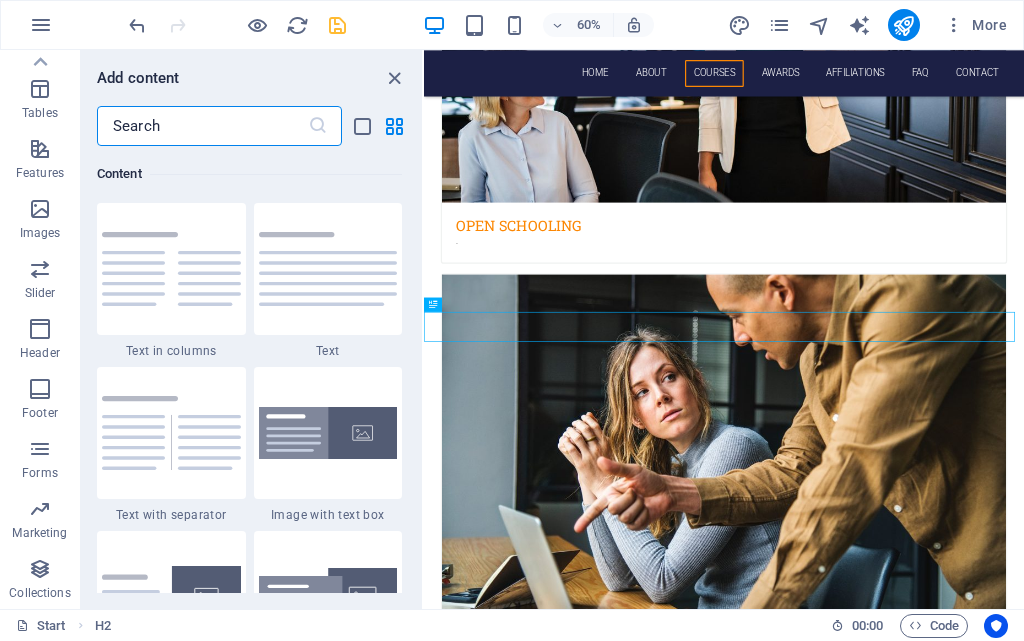 click at bounding box center (202, 126) 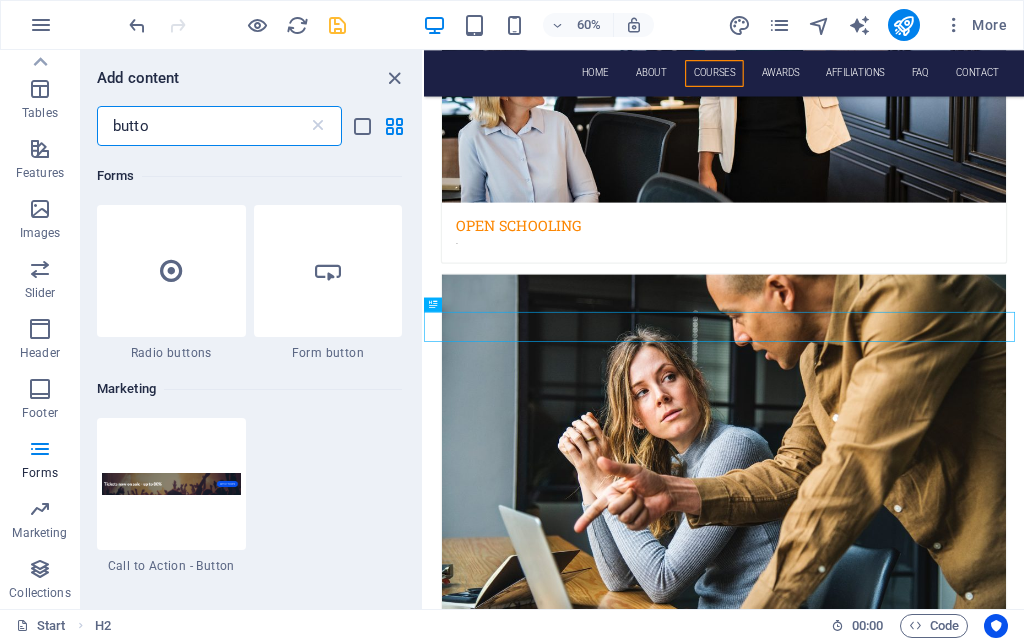 scroll, scrollTop: 800, scrollLeft: 0, axis: vertical 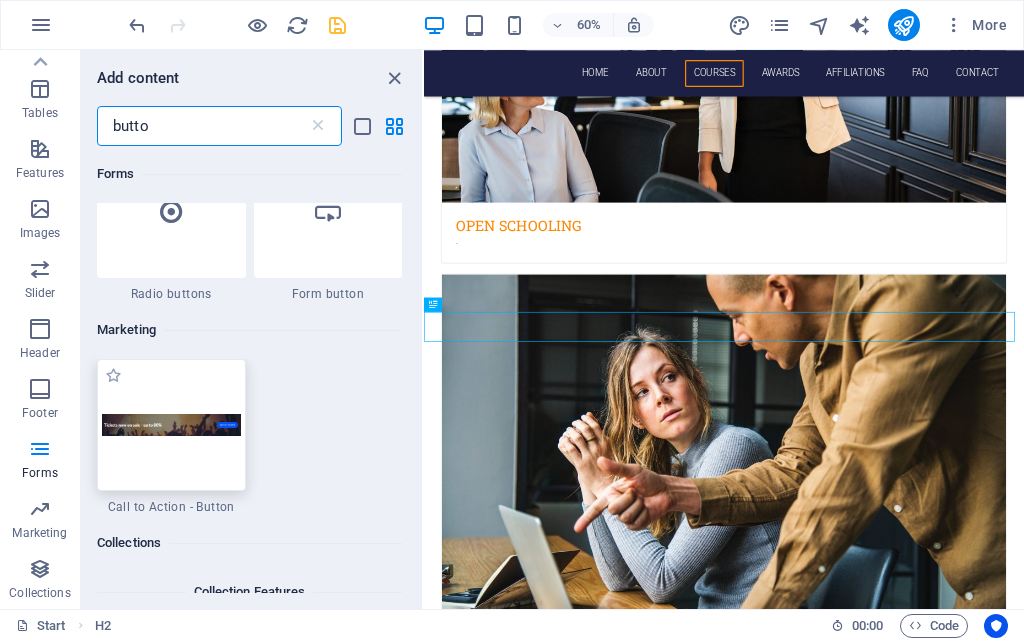 type on "butto" 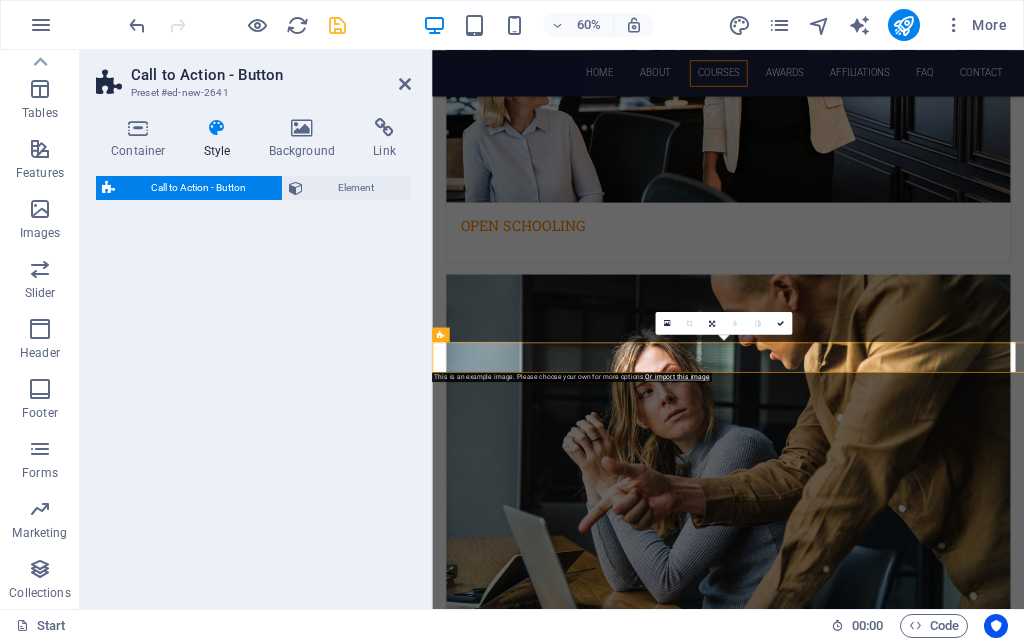 select on "rem" 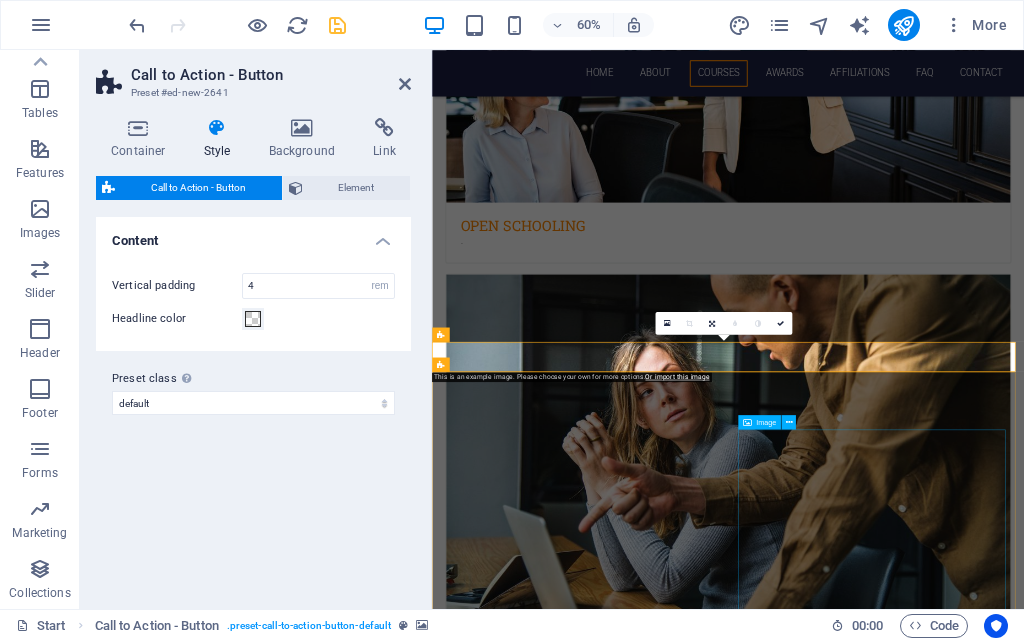 scroll, scrollTop: 1561, scrollLeft: 0, axis: vertical 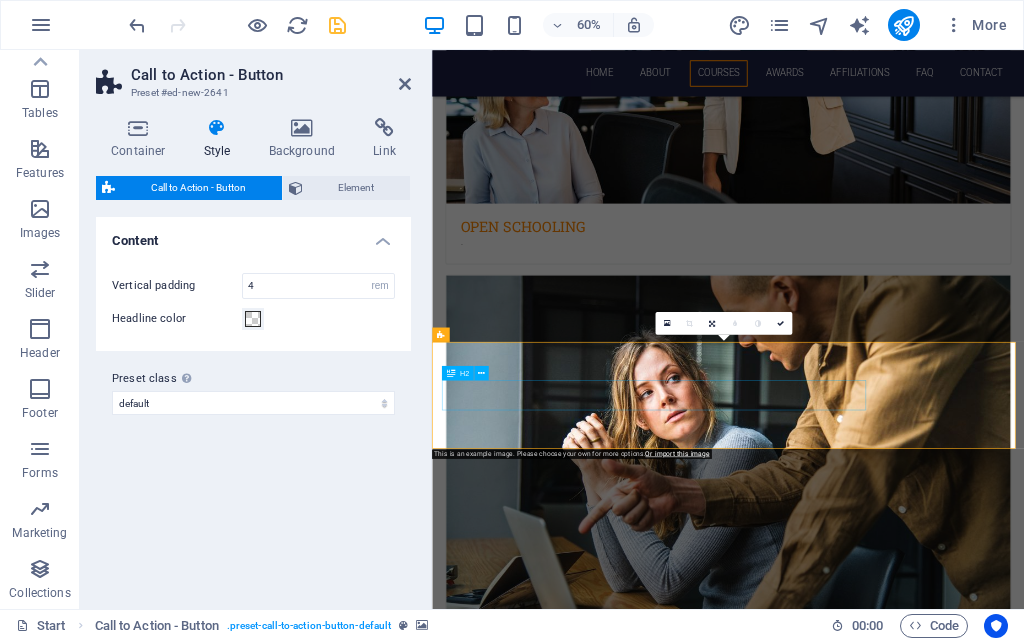 click on "Tickets now on sale - up to 80%" at bounding box center (926, 4585) 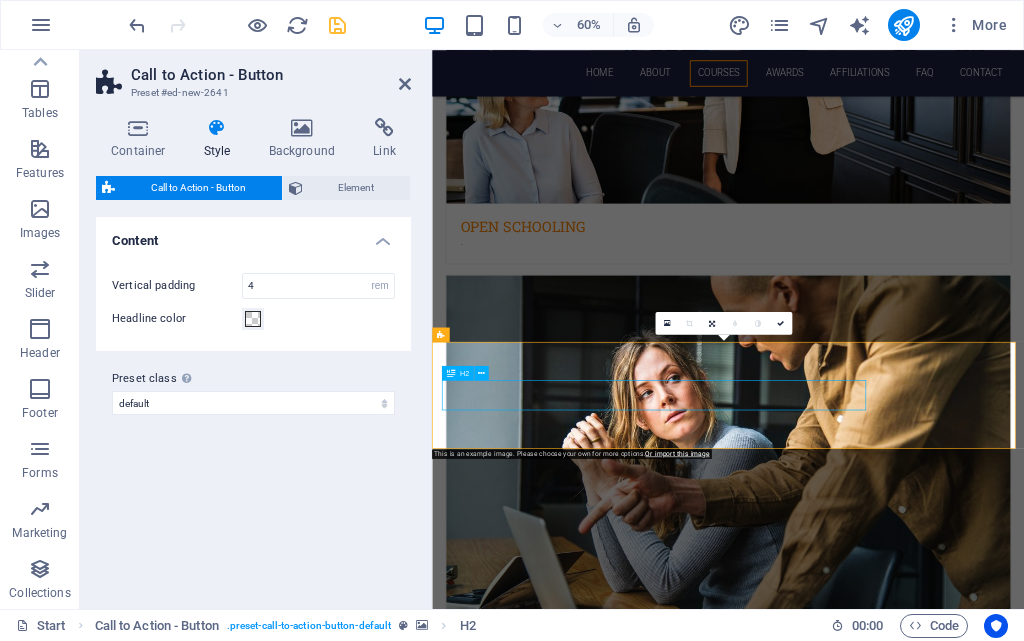 click on "Tickets now on sale - up to 80%" at bounding box center (926, 4585) 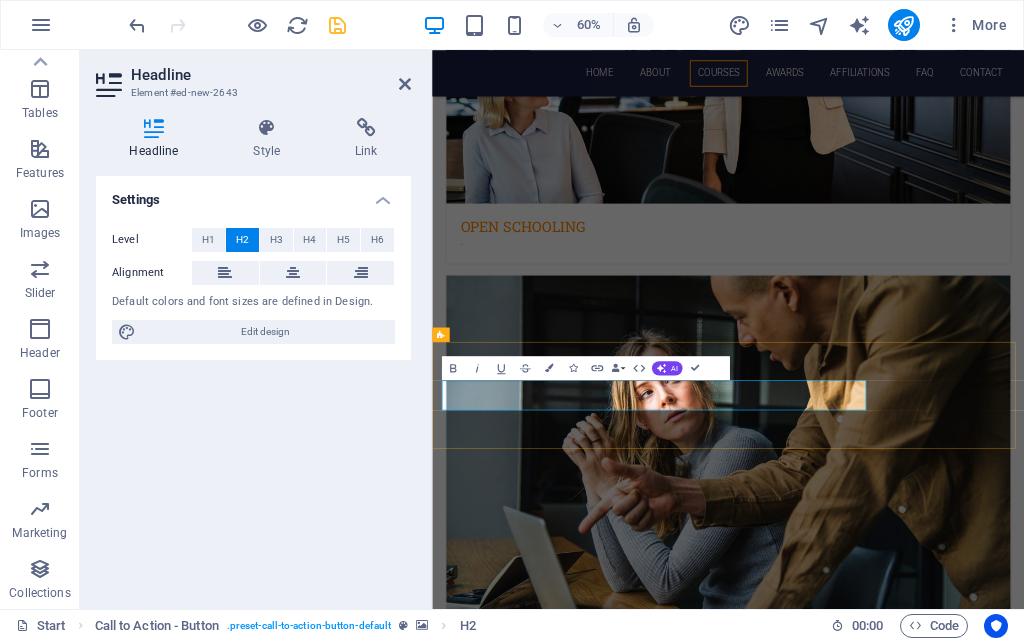 type 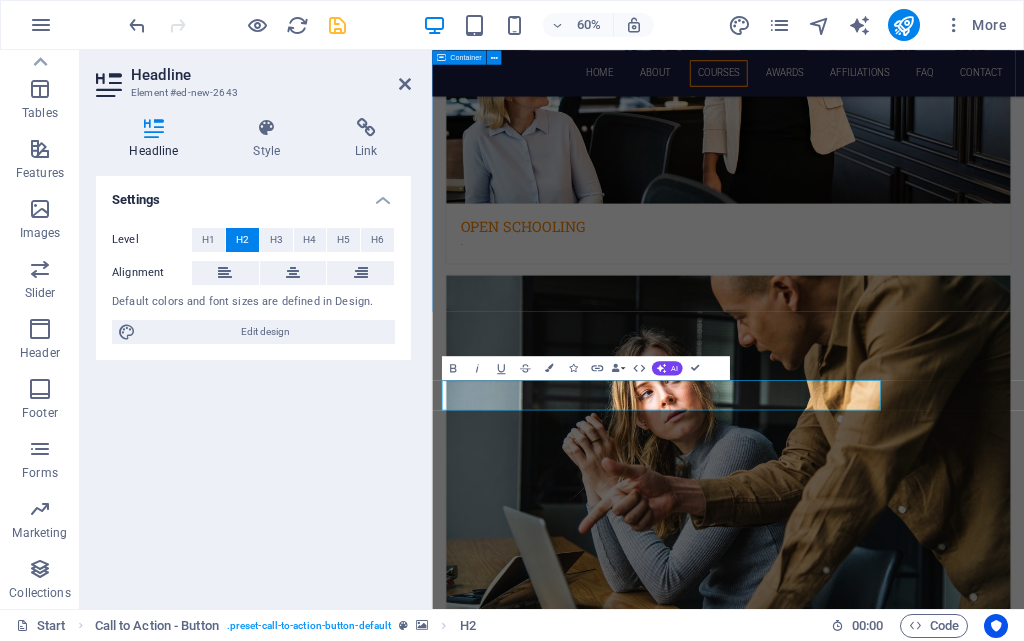 click on "Choose Your Course SKILL ORIENTED Courses OPEN SCHOOLING . DIPLOMA & ADVANCED DIPLOMA . UG COURSES . PG COURSES . DOCTORATE PROGRAM . SKILL COURSES ." at bounding box center (925, 1866) 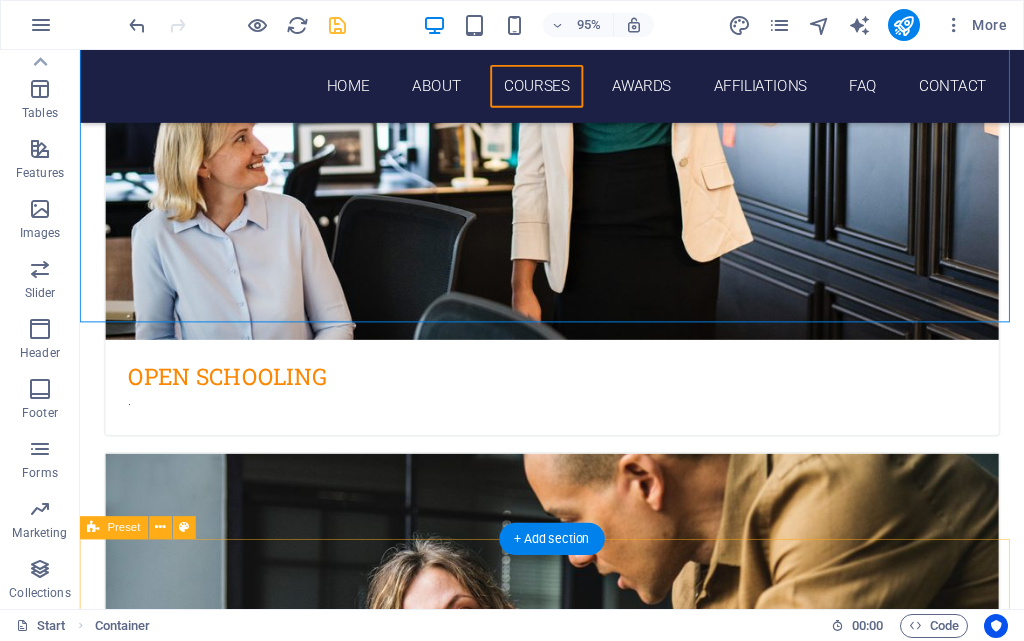 scroll, scrollTop: 1418, scrollLeft: 0, axis: vertical 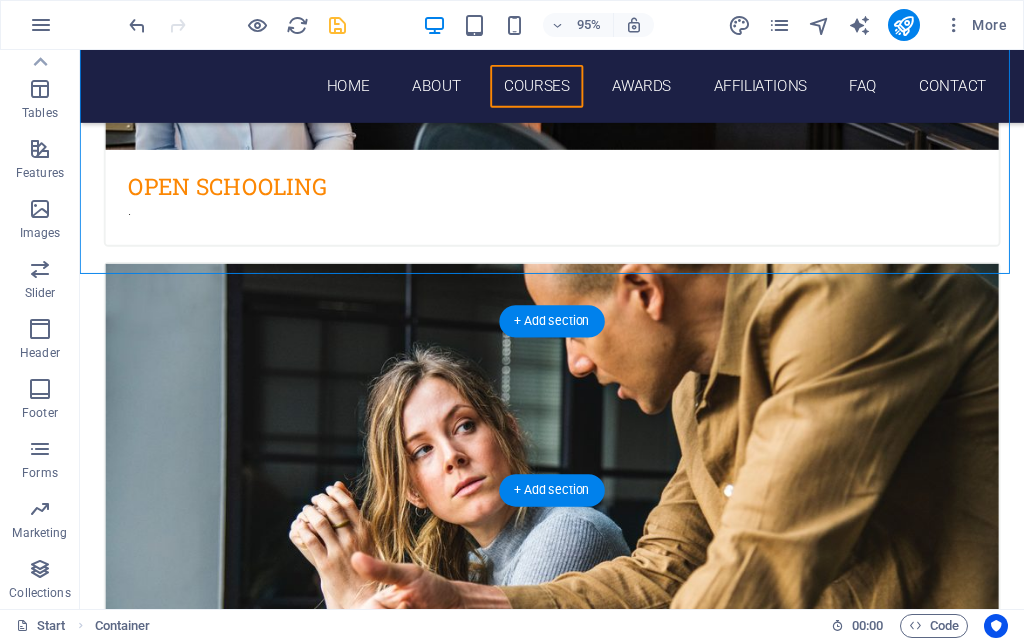 click at bounding box center (577, 4261) 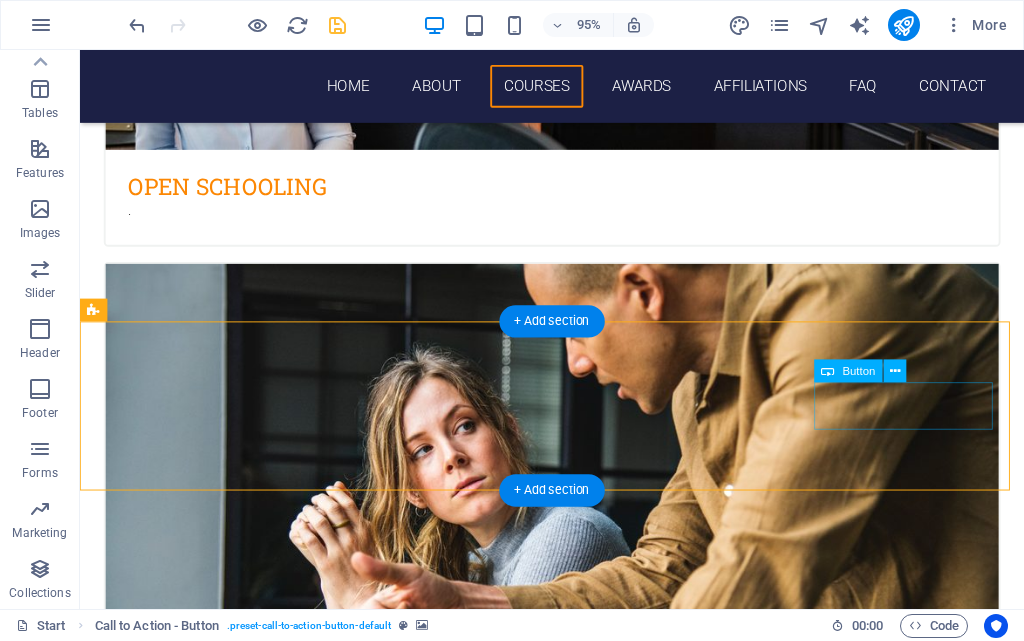 click on "Get my tickets" at bounding box center [577, 4489] 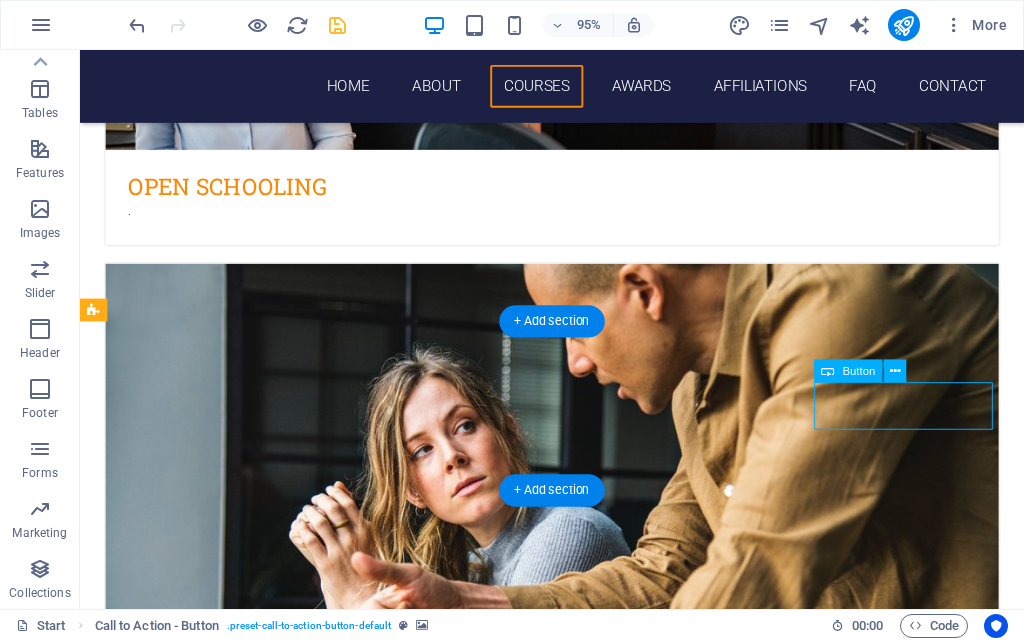 click on "Get my tickets" at bounding box center [577, 4489] 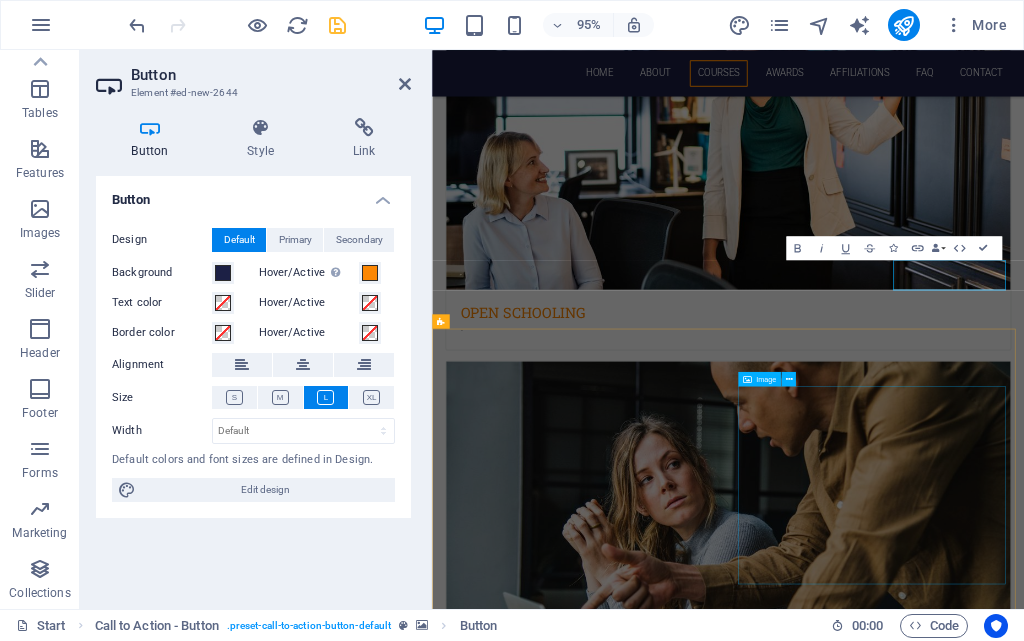 scroll, scrollTop: 1761, scrollLeft: 0, axis: vertical 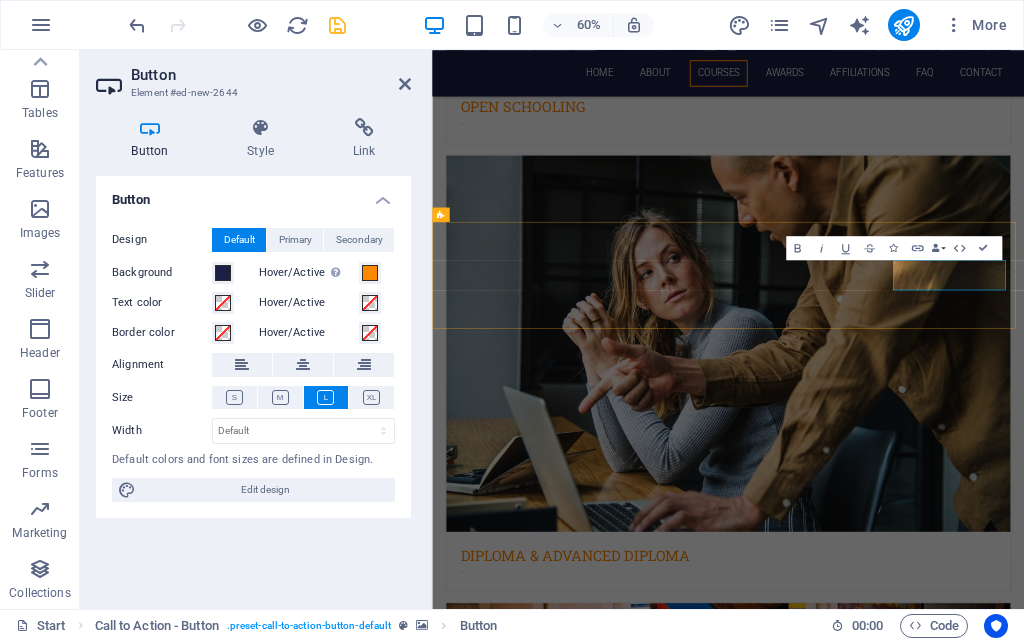 type 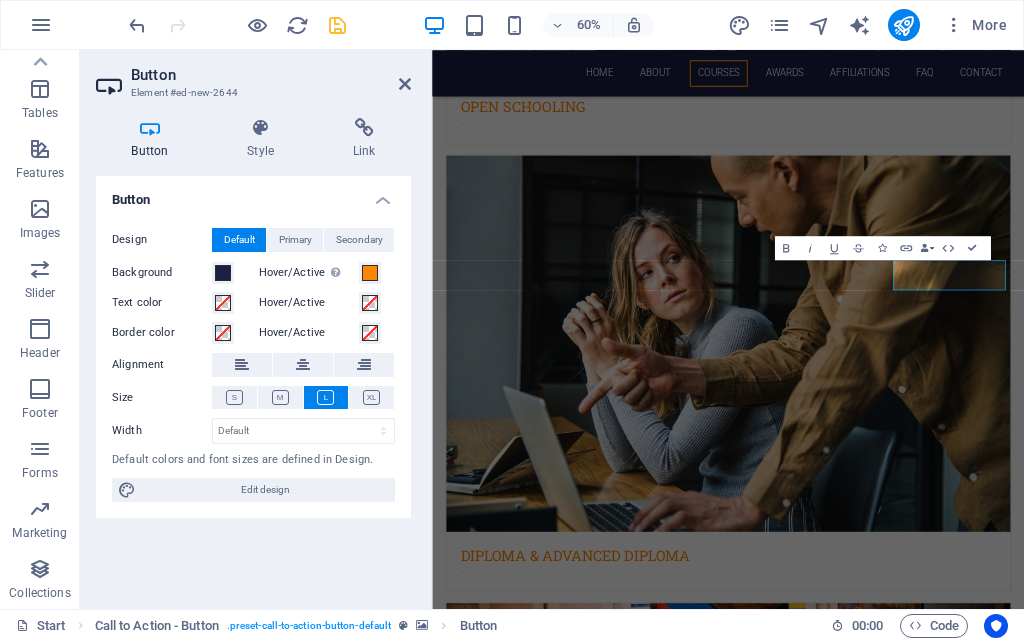 click at bounding box center [925, 4207] 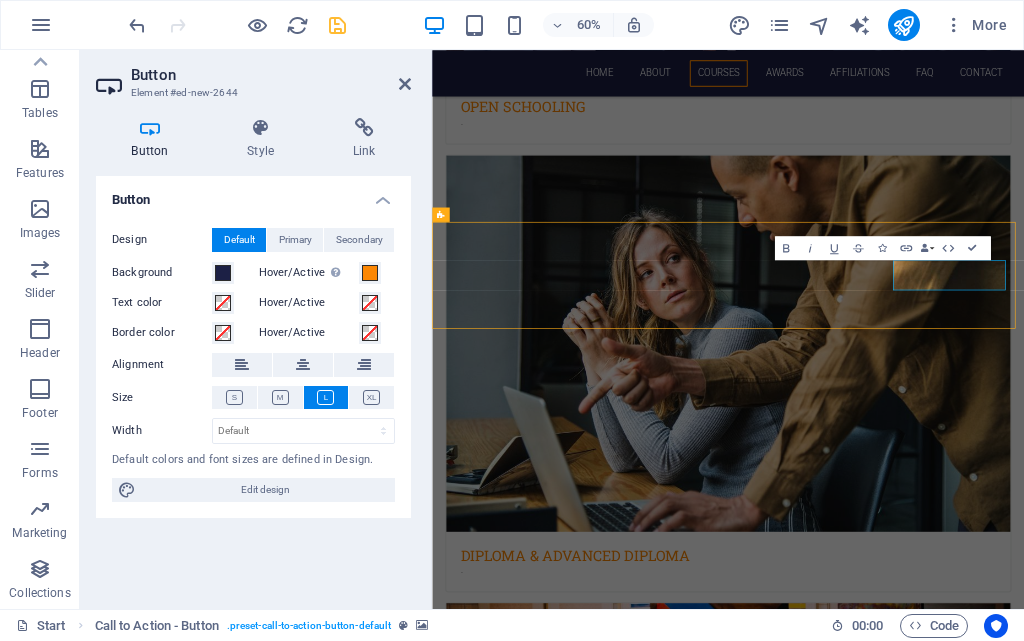 click at bounding box center (925, 4207) 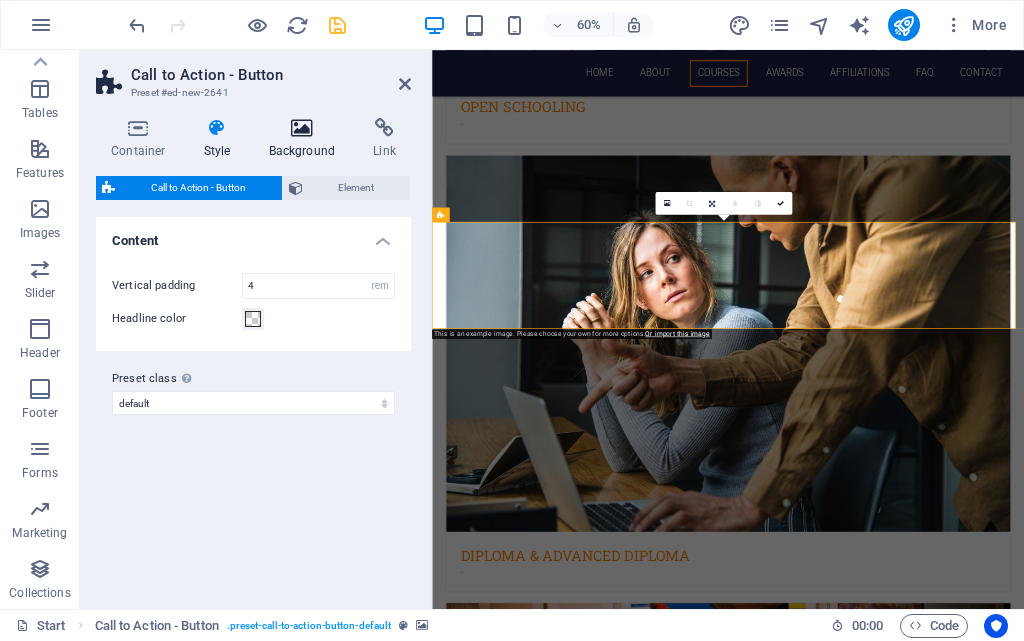 click at bounding box center (302, 128) 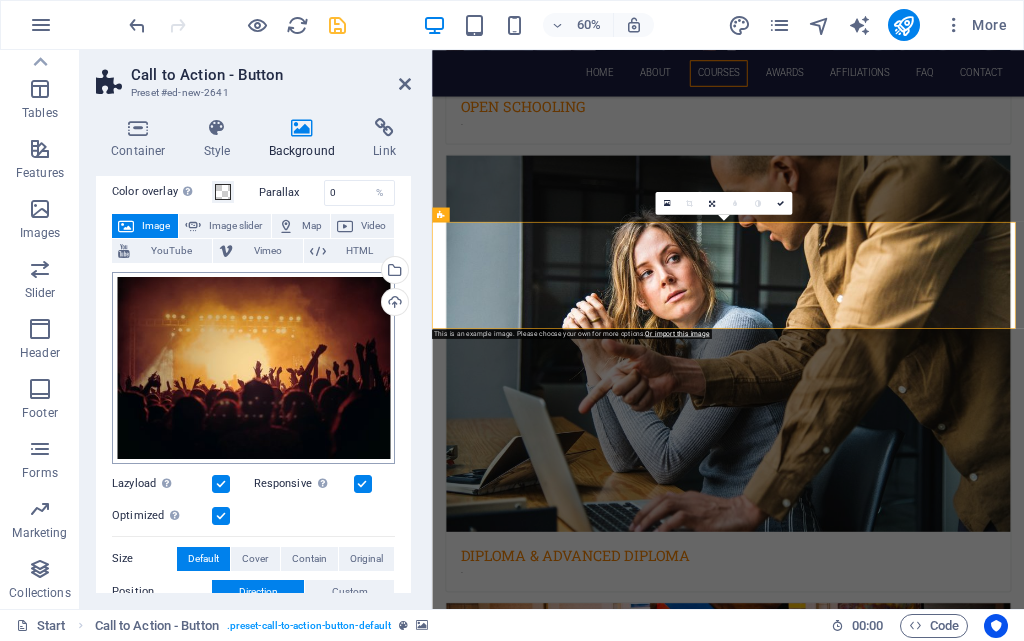 scroll, scrollTop: 200, scrollLeft: 0, axis: vertical 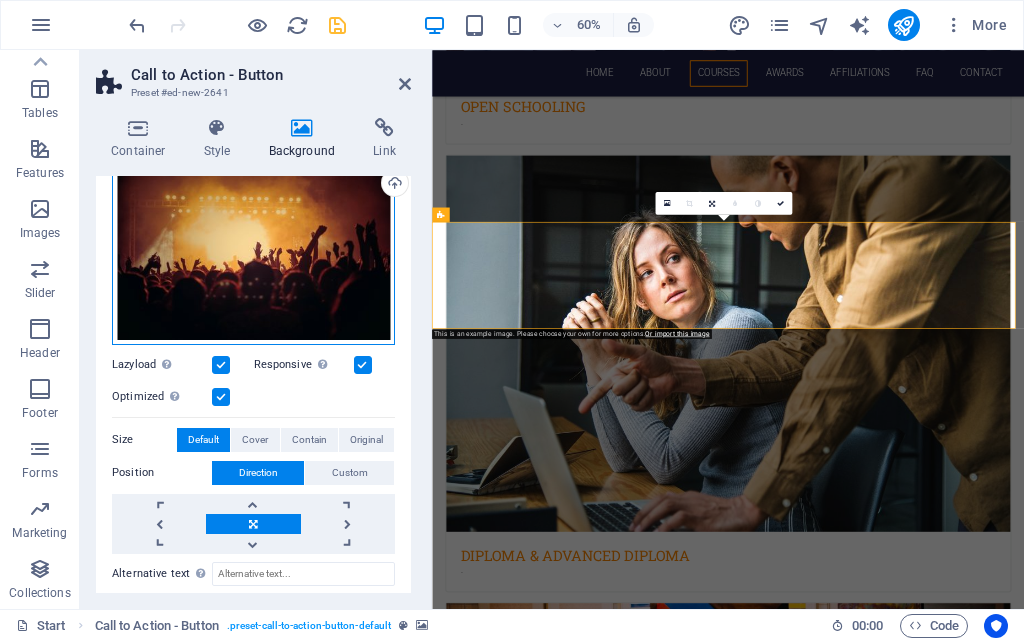 click on "Drag files here, click to choose files or select files from Files or our free stock photos & videos" at bounding box center (253, 249) 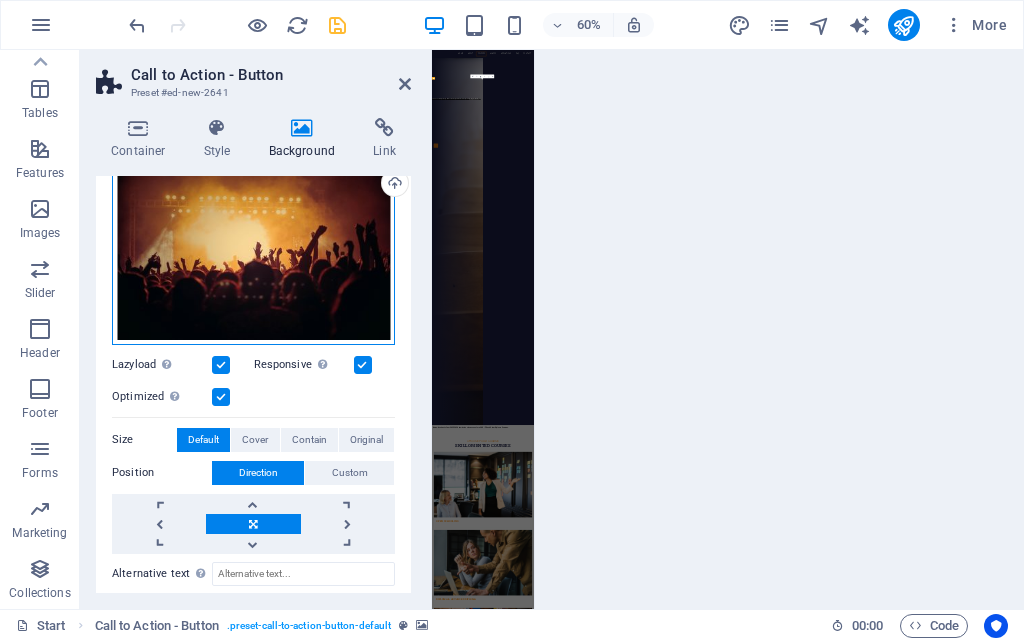 scroll, scrollTop: 6175, scrollLeft: 0, axis: vertical 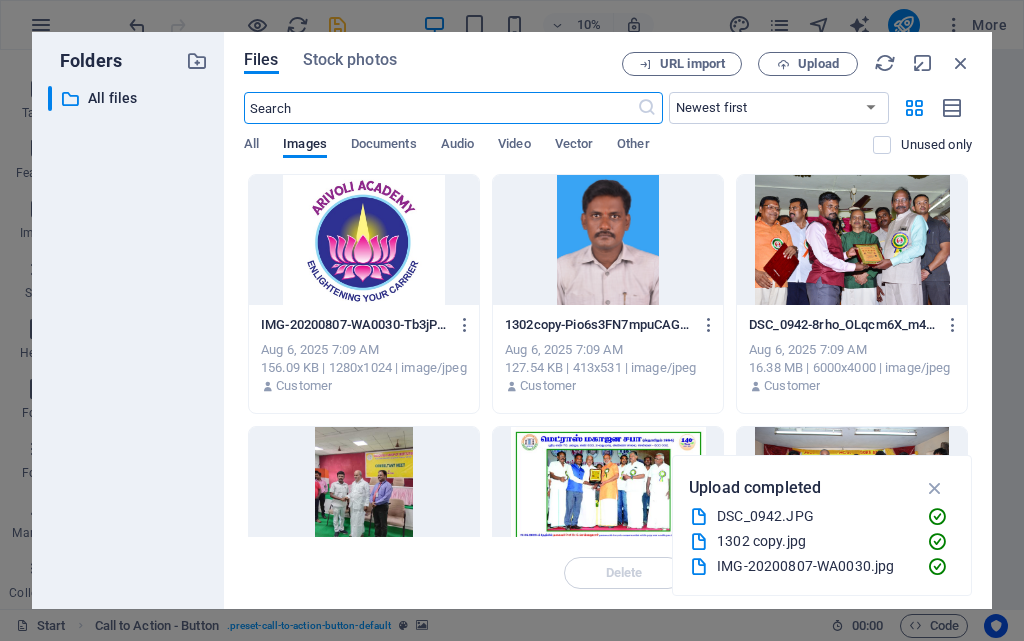 click at bounding box center (364, 240) 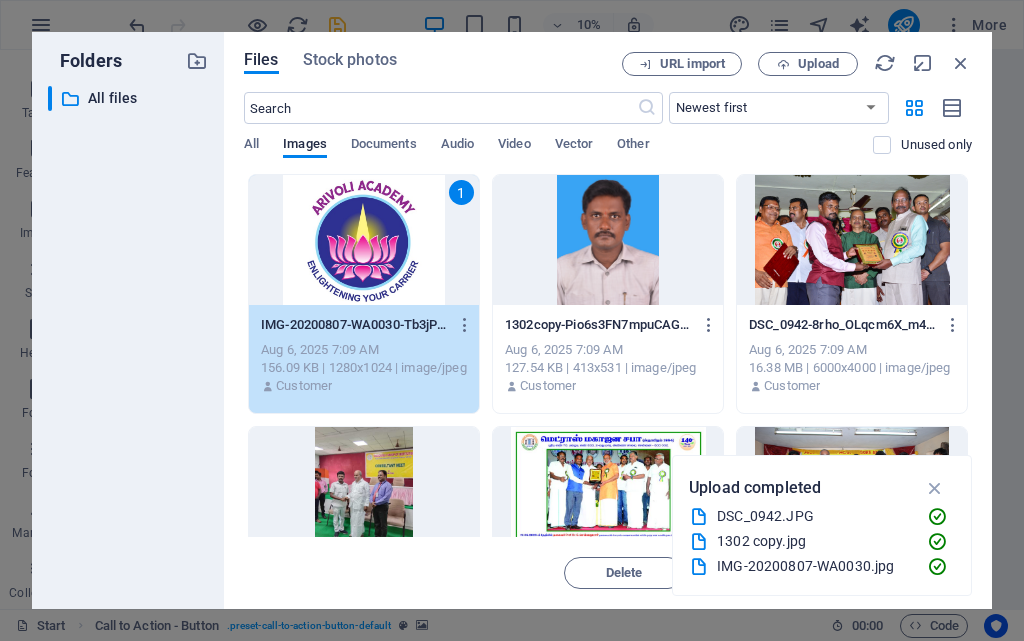 drag, startPoint x: 929, startPoint y: 485, endPoint x: 951, endPoint y: 508, distance: 31.827662 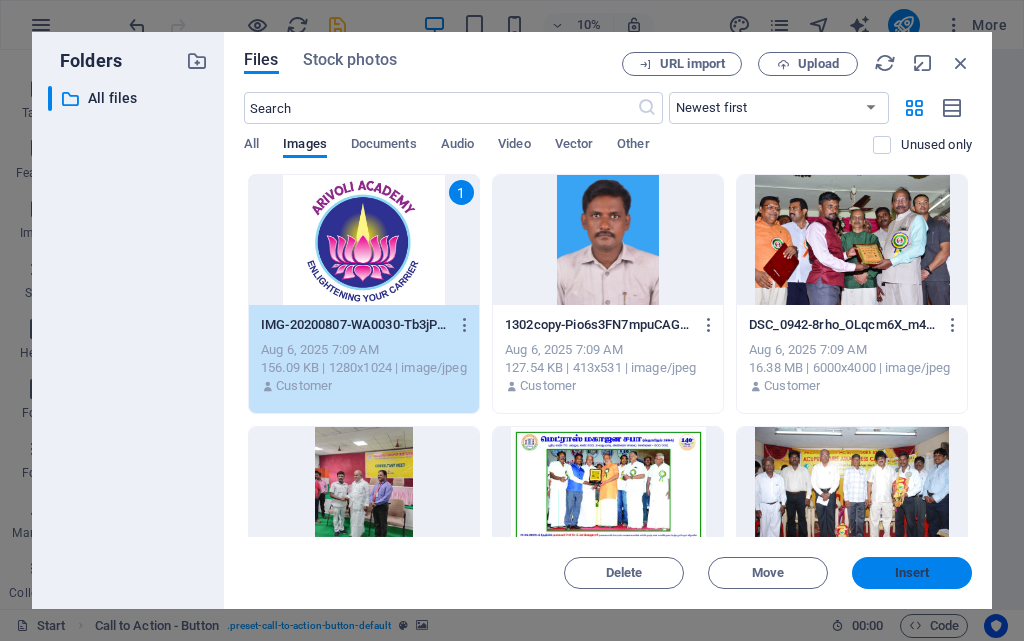 click on "Insert" at bounding box center [912, 573] 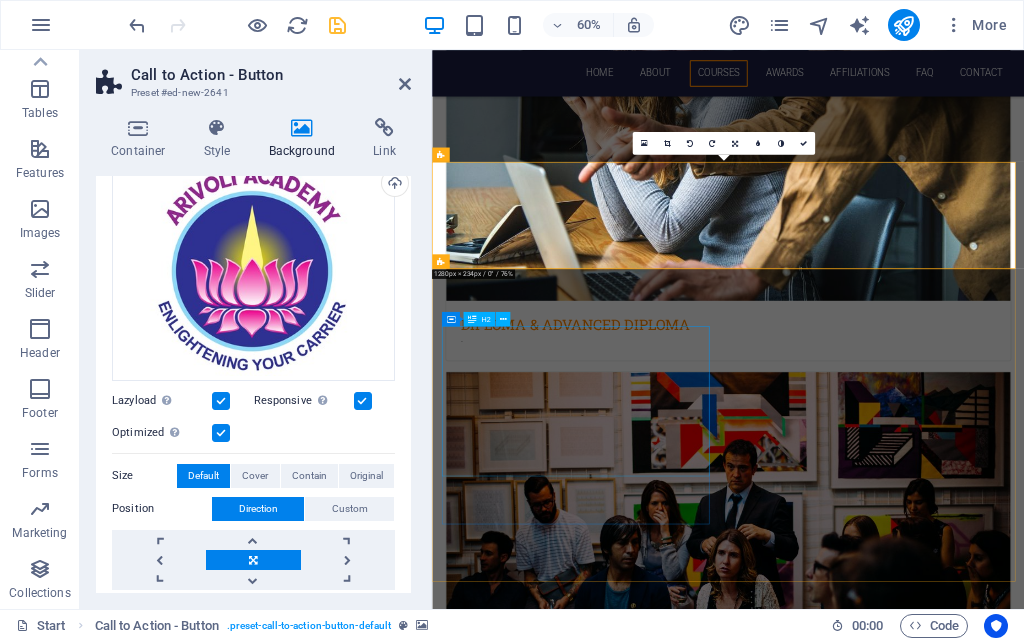 scroll, scrollTop: 1861, scrollLeft: 0, axis: vertical 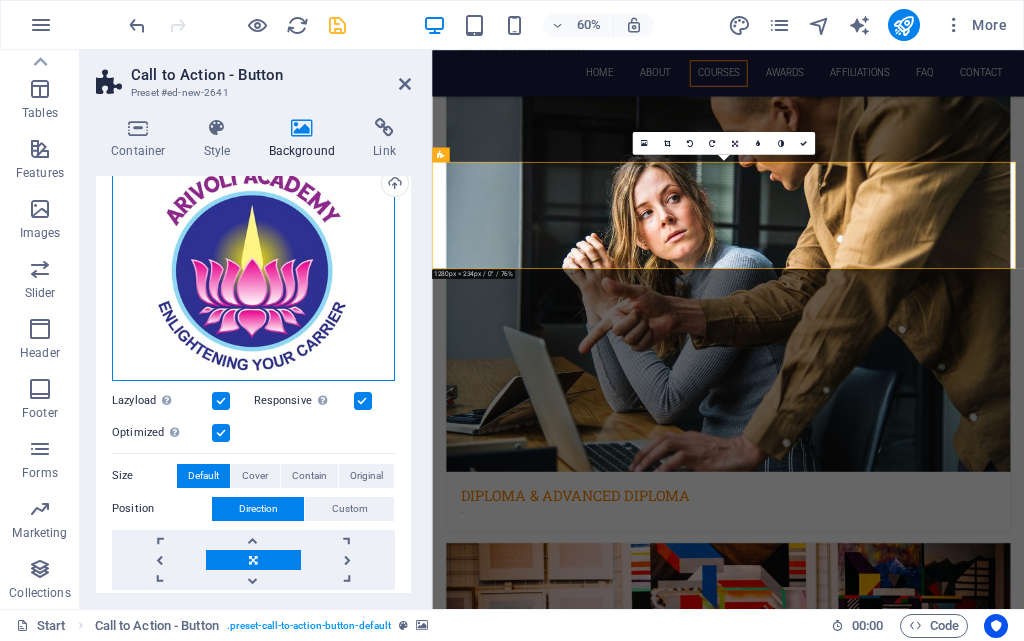 click on "Drag files here, click to choose files or select files from Files or our free stock photos & videos" at bounding box center [253, 267] 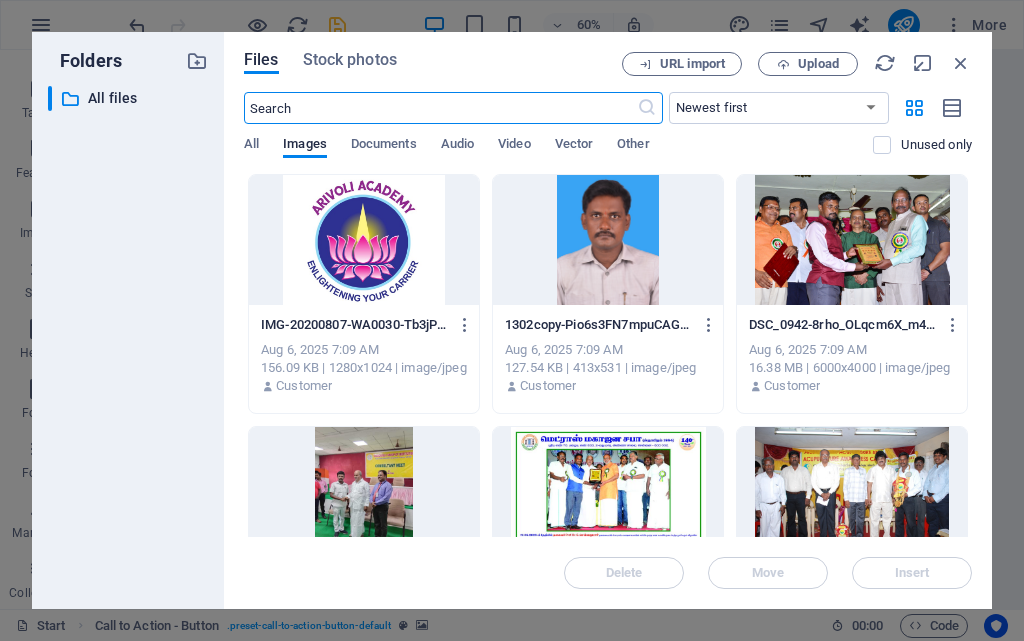 scroll, scrollTop: 6273, scrollLeft: 0, axis: vertical 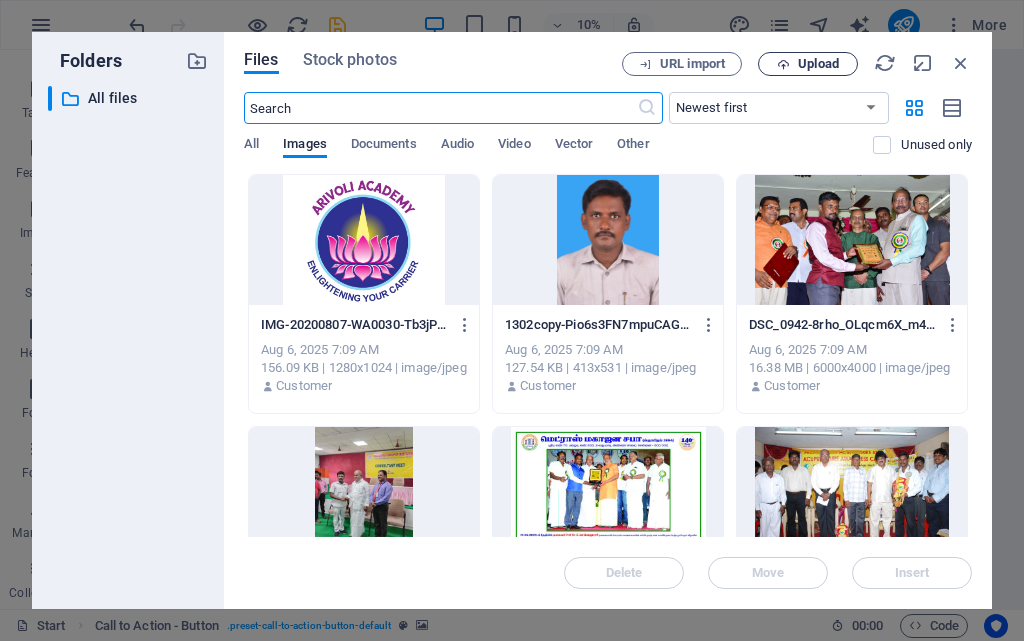 click on "Upload" at bounding box center (818, 64) 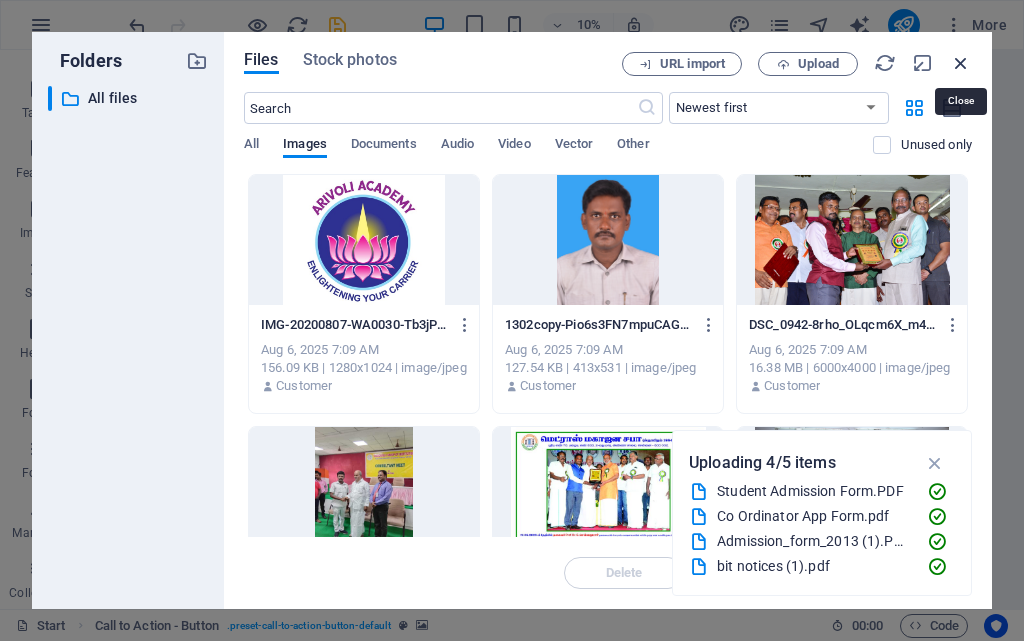 click at bounding box center (961, 63) 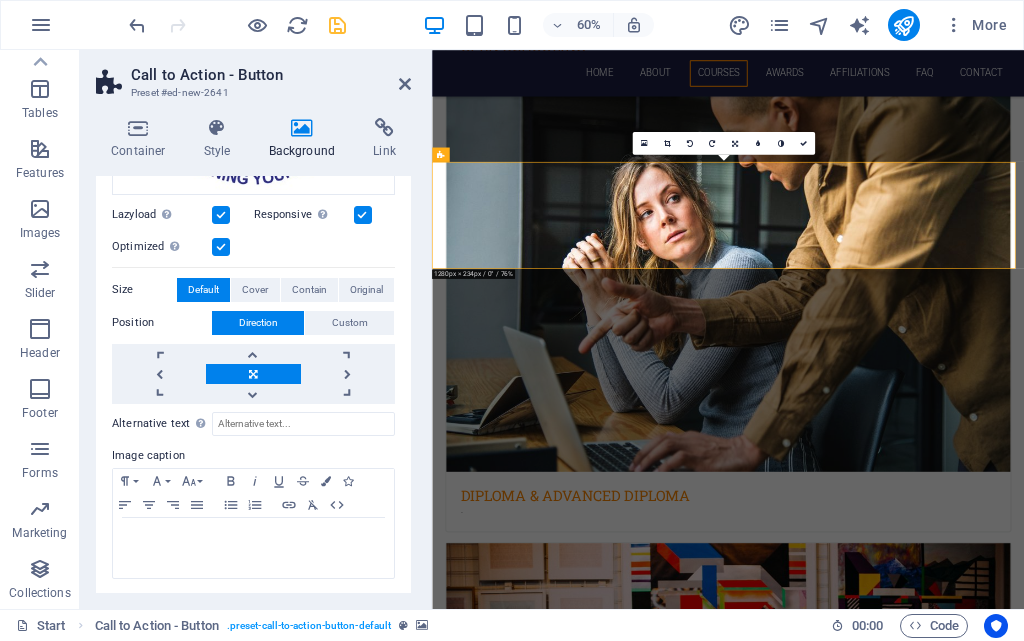 scroll, scrollTop: 86, scrollLeft: 0, axis: vertical 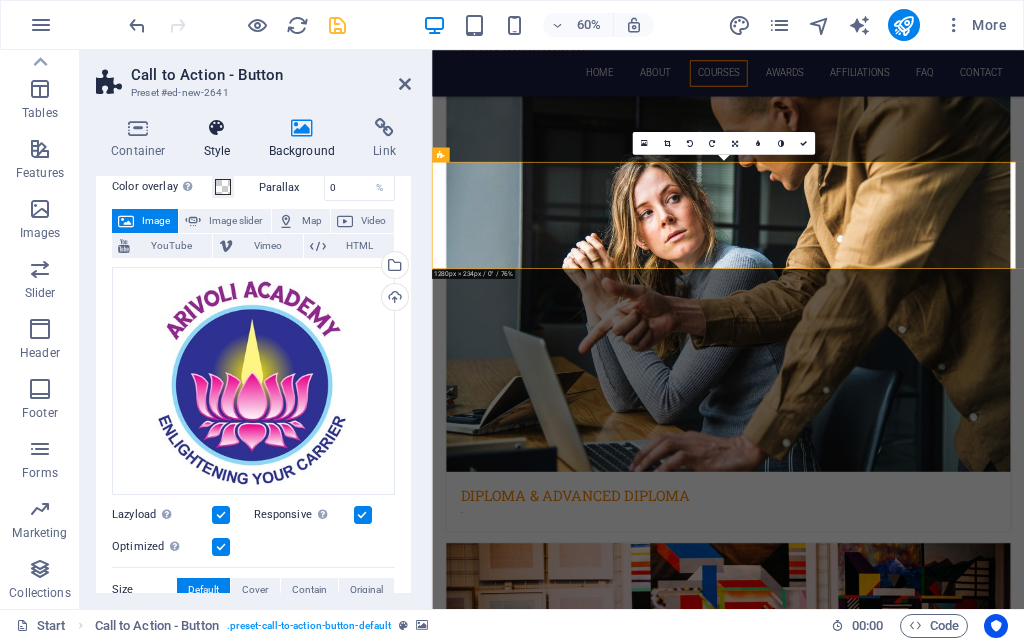 click on "Style" at bounding box center (221, 139) 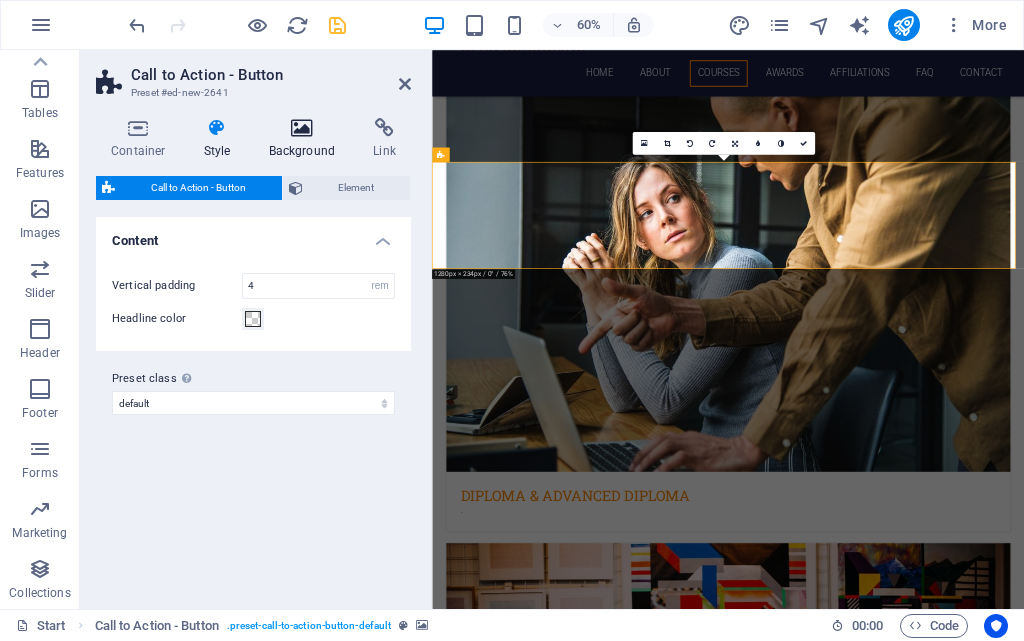 click on "Background" at bounding box center (306, 139) 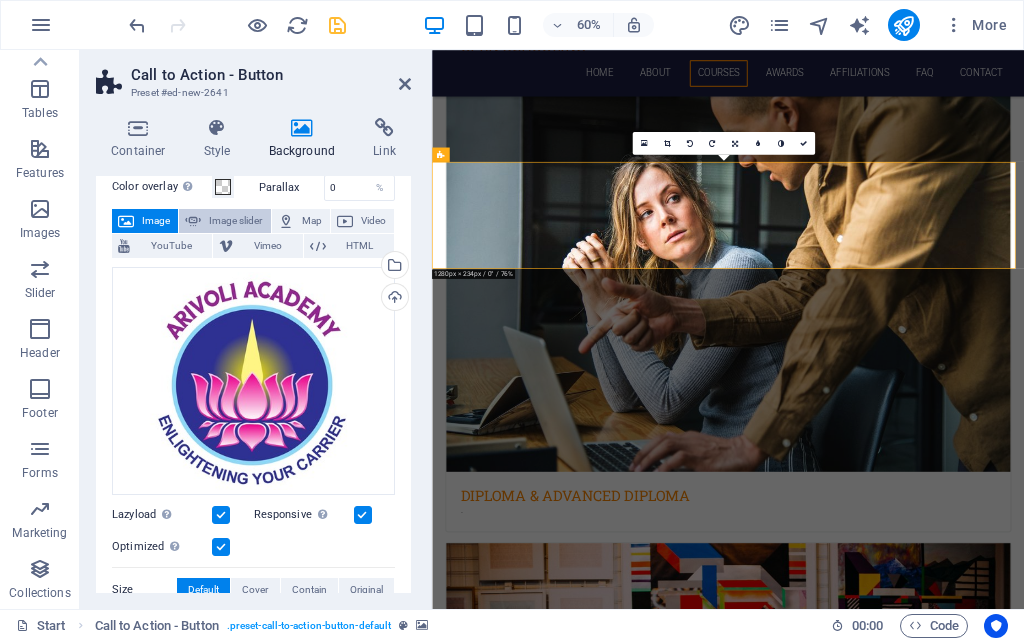 click on "Image slider" at bounding box center (235, 221) 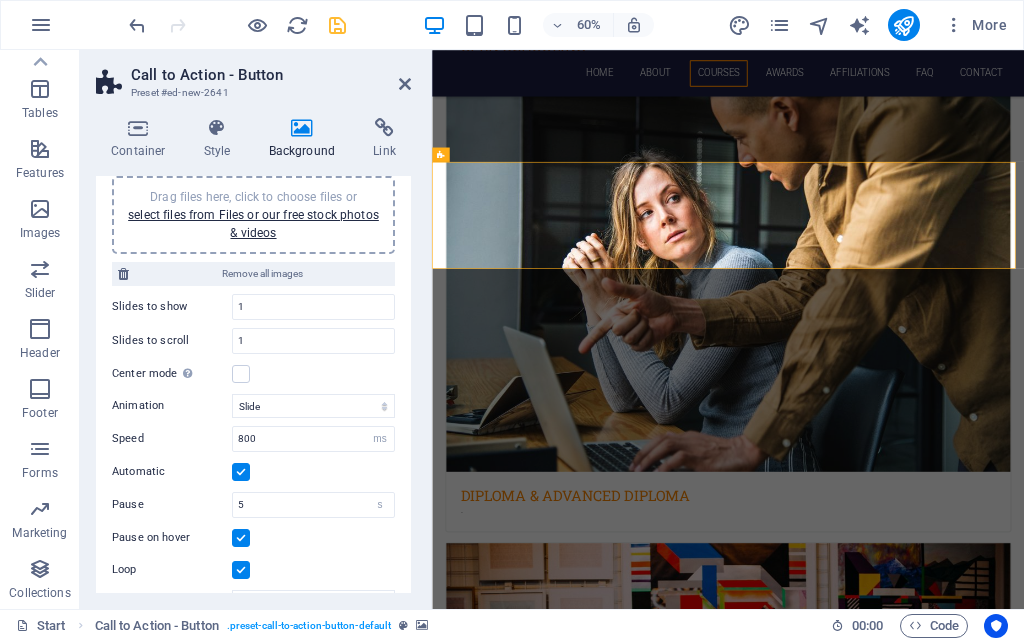 scroll, scrollTop: 278, scrollLeft: 0, axis: vertical 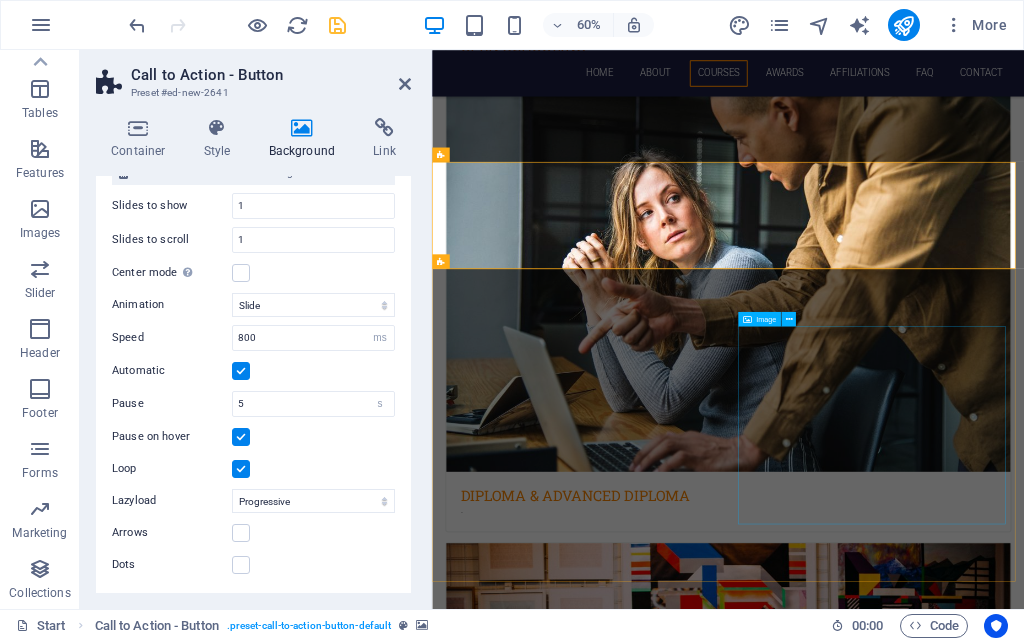 click at bounding box center (597, 4774) 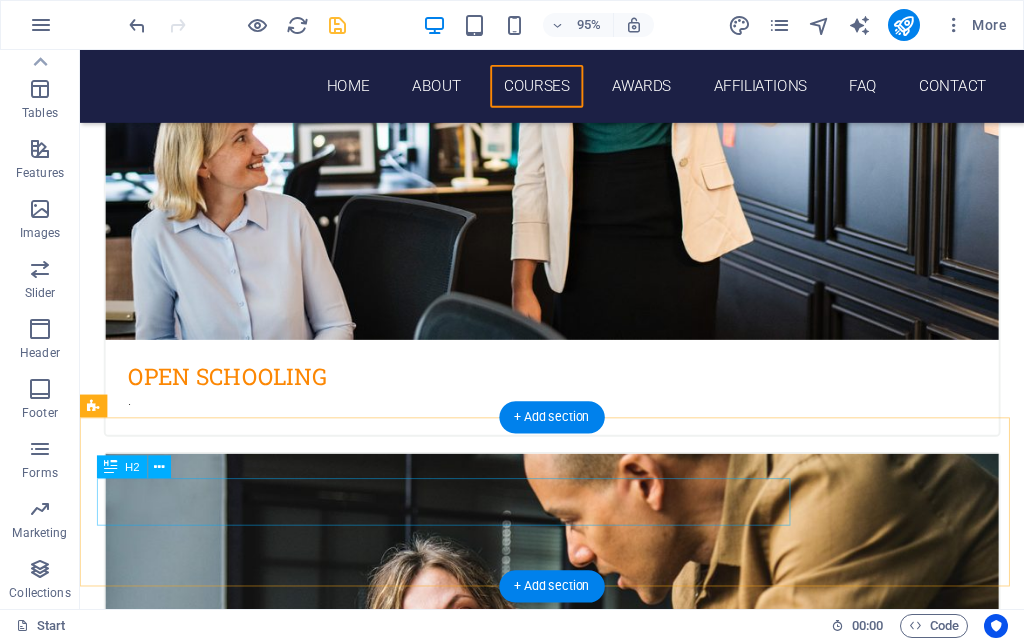 scroll, scrollTop: 1518, scrollLeft: 0, axis: vertical 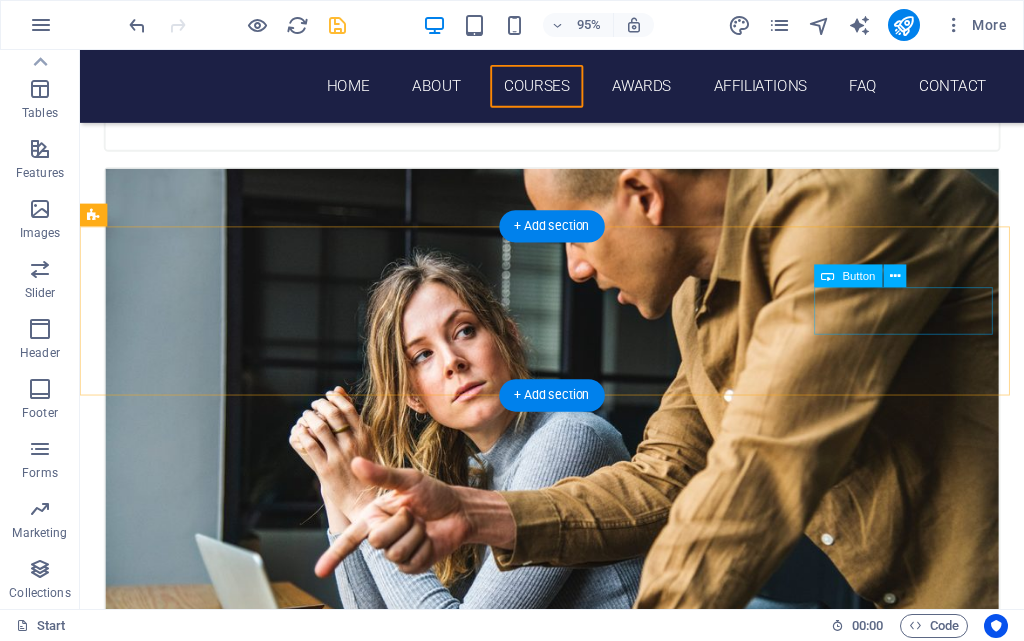 click on "download" at bounding box center (577, 4389) 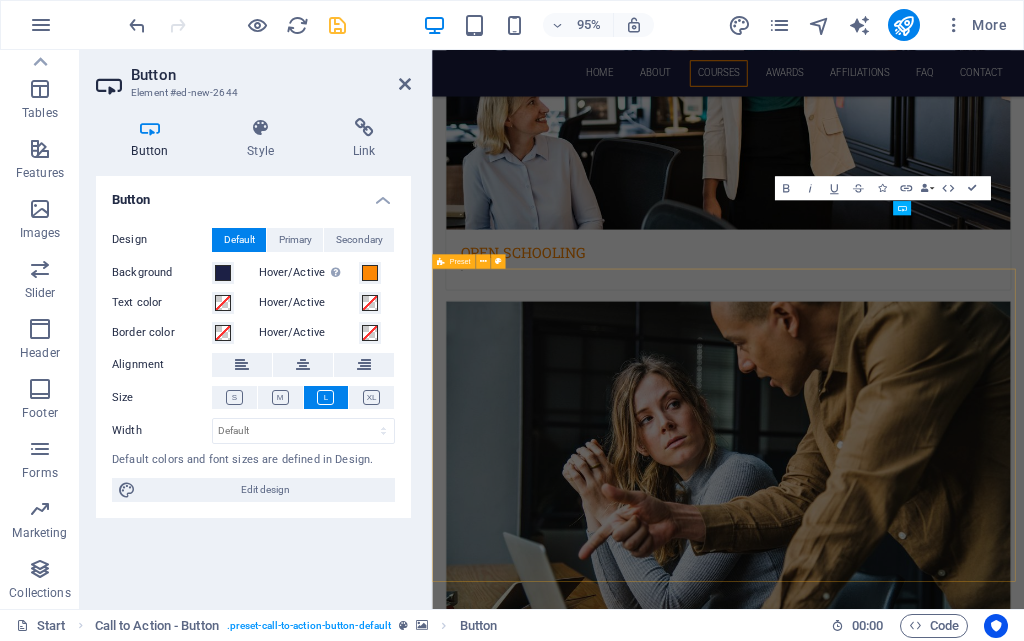 scroll, scrollTop: 1861, scrollLeft: 0, axis: vertical 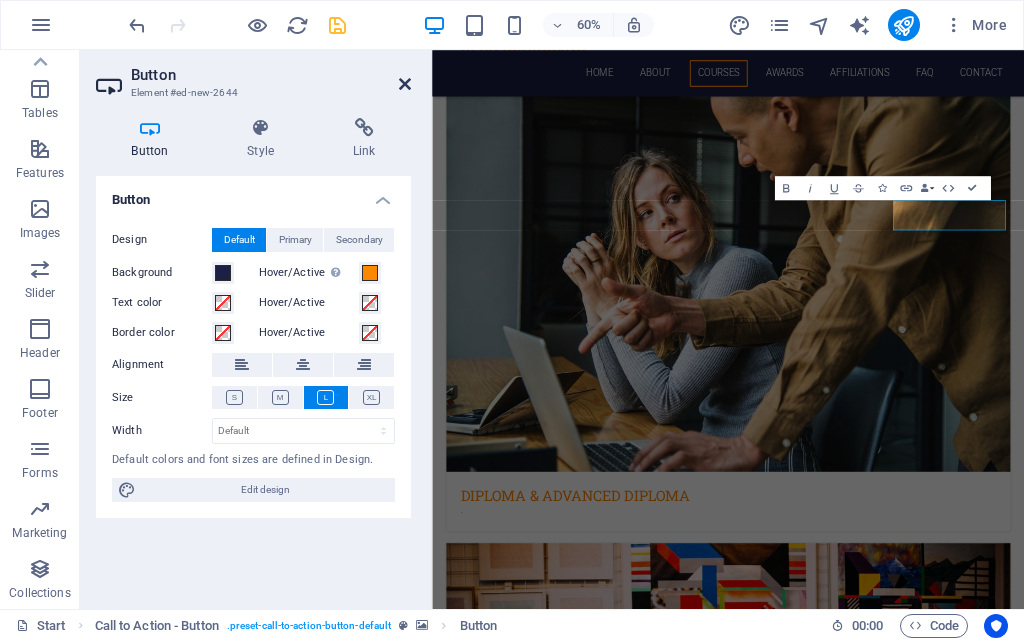 click at bounding box center (405, 84) 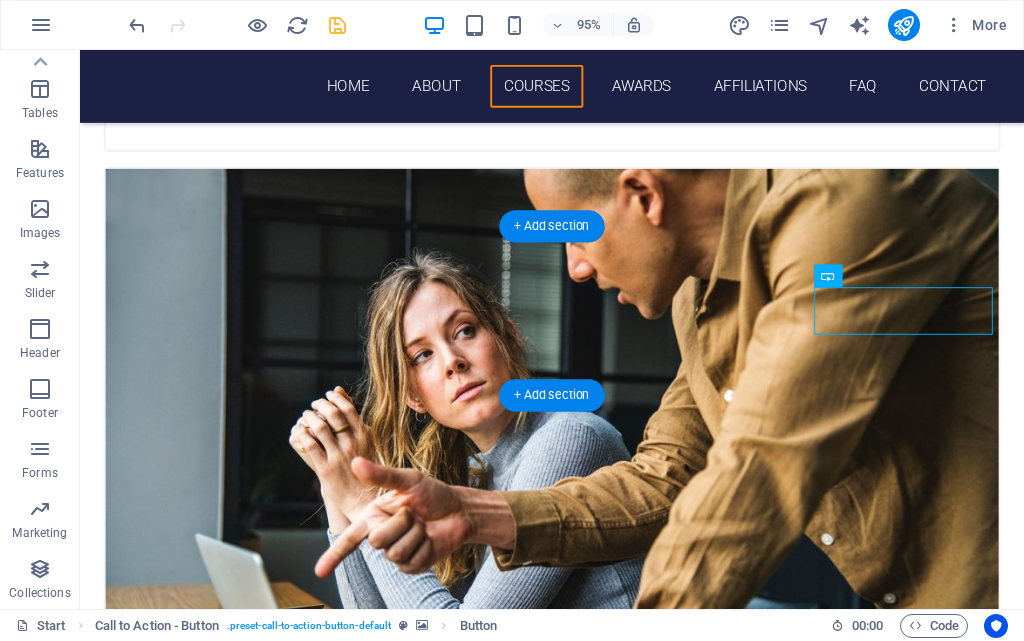 click at bounding box center (577, 4161) 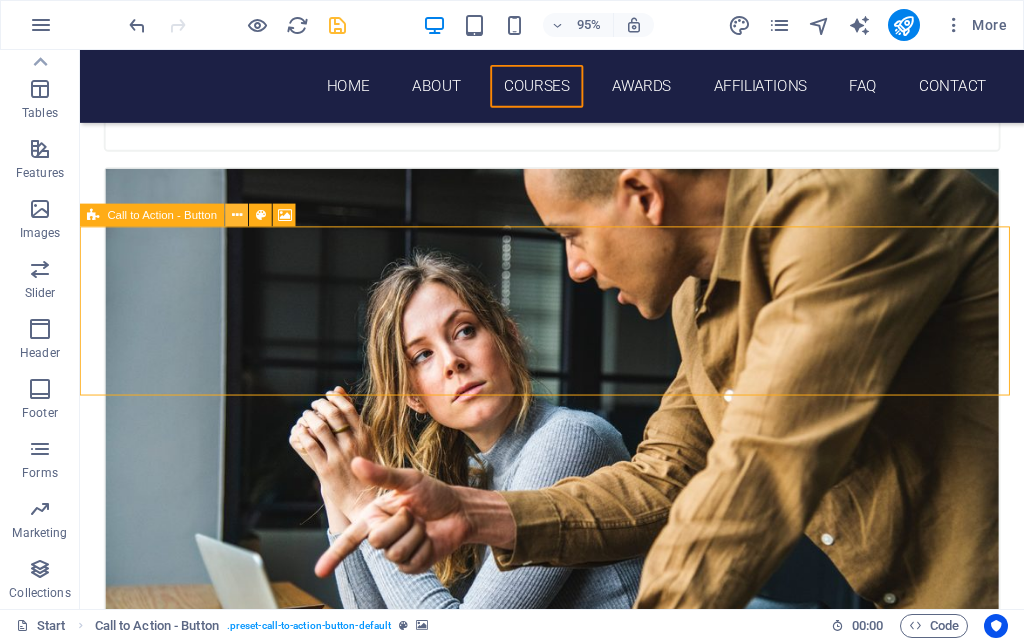 click at bounding box center (237, 216) 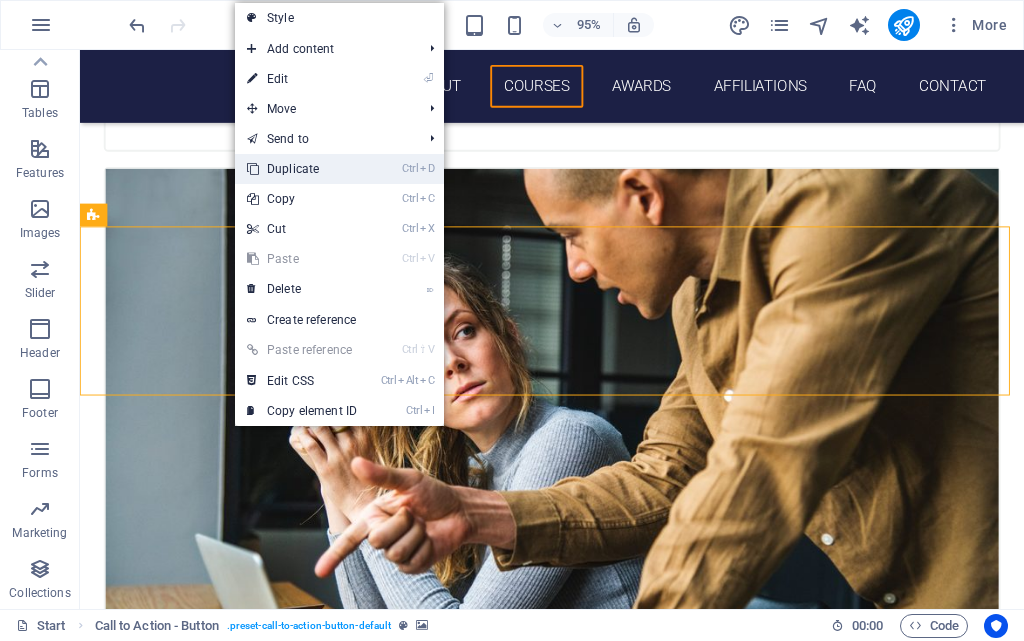 click on "Ctrl D  Duplicate" at bounding box center [302, 169] 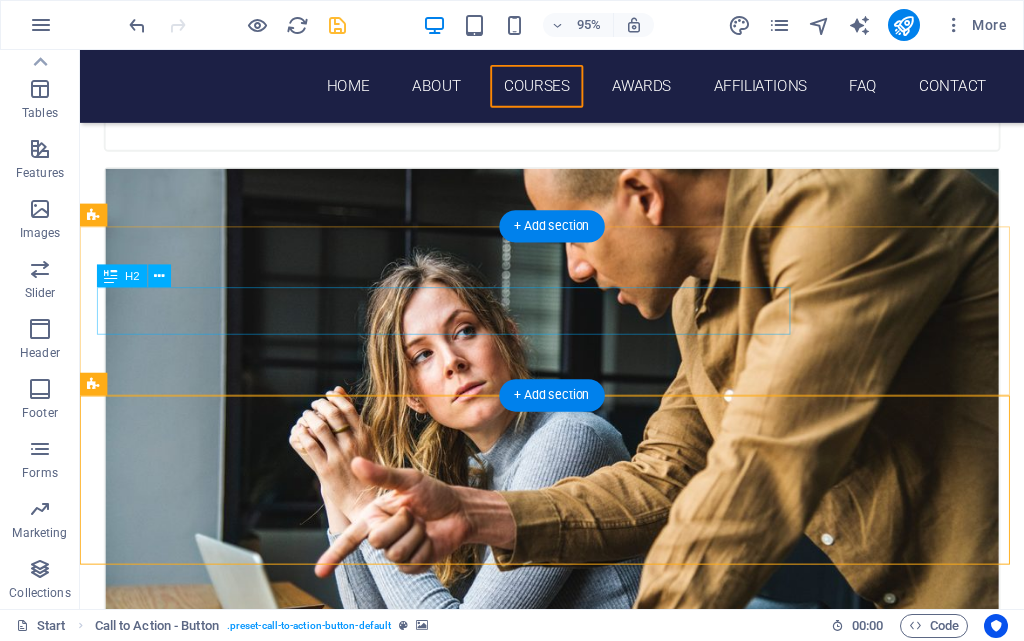 click on "for download forms click here" at bounding box center (577, 4339) 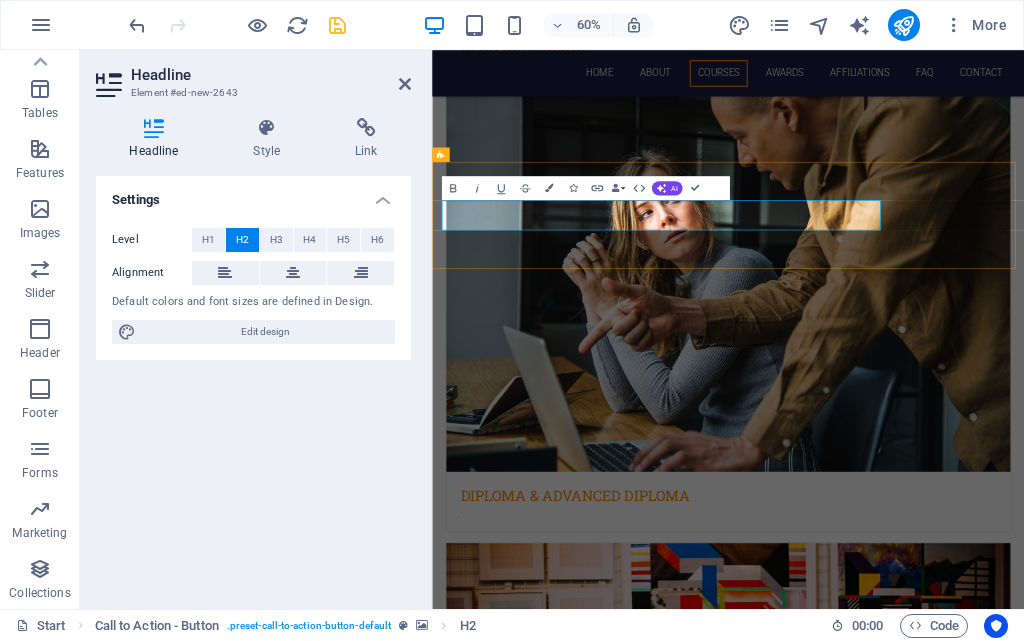 click on "for download forms click here" at bounding box center [926, 4285] 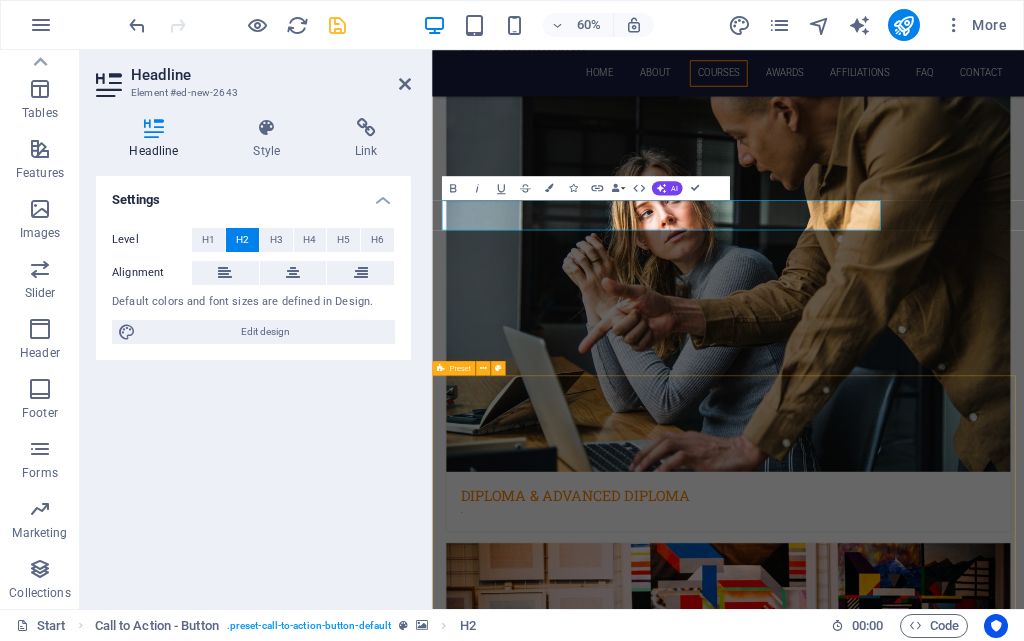 click on "Overcome the ILLITERATE Barrier with OUR EDUCATIONAL Services Learn more" at bounding box center [925, 5078] 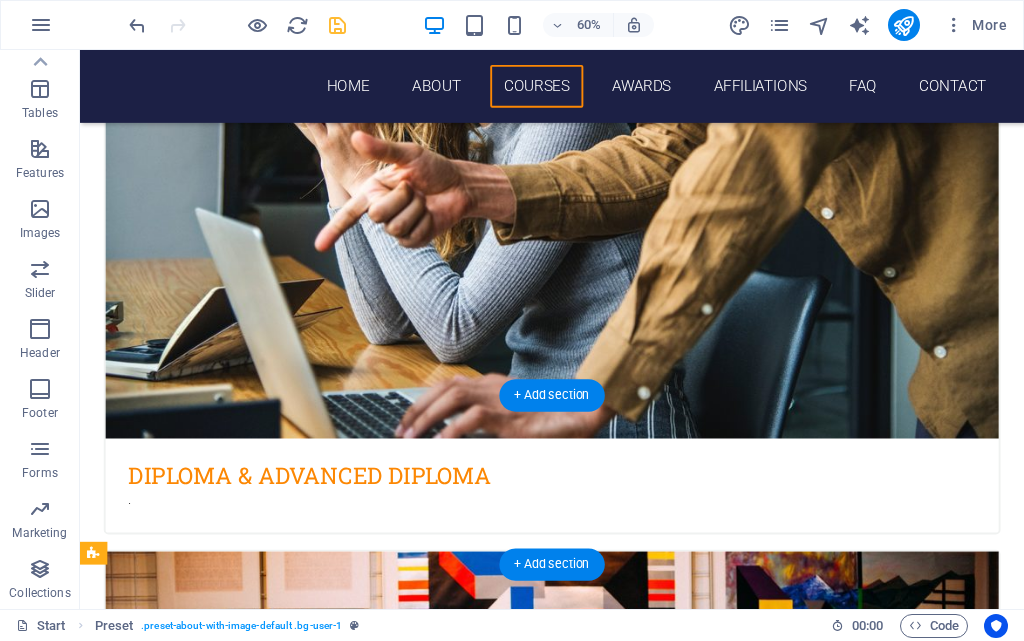 scroll, scrollTop: 1518, scrollLeft: 0, axis: vertical 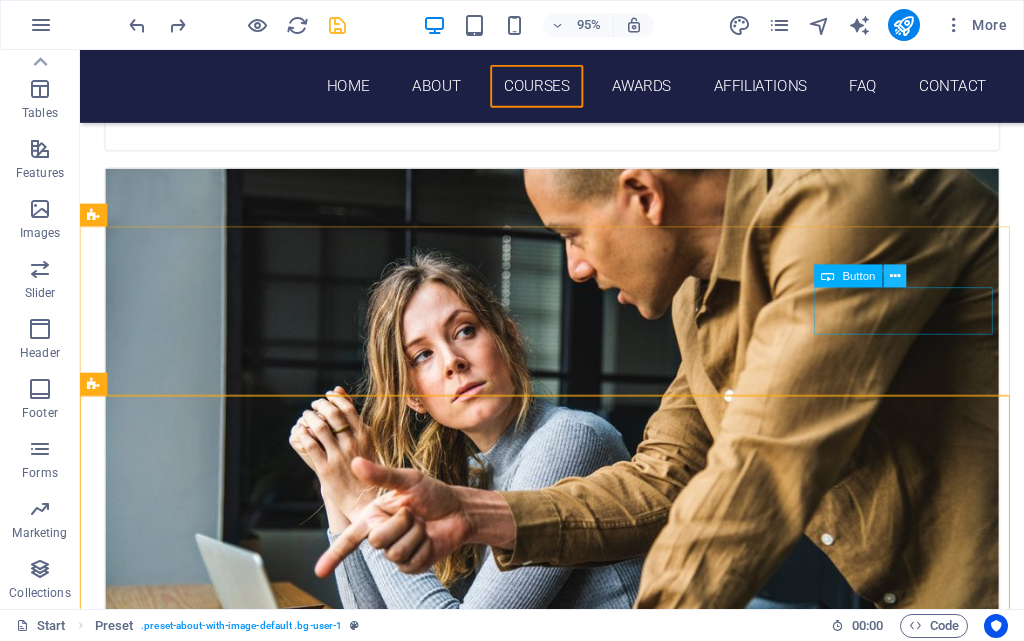 click at bounding box center (895, 276) 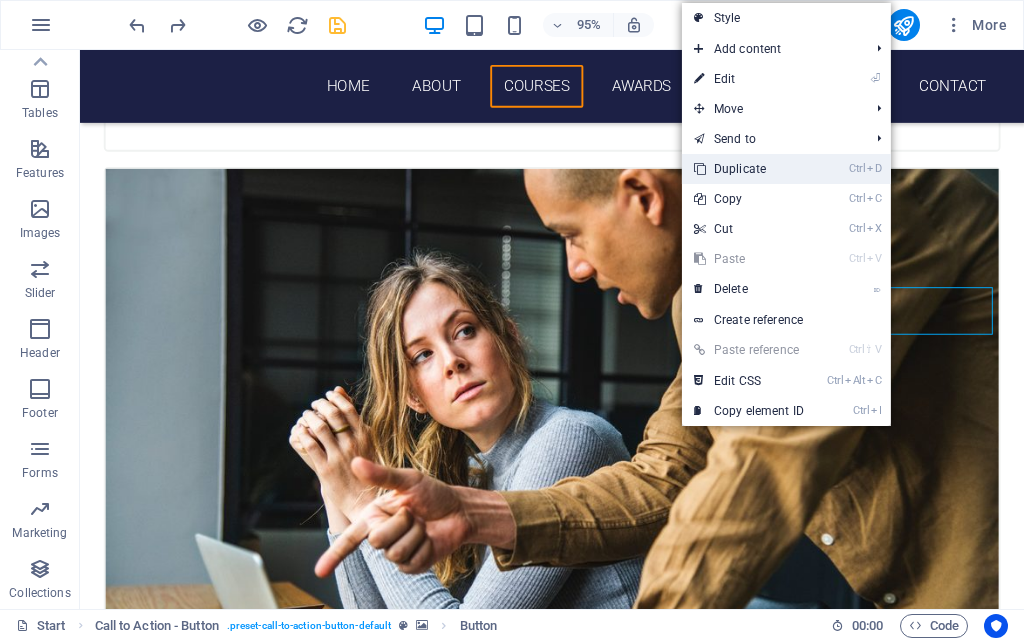 click on "Ctrl D  Duplicate" at bounding box center [749, 169] 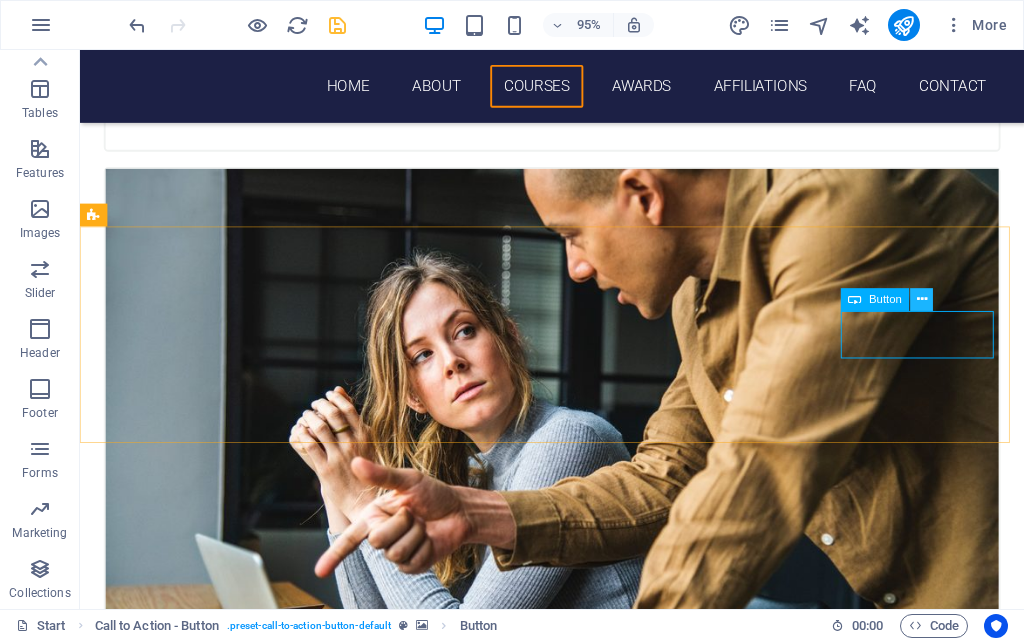 click at bounding box center (922, 300) 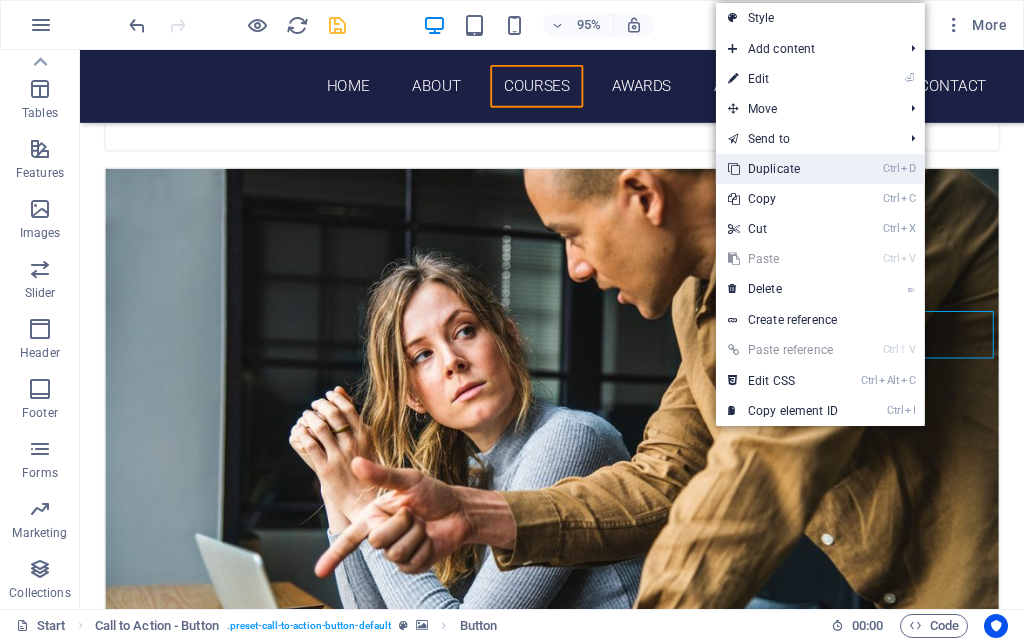 click on "Ctrl D  Duplicate" at bounding box center (783, 169) 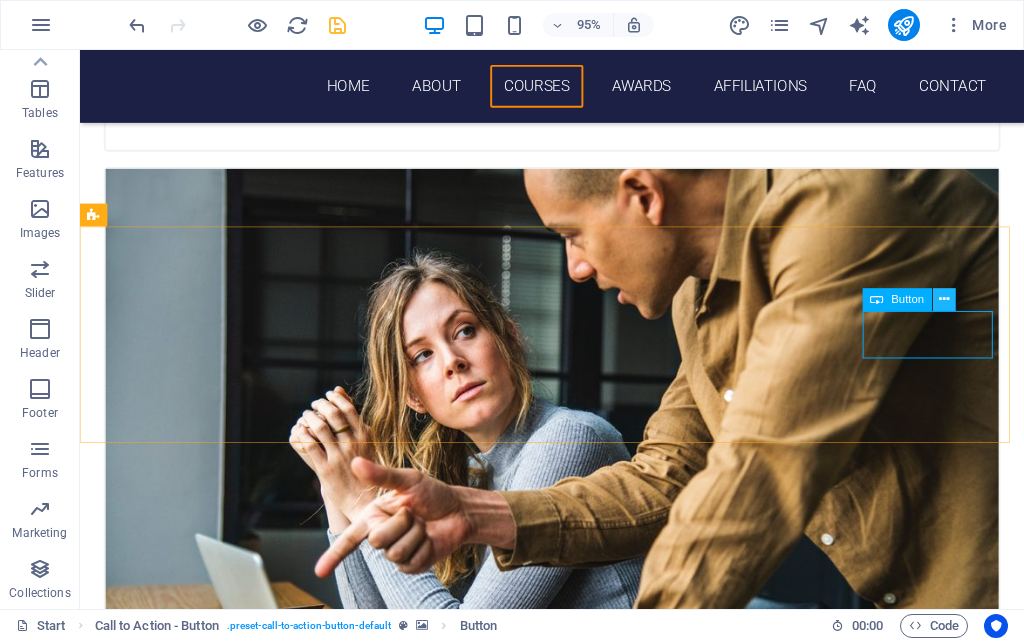 click at bounding box center (944, 300) 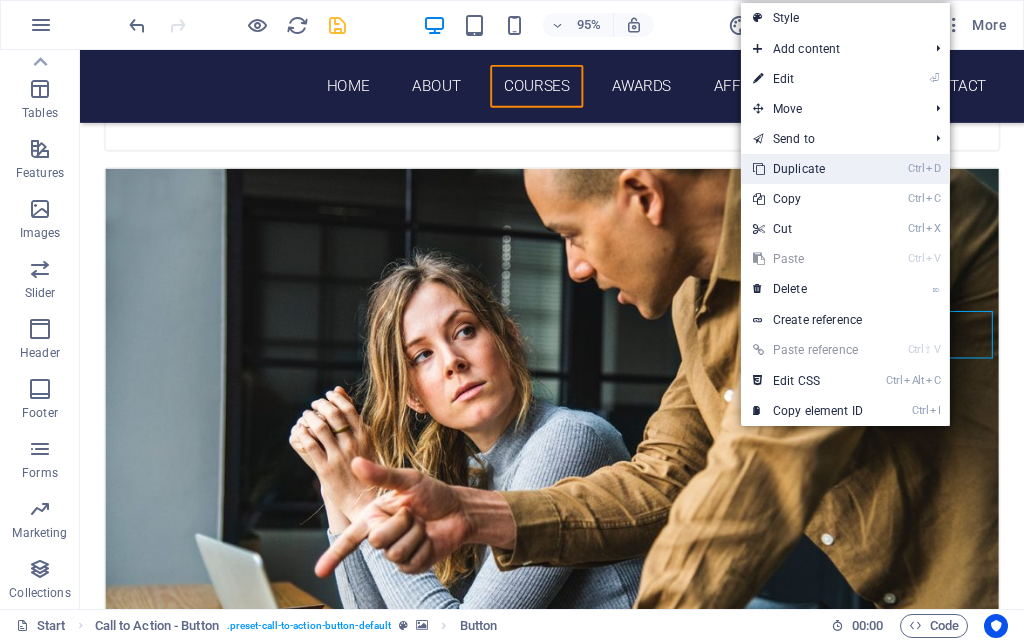 click on "Ctrl D  Duplicate" at bounding box center (808, 169) 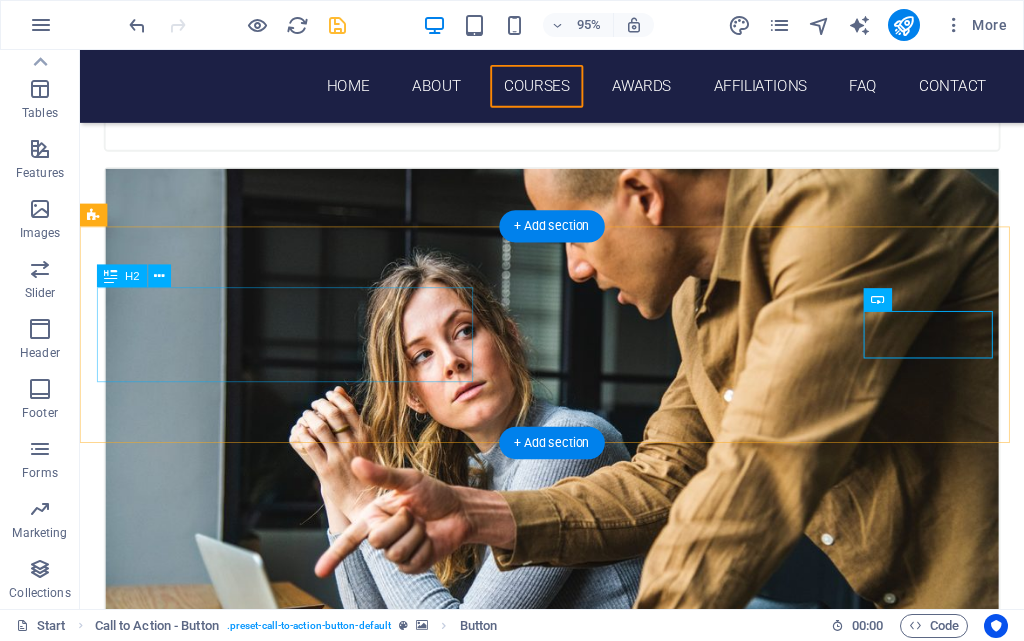 click on "for download forms click here" at bounding box center (577, 4389) 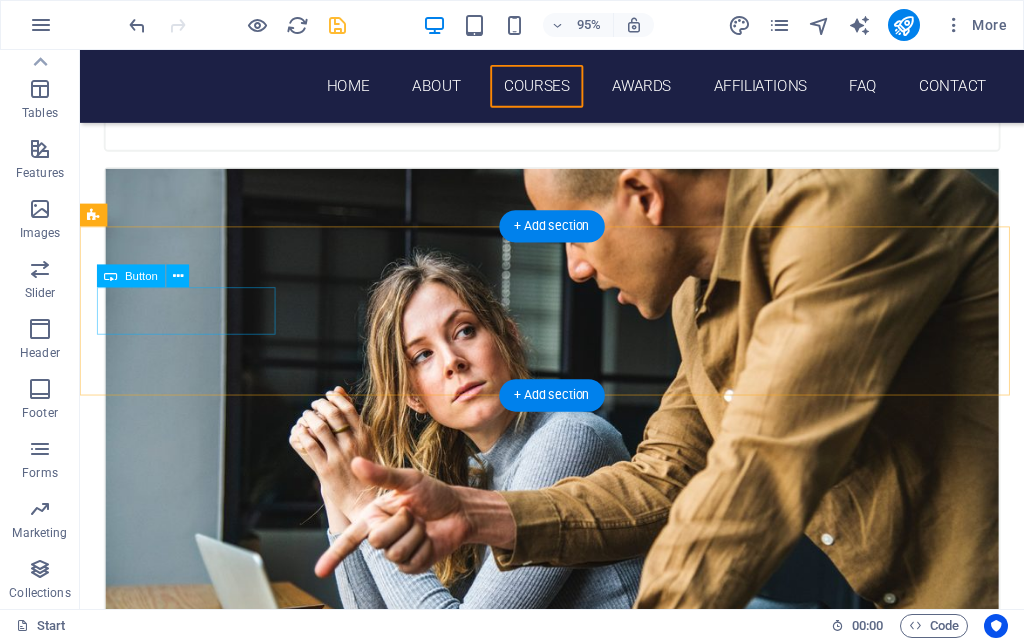 click on "download" at bounding box center [577, 4339] 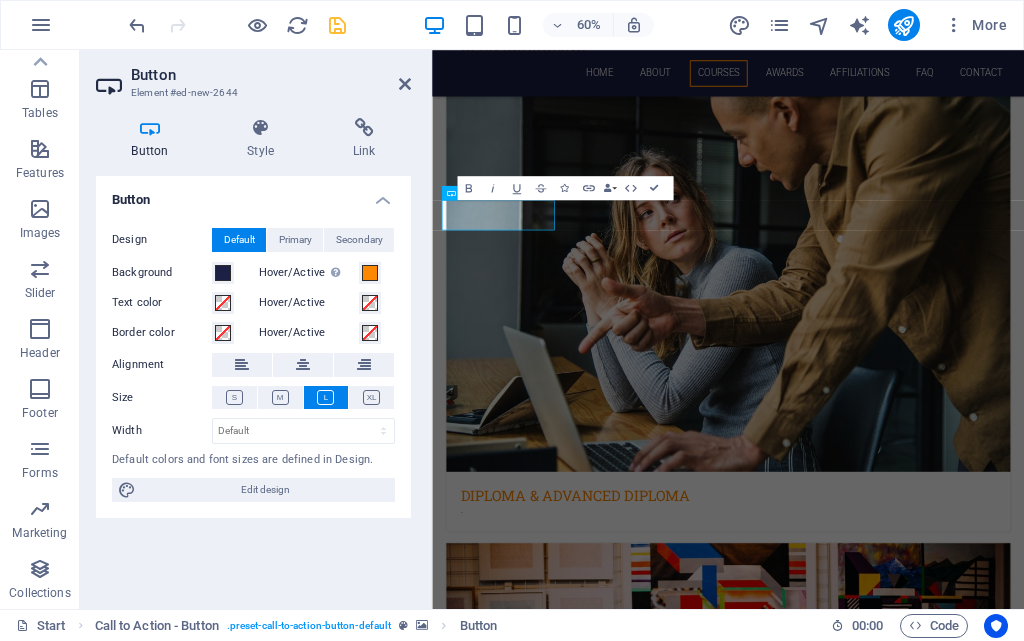 type 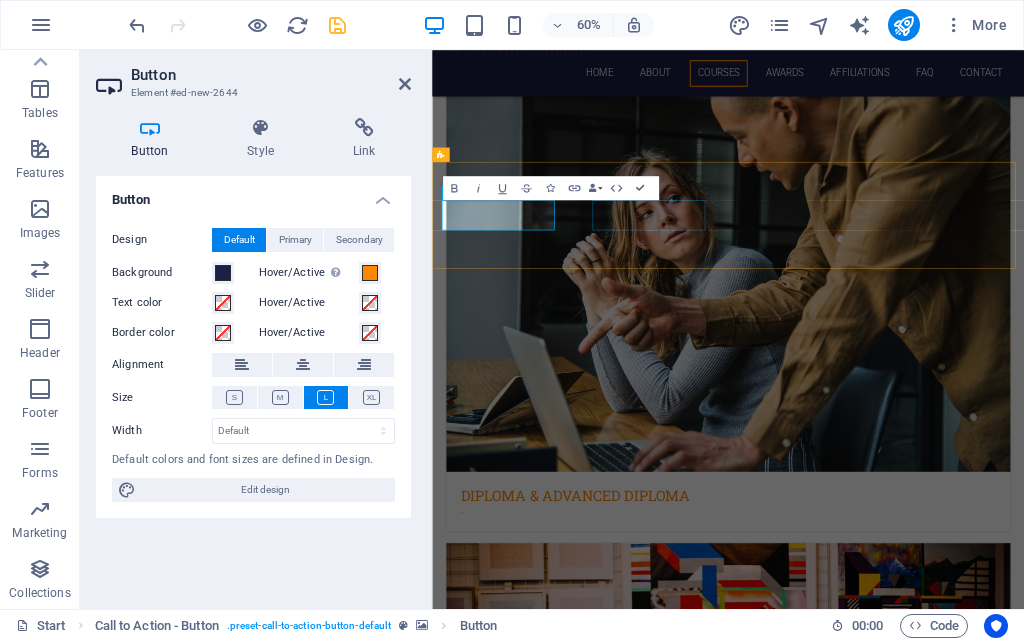 click on "download" at bounding box center [926, 4335] 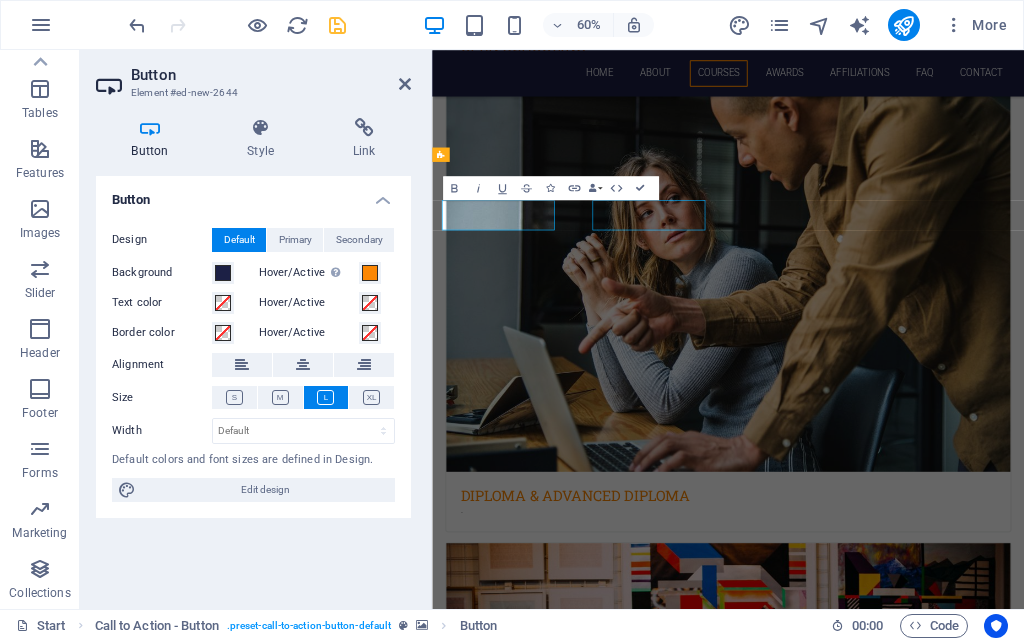 click on "download" at bounding box center [926, 4335] 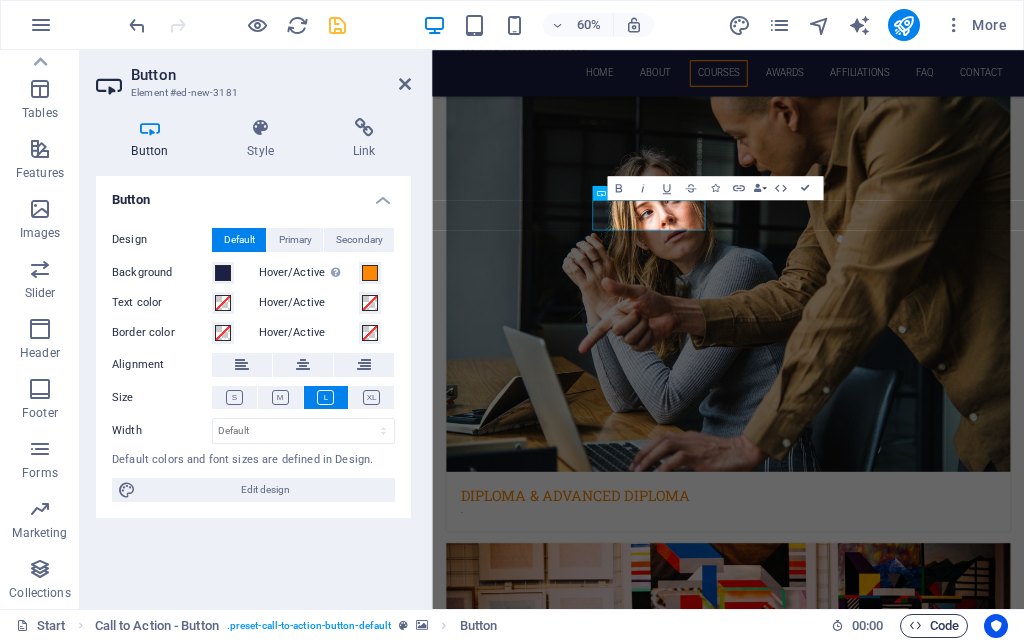type 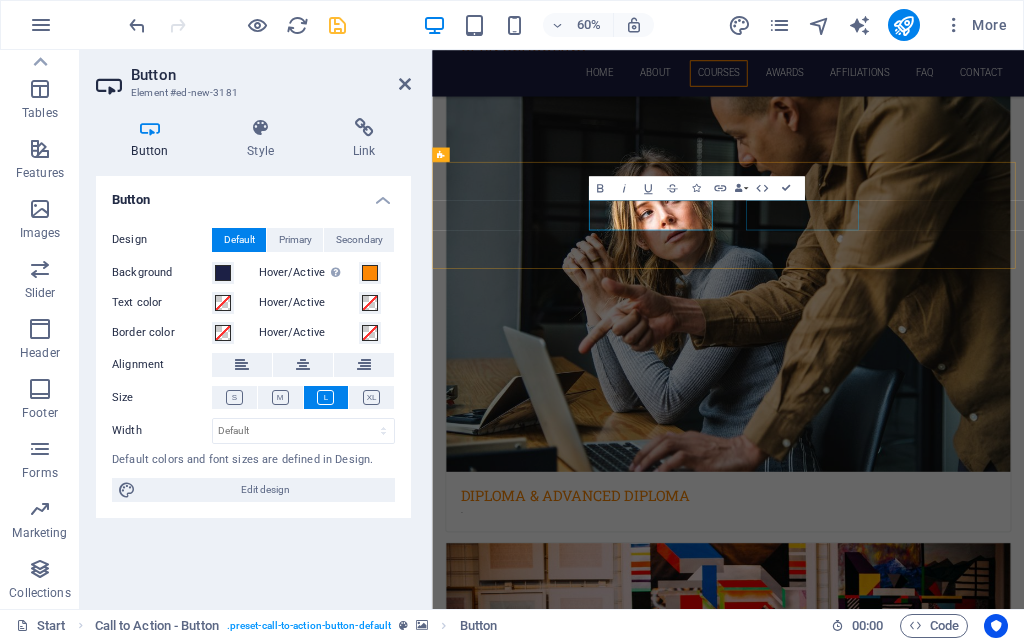 click on "download" at bounding box center (926, 4385) 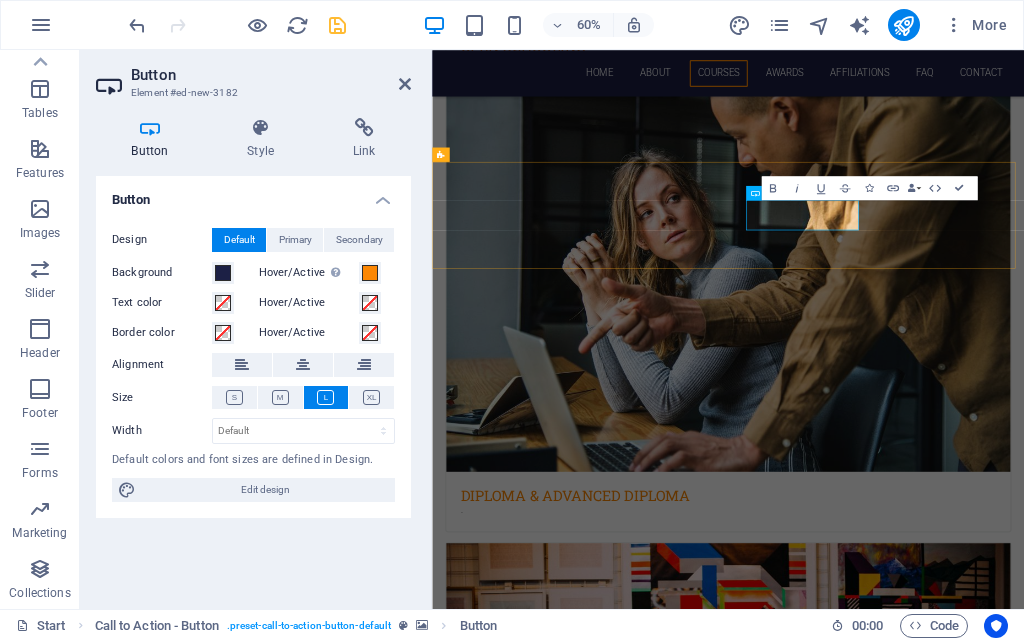 type 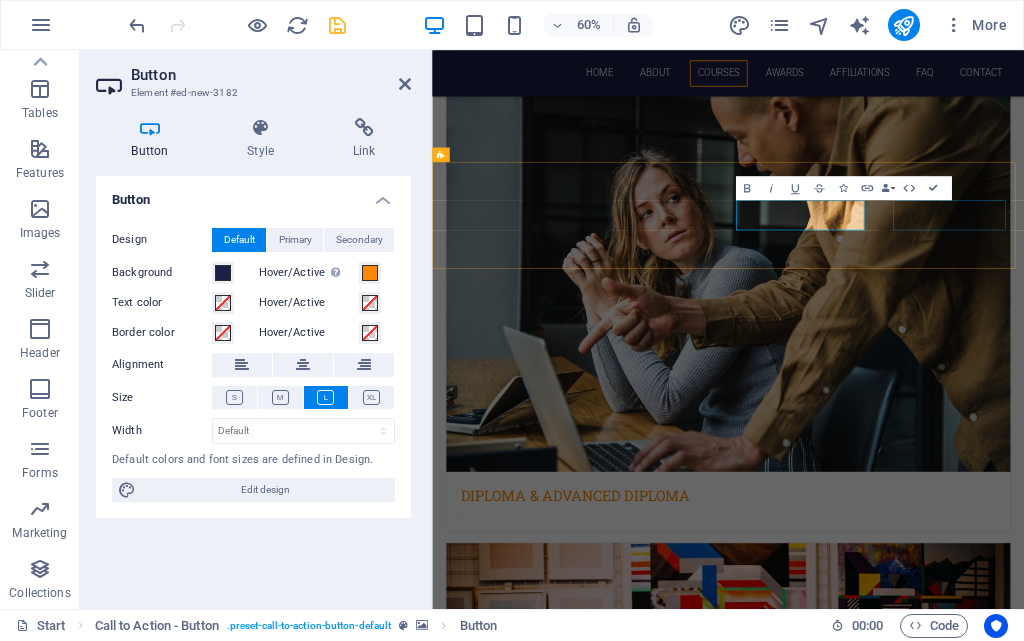 click on "download" at bounding box center [926, 4435] 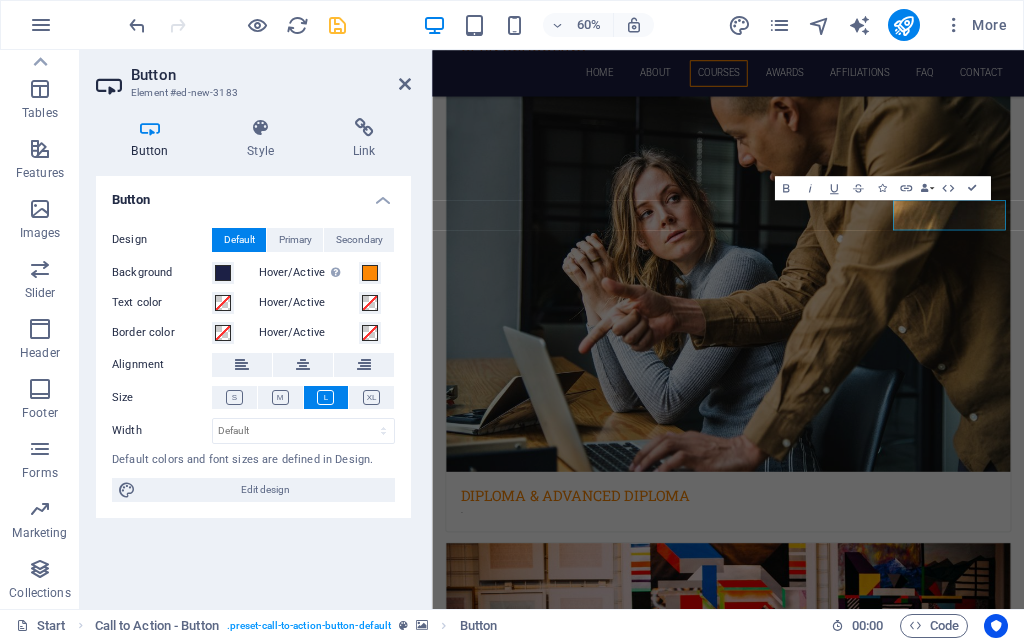type 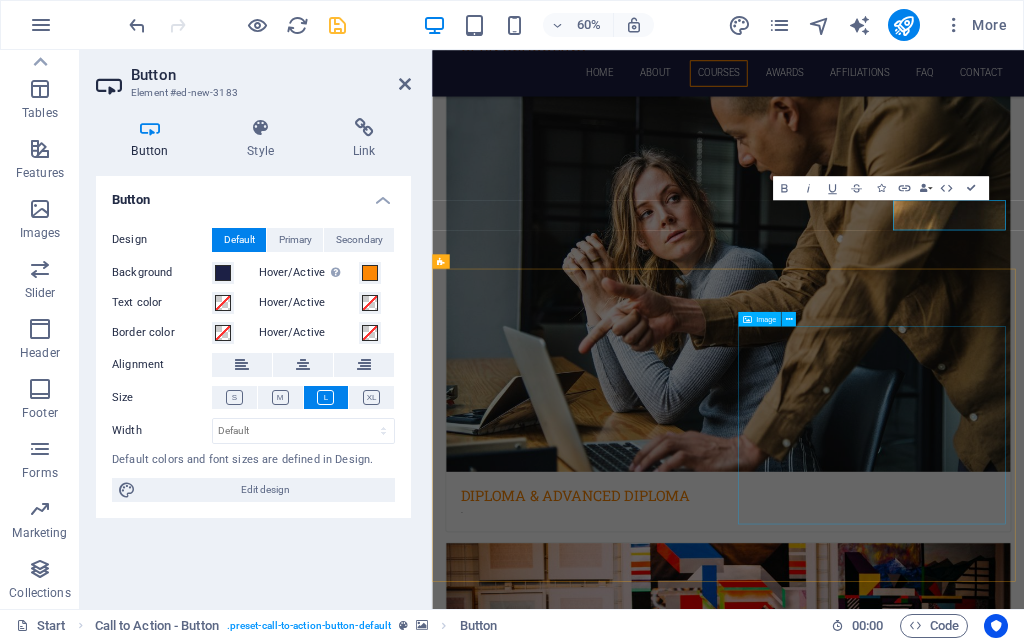 click at bounding box center (597, 4874) 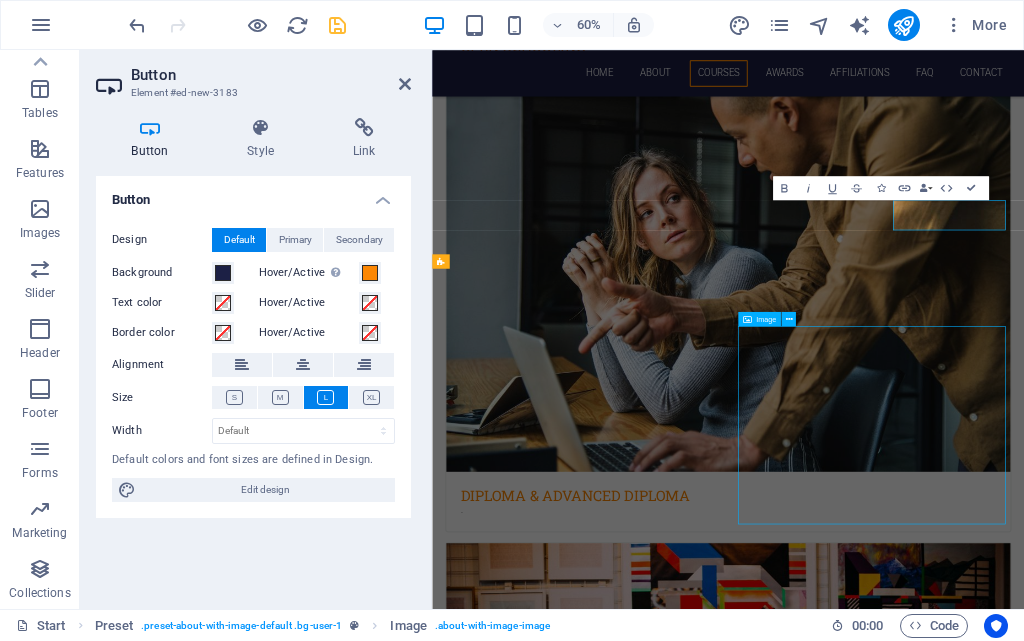 scroll, scrollTop: 1518, scrollLeft: 0, axis: vertical 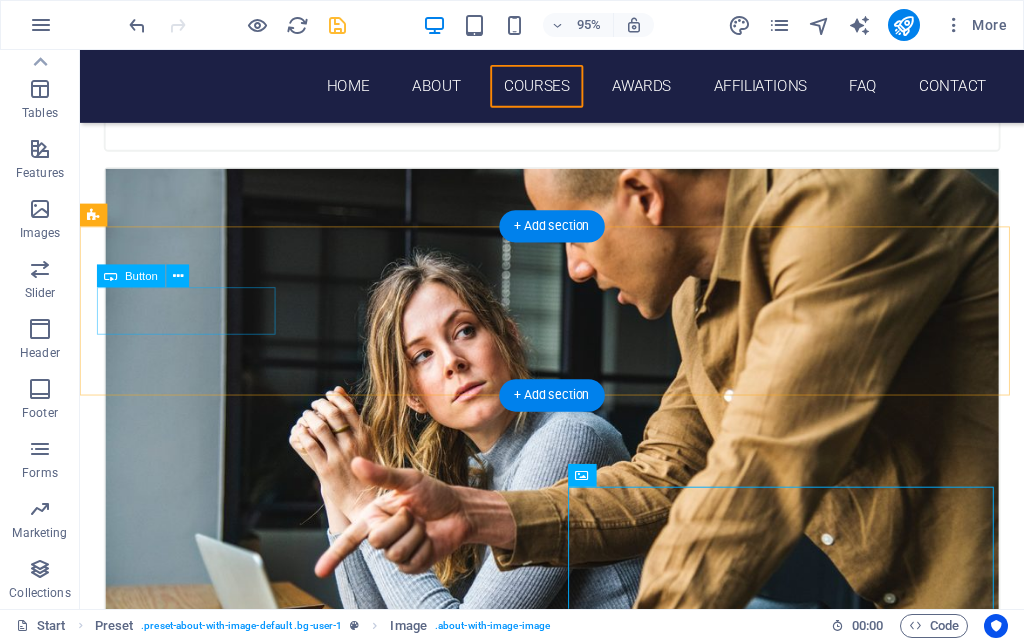 click on "admission form" at bounding box center (577, 4339) 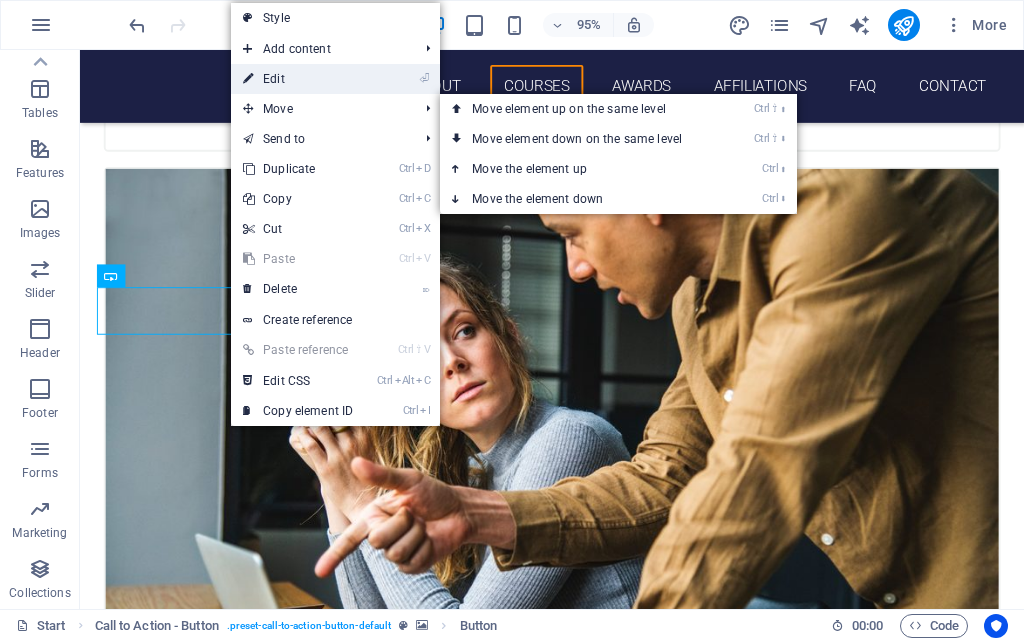 click on "⏎  Edit" at bounding box center (298, 79) 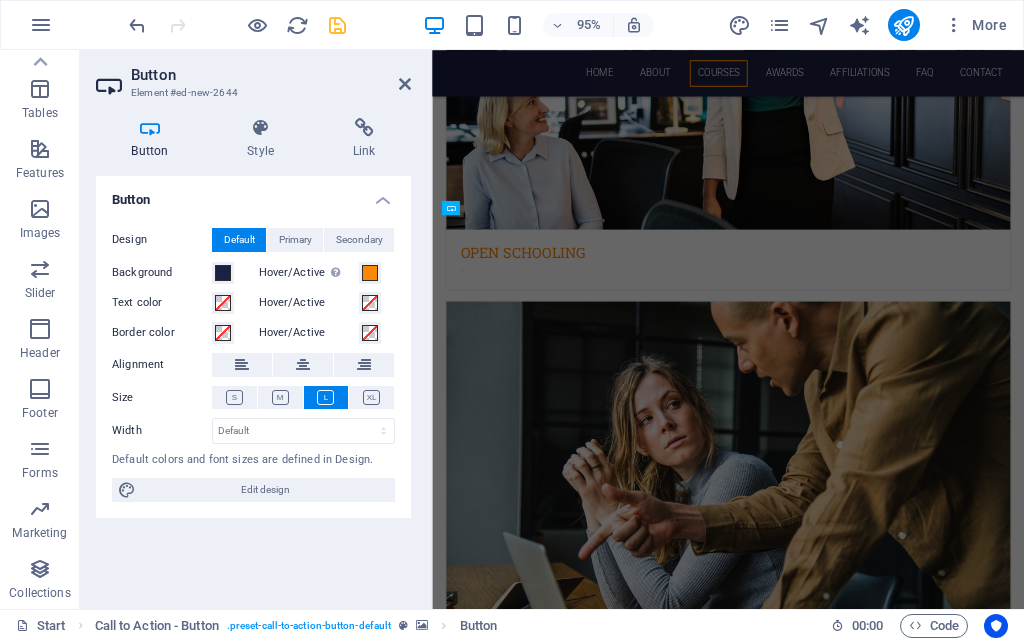 scroll, scrollTop: 1861, scrollLeft: 0, axis: vertical 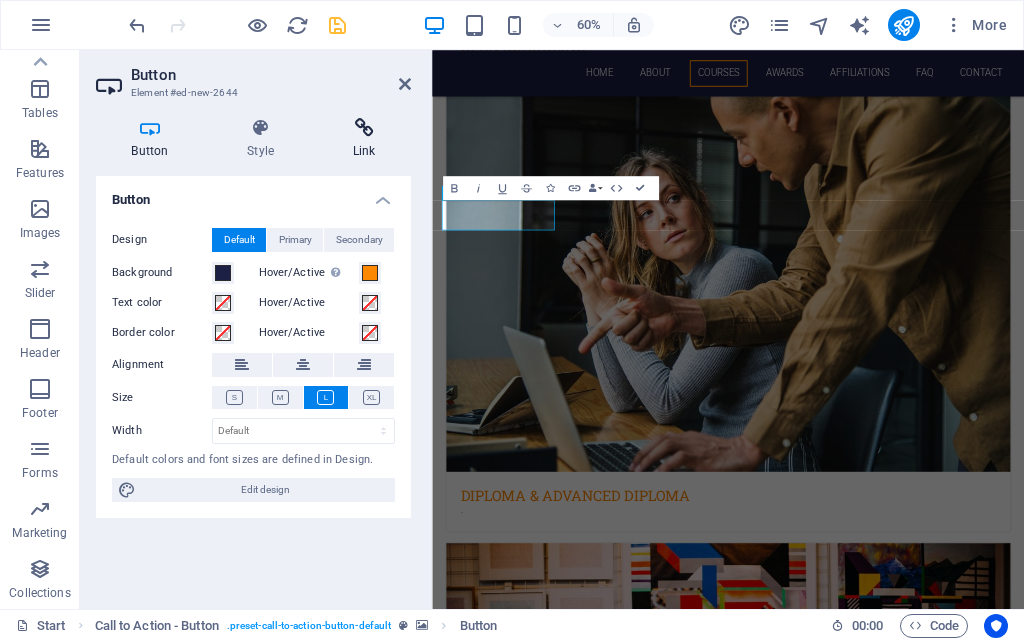 click at bounding box center [364, 128] 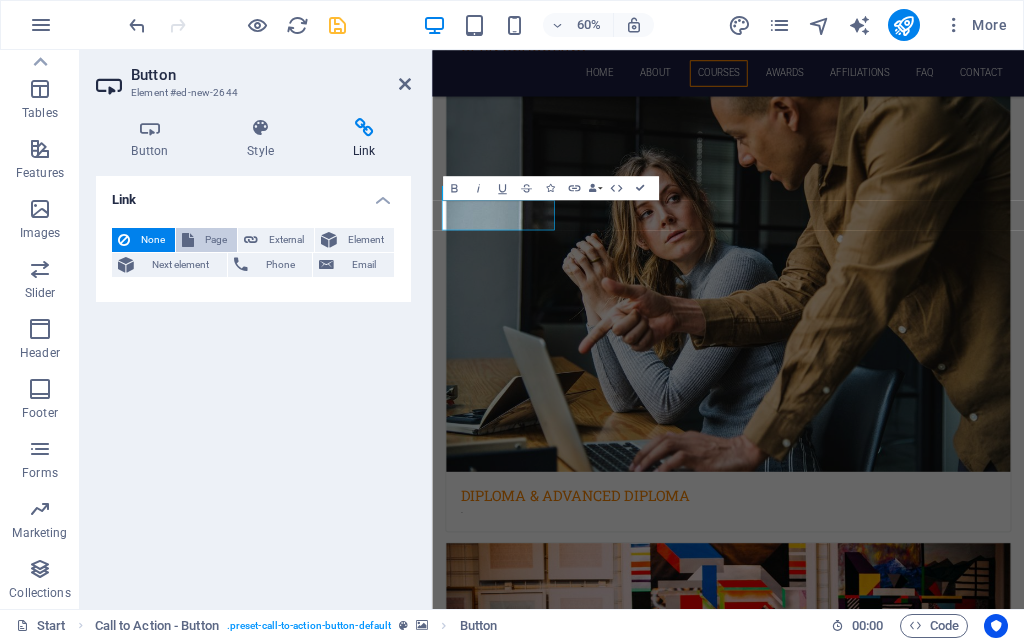 click on "Page" at bounding box center (215, 240) 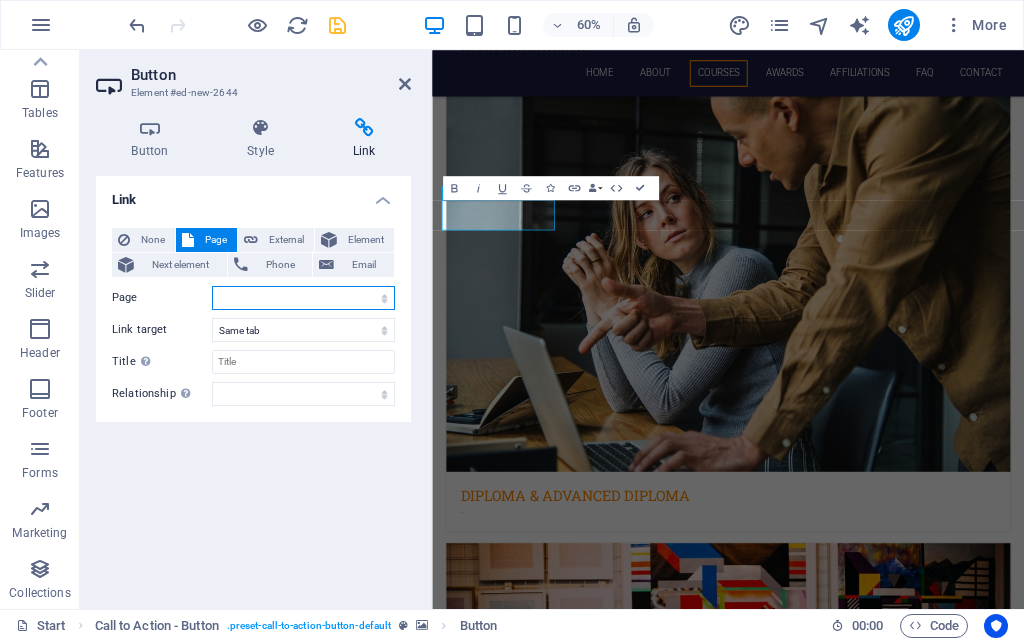 click on "Start Subpage Legal notice Privacy" at bounding box center [303, 298] 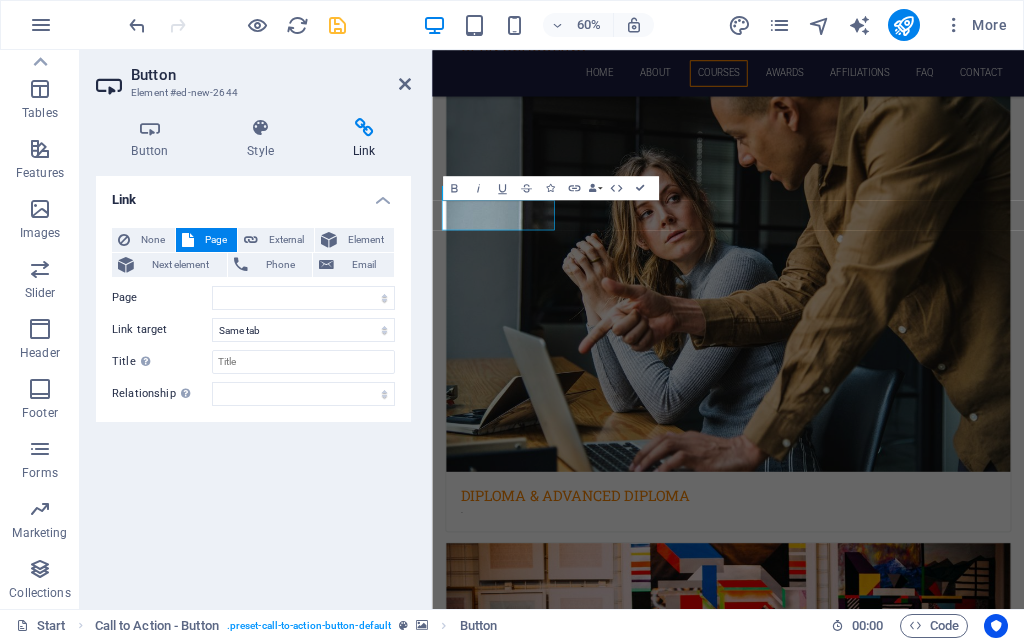 click on "Link None Page External Element Next element Phone Email Page Start Subpage Legal notice Privacy Element
URL Phone Email Link target New tab Same tab Overlay Title Additional link description, should not be the same as the link text. The title is most often shown as a tooltip text when the mouse moves over the element. Leave empty if uncertain. Relationship Sets the  relationship of this link to the link target . For example, the value "nofollow" instructs search engines not to follow the link. Can be left empty. alternate author bookmark external help license next nofollow noreferrer noopener prev search tag" at bounding box center (253, 384) 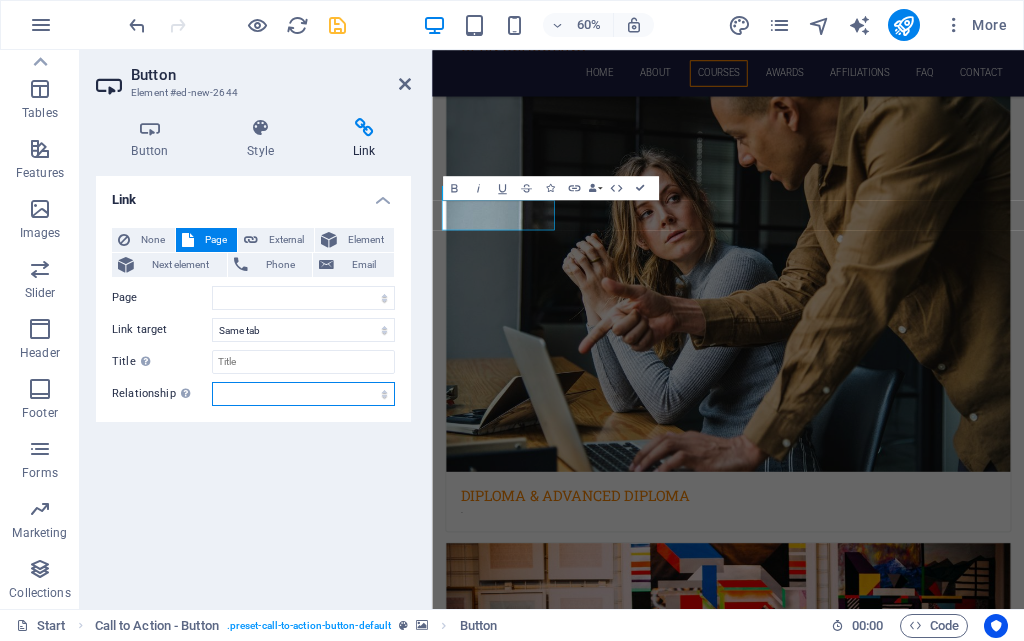 click on "alternate author bookmark external help license next nofollow noreferrer noopener prev search tag" at bounding box center (303, 394) 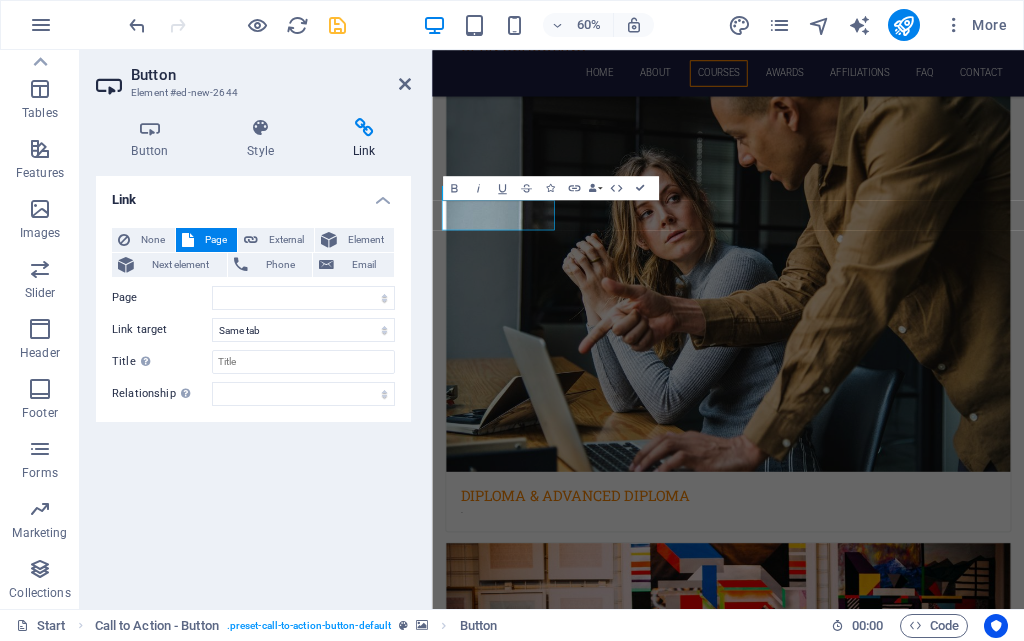 click on "Link None Page External Element Next element Phone Email Page Start Subpage Legal notice Privacy Element
URL Phone Email Link target New tab Same tab Overlay Title Additional link description, should not be the same as the link text. The title is most often shown as a tooltip text when the mouse moves over the element. Leave empty if uncertain. Relationship Sets the  relationship of this link to the link target . For example, the value "nofollow" instructs search engines not to follow the link. Can be left empty. alternate author bookmark external help license next nofollow noreferrer noopener prev search tag" at bounding box center [253, 384] 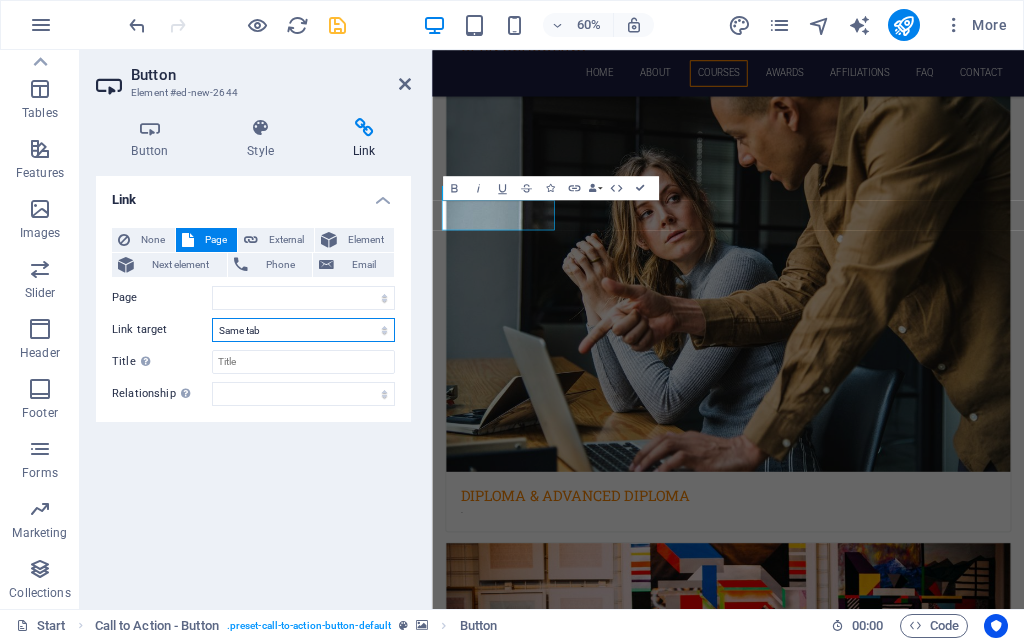 click on "New tab Same tab Overlay" at bounding box center (303, 330) 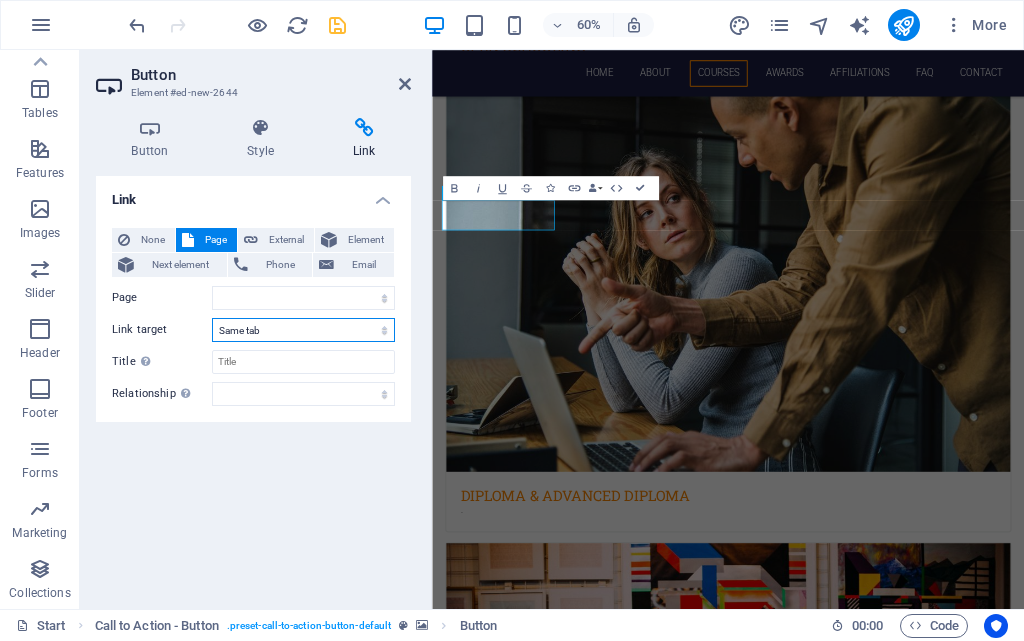 click on "New tab Same tab Overlay" at bounding box center (303, 330) 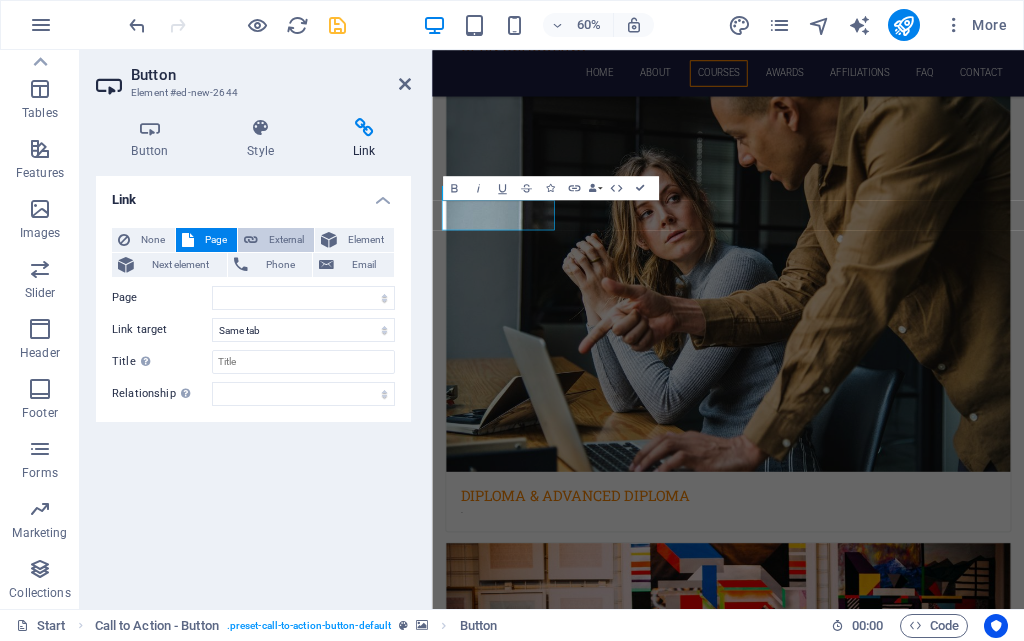 click on "External" at bounding box center (286, 240) 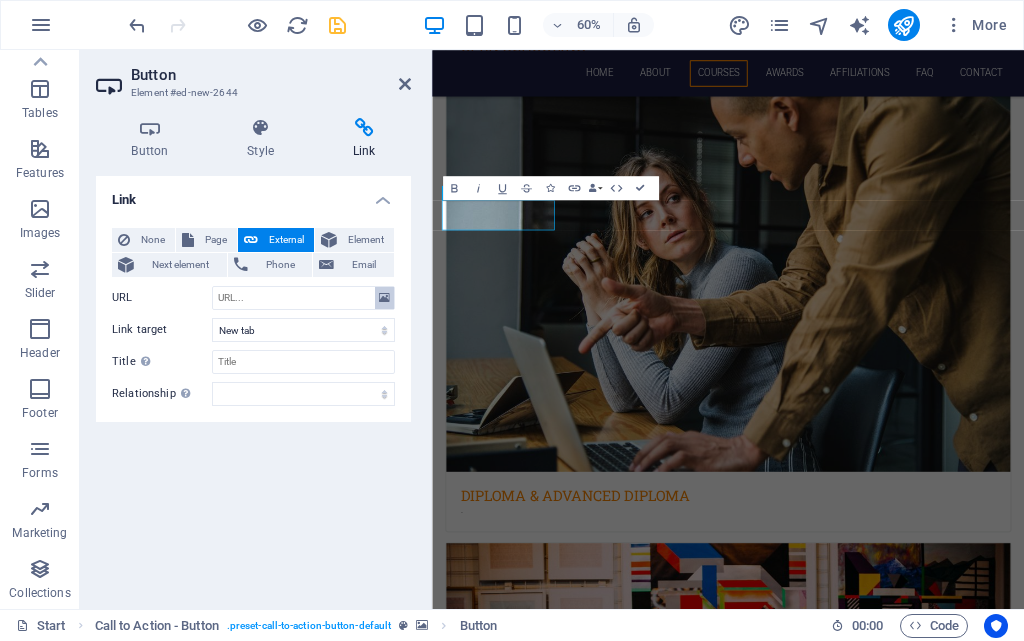 click at bounding box center [384, 298] 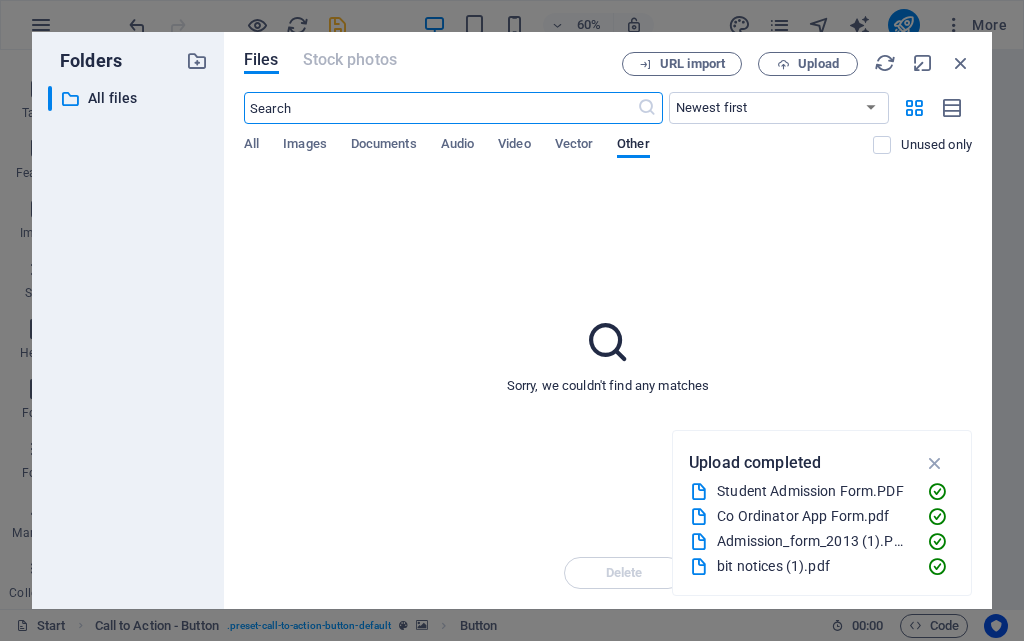 scroll, scrollTop: 6273, scrollLeft: 0, axis: vertical 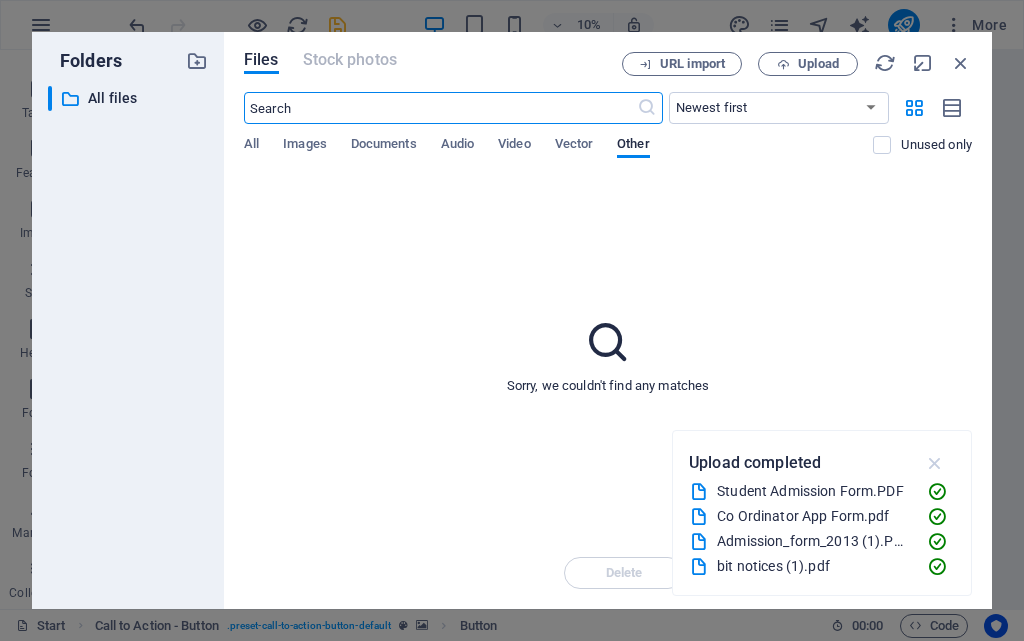 click at bounding box center (935, 463) 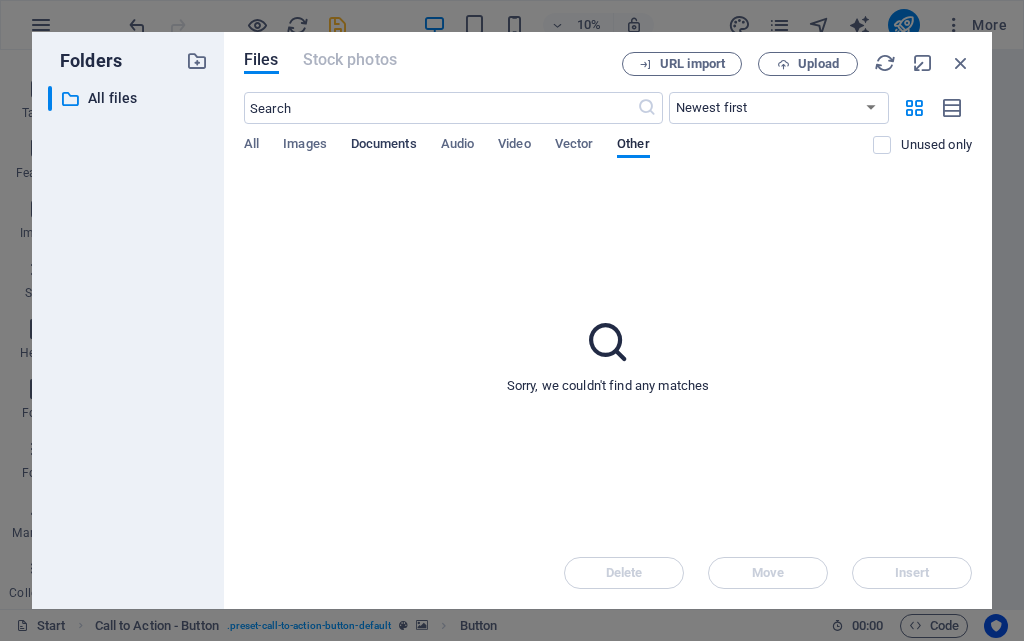 click on "Documents" at bounding box center (384, 146) 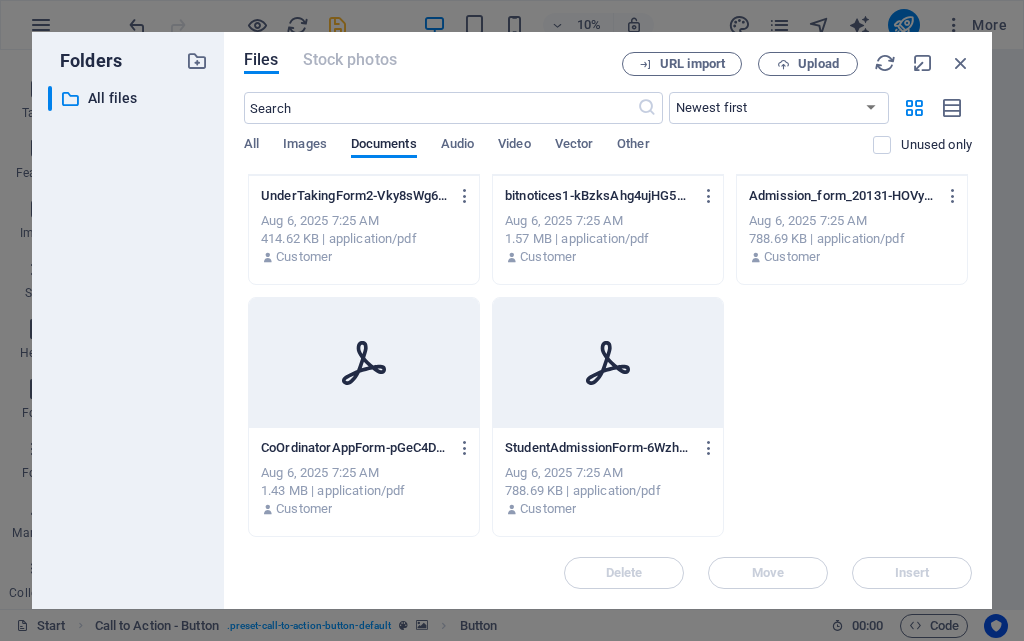 scroll, scrollTop: 0, scrollLeft: 0, axis: both 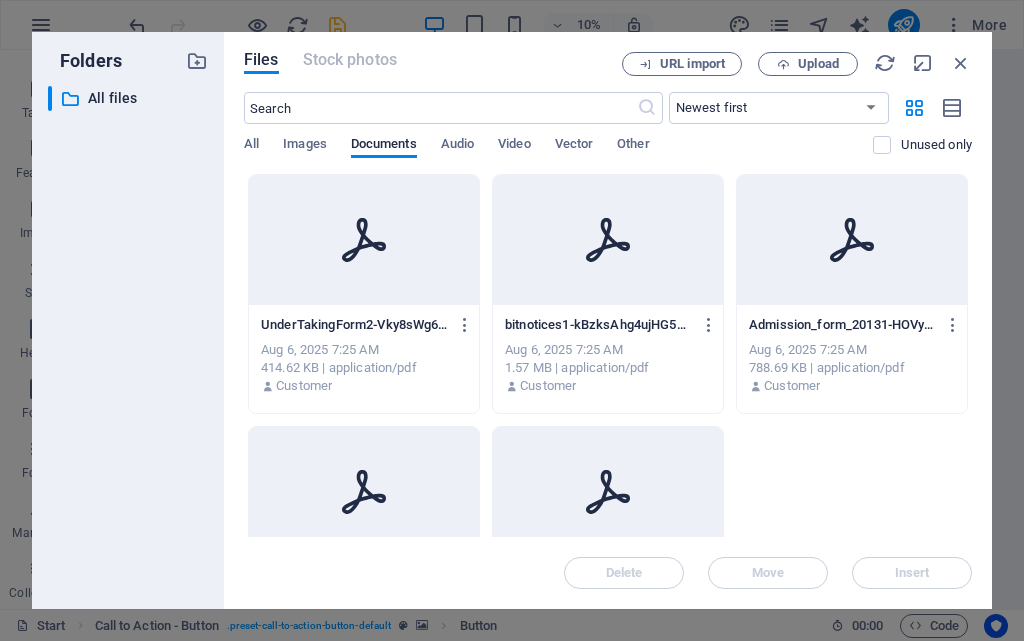click at bounding box center [852, 240] 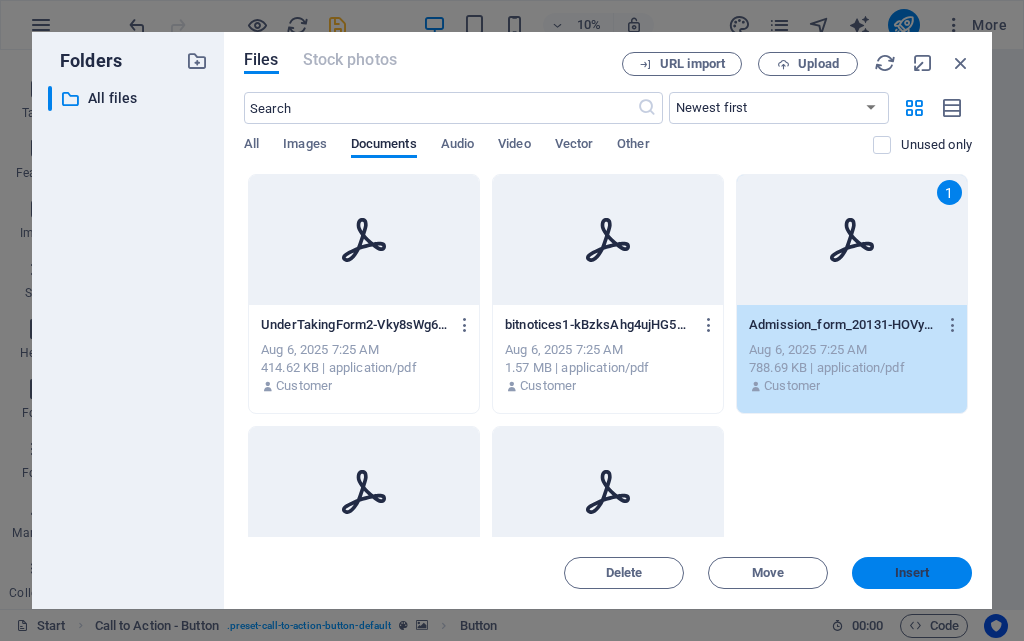 click on "Insert" at bounding box center (912, 573) 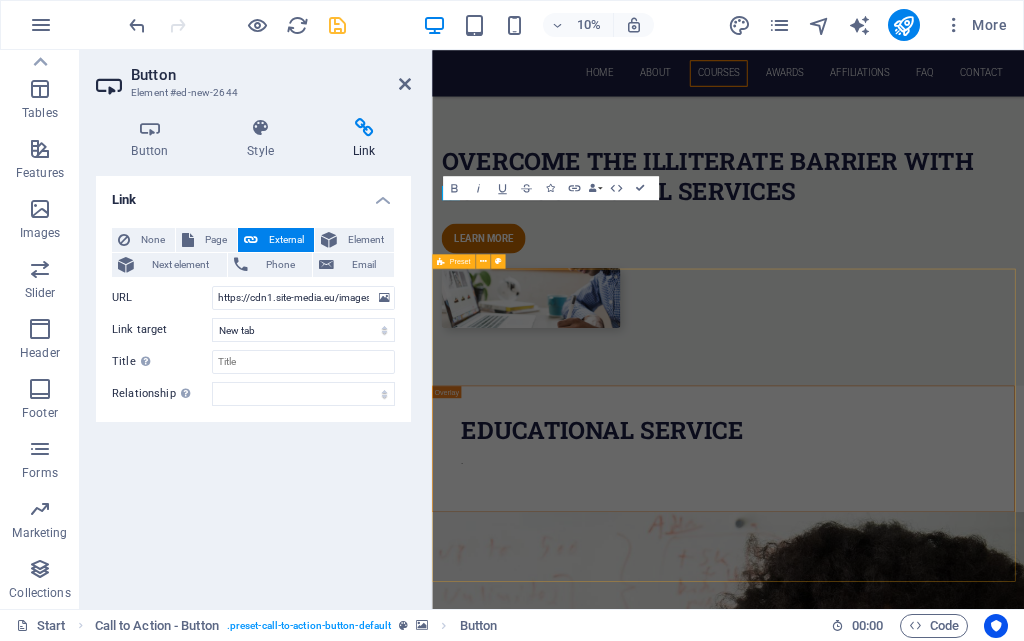 scroll, scrollTop: 1861, scrollLeft: 0, axis: vertical 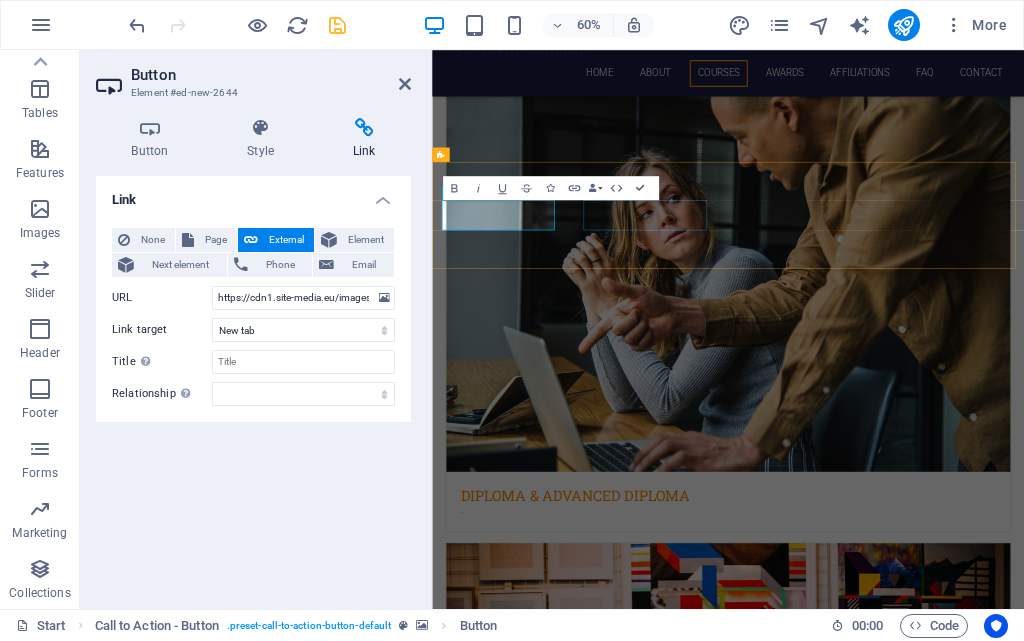click on "undertaking form" at bounding box center (926, 4335) 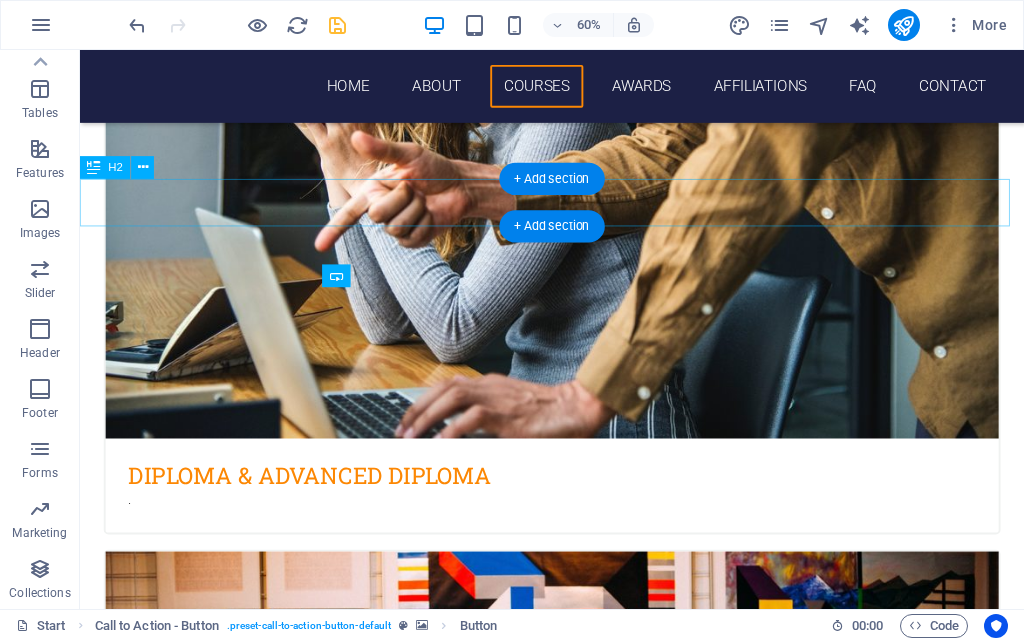 scroll, scrollTop: 1518, scrollLeft: 0, axis: vertical 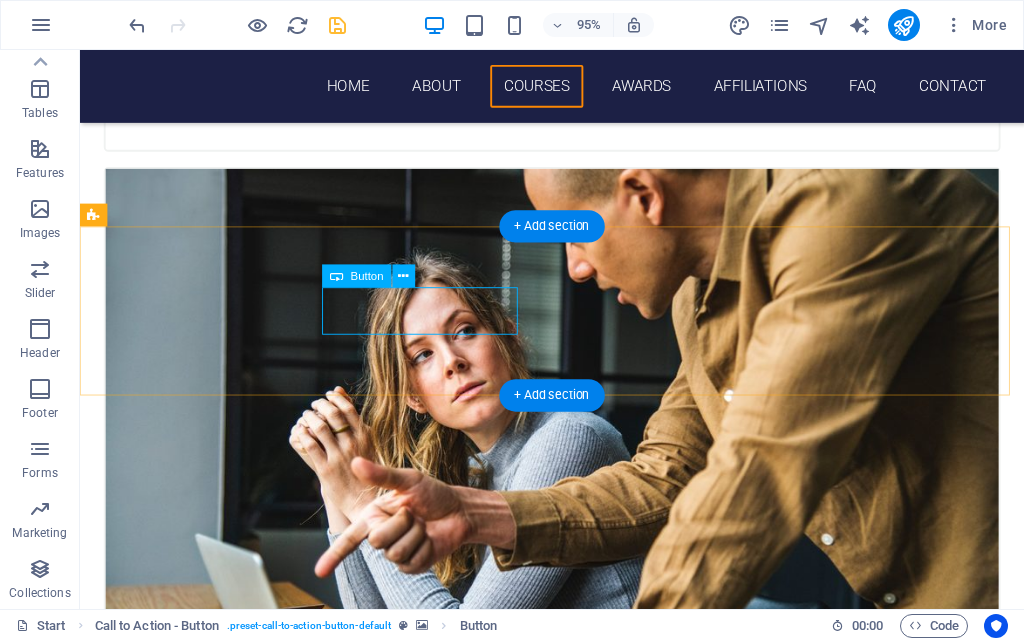 click on "undertaking form" at bounding box center (577, 4389) 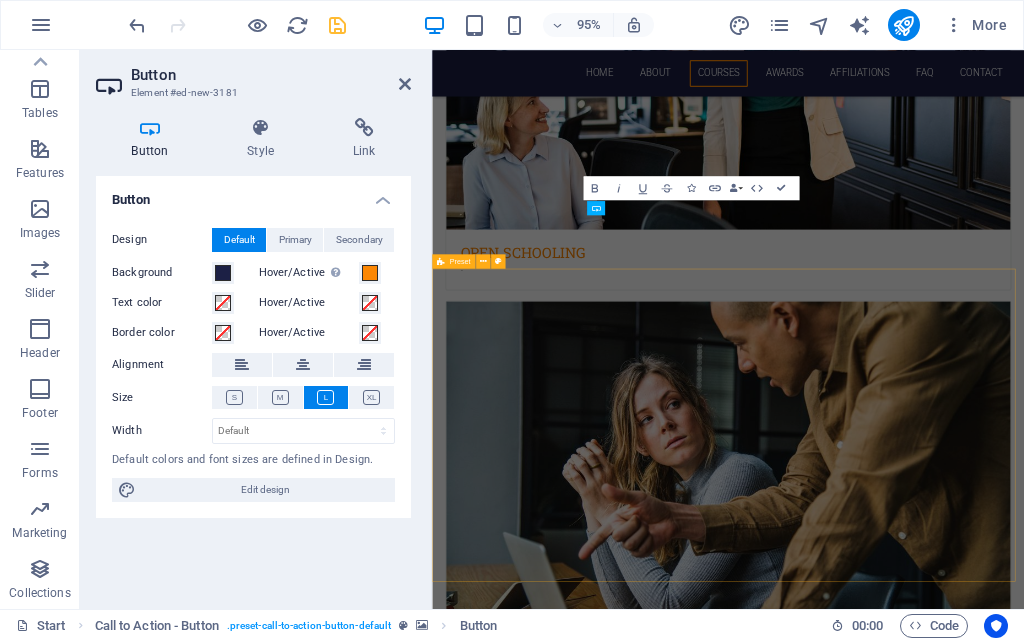 scroll, scrollTop: 1861, scrollLeft: 0, axis: vertical 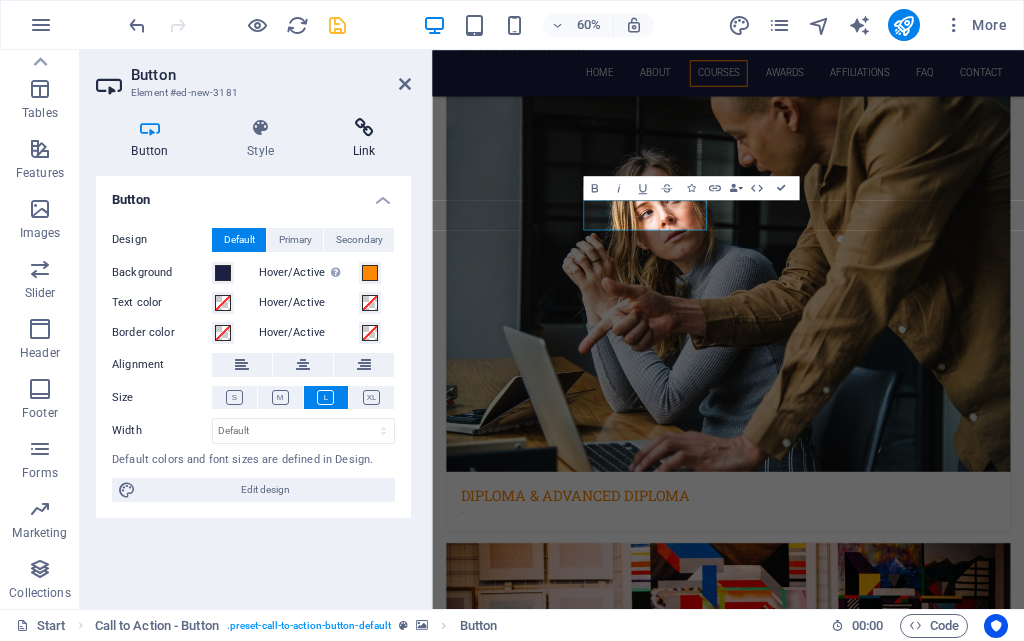click on "Link" at bounding box center (364, 139) 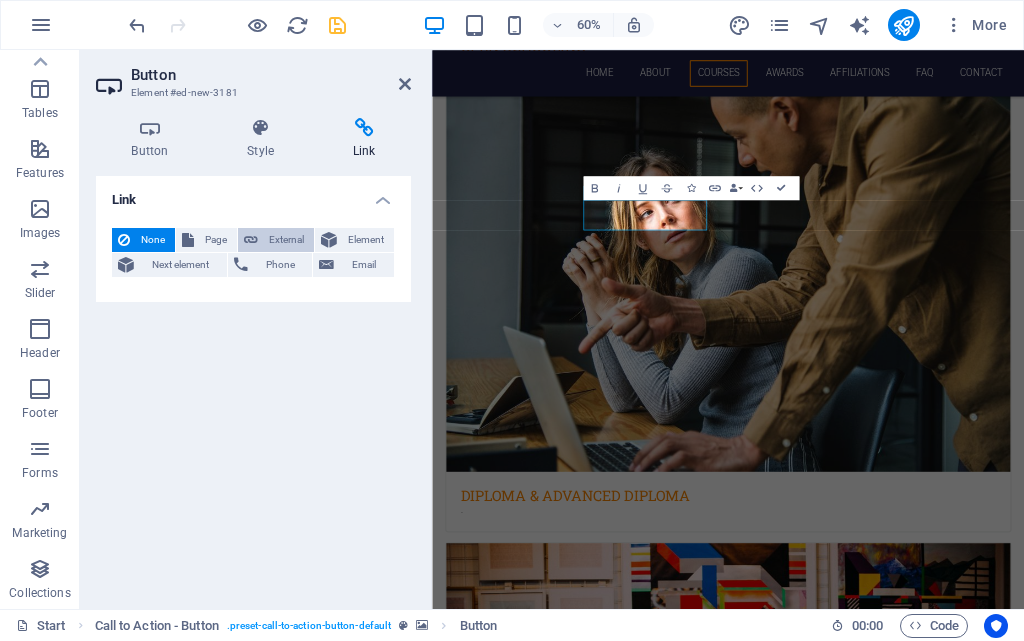 click on "External" at bounding box center (286, 240) 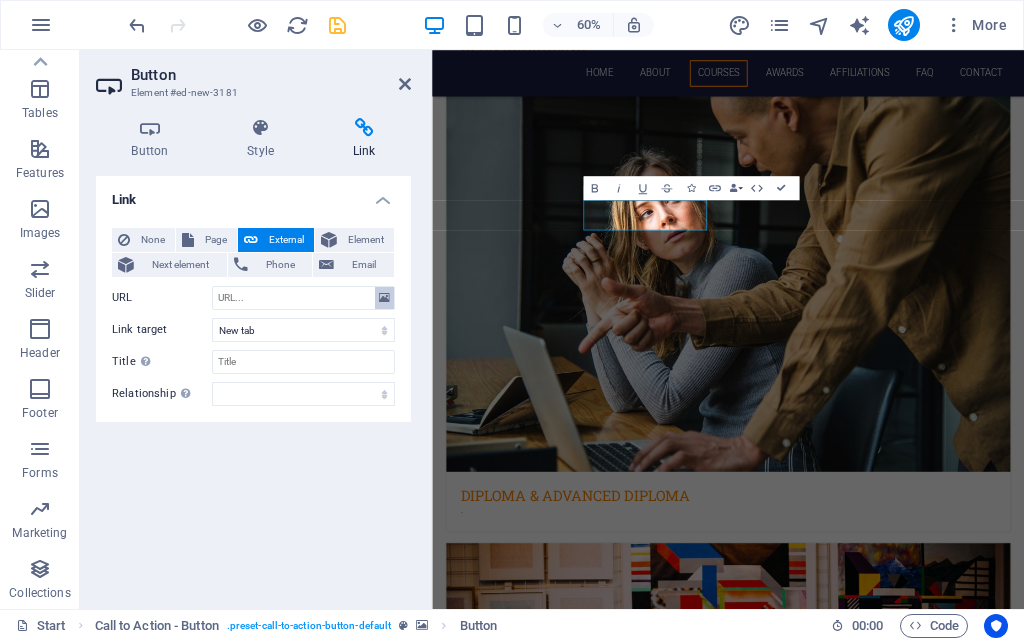 click at bounding box center (384, 298) 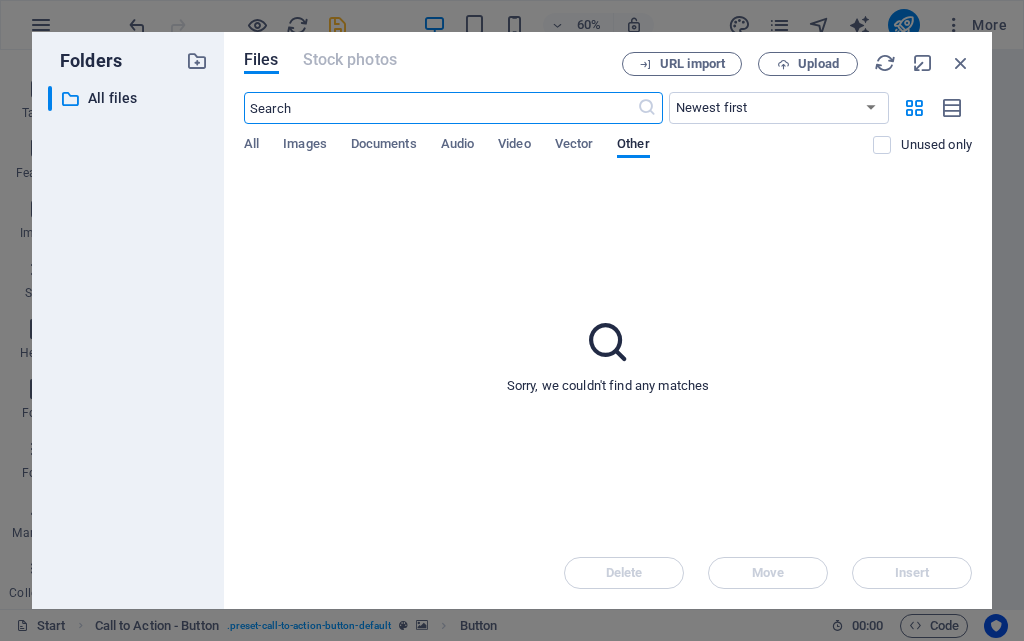 scroll, scrollTop: 6273, scrollLeft: 0, axis: vertical 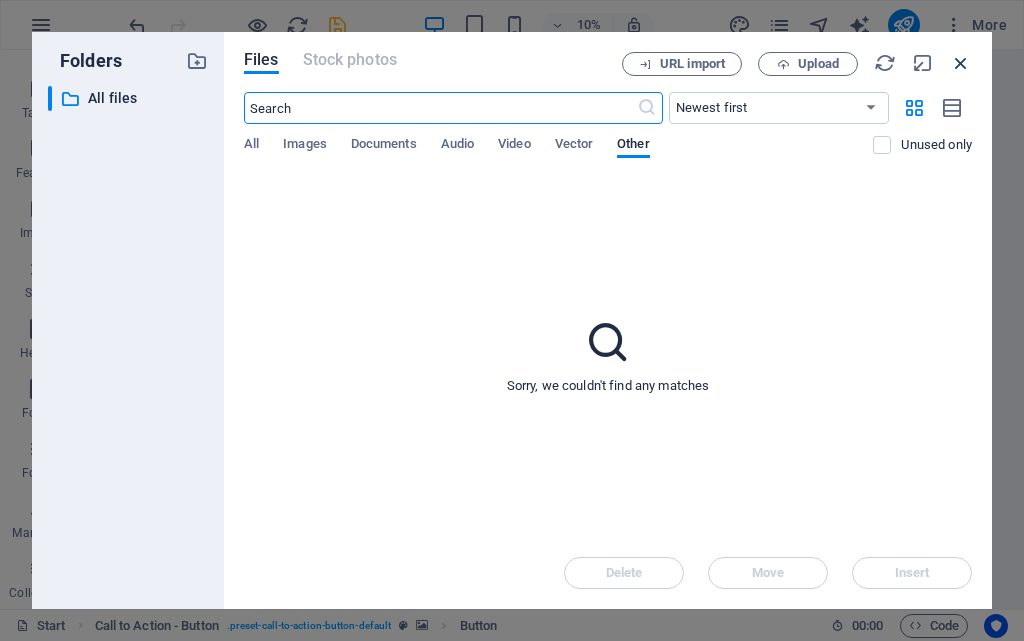 click at bounding box center (961, 63) 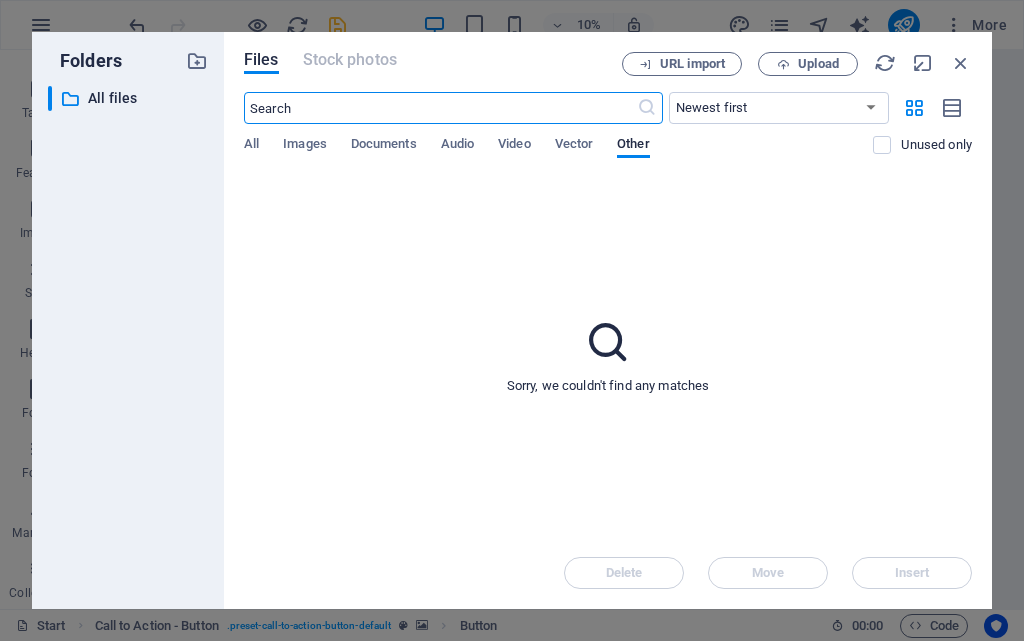 scroll, scrollTop: 1861, scrollLeft: 0, axis: vertical 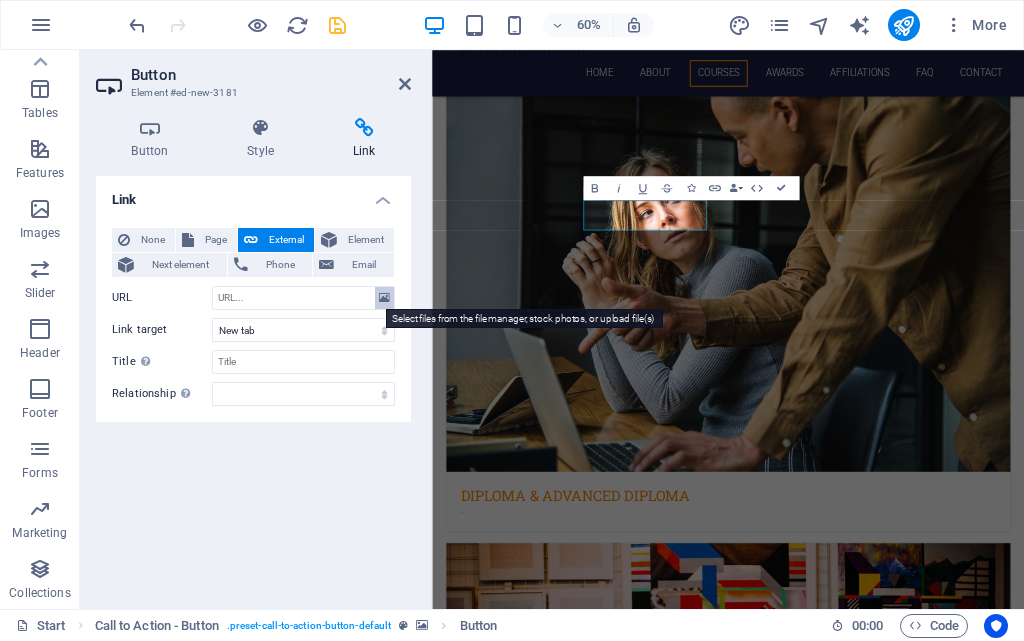 click at bounding box center [384, 298] 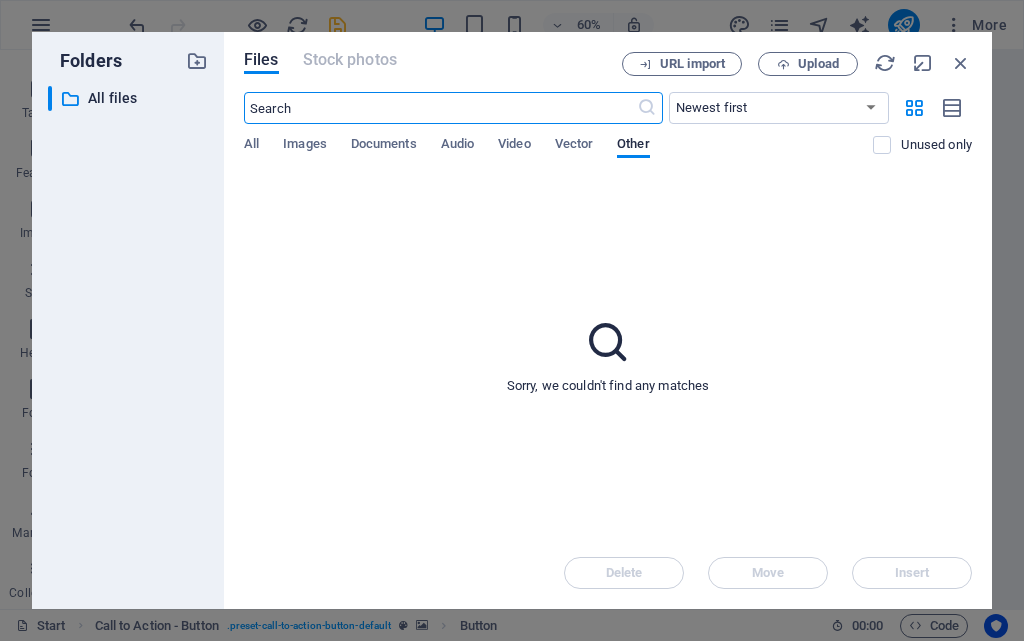 scroll, scrollTop: 6273, scrollLeft: 0, axis: vertical 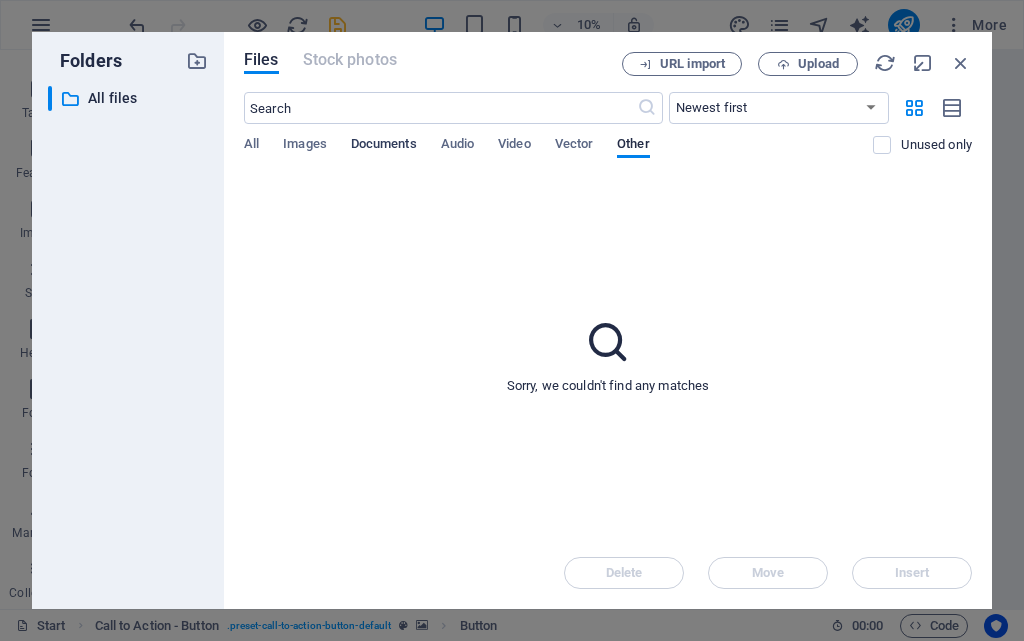 click on "Documents" at bounding box center [384, 146] 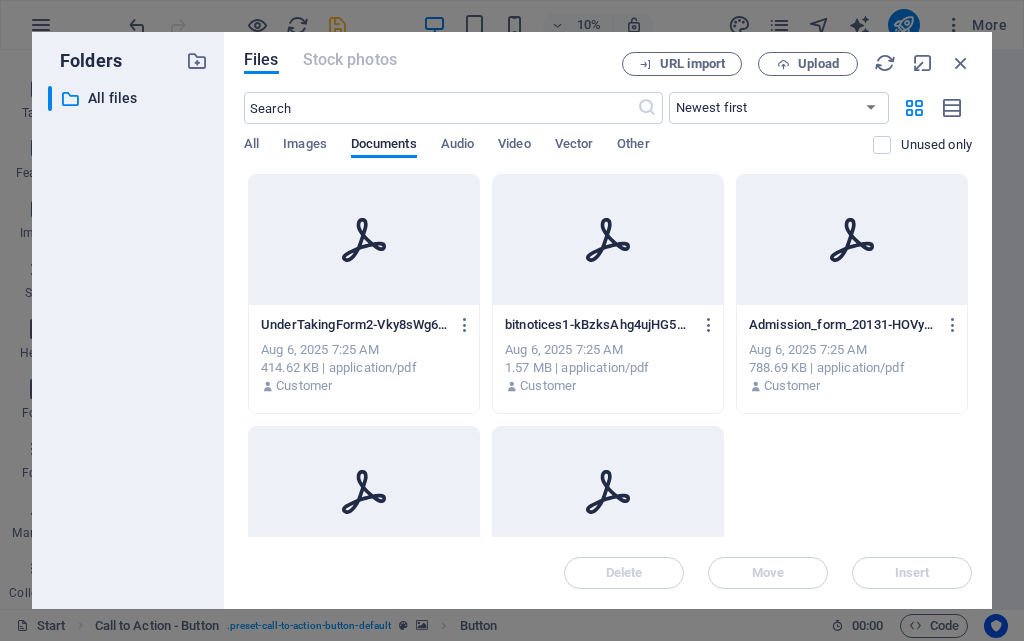 click at bounding box center (364, 240) 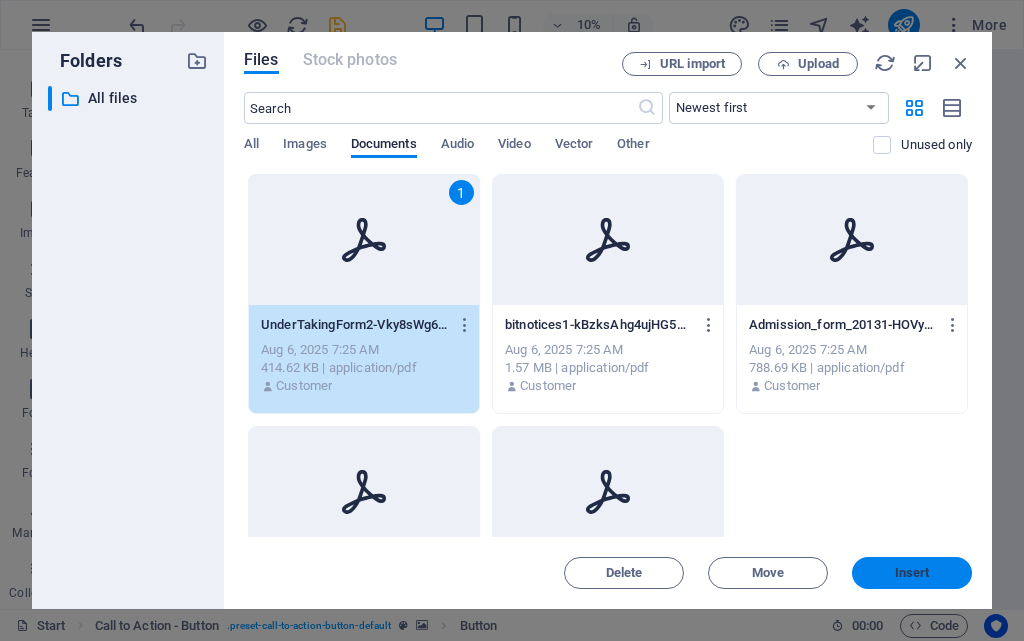 click on "Insert" at bounding box center [912, 573] 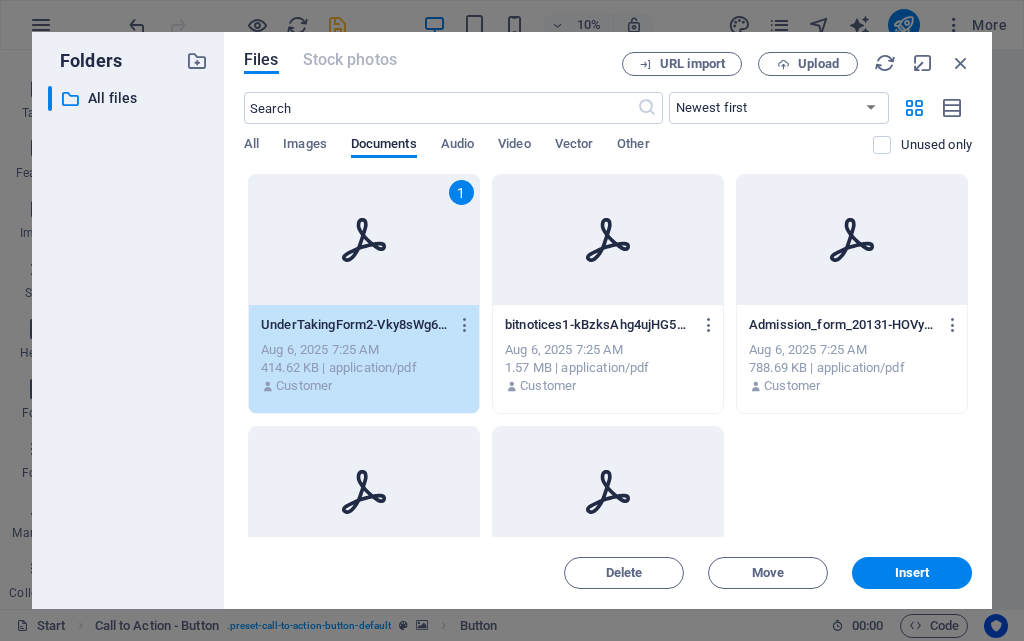 type on "https://cdn1.site-media.eu/images/document/18172776/UnderTakingForm2-Vky8sWg6OHAhdg7MIjkuyA.pdf" 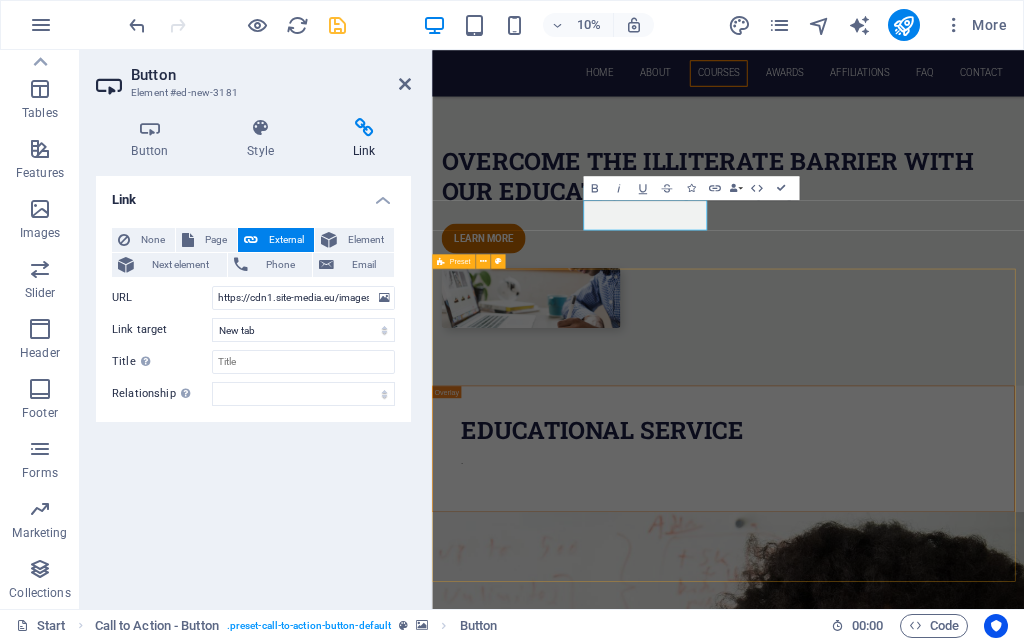 scroll, scrollTop: 1861, scrollLeft: 0, axis: vertical 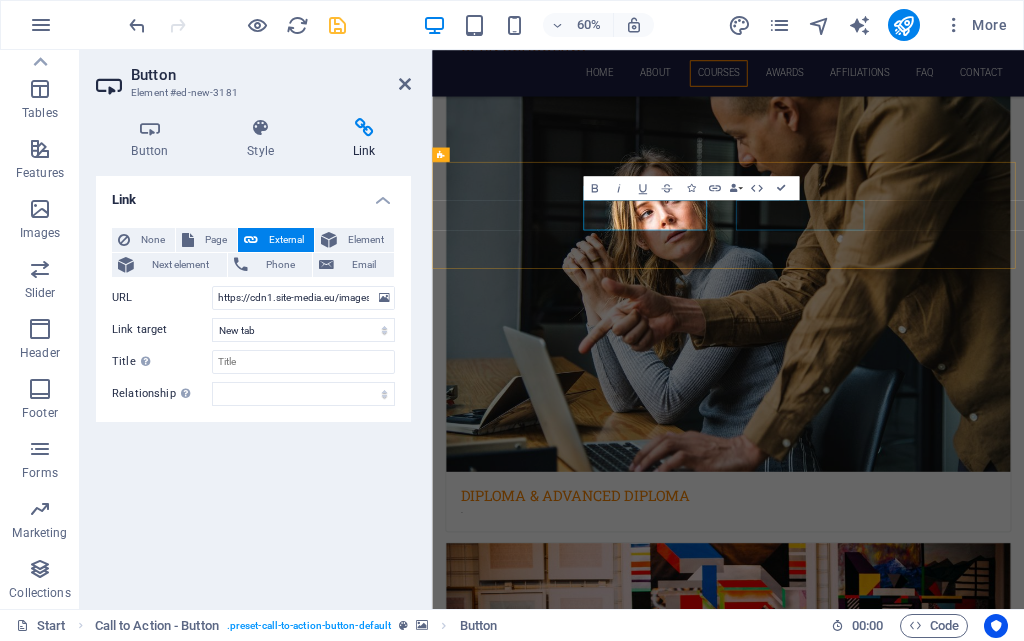 click on "co-ordinator form" at bounding box center [926, 4385] 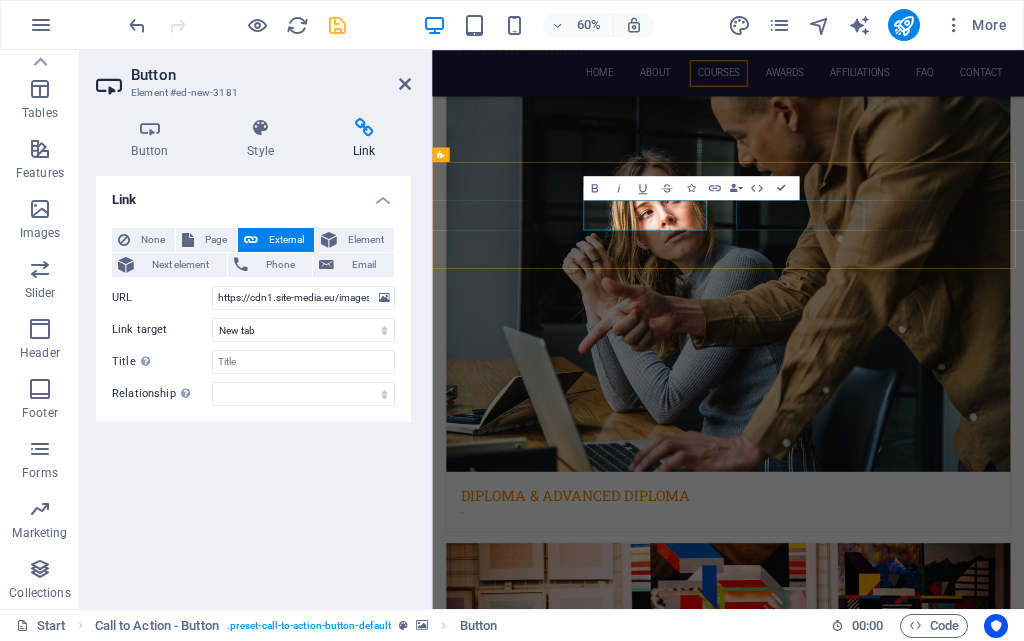 click on "co-ordinator form" at bounding box center [926, 4385] 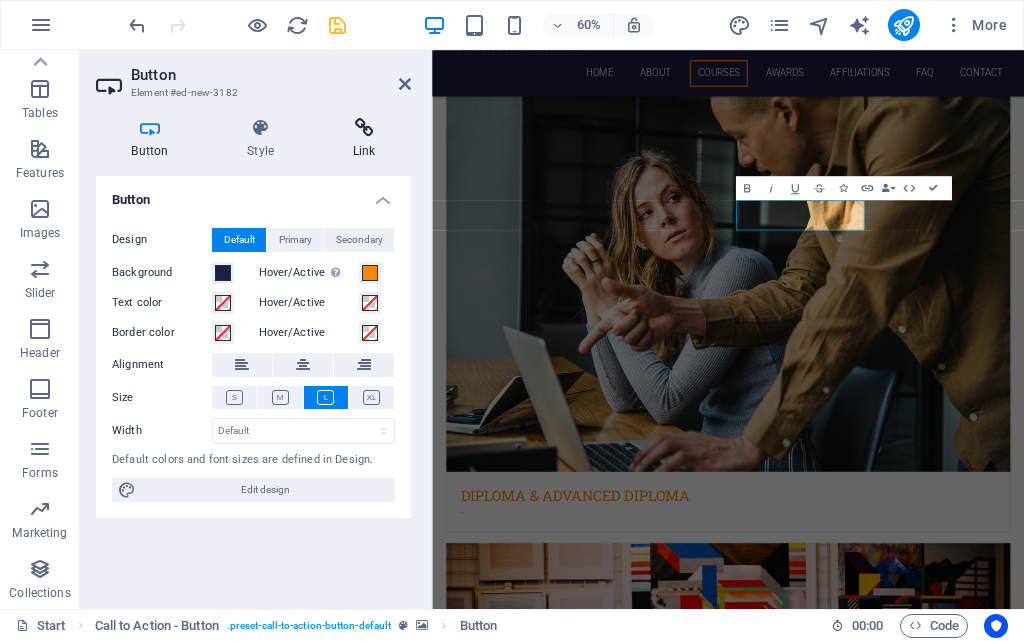 click at bounding box center (364, 128) 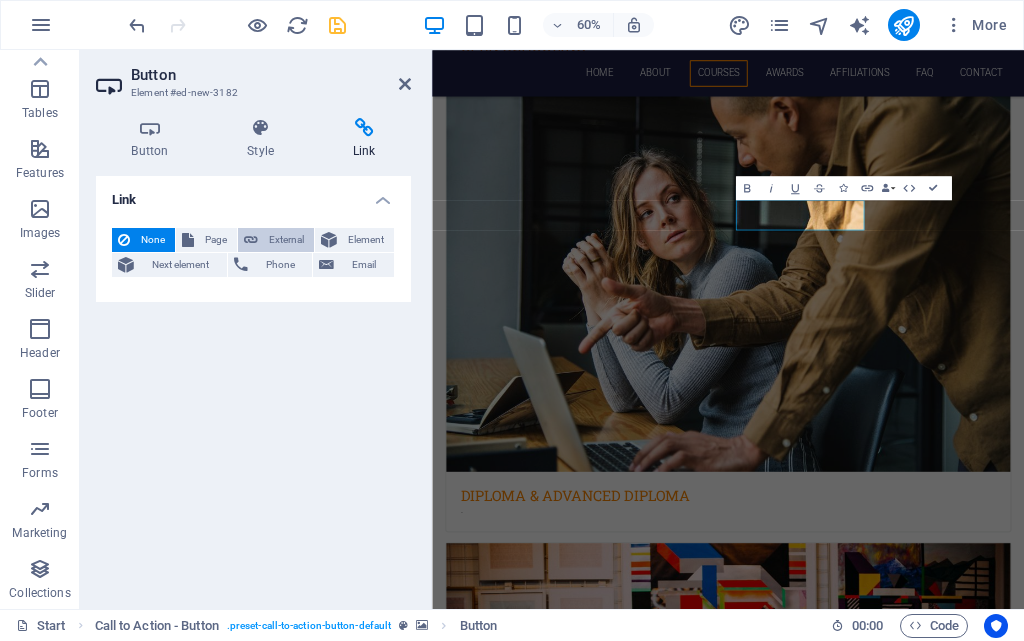 click on "External" at bounding box center (276, 240) 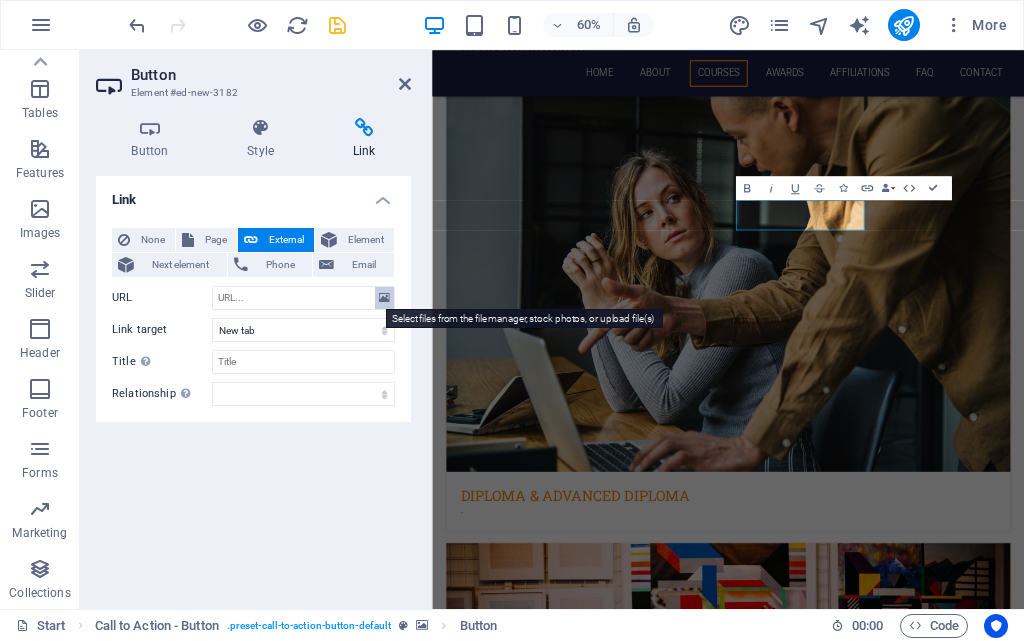 click at bounding box center (384, 298) 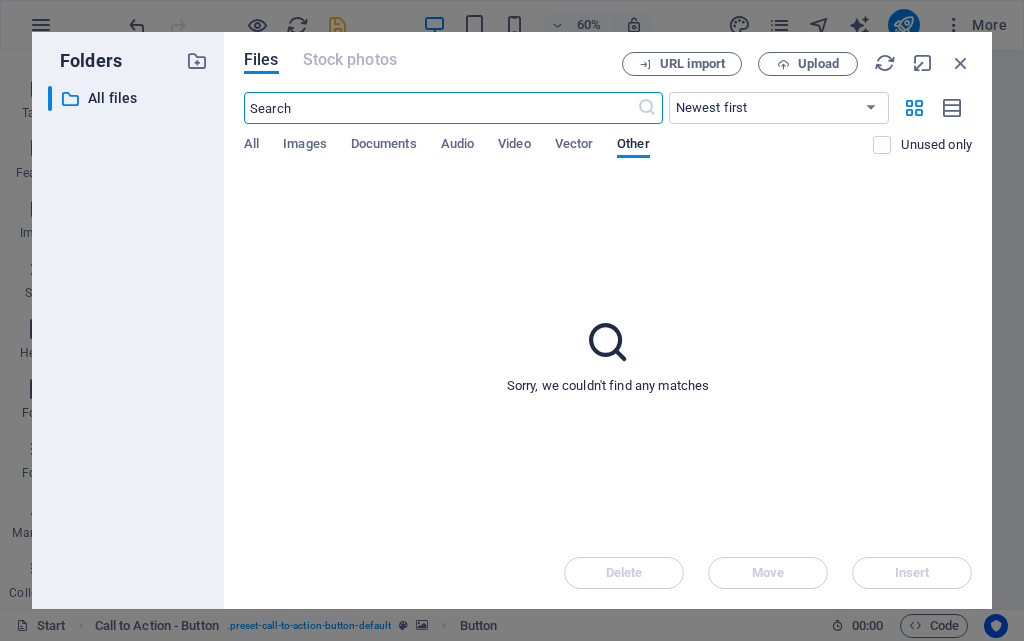 scroll, scrollTop: 6273, scrollLeft: 0, axis: vertical 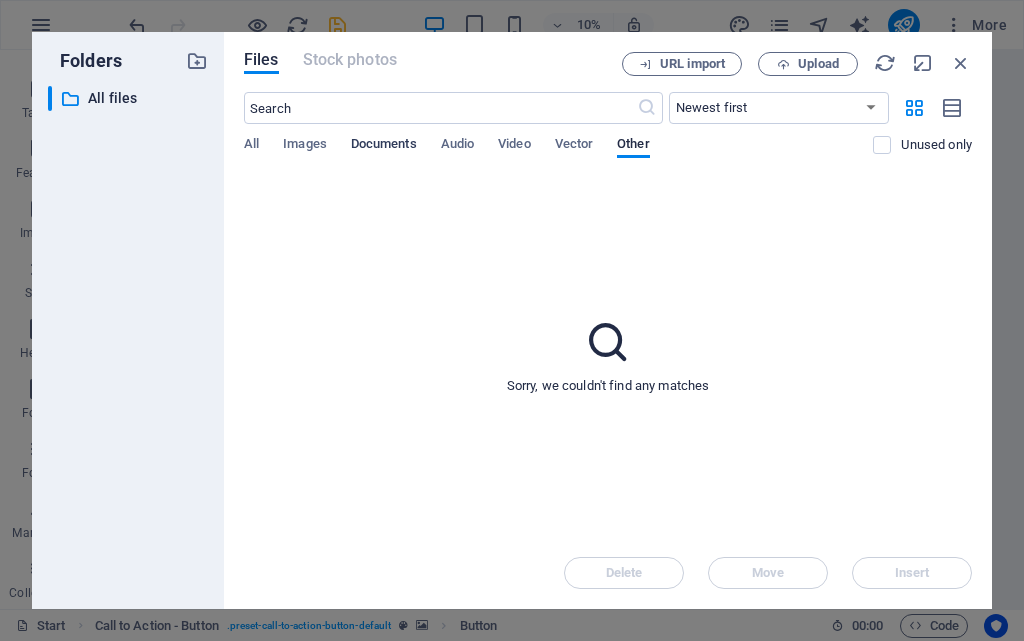 click on "Documents" at bounding box center [384, 146] 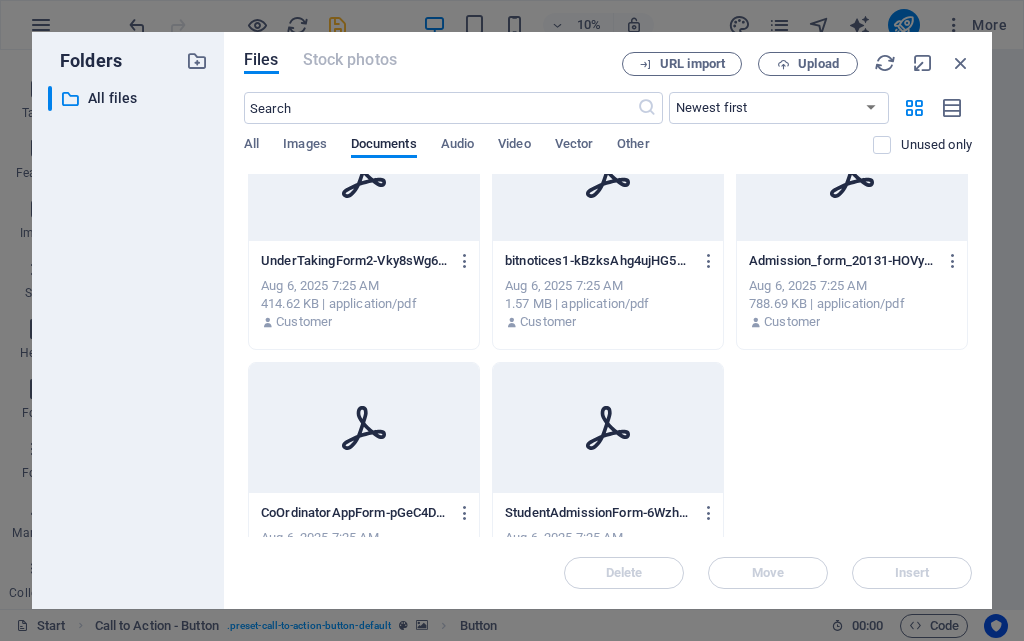 scroll, scrollTop: 129, scrollLeft: 0, axis: vertical 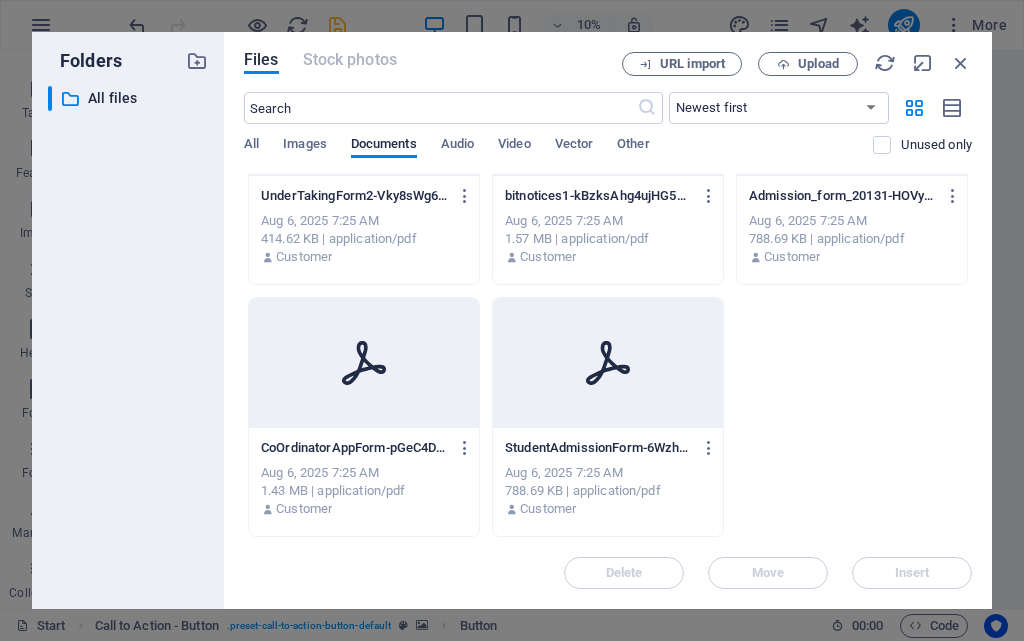 click 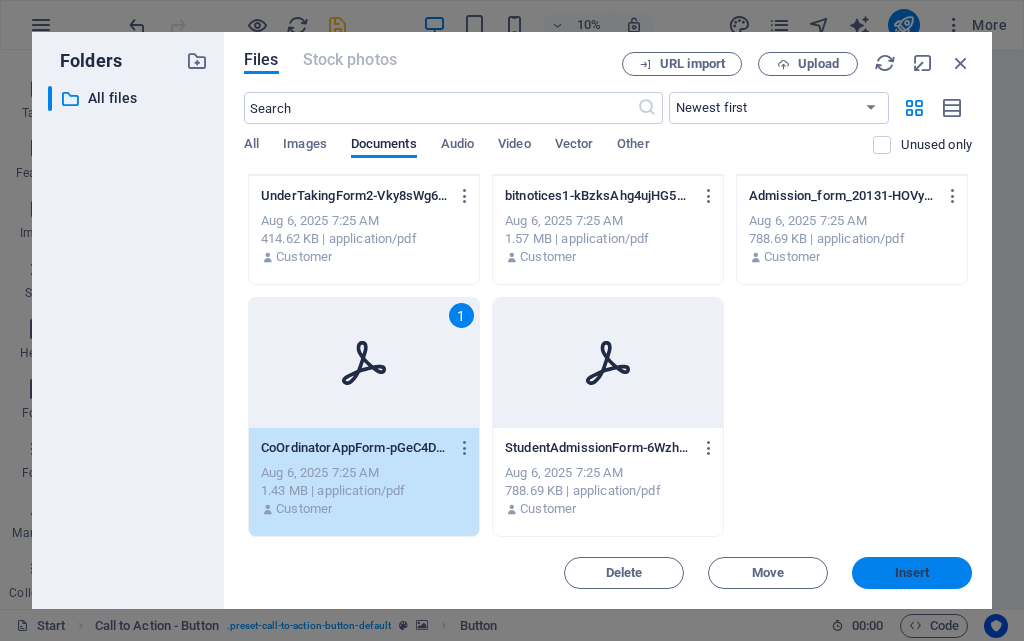 drag, startPoint x: 936, startPoint y: 581, endPoint x: 771, endPoint y: 849, distance: 314.72052 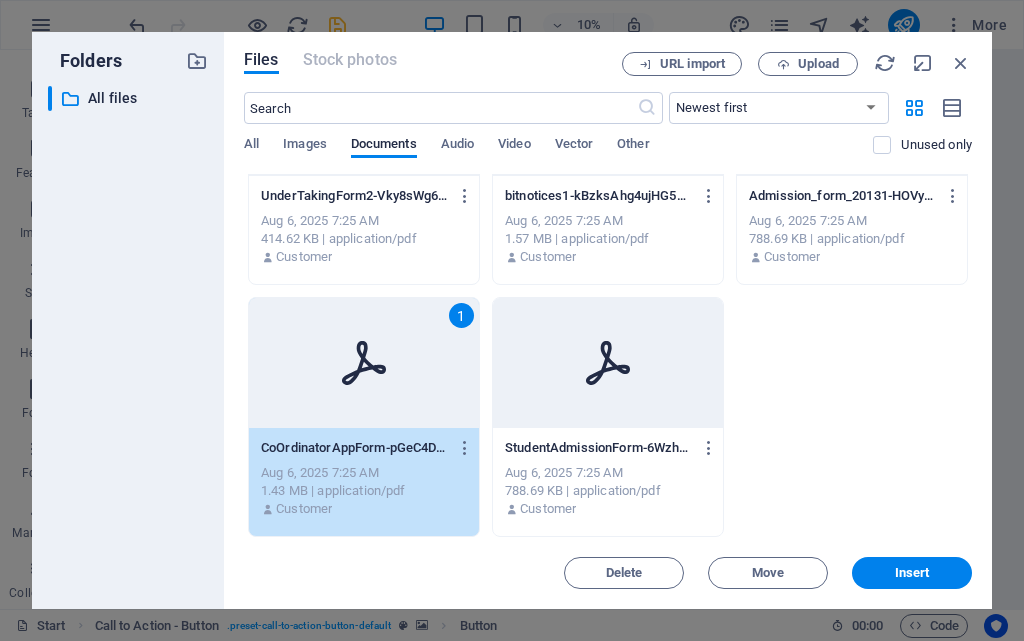type on "https://cdn1.site-media.eu/images/document/18172765/CoOrdinatorAppForm-pGeC4DYsud0NAsNkei4Jig.pdf" 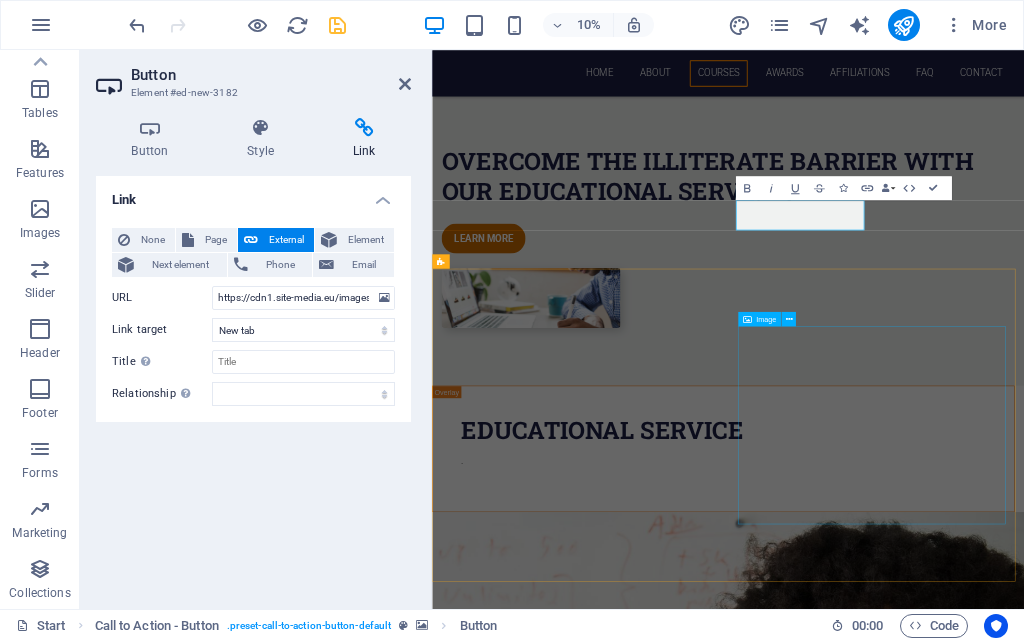 scroll, scrollTop: 1861, scrollLeft: 0, axis: vertical 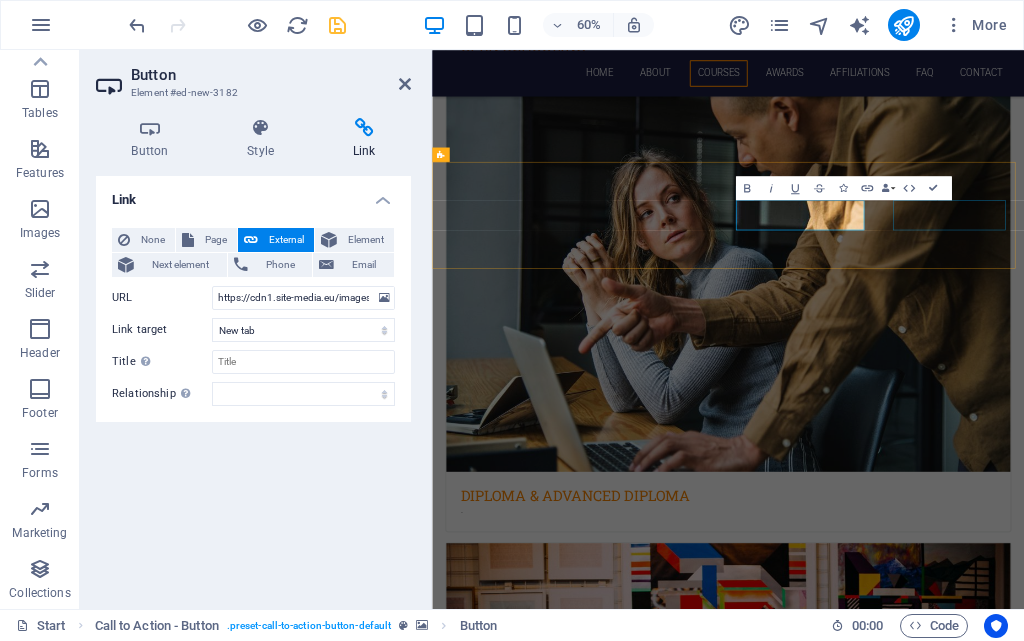 click on "brochure" at bounding box center (926, 4435) 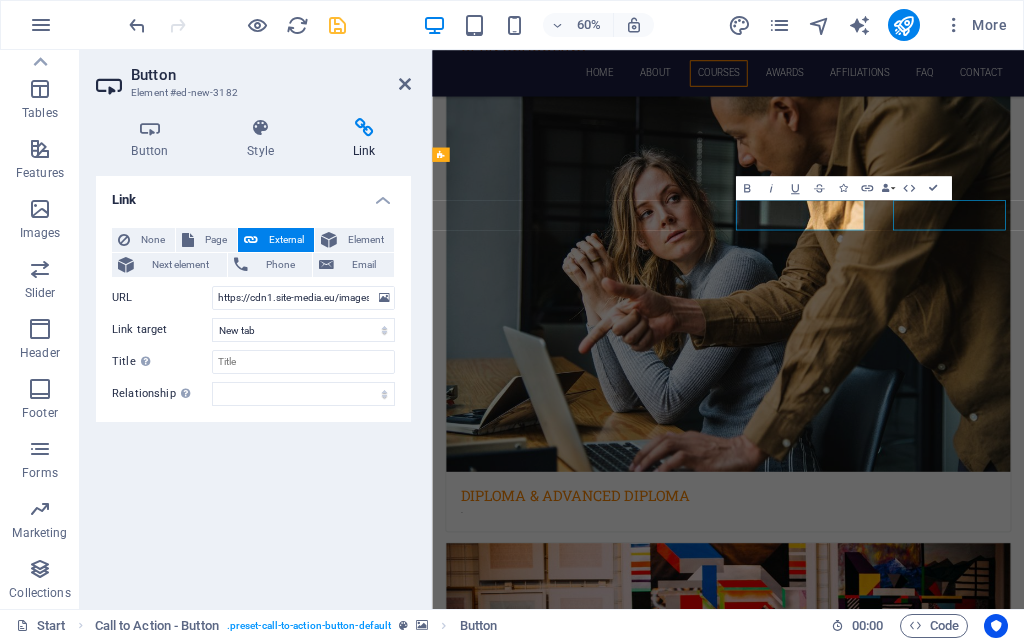 click on "forms download" at bounding box center (925, 3993) 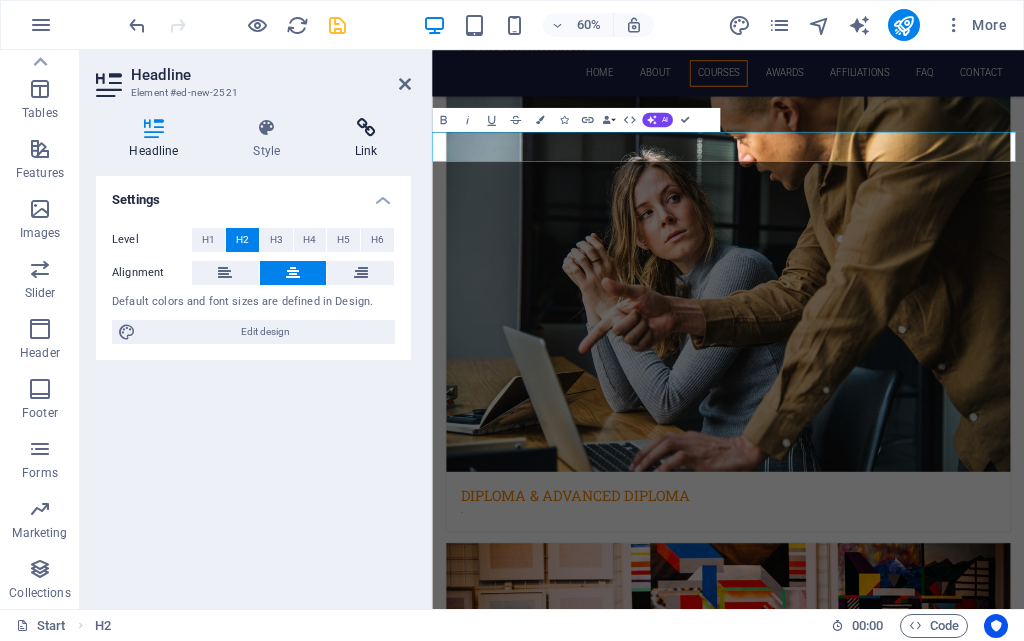 click at bounding box center (366, 128) 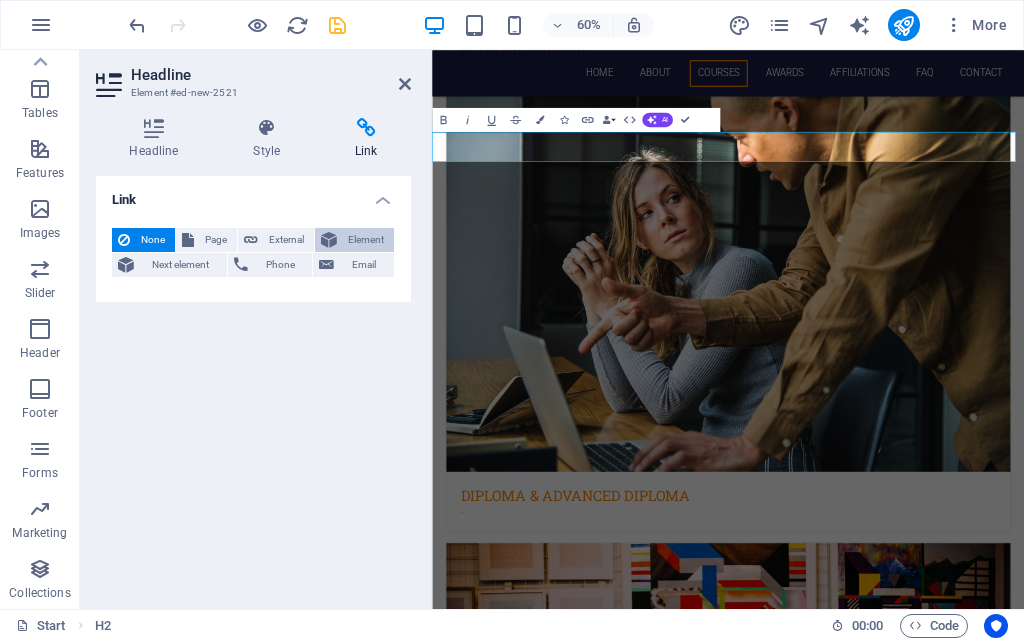 click on "External" at bounding box center [286, 240] 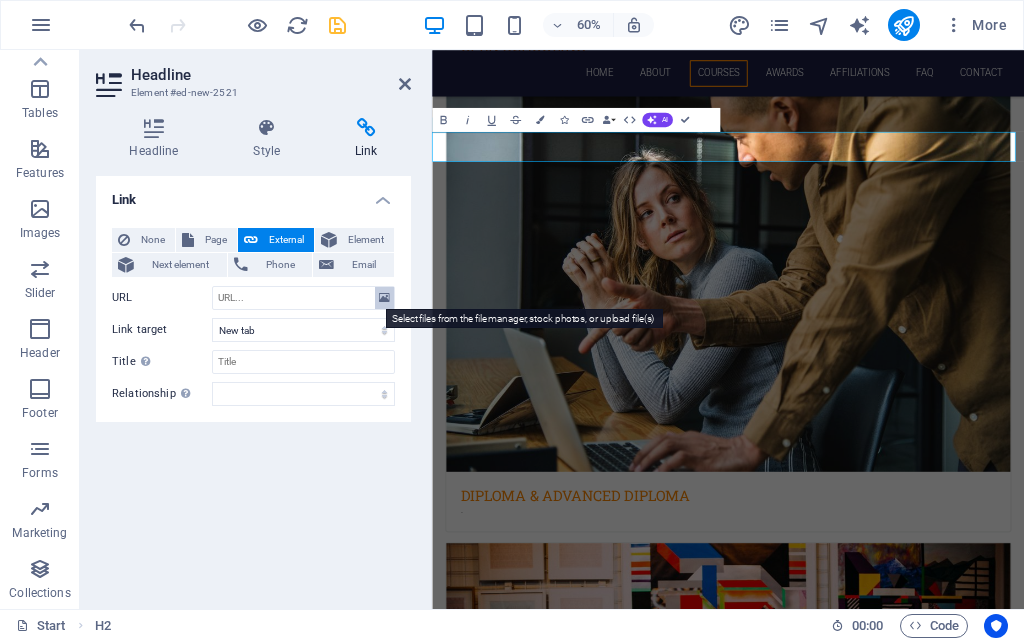 click at bounding box center [384, 298] 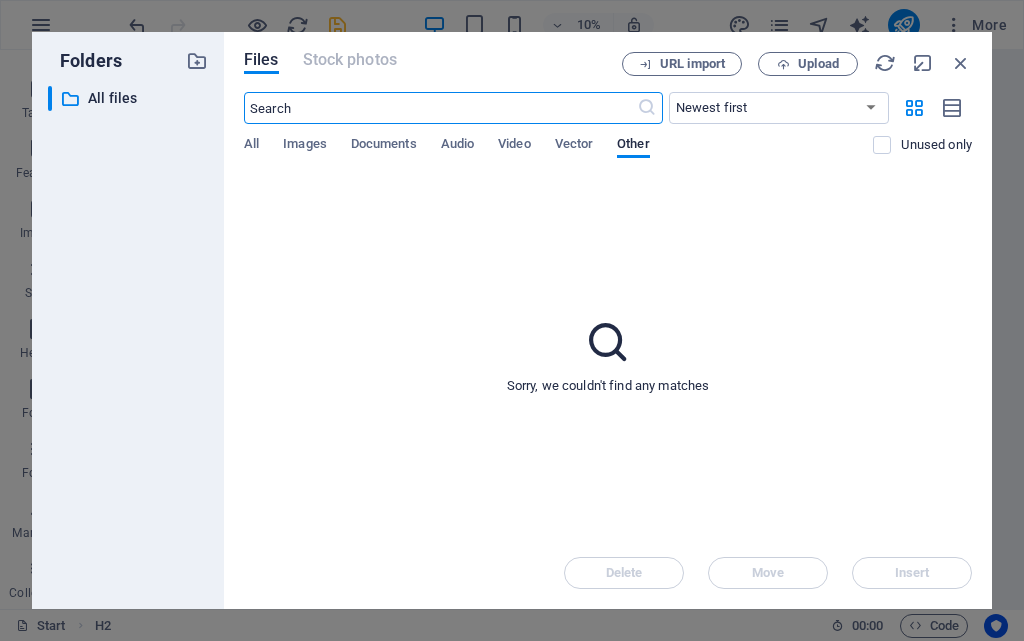 scroll, scrollTop: 6273, scrollLeft: 0, axis: vertical 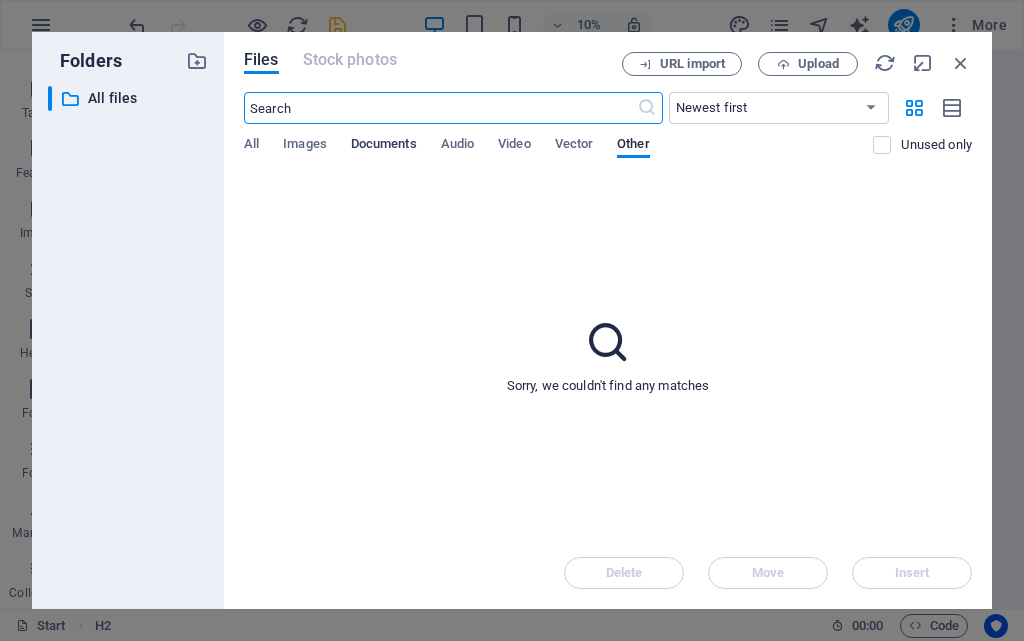 click on "Documents" at bounding box center [384, 146] 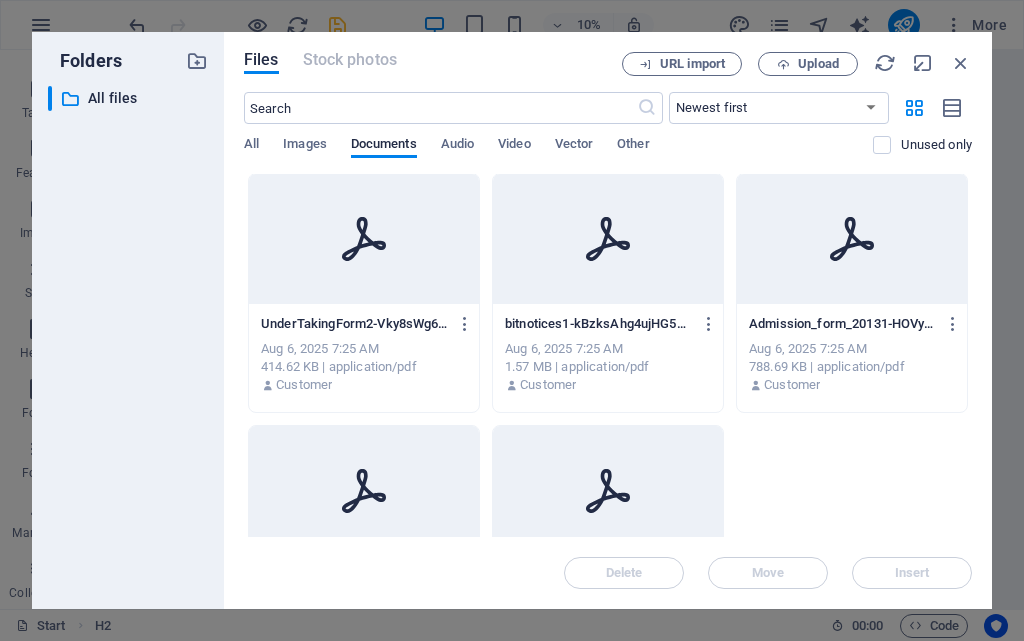 scroll, scrollTop: 0, scrollLeft: 0, axis: both 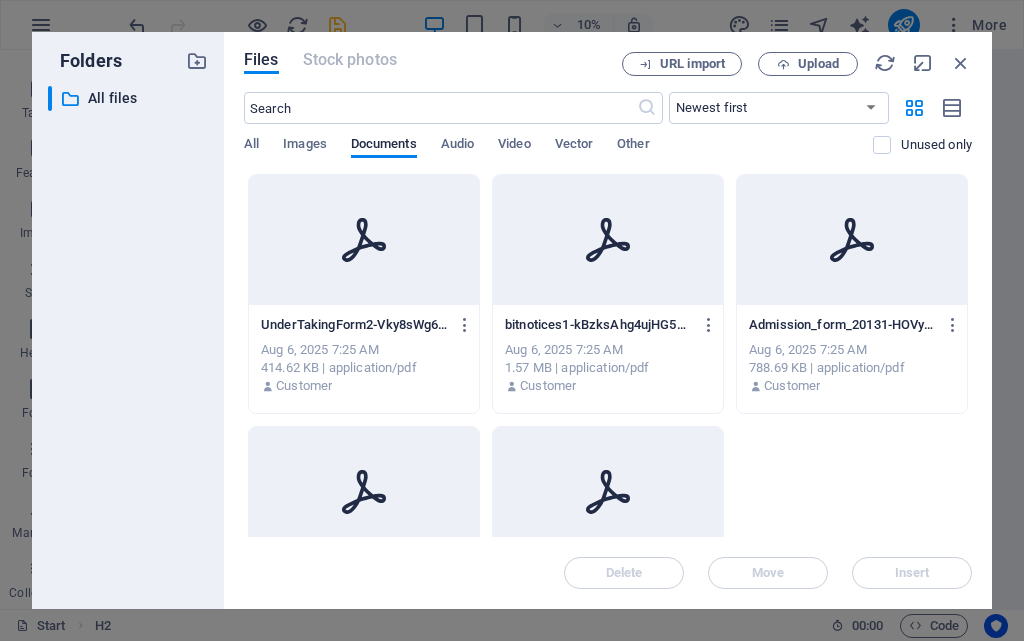 click at bounding box center [608, 240] 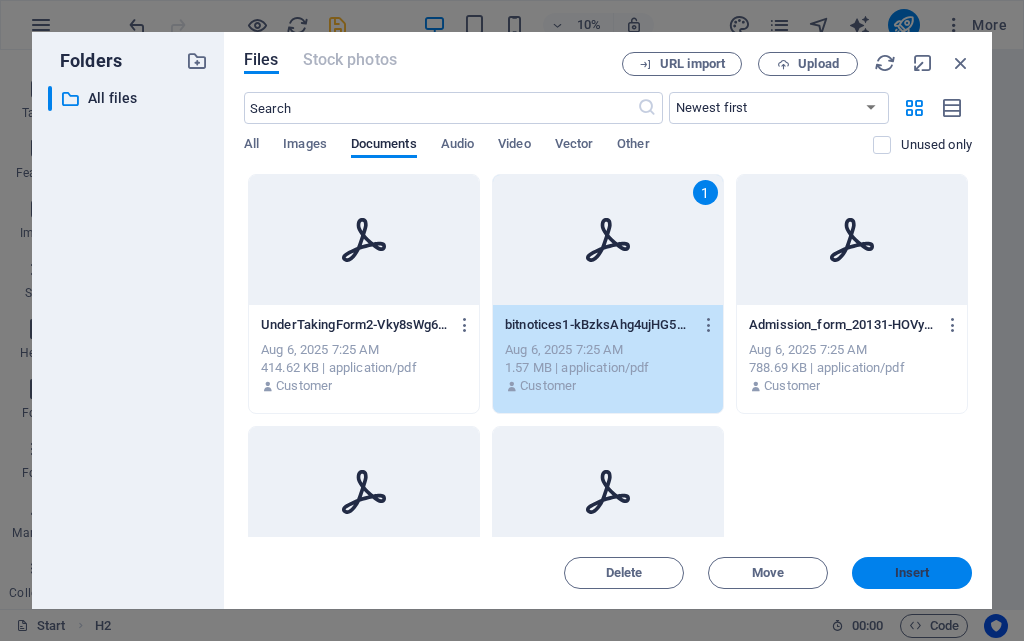 click on "Insert" at bounding box center [912, 573] 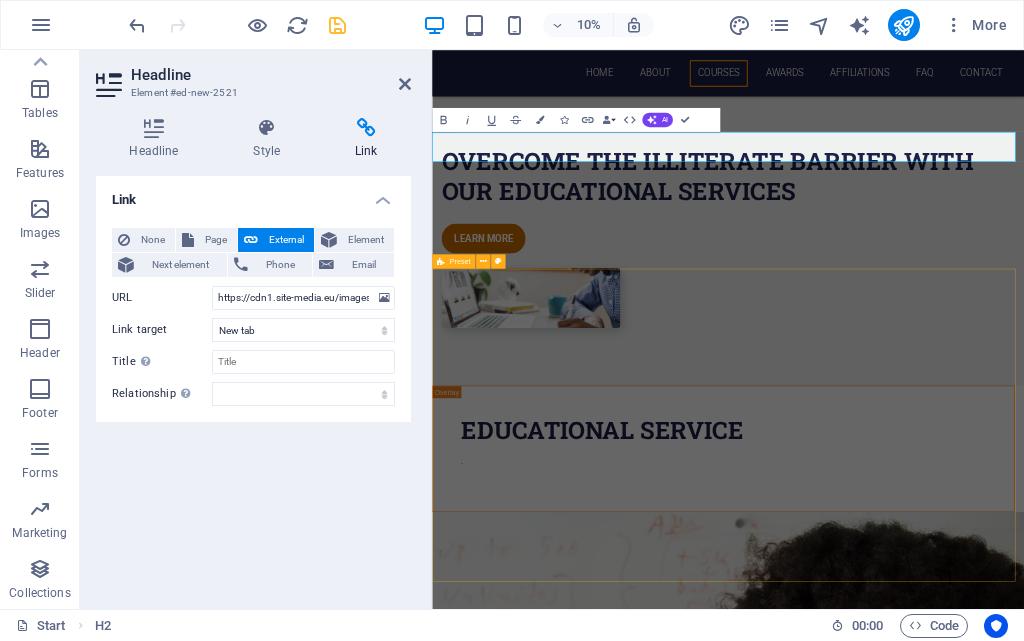 scroll, scrollTop: 1861, scrollLeft: 0, axis: vertical 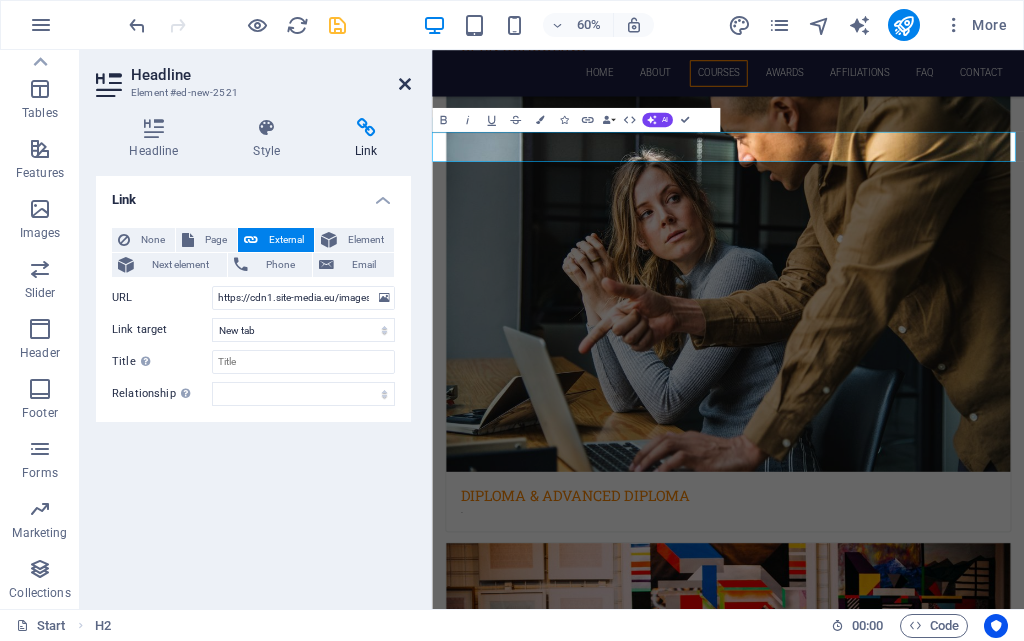 click at bounding box center [405, 84] 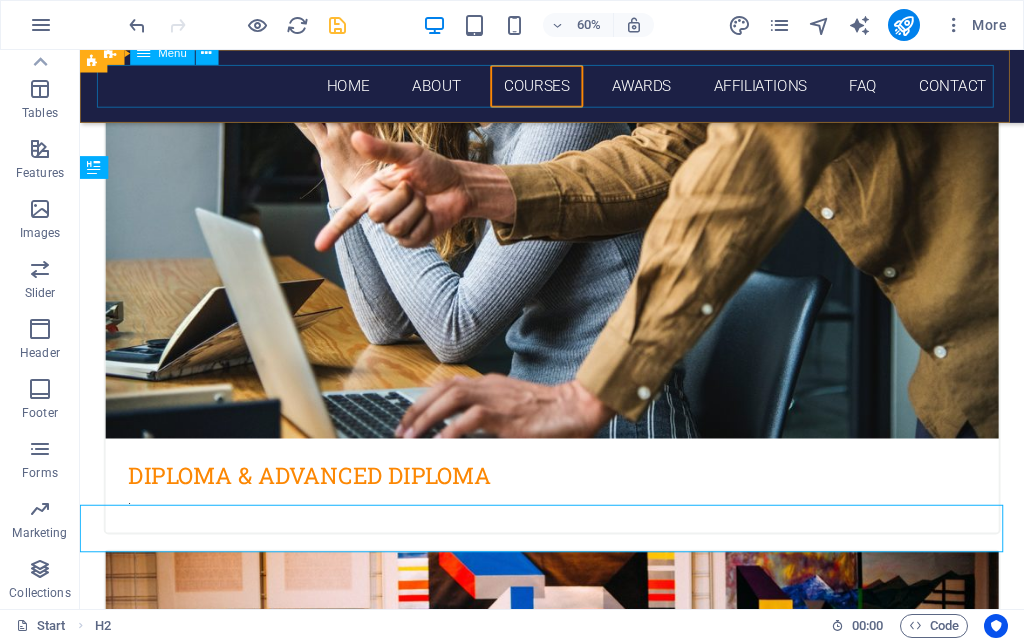 scroll, scrollTop: 1518, scrollLeft: 0, axis: vertical 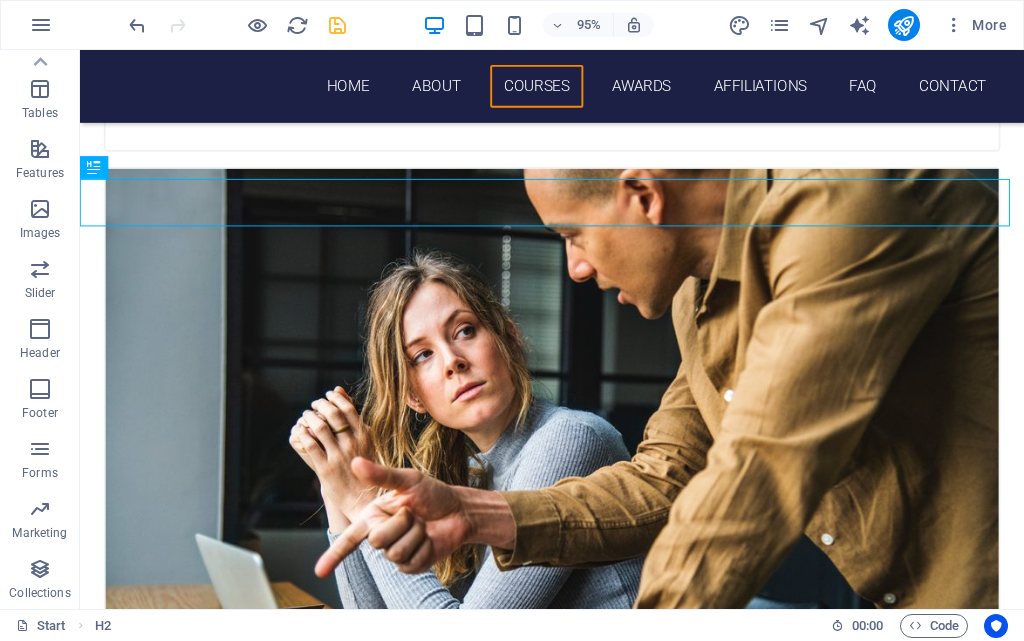 click at bounding box center [337, 25] 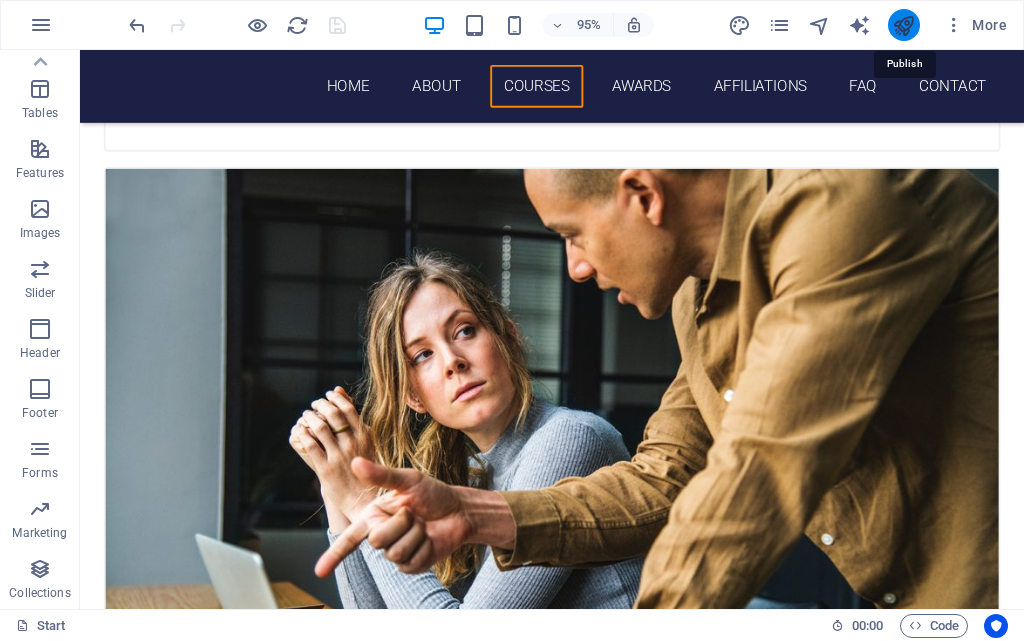 click at bounding box center [903, 25] 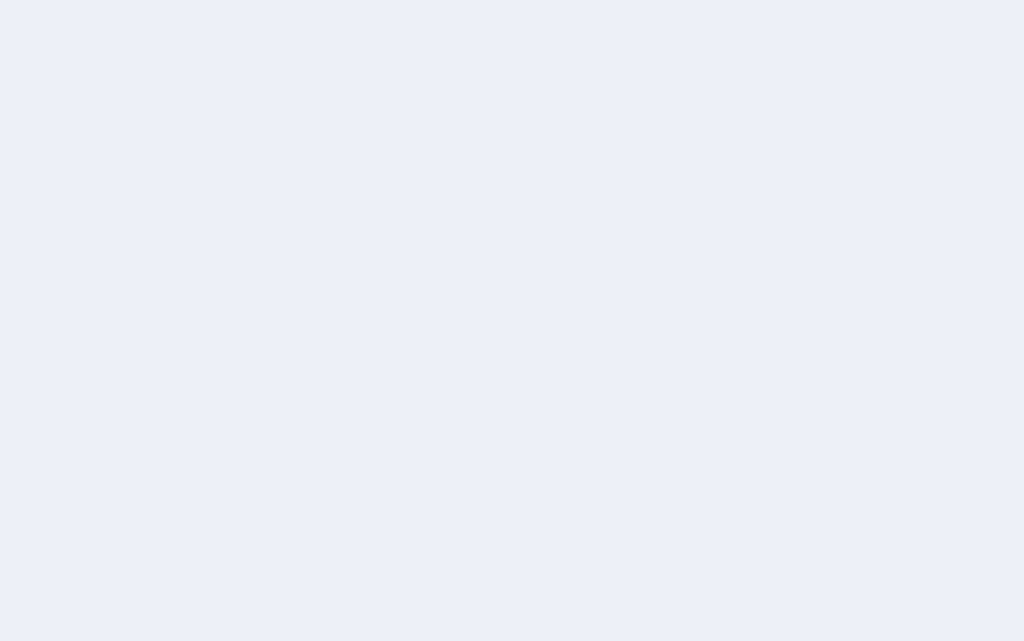 scroll, scrollTop: 0, scrollLeft: 0, axis: both 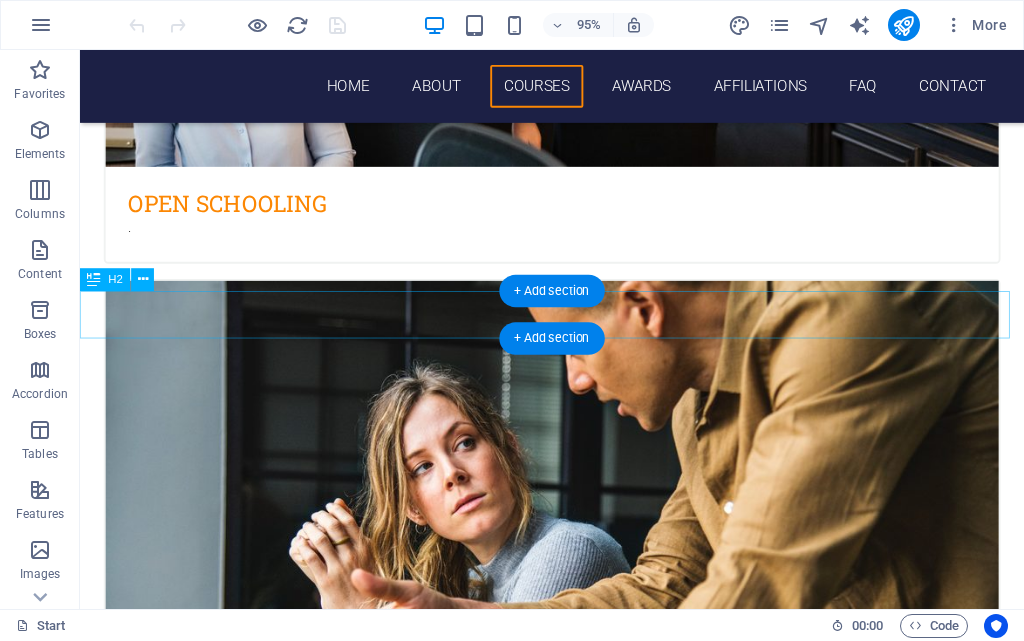 click on "forms download" at bounding box center (577, 4165) 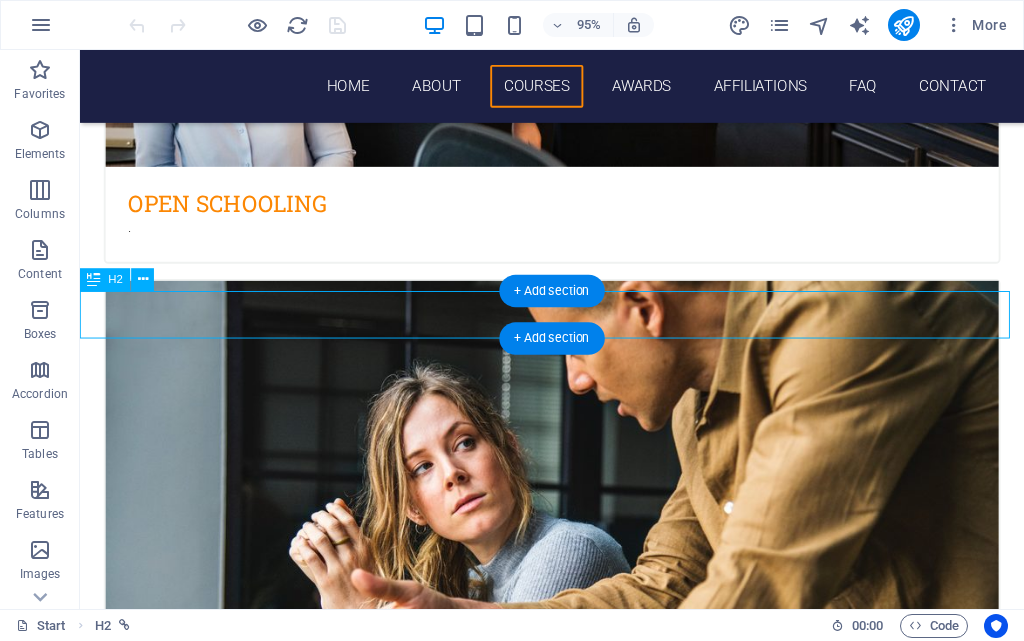 click on "forms download" at bounding box center (577, 4165) 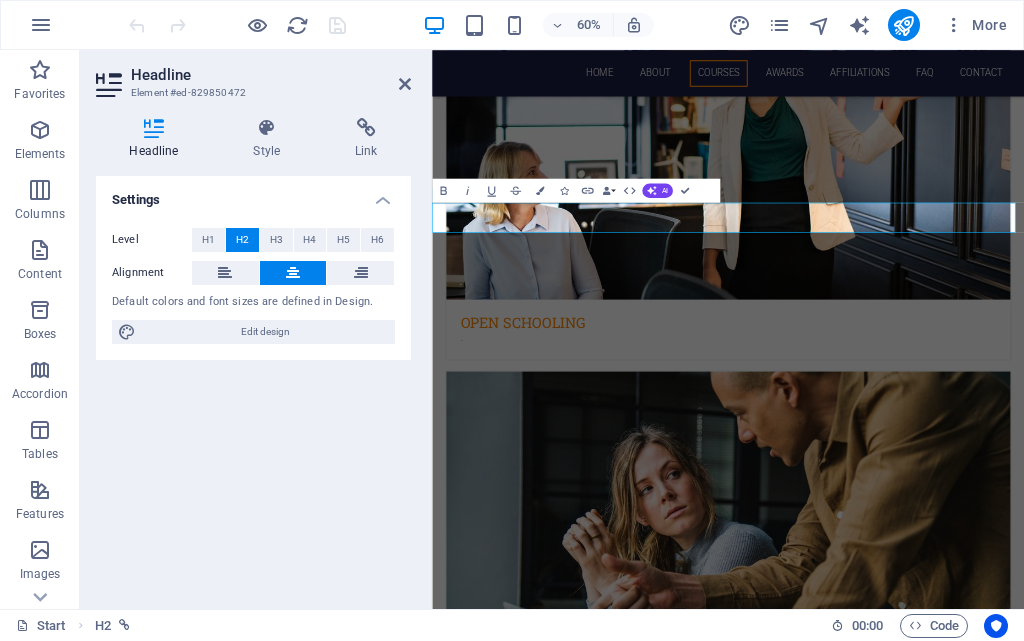 scroll, scrollTop: 1743, scrollLeft: 0, axis: vertical 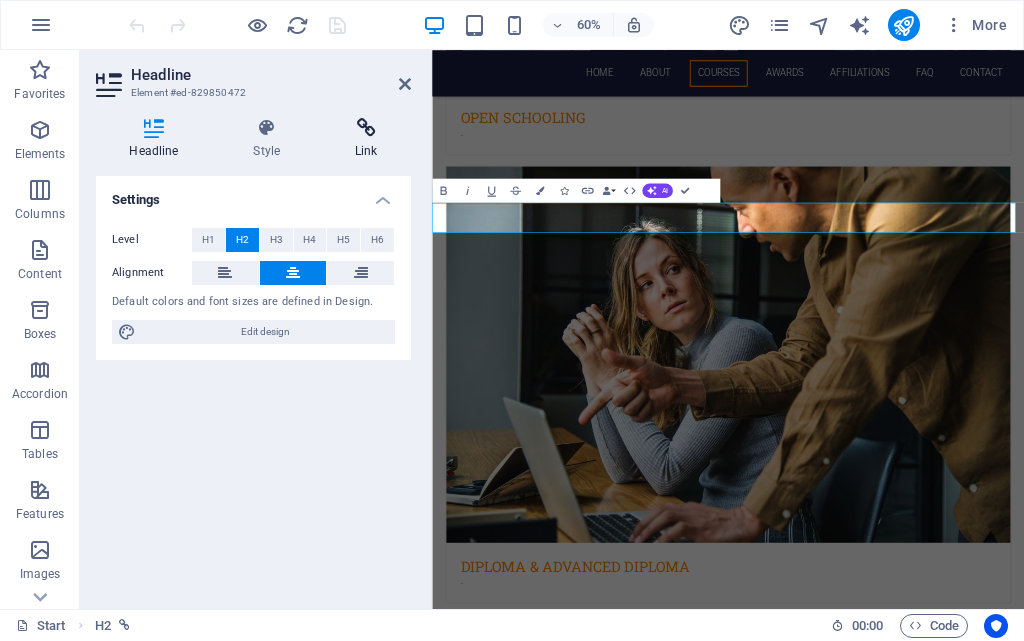 click at bounding box center (366, 128) 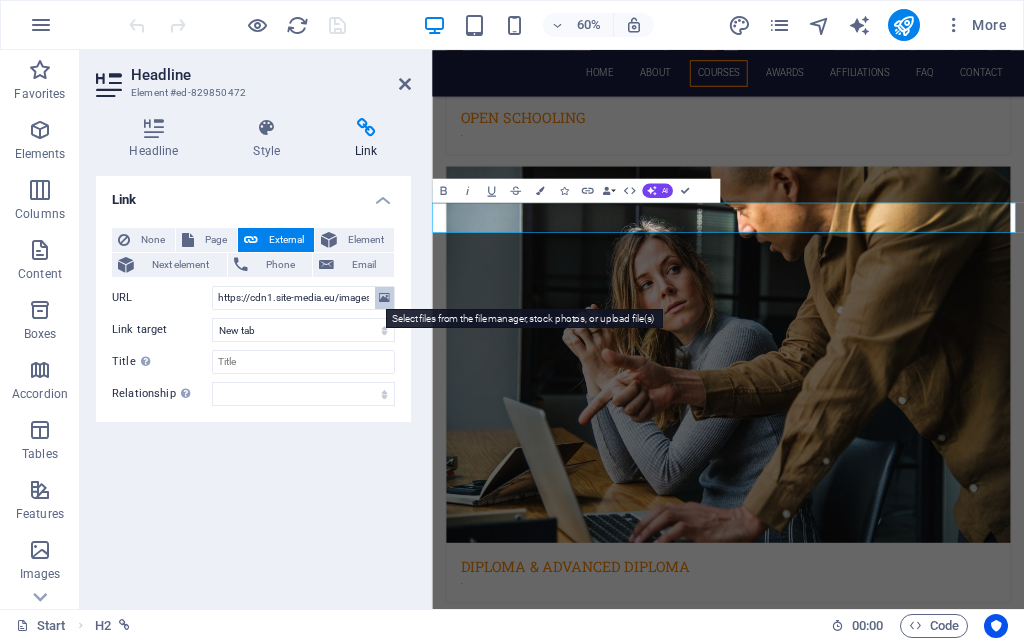 click at bounding box center [384, 298] 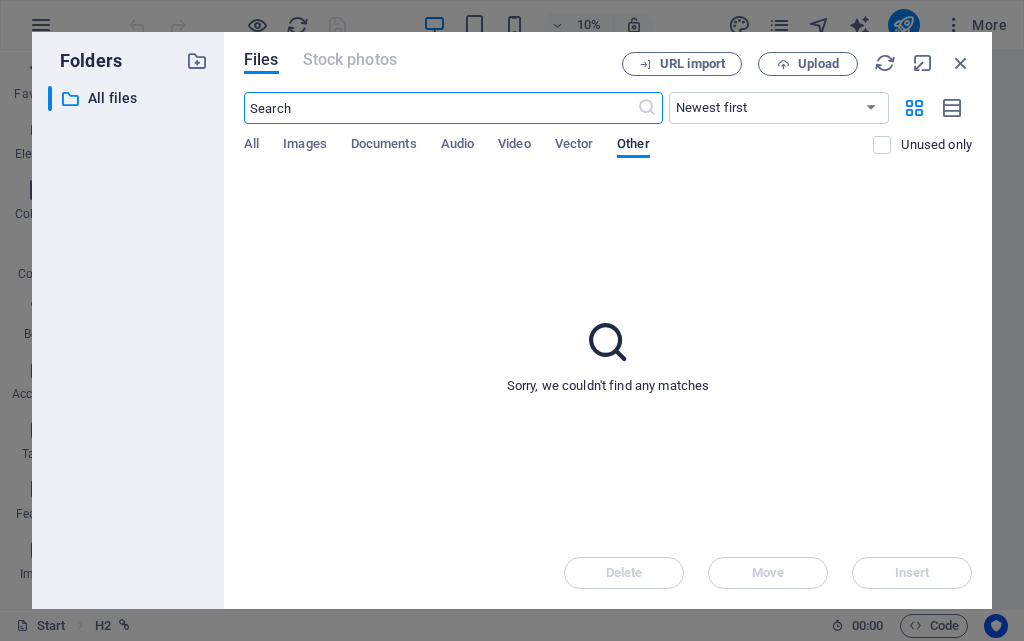 scroll, scrollTop: 6157, scrollLeft: 0, axis: vertical 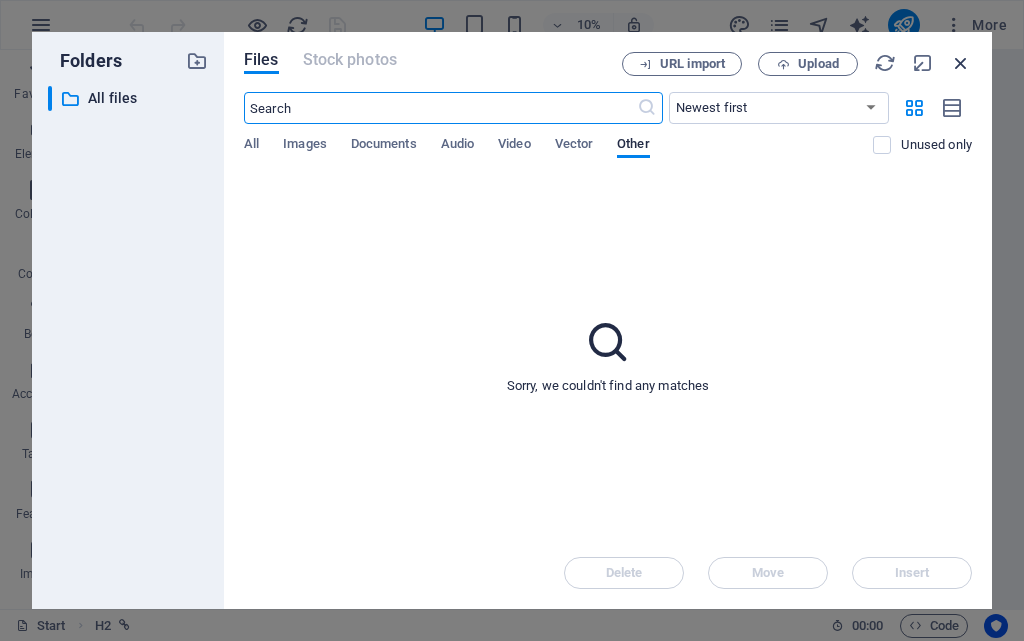 drag, startPoint x: 964, startPoint y: 57, endPoint x: 39, endPoint y: 166, distance: 931.4 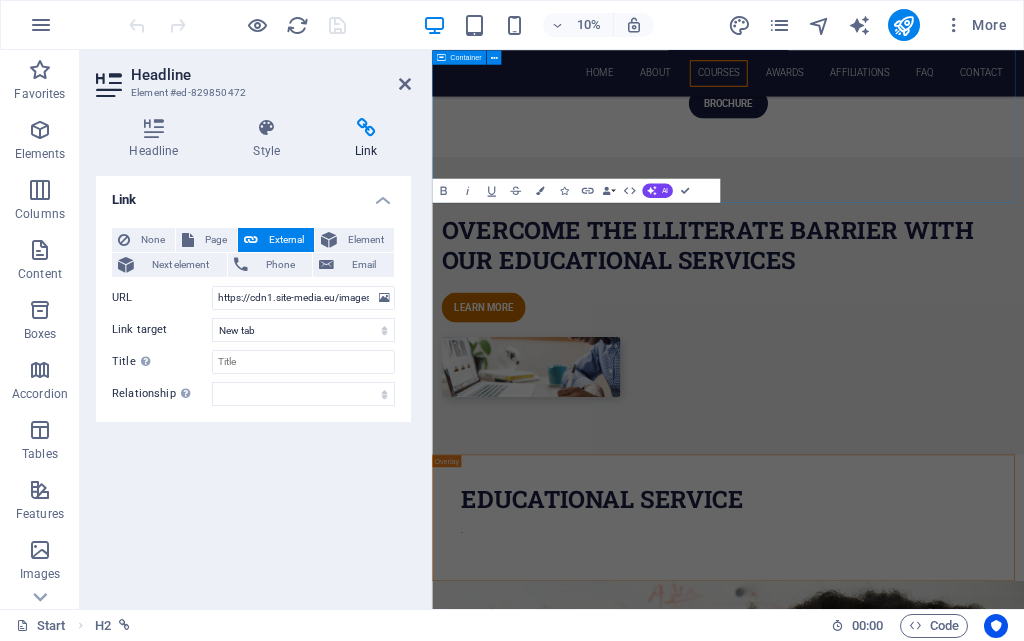scroll, scrollTop: 1743, scrollLeft: 0, axis: vertical 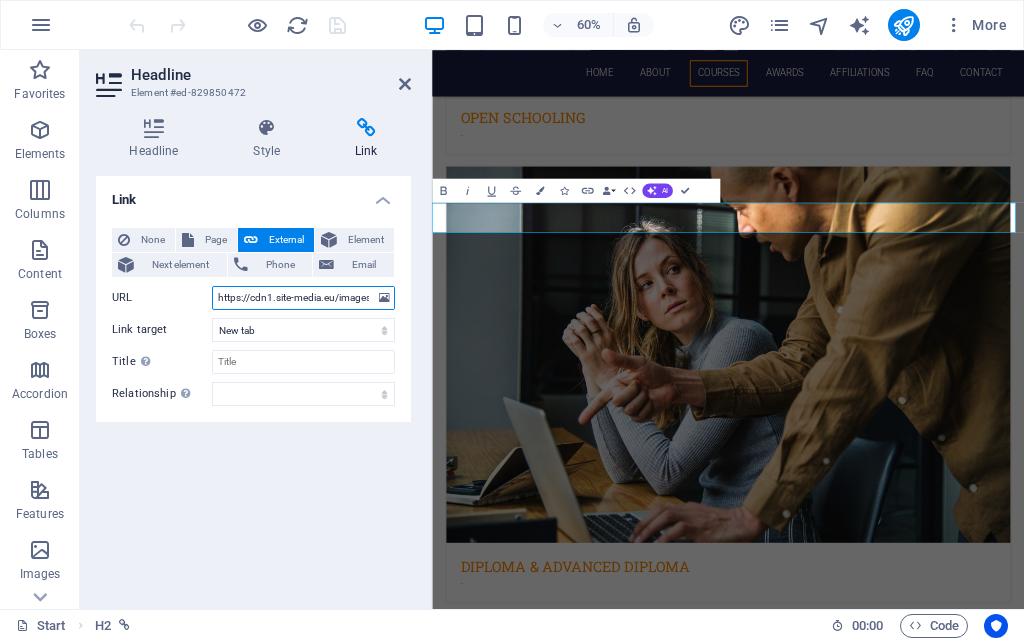 click on "https://cdn1.site-media.eu/images/document/18172773/bitnotices1-kBzksAhg4ujHG5E8L338Wg.pdf" at bounding box center (303, 298) 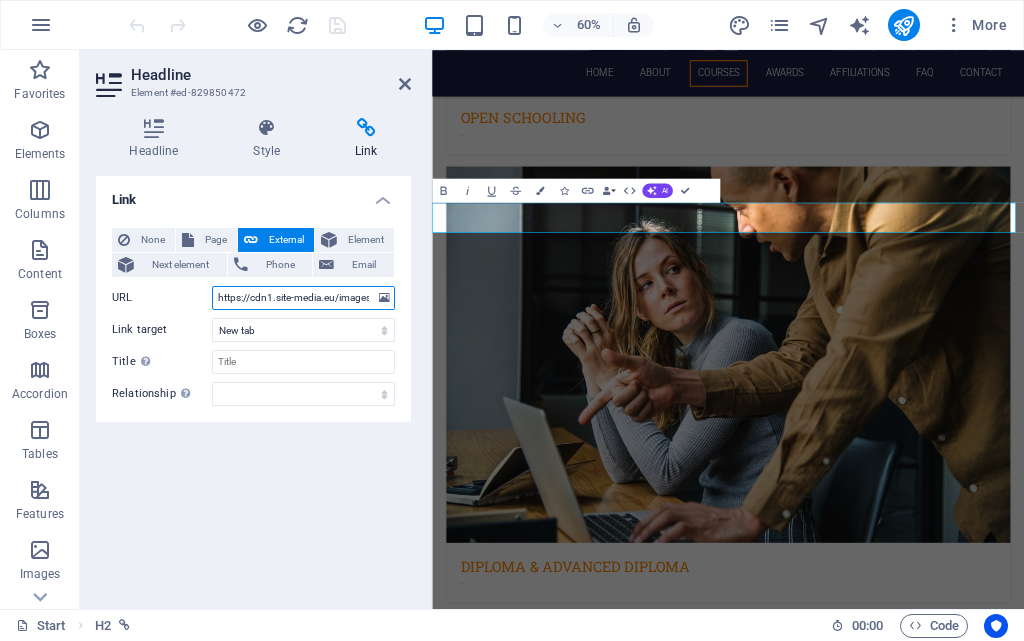 type 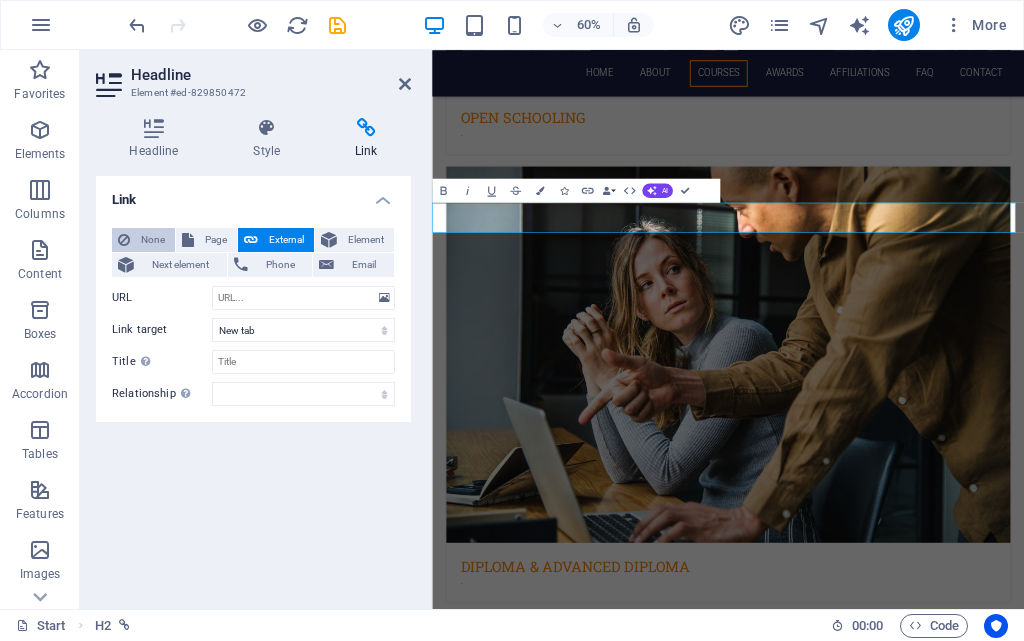 click on "None" at bounding box center (152, 240) 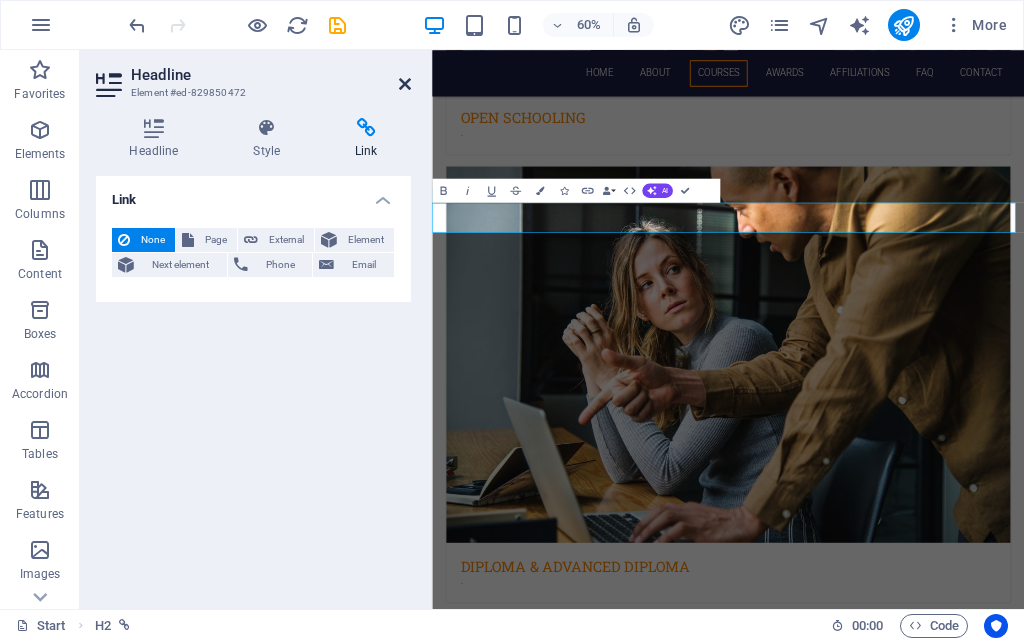 click at bounding box center [405, 84] 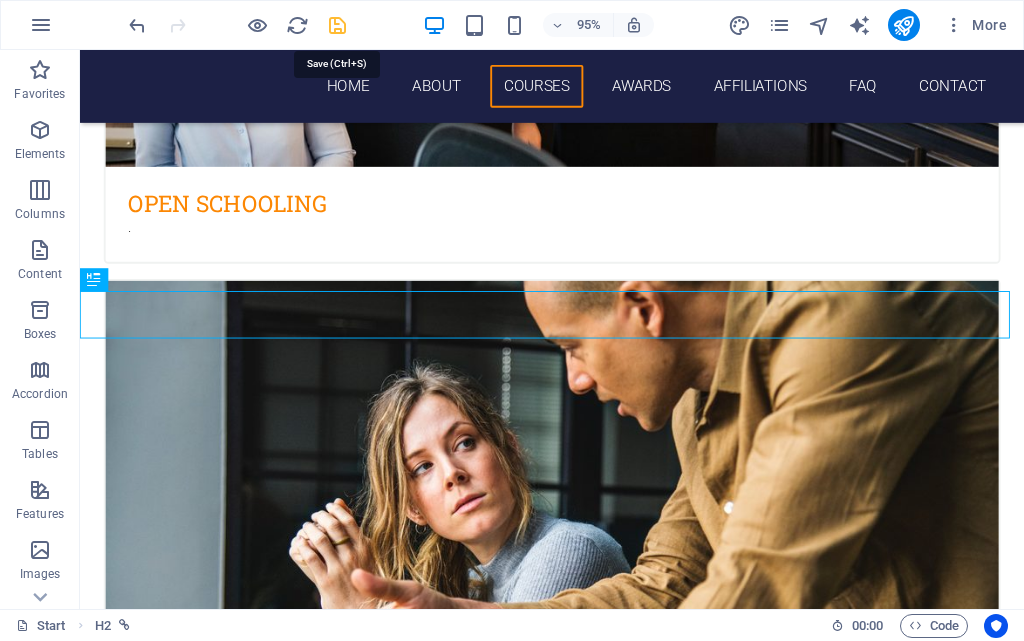 click at bounding box center [337, 25] 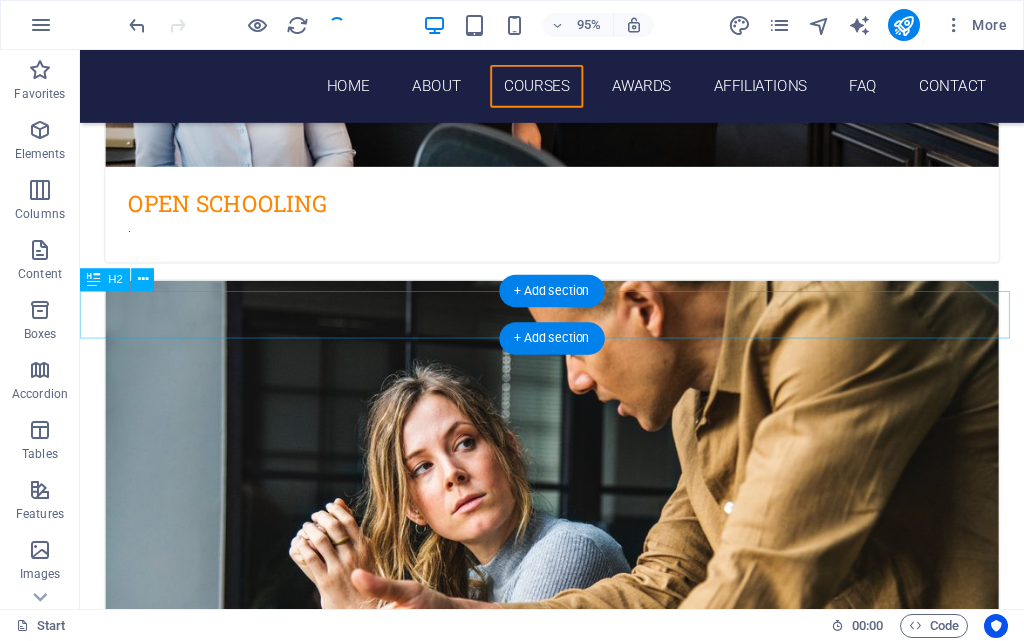 click on "forms download" at bounding box center (577, 4165) 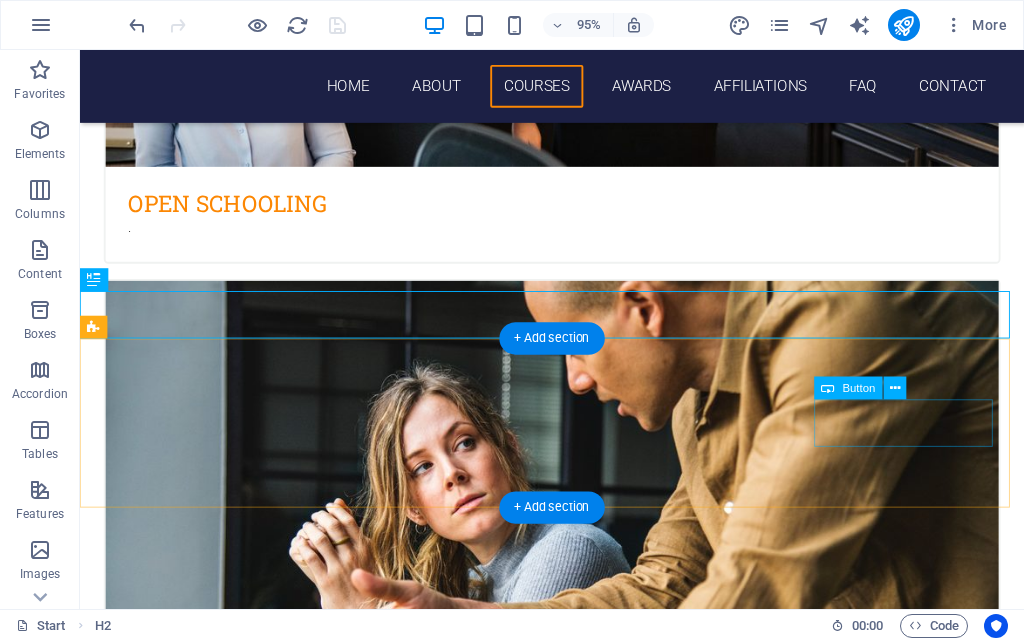 click on "brochure" at bounding box center [577, 4607] 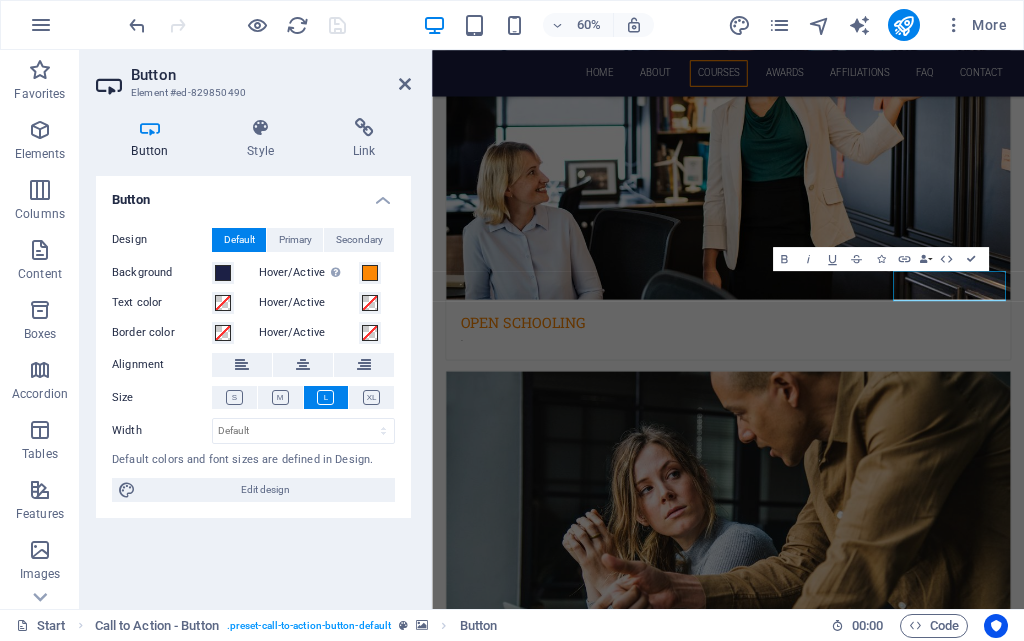 scroll, scrollTop: 1743, scrollLeft: 0, axis: vertical 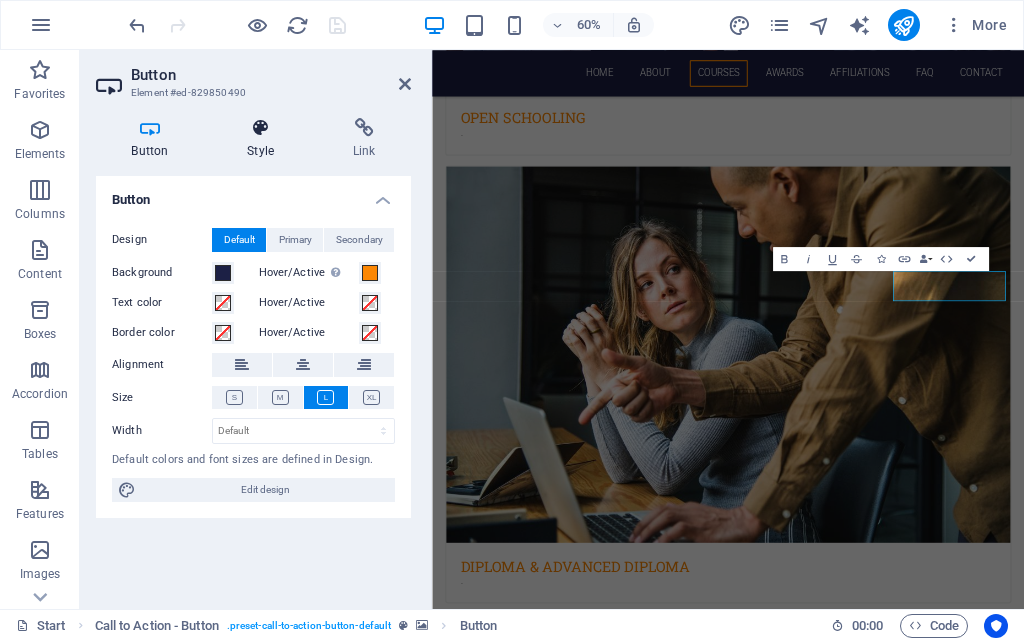 click on "Style" at bounding box center [265, 139] 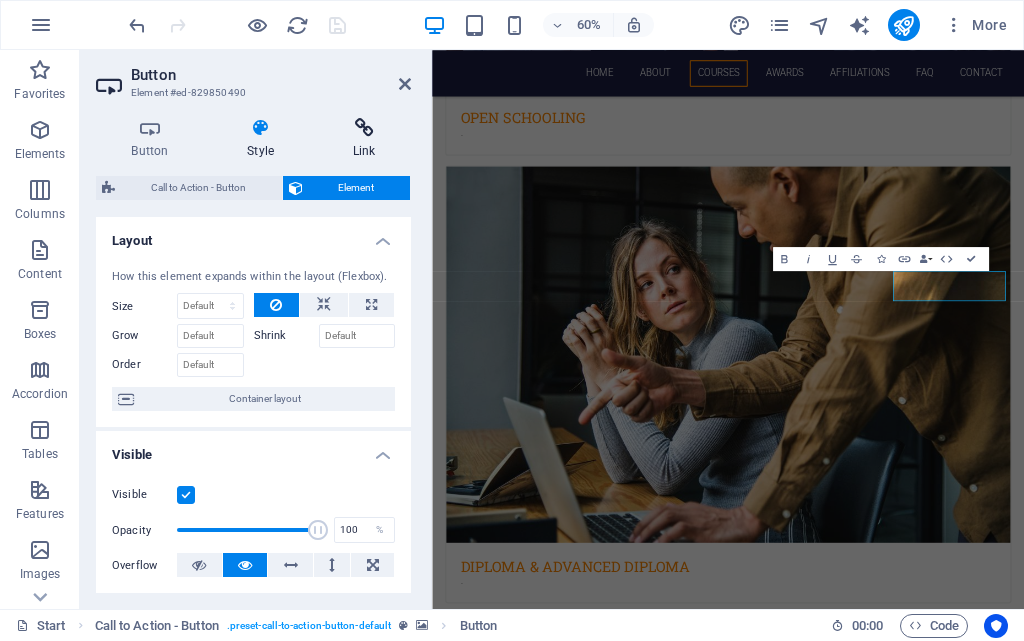click on "Link" at bounding box center (364, 139) 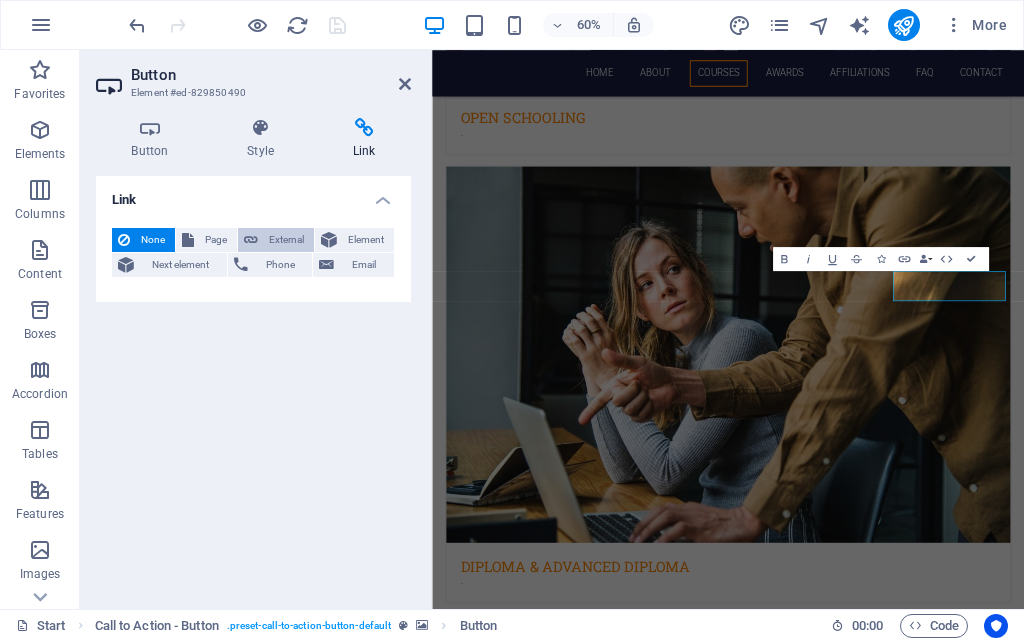 click on "External" at bounding box center [286, 240] 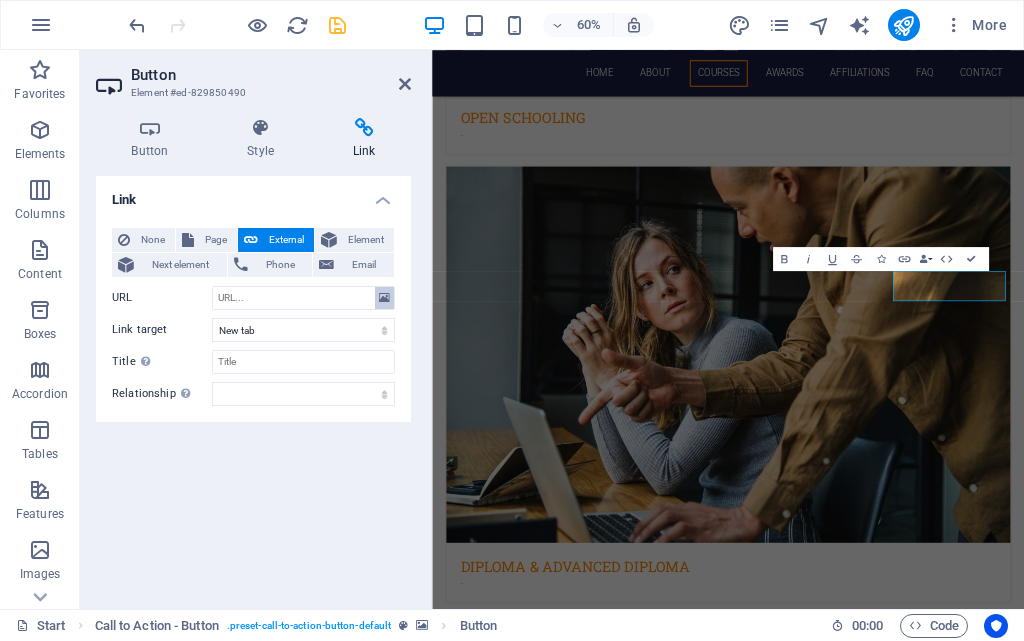 click at bounding box center [384, 298] 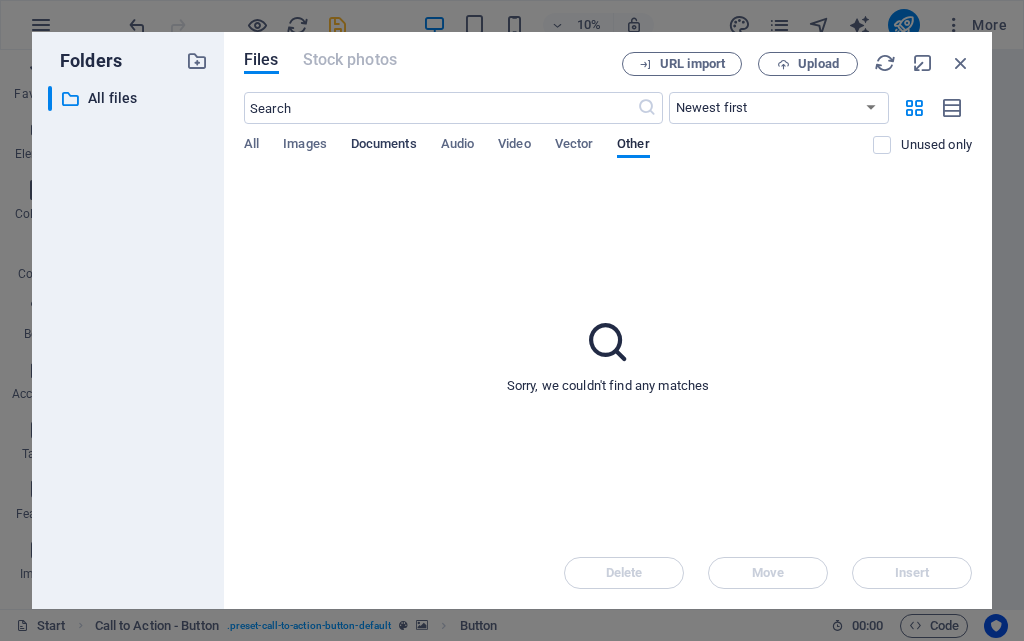 click on "Documents" at bounding box center [384, 146] 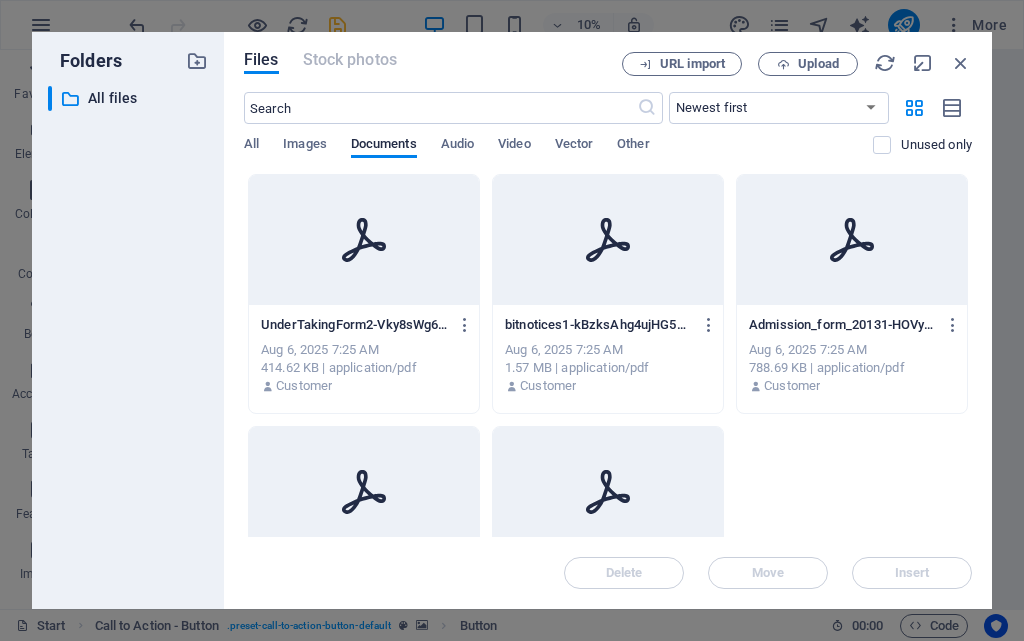 click 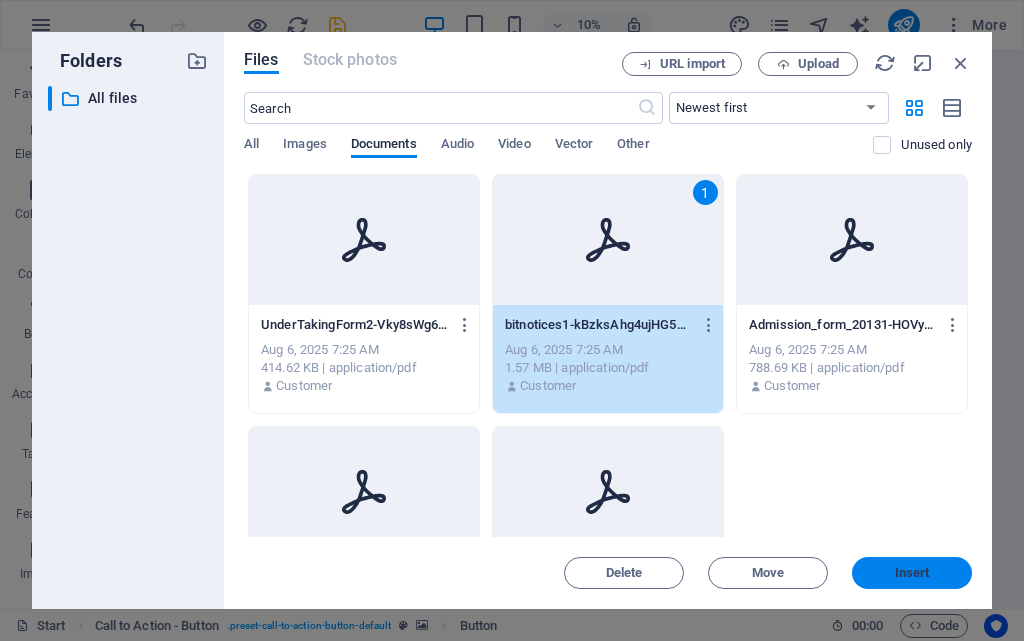 click on "Insert" at bounding box center [912, 573] 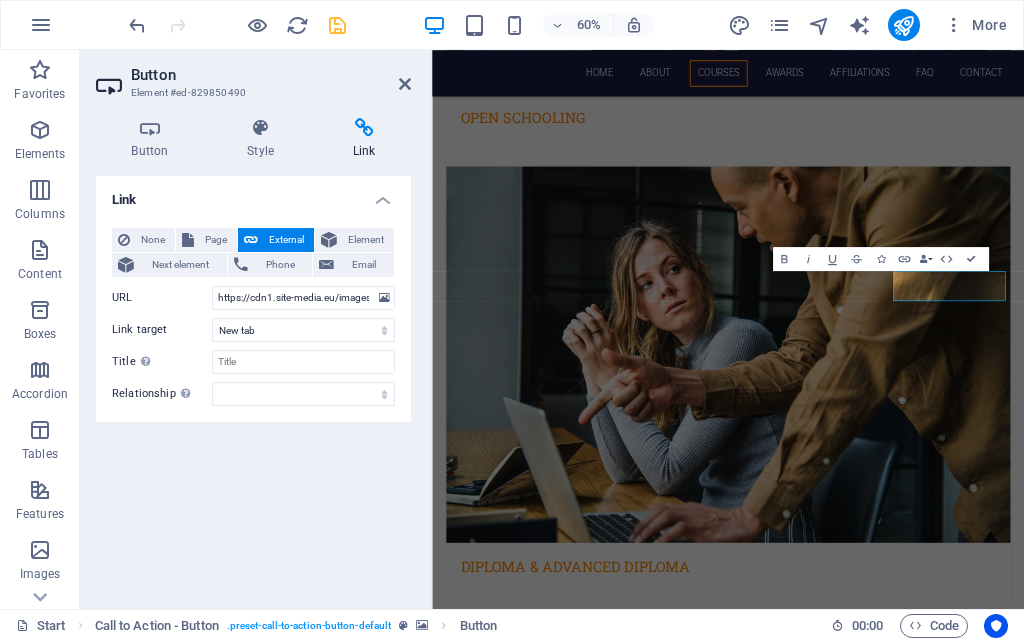 click on "Link None Page External Element Next element Phone Email Page Start Subpage Legal notice Privacy Element
URL https://cdn1.site-media.eu/images/document/18172773/bitnotices1-kBzksAhg4ujHG5E8L338Wg.pdf Phone Email Link target New tab Same tab Overlay Title Additional link description, should not be the same as the link text. The title is most often shown as a tooltip text when the mouse moves over the element. Leave empty if uncertain. Relationship Sets the  relationship of this link to the link target . For example, the value "nofollow" instructs search engines not to follow the link. Can be left empty. alternate author bookmark external help license next nofollow noreferrer noopener prev search tag" at bounding box center (253, 384) 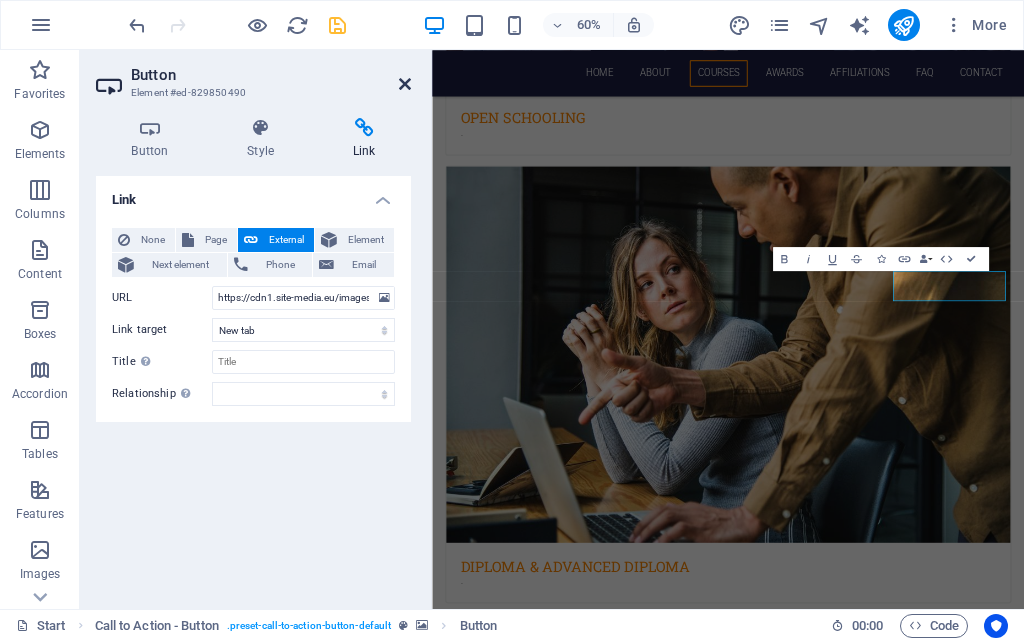 drag, startPoint x: 408, startPoint y: 83, endPoint x: 273, endPoint y: 11, distance: 153 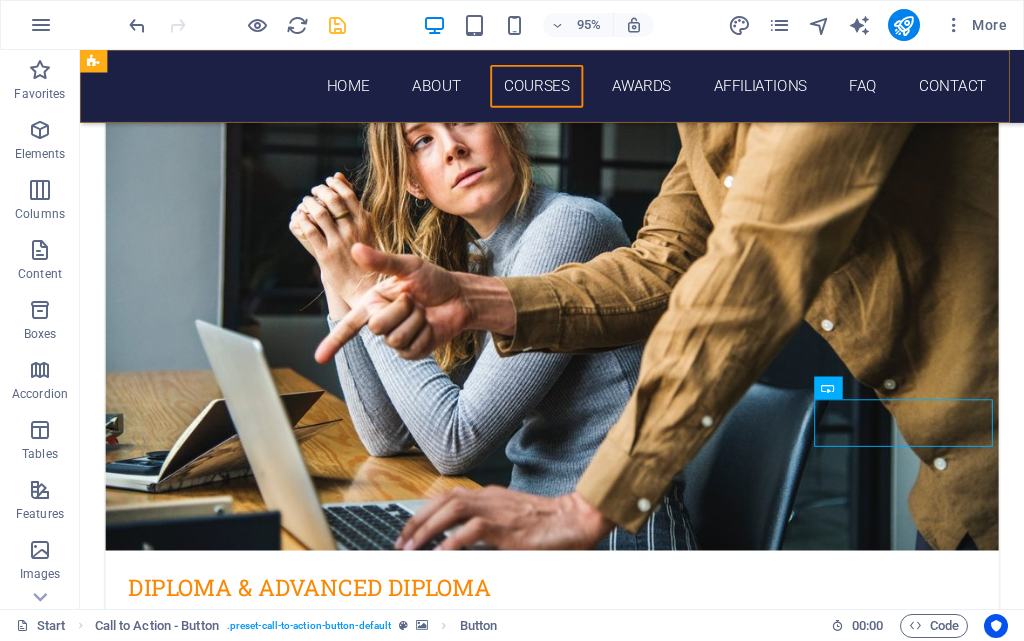 scroll, scrollTop: 1400, scrollLeft: 0, axis: vertical 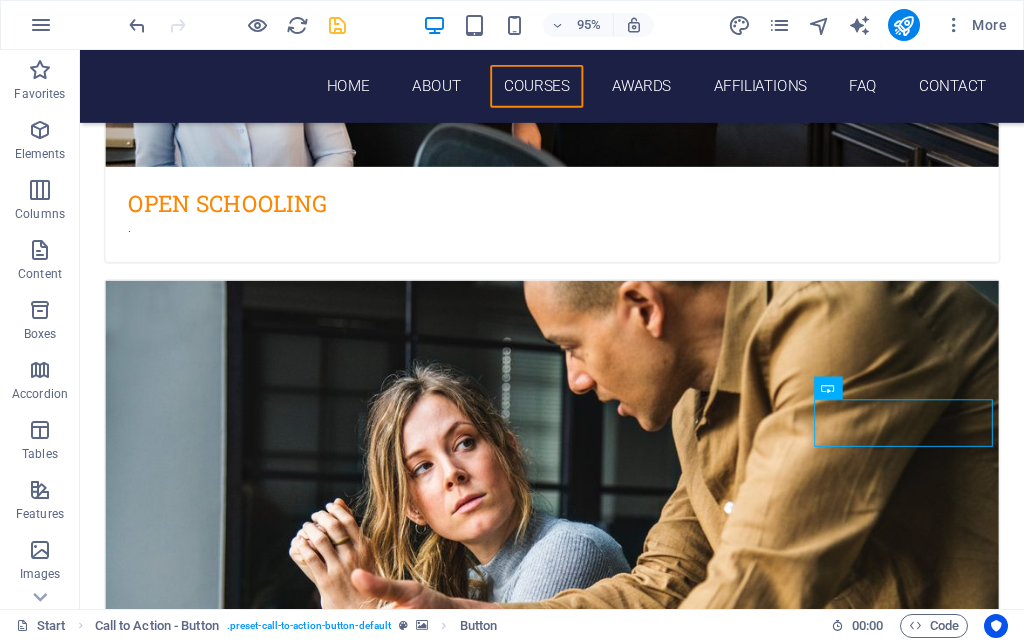 click at bounding box center (237, 25) 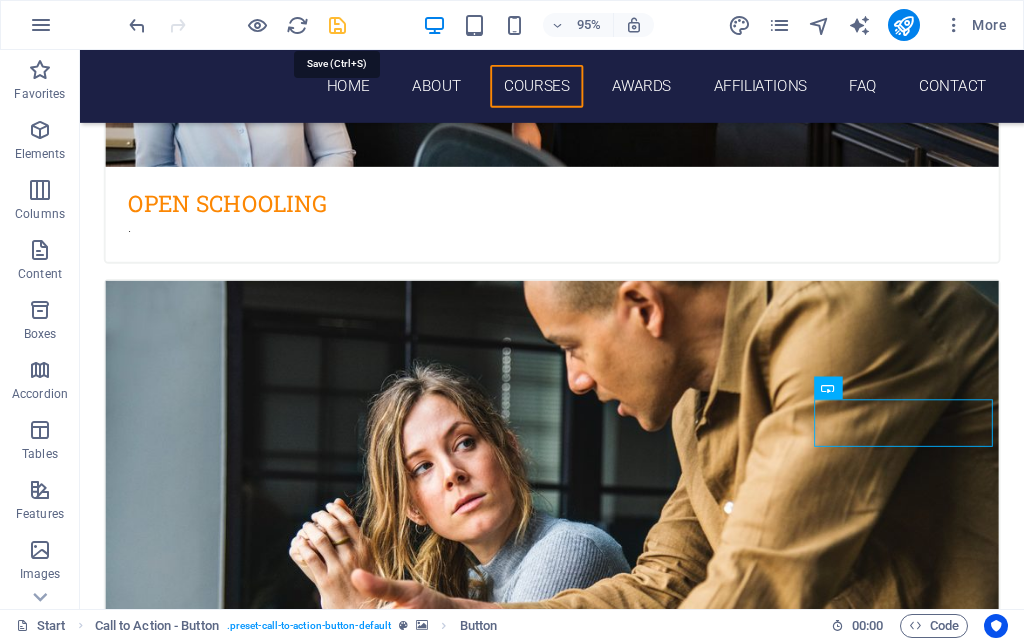 click at bounding box center [337, 25] 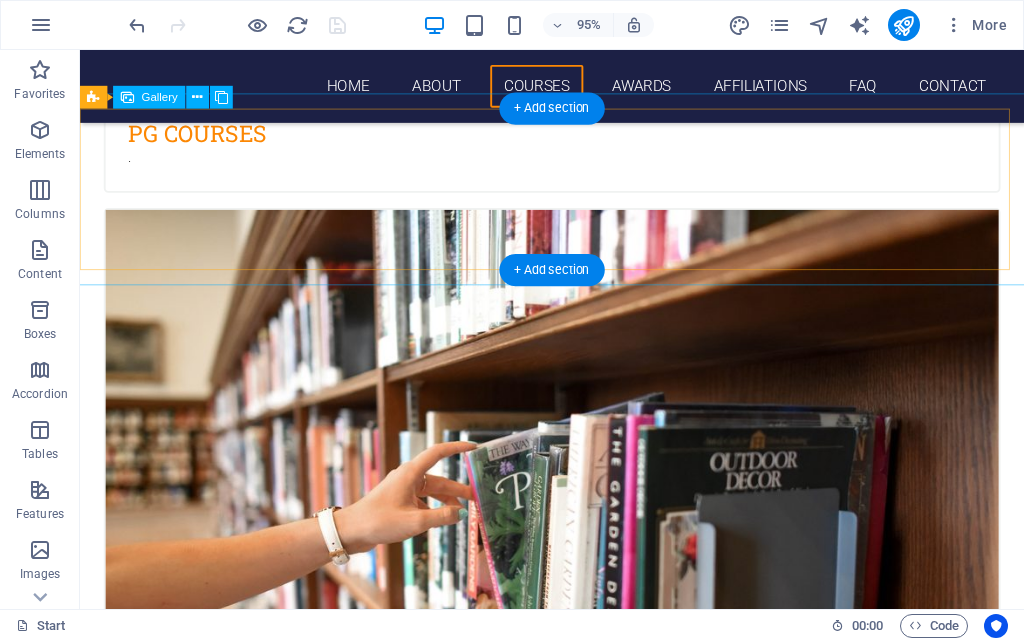 scroll, scrollTop: 3600, scrollLeft: 0, axis: vertical 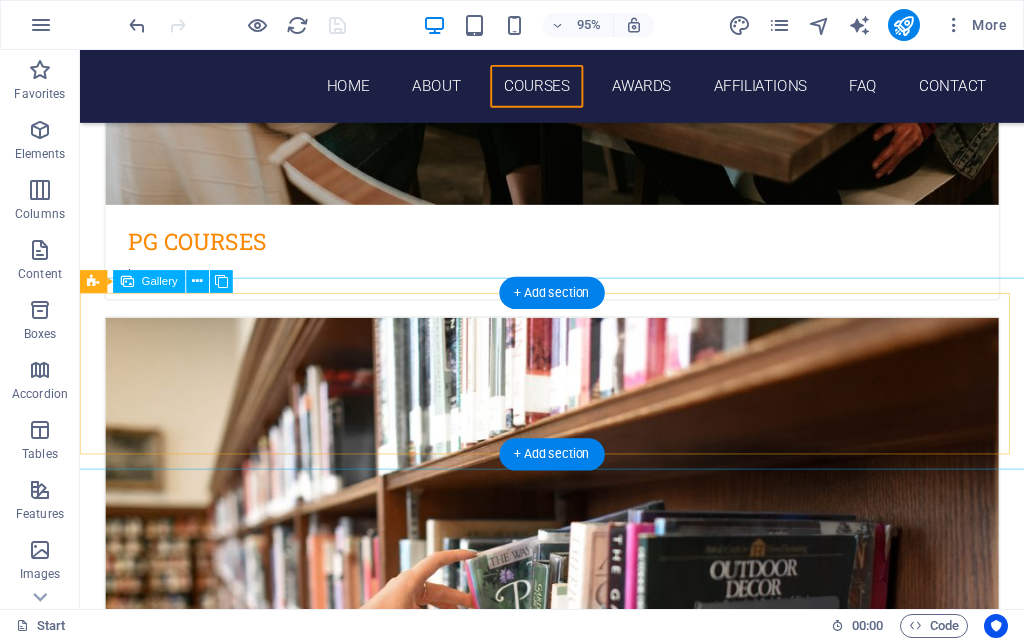 click at bounding box center [782, 5123] 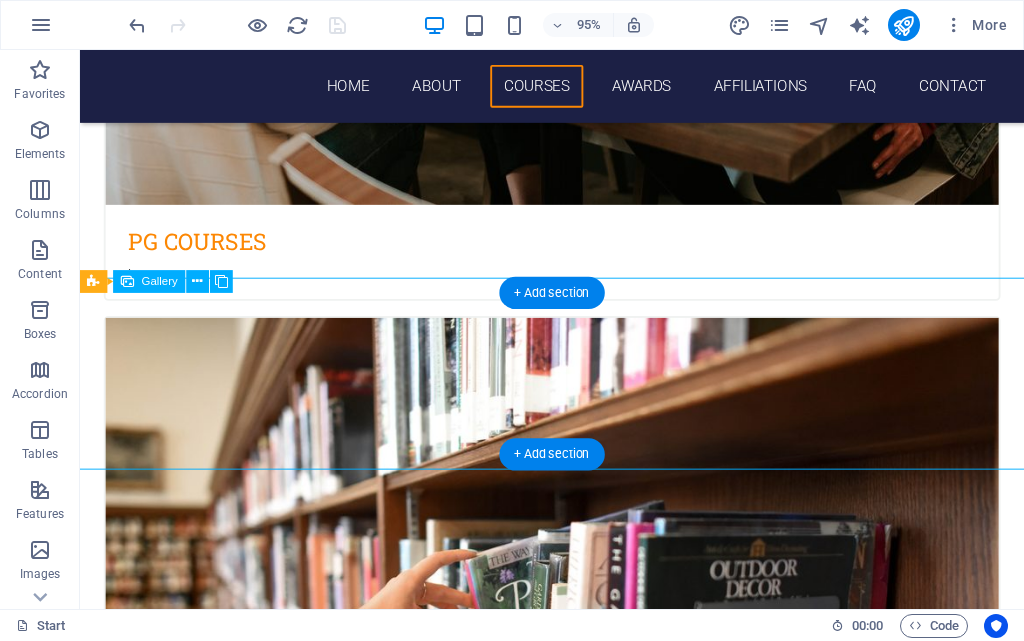 click at bounding box center (782, 5123) 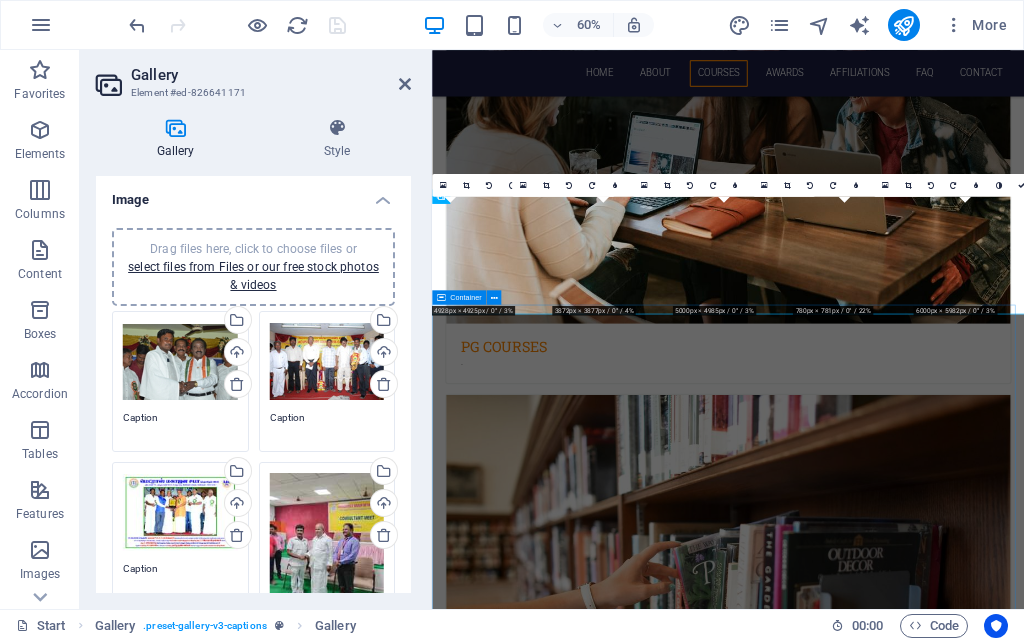 scroll, scrollTop: 3943, scrollLeft: 0, axis: vertical 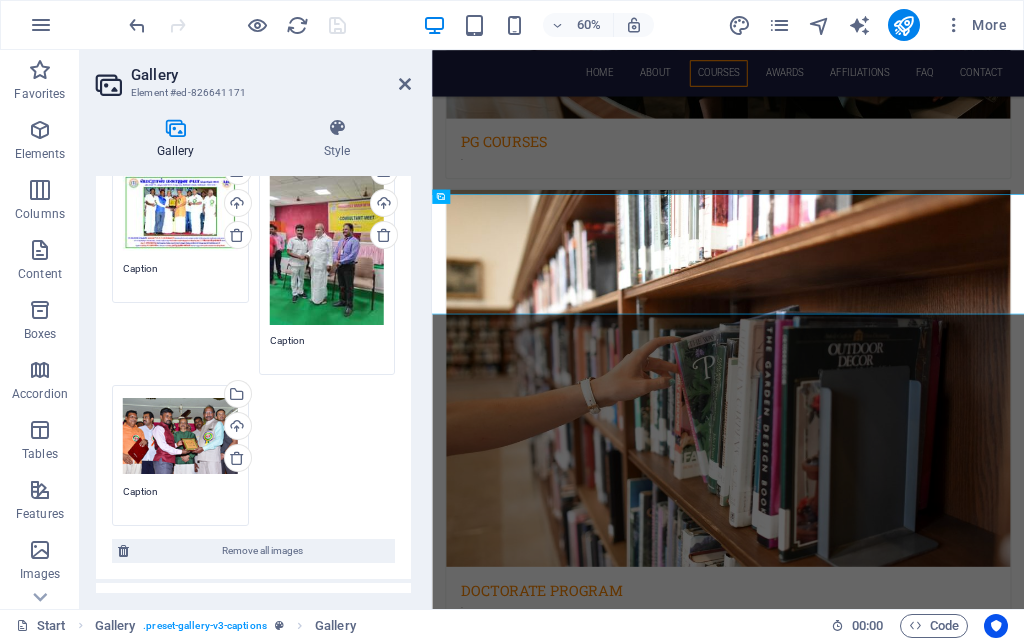 click on "Drag files here, click to choose files or select files from Files or our free stock photos & videos Select files from the file manager, stock photos, or upload file(s) Upload Caption Drag files here, click to choose files or select files from Files or our free stock photos & videos Select files from the file manager, stock photos, or upload file(s) Upload Caption Drag files here, click to choose files or select files from Files or our free stock photos & videos Select files from the file manager, stock photos, or upload file(s) Upload Caption Drag files here, click to choose files or select files from Files or our free stock photos & videos Select files from the file manager, stock photos, or upload file(s) Upload Caption Drag files here, click to choose files or select files from Files or our free stock photos & videos Select files from the file manager, stock photos, or upload file(s) Upload Caption" at bounding box center [253, 268] 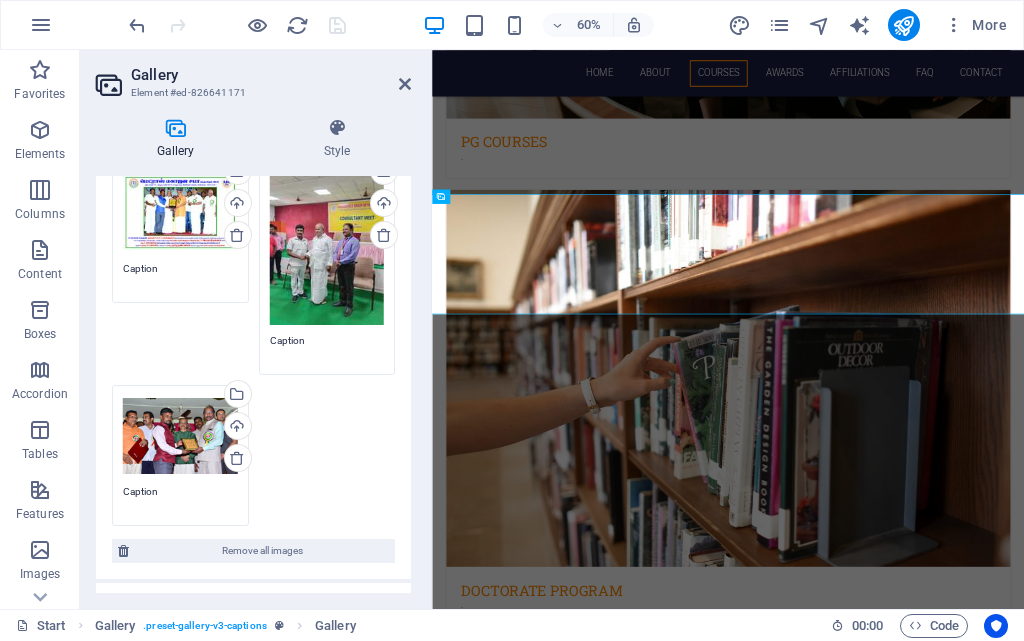 scroll, scrollTop: 0, scrollLeft: 0, axis: both 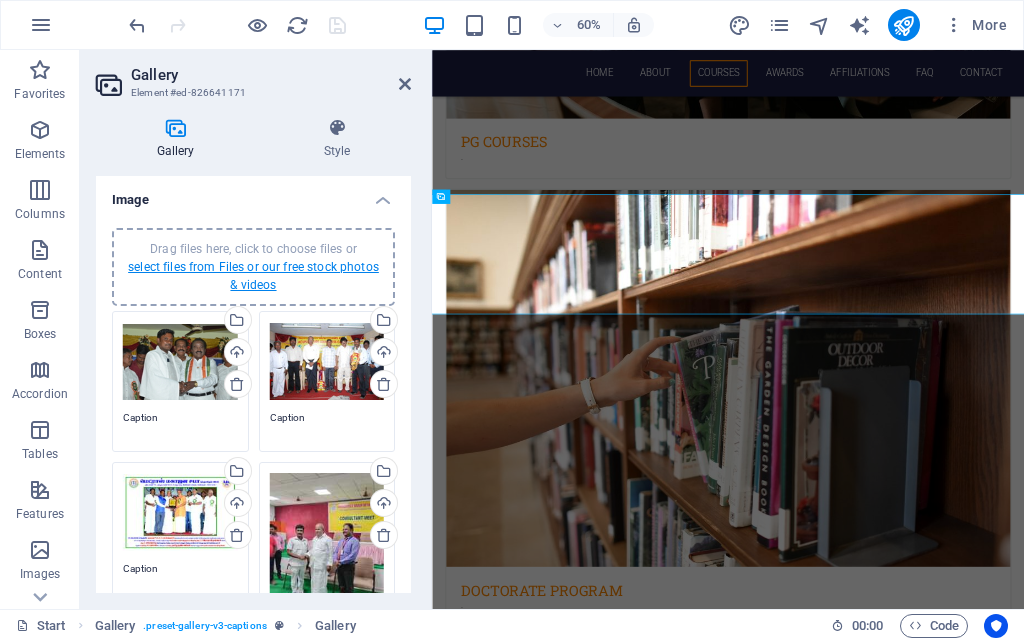 click on "select files from Files or our free stock photos & videos" at bounding box center [253, 276] 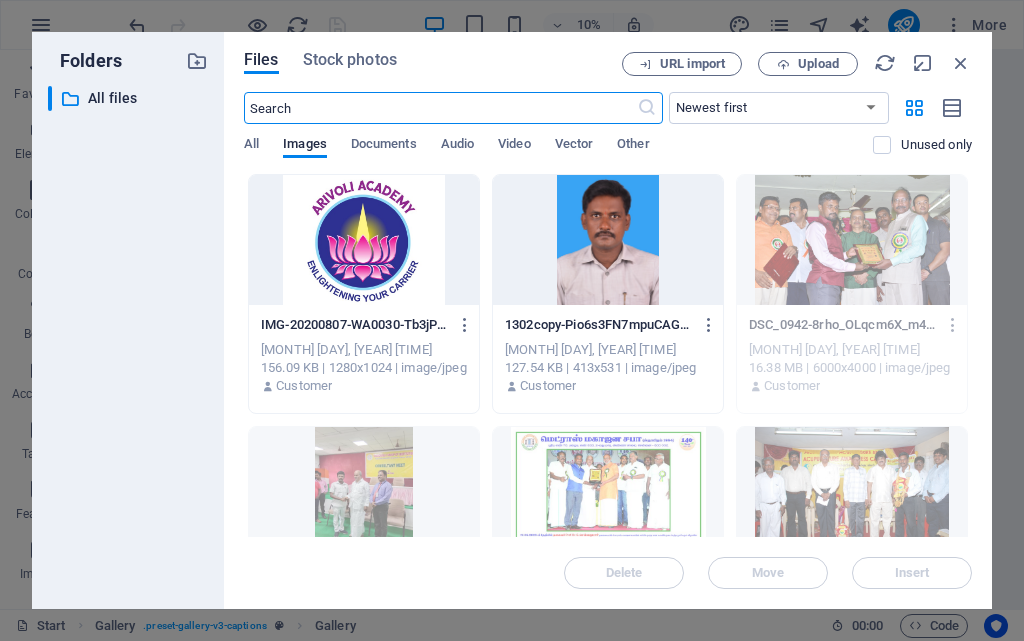 scroll, scrollTop: 6466, scrollLeft: 0, axis: vertical 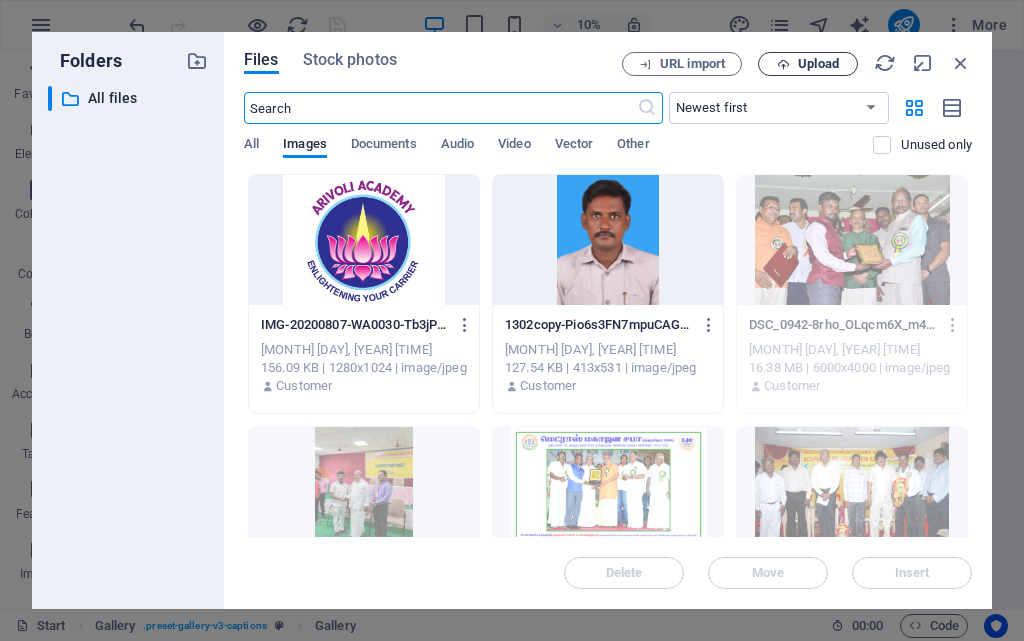 click on "Upload" at bounding box center [818, 64] 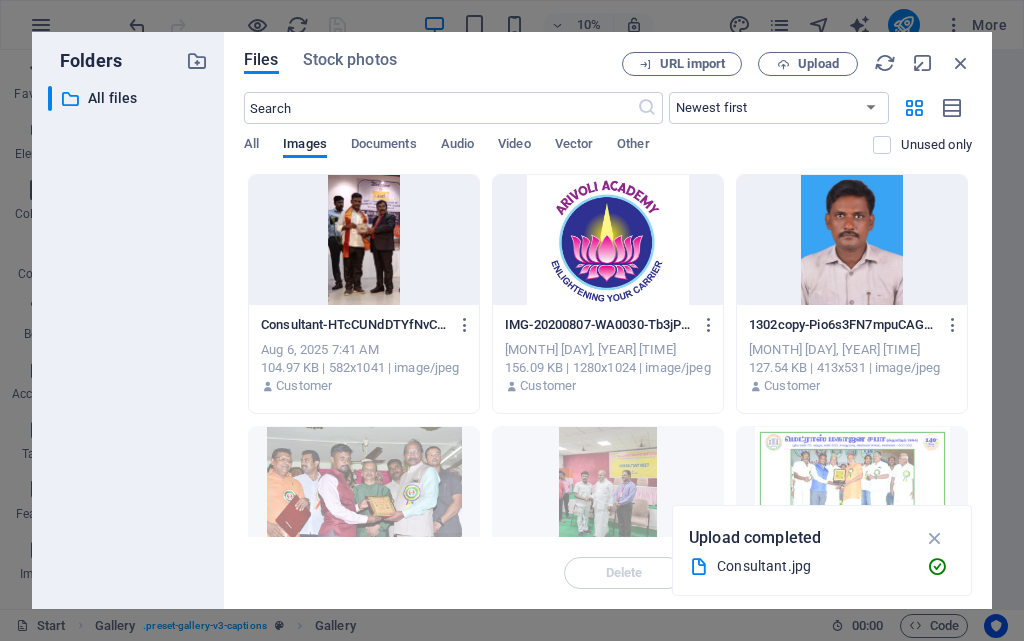 click at bounding box center [364, 240] 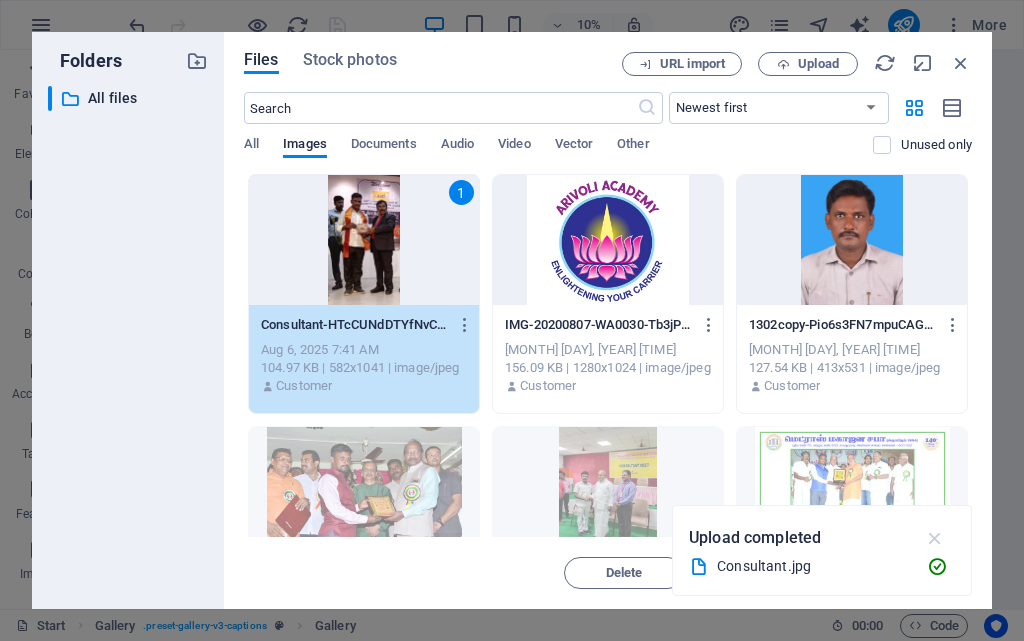 click at bounding box center (935, 538) 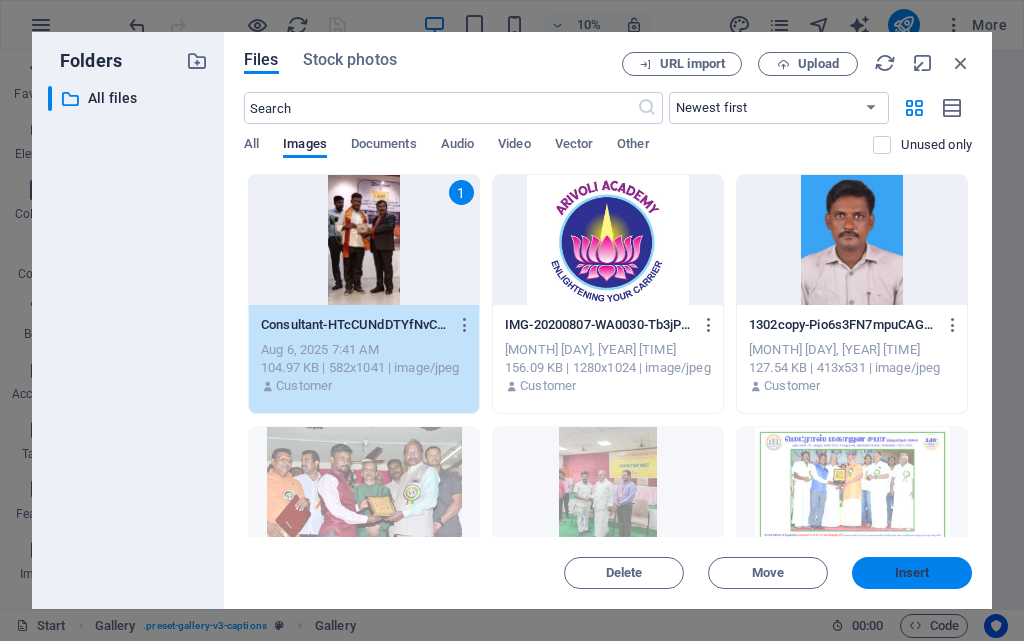 click on "Insert" at bounding box center (912, 573) 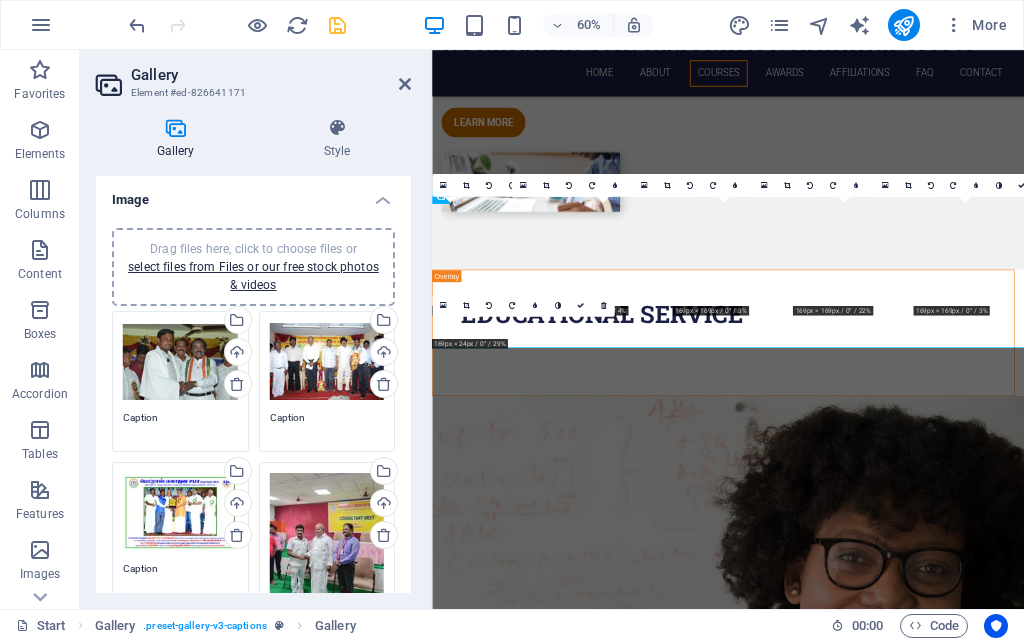scroll, scrollTop: 3943, scrollLeft: 0, axis: vertical 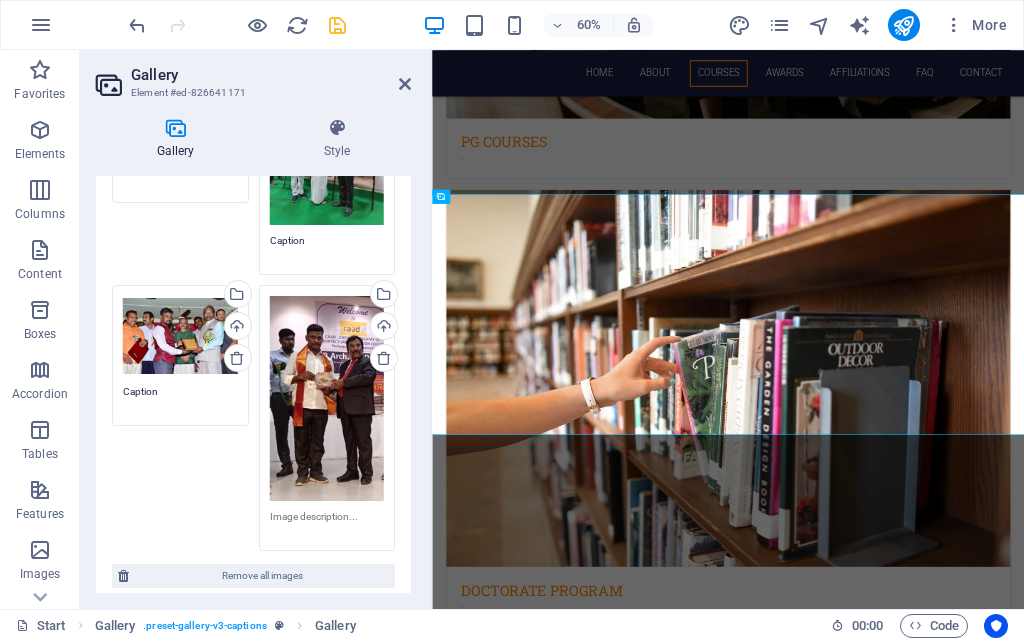 click at bounding box center [337, 25] 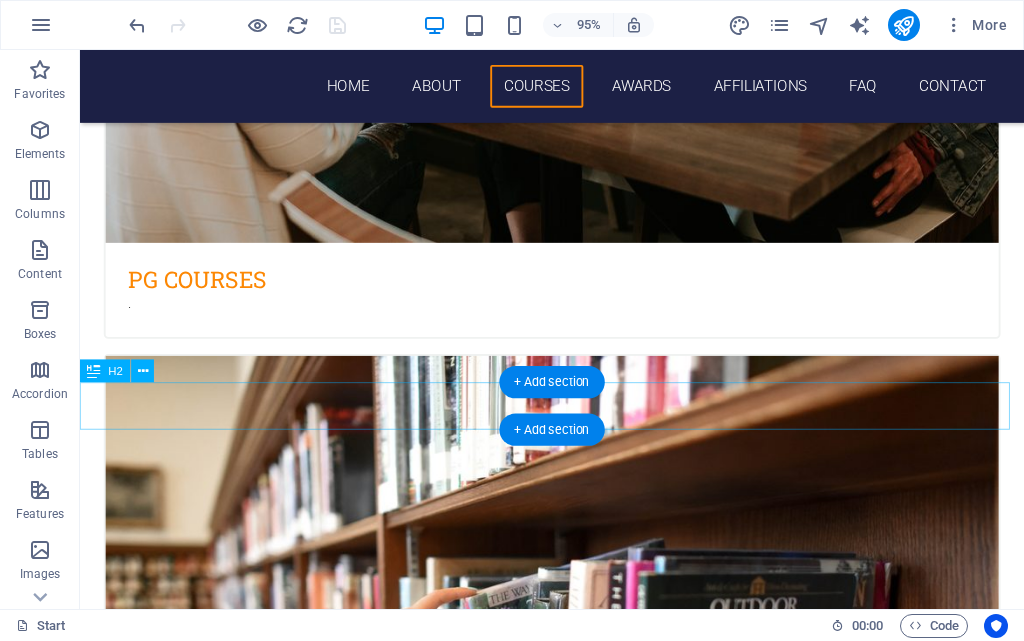 scroll, scrollTop: 3600, scrollLeft: 0, axis: vertical 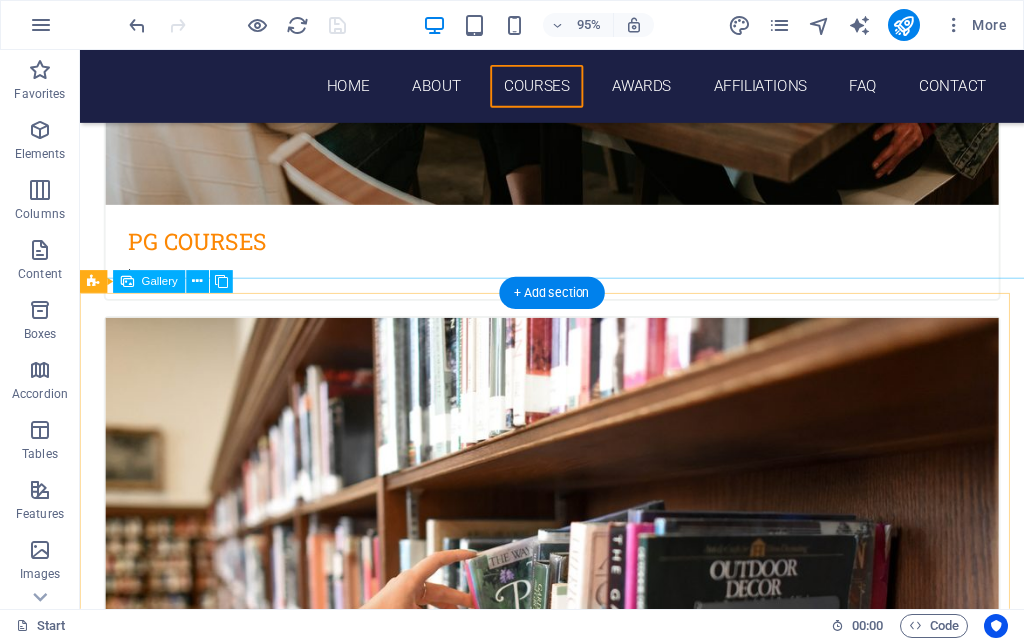 click at bounding box center [782, 5123] 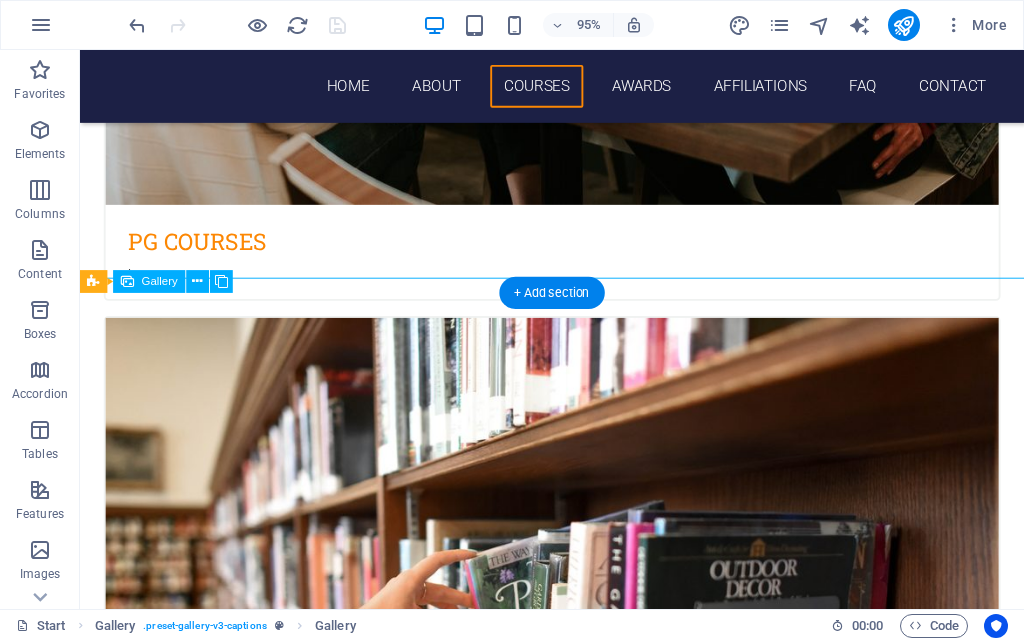 click at bounding box center (782, 5123) 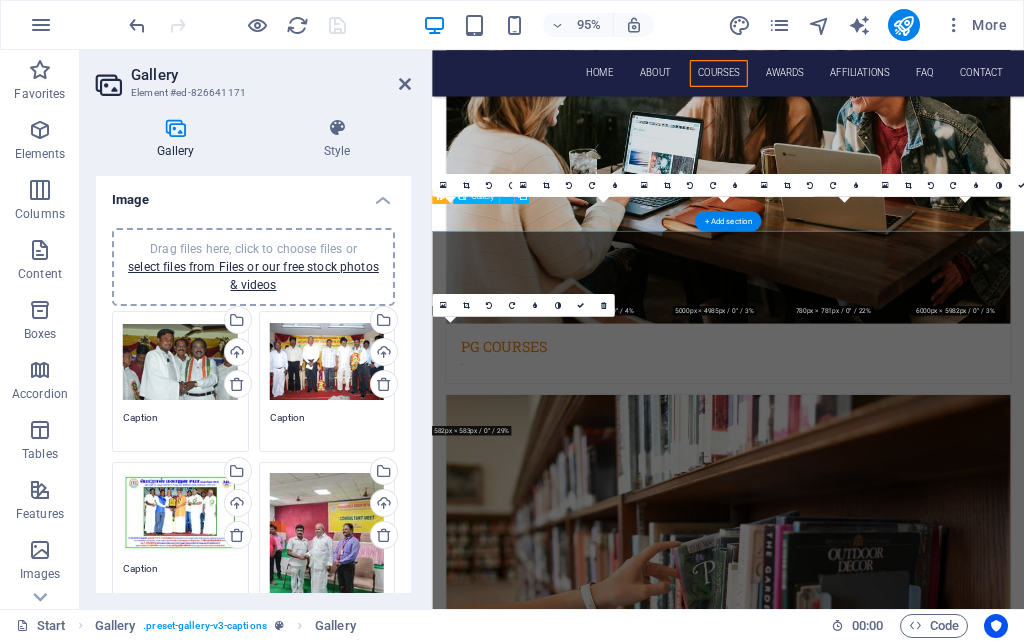 scroll, scrollTop: 3943, scrollLeft: 0, axis: vertical 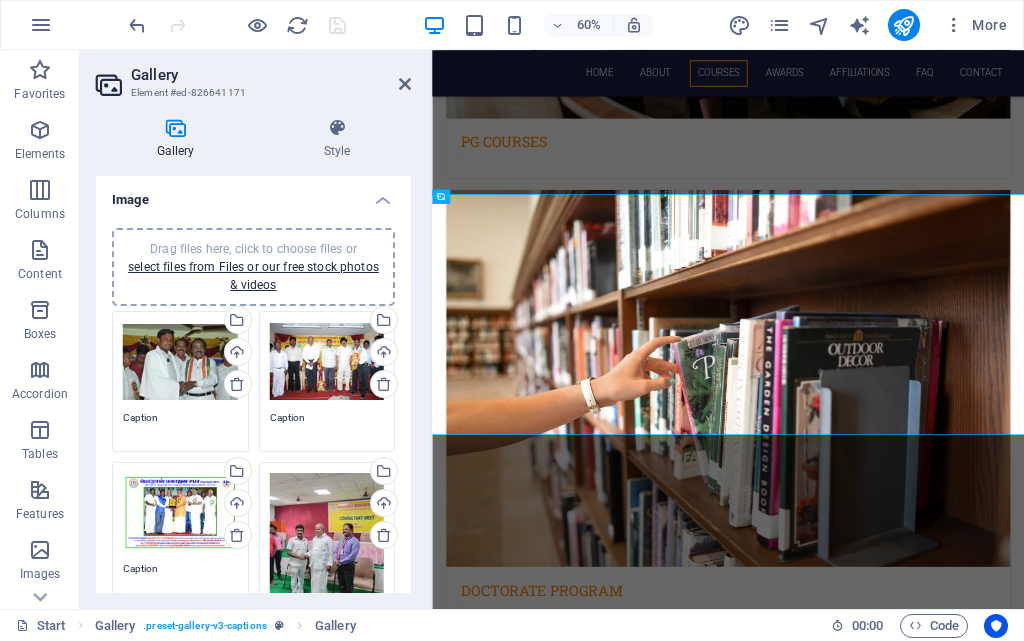 click on "Drag files here, click to choose files or select files from Files or our free stock photos & videos" at bounding box center [327, 549] 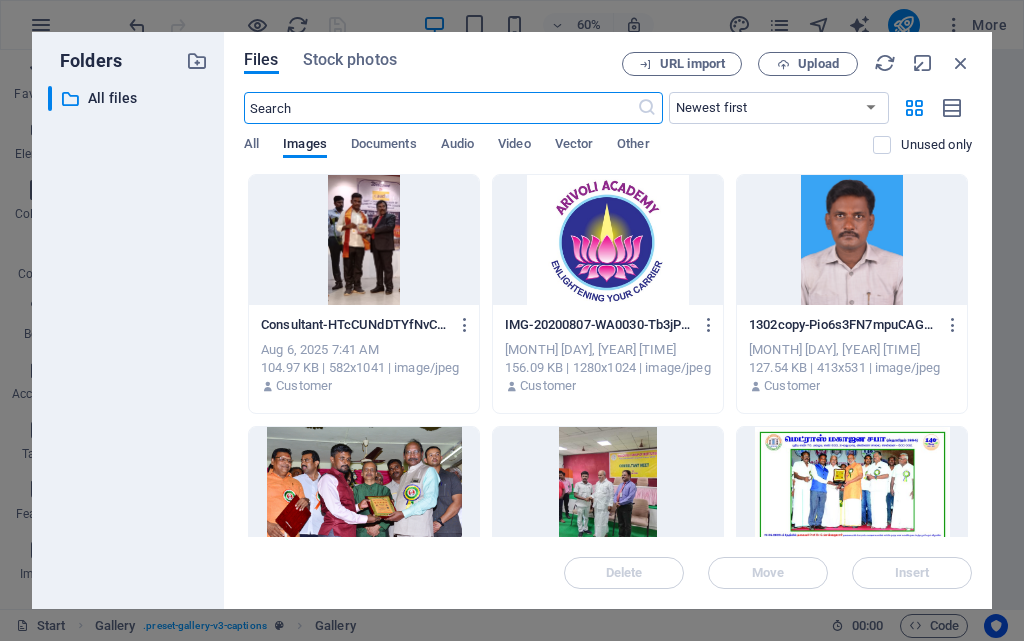 scroll, scrollTop: 6665, scrollLeft: 0, axis: vertical 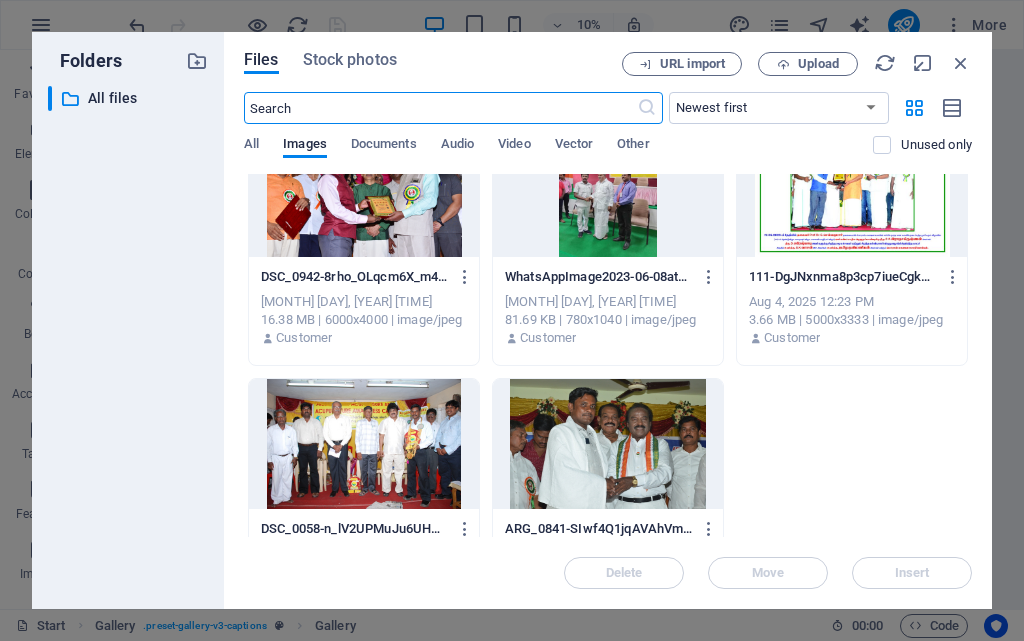 click at bounding box center (608, 192) 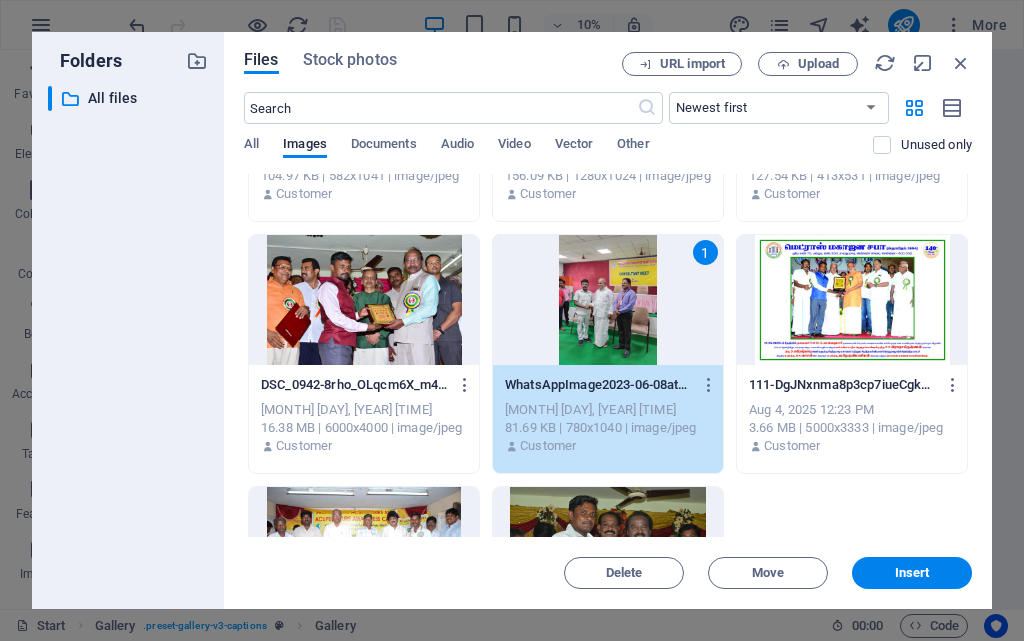 scroll, scrollTop: 200, scrollLeft: 0, axis: vertical 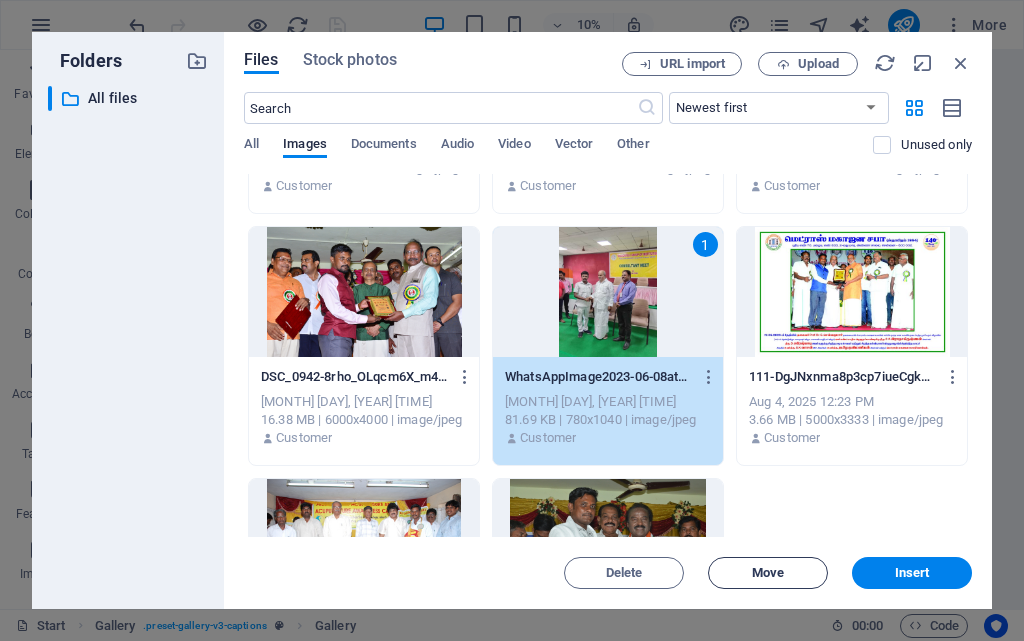 click on "Move" at bounding box center [768, 573] 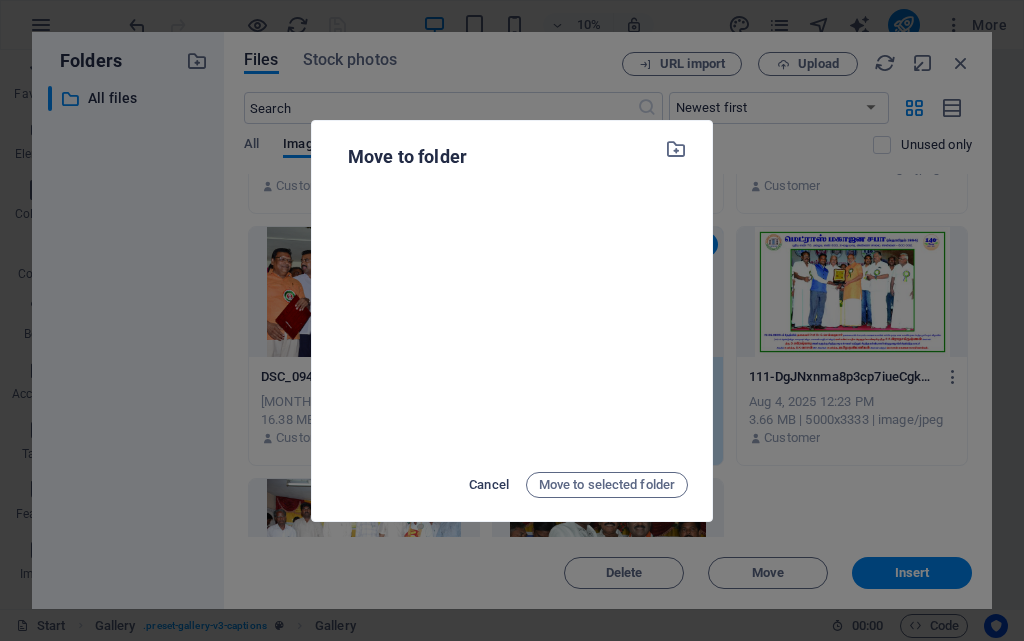 click on "Cancel" at bounding box center (489, 485) 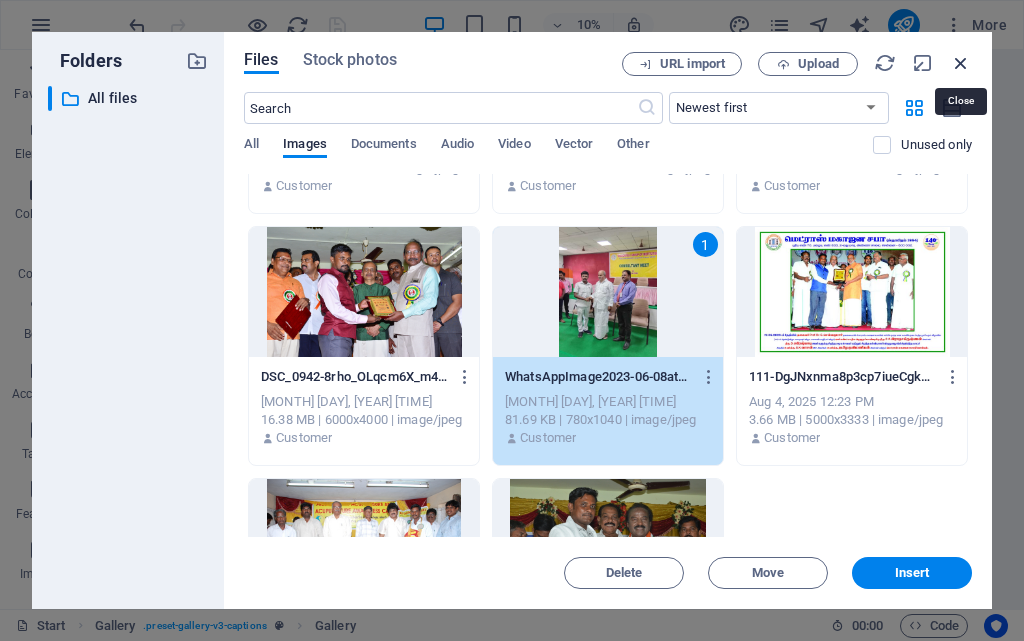 click at bounding box center (961, 63) 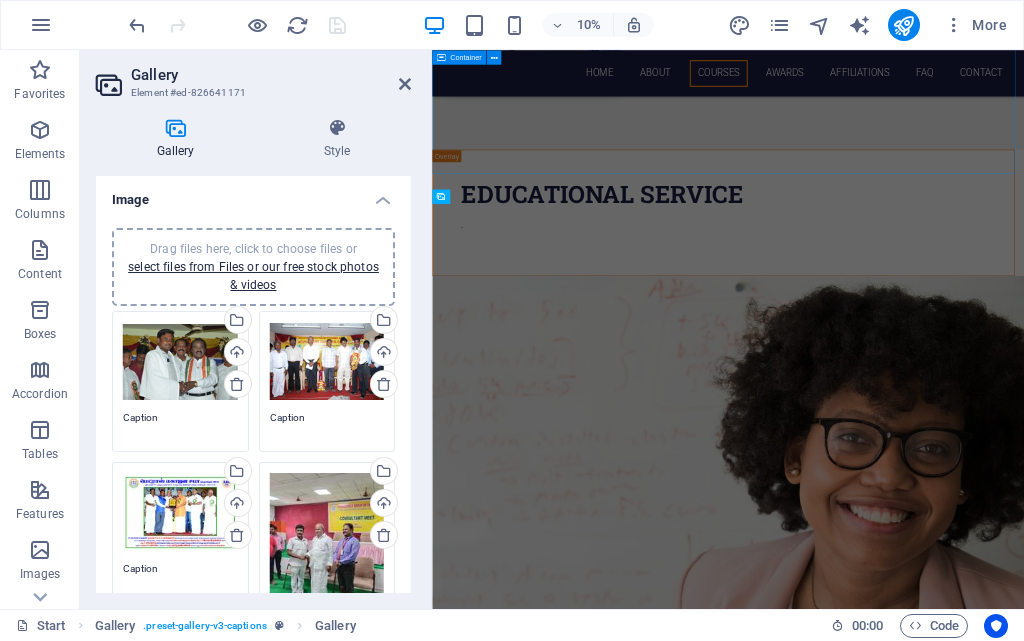 scroll, scrollTop: 3943, scrollLeft: 0, axis: vertical 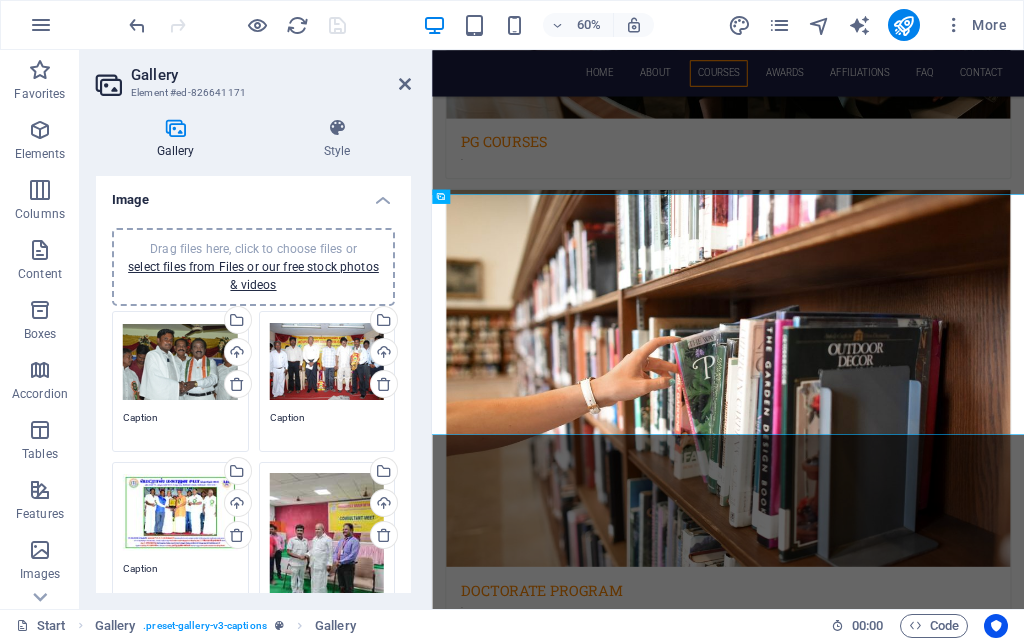 click on "Gallery" at bounding box center [271, 75] 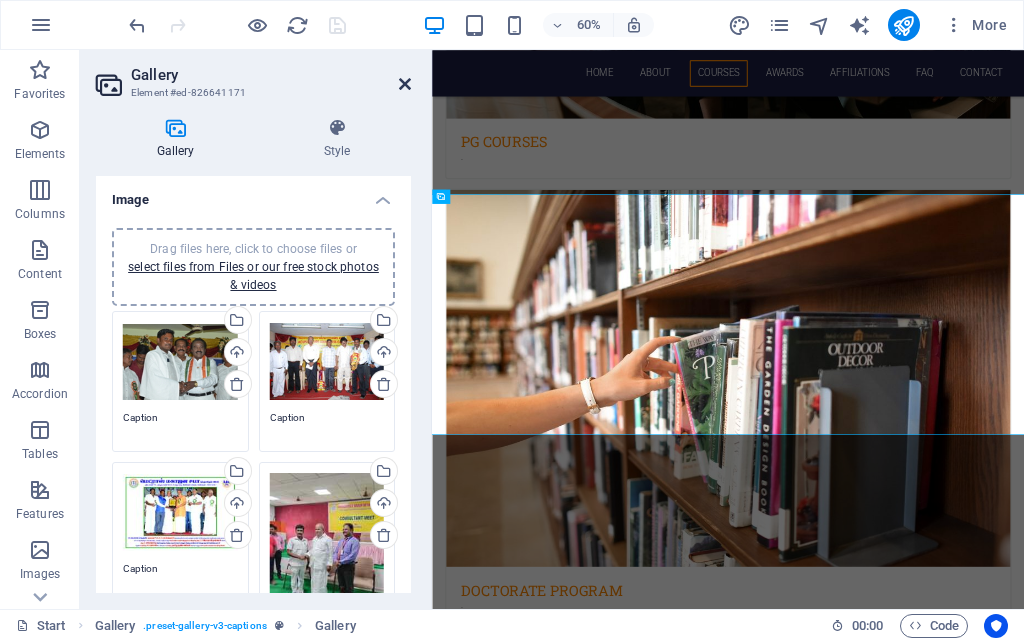 drag, startPoint x: 399, startPoint y: 81, endPoint x: 62, endPoint y: 36, distance: 339.99118 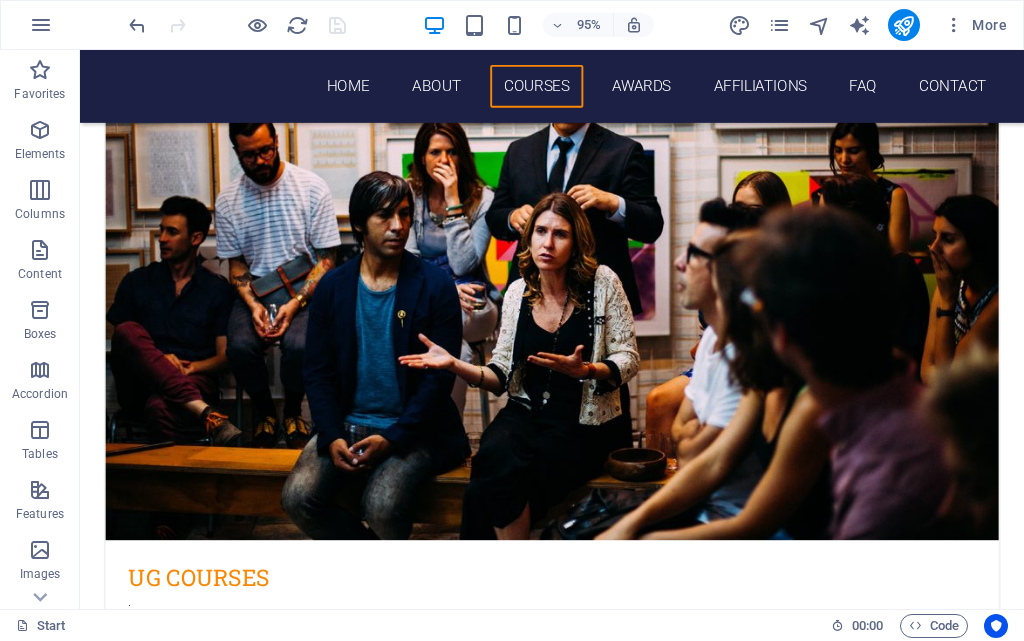 scroll, scrollTop: 2200, scrollLeft: 0, axis: vertical 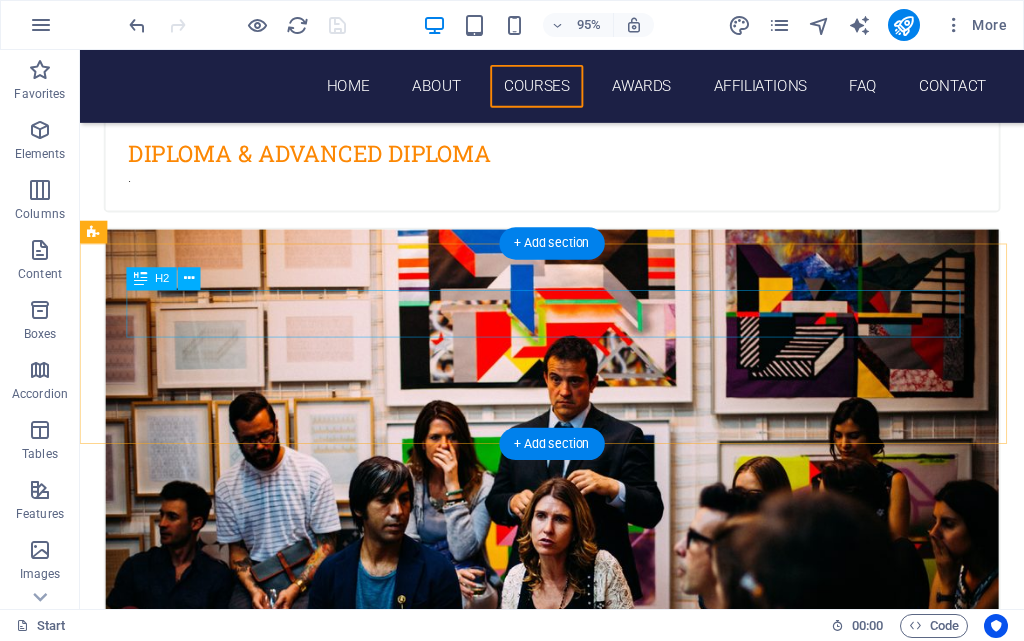click on "EDUCATIONAL Service" at bounding box center [568, 4466] 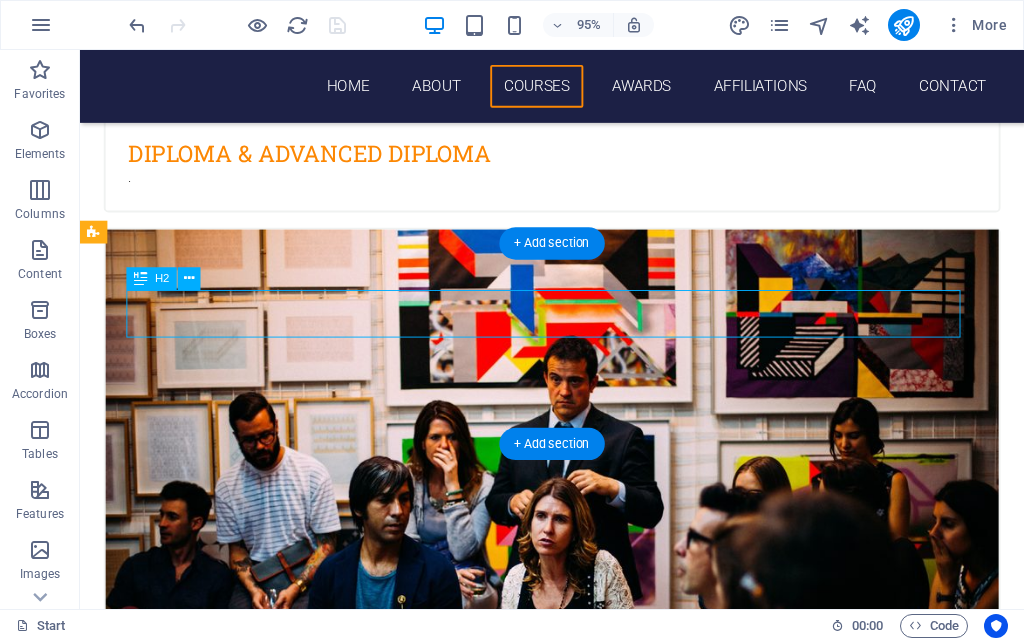 click on "EDUCATIONAL Service" at bounding box center [568, 4466] 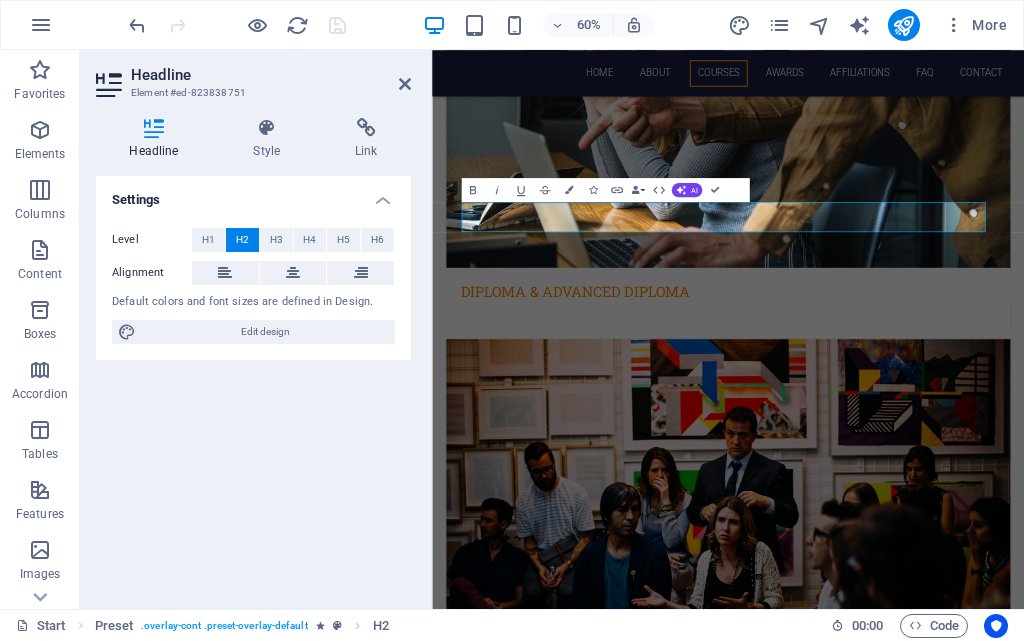 scroll, scrollTop: 2543, scrollLeft: 0, axis: vertical 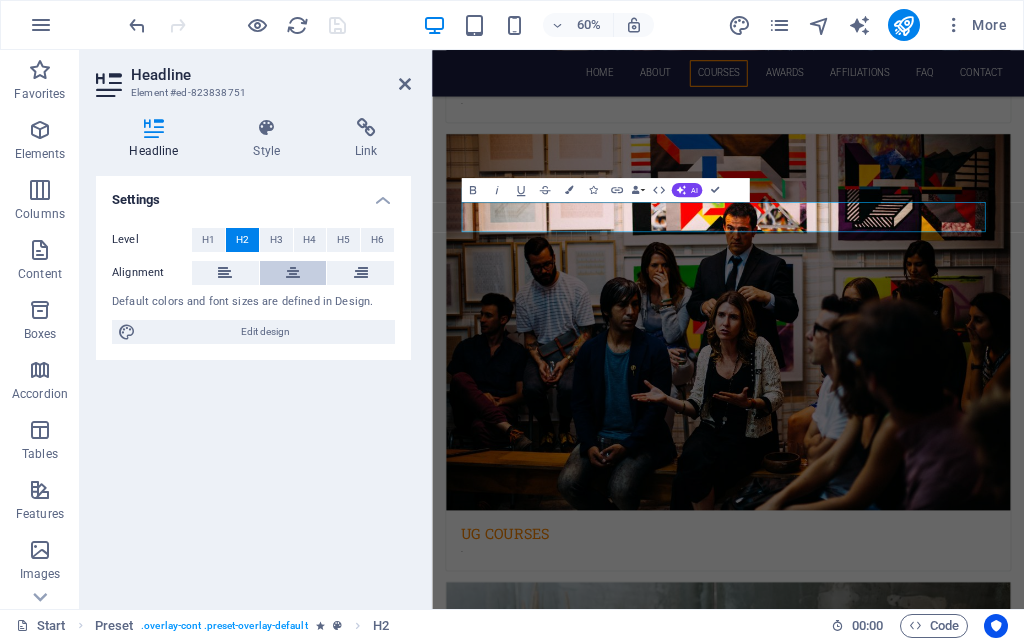 click at bounding box center (293, 273) 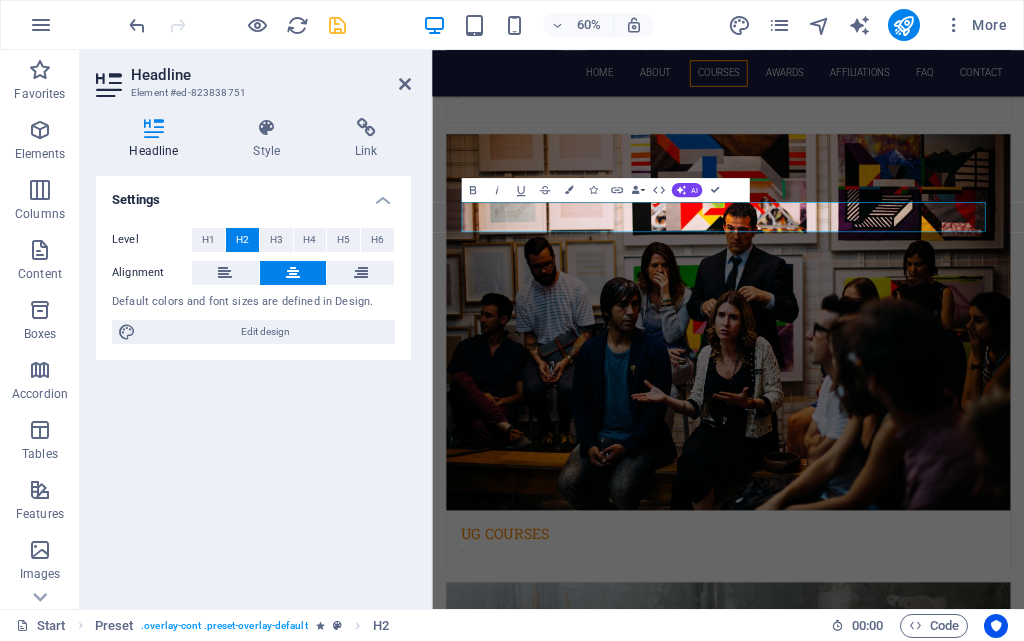 click on "EDUCATIONAL Service ." at bounding box center (917, 4443) 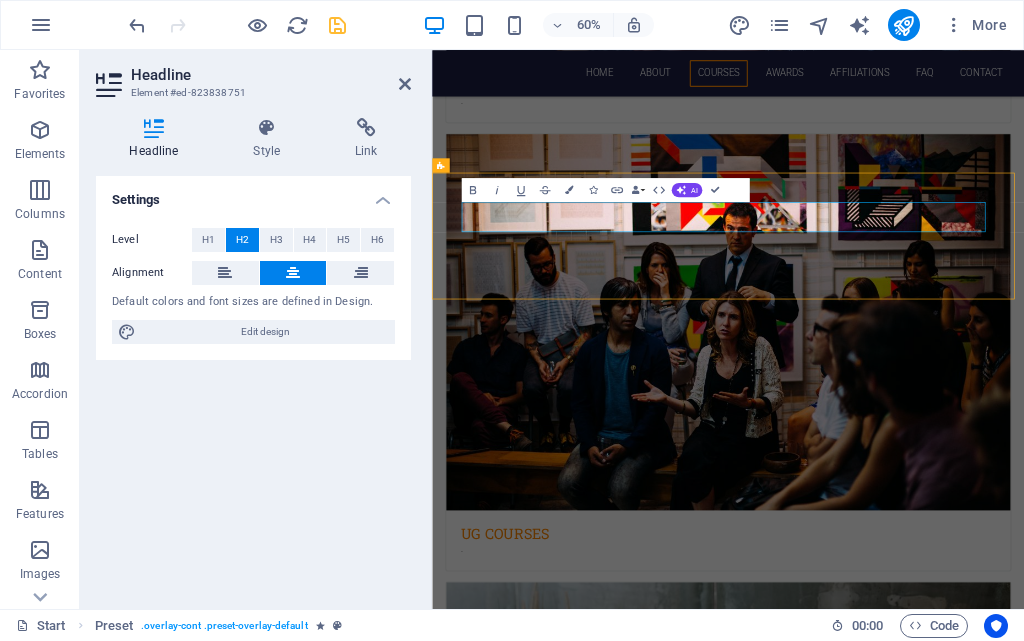 scroll, scrollTop: 2200, scrollLeft: 0, axis: vertical 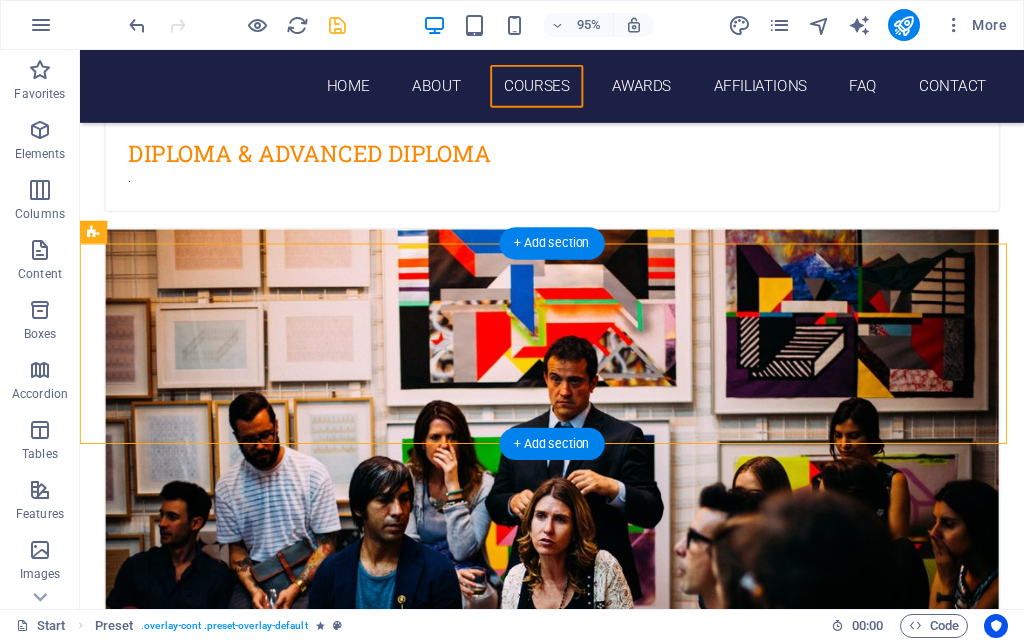 click on "+ Add section" at bounding box center (551, 444) 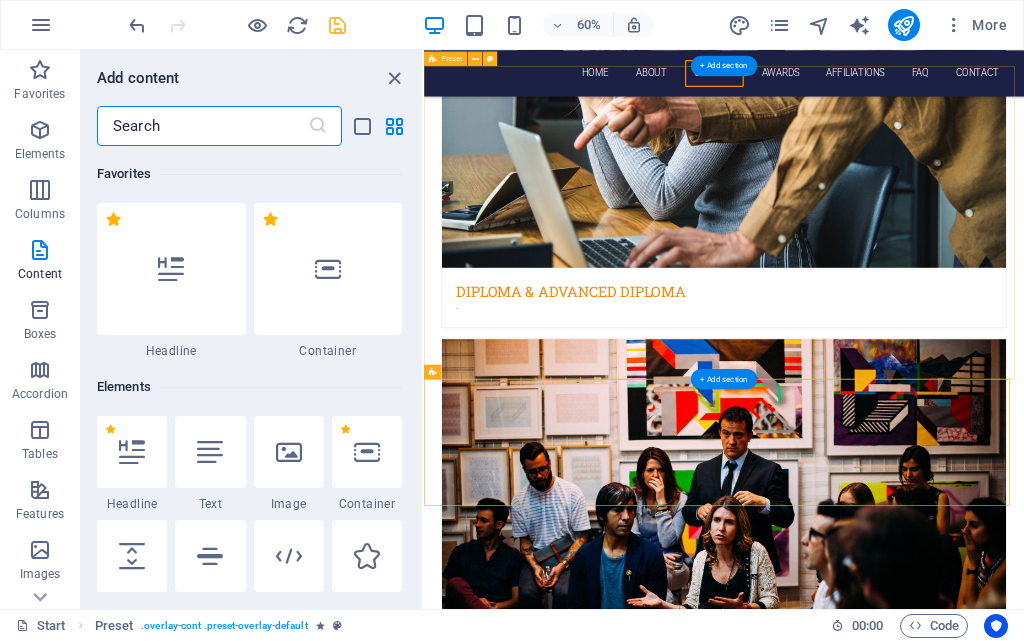 scroll, scrollTop: 3499, scrollLeft: 0, axis: vertical 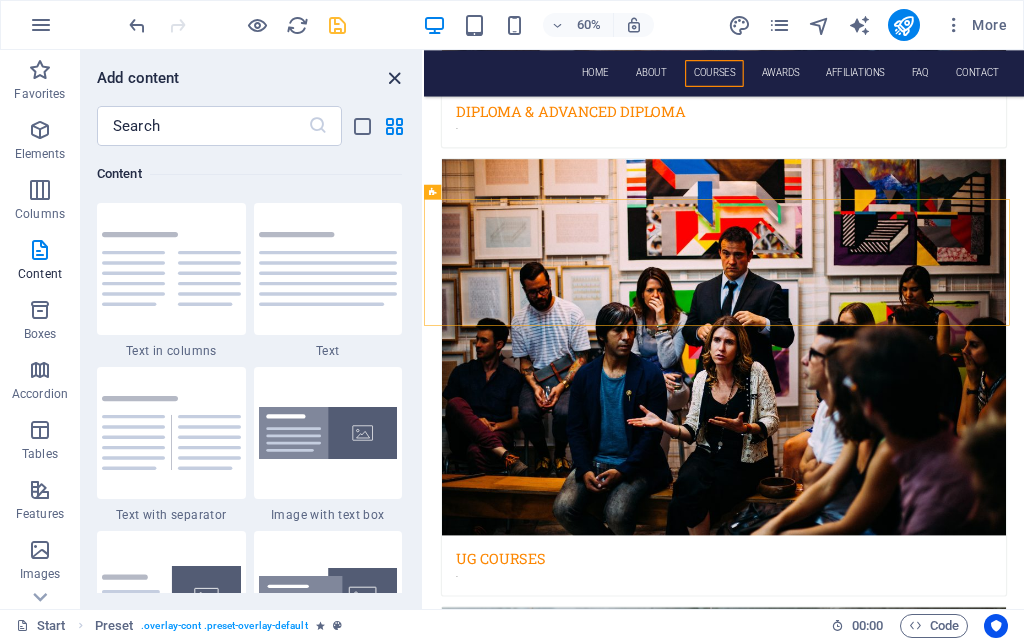 click at bounding box center [394, 78] 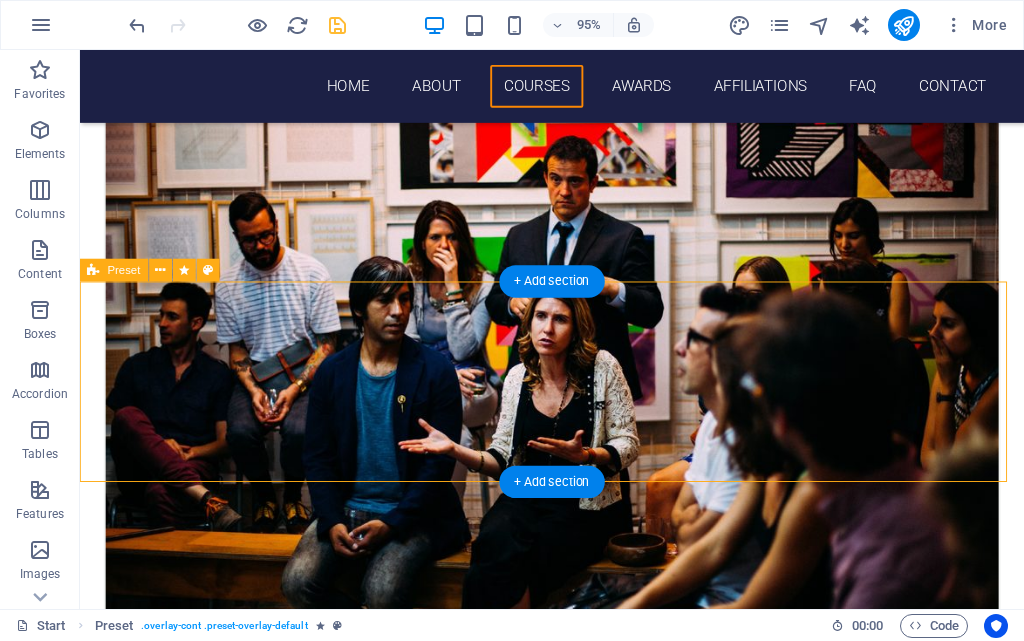 scroll, scrollTop: 2556, scrollLeft: 0, axis: vertical 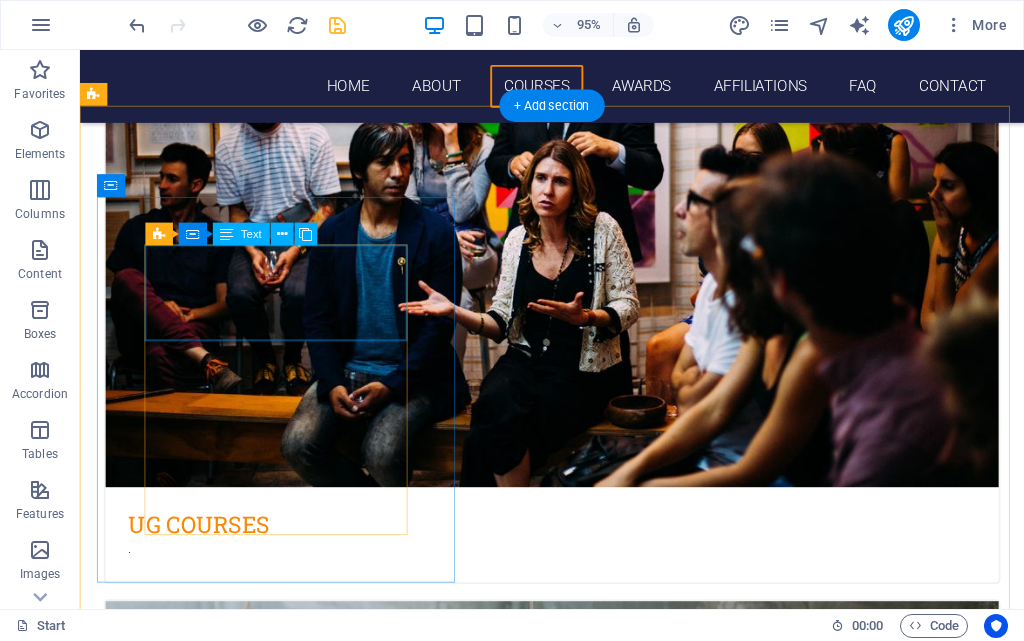 click on ". Hannah Burton" at bounding box center (577, 5037) 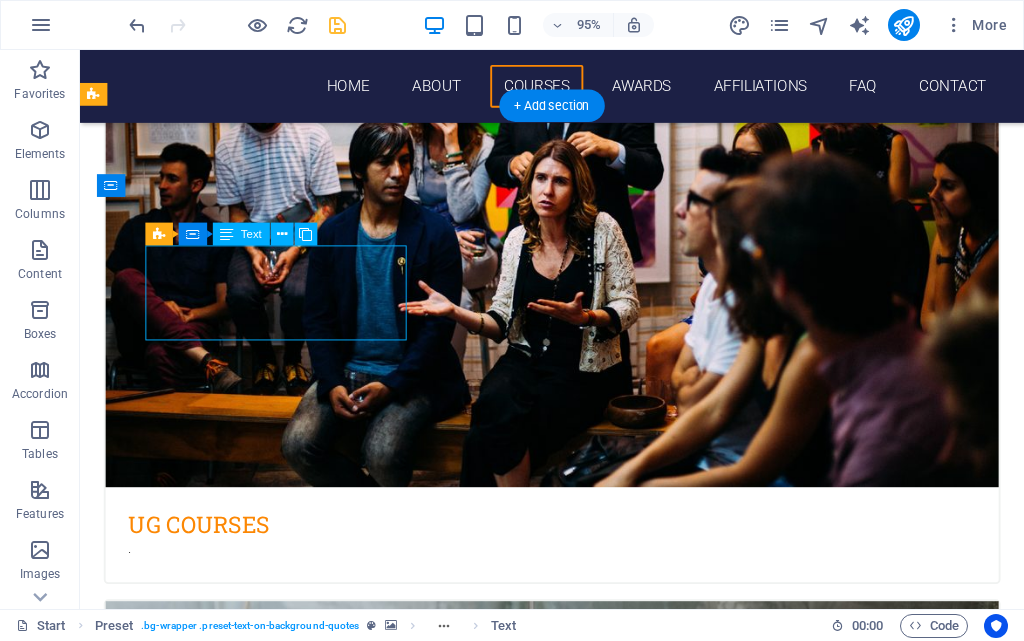 click on ". Hannah Burton" at bounding box center (577, 5037) 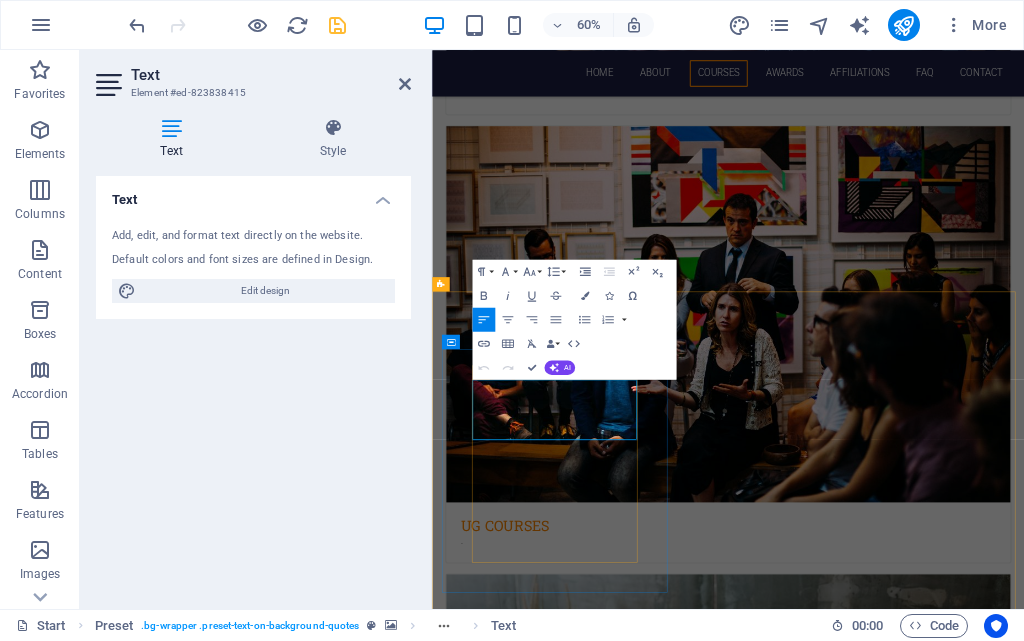 click on "." at bounding box center [926, 5288] 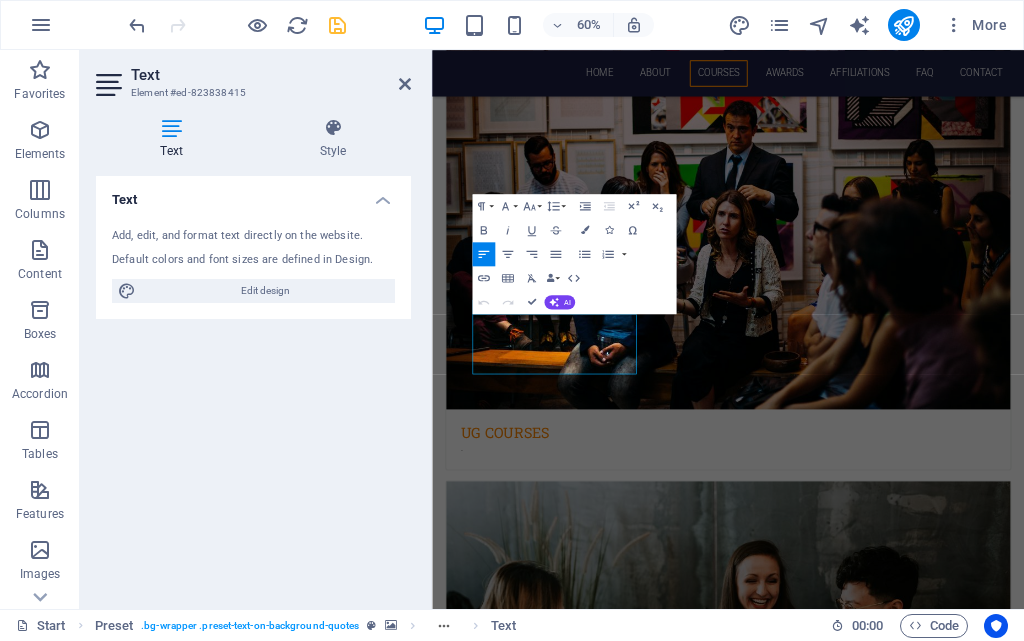scroll, scrollTop: 2656, scrollLeft: 0, axis: vertical 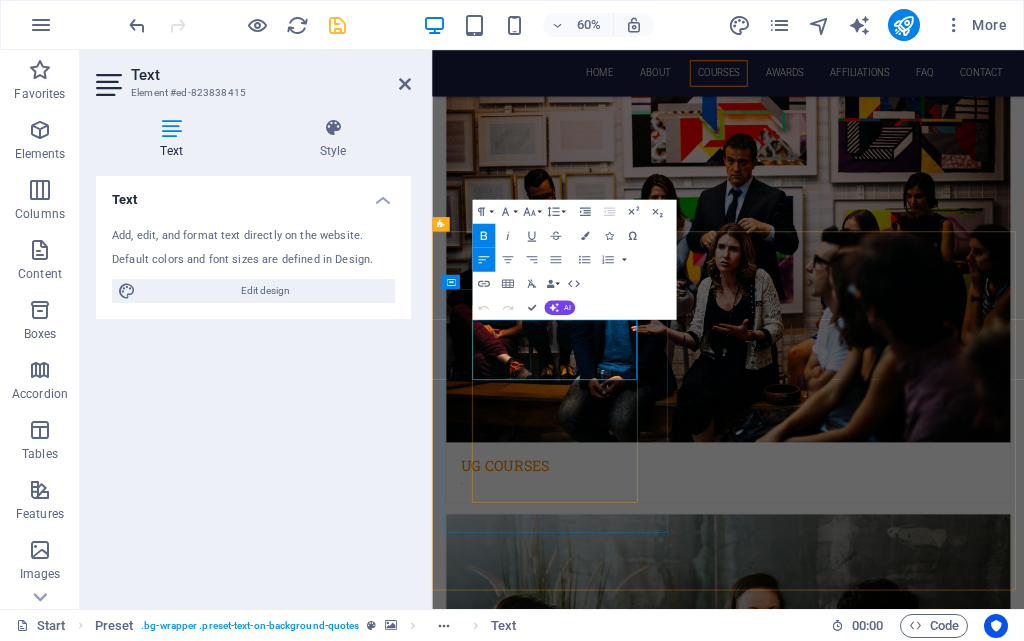 click on "." at bounding box center [926, 5360] 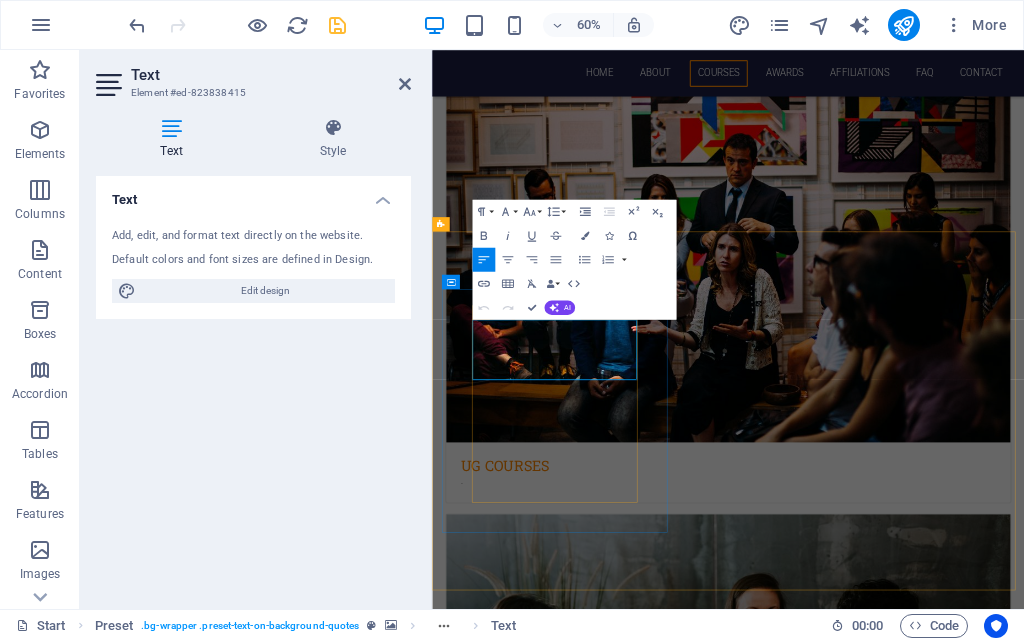 type 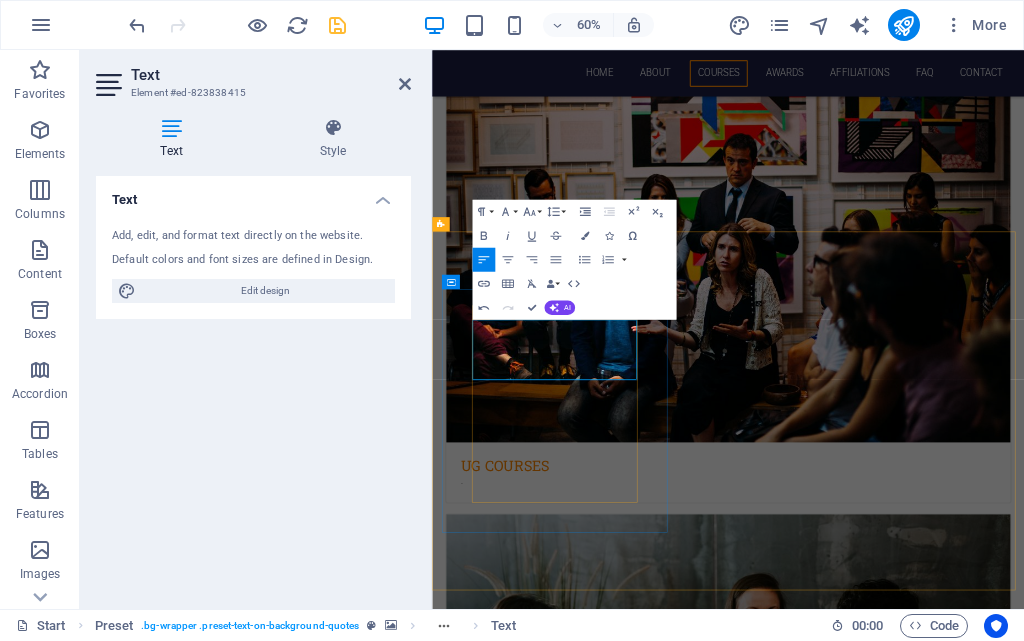 click on "Hannah Burton" at bounding box center [926, 5408] 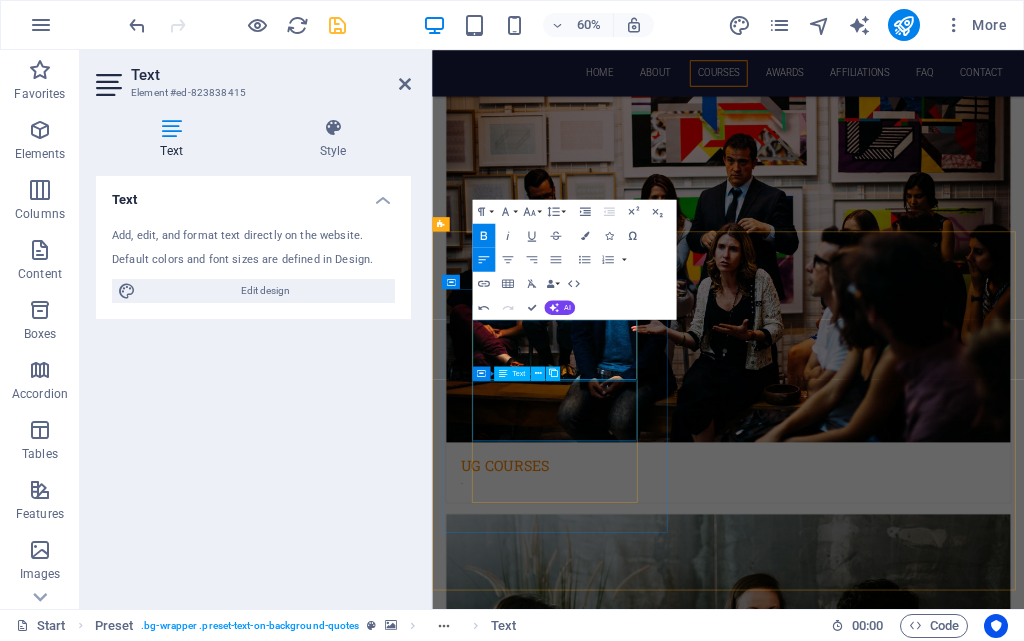 click on ". John Millner" at bounding box center [926, 5500] 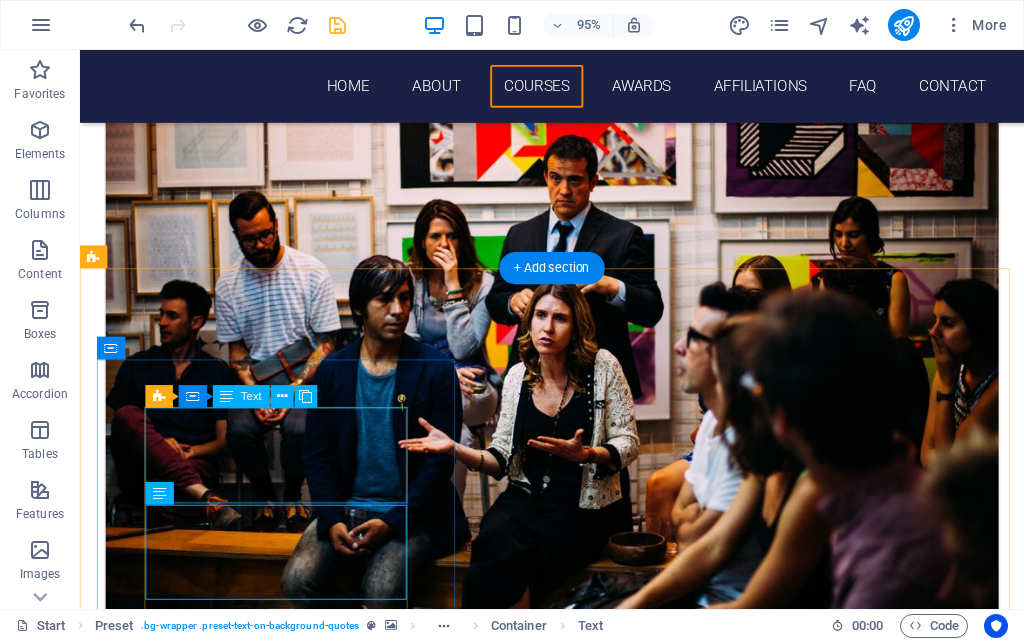 scroll, scrollTop: 2513, scrollLeft: 0, axis: vertical 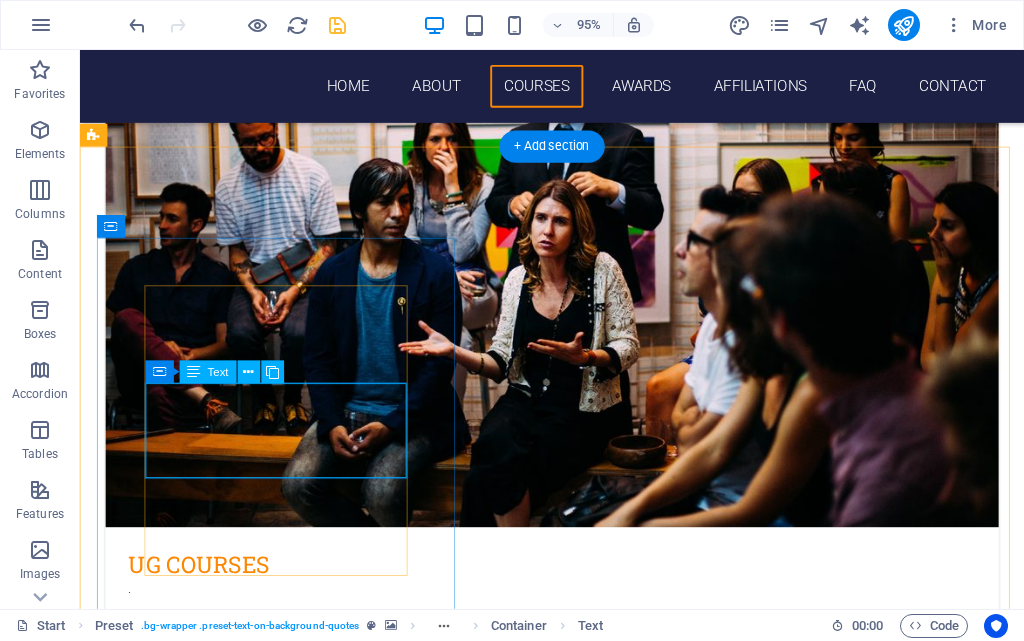 click on ". John Millner" at bounding box center (577, 5182) 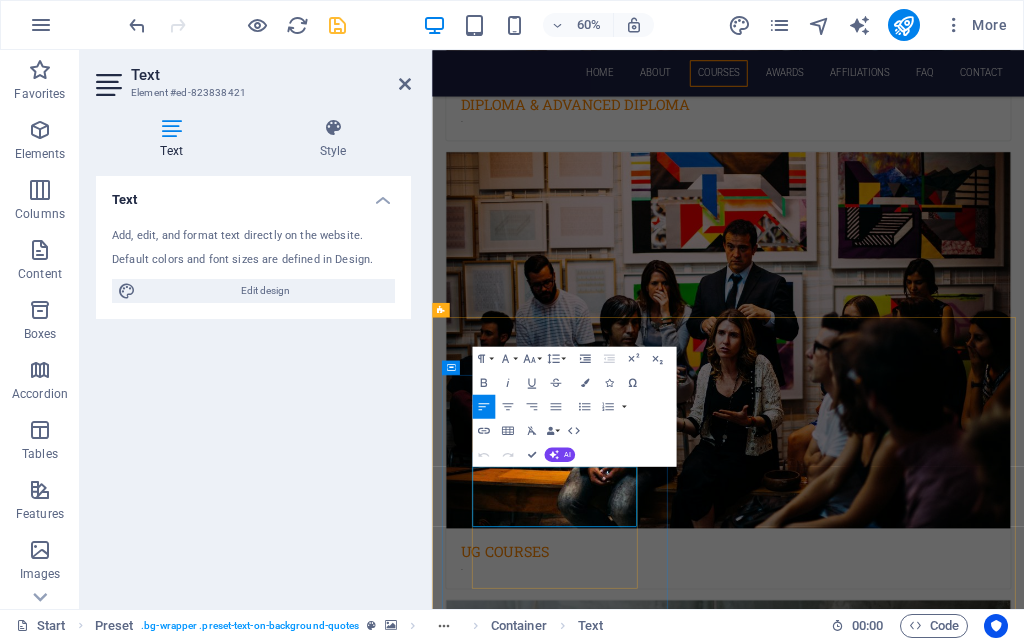 click on "John Millner" at bounding box center [554, 5480] 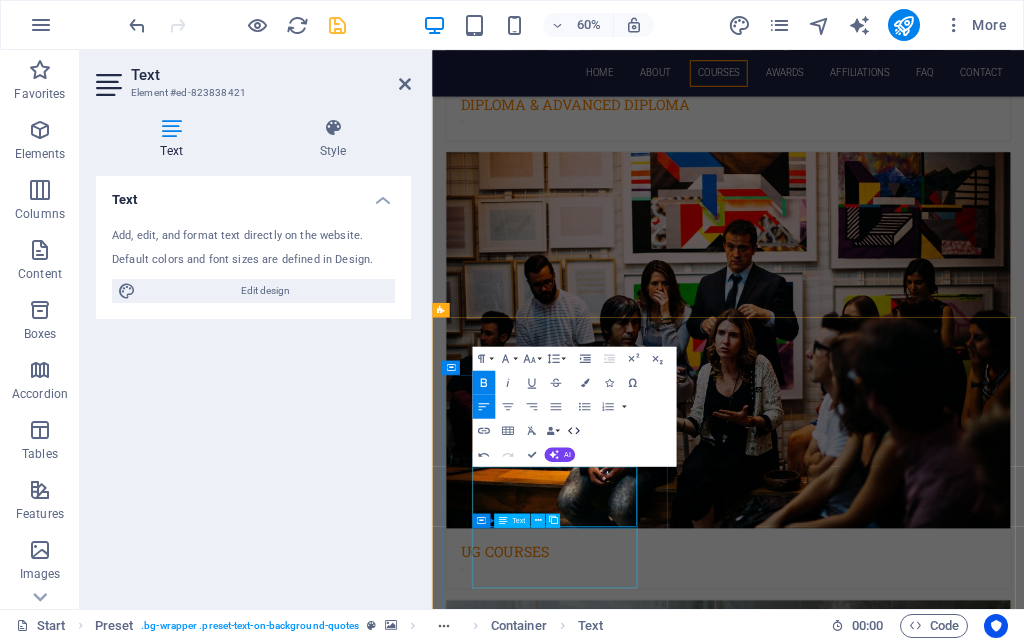 scroll, scrollTop: 2313, scrollLeft: 0, axis: vertical 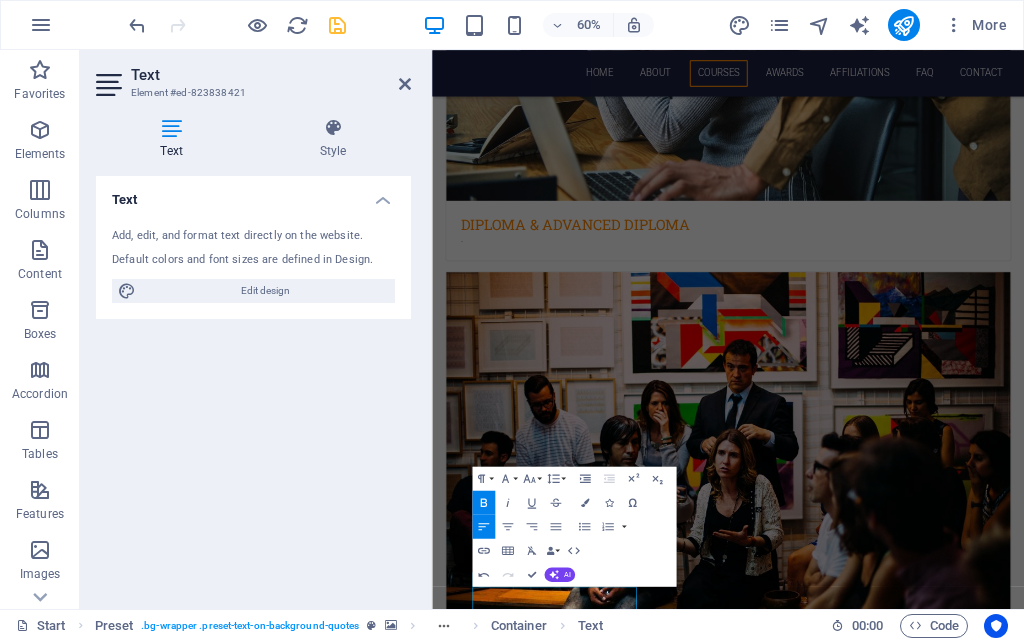 click at bounding box center [925, 4838] 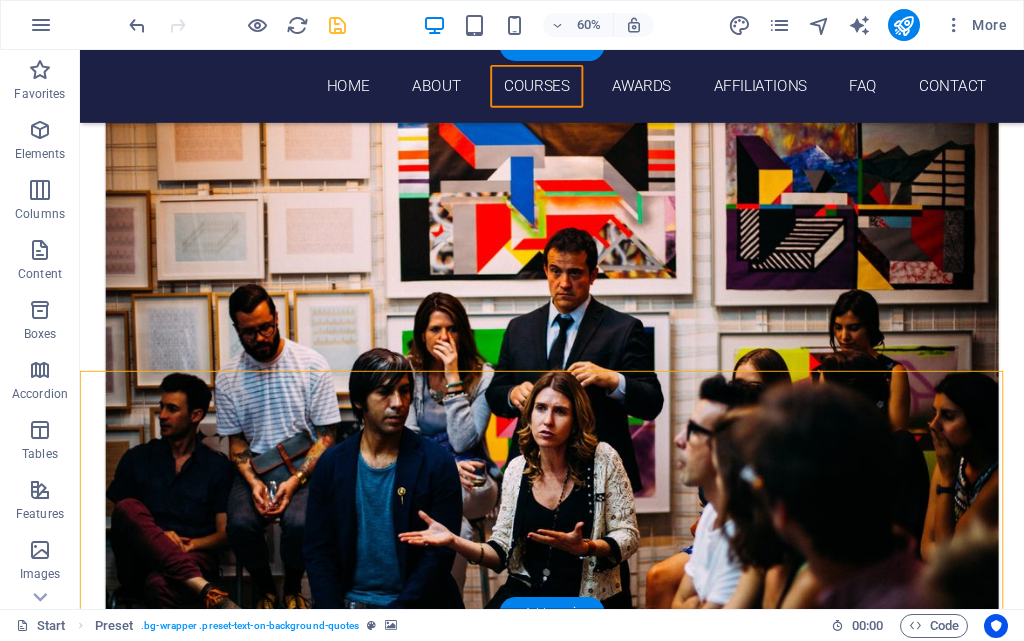 scroll, scrollTop: 2620, scrollLeft: 0, axis: vertical 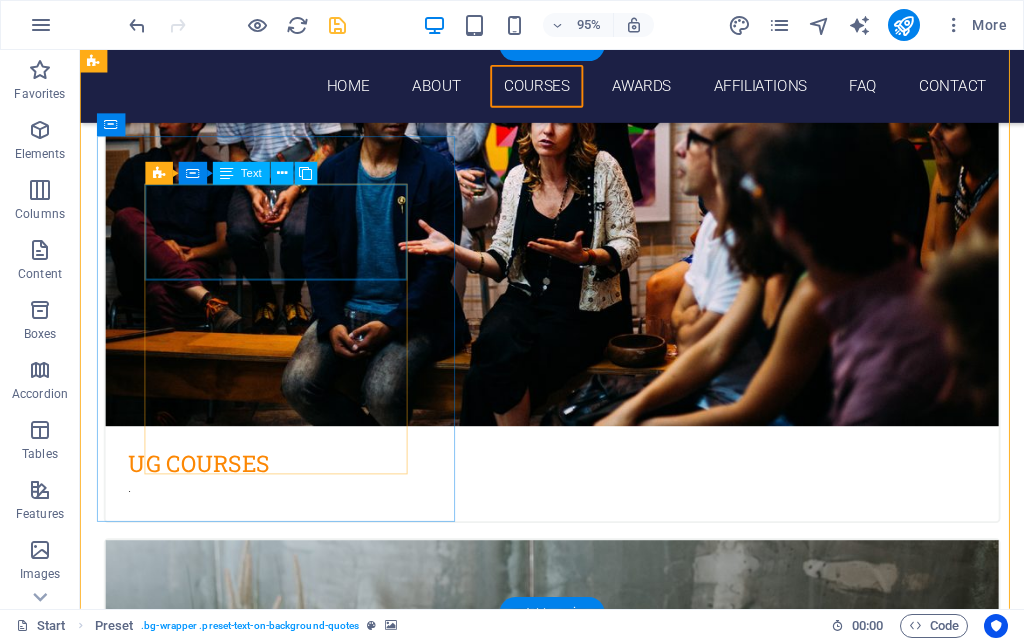 click on ".Rural Institute of Open Schooing Chattisgarh" at bounding box center [577, 4973] 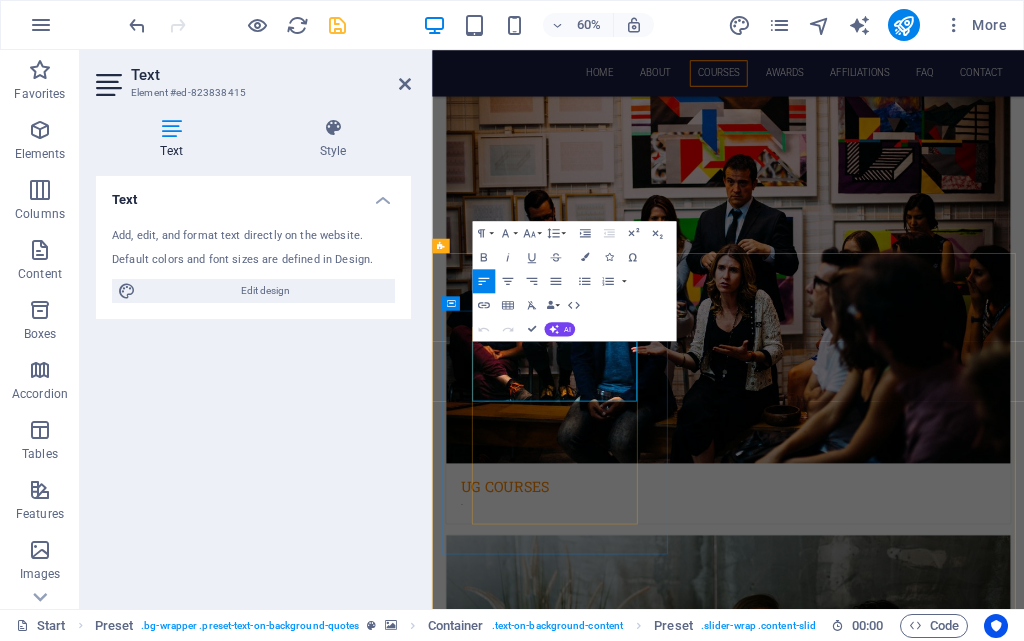 click on ".Rural Institute of Open Schooing" at bounding box center [926, 5224] 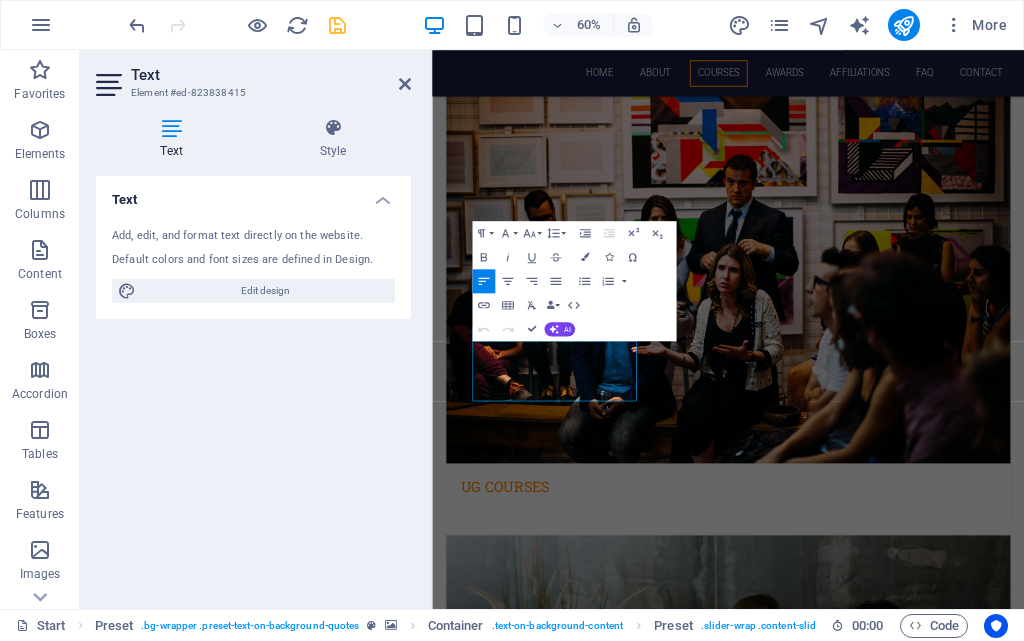 type 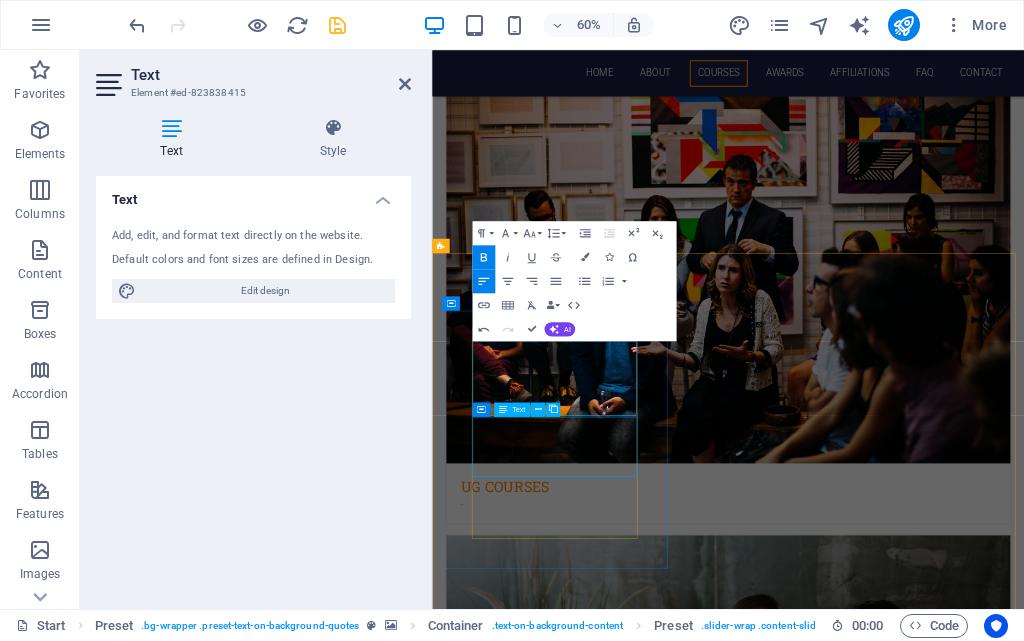 click on ". J" at bounding box center [926, 5548] 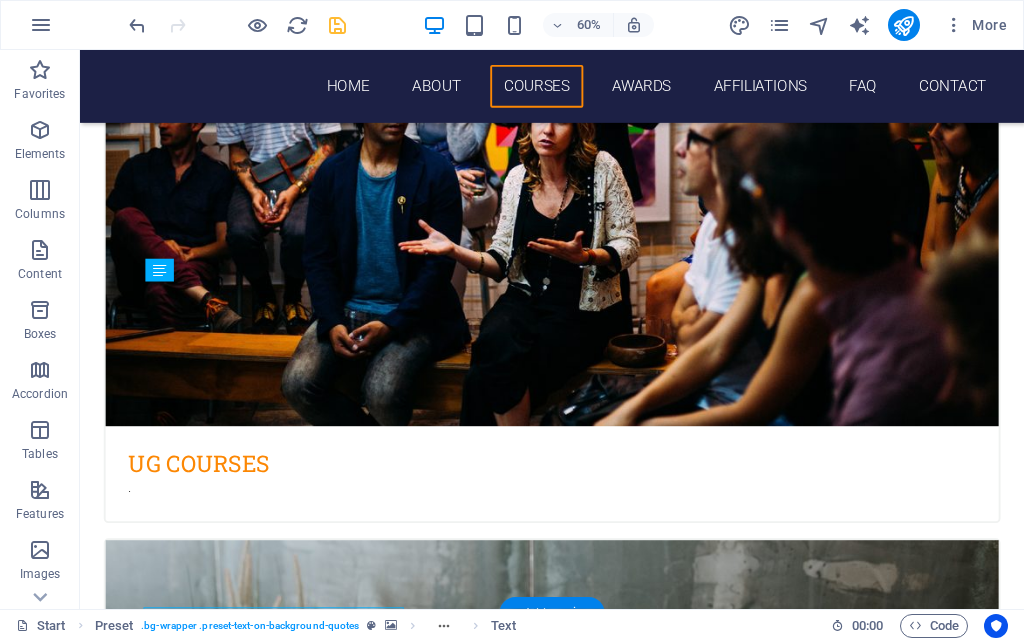 scroll, scrollTop: 2644, scrollLeft: 0, axis: vertical 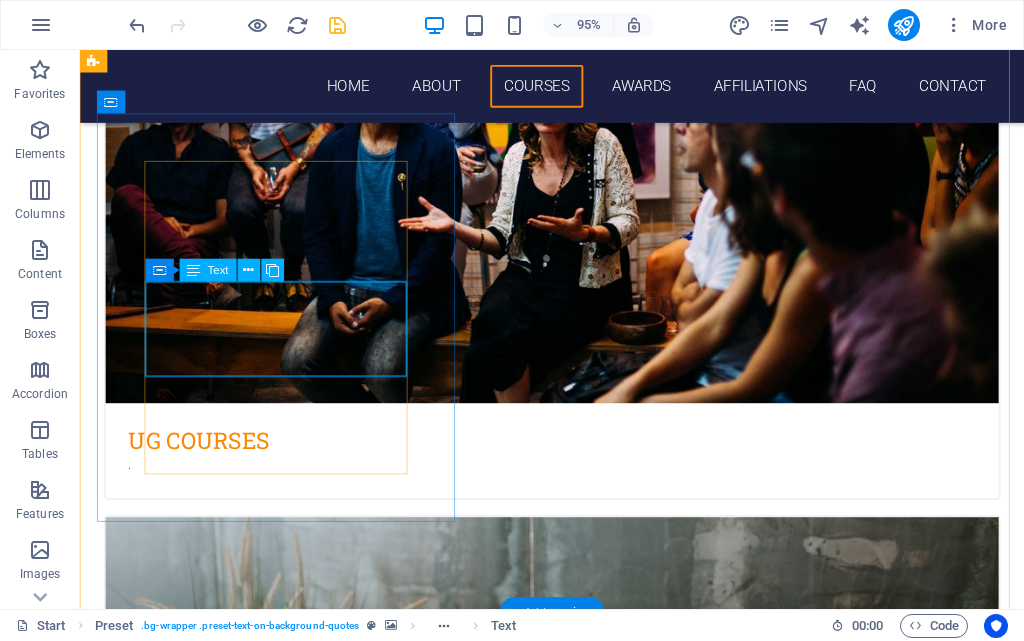 click on ". J" at bounding box center [577, 5063] 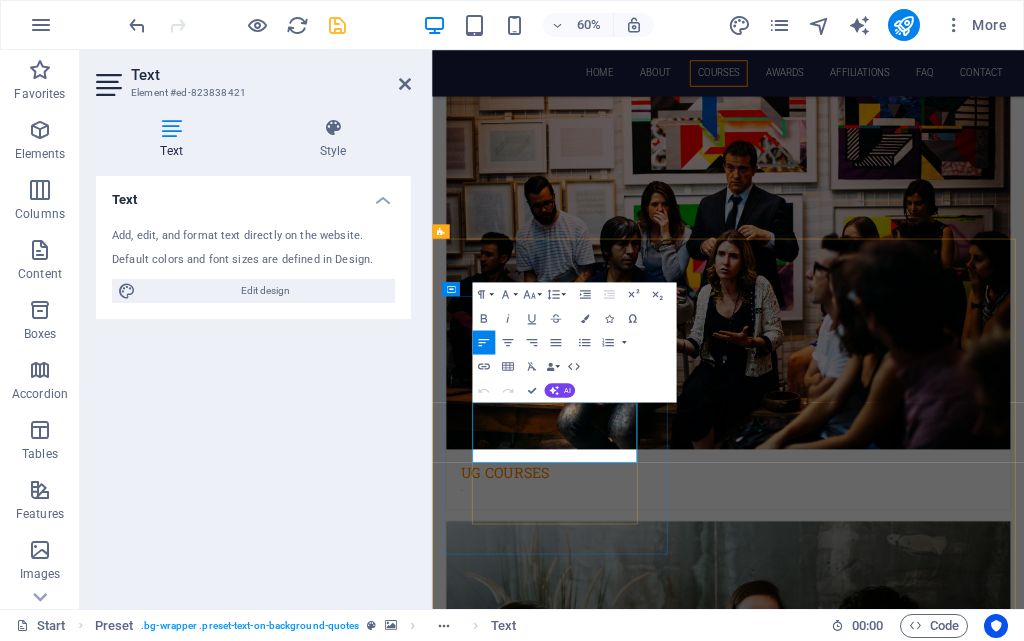 click on "J" at bounding box center [926, 5362] 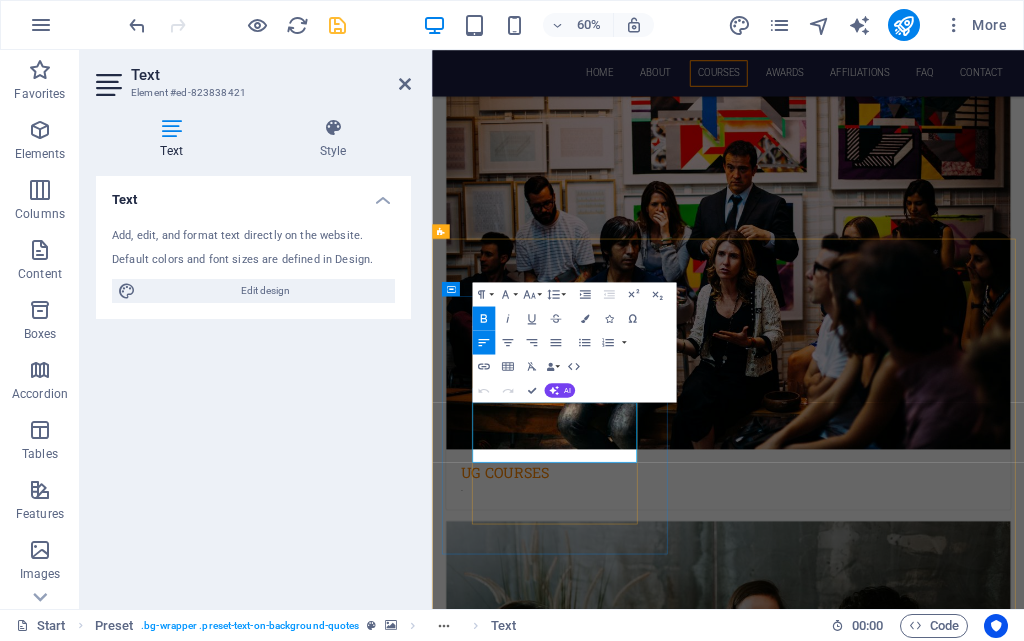 type 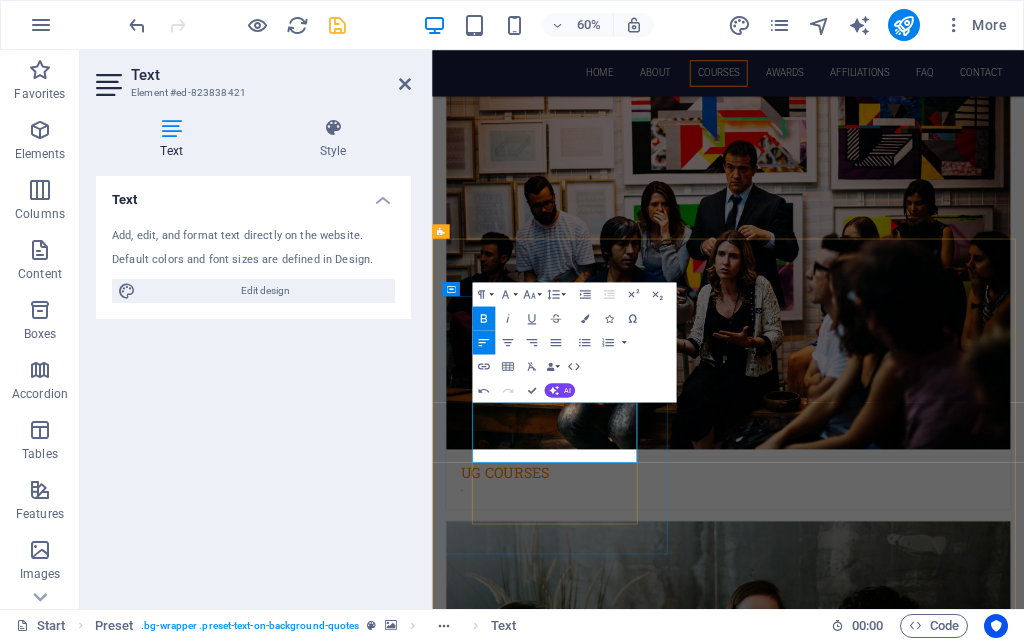 click on "." at bounding box center (926, 5486) 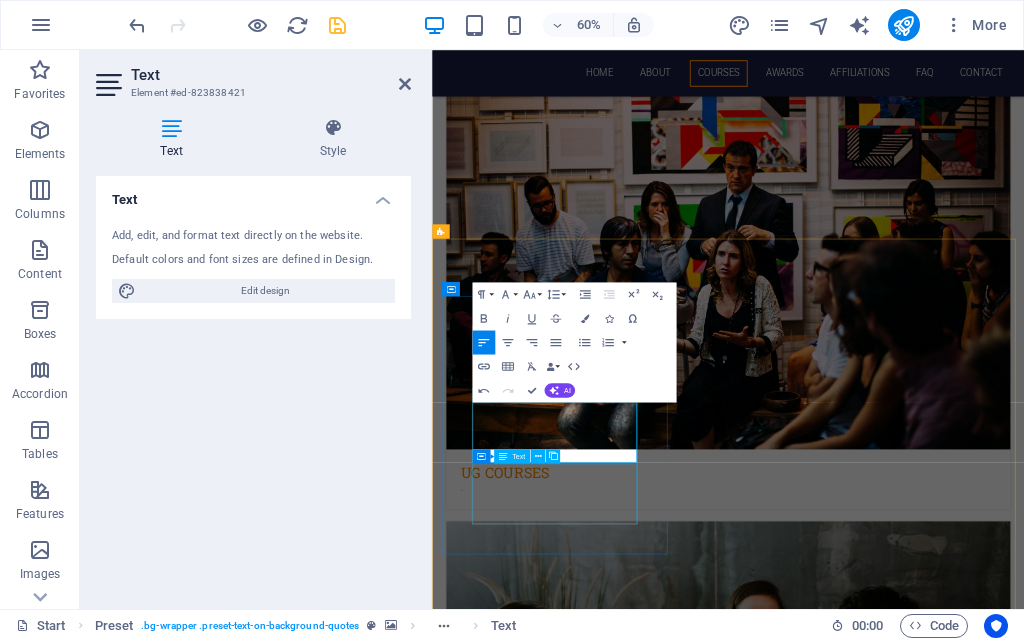 click on ". David Smith" at bounding box center (926, 5626) 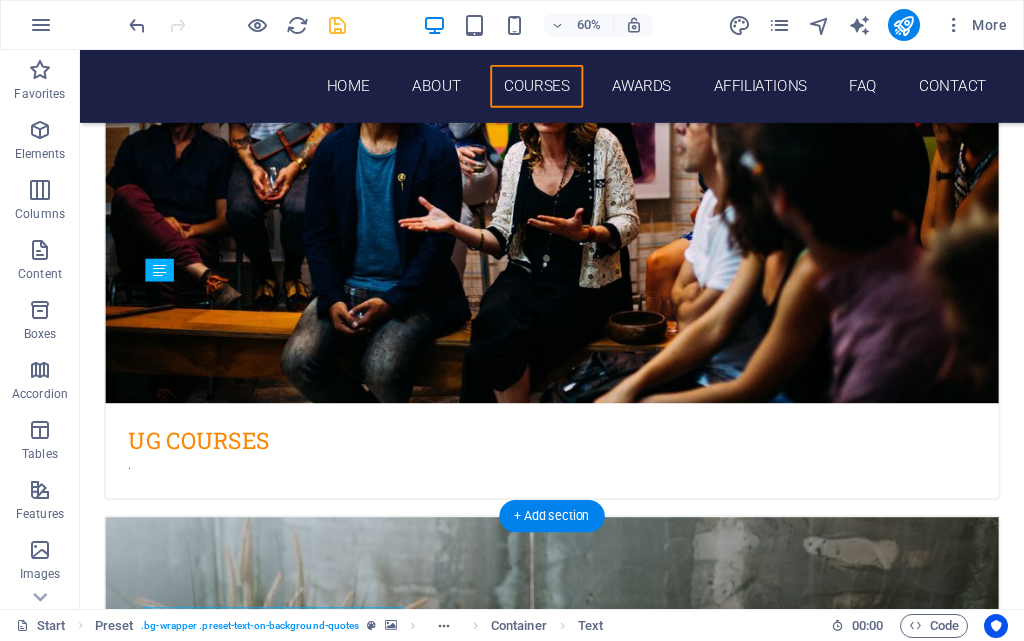 scroll, scrollTop: 2746, scrollLeft: 0, axis: vertical 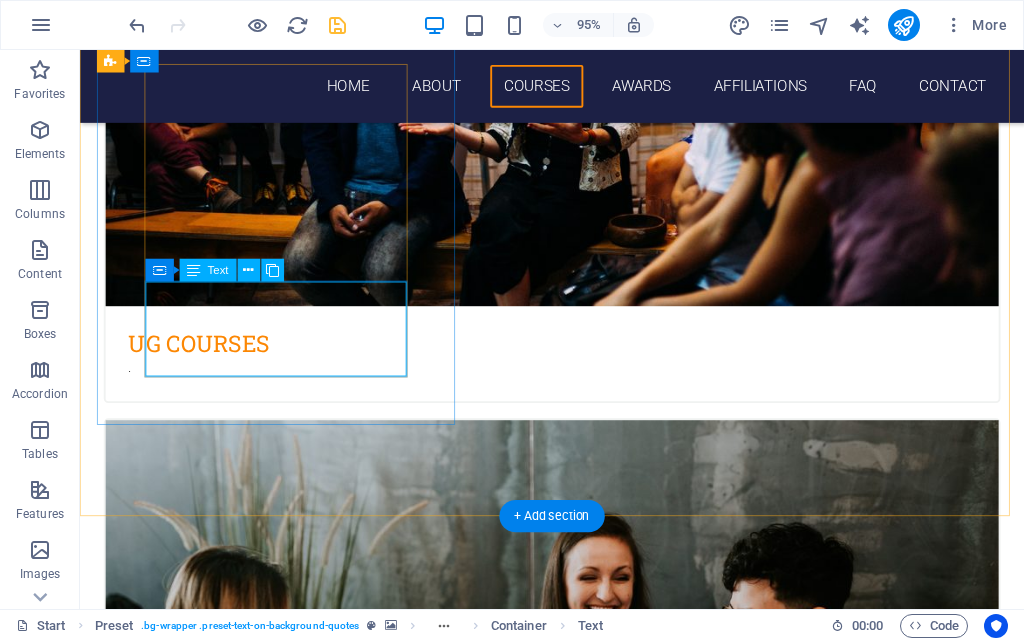 click on ". David Smith" at bounding box center [577, 5063] 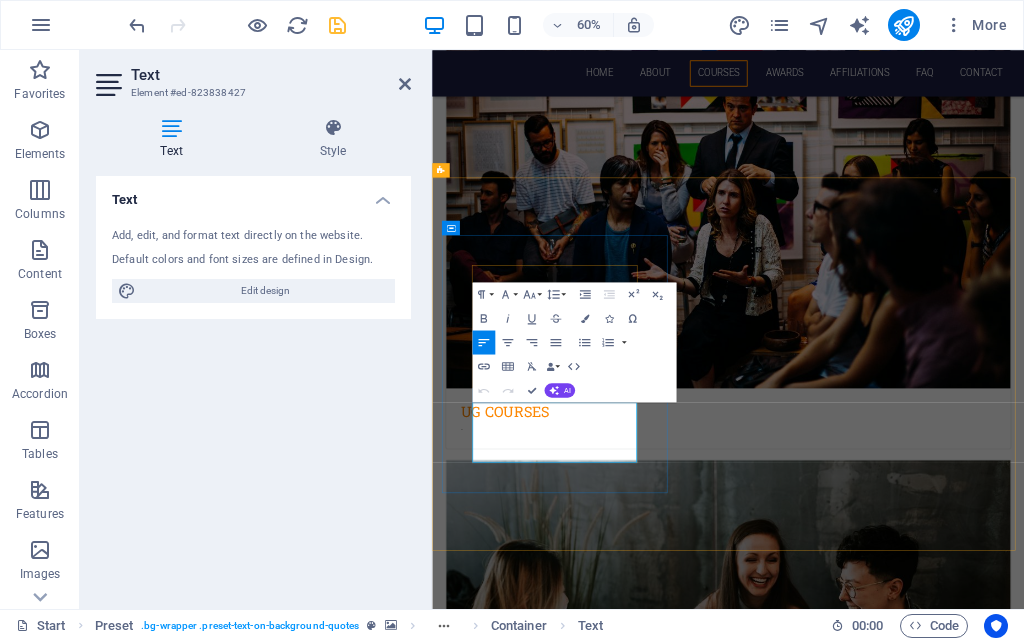 click on "David Smith" at bounding box center (926, 5362) 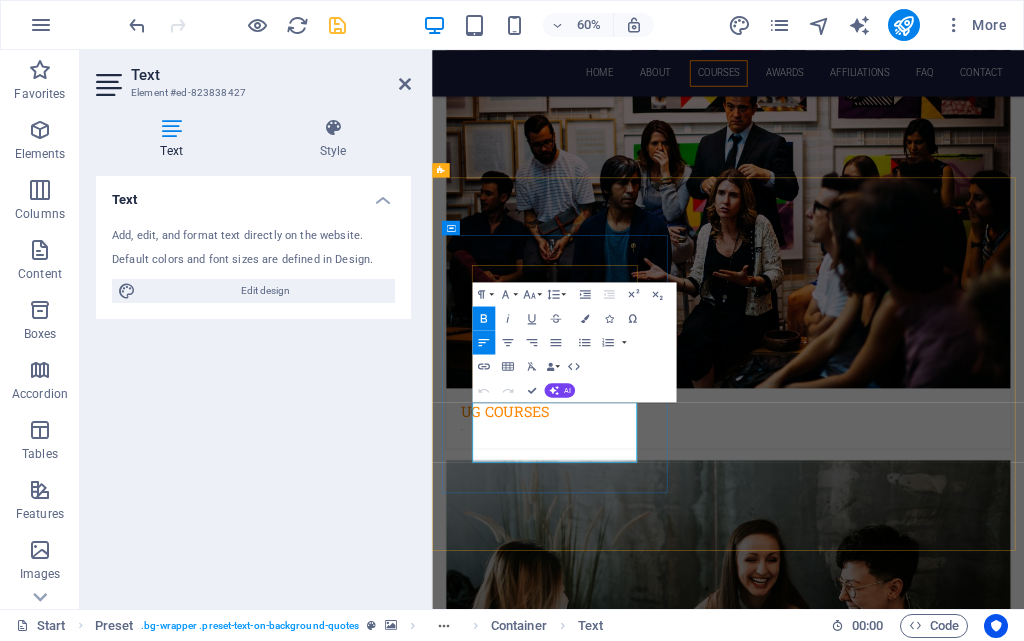 type 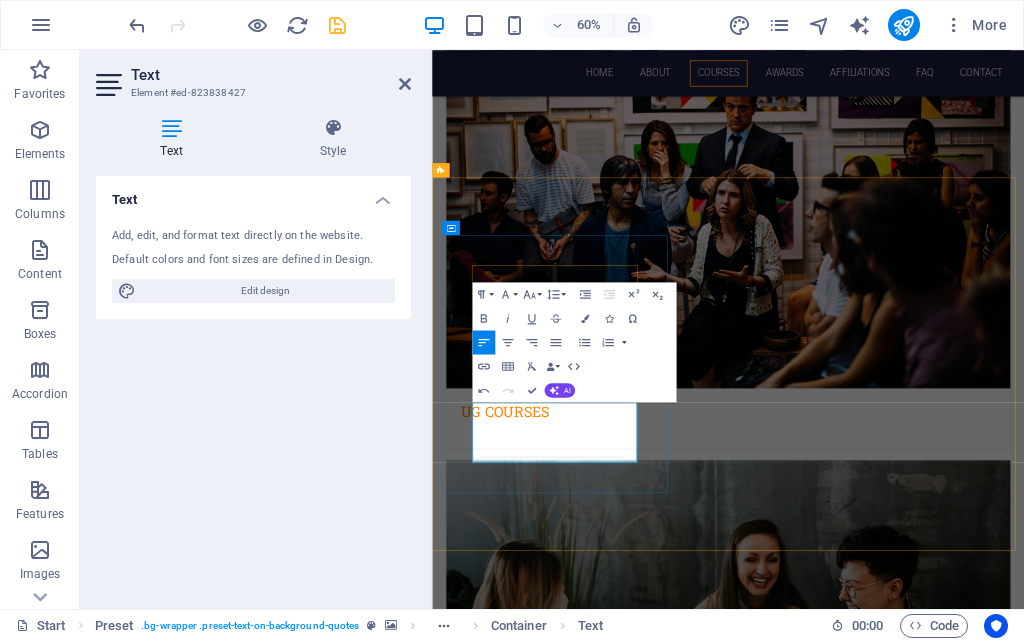 click on "." at bounding box center (926, 5486) 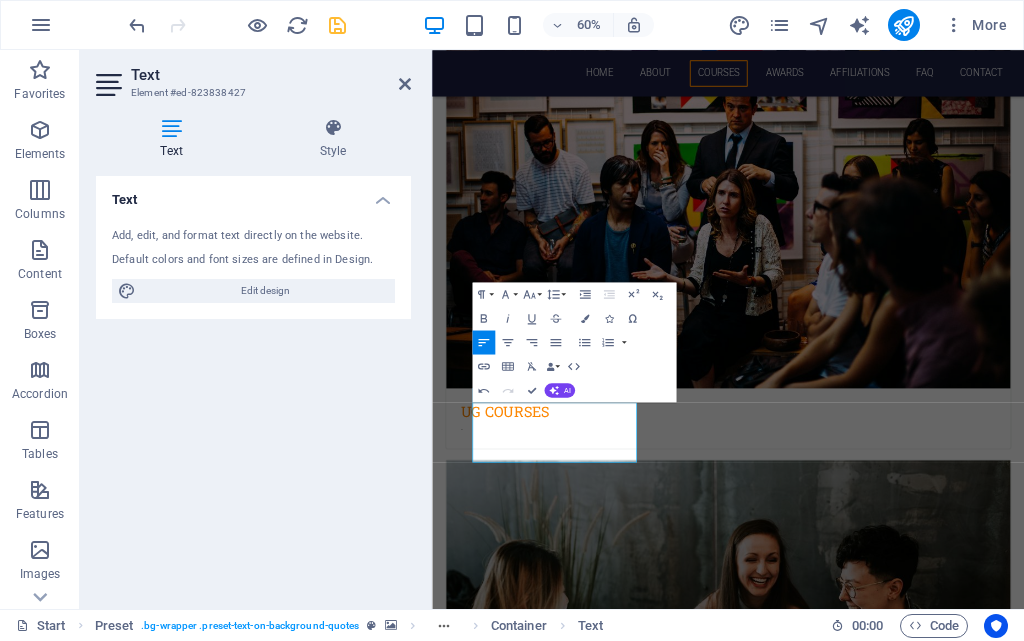 click at bounding box center [925, 4628] 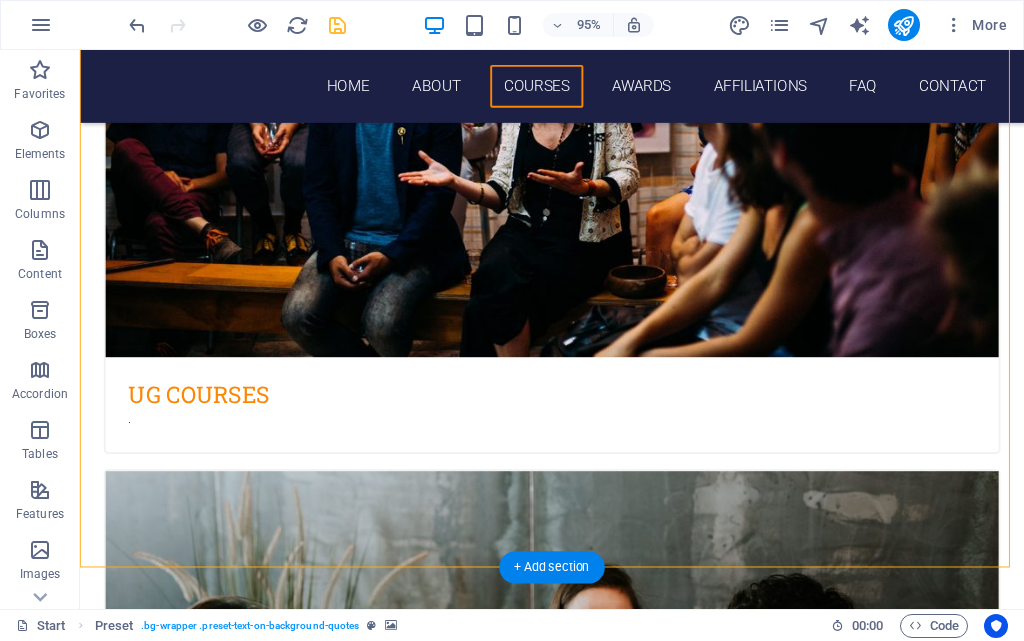 scroll, scrollTop: 2703, scrollLeft: 0, axis: vertical 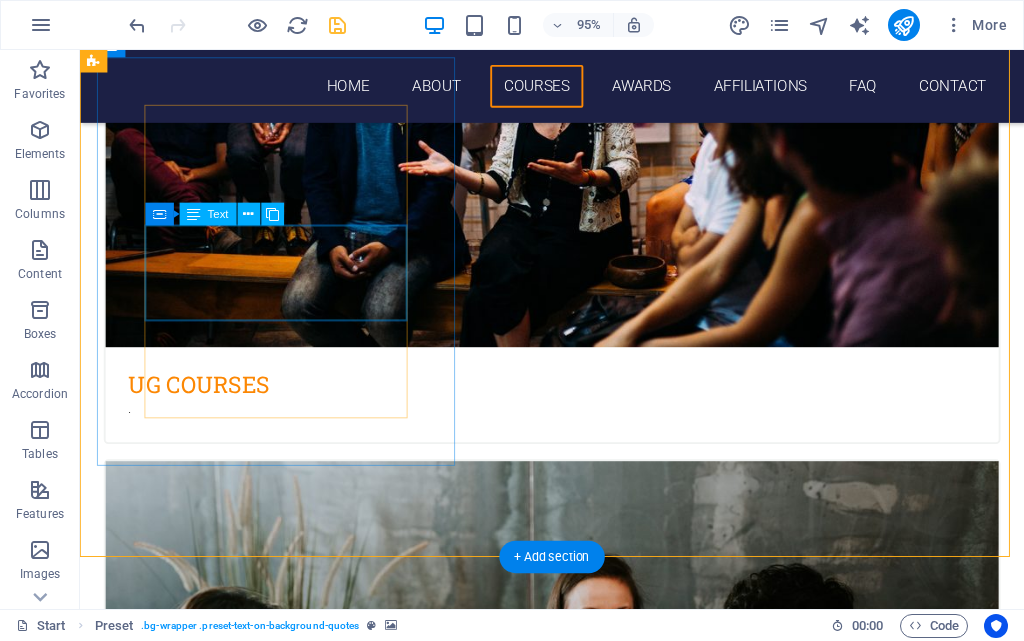 click on ". Jain University Karnataka" at bounding box center (577, 5004) 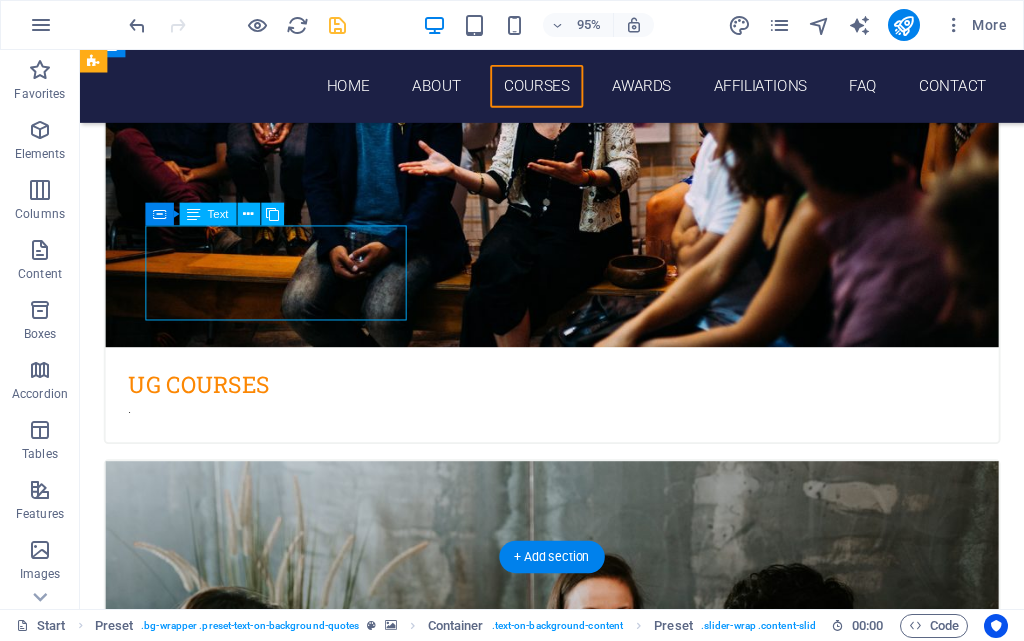 click on ". Jain University Karnataka" at bounding box center [577, 5004] 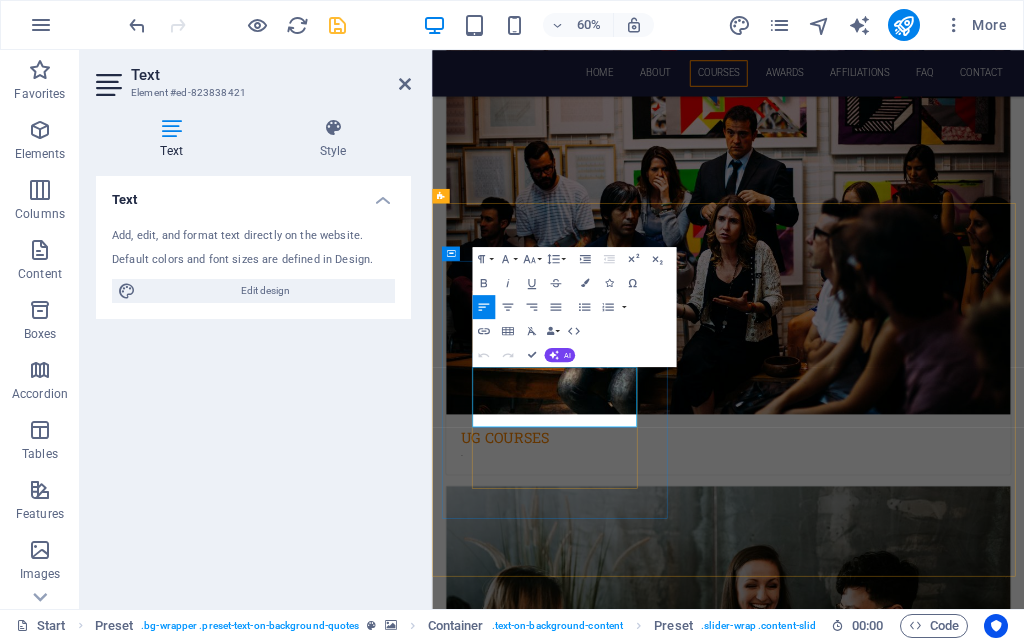 click on ". Jain University" at bounding box center (926, 5255) 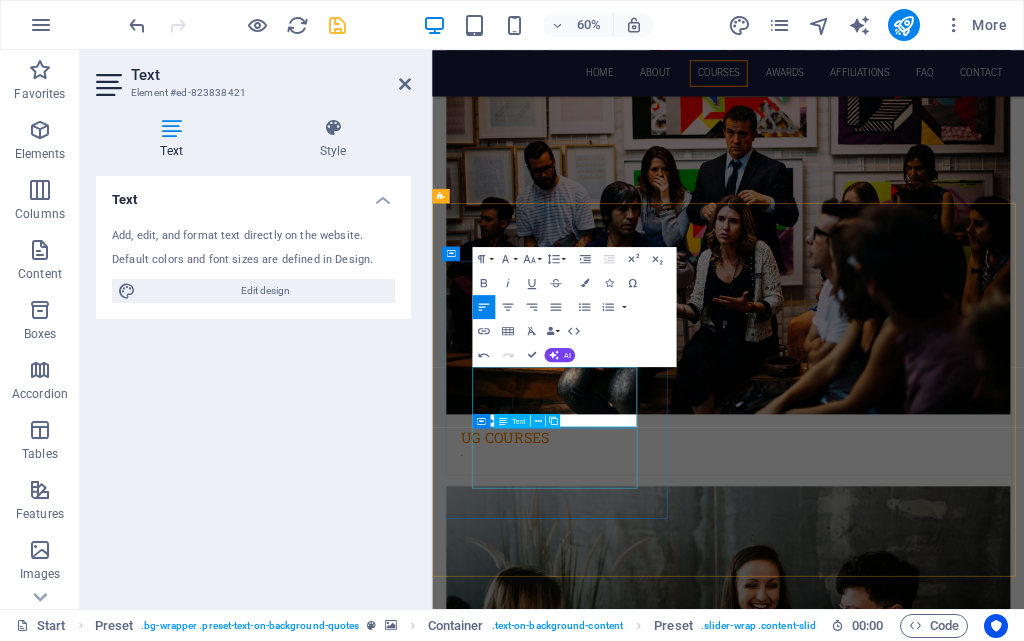 click on ". Bharat Sevak Samaj Tamilnadu" at bounding box center (926, 5567) 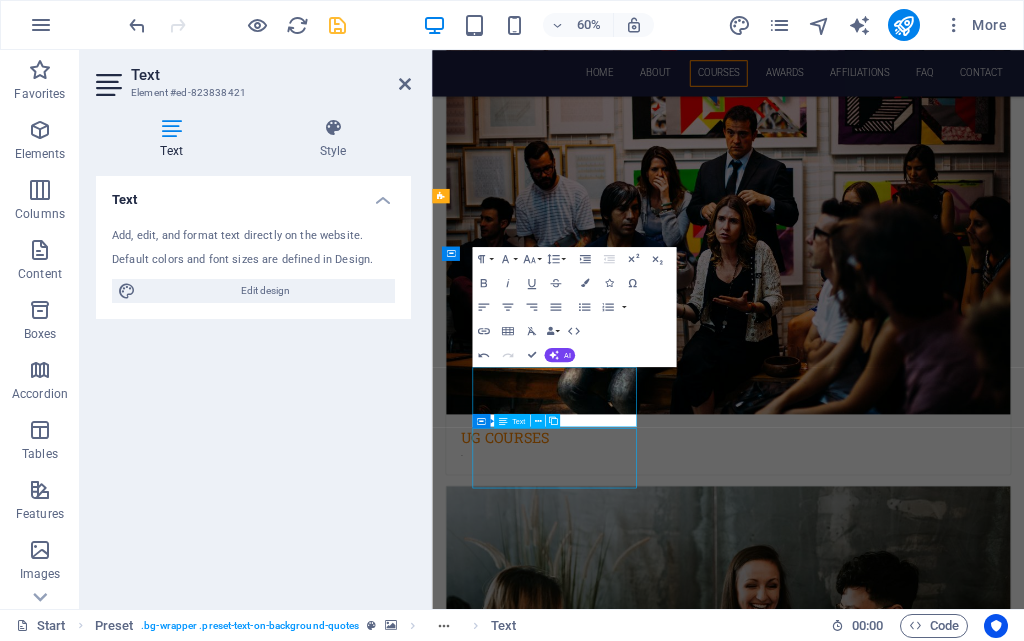 click on ". Bharat Sevak Samaj Tamilnadu" at bounding box center (926, 5567) 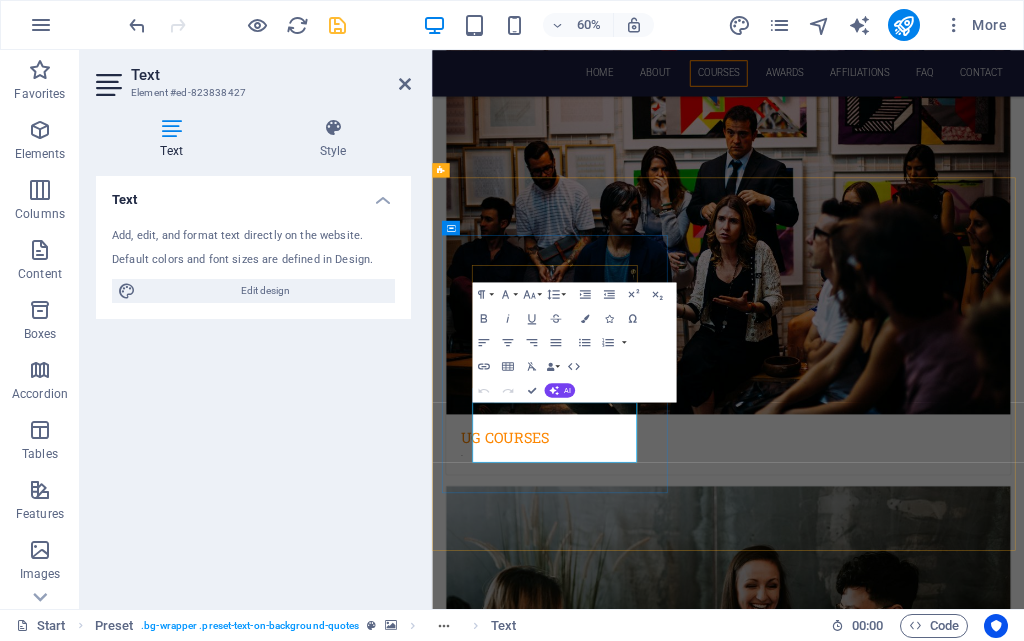 scroll, scrollTop: 2746, scrollLeft: 0, axis: vertical 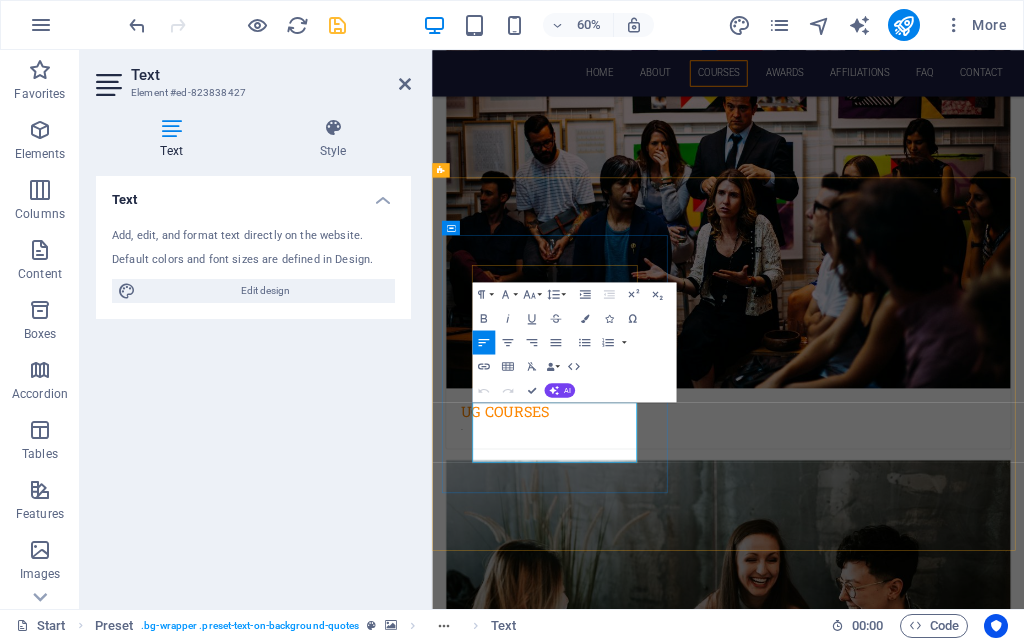 click on ". Bharat Sevak Samaj" at bounding box center [926, 5450] 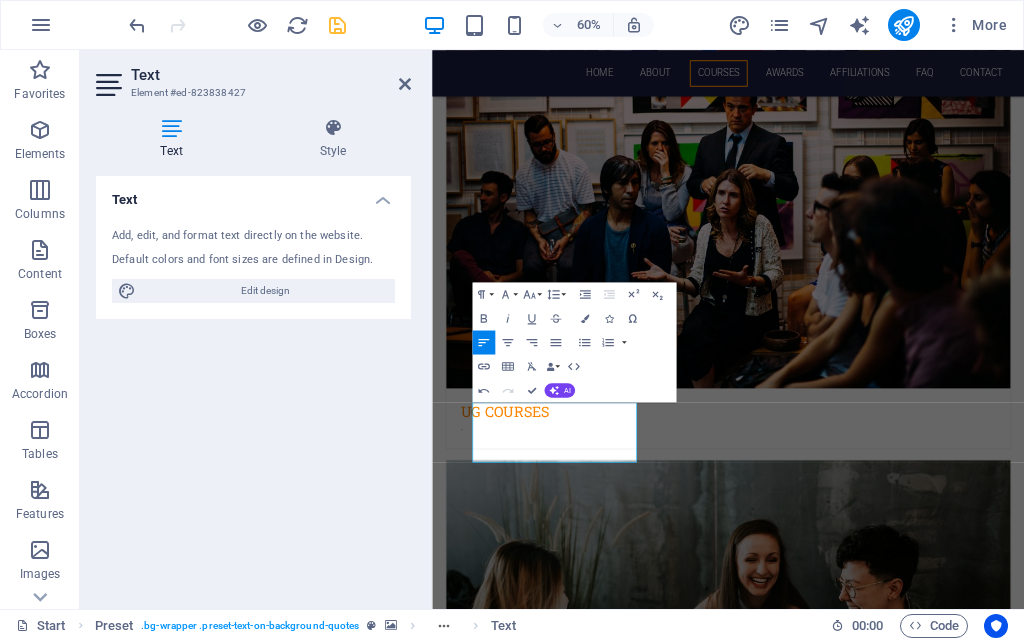 click at bounding box center (925, 4628) 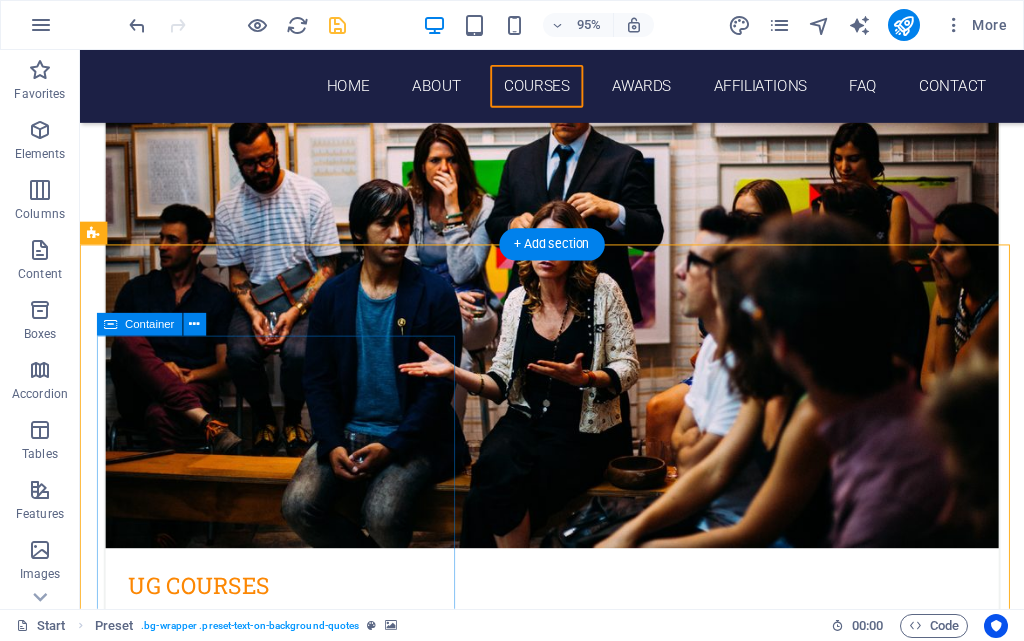 scroll, scrollTop: 2603, scrollLeft: 0, axis: vertical 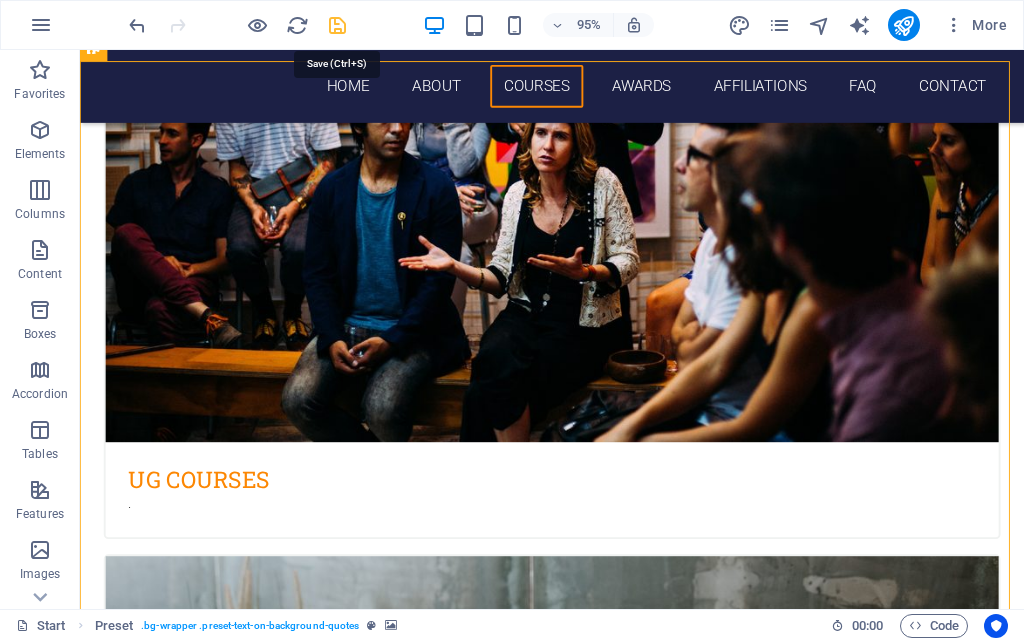 click at bounding box center [337, 25] 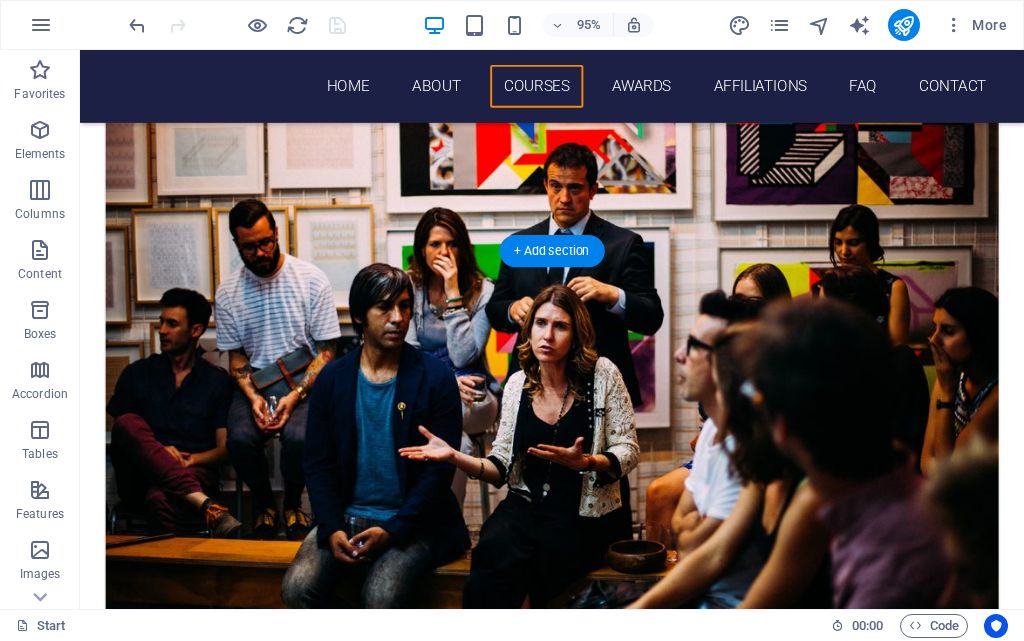 scroll, scrollTop: 2303, scrollLeft: 0, axis: vertical 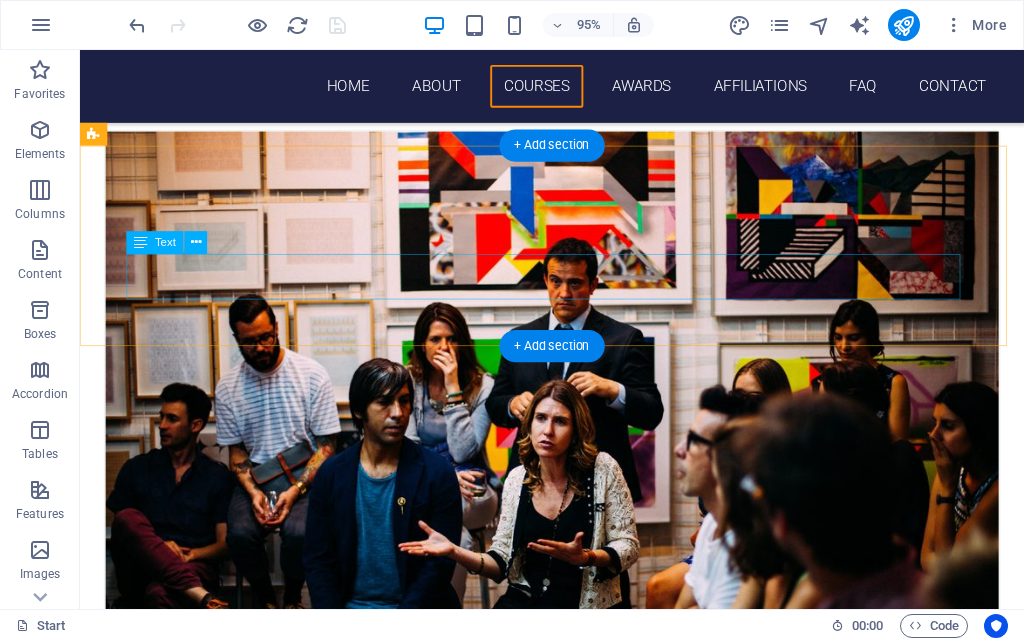 click on "." at bounding box center (568, 4427) 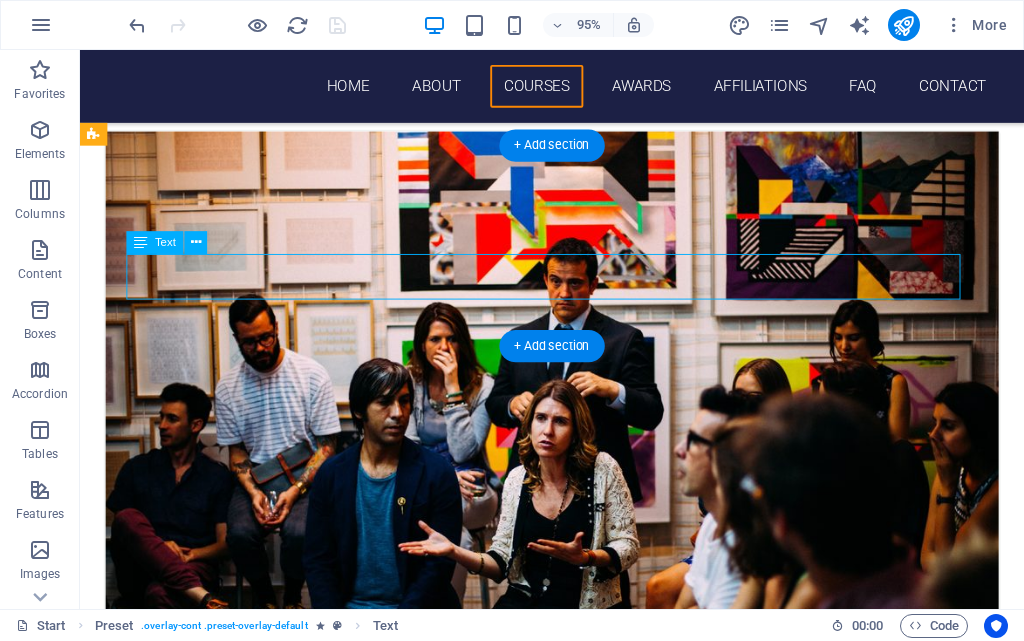 click on "." at bounding box center [568, 4427] 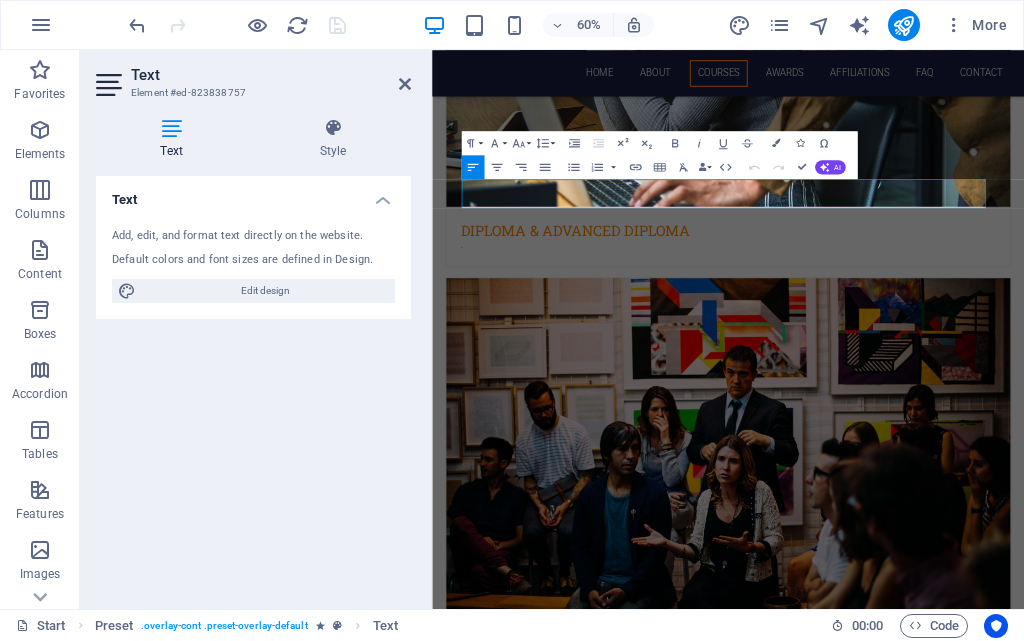 scroll, scrollTop: 2646, scrollLeft: 0, axis: vertical 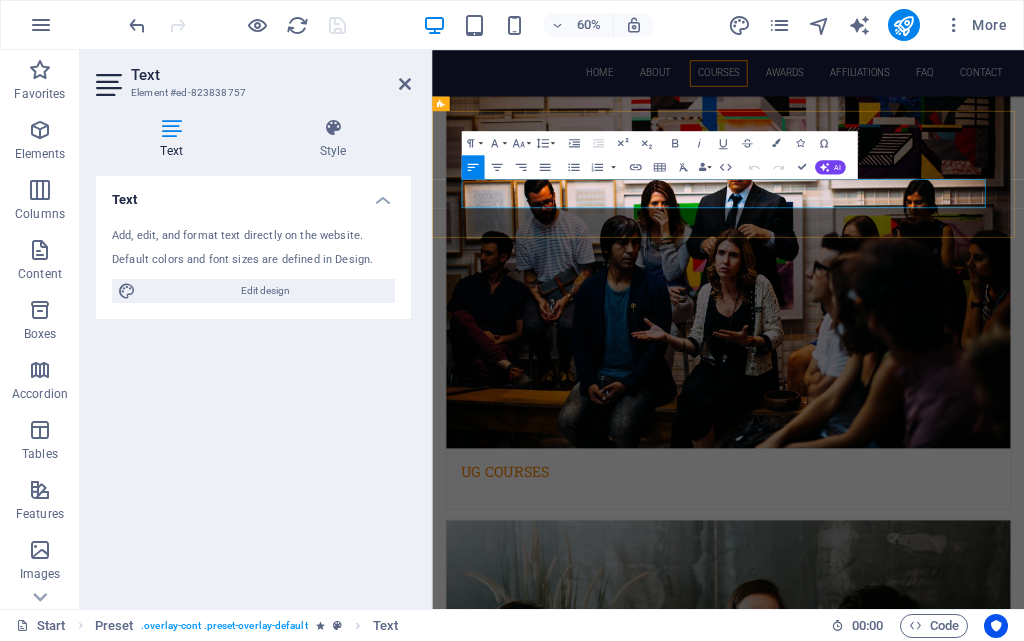 click on "." at bounding box center [917, 4361] 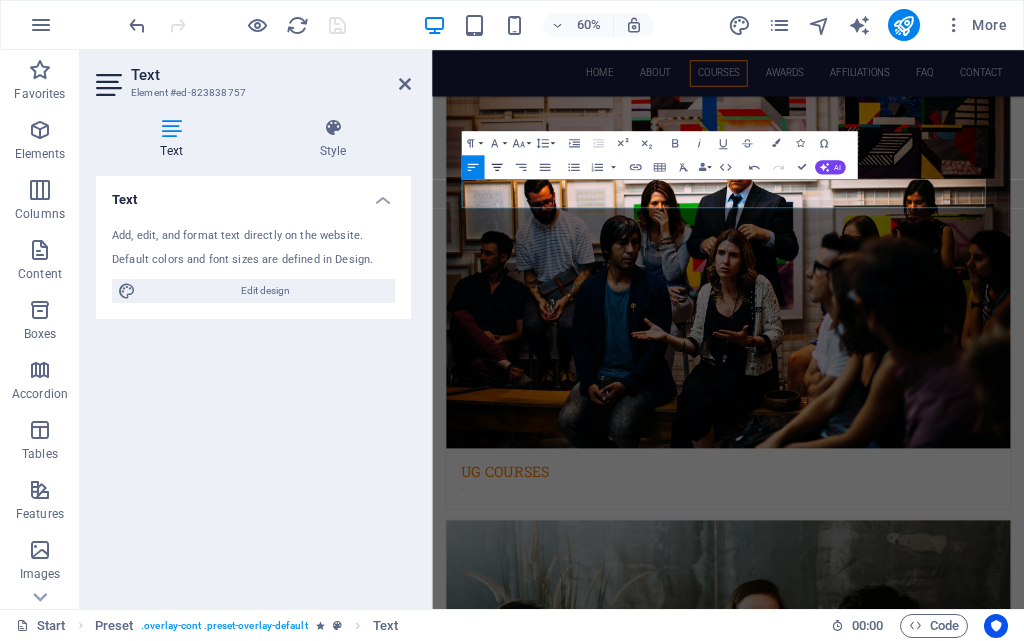 click 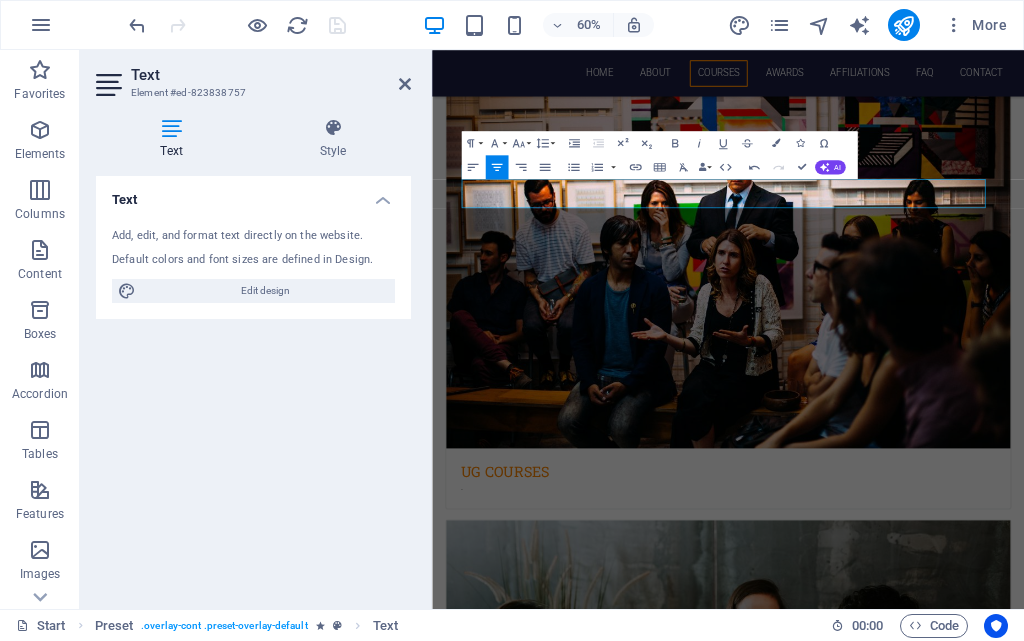 click at bounding box center (925, 4678) 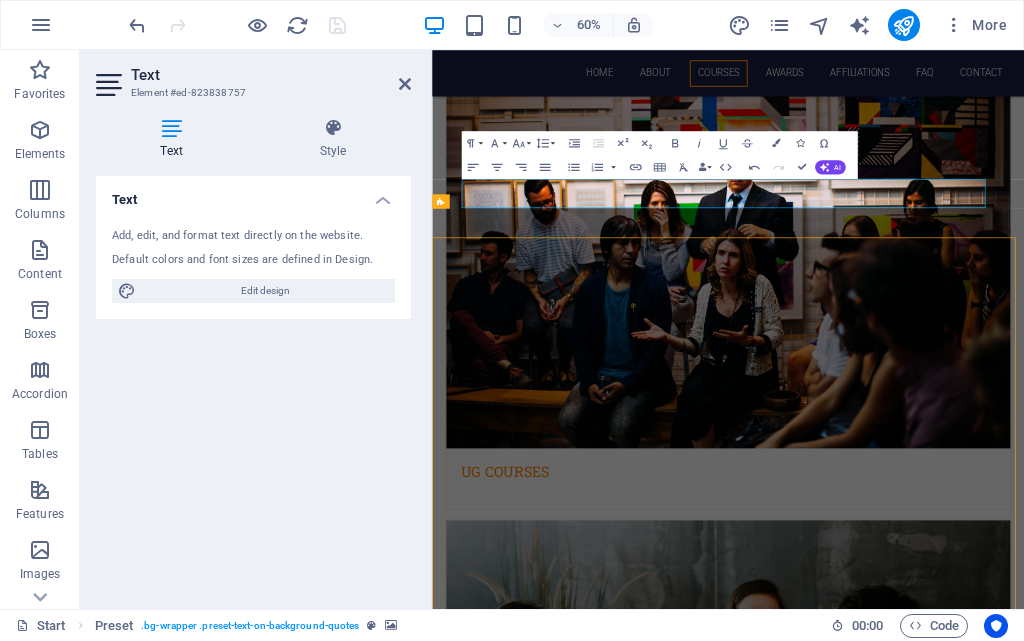 scroll, scrollTop: 2303, scrollLeft: 0, axis: vertical 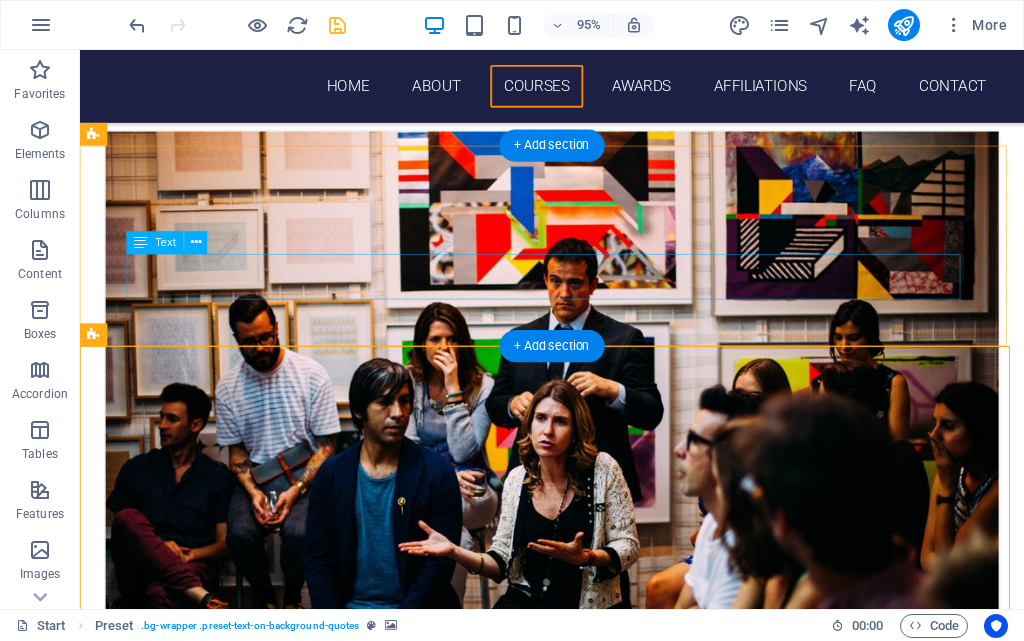 click on ".Our Approvals anf Affiliations" at bounding box center (568, 4427) 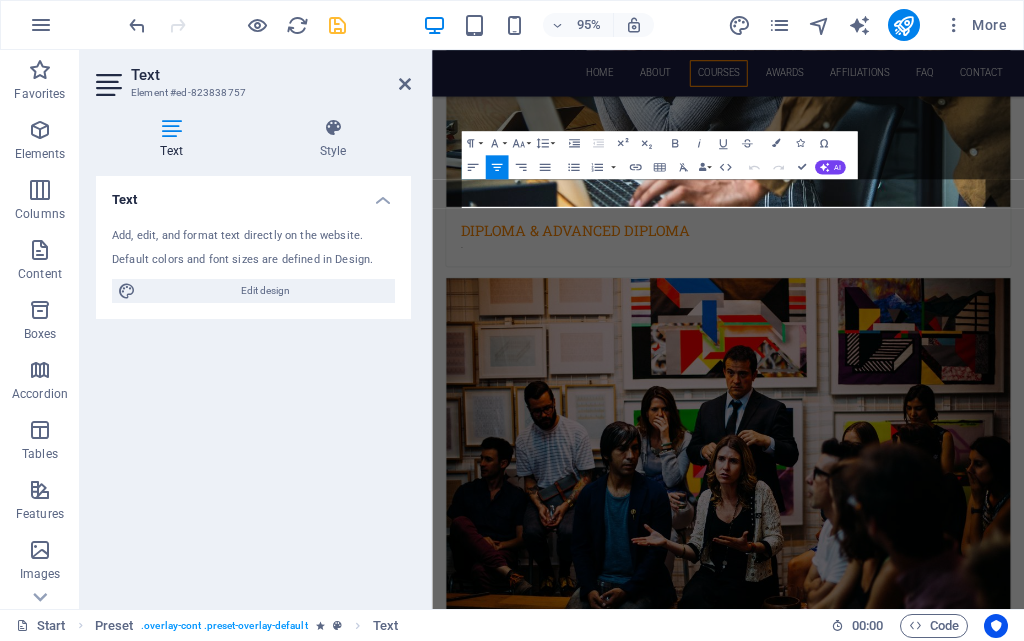 scroll, scrollTop: 2646, scrollLeft: 0, axis: vertical 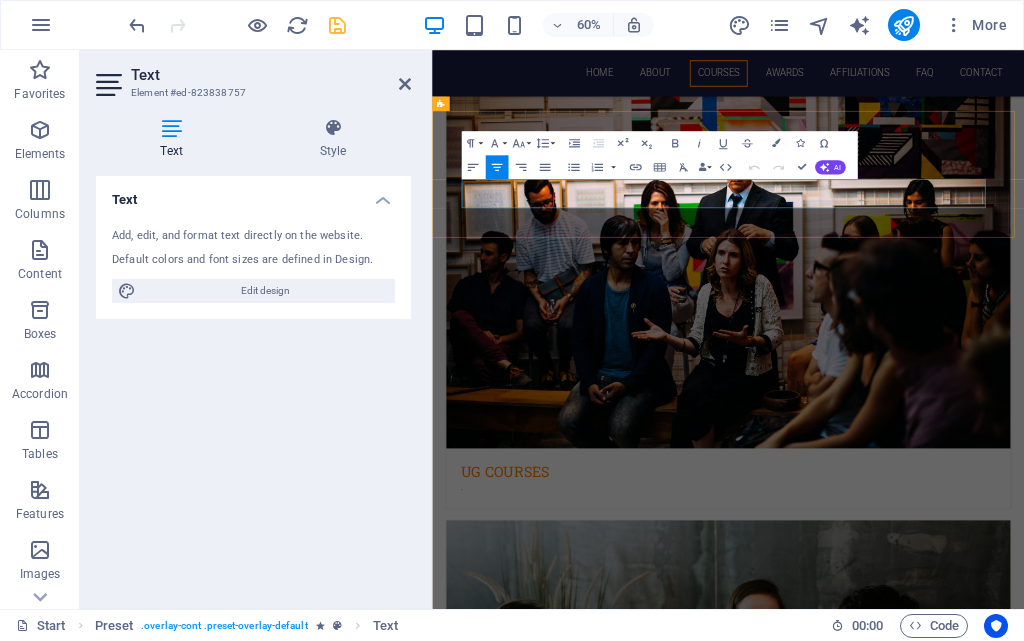 click on ".Our Approvals anf Affiliations" at bounding box center (917, 4361) 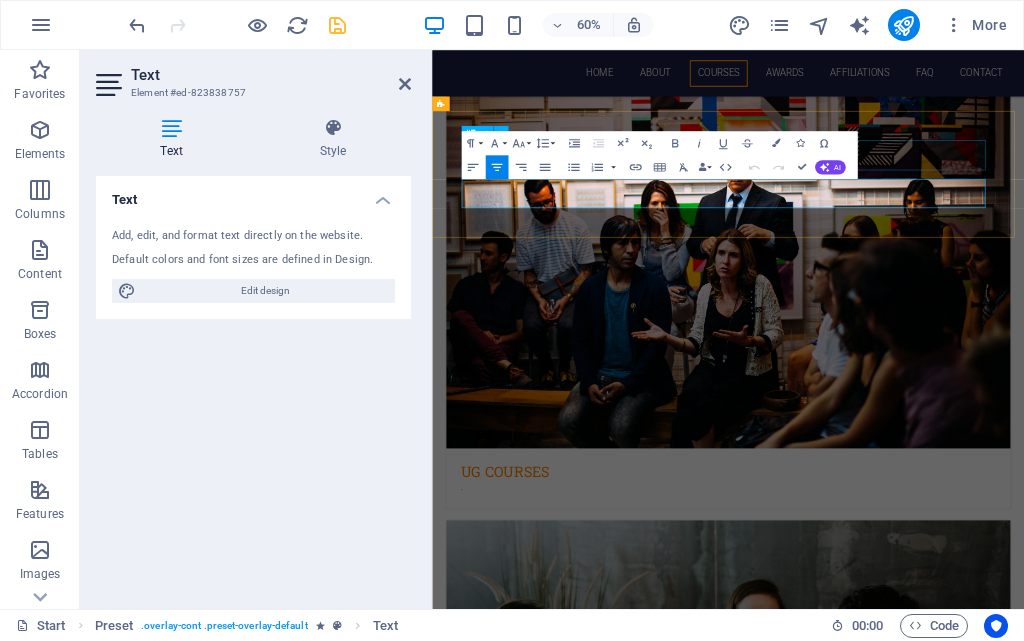 type 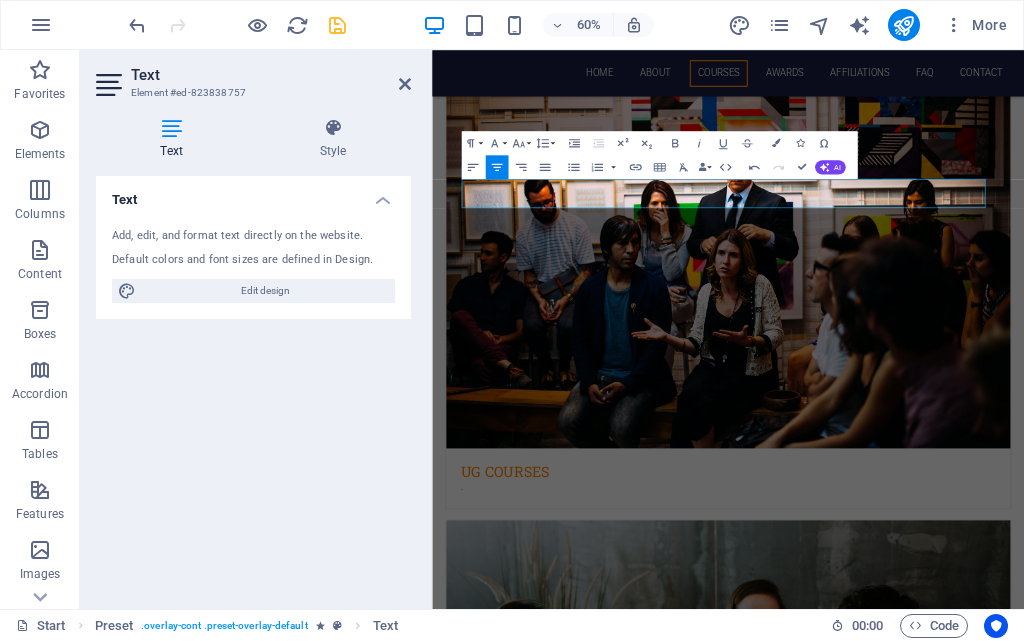 click at bounding box center [925, 4678] 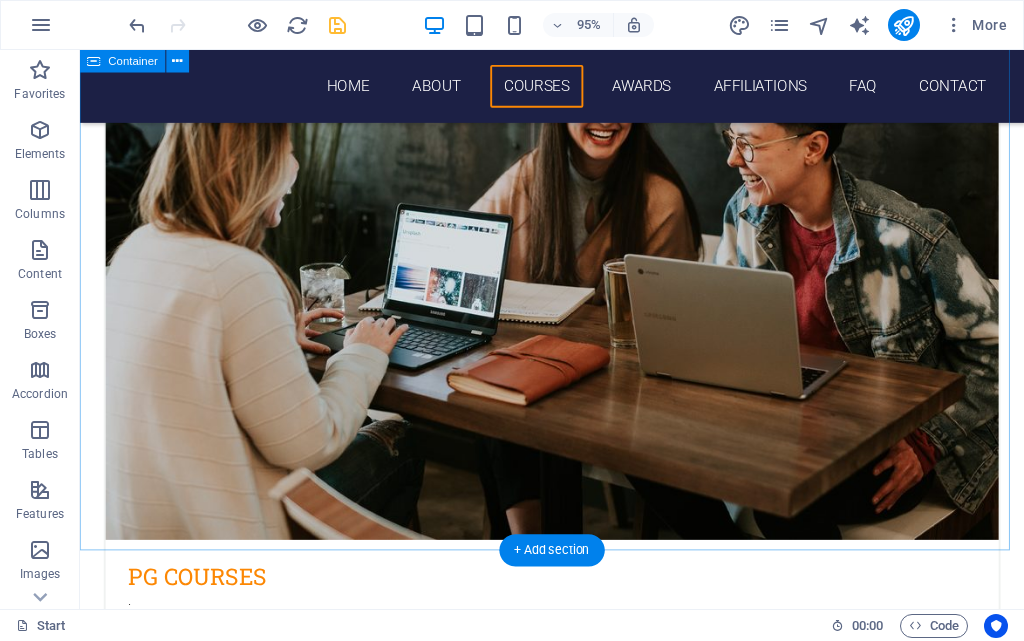 scroll, scrollTop: 3203, scrollLeft: 0, axis: vertical 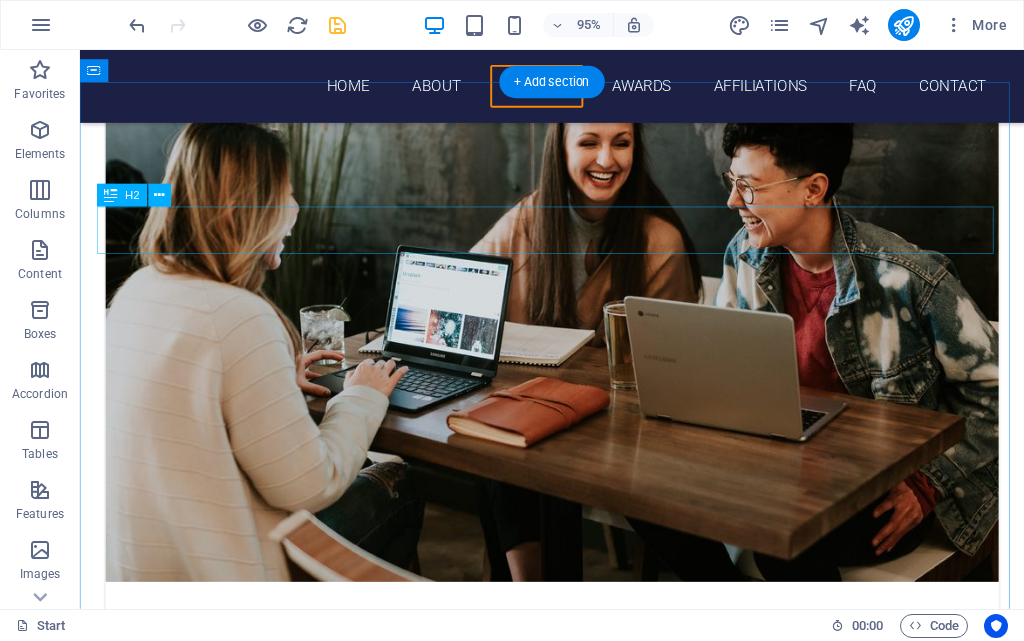 click on "About  arivoliacademy.org" at bounding box center [577, 4959] 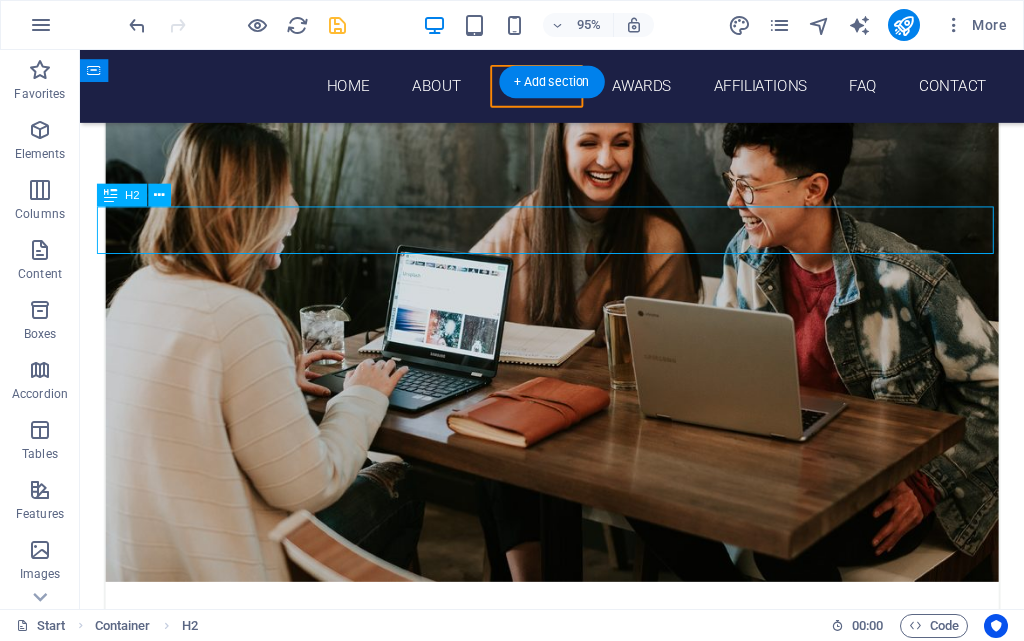 click on "About  arivoliacademy.org" at bounding box center (577, 4959) 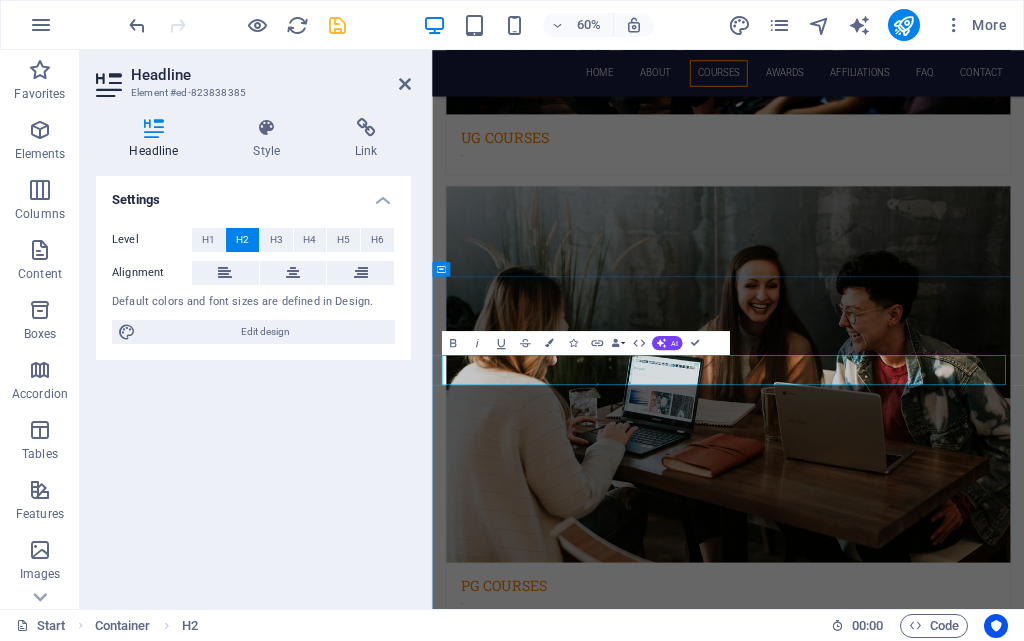 click on "About  arivoliacademy.org" at bounding box center (926, 5248) 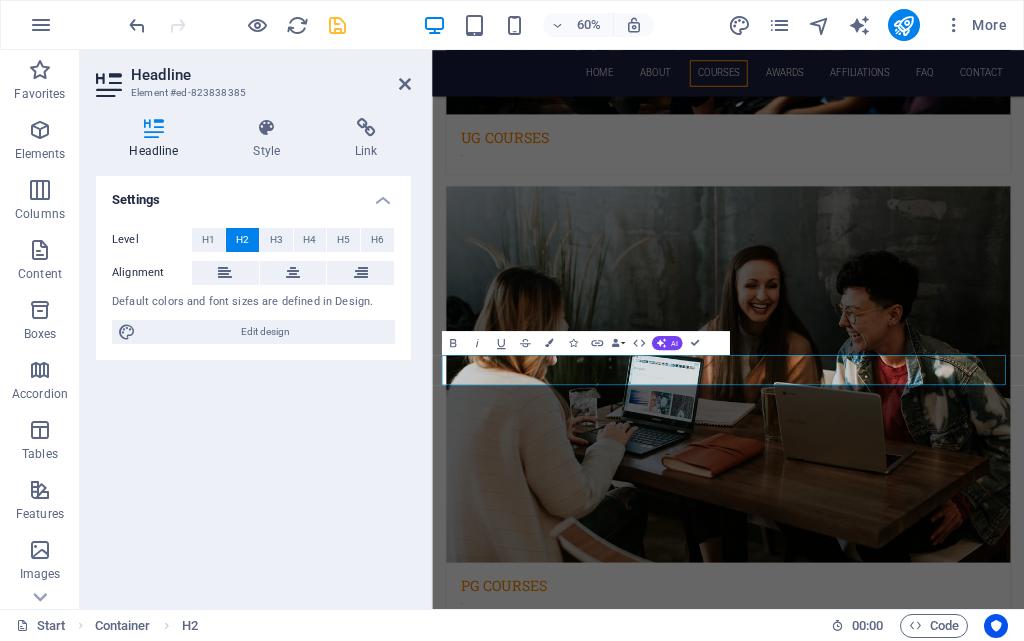 click at bounding box center (925, 4399) 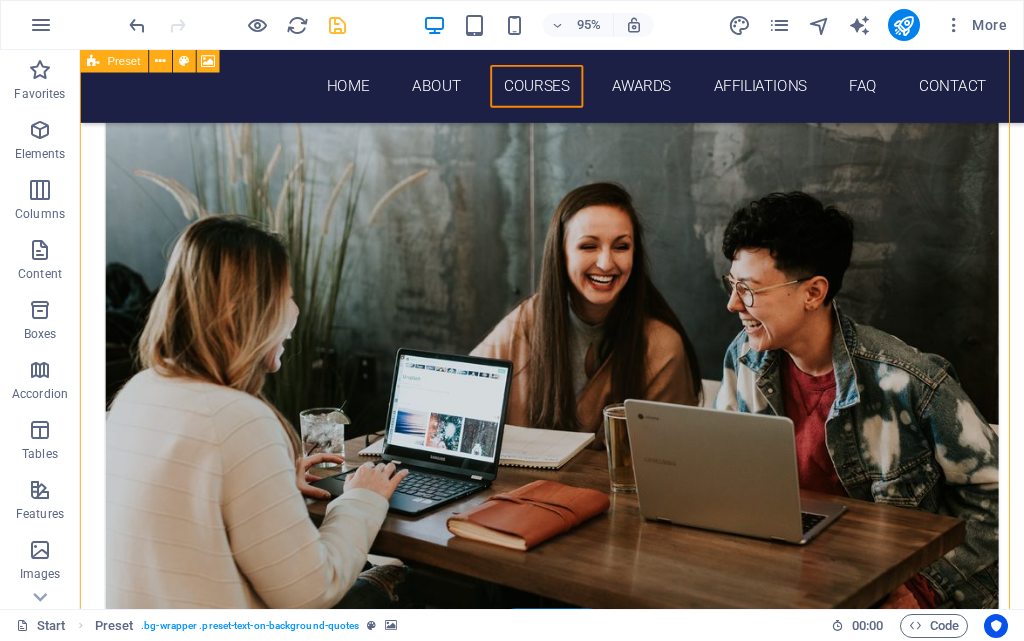 scroll, scrollTop: 2632, scrollLeft: 0, axis: vertical 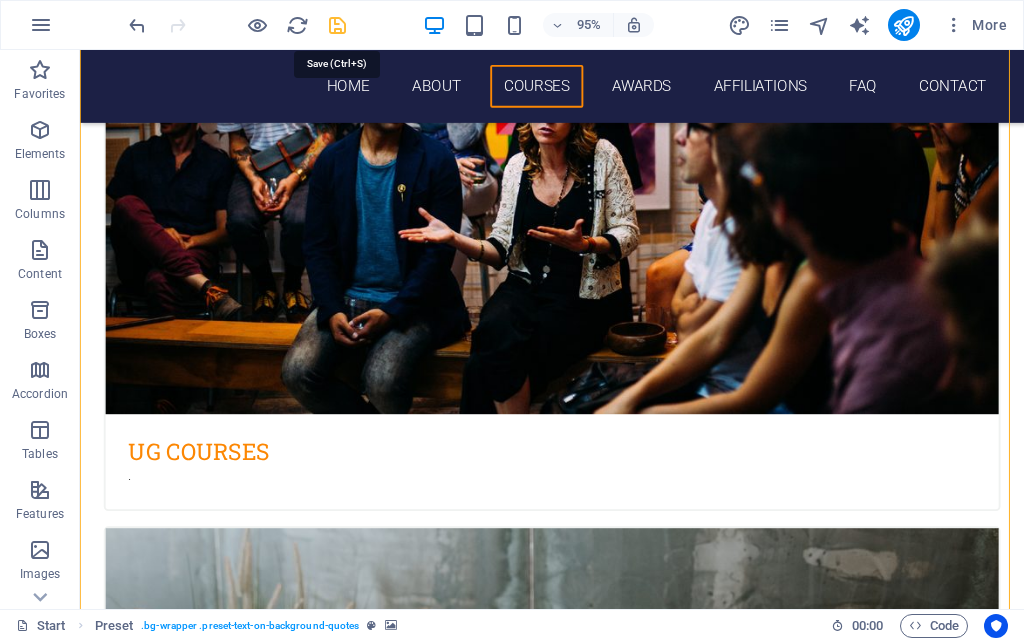click at bounding box center [337, 25] 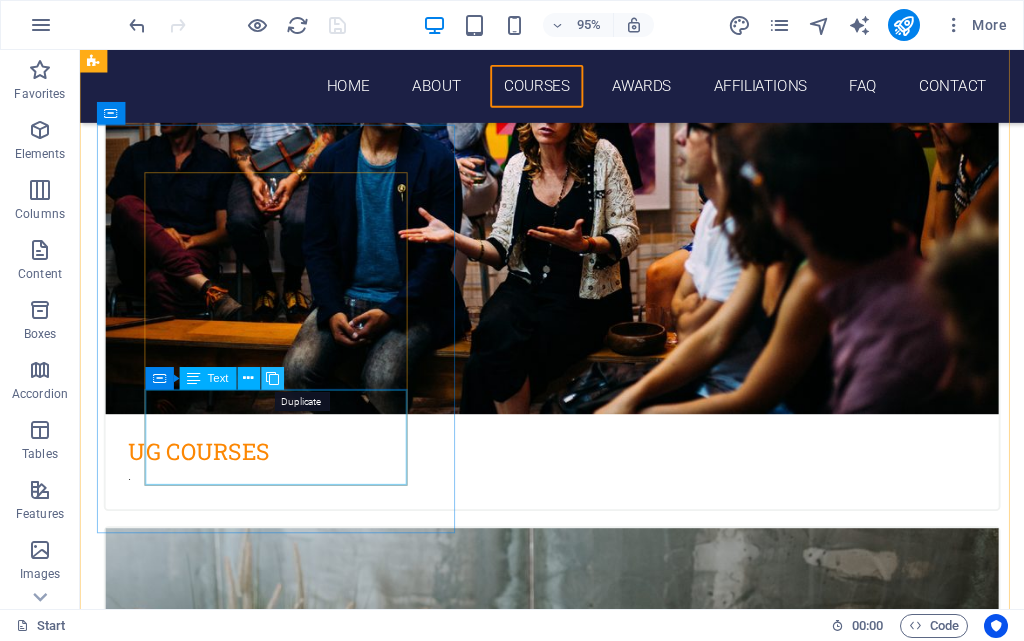 click at bounding box center [272, 379] 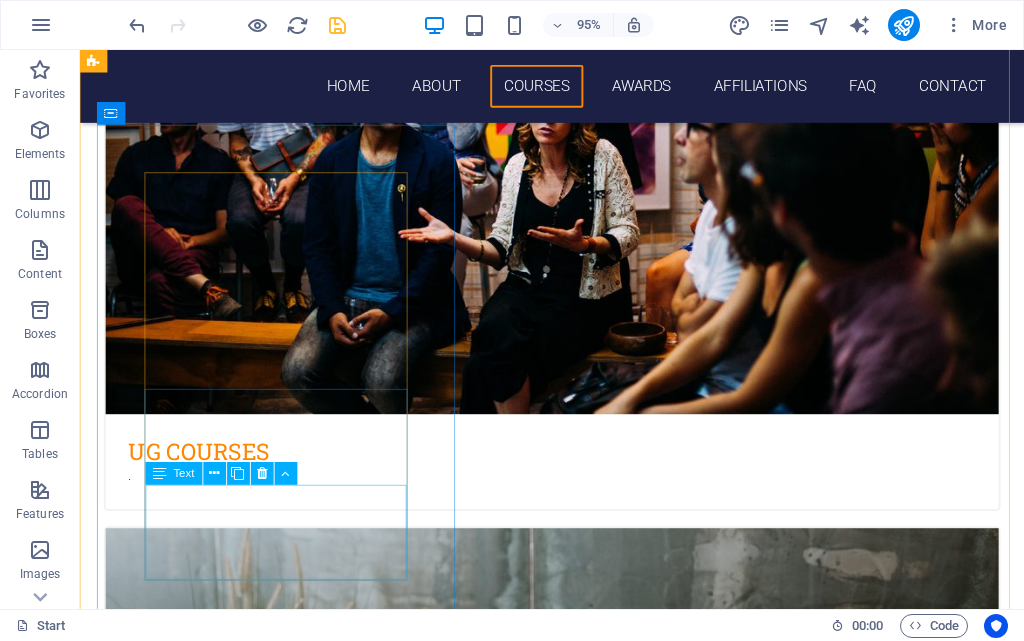 click on "Bharat Sevak Samaj Tamilnadu" at bounding box center (577, 5327) 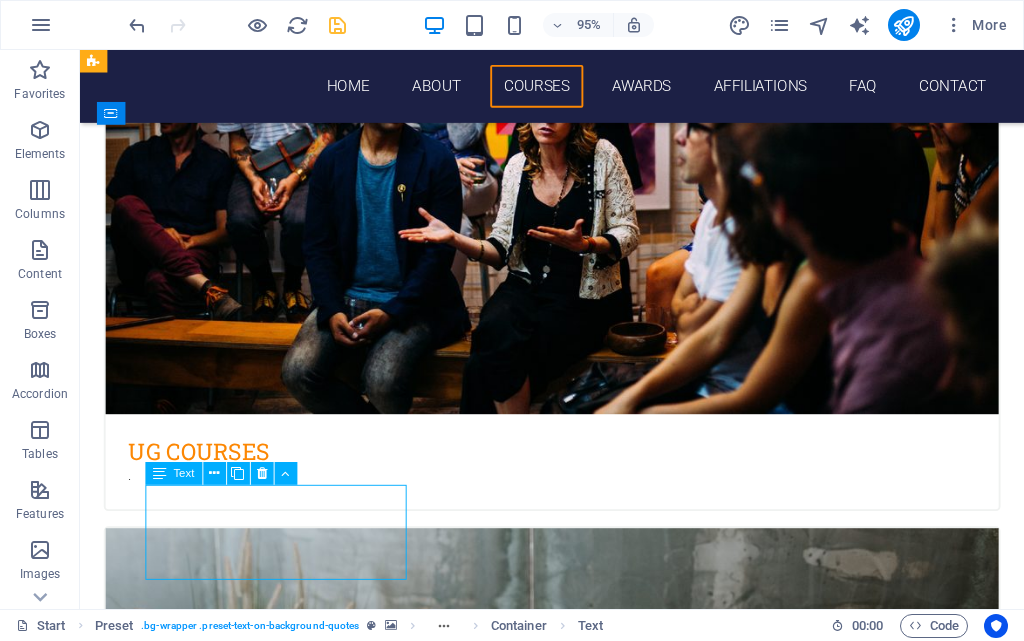 click on "Bharat Sevak Samaj Tamilnadu" at bounding box center (577, 5327) 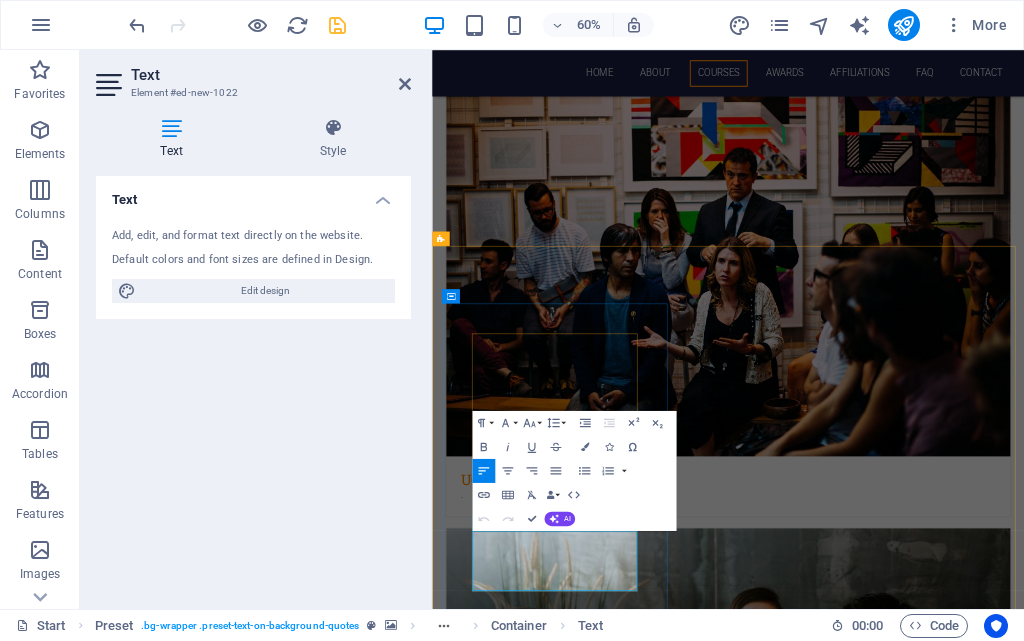 click on "[STATE]" at bounding box center [926, 5626] 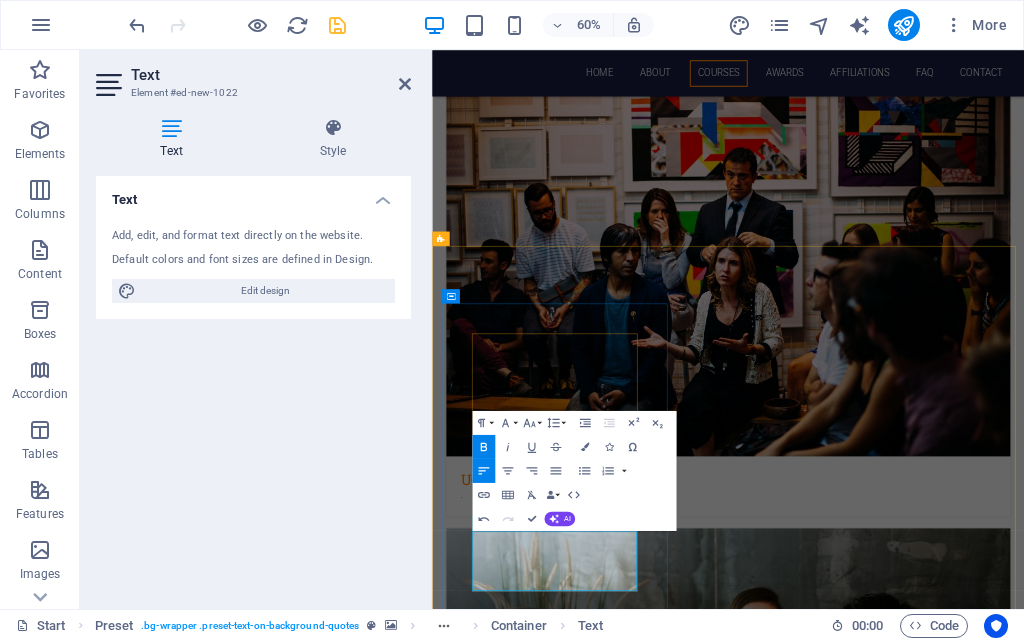 type 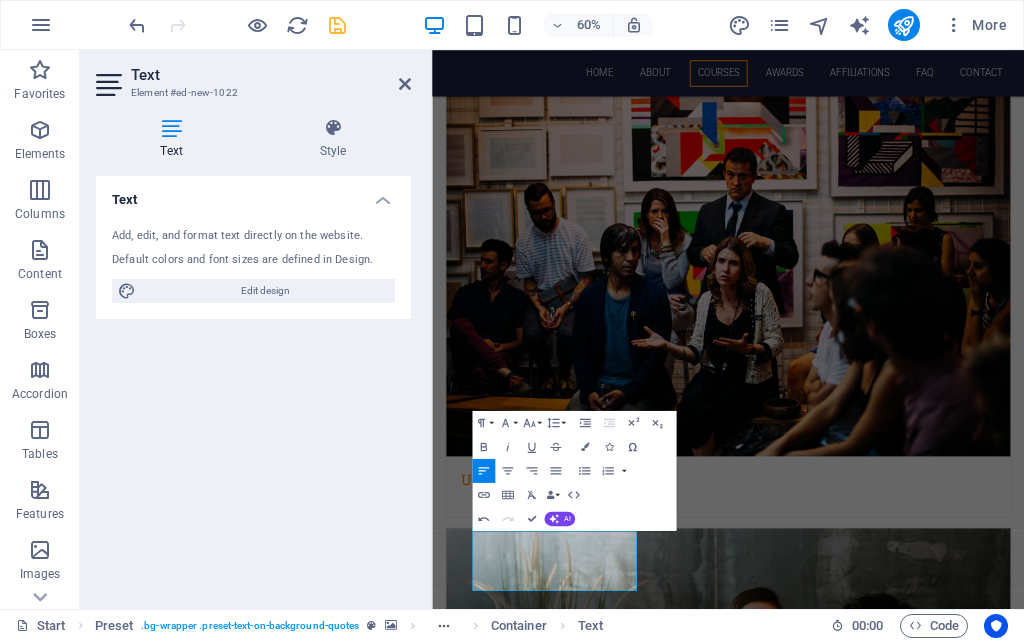 click at bounding box center [925, 4710] 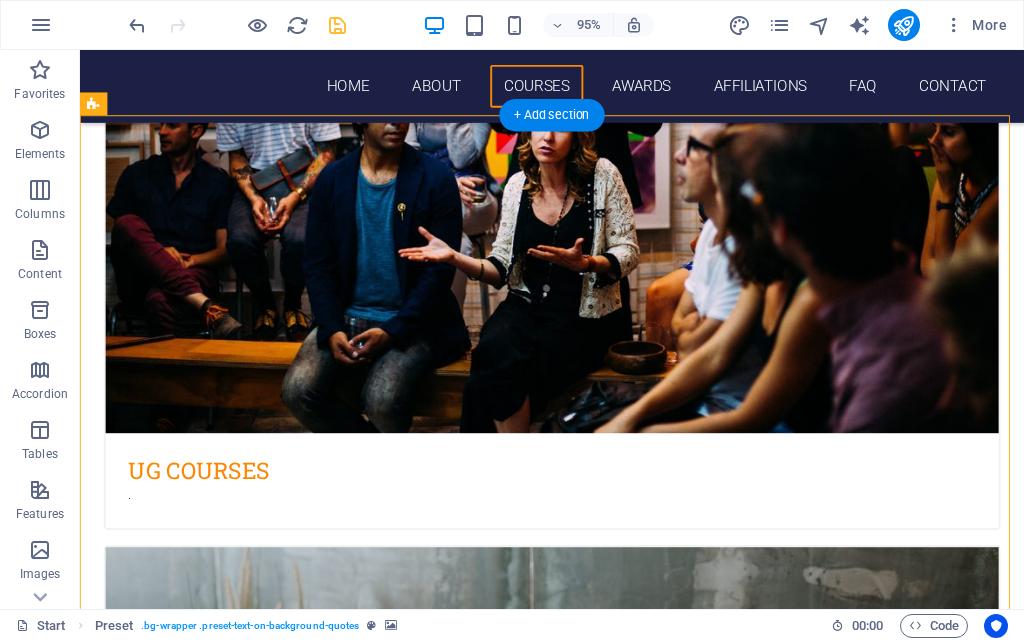 scroll, scrollTop: 2646, scrollLeft: 0, axis: vertical 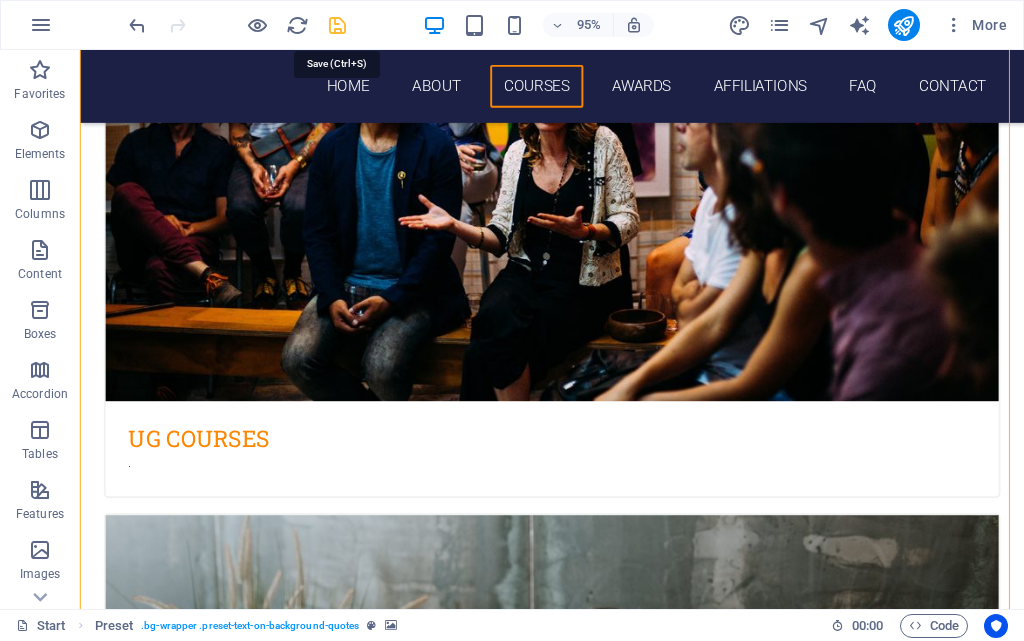 click at bounding box center [337, 25] 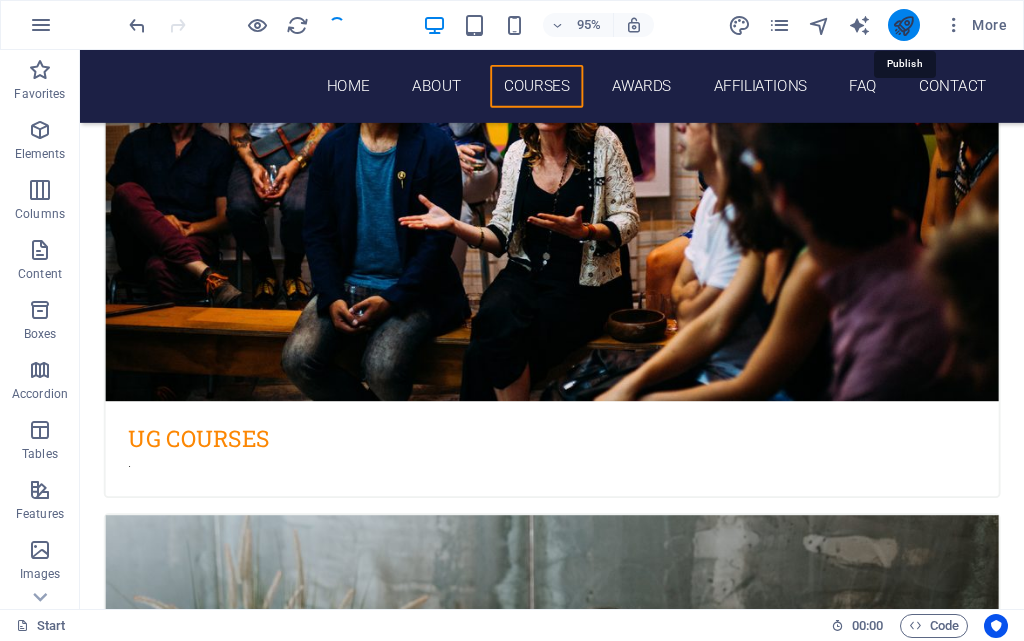 click at bounding box center (903, 25) 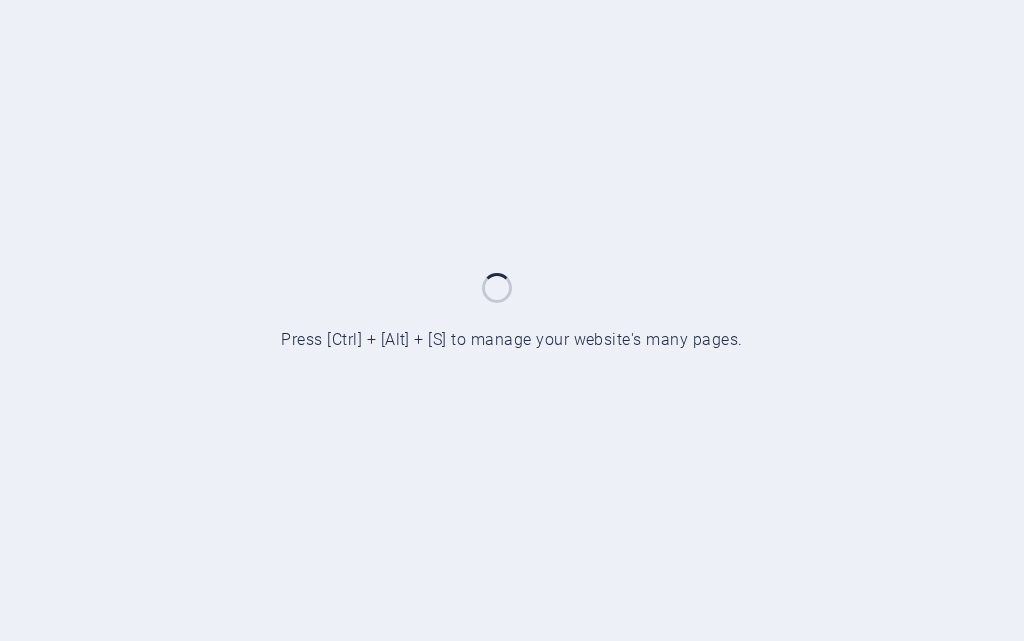 scroll, scrollTop: 0, scrollLeft: 0, axis: both 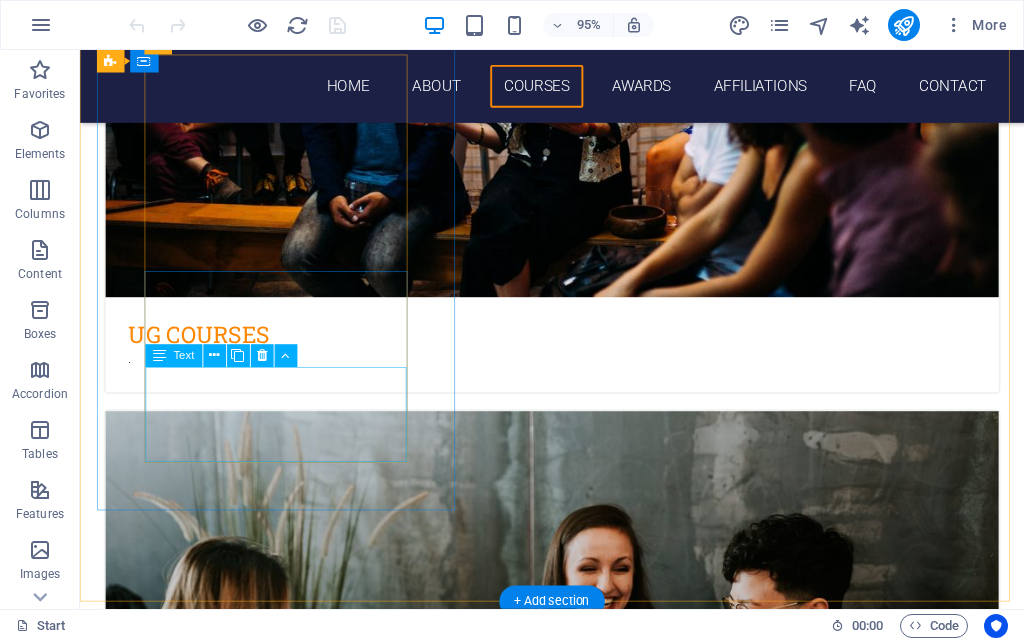 click on "AP Open School Society Andhra Pradesh" at bounding box center (577, 5203) 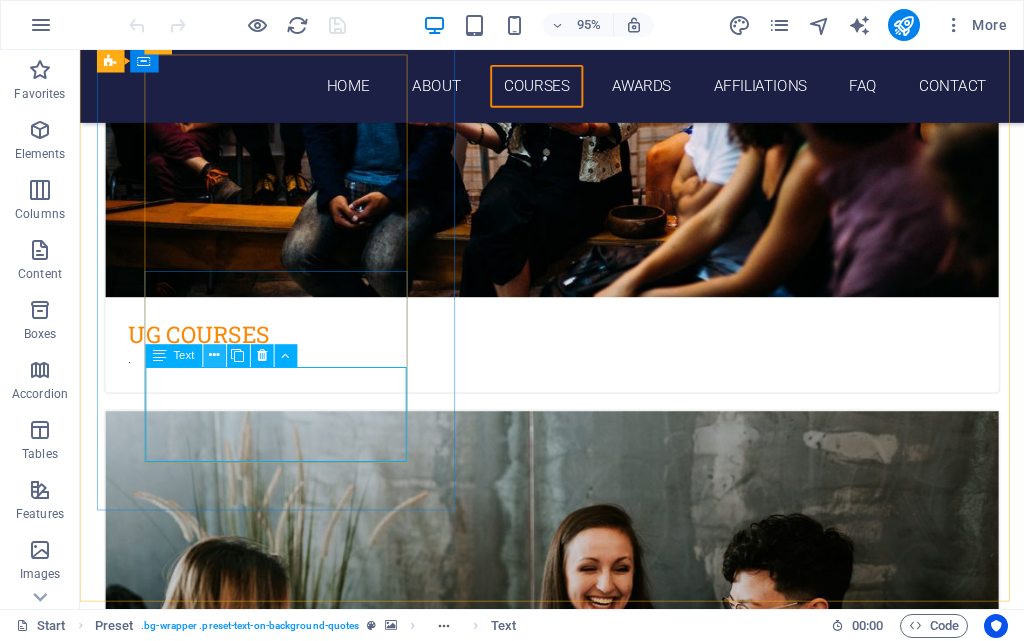 click at bounding box center [214, 356] 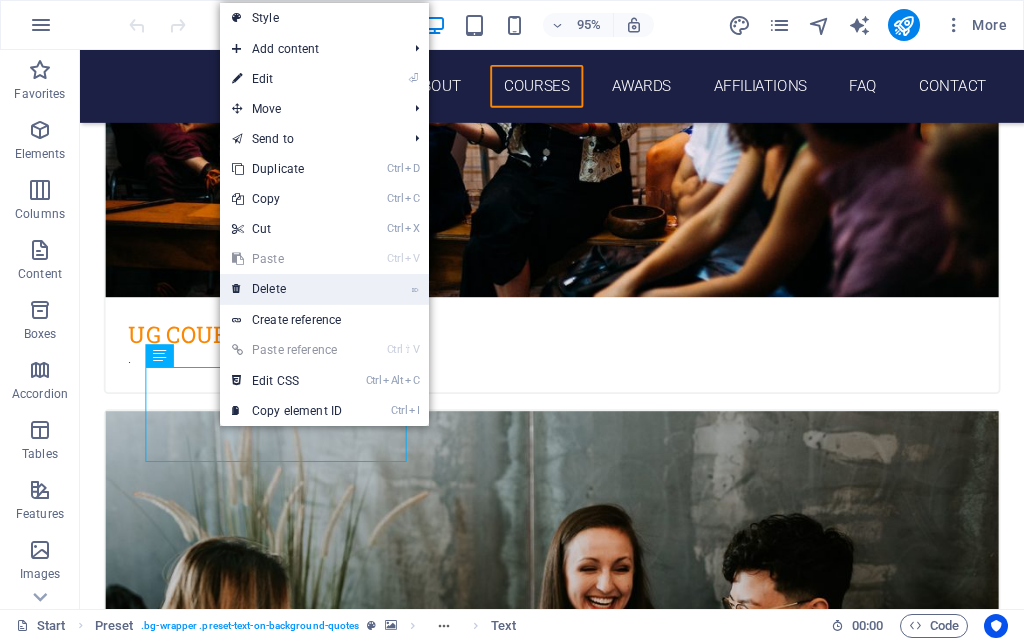 click on "⌦  Delete" at bounding box center [287, 289] 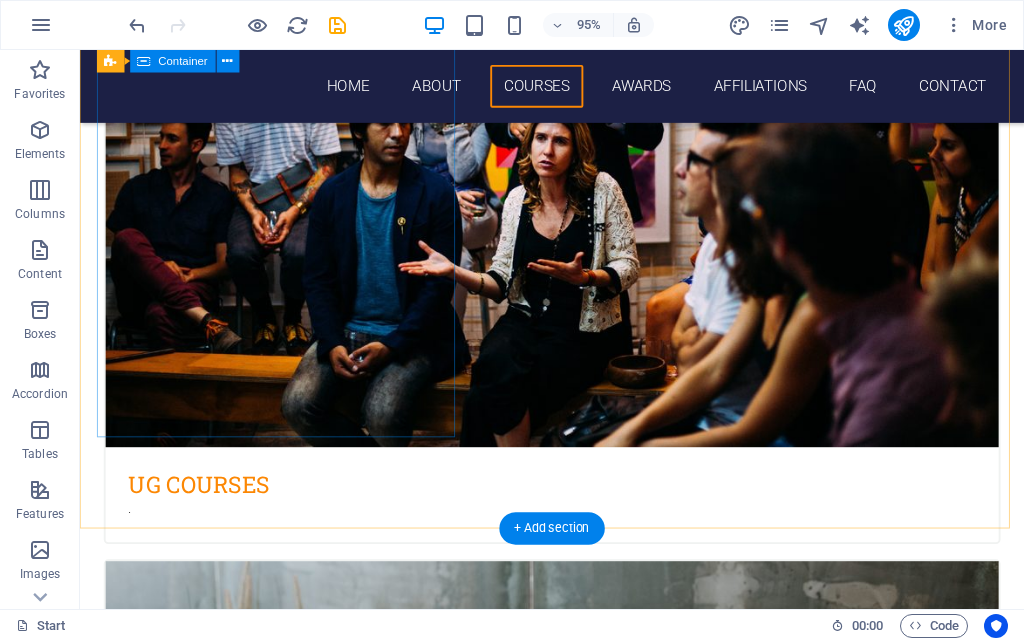 scroll, scrollTop: 2556, scrollLeft: 0, axis: vertical 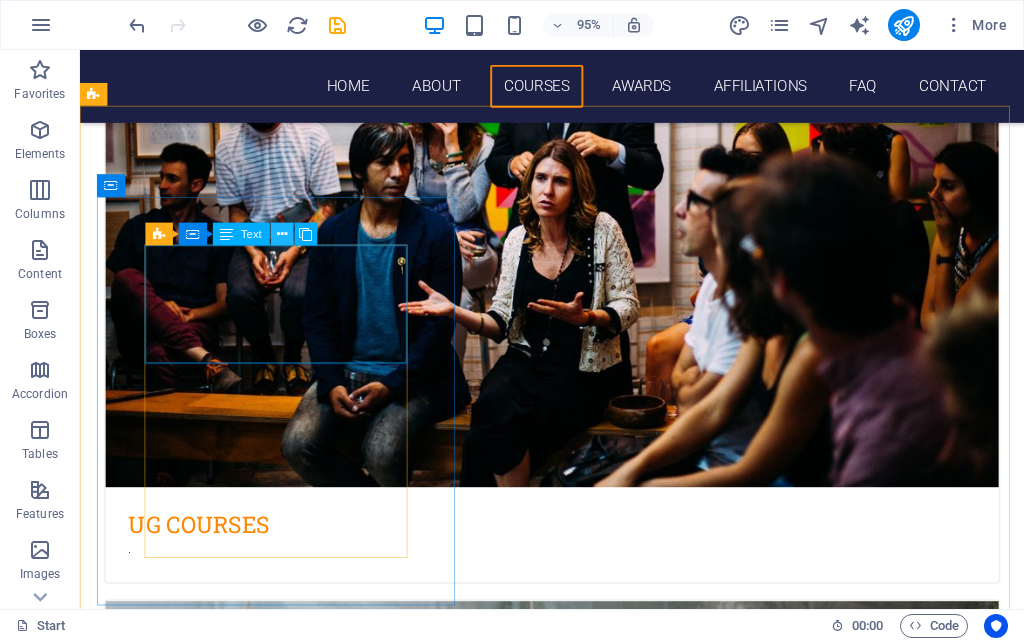 click at bounding box center (282, 235) 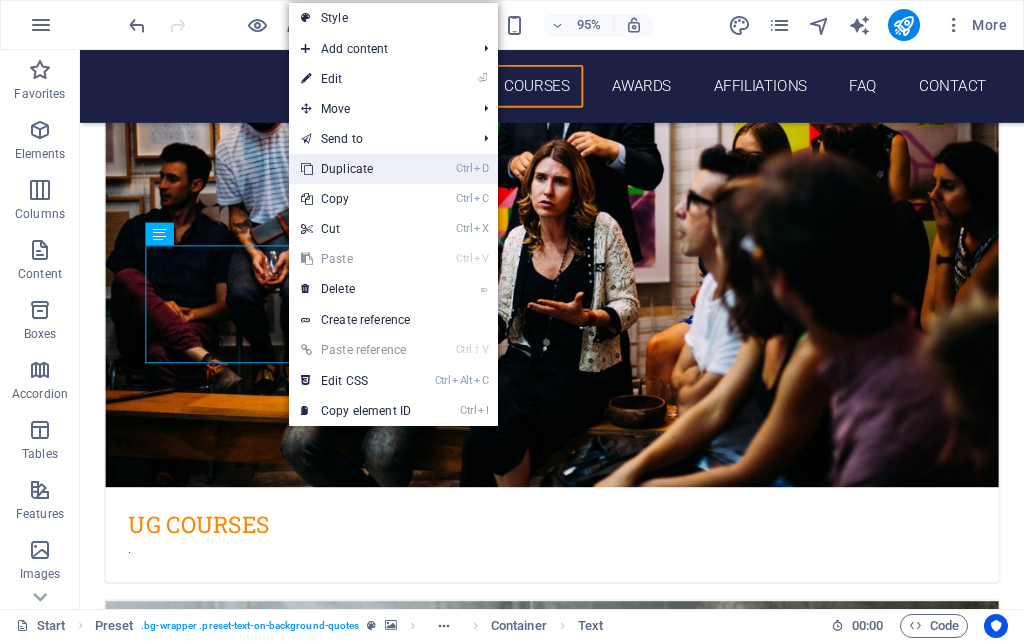 click on "Ctrl D  Duplicate" at bounding box center [356, 169] 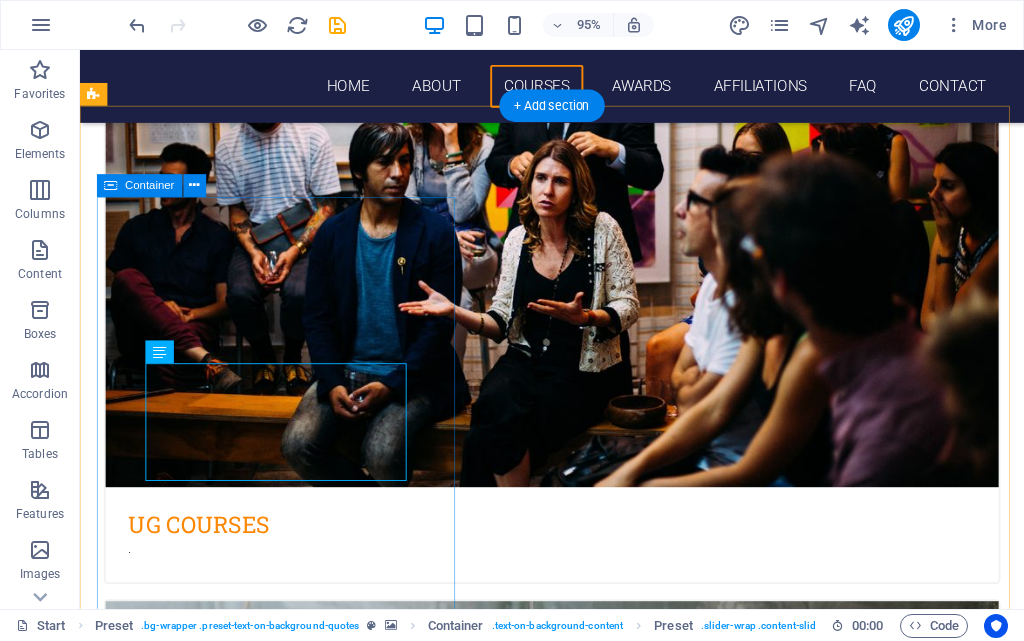 click on "Board of Open Schooing and Skill Education Sikkim Board of Open Schooing and Skill Education Sikkim  Jain University Karnataka Bharat Sevak Samaj Tamilnadu" at bounding box center (577, 5263) 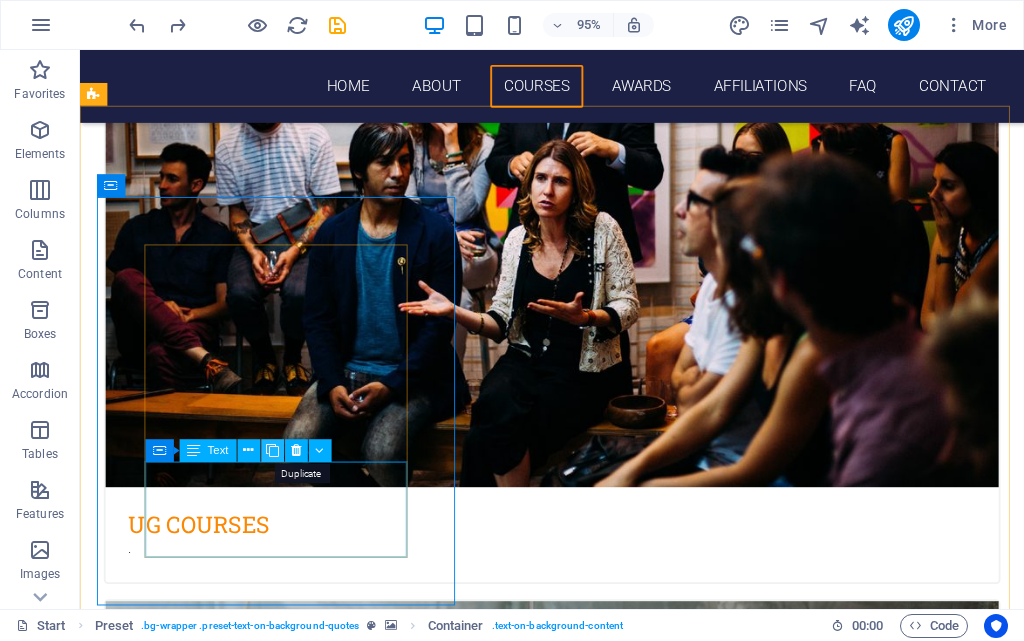 click at bounding box center [272, 451] 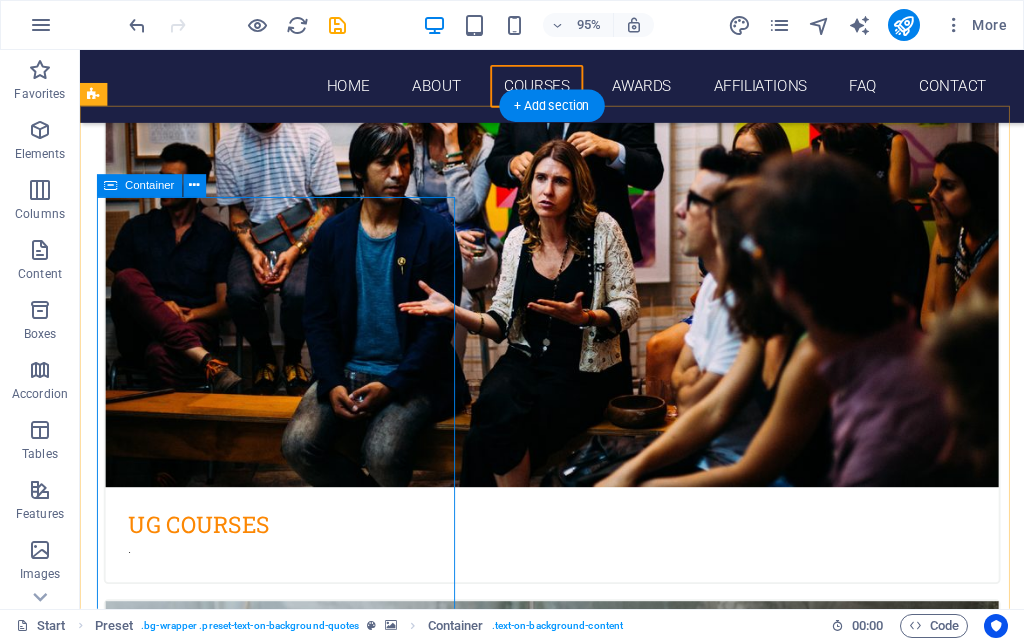 click on "Board of Open Schooing and Skill Education Sikkim  Jain University Karnataka Bharat Sevak Samaj Tamilnadu Bharat Sevak Samaj Tamilnadu" at bounding box center [577, 5251] 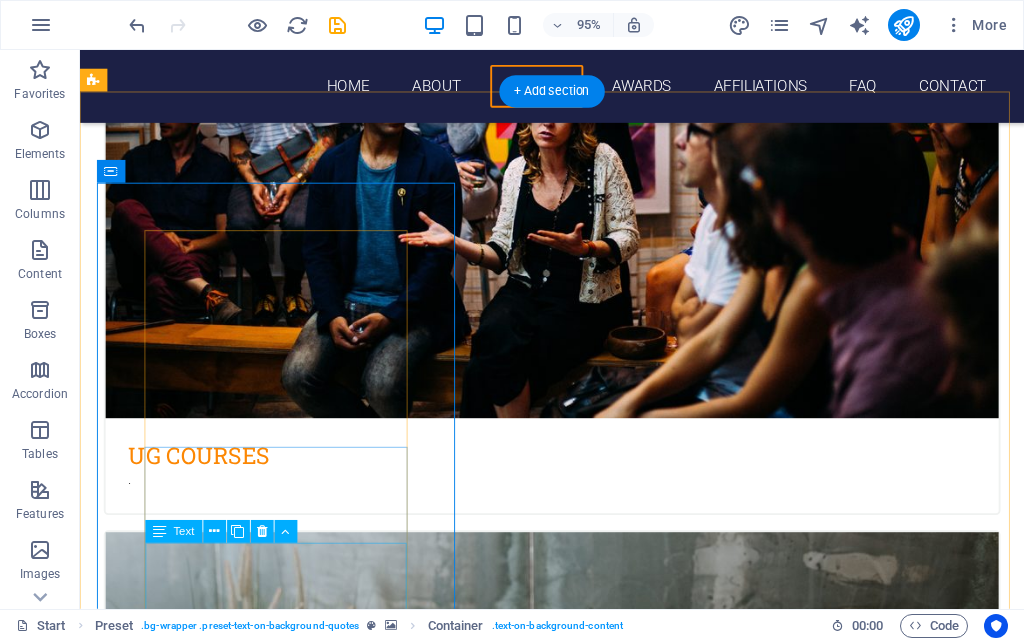 scroll, scrollTop: 2656, scrollLeft: 0, axis: vertical 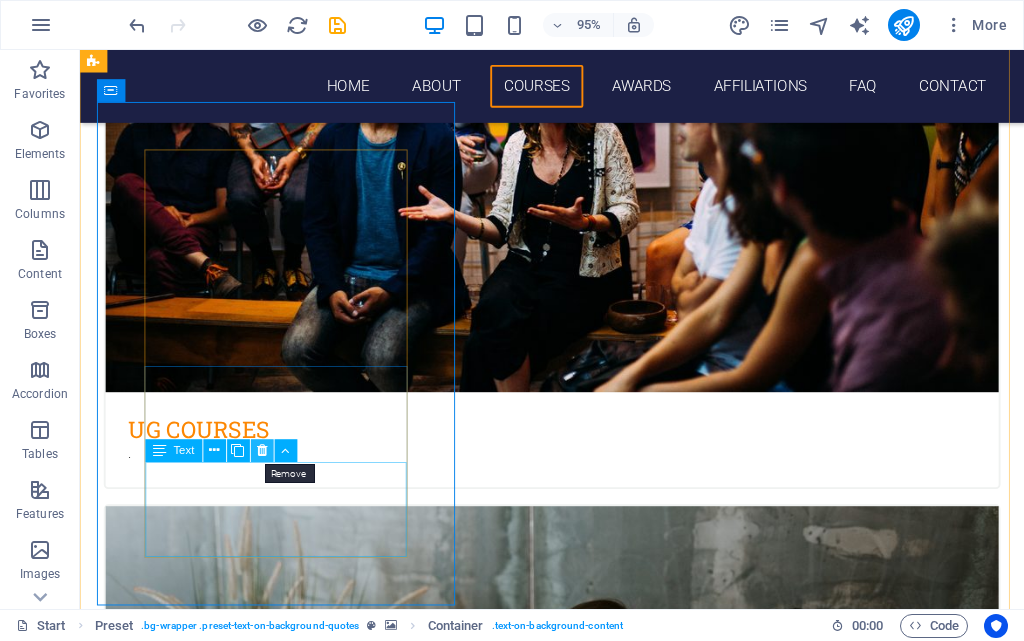 click at bounding box center [262, 451] 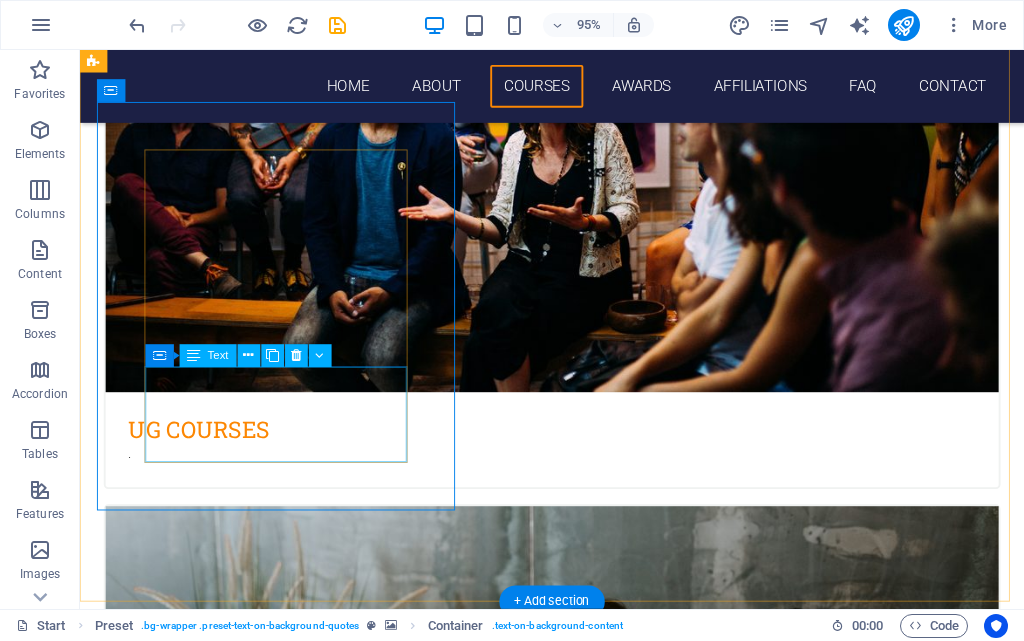 click on "Bharat Sevak Samaj Tamilnadu" at bounding box center [577, 5153] 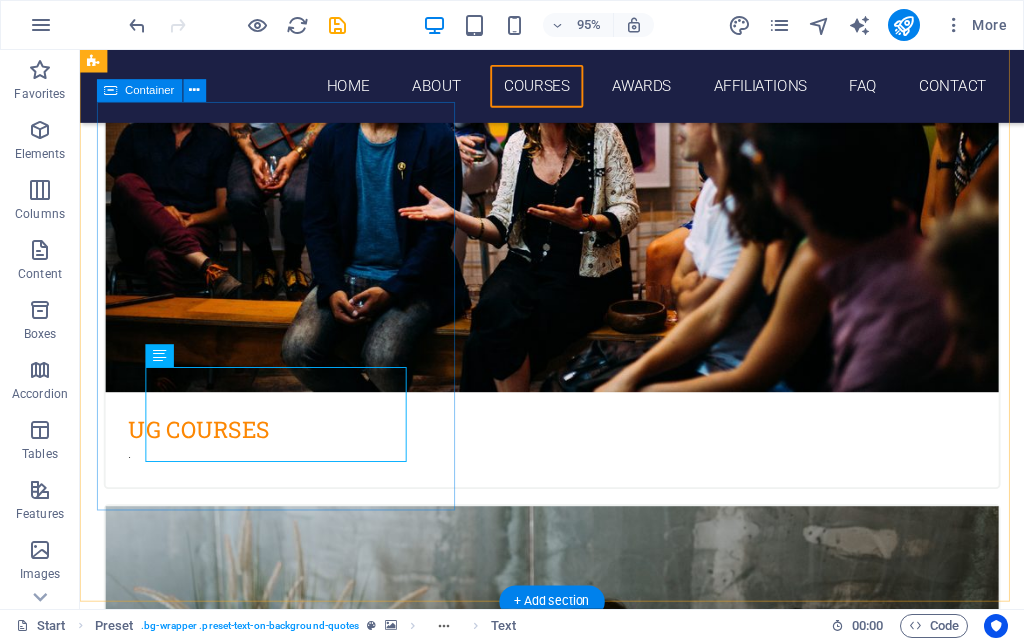 click on "Board of Open Schooing and Skill Education Sikkim  Jain University Karnataka Bharat Sevak Samaj Tamilnadu" at bounding box center [577, 5051] 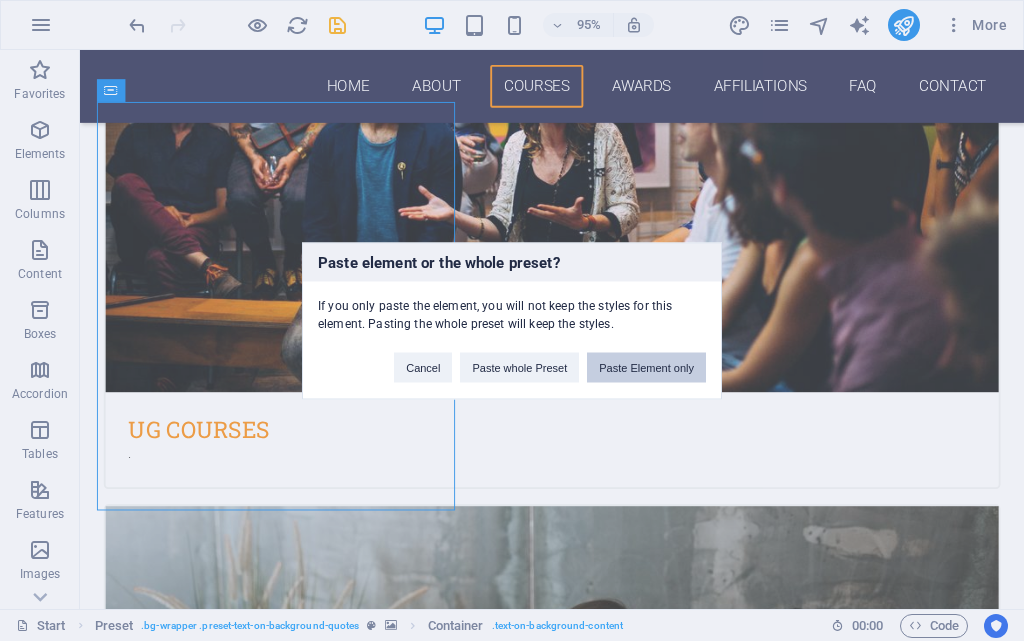 type 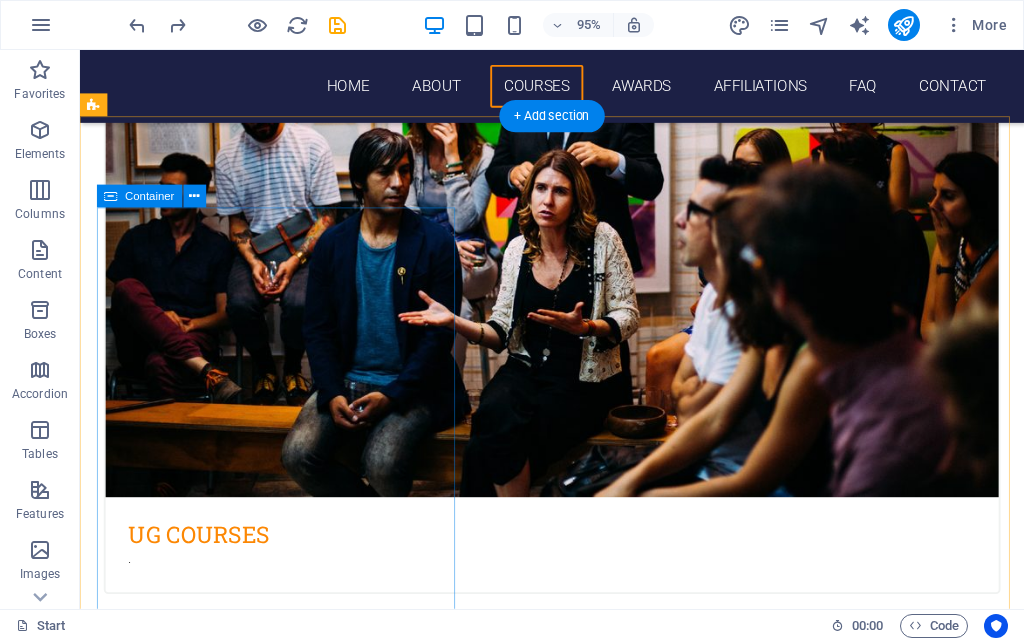 scroll, scrollTop: 2656, scrollLeft: 0, axis: vertical 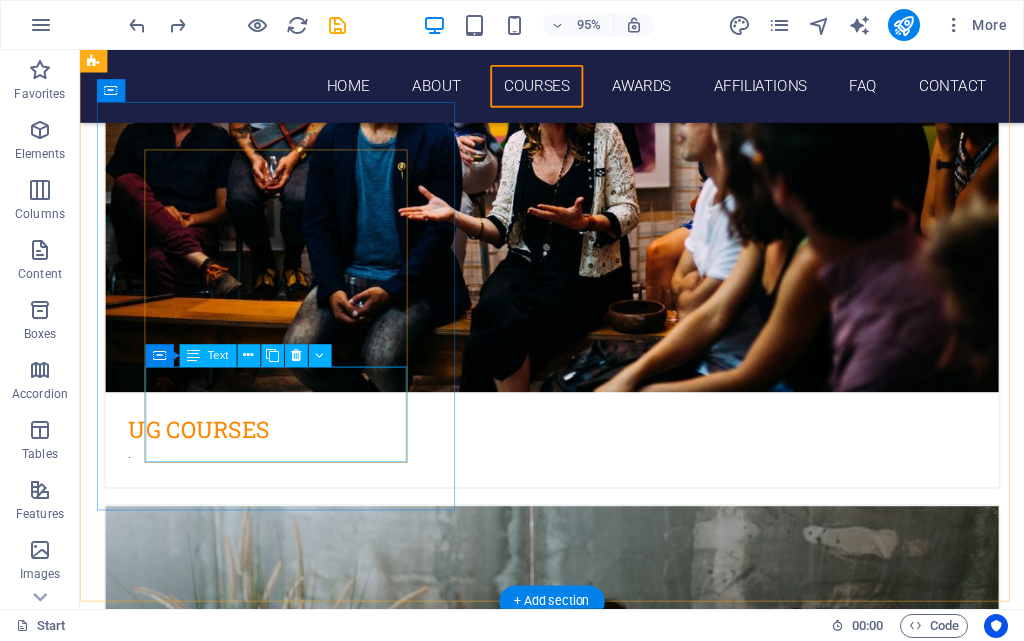 click on "Bharat Sevak Samaj Tamilnadu" at bounding box center (577, 5153) 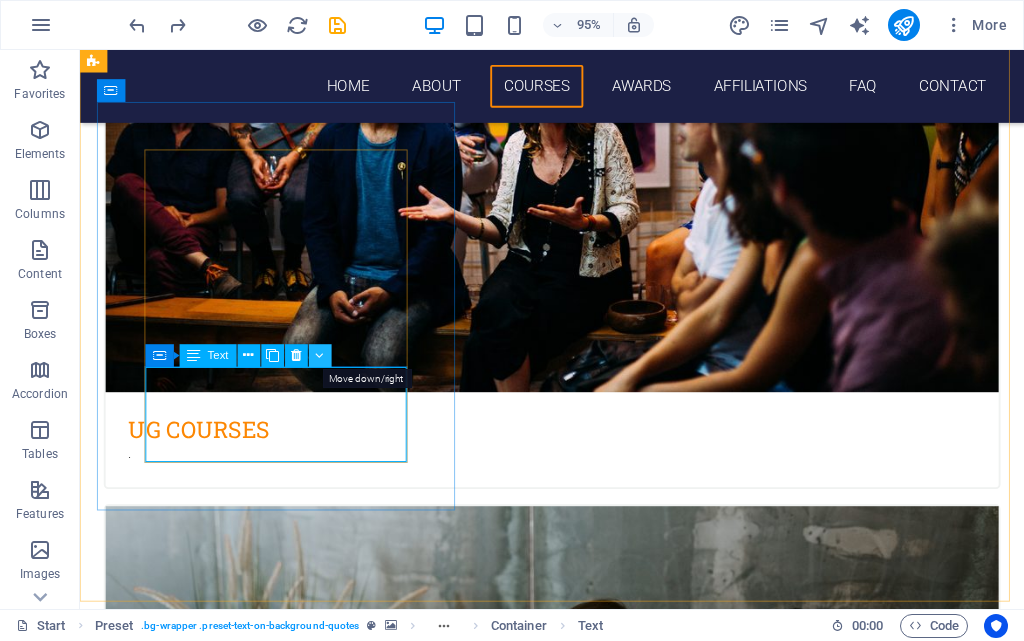 click at bounding box center [320, 356] 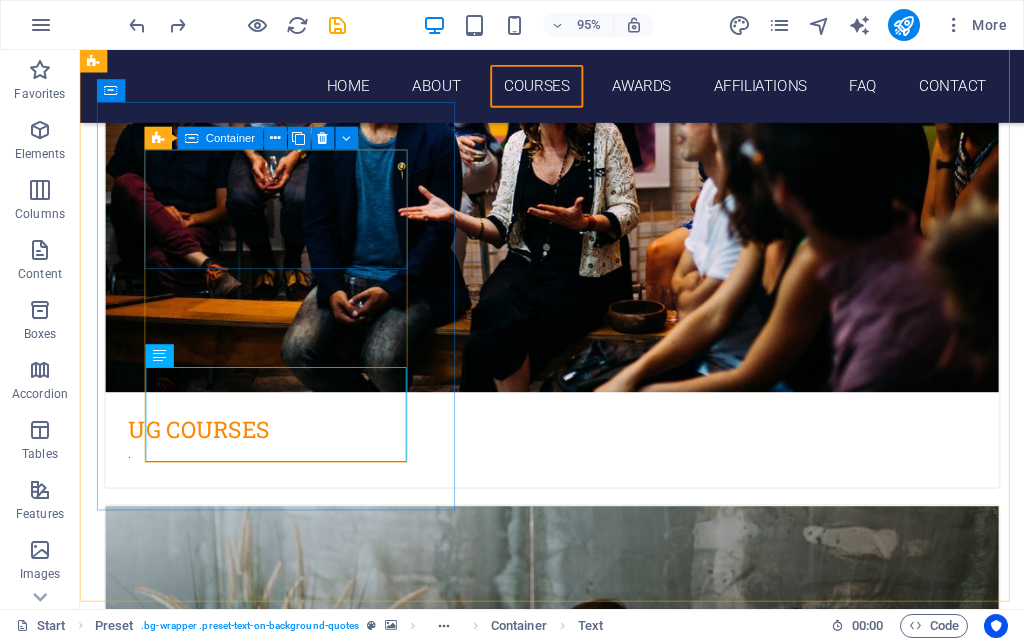 click at bounding box center [191, 138] 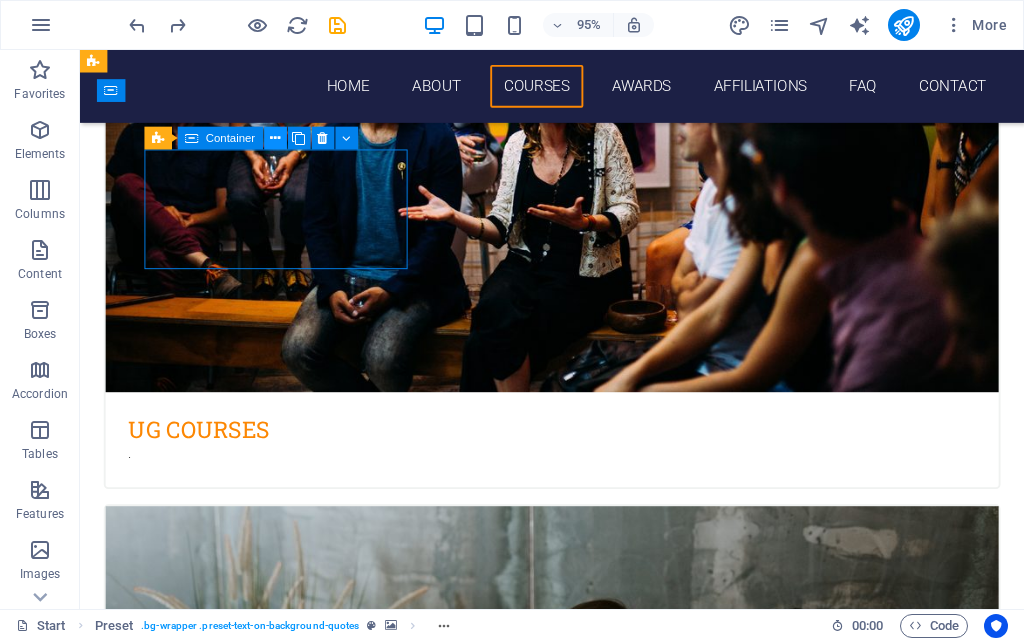 click at bounding box center (275, 139) 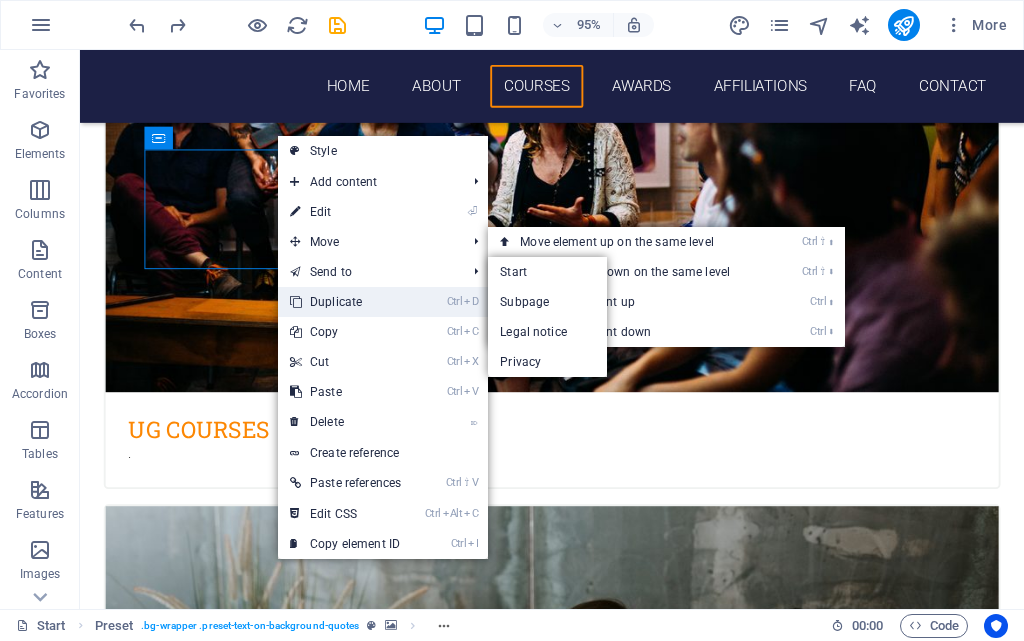 click on "Ctrl D  Duplicate" at bounding box center (345, 302) 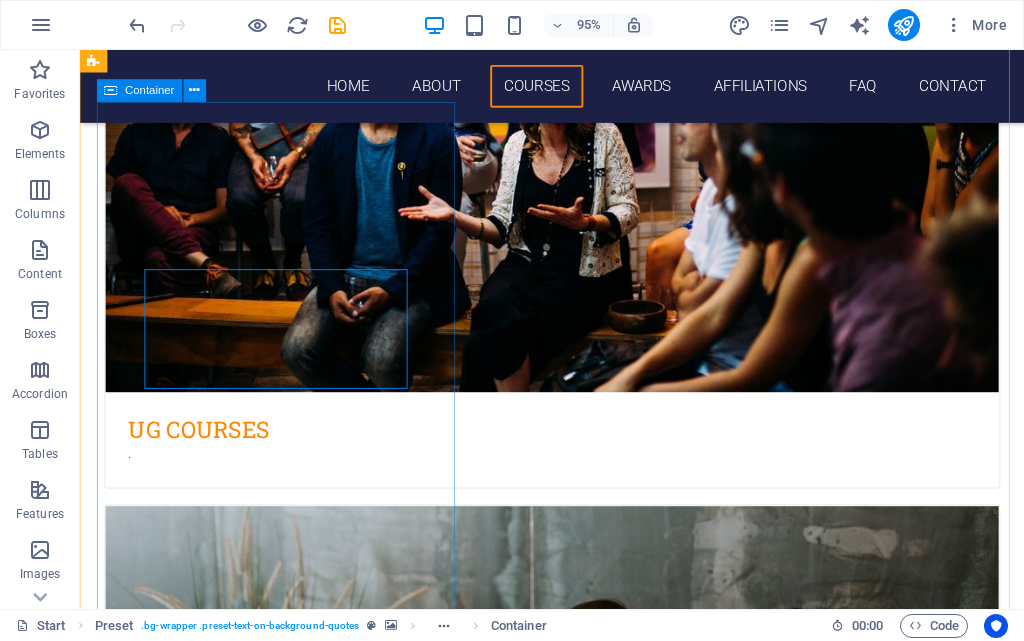 click on "Board of Open Schooing and Skill Education Sikkim Board of Open Schooing and Skill Education Sikkim  Jain University Karnataka Bharat Sevak Samaj Tamilnadu" at bounding box center [577, 5165] 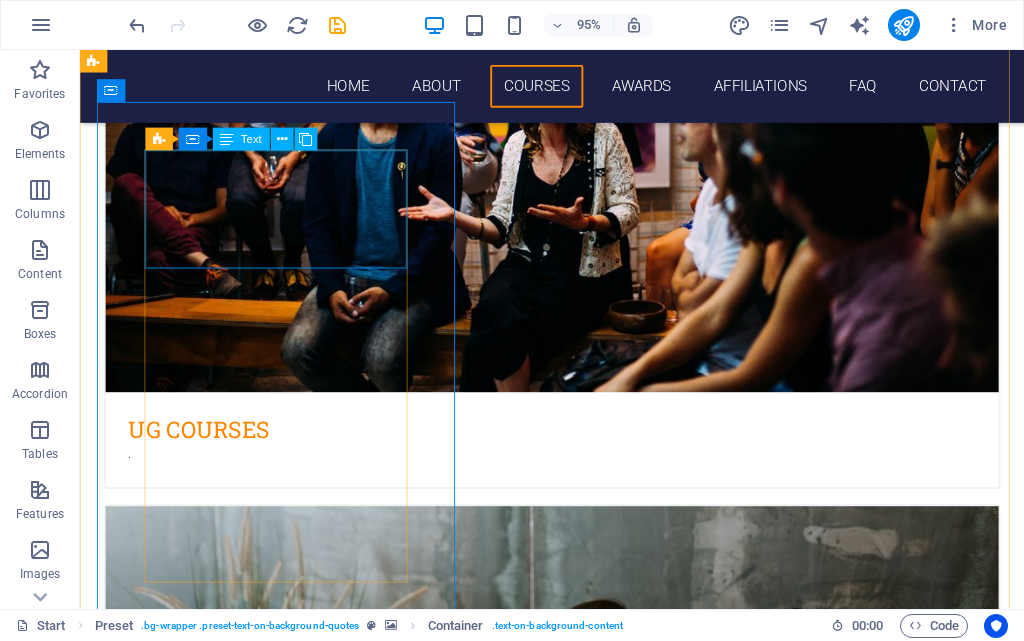 click on "Board of Open Schooing and Skill Education Sikkim" at bounding box center (577, 5012) 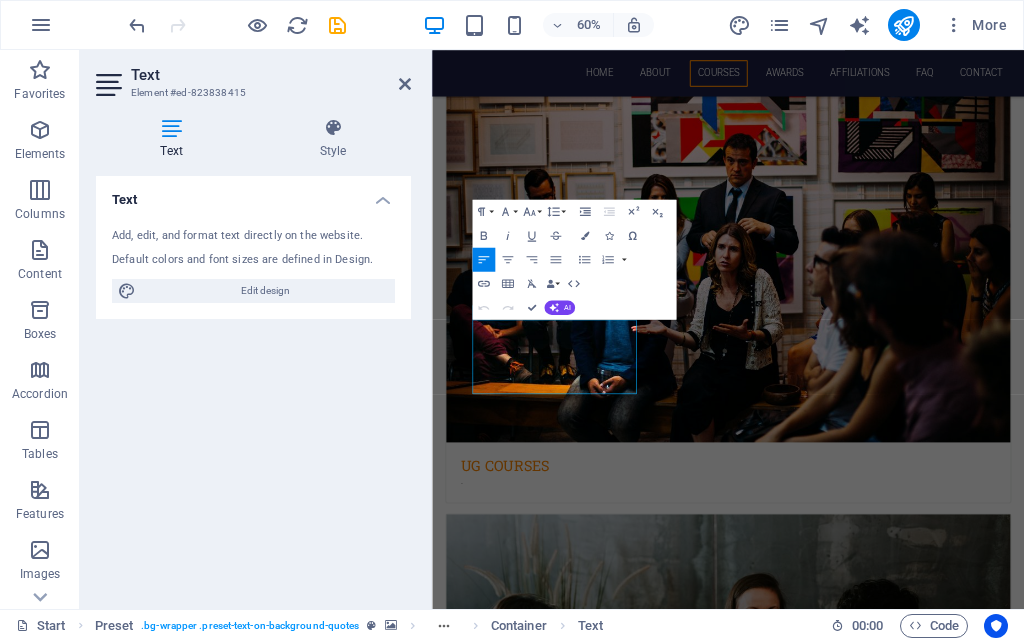 type 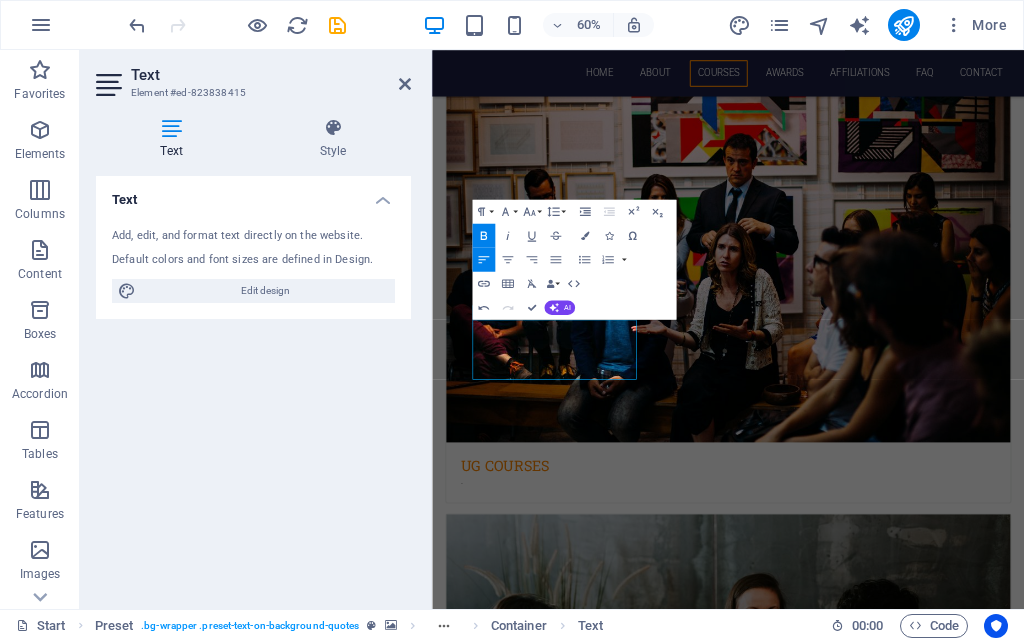 click on "Text Add, edit, and format text directly on the website. Default colors and font sizes are defined in Design. Edit design Alignment Left aligned Centered Right aligned" at bounding box center [253, 384] 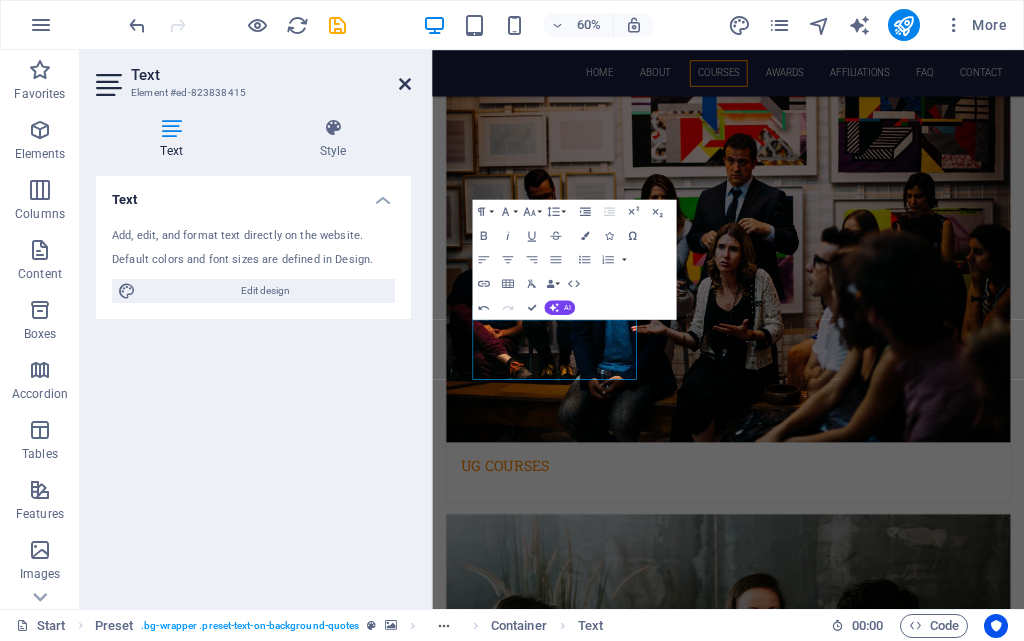 click at bounding box center [405, 84] 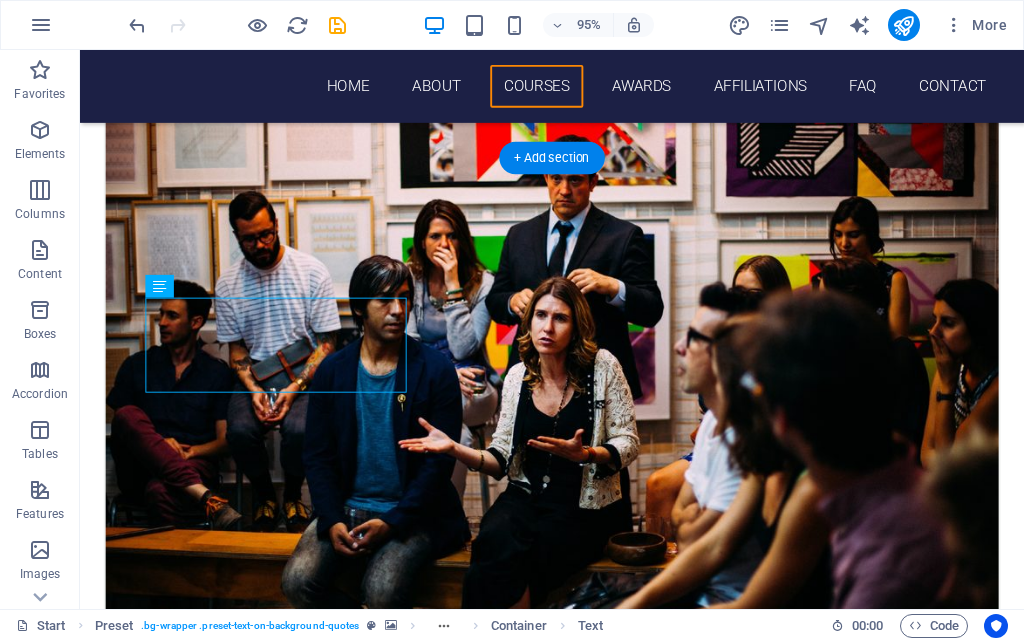 scroll, scrollTop: 2513, scrollLeft: 0, axis: vertical 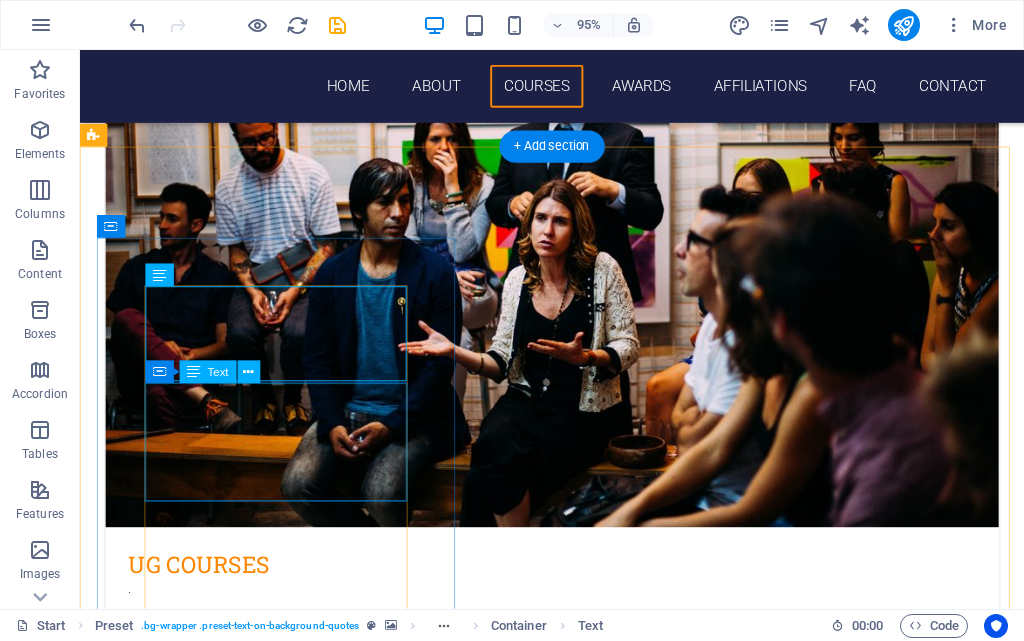 click on "Board of Open Schooing and Skill Education Sikkim" at bounding box center [577, 5245] 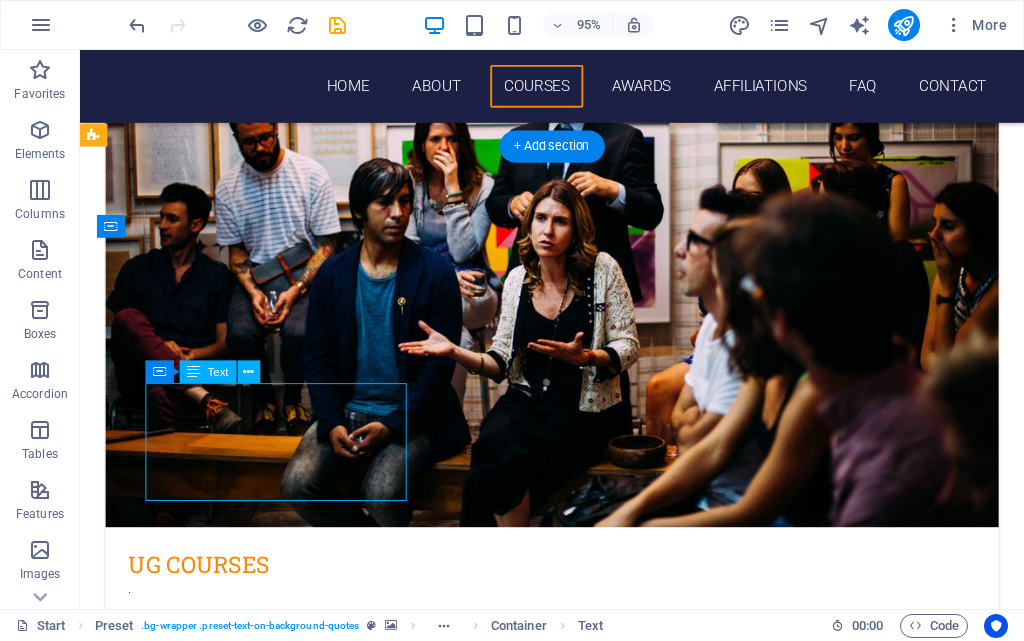 click on "Board of Open Schooing and Skill Education Sikkim" at bounding box center [577, 5245] 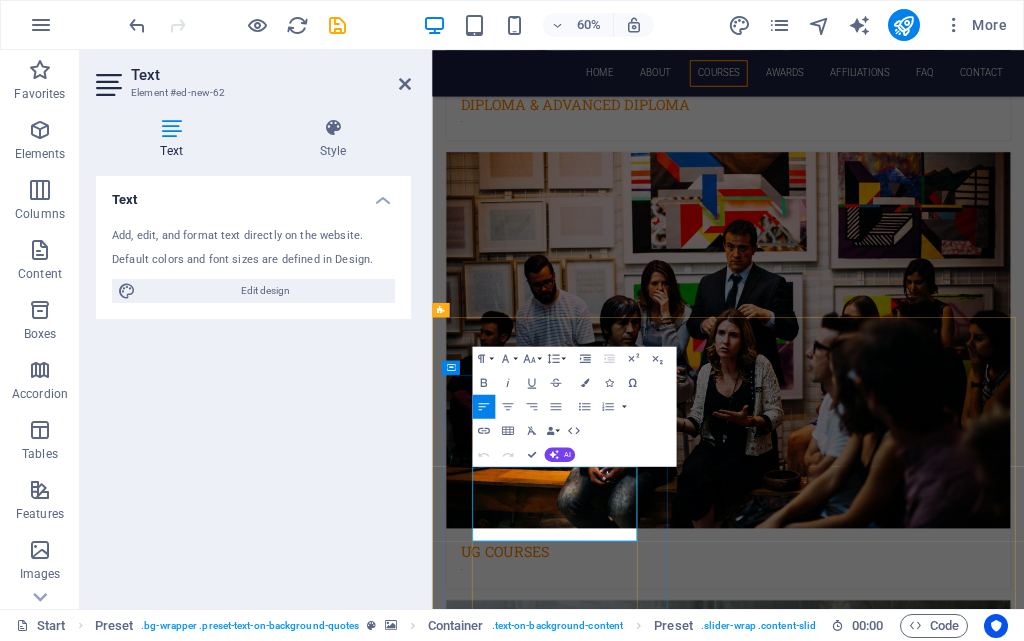 click on "Board of Open Schooing and Skill Education" at bounding box center (926, 5496) 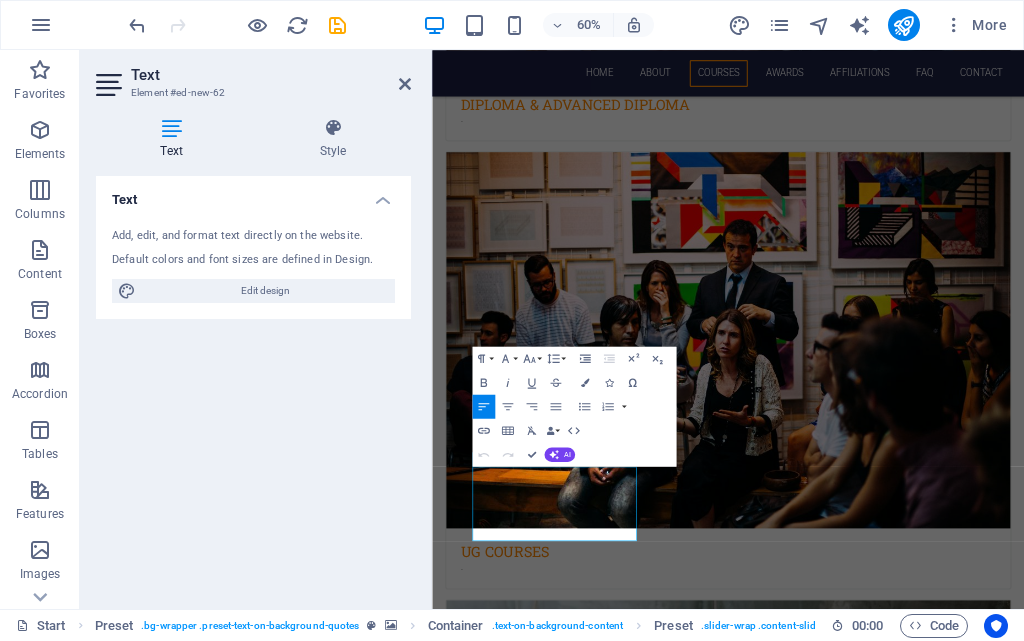 type 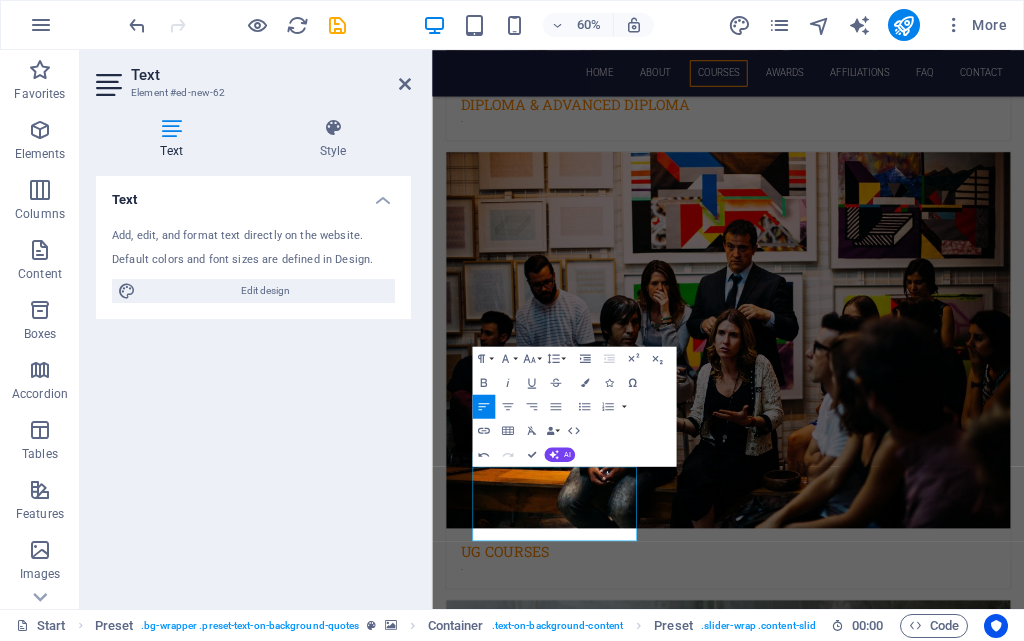 click at bounding box center [925, 4770] 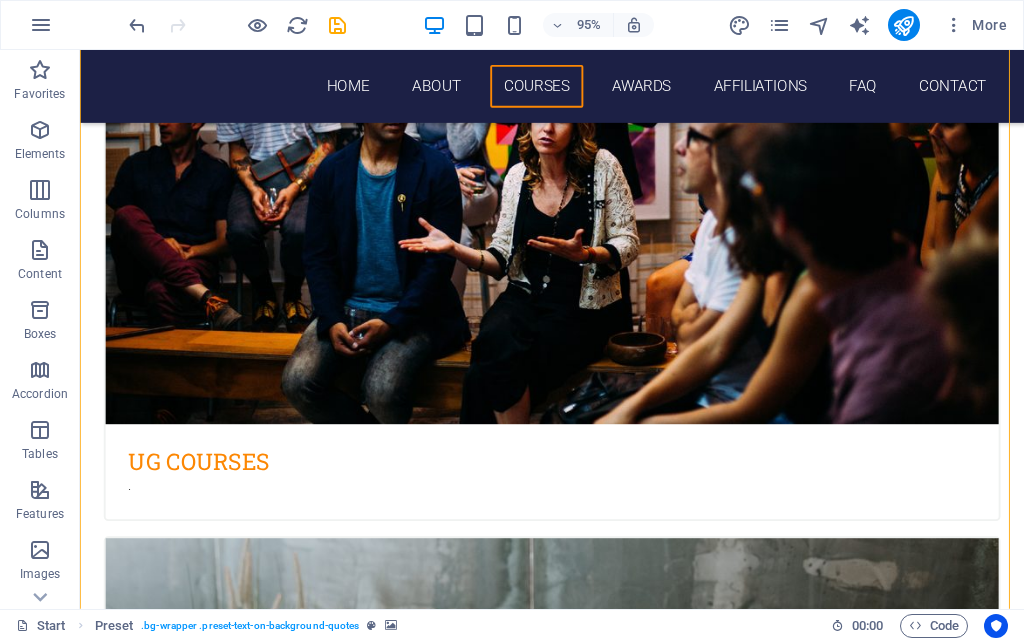 scroll, scrollTop: 2632, scrollLeft: 0, axis: vertical 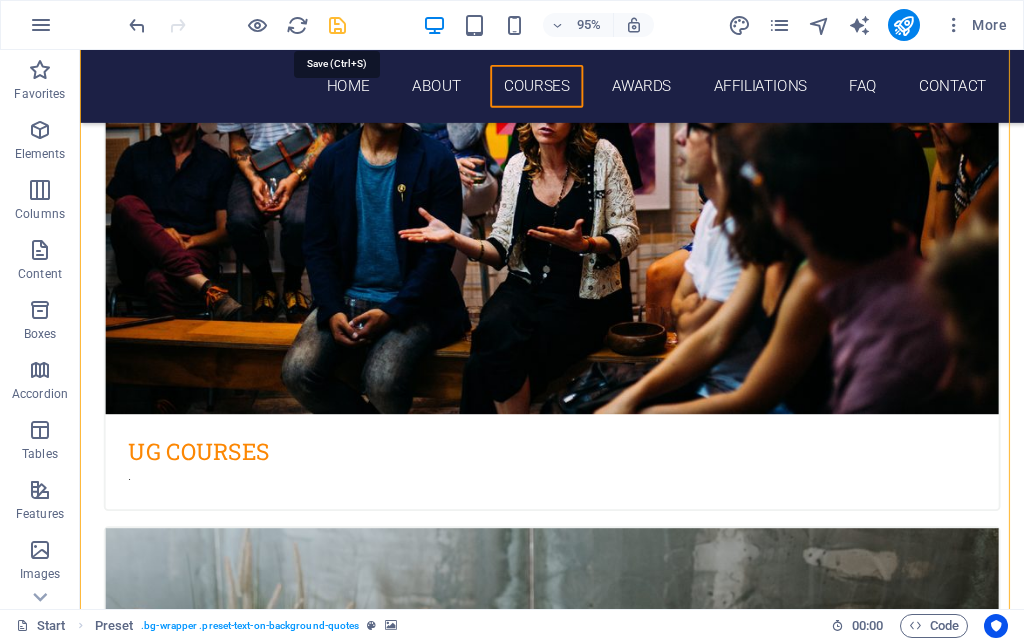 click at bounding box center [337, 25] 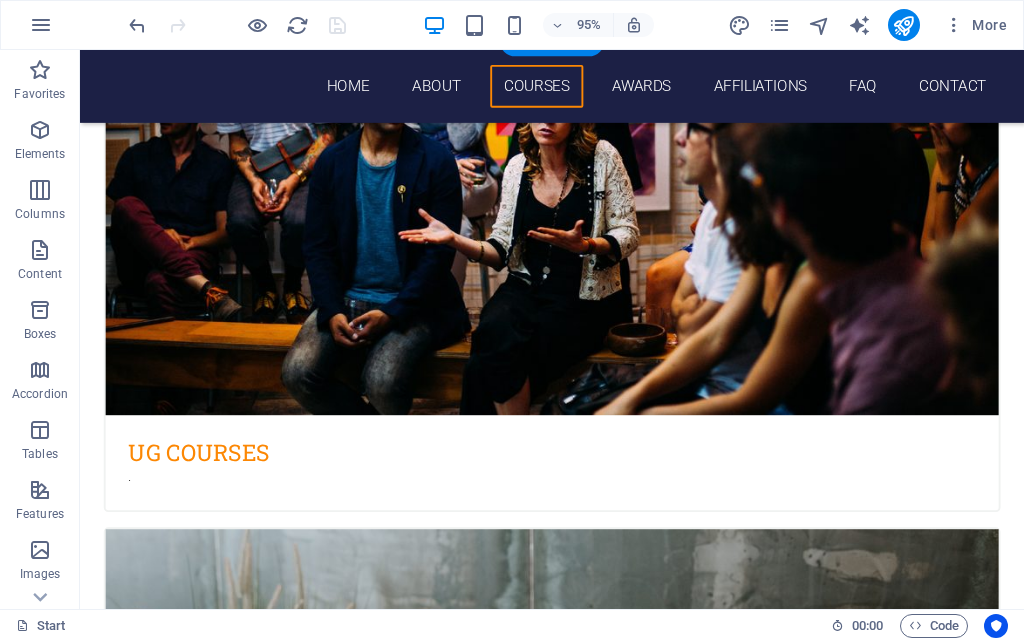 scroll, scrollTop: 2632, scrollLeft: 0, axis: vertical 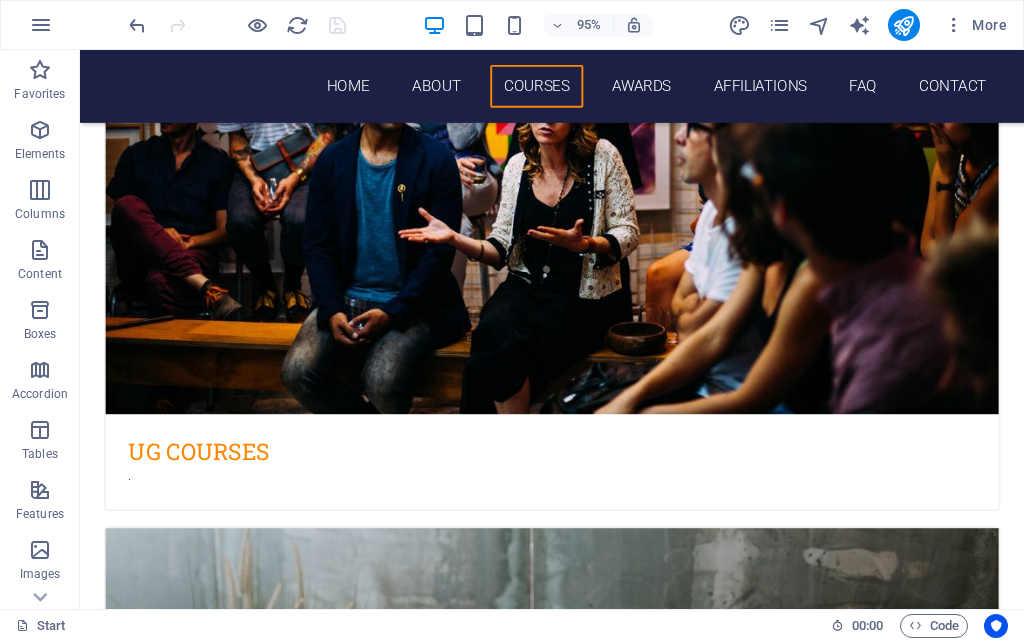 click at bounding box center [577, 4508] 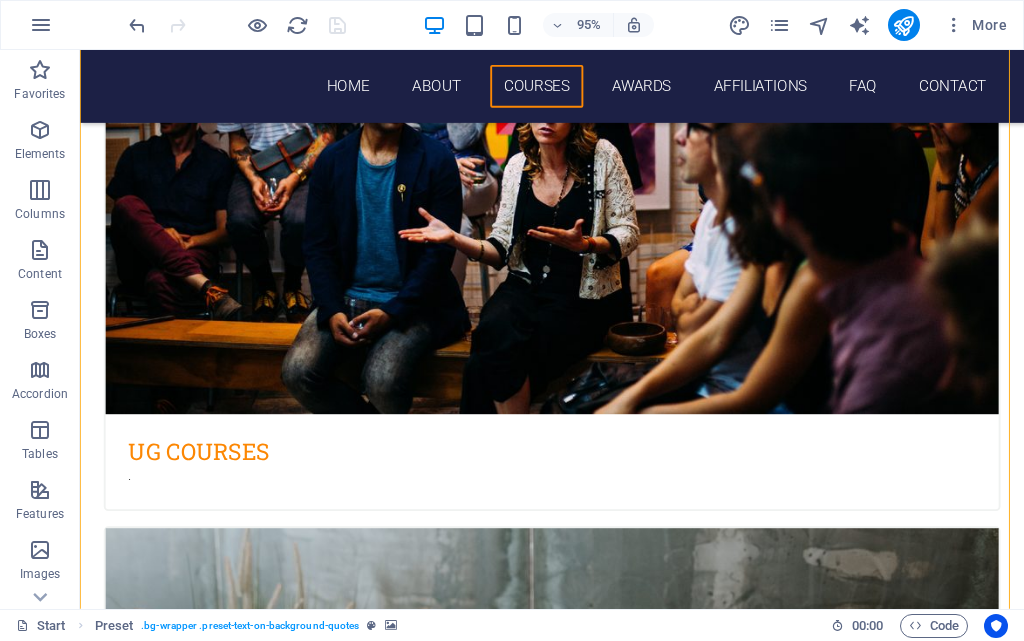 click at bounding box center (577, 4508) 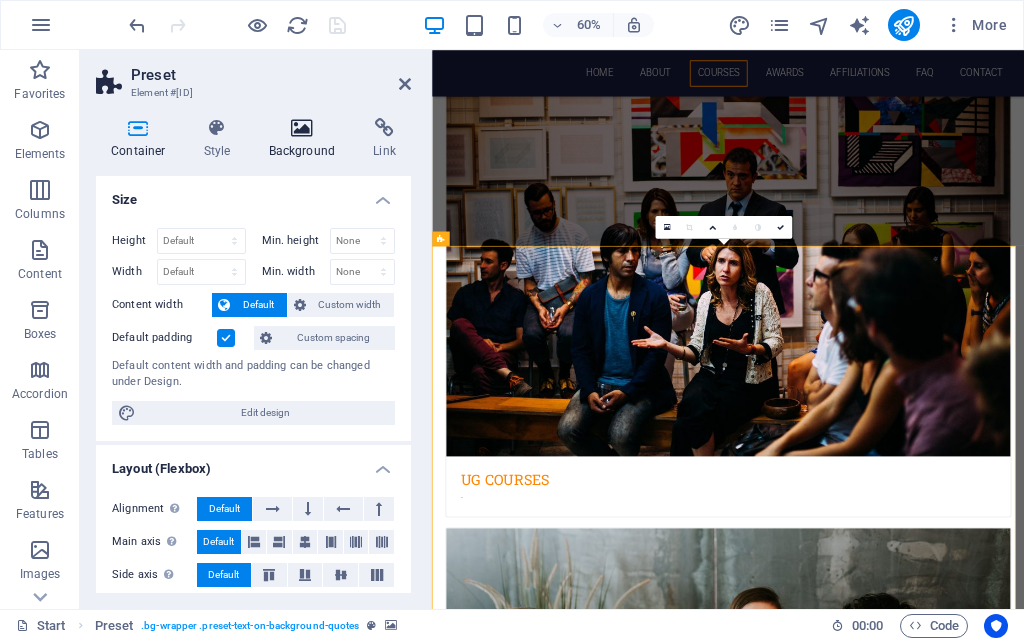 click at bounding box center [302, 128] 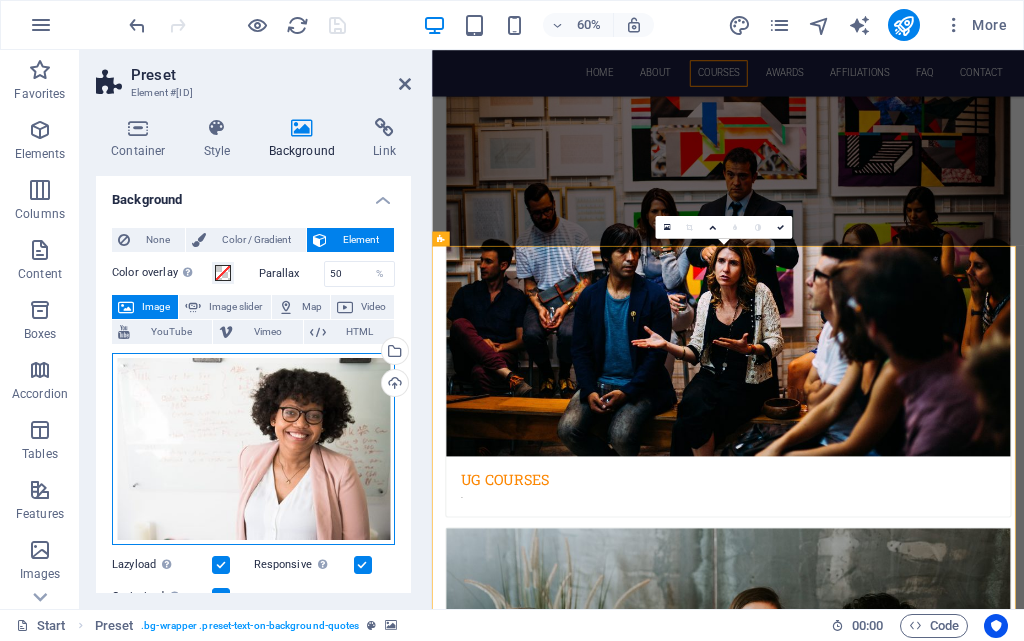 click on "Drag files here, click to choose files or select files from Files or our free stock photos & videos" at bounding box center (253, 449) 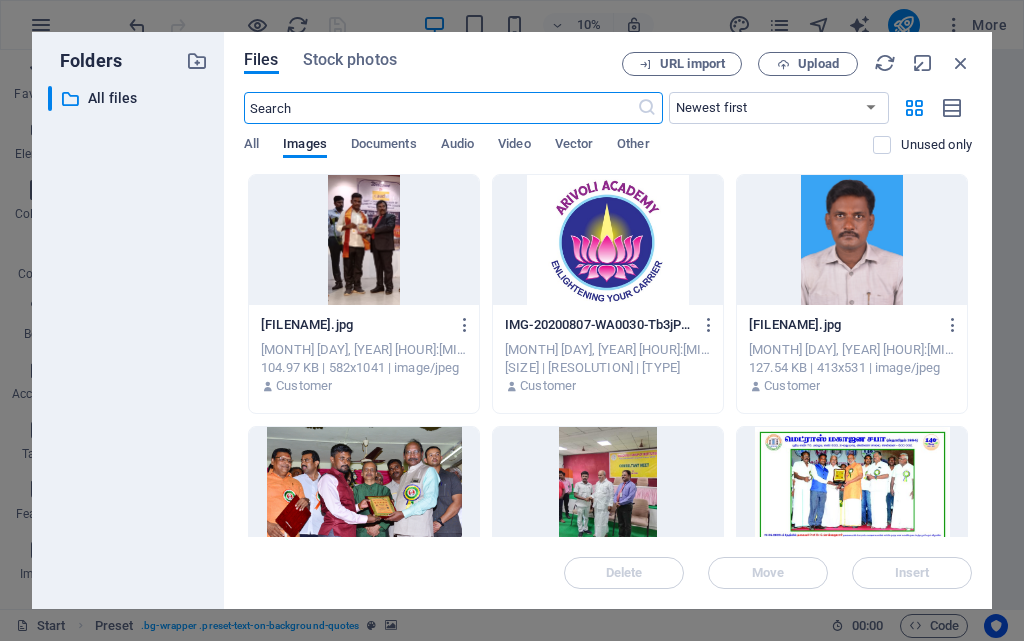 scroll, scrollTop: 6791, scrollLeft: 0, axis: vertical 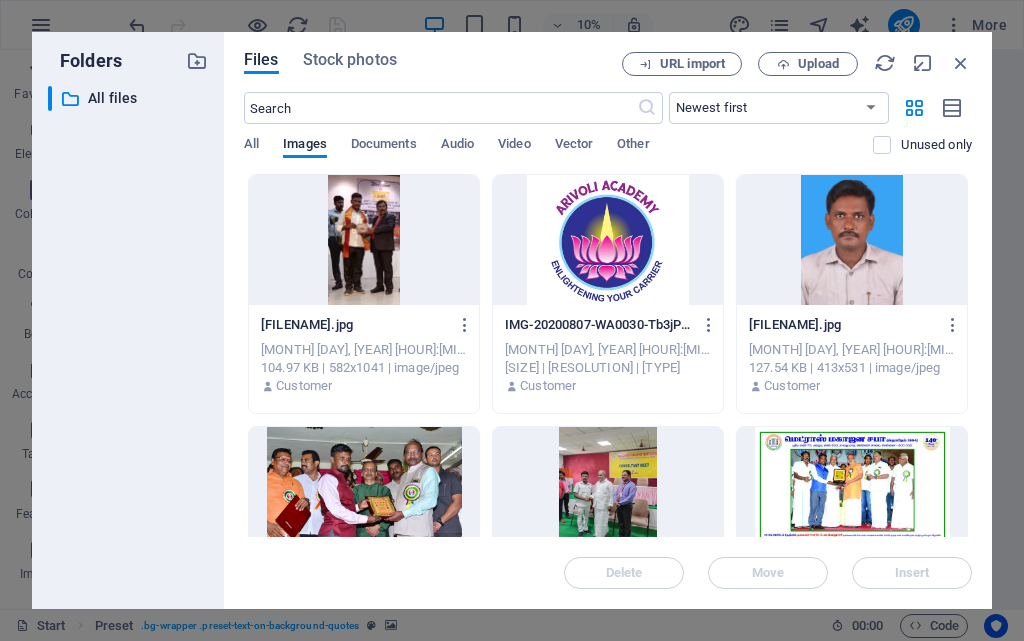 click on "Files Stock photos URL import Upload ​ Newest first Oldest first Name (A-Z) Name (Z-A) Size (0-9) Size (9-0) Resolution (0-9) Resolution (9-0) All Images Documents Audio Video Vector Other Unused only Drop files here to upload them instantly Consultant-HTcCUNdDTYfNvCTwW_bbZg.jpg Consultant-HTcCUNdDTYfNvCTwW_bbZg.jpg Aug 6, 2025 7:41 AM 104.97 KB | 582x1041 | image/jpeg Customer IMG-20200807-WA0030-Tb3jPaSiqNgVxnv0o_dkdA.jpg IMG-20200807-WA0030-Tb3jPaSiqNgVxnv0o_dkdA.jpg Aug 6, 2025 7:09 AM 156.09 KB | 1280x1024 | image/jpeg Customer 1302copy-Pio6s3FN7mpuCAGc_lcovw.jpg 1302copy-Pio6s3FN7mpuCAGc_lcovw.jpg Aug 6, 2025 7:09 AM 127.54 KB | 413x531 | image/jpeg Customer DSC_0942-8rho_OLqcm6X_m4GyWKN4A.JPG DSC_0942-8rho_OLqcm6X_m4GyWKN4A.JPG Aug 6, 2025 7:09 AM 16.38 MB | 6000x4000 | image/jpeg Customer WhatsAppImage2023-06-08at13.20.1211-12vGZNZFo2P_1e6Wz3F-Jw.jpeg WhatsAppImage2023-06-08at13.20.1211-12vGZNZFo2P_1e6Wz3F-Jw.jpeg Aug 4, 2025 12:24 PM 81.69 KB | 780x1040 | image/jpeg Customer Aug 4, 2025 12:23 PM" at bounding box center (608, 320) 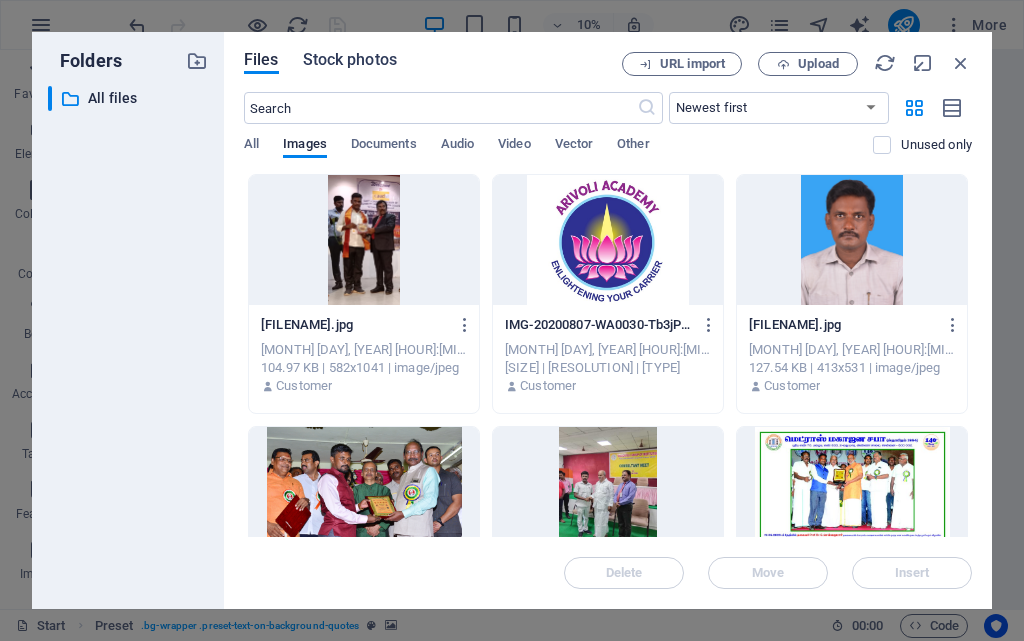 click on "Stock photos" at bounding box center (350, 60) 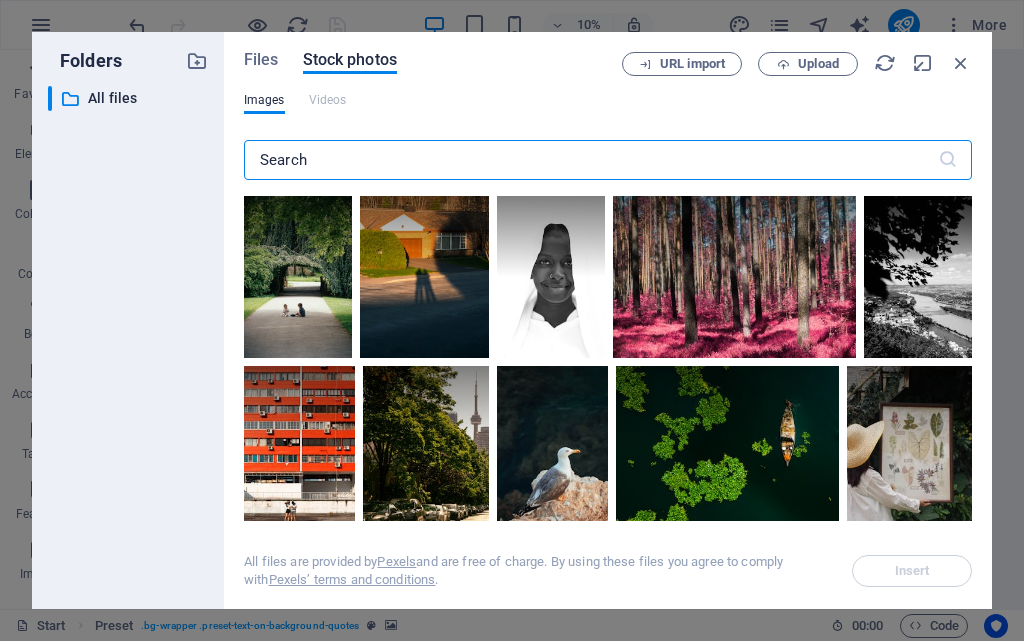 click at bounding box center [591, 160] 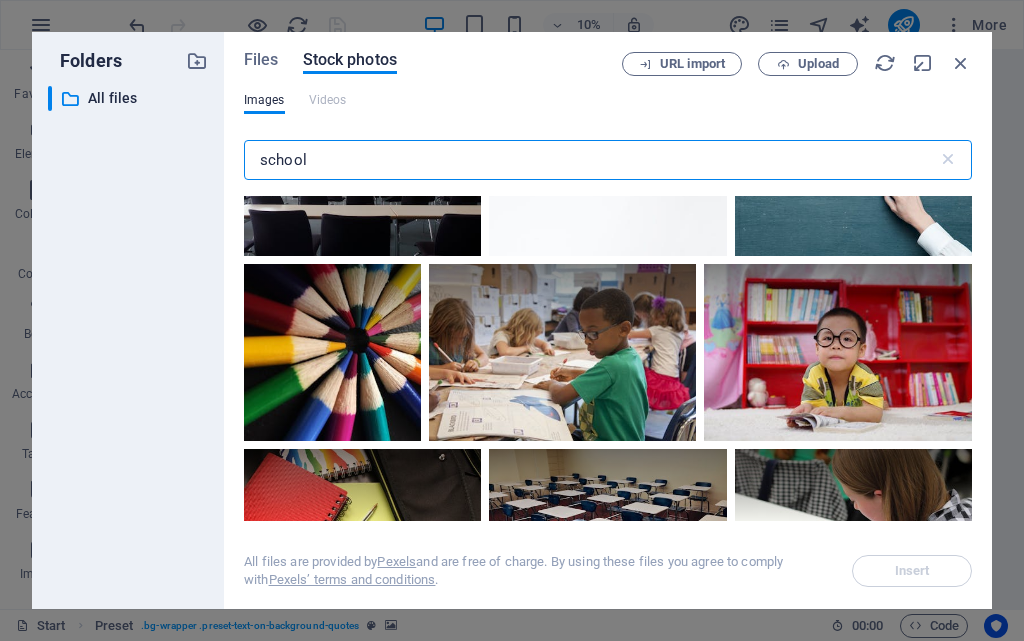 scroll, scrollTop: 1400, scrollLeft: 0, axis: vertical 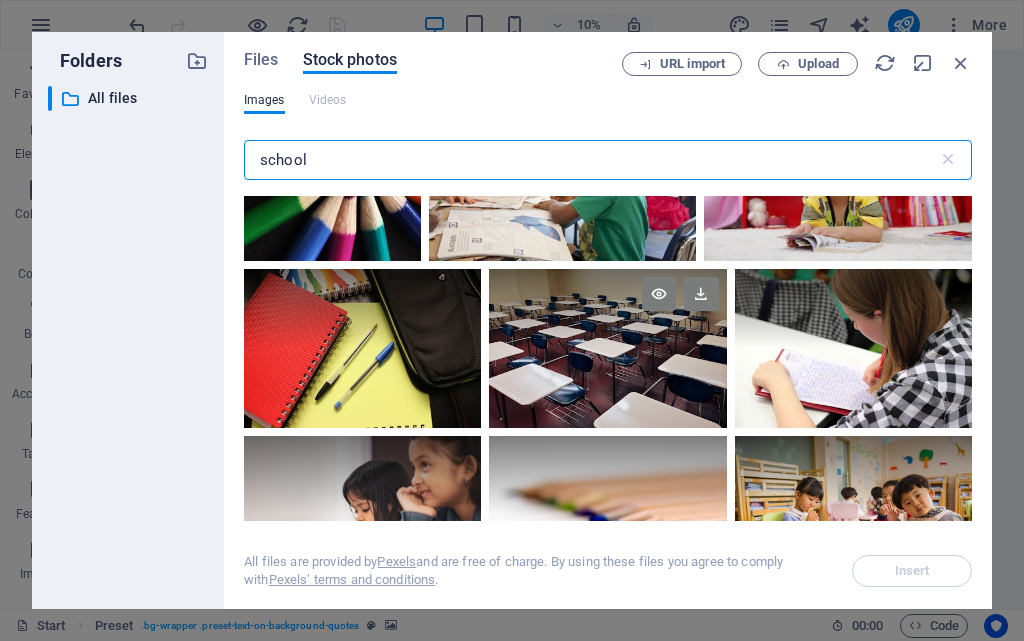 type on "school" 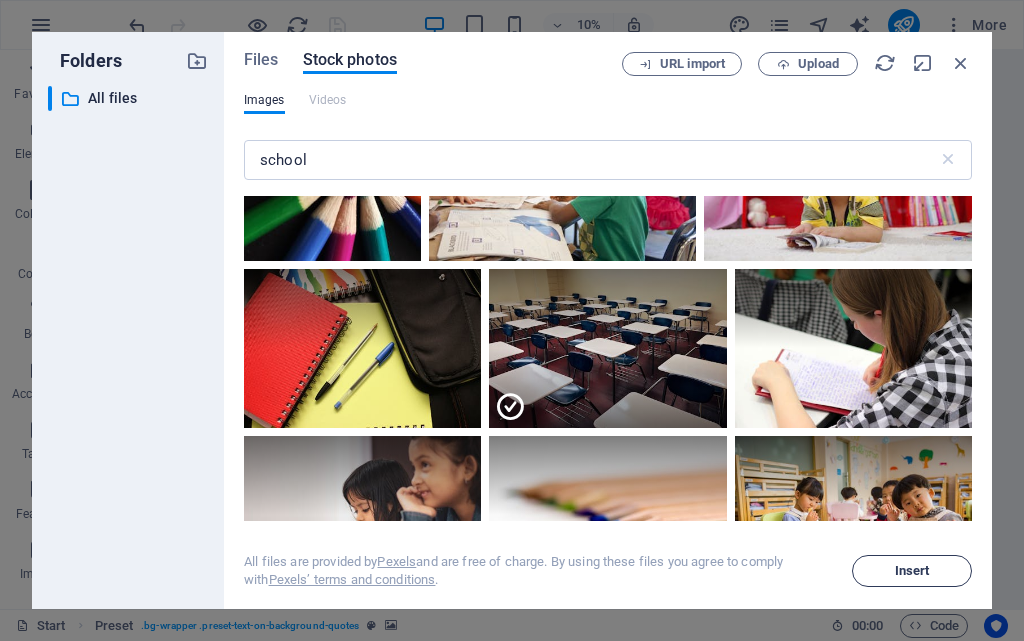 click on "Insert" at bounding box center [912, 571] 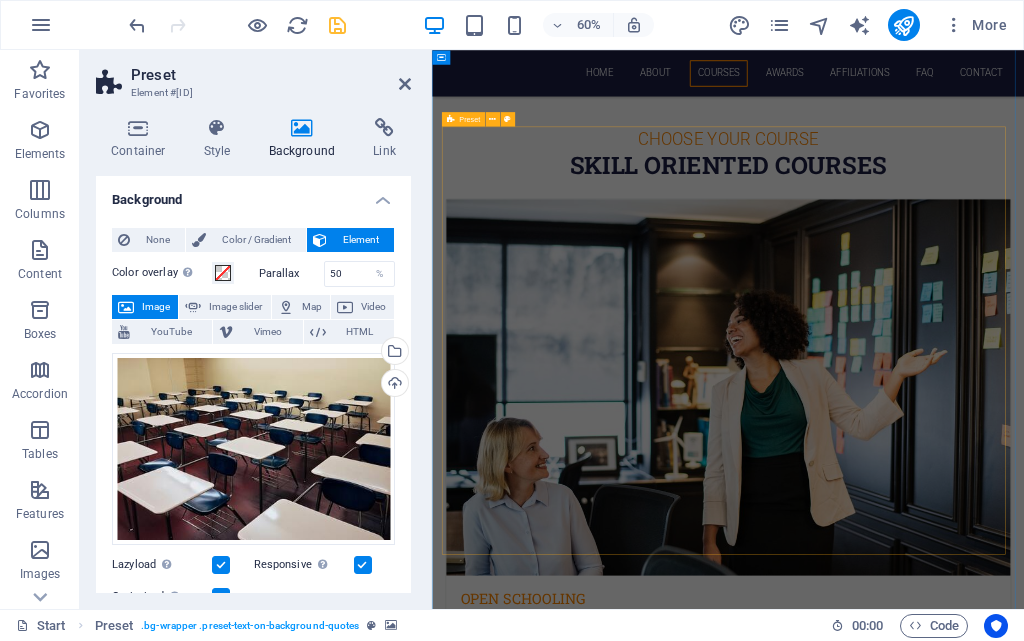 scroll, scrollTop: 932, scrollLeft: 0, axis: vertical 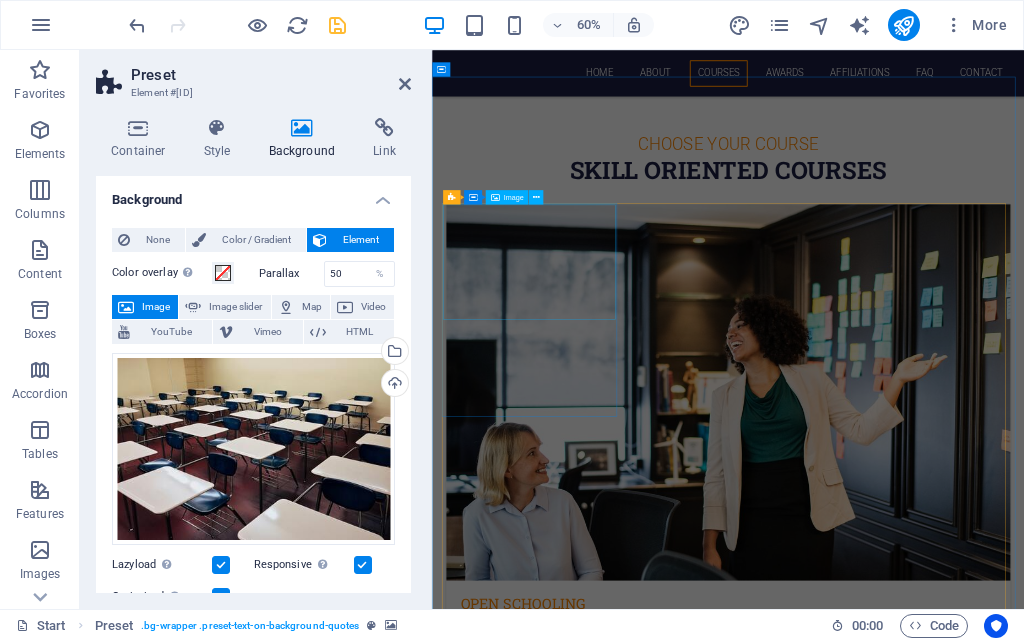 click at bounding box center [926, 620] 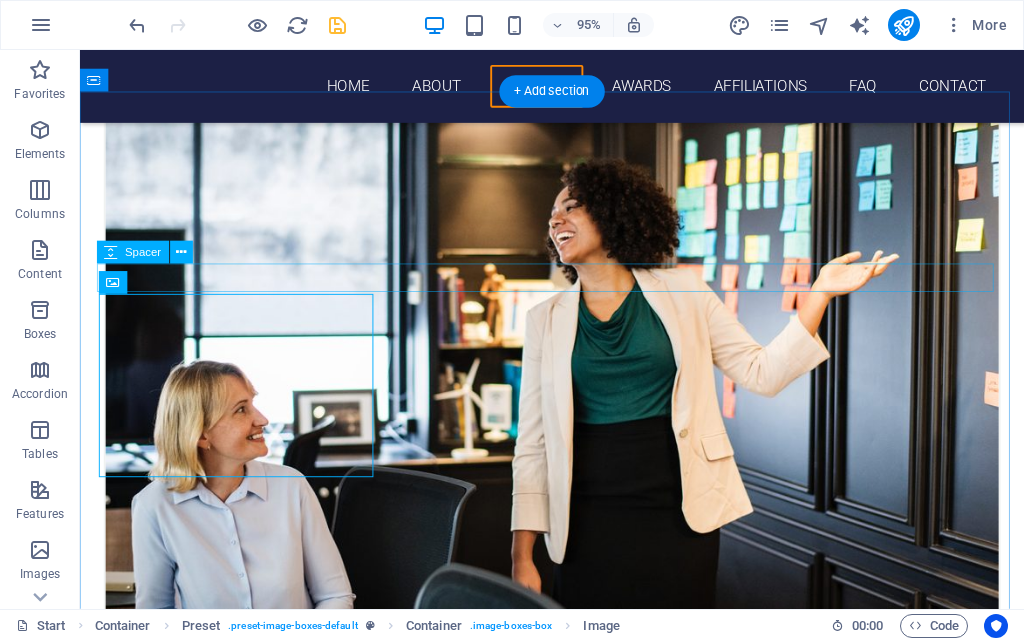 scroll, scrollTop: 588, scrollLeft: 0, axis: vertical 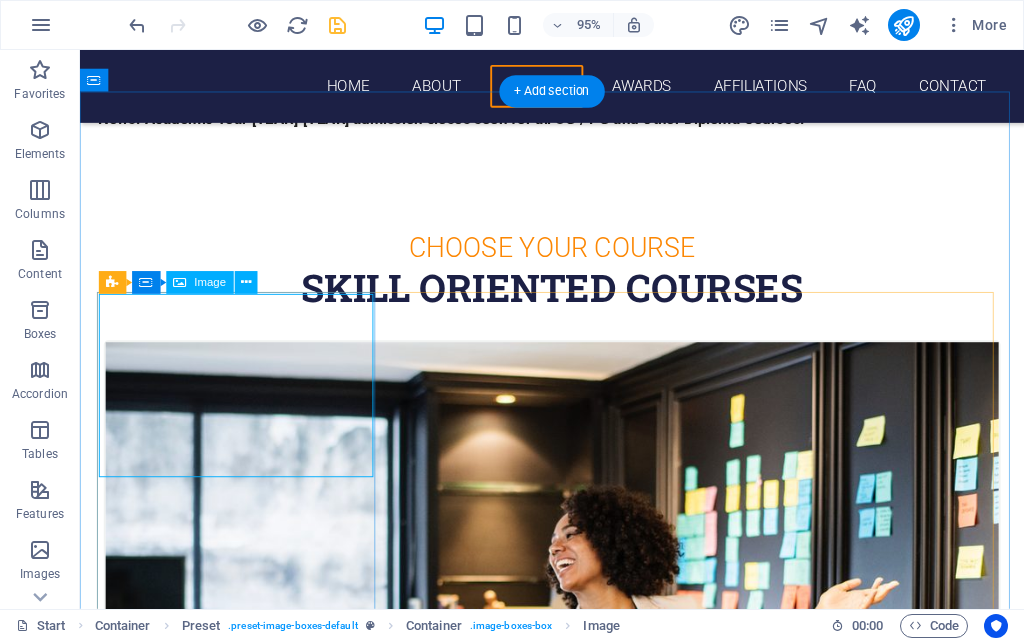 click at bounding box center [577, 671] 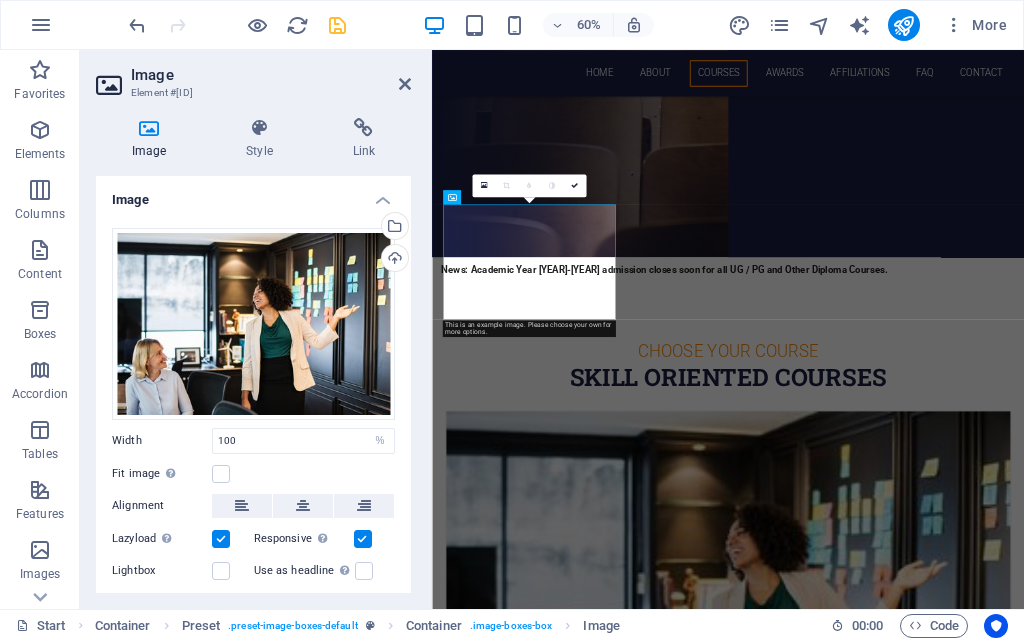 scroll, scrollTop: 932, scrollLeft: 0, axis: vertical 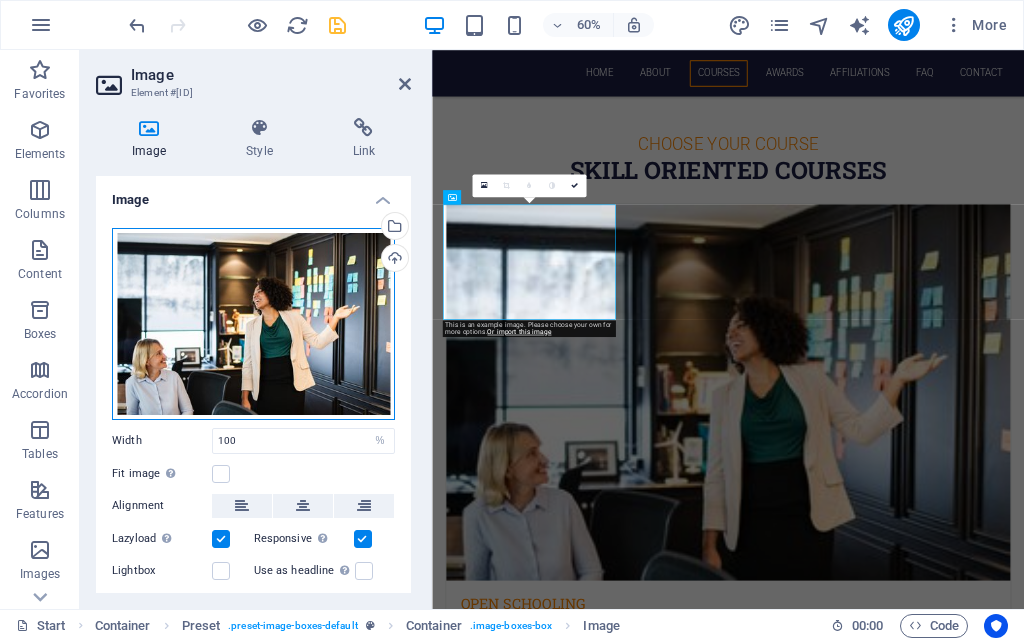 click on "Drag files here, click to choose files or select files from Files or our free stock photos & videos" at bounding box center [253, 324] 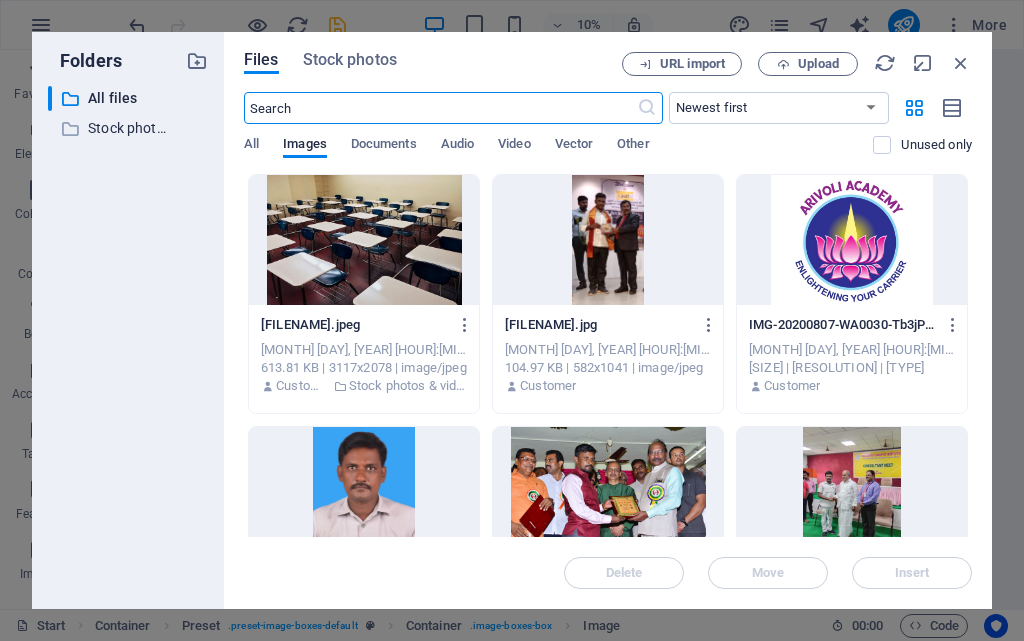 scroll, scrollTop: 5349, scrollLeft: 0, axis: vertical 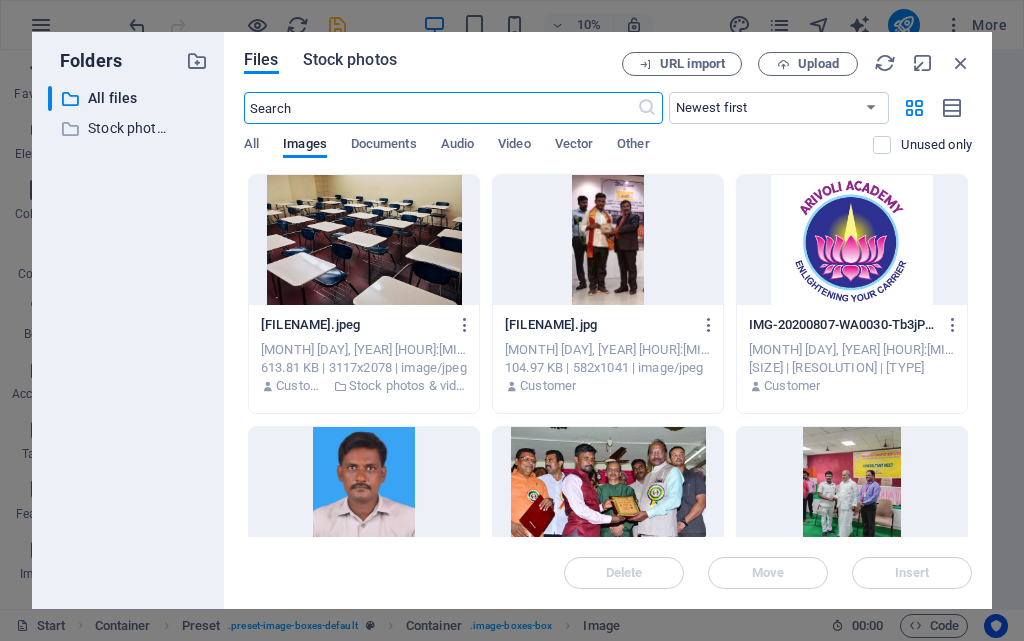 click on "Stock photos" at bounding box center [350, 60] 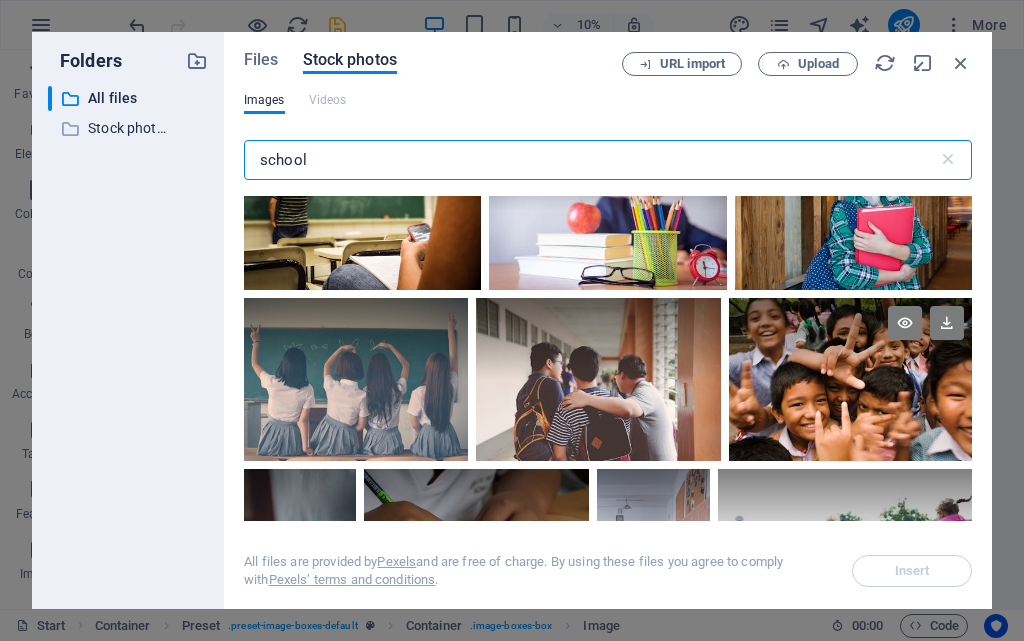 scroll, scrollTop: 500, scrollLeft: 0, axis: vertical 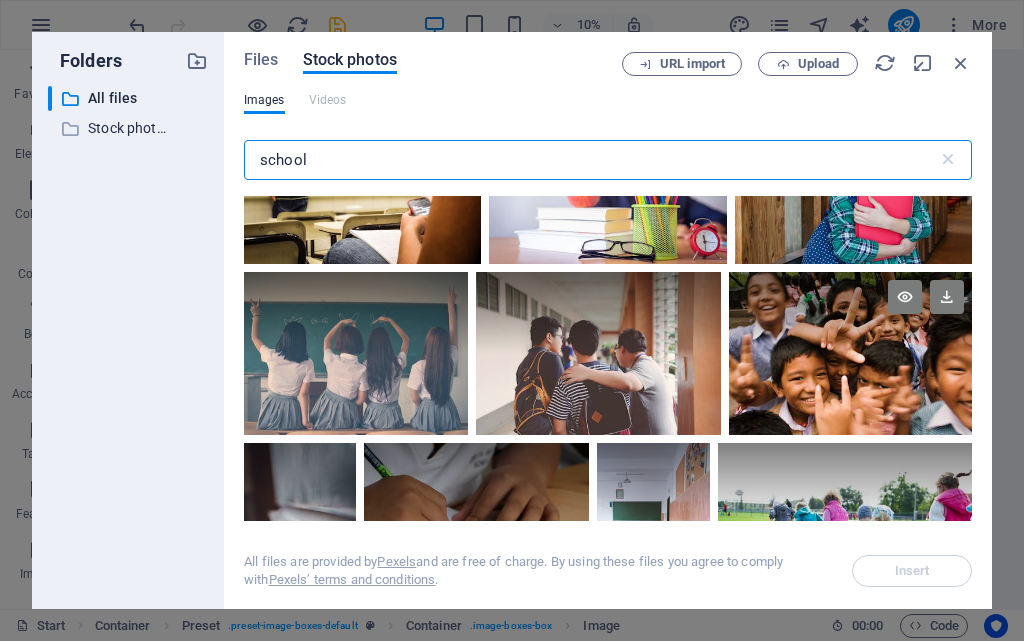 click at bounding box center (850, 353) 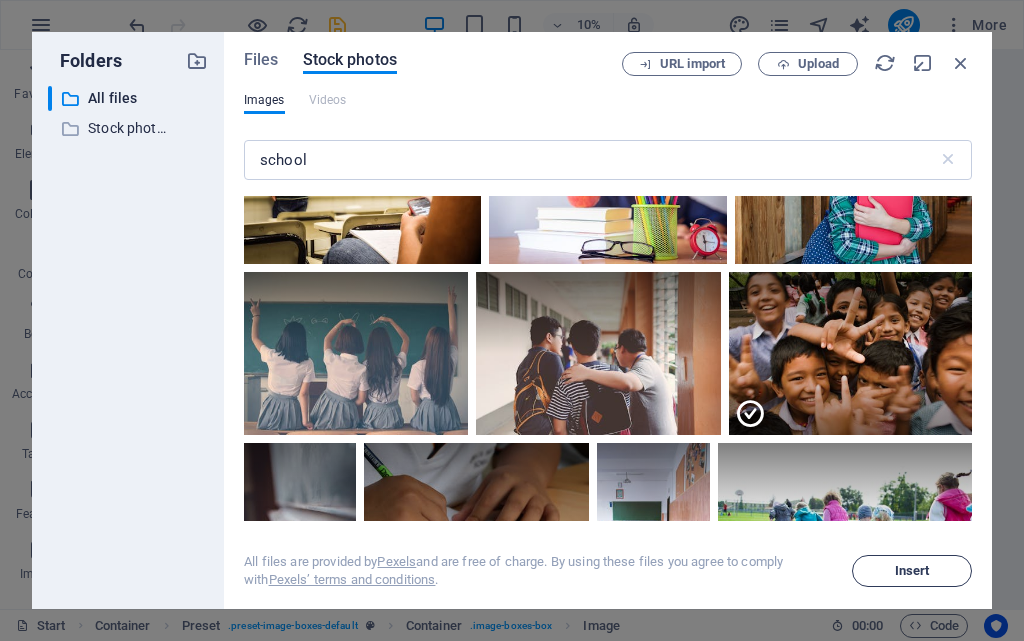 click on "Insert" at bounding box center [912, 571] 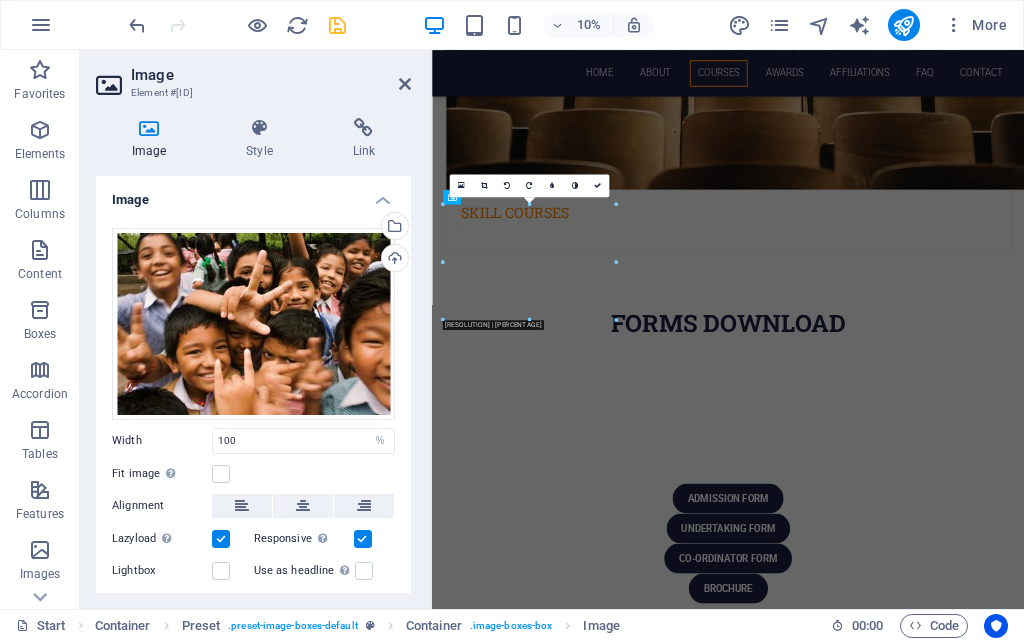 scroll, scrollTop: 932, scrollLeft: 0, axis: vertical 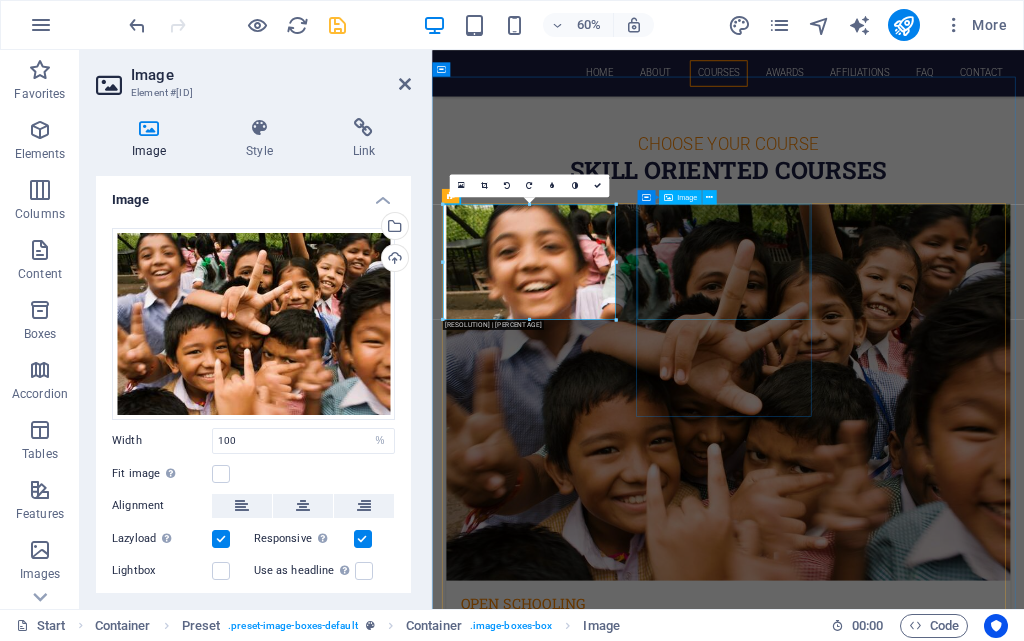 click at bounding box center (926, 1367) 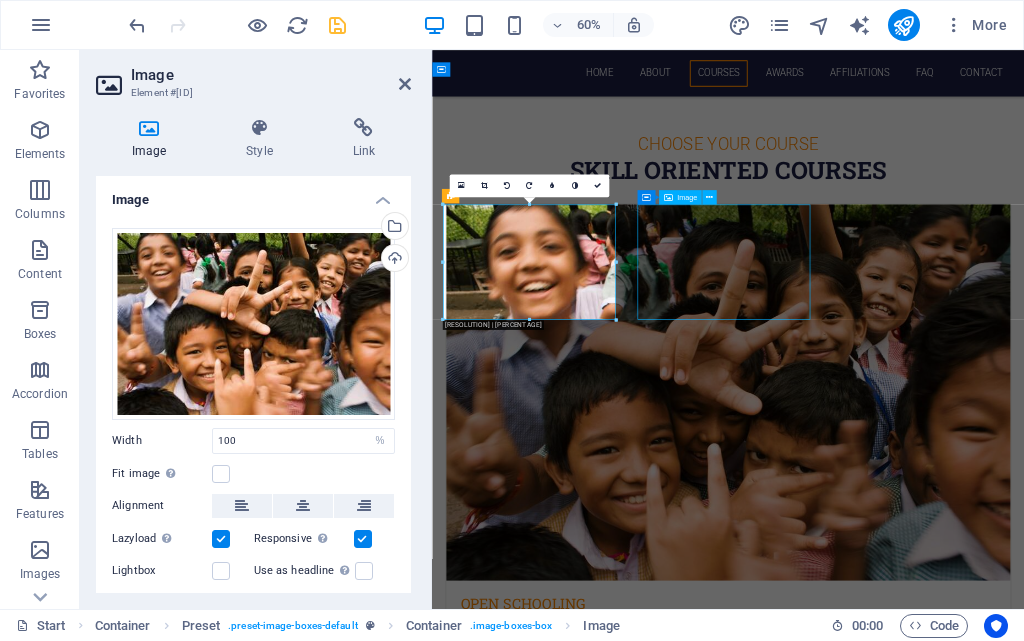 scroll, scrollTop: 588, scrollLeft: 0, axis: vertical 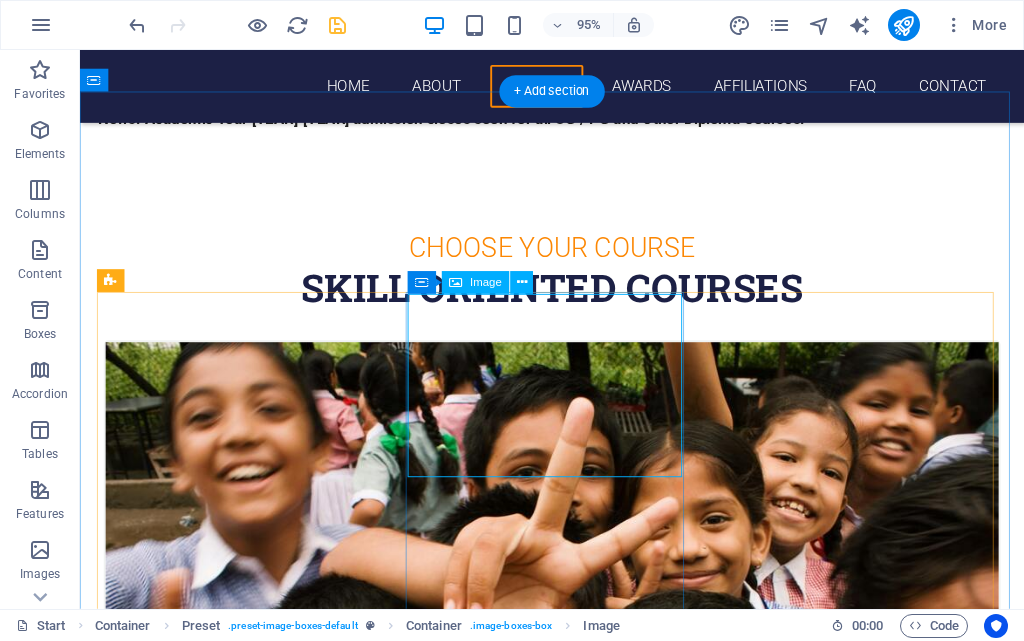 click at bounding box center [577, 1418] 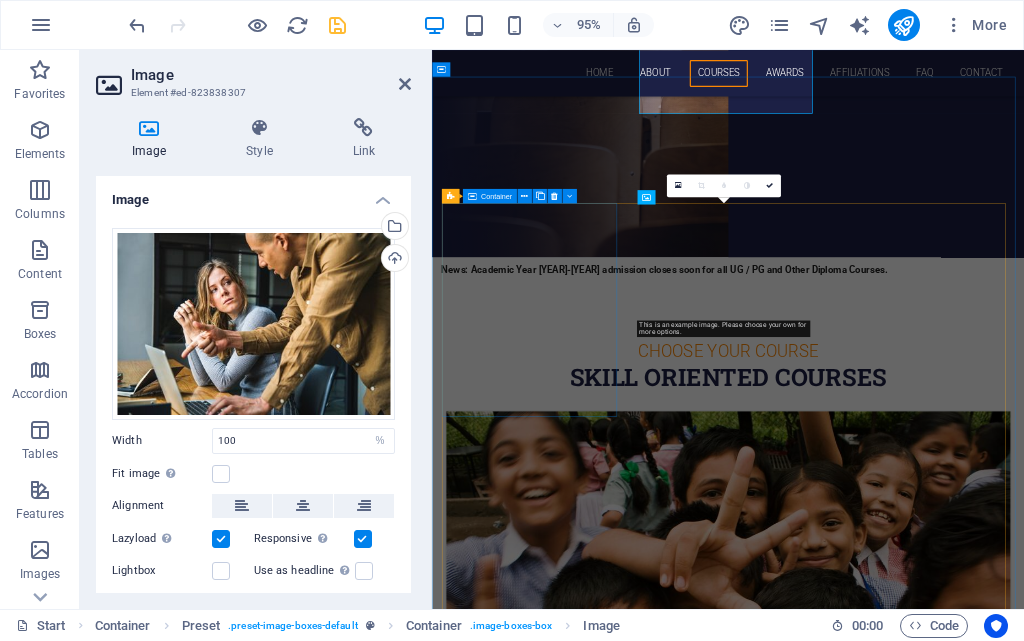 scroll, scrollTop: 932, scrollLeft: 0, axis: vertical 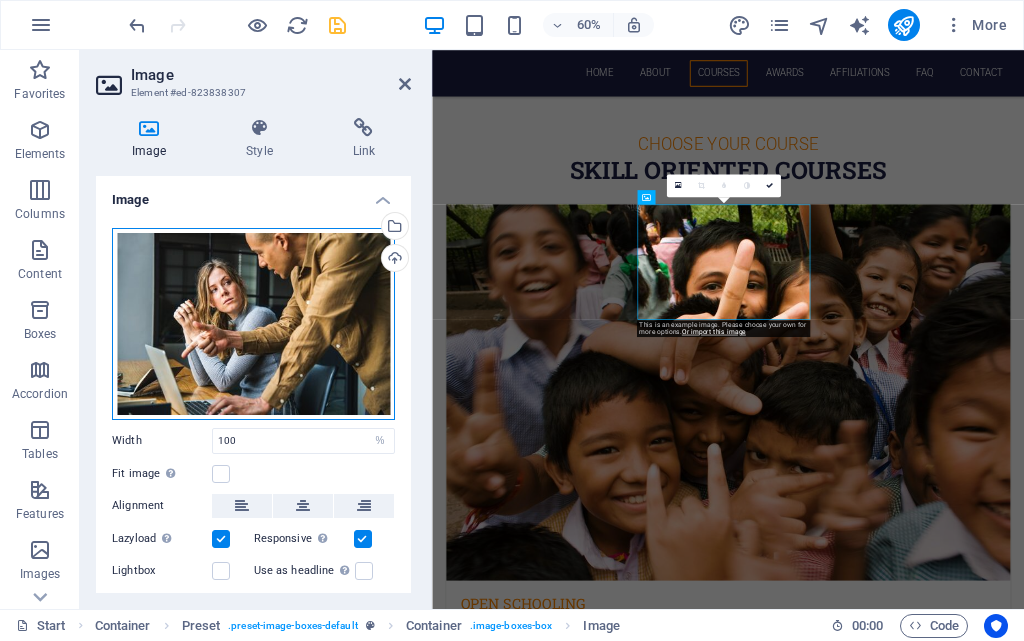 click on "Drag files here, click to choose files or select files from Files or our free stock photos & videos" at bounding box center (253, 324) 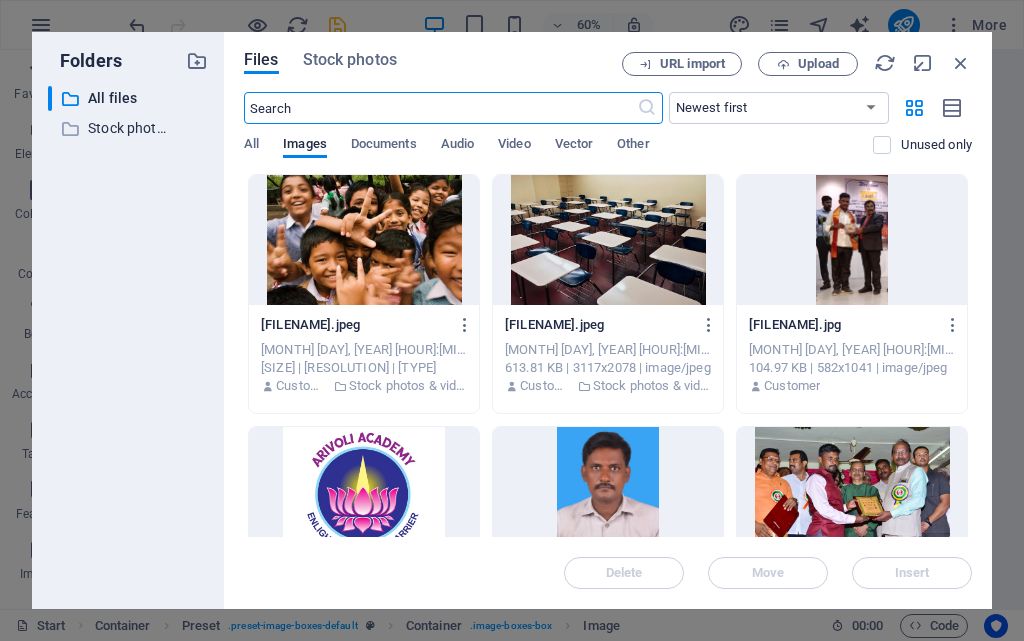 scroll, scrollTop: 5349, scrollLeft: 0, axis: vertical 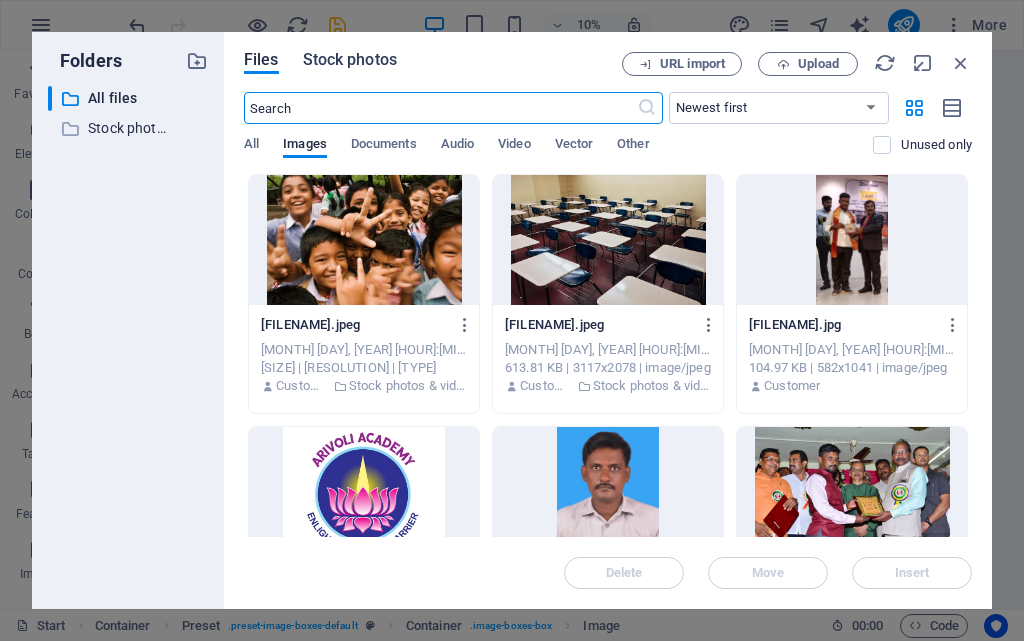 click on "Stock photos" at bounding box center [350, 60] 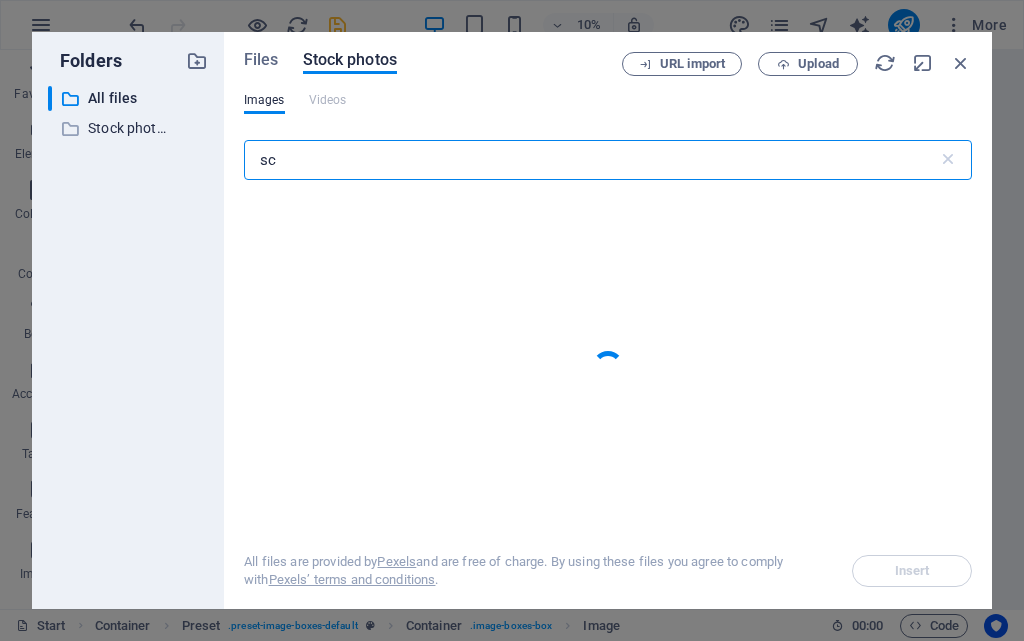 type on "s" 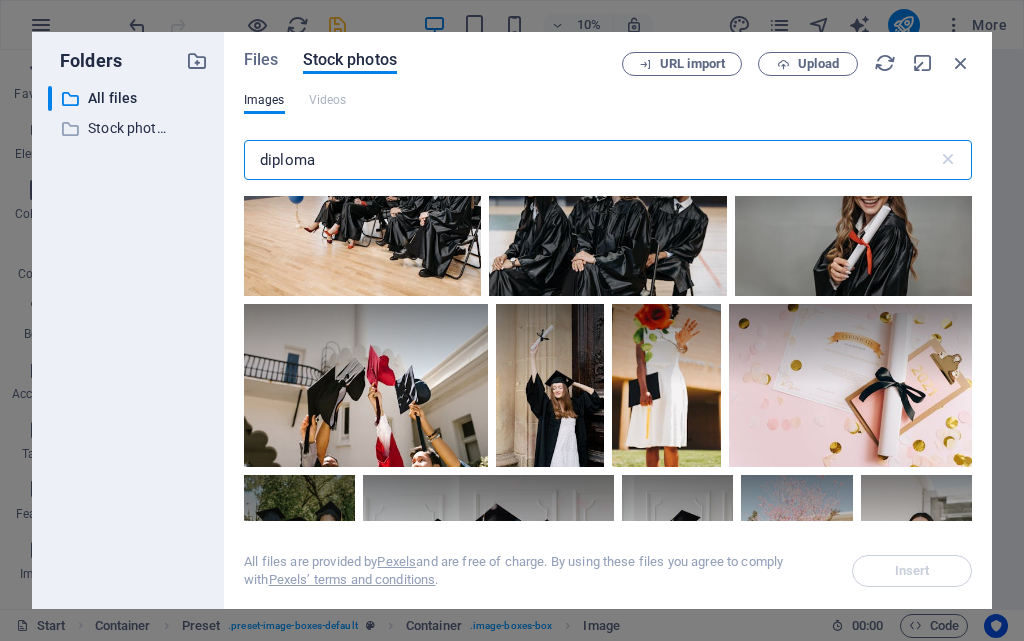 scroll, scrollTop: 3900, scrollLeft: 0, axis: vertical 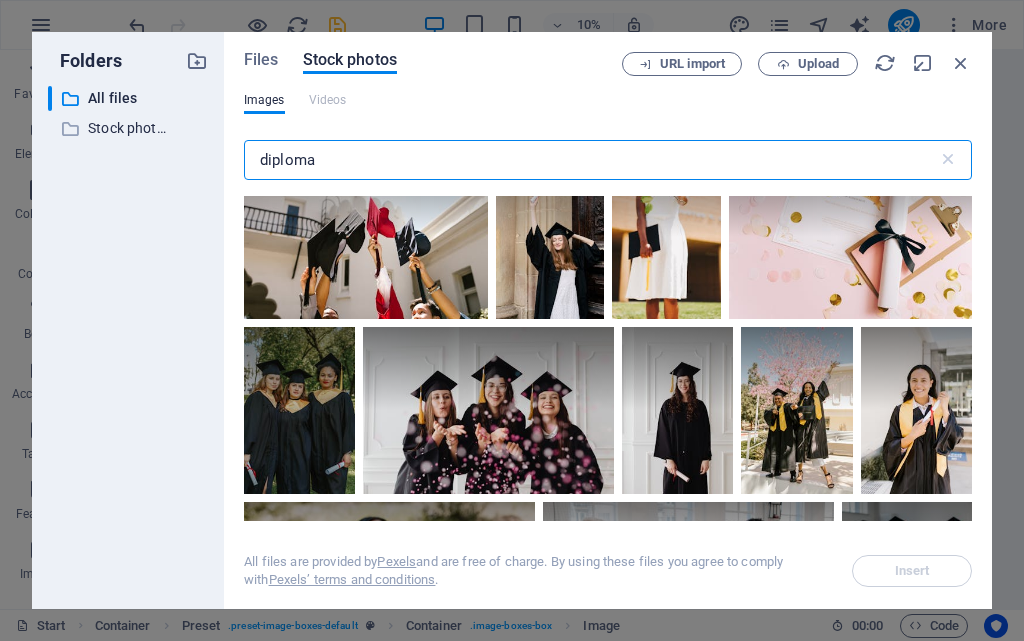 drag, startPoint x: 326, startPoint y: 165, endPoint x: 15, endPoint y: 163, distance: 311.00644 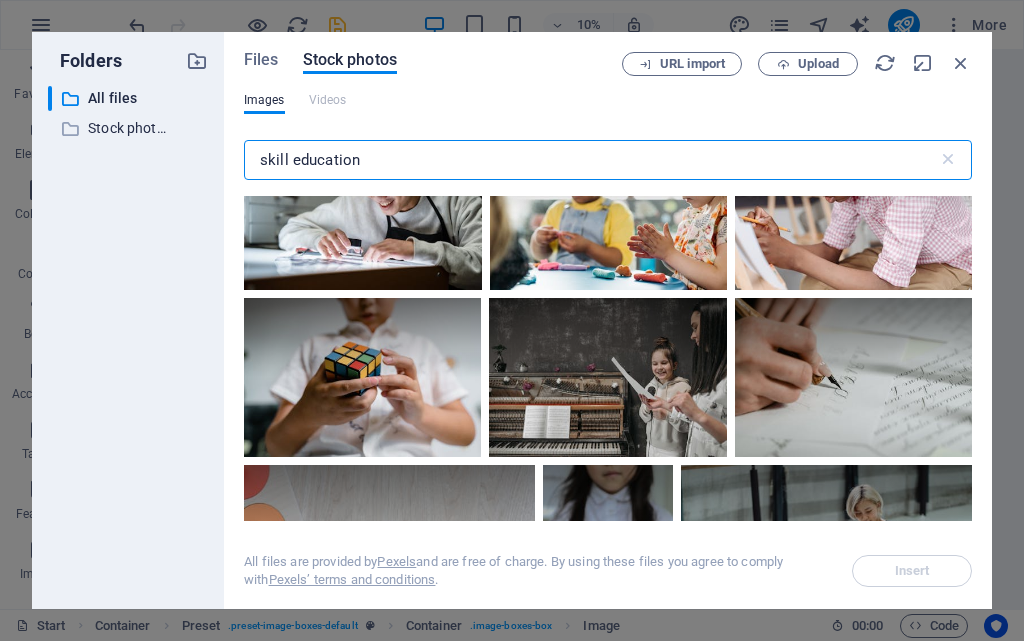scroll, scrollTop: 2100, scrollLeft: 0, axis: vertical 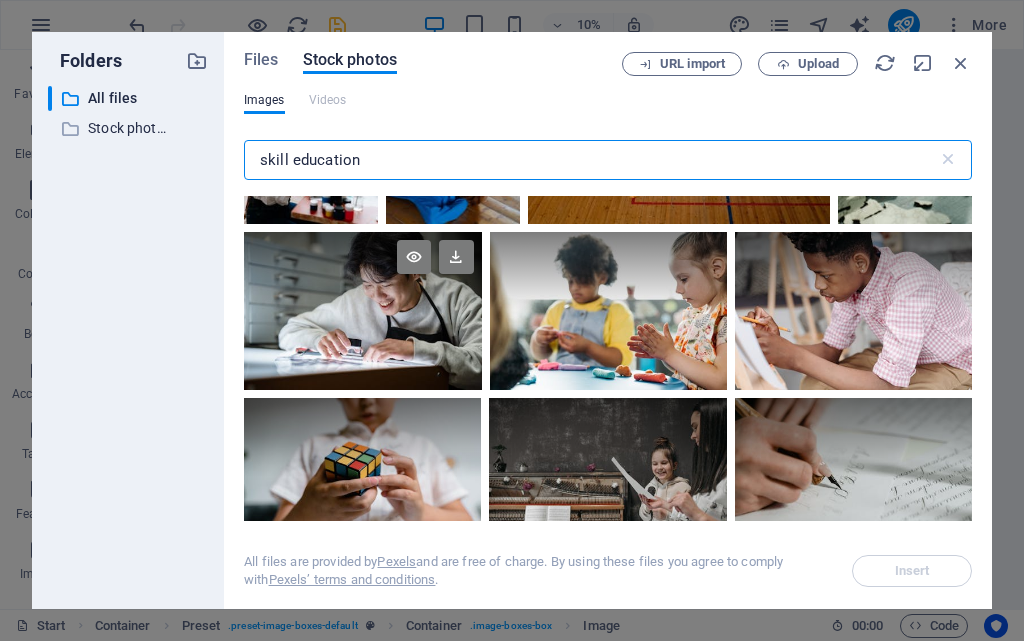 type on "skill education" 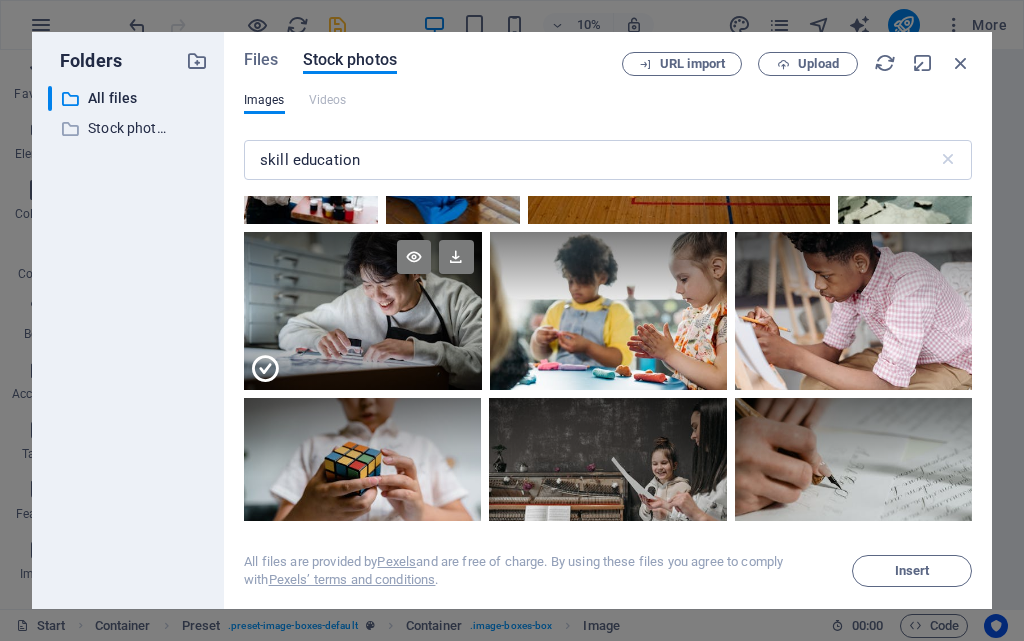 click at bounding box center (363, 350) 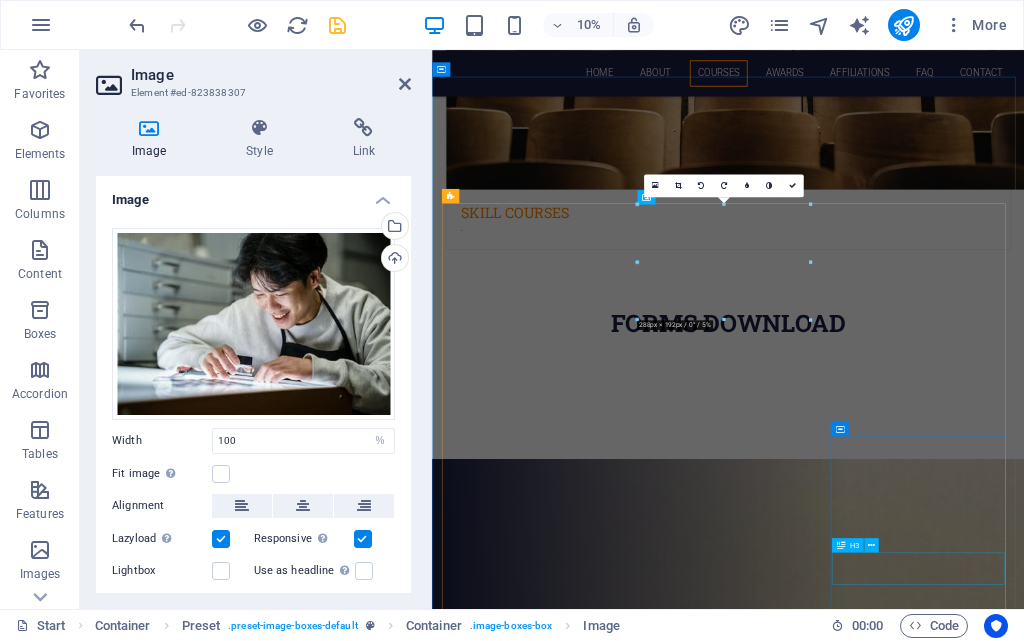 click on "SKILL COURSES" at bounding box center (926, 309) 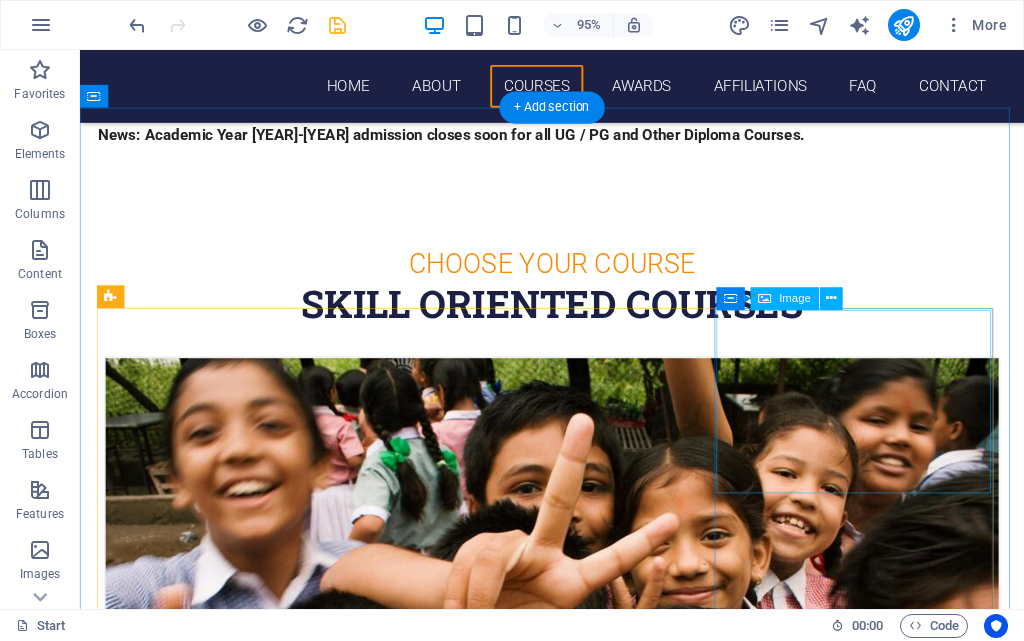 scroll, scrollTop: 771, scrollLeft: 0, axis: vertical 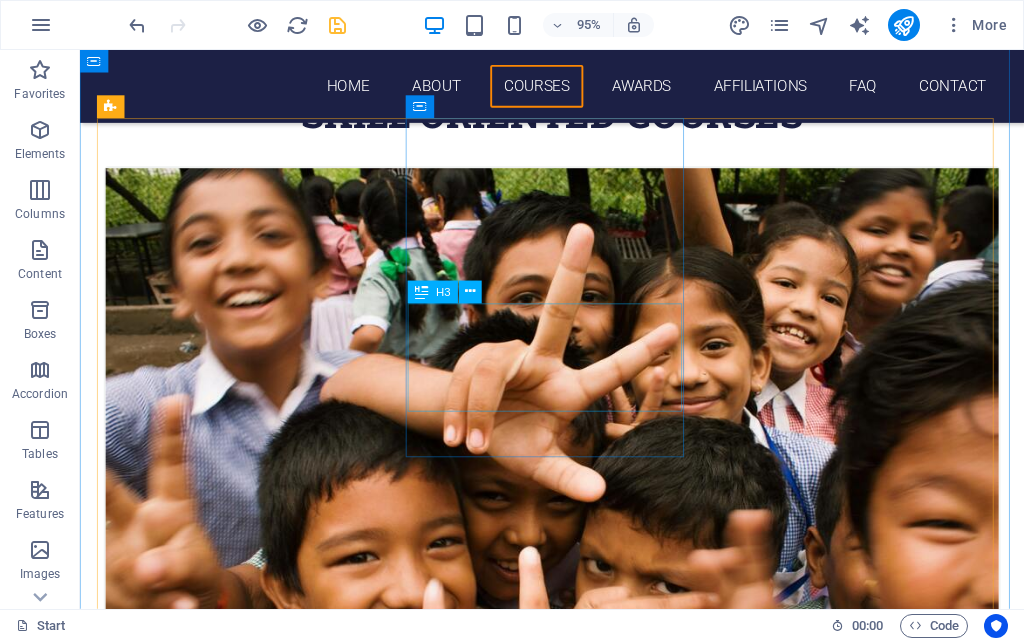 click on "DIPLOMA & ADVANCED DIPLOMA" at bounding box center [577, 1576] 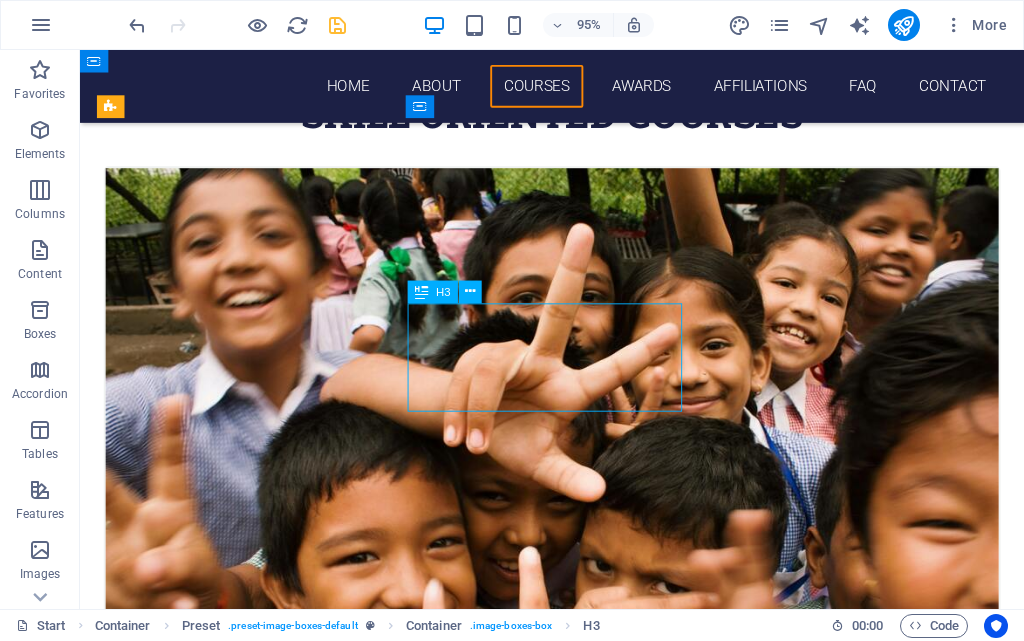 click on "DIPLOMA & ADVANCED DIPLOMA" at bounding box center [577, 1576] 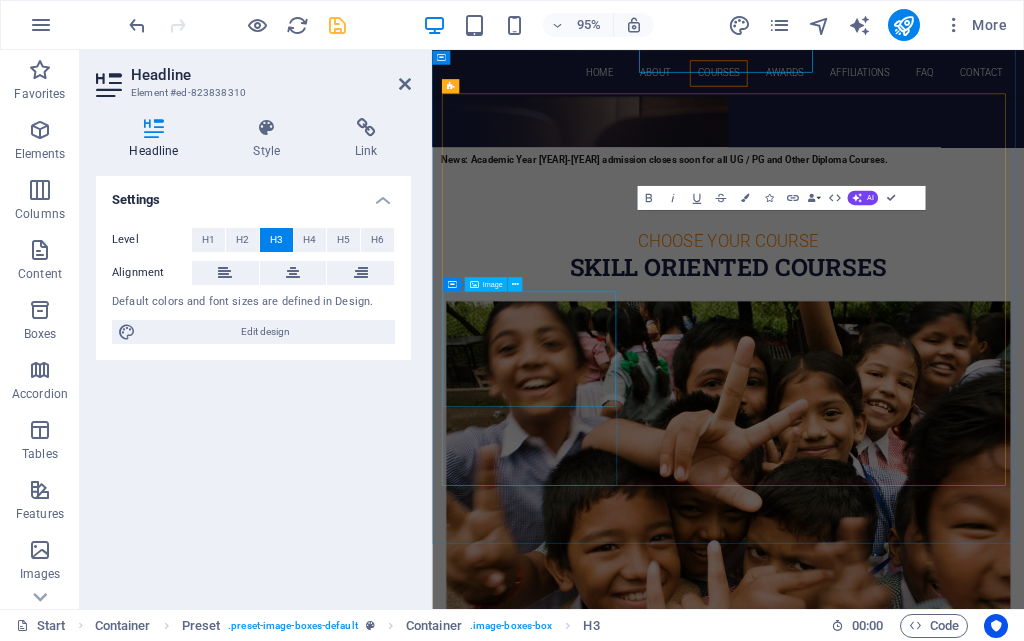 scroll, scrollTop: 1115, scrollLeft: 0, axis: vertical 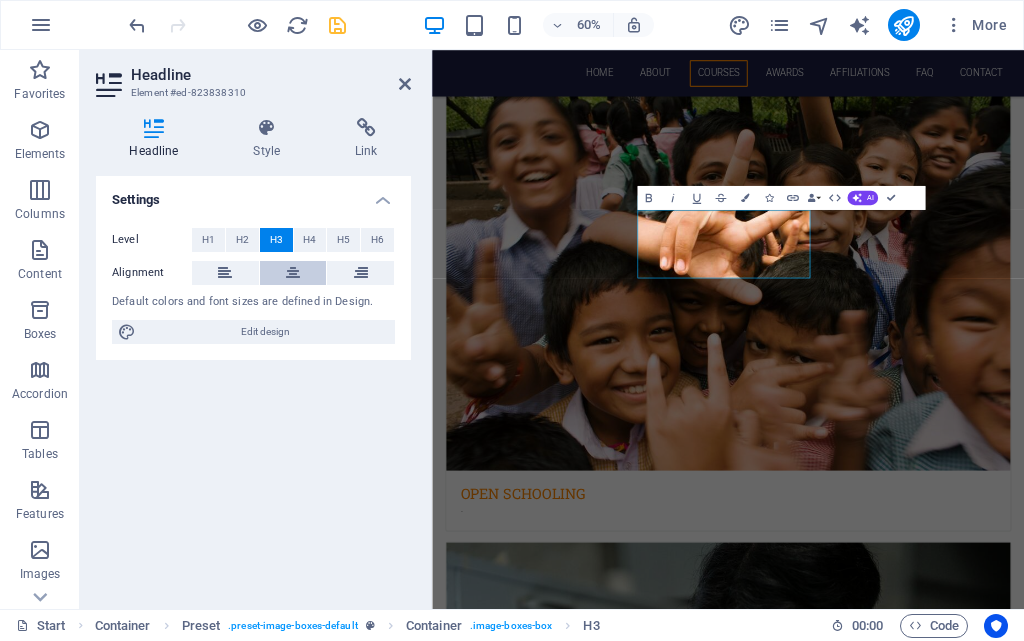 click at bounding box center [293, 273] 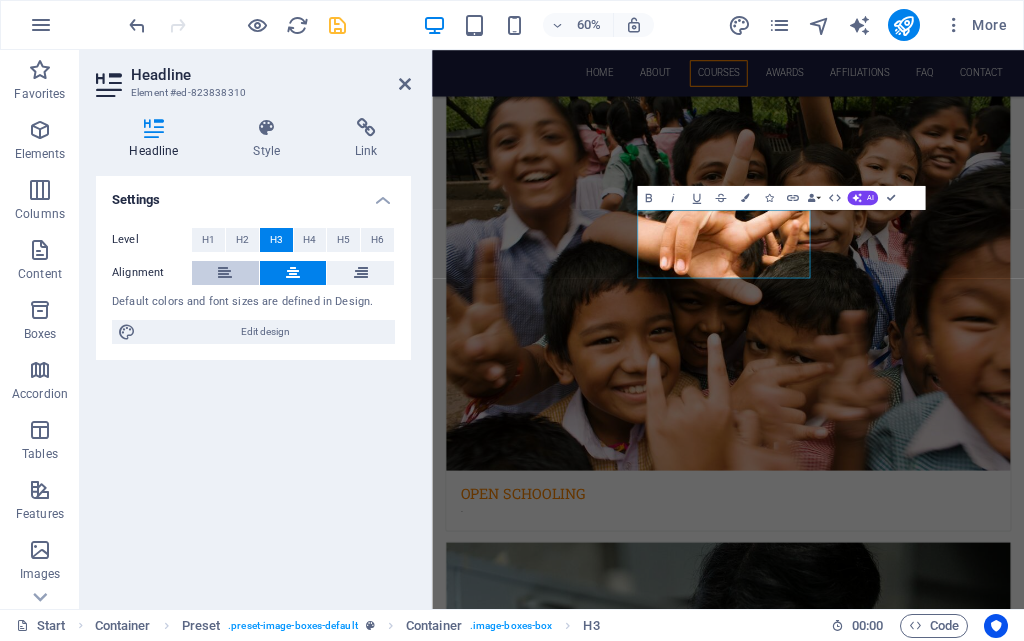 click at bounding box center [225, 273] 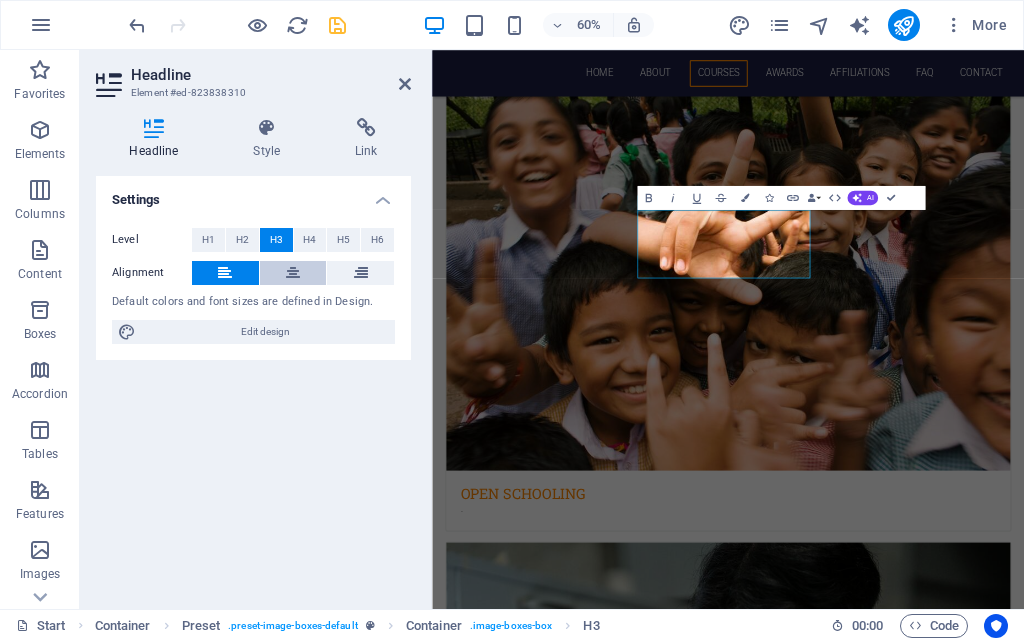 click at bounding box center [293, 273] 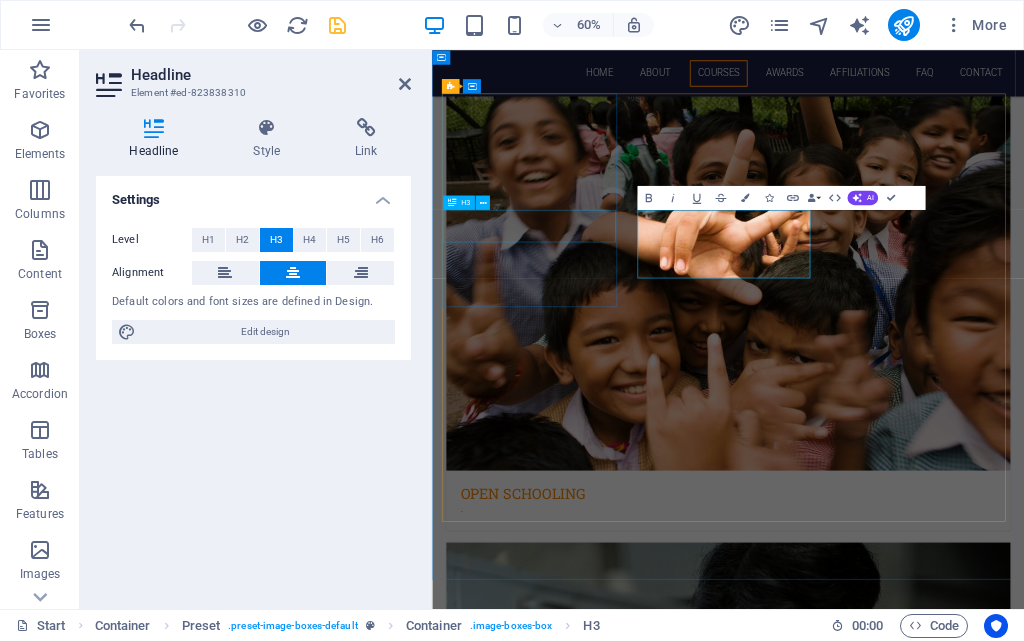 click on "OPEN SCHOOLING" at bounding box center [926, 778] 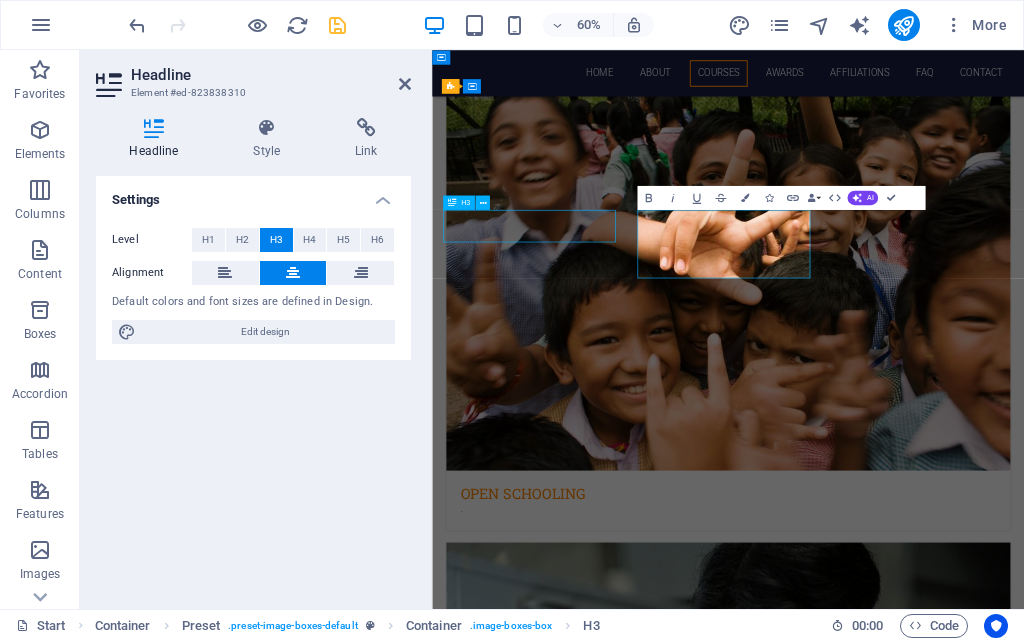 scroll, scrollTop: 771, scrollLeft: 0, axis: vertical 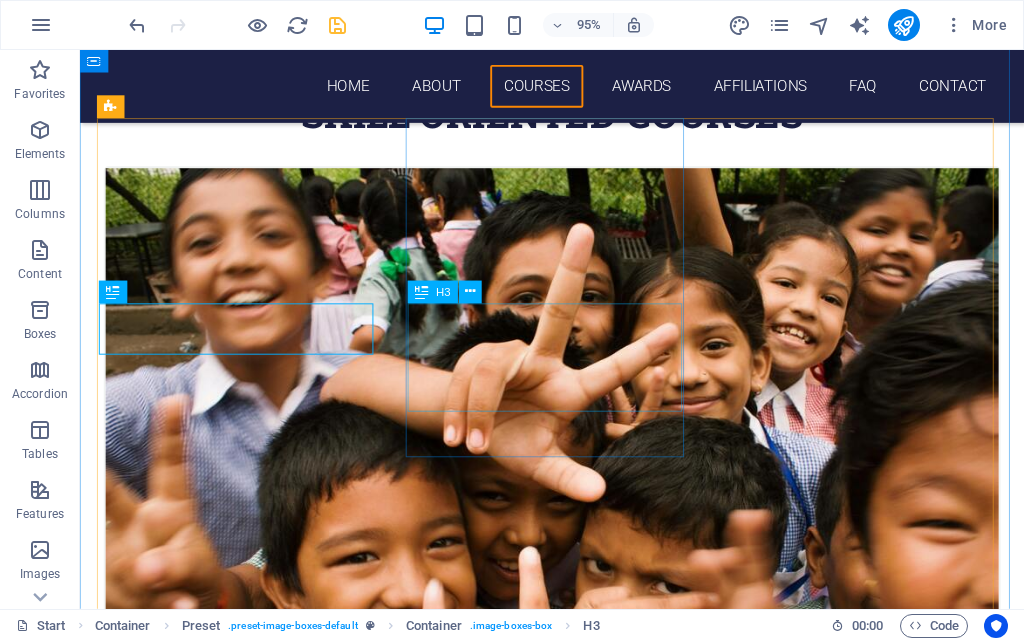click on "DIPLOMA & ADVANCED DIPLOMA" at bounding box center (577, 1576) 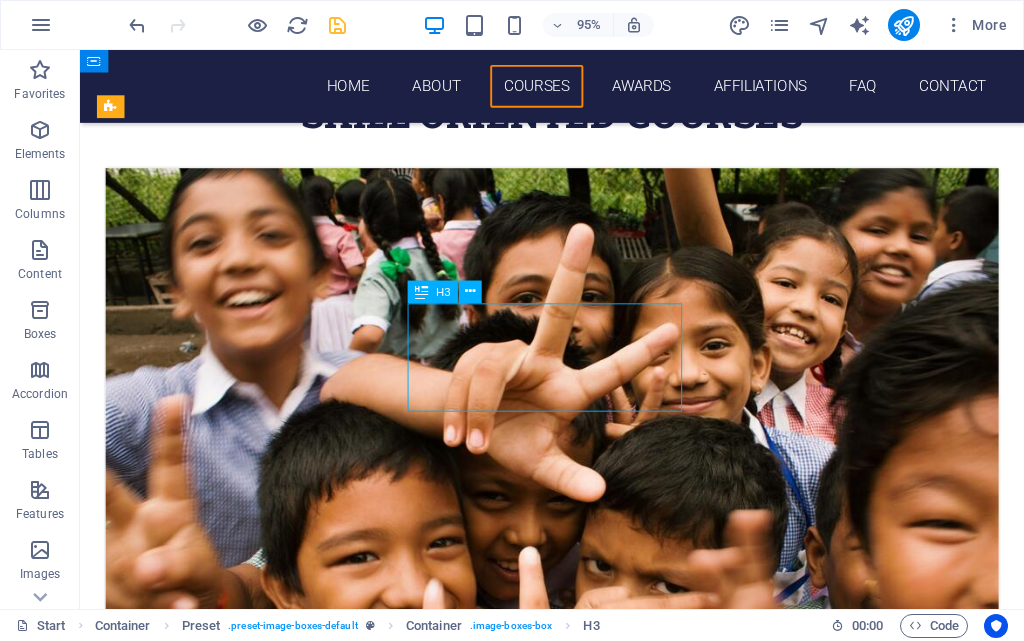 click on "DIPLOMA & ADVANCED DIPLOMA" at bounding box center [577, 1576] 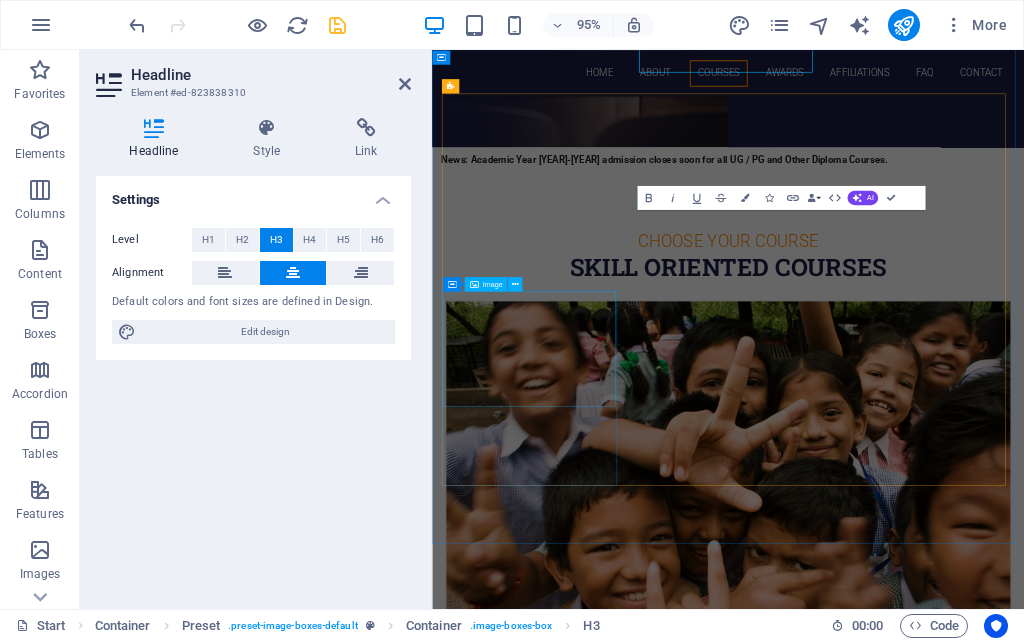 scroll, scrollTop: 1115, scrollLeft: 0, axis: vertical 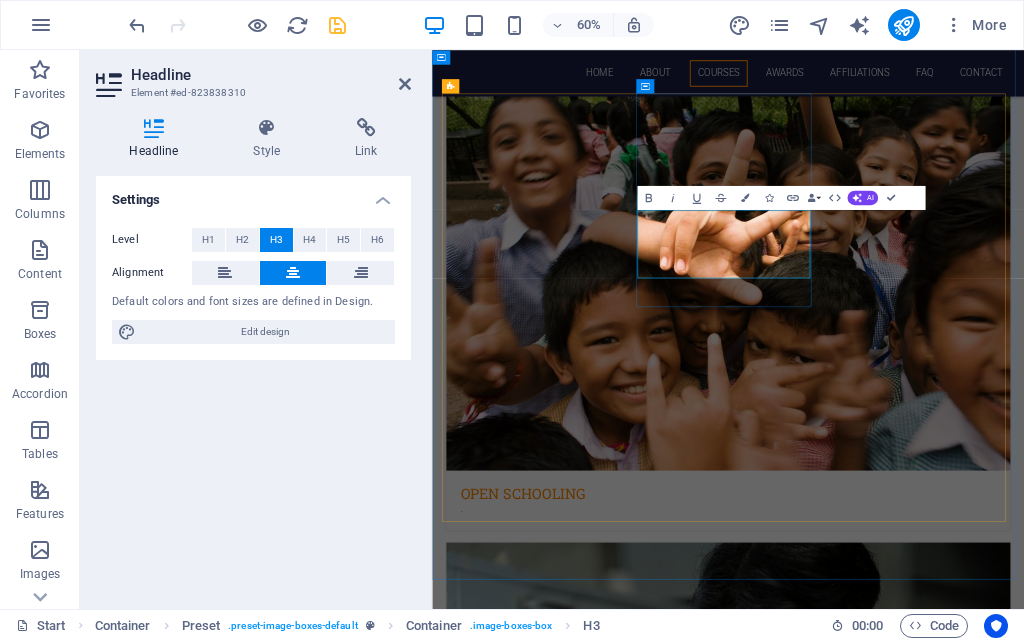 click on "DIPLOMA & ADVANCED DIPLOMA" at bounding box center (926, 1537) 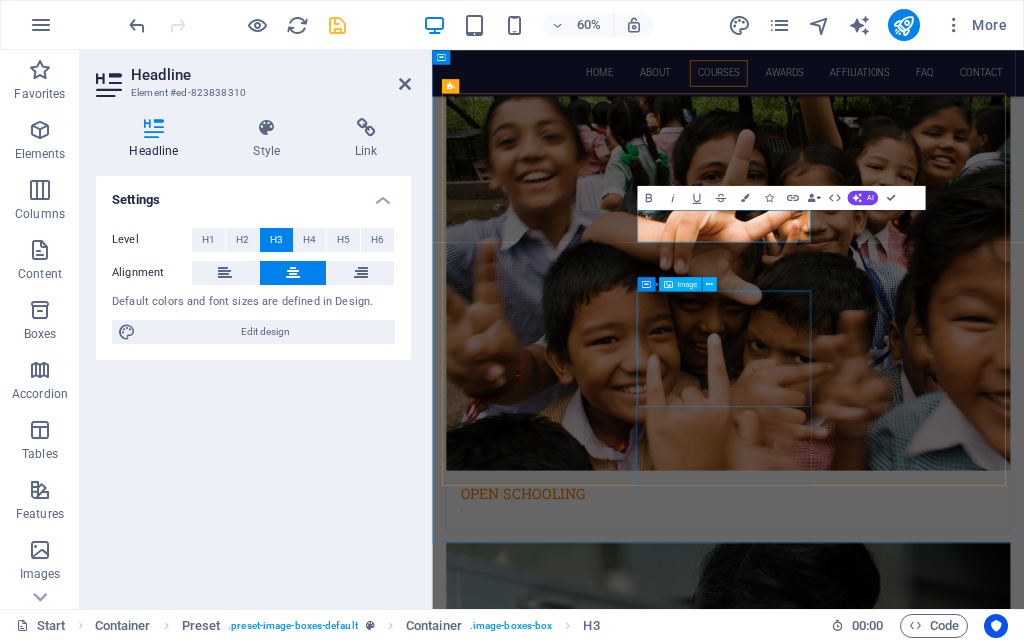 click at bounding box center (926, 3424) 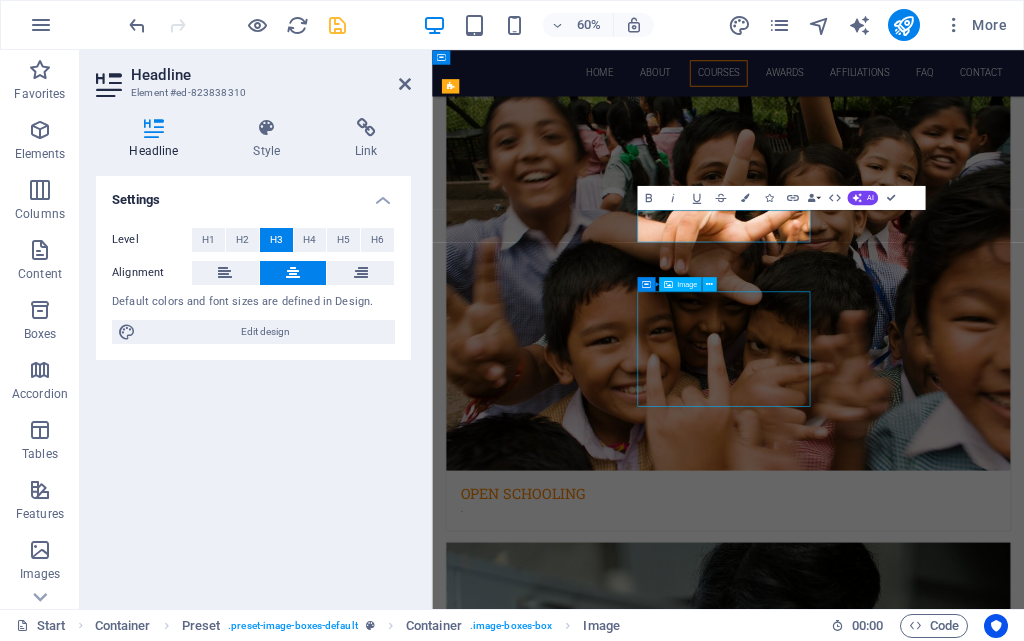 scroll, scrollTop: 771, scrollLeft: 0, axis: vertical 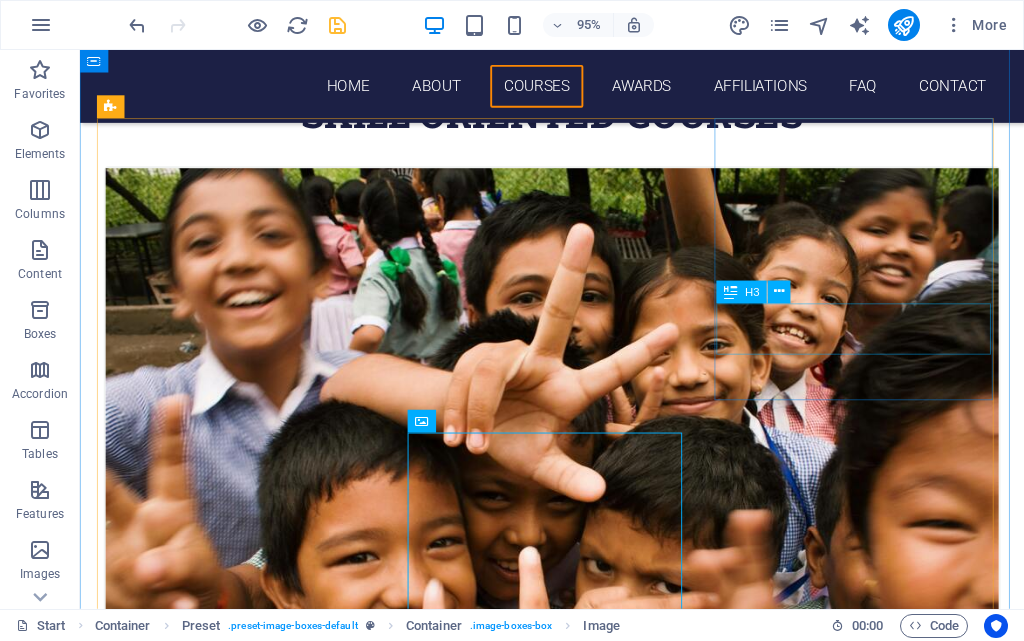 click on "UG COURSES" at bounding box center [577, 2322] 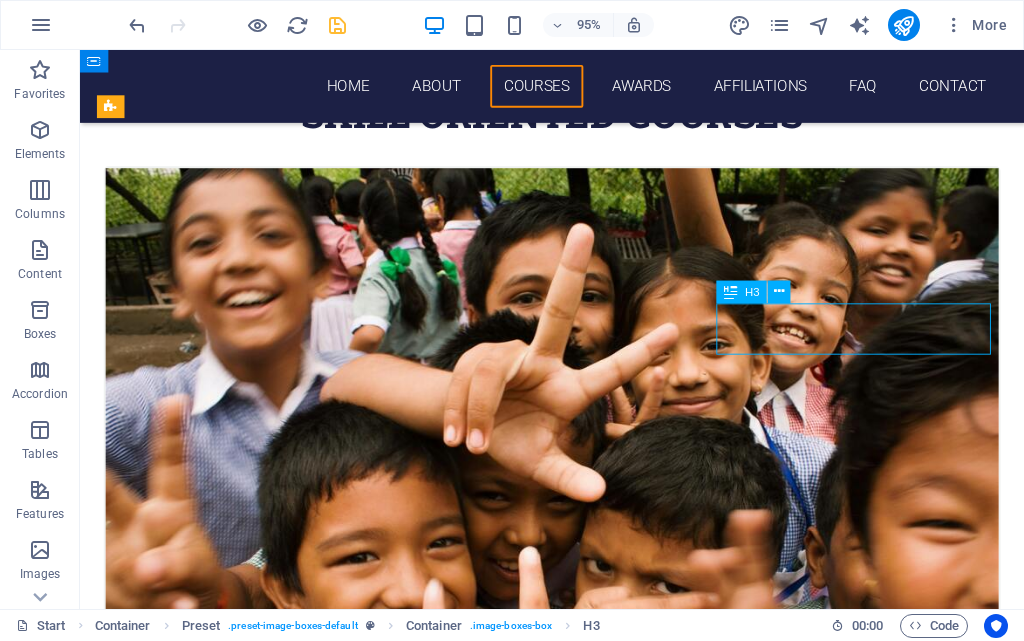 click on "UG COURSES" at bounding box center [577, 2322] 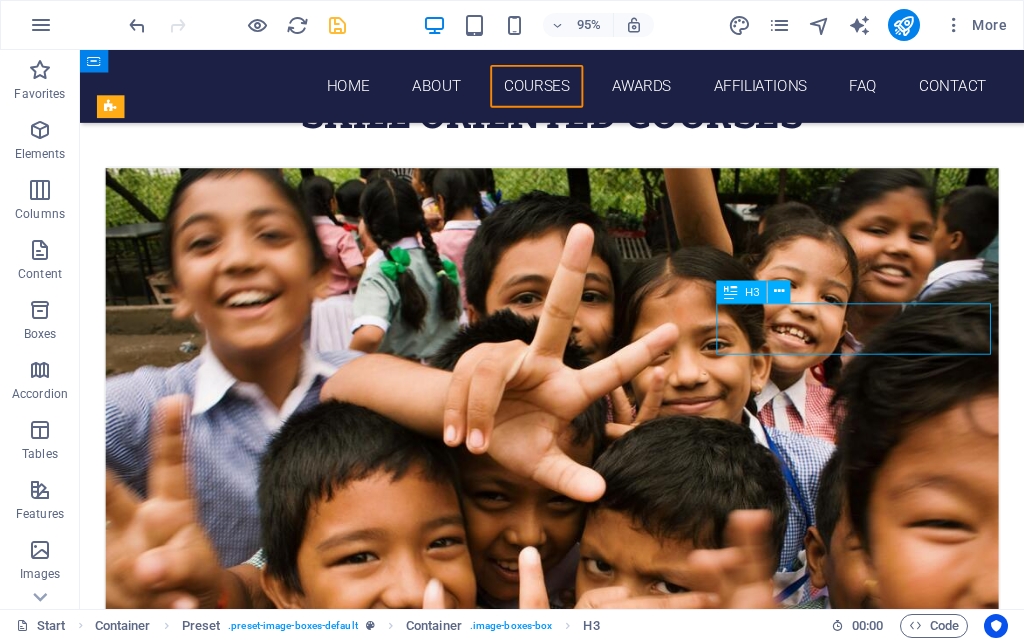 scroll, scrollTop: 1115, scrollLeft: 0, axis: vertical 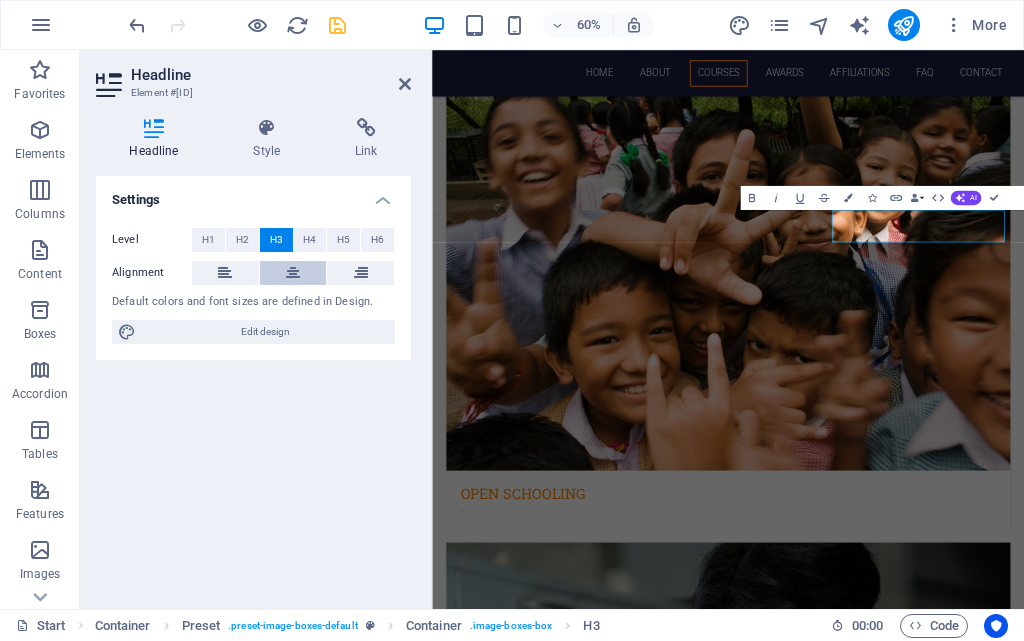 click at bounding box center (293, 273) 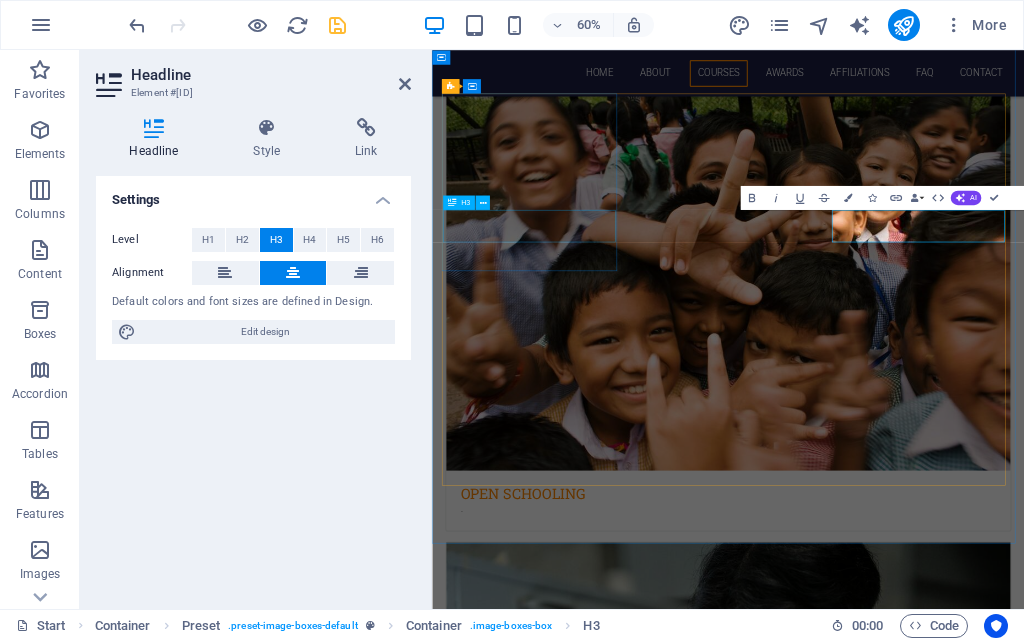click on "OPEN SCHOOLING" at bounding box center [926, 778] 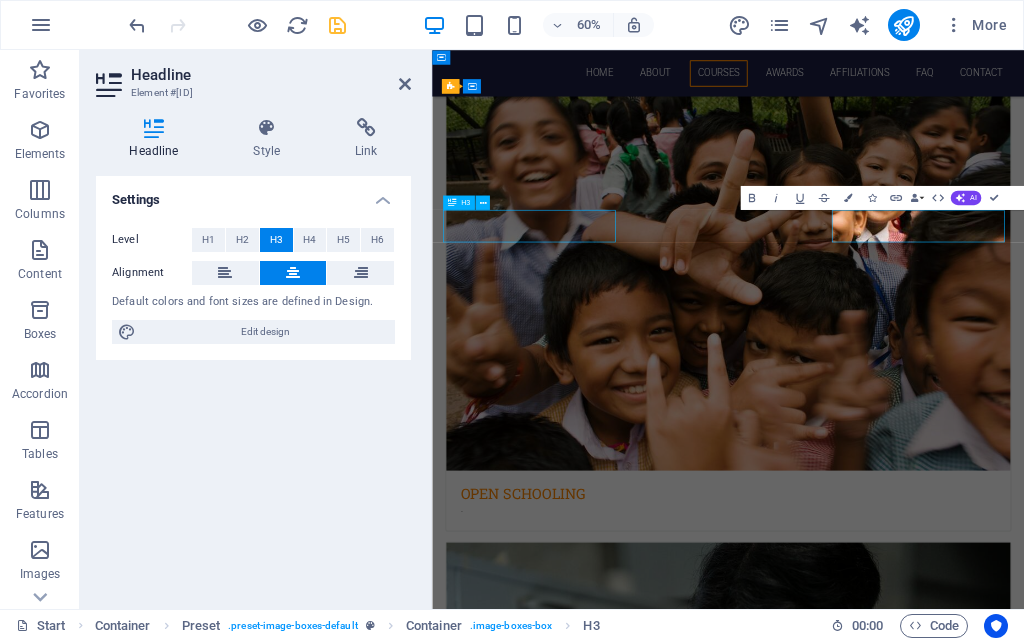 click on "OPEN SCHOOLING" at bounding box center [926, 778] 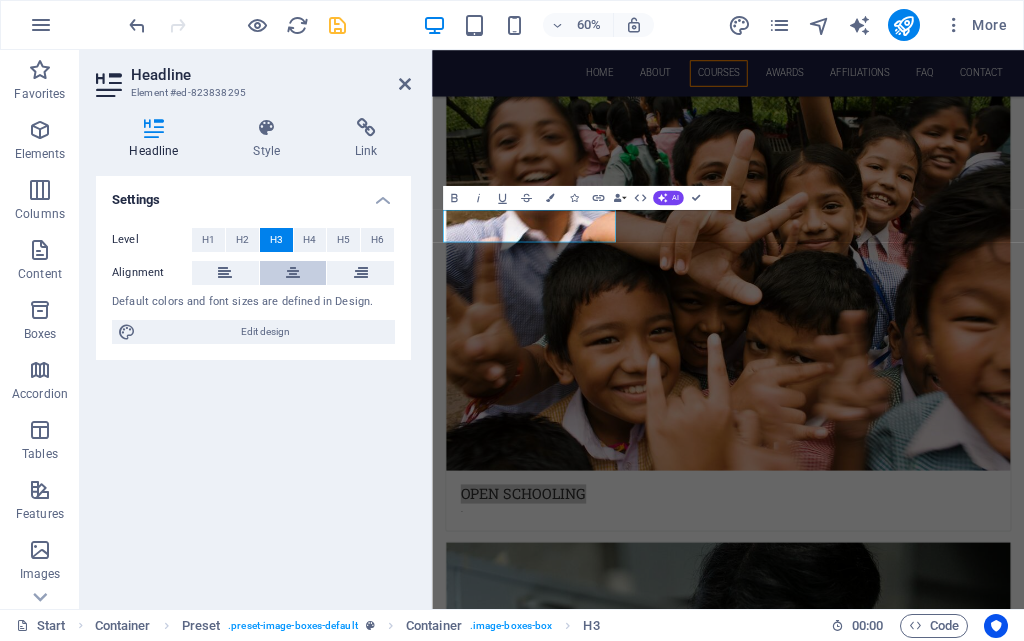 click at bounding box center [293, 273] 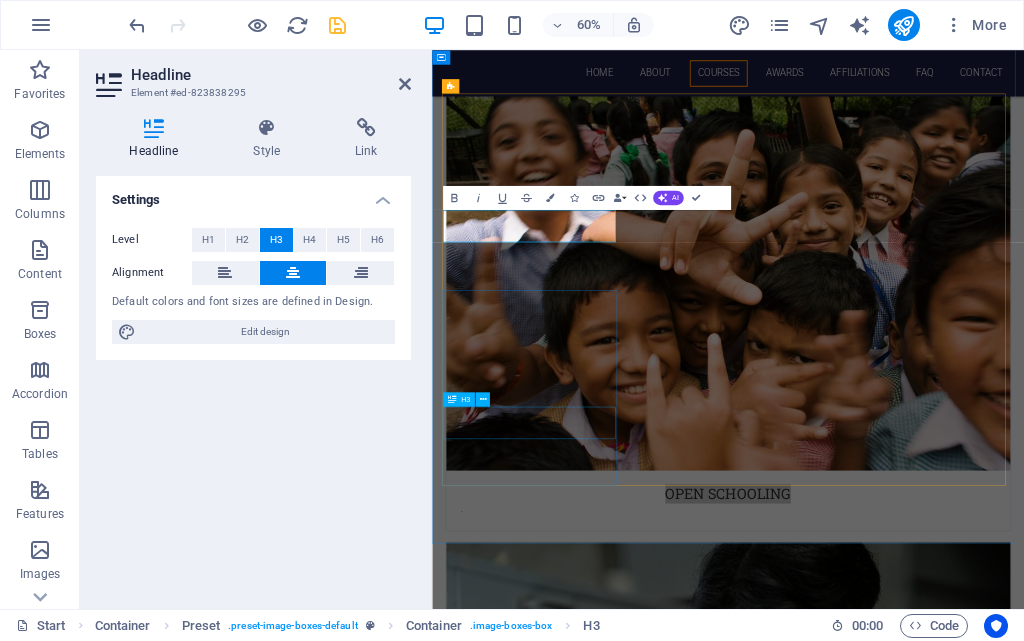 click on "PG COURSES" at bounding box center (926, 3018) 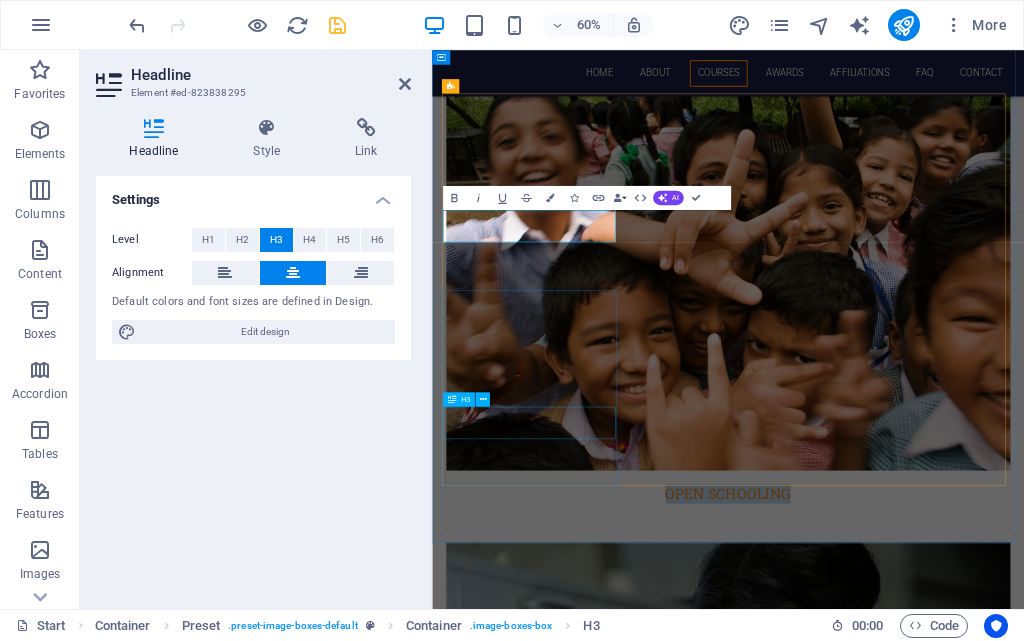 click on "PG COURSES" at bounding box center [926, 3018] 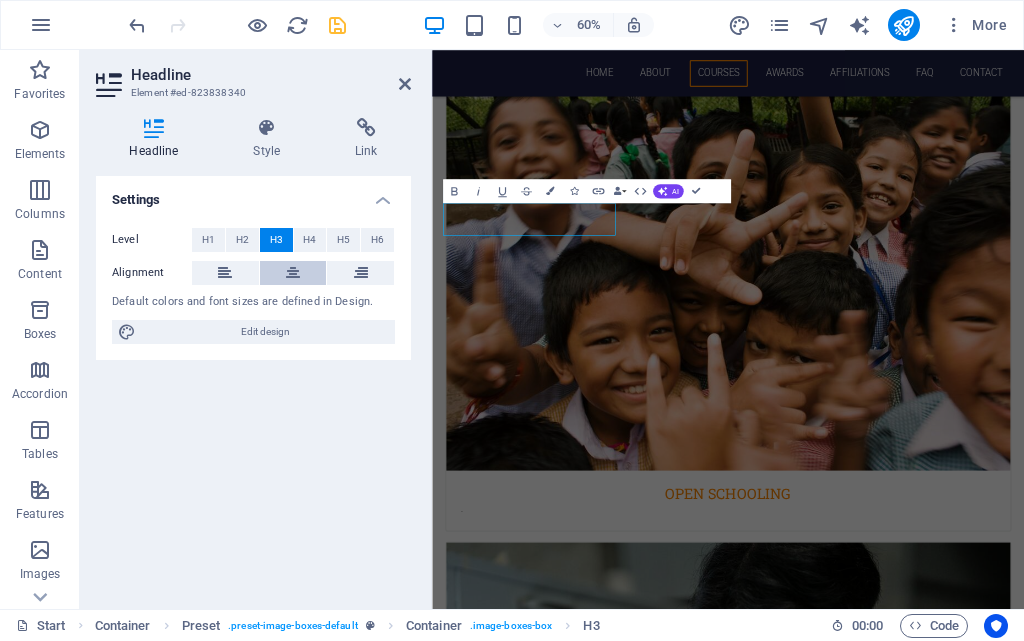 scroll, scrollTop: 1454, scrollLeft: 0, axis: vertical 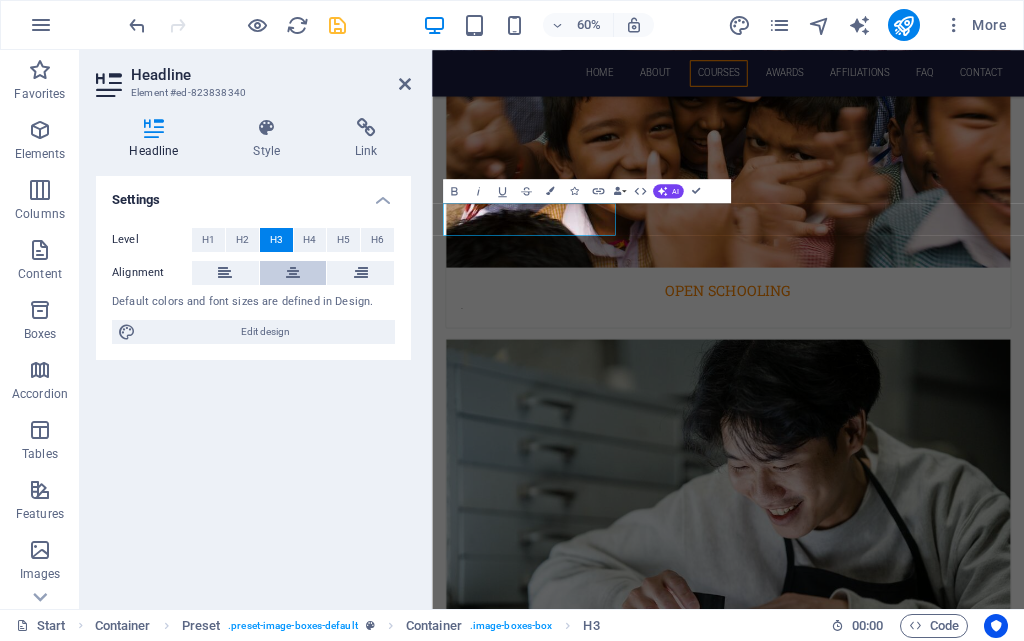 click at bounding box center [293, 273] 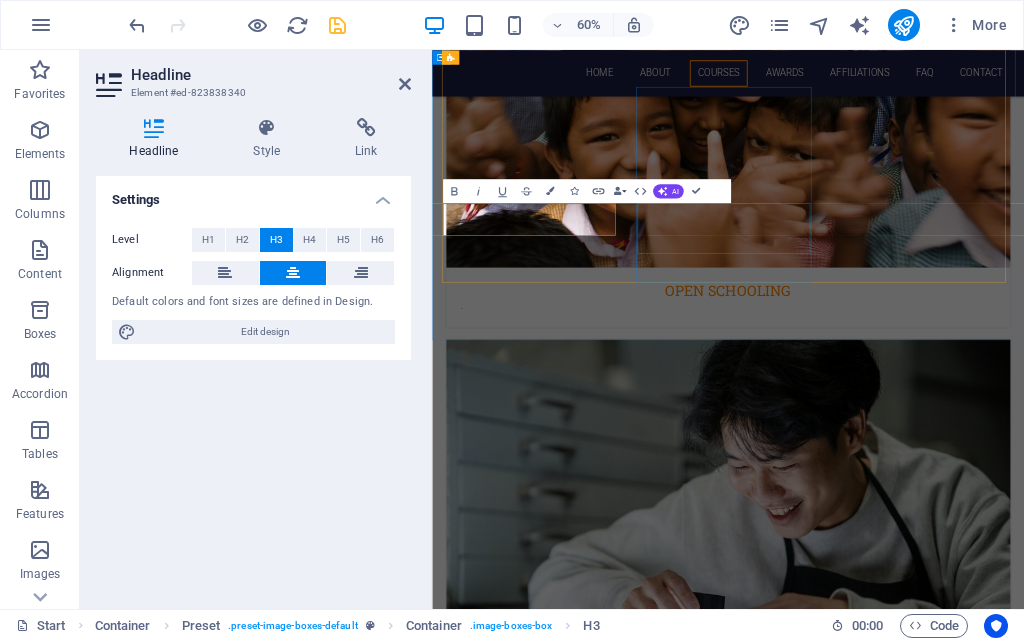 click on "DOCTORATE PROGRAM" at bounding box center (926, 3426) 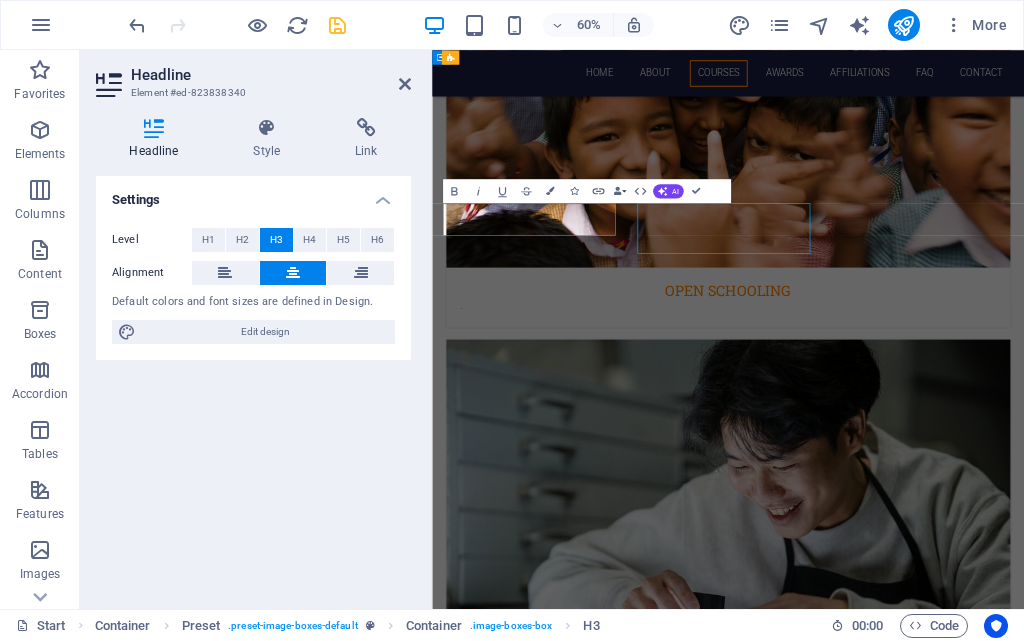 click on "DOCTORATE PROGRAM" at bounding box center [926, 3426] 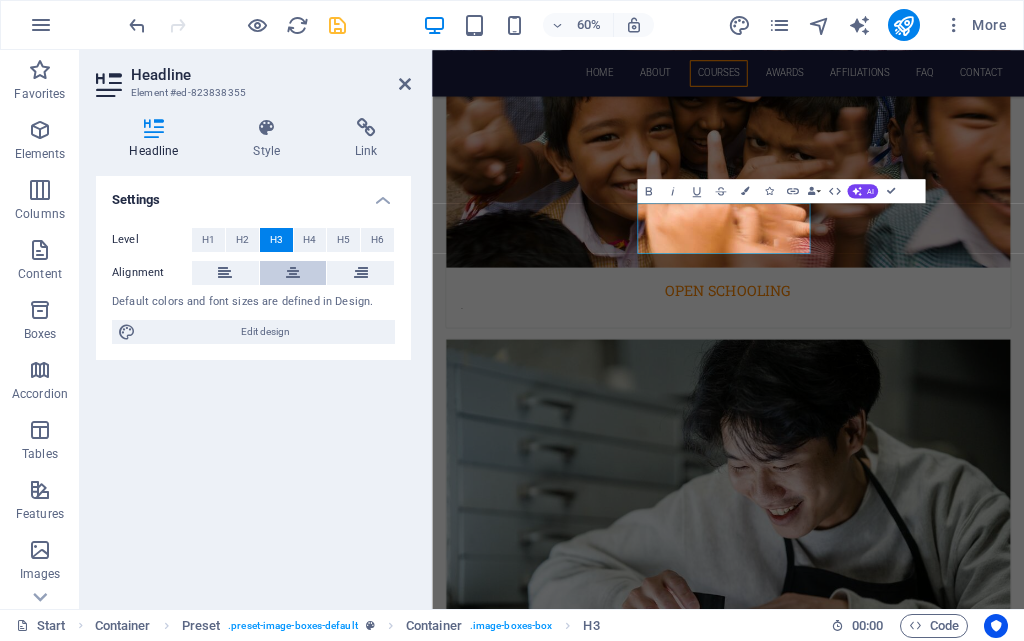 click at bounding box center [293, 273] 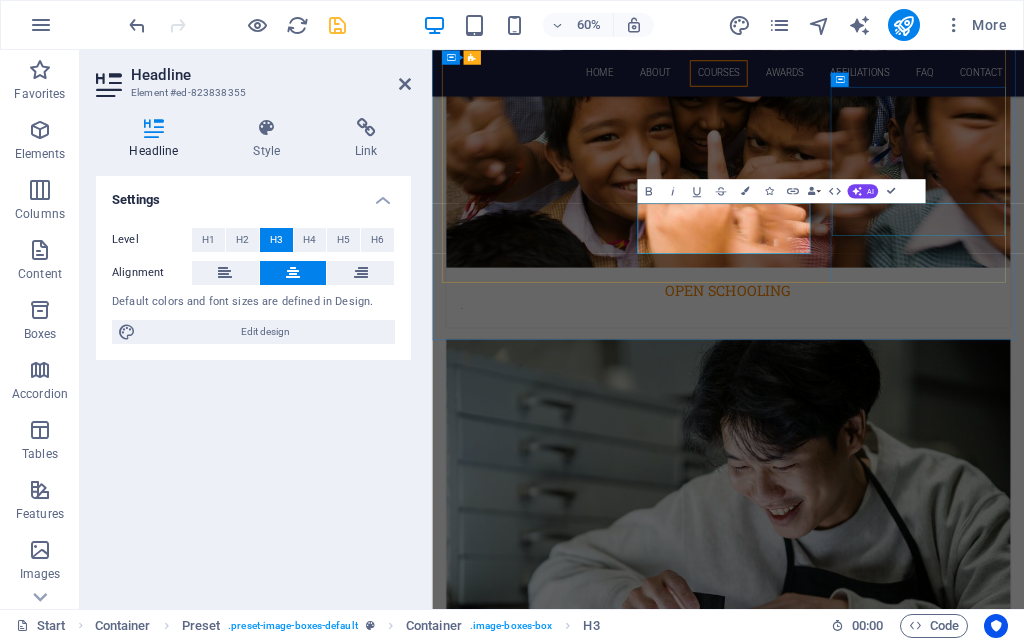 click on "SKILL COURSES" at bounding box center (926, 4204) 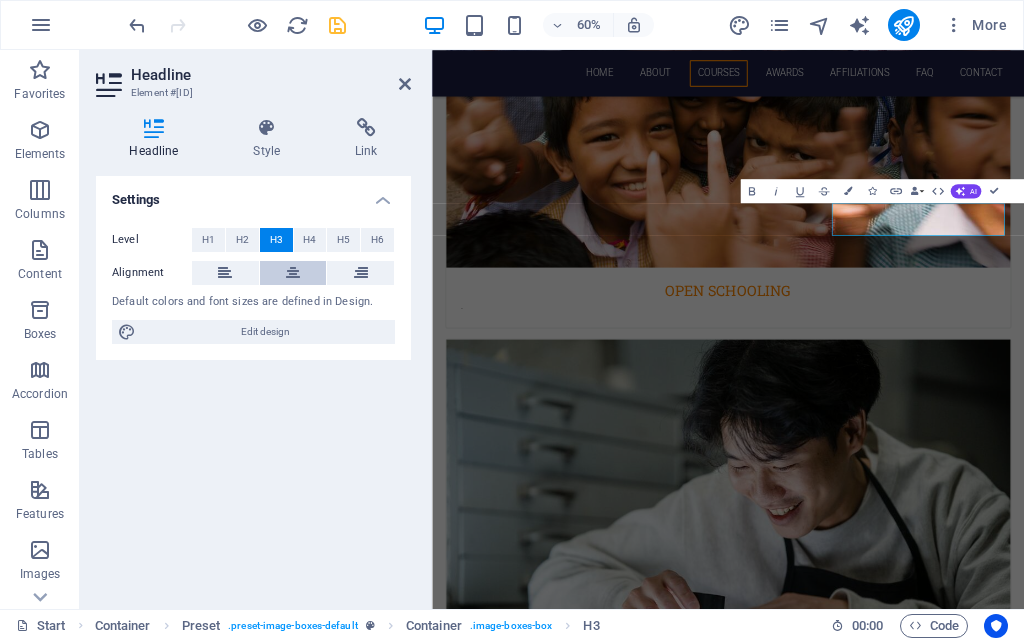 click at bounding box center (293, 273) 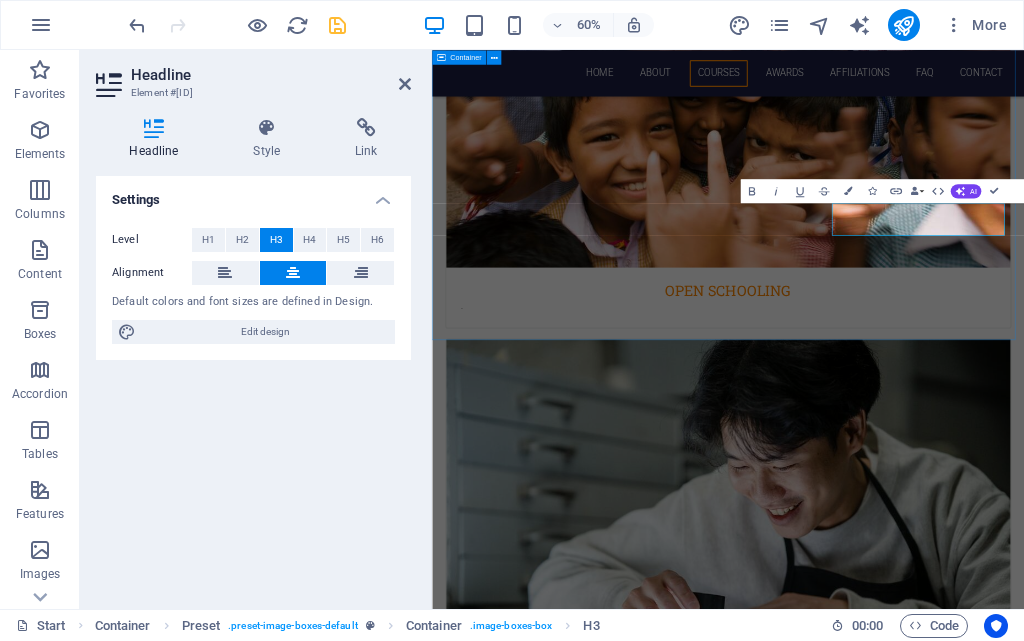 click on "Choose Your Course SKILL ORIENTED Courses OPEN SCHOOLING . DIPLOMA courses . UG COURSES . PG COURSES . DOCTORATE PROGRAM . SKILL COURSES ." at bounding box center (925, 1973) 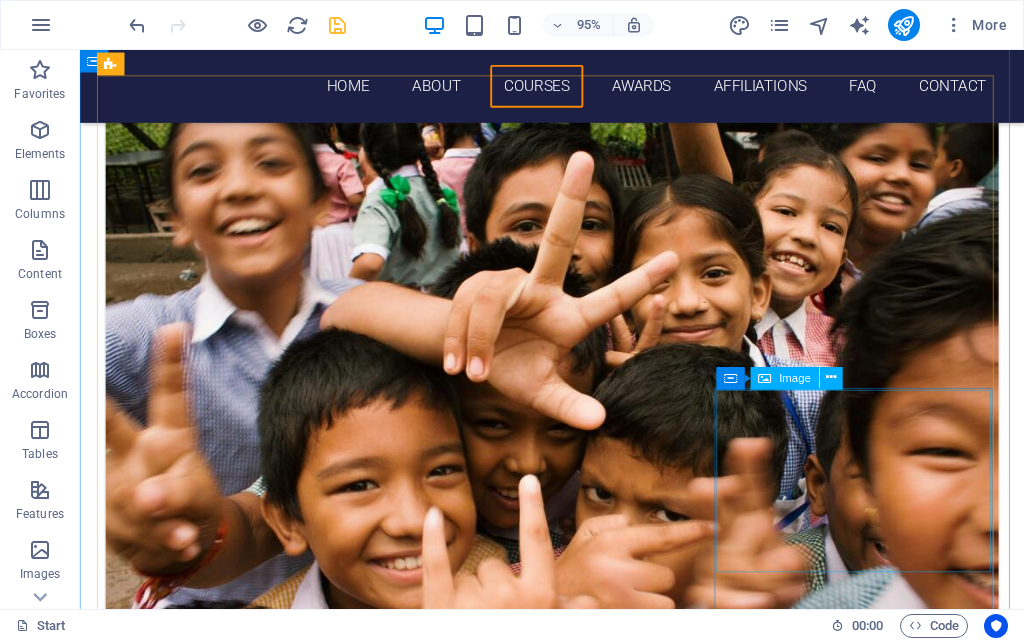scroll, scrollTop: 1011, scrollLeft: 0, axis: vertical 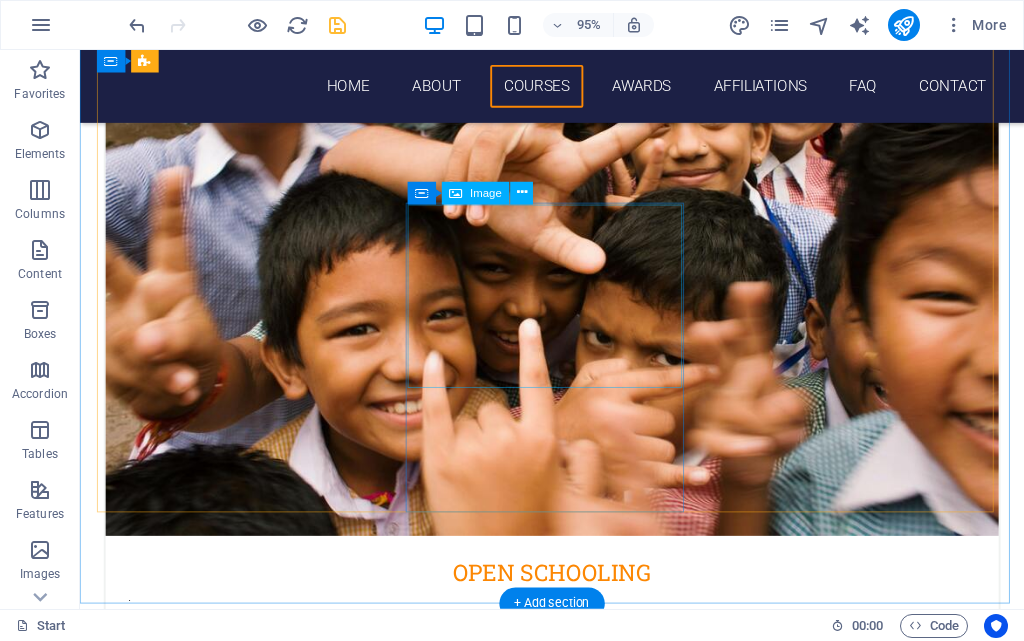click at bounding box center [577, 3235] 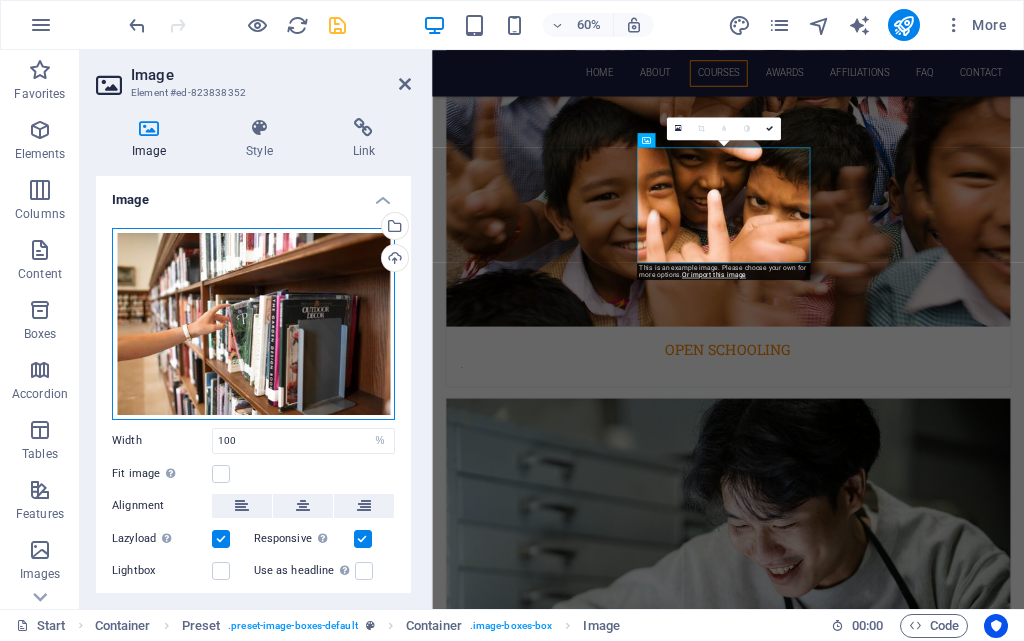 click on "Drag files here, click to choose files or select files from Files or our free stock photos & videos" at bounding box center (253, 324) 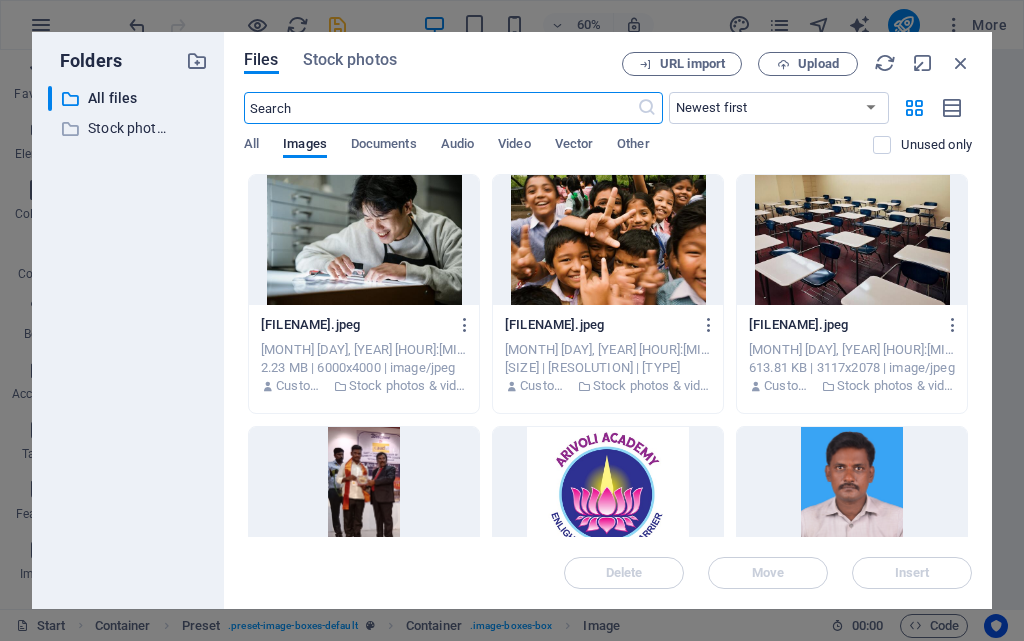 scroll, scrollTop: 5772, scrollLeft: 0, axis: vertical 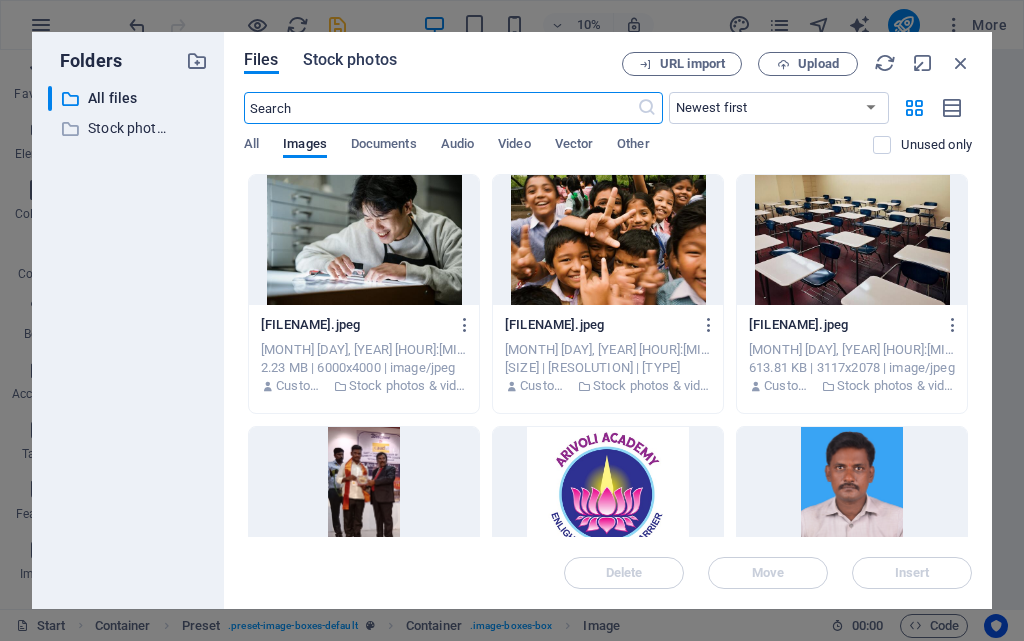 click on "Stock photos" at bounding box center [350, 60] 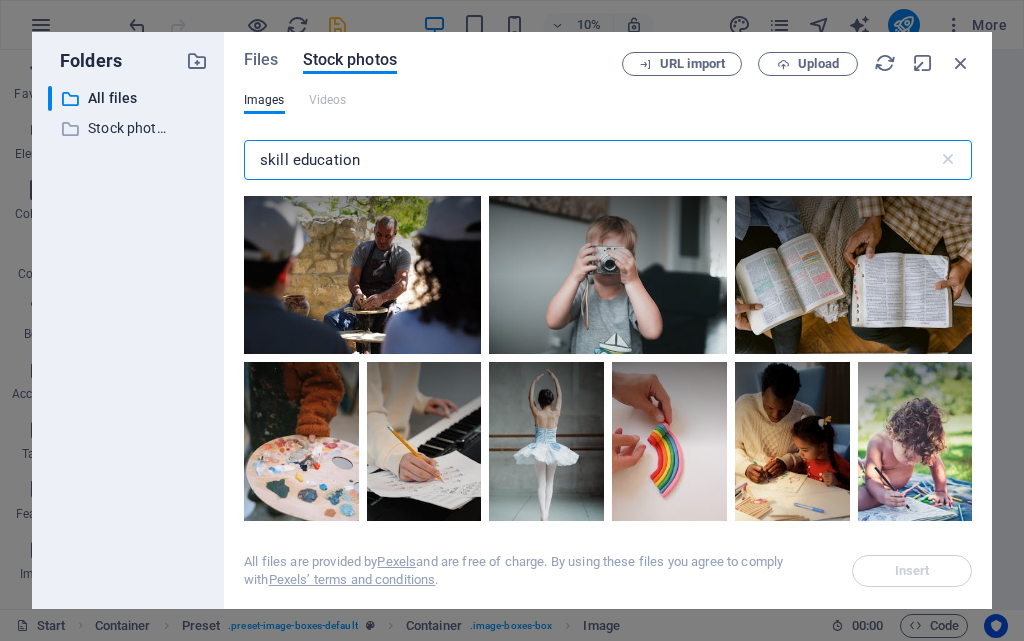 drag, startPoint x: 369, startPoint y: 156, endPoint x: 124, endPoint y: 160, distance: 245.03265 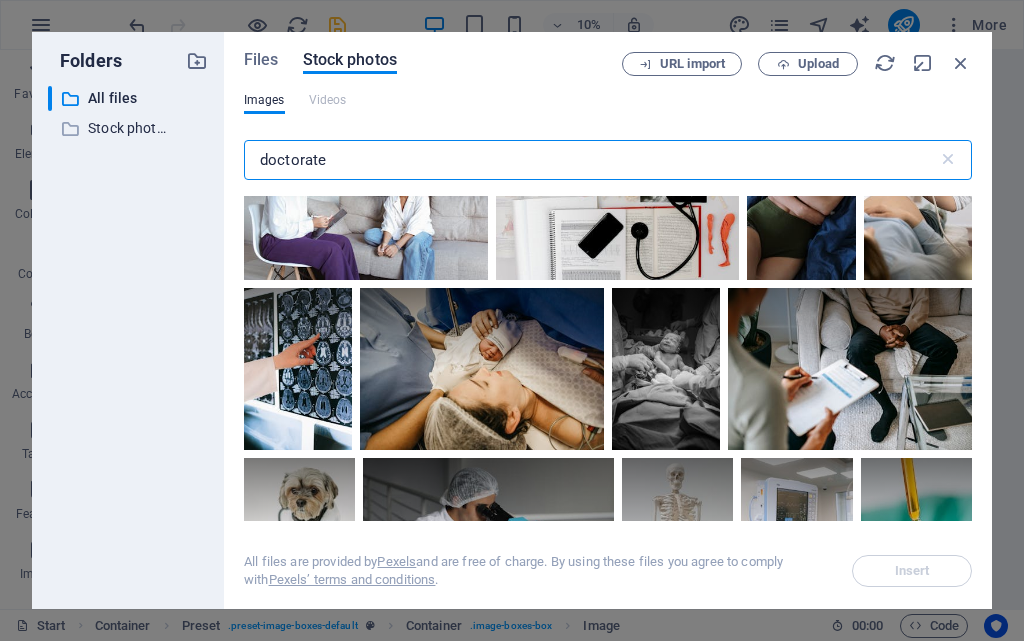 scroll, scrollTop: 2800, scrollLeft: 0, axis: vertical 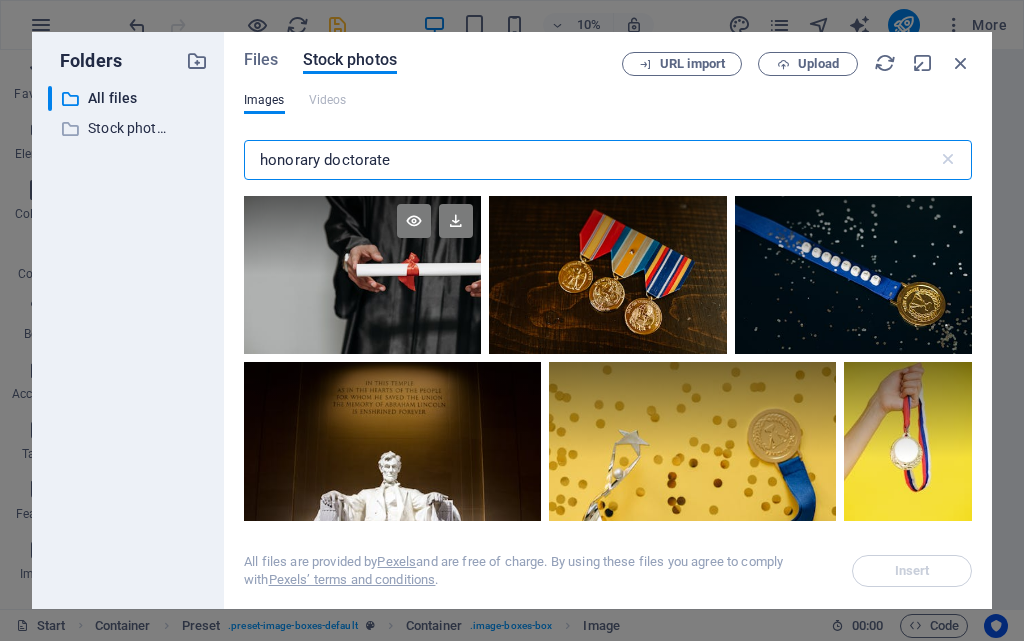 type on "honorary doctorate" 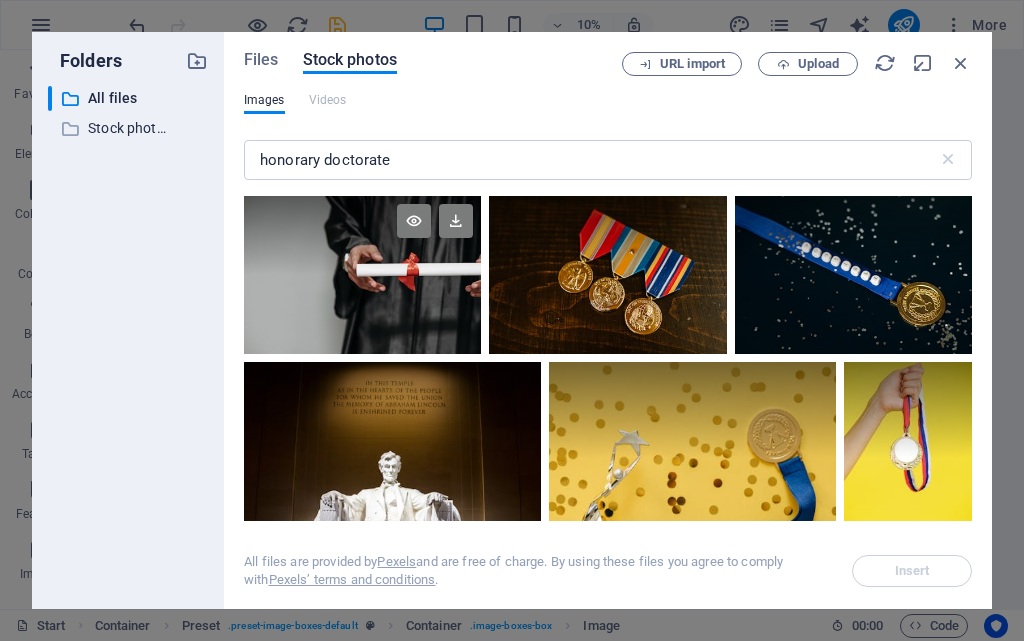 click at bounding box center [362, 235] 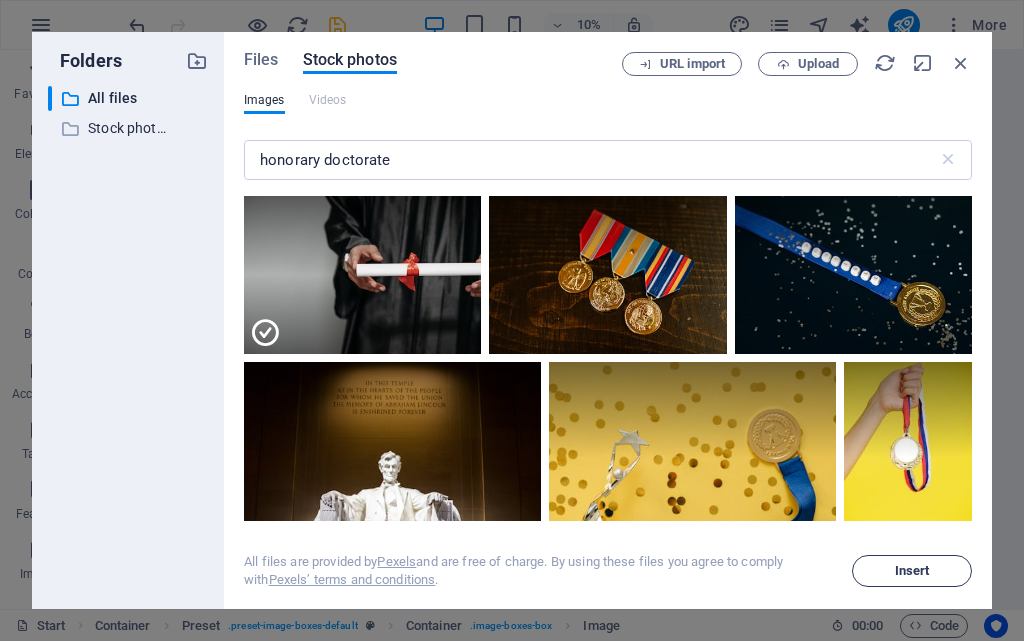 click on "Insert" at bounding box center (912, 571) 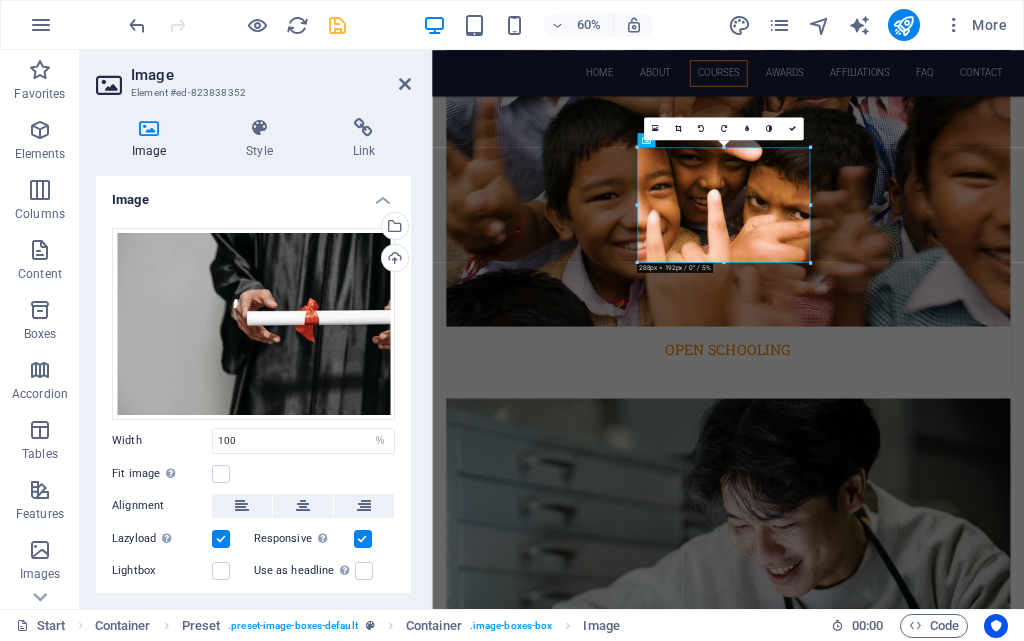 scroll, scrollTop: 1255, scrollLeft: 0, axis: vertical 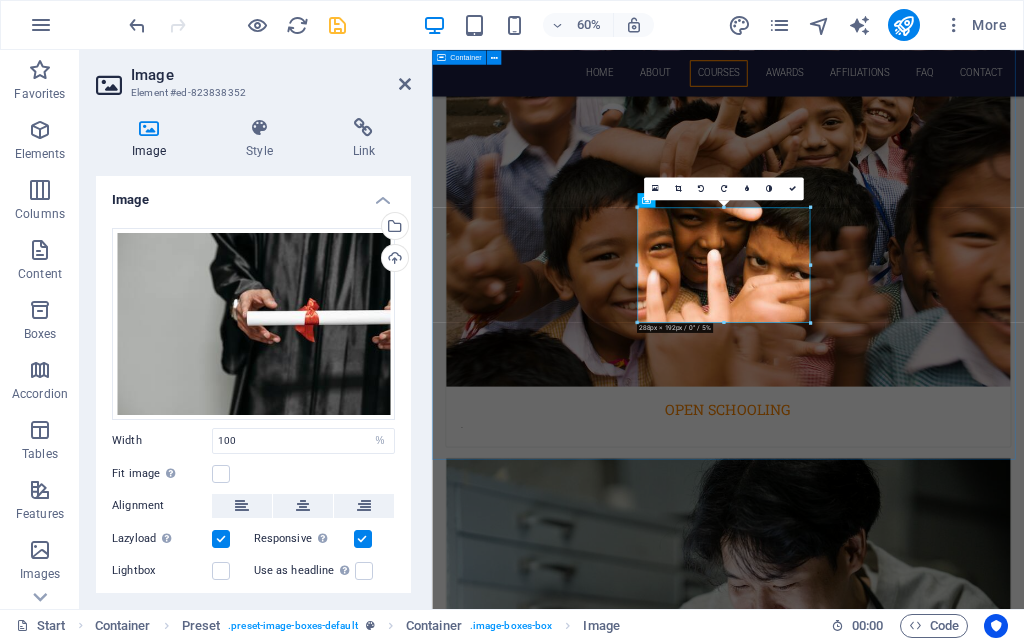click on "Choose Your Course SKILL ORIENTED Courses OPEN SCHOOLING . DIPLOMA courses . UG COURSES . PG COURSES . DOCTORATE PROGRAM . SKILL COURSES ." at bounding box center [925, 2172] 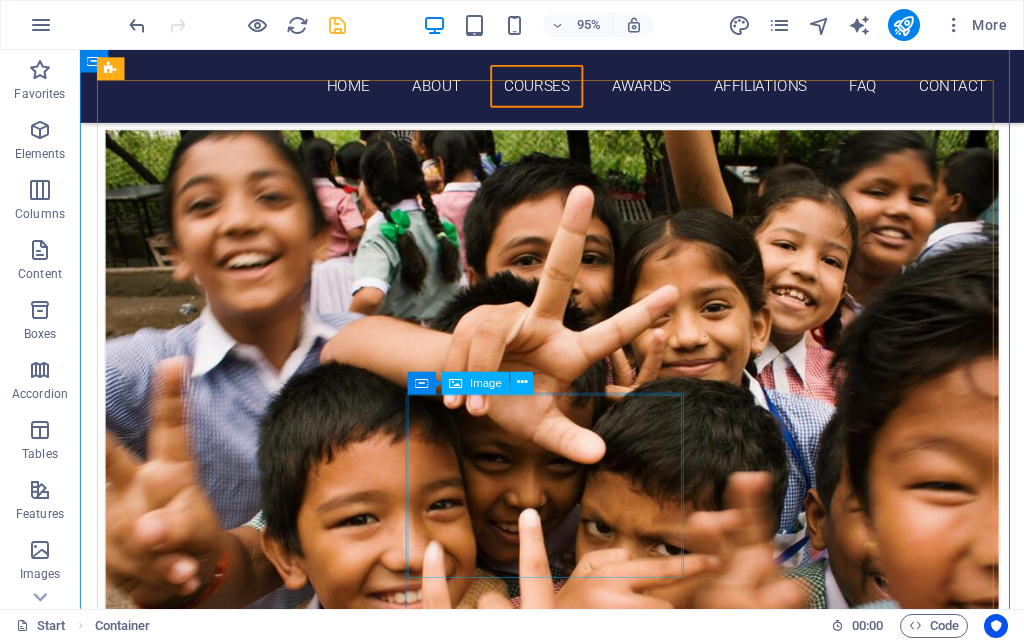 scroll, scrollTop: 311, scrollLeft: 0, axis: vertical 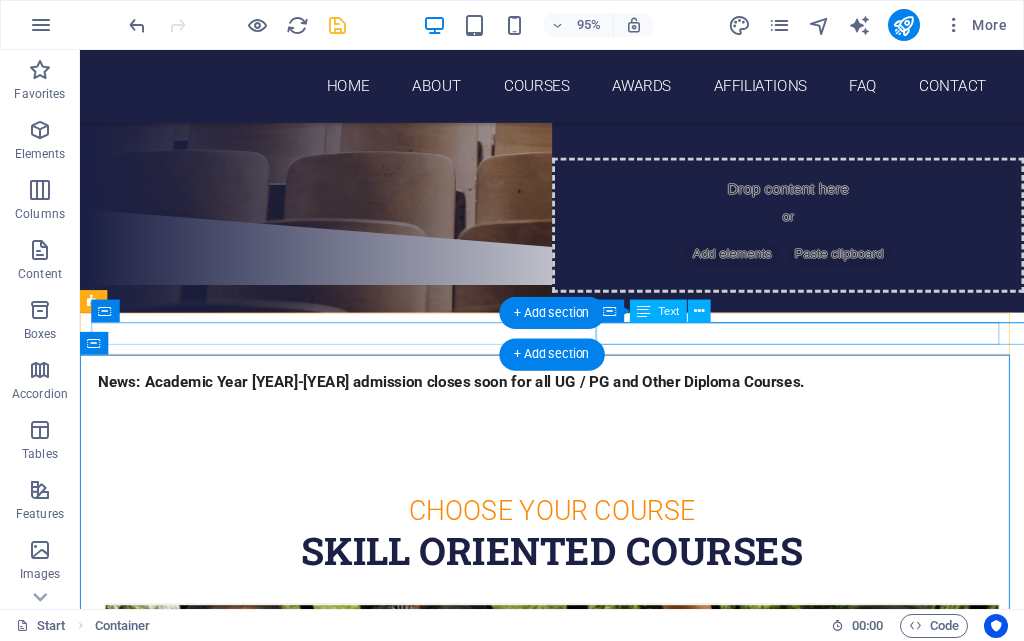 click on "News: Academic Year 2025-2026 admission closes soon for all UG / PG and Other Diploma Courses." at bounding box center (1054, 400) 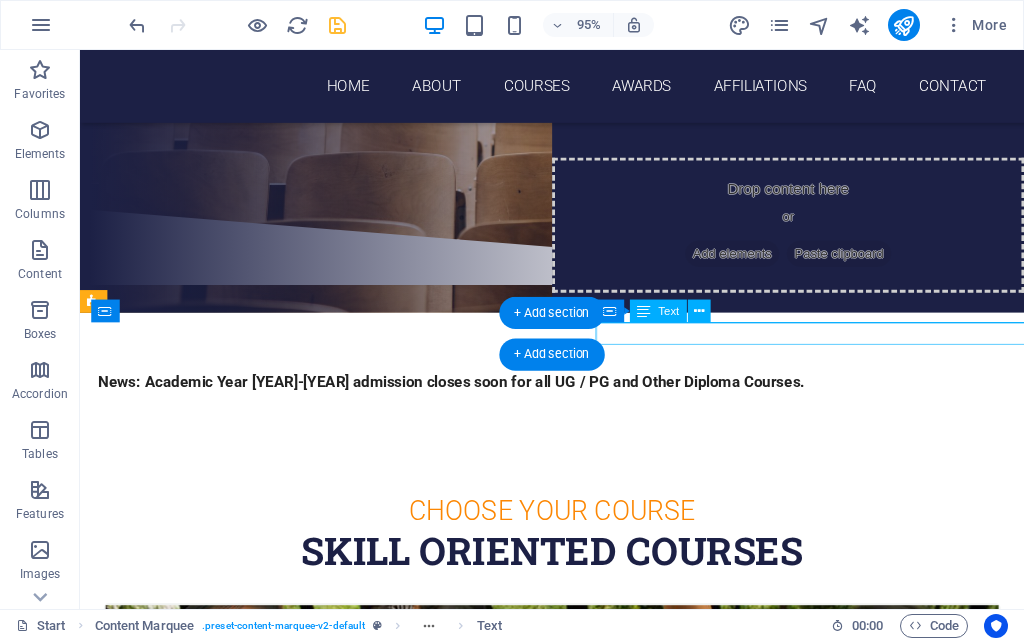 click on "News: Academic Year 2025-2026 admission closes soon for all UG / PG and Other Diploma Courses." at bounding box center (1054, 400) 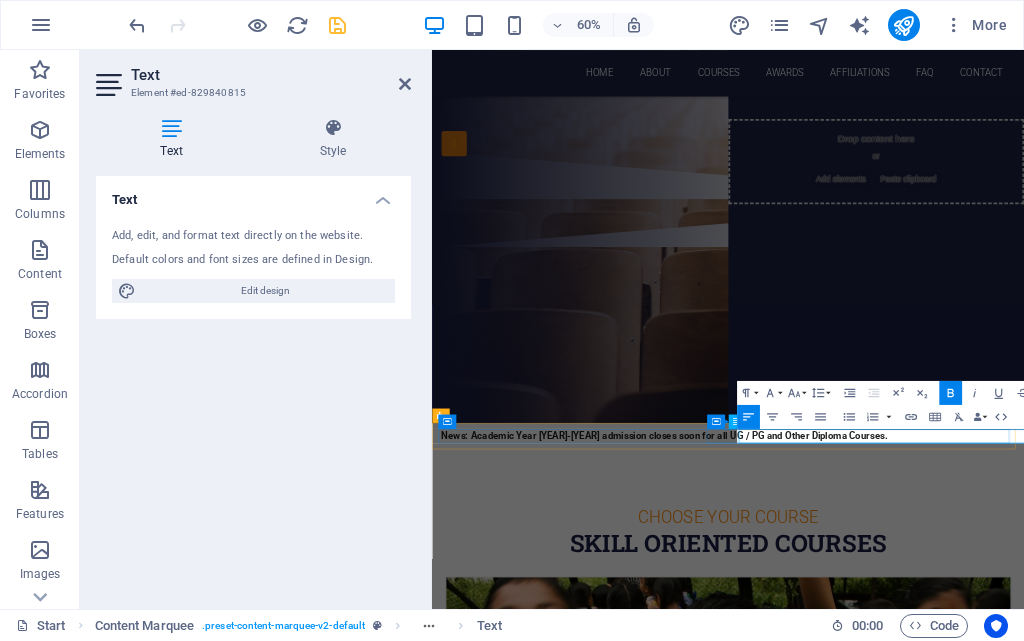 click on "News: Academic Year 2025-2026 admission closes soon for all UG / PG and Other Diploma Courses." at bounding box center (1758, 692) 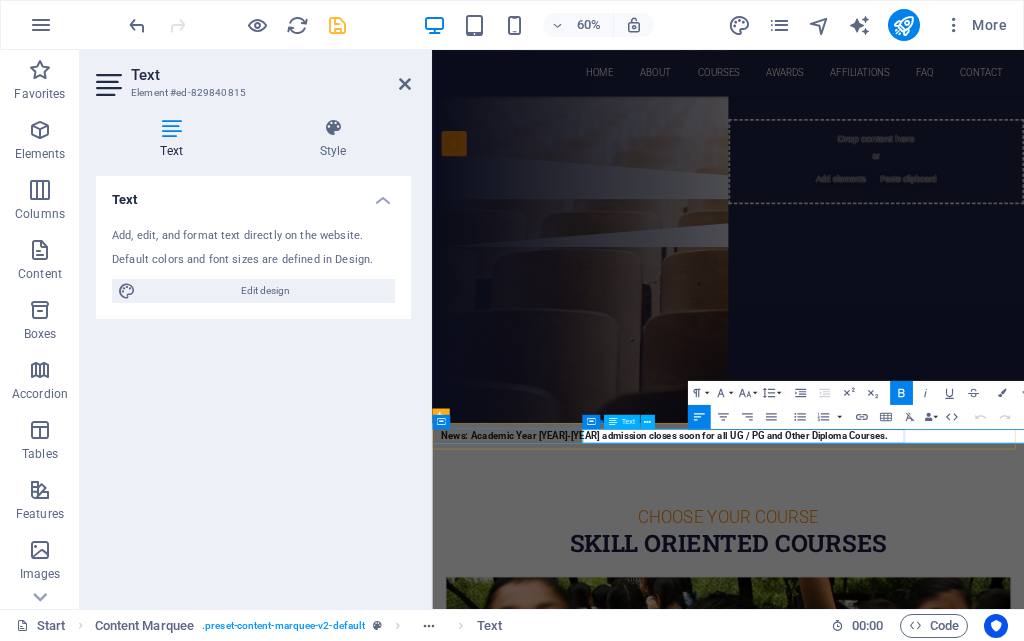 type 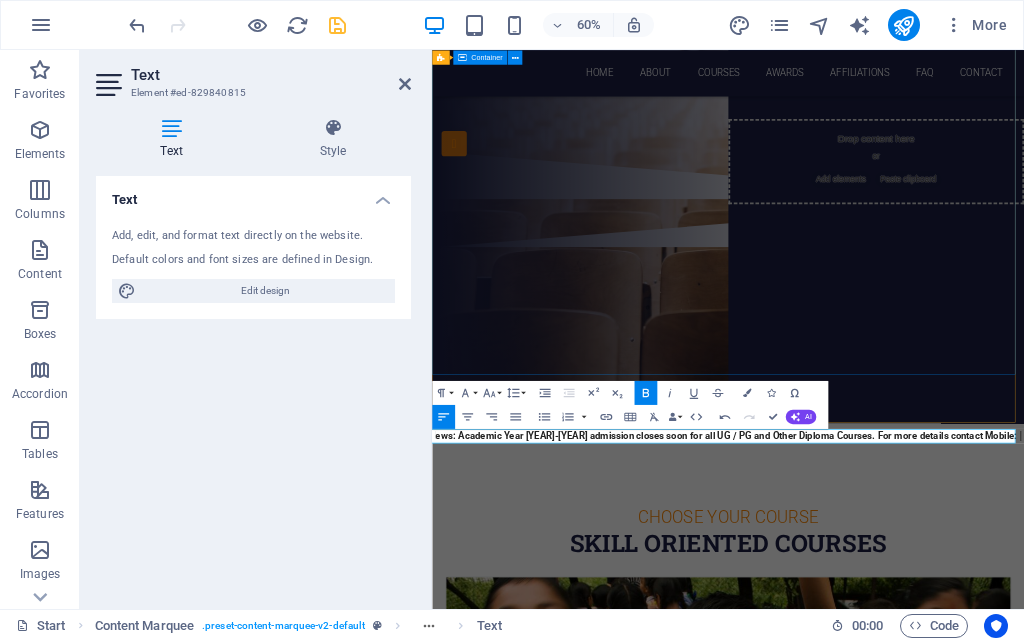 click on "arivoli academy a center for education Our Courses Sign up now" at bounding box center [925, -22] 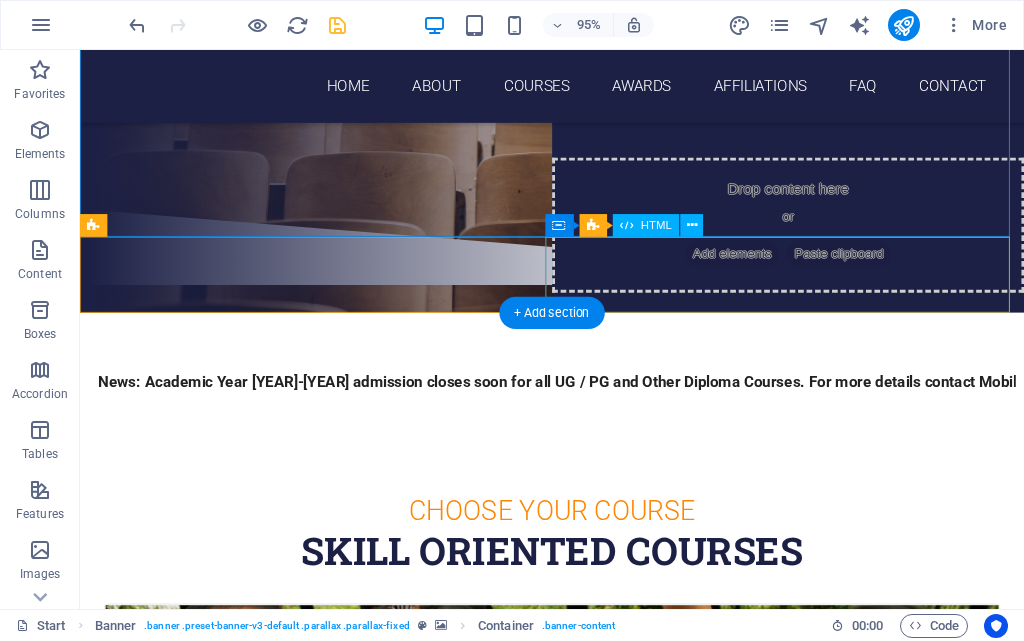 scroll, scrollTop: 0, scrollLeft: 0, axis: both 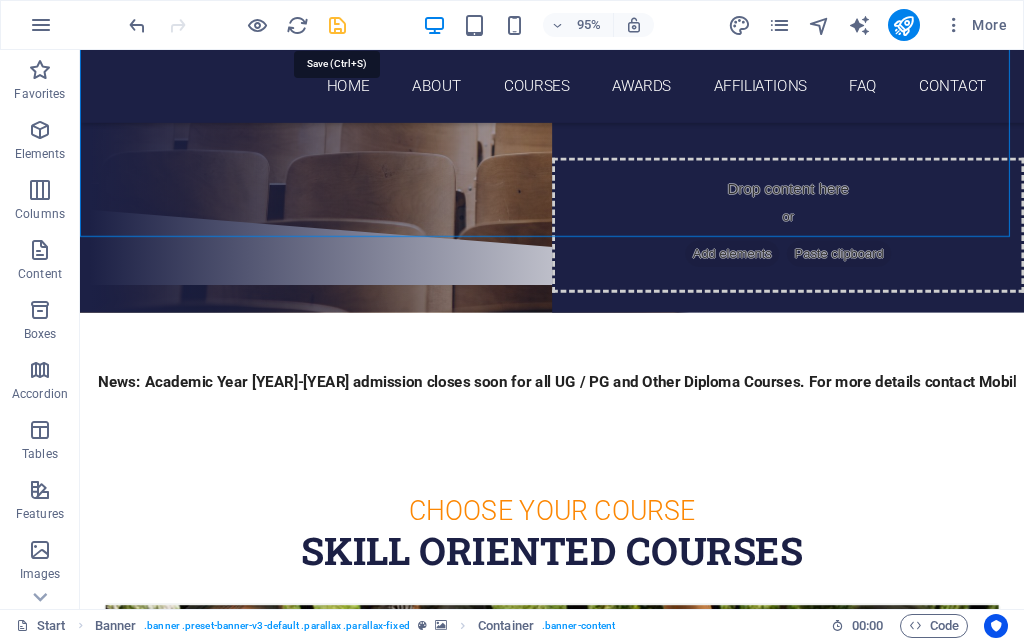 click at bounding box center (337, 25) 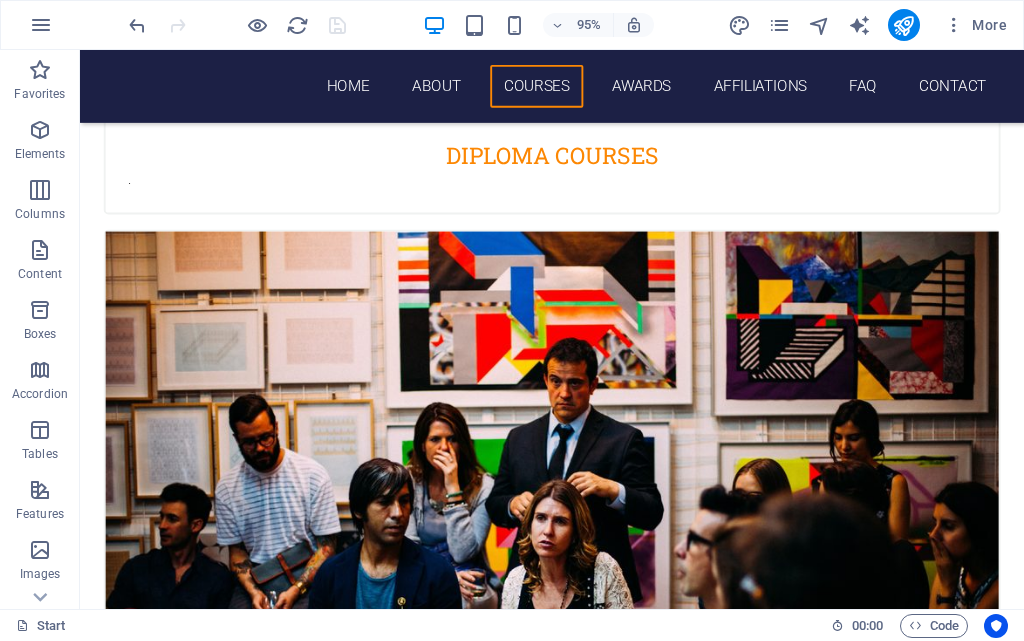 scroll, scrollTop: 2212, scrollLeft: 0, axis: vertical 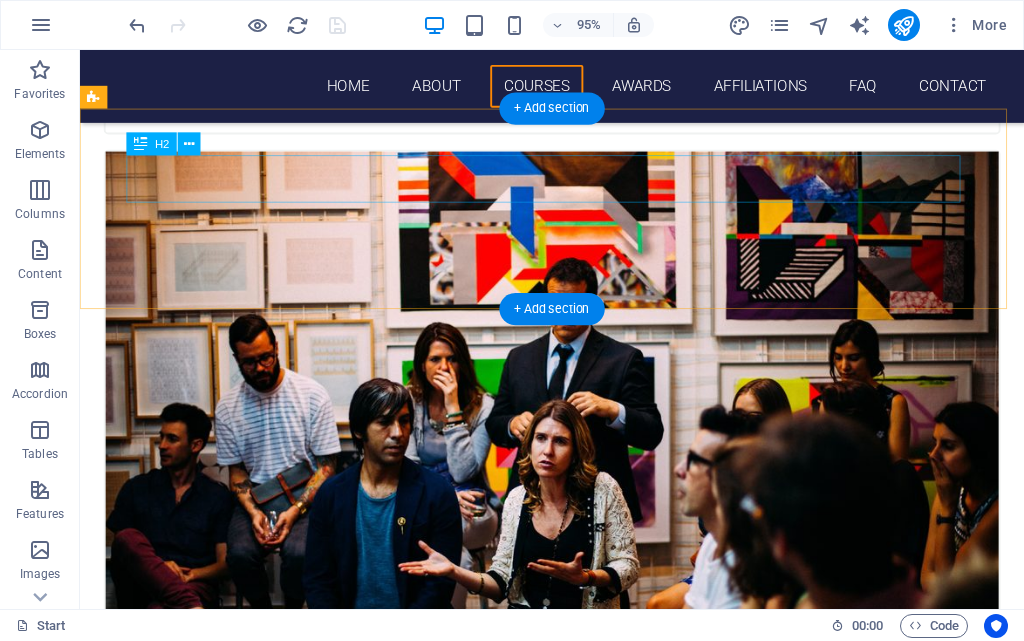 click on "EDUCATIONAL Service" at bounding box center (568, 4384) 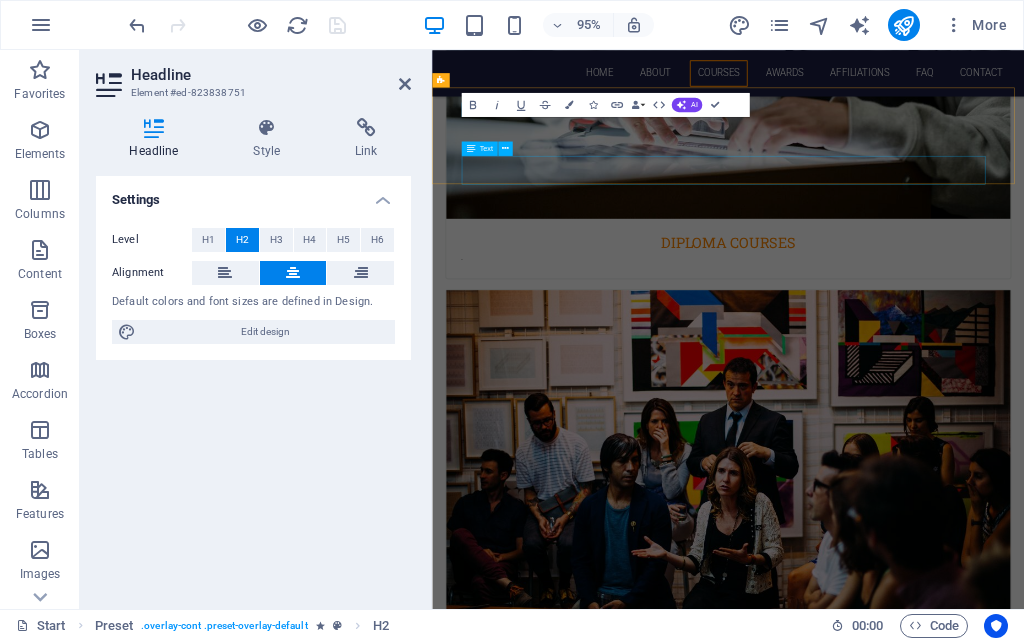 scroll, scrollTop: 2625, scrollLeft: 0, axis: vertical 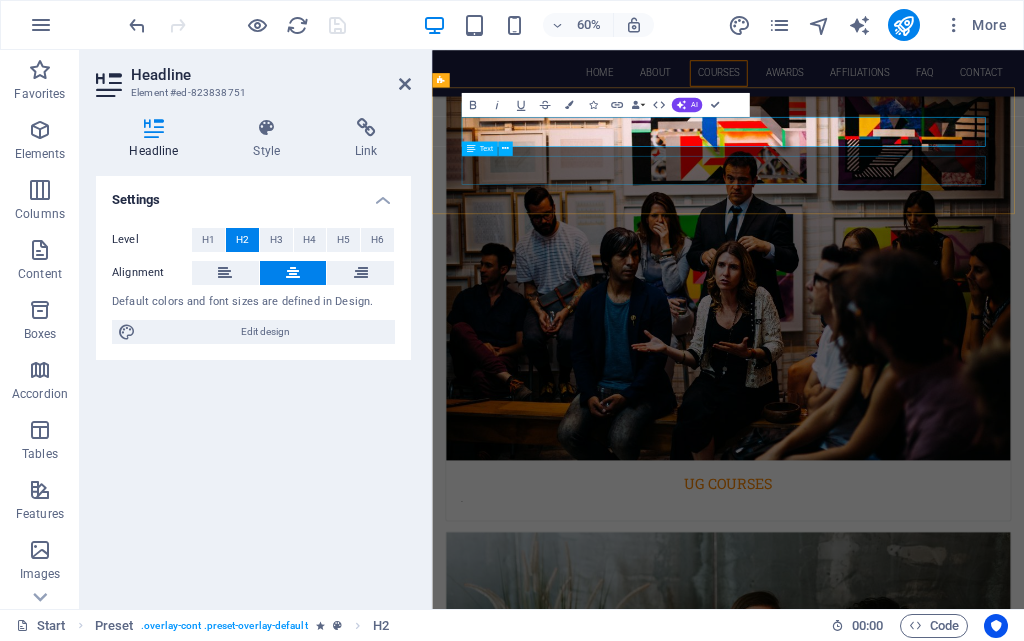 type 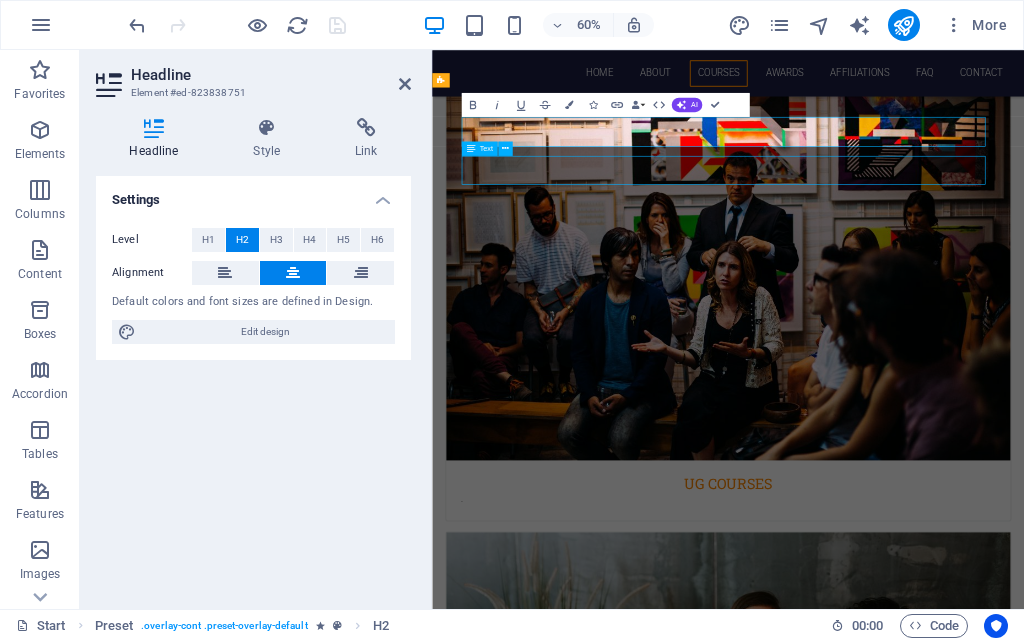 click on ".Our Approvals and Affiliations" at bounding box center (917, 4394) 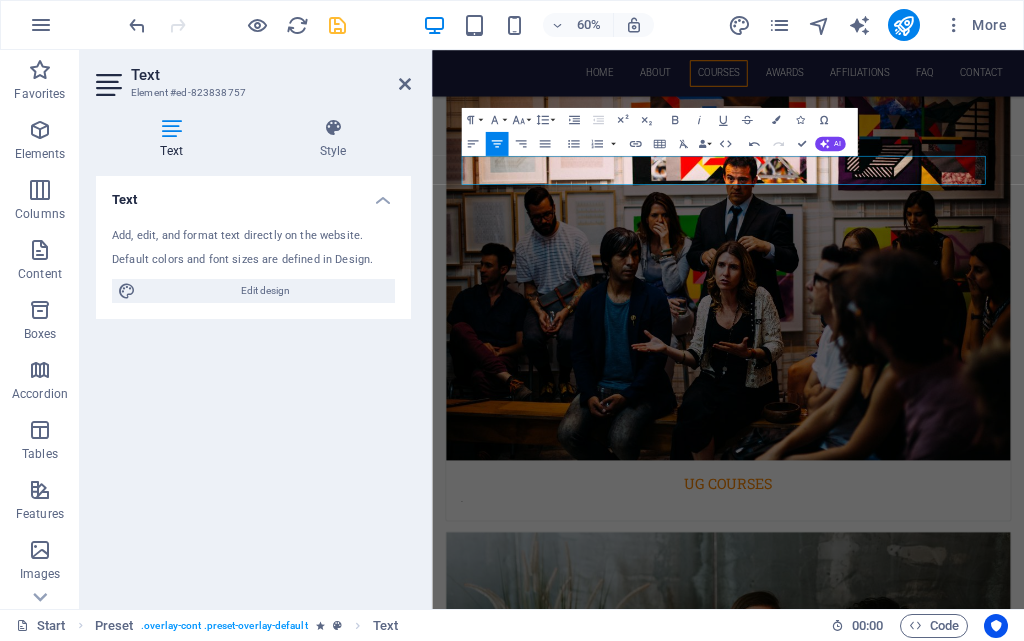 click at bounding box center [925, 4744] 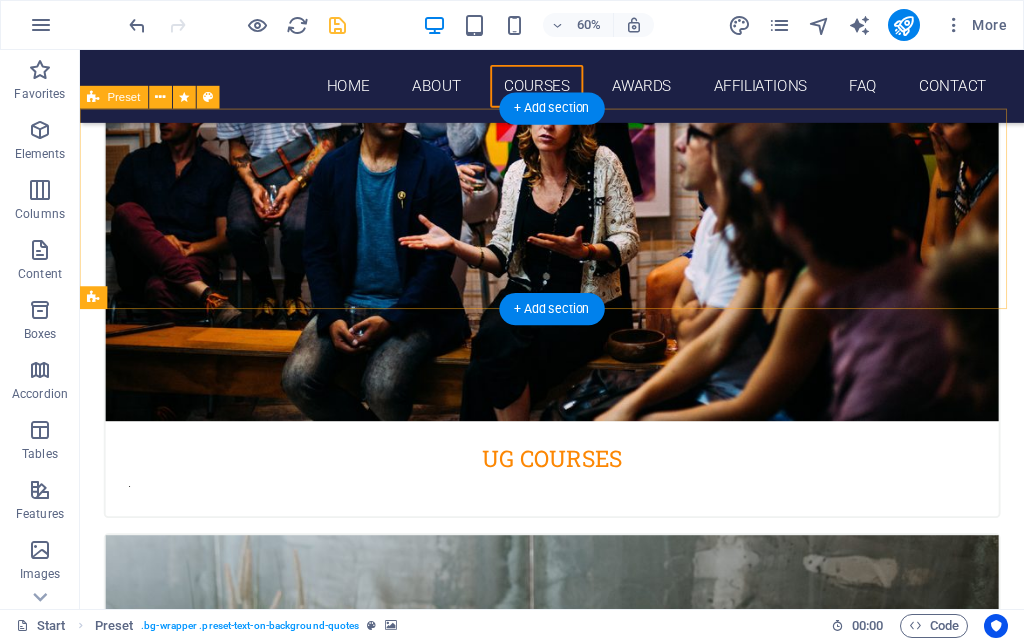 scroll, scrollTop: 2282, scrollLeft: 0, axis: vertical 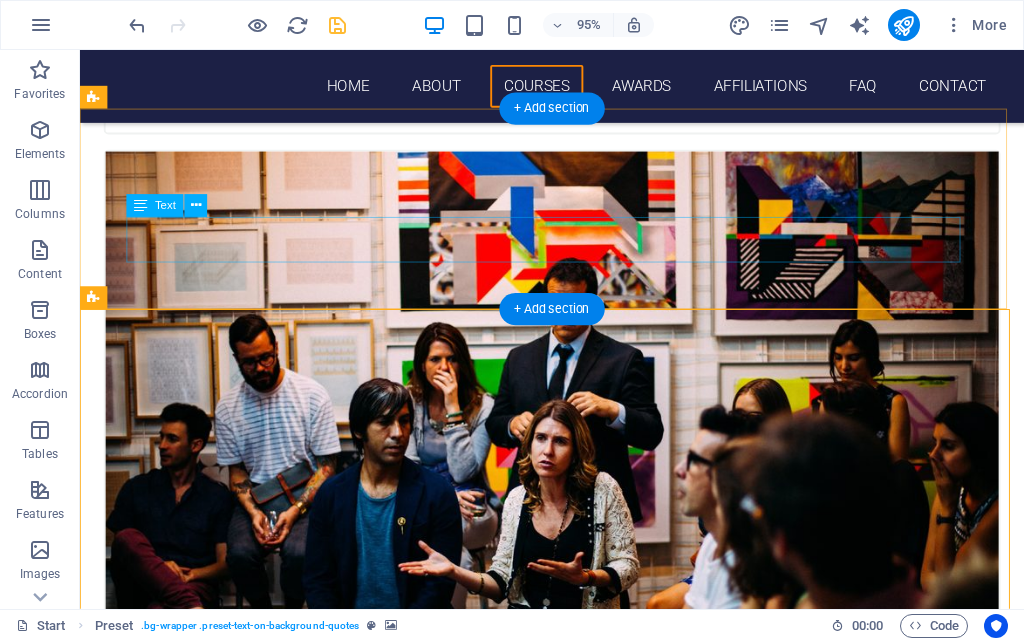 click on ".Our Affiliations" at bounding box center (568, 4448) 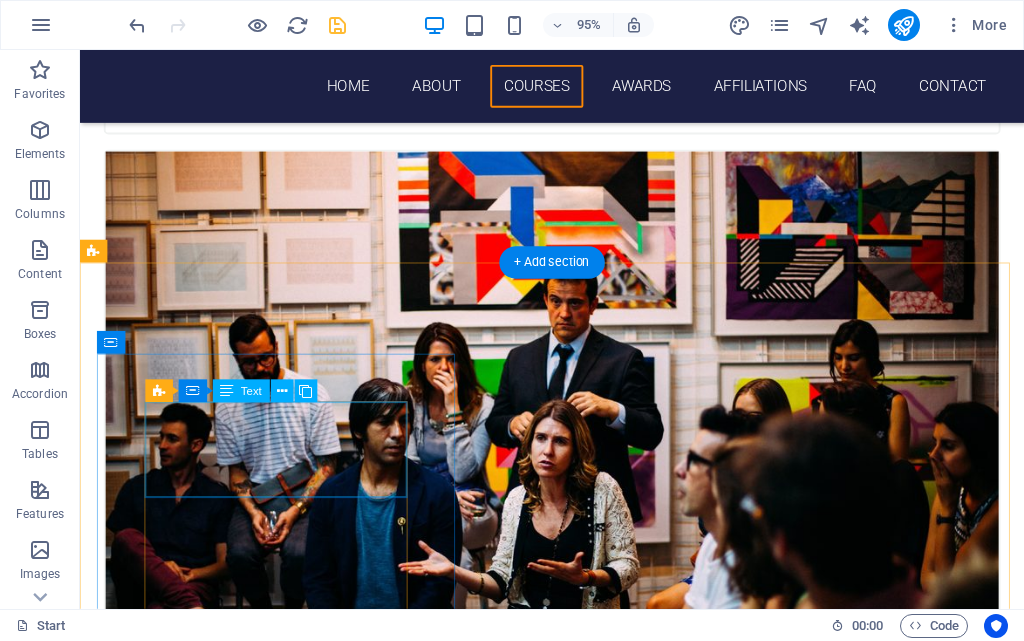 scroll, scrollTop: 2482, scrollLeft: 0, axis: vertical 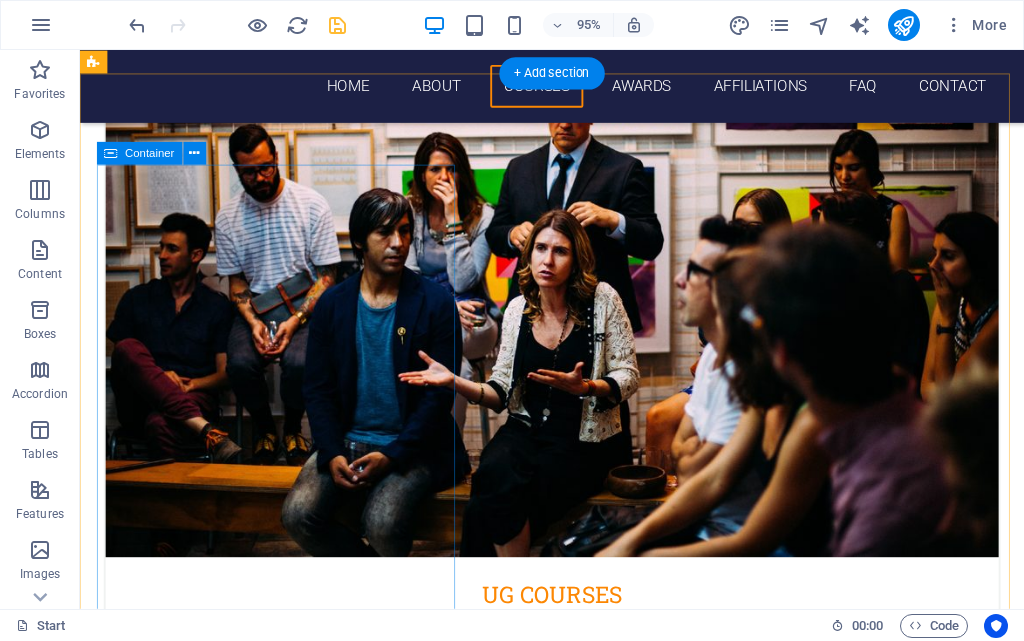 click on "AP Open School Society Andhra Pradesh Board of Open Schooling and Skill Education Sikkim  Jain University Karnataka Bharat Sevak Samaj Tamilnadu" at bounding box center (577, 5279) 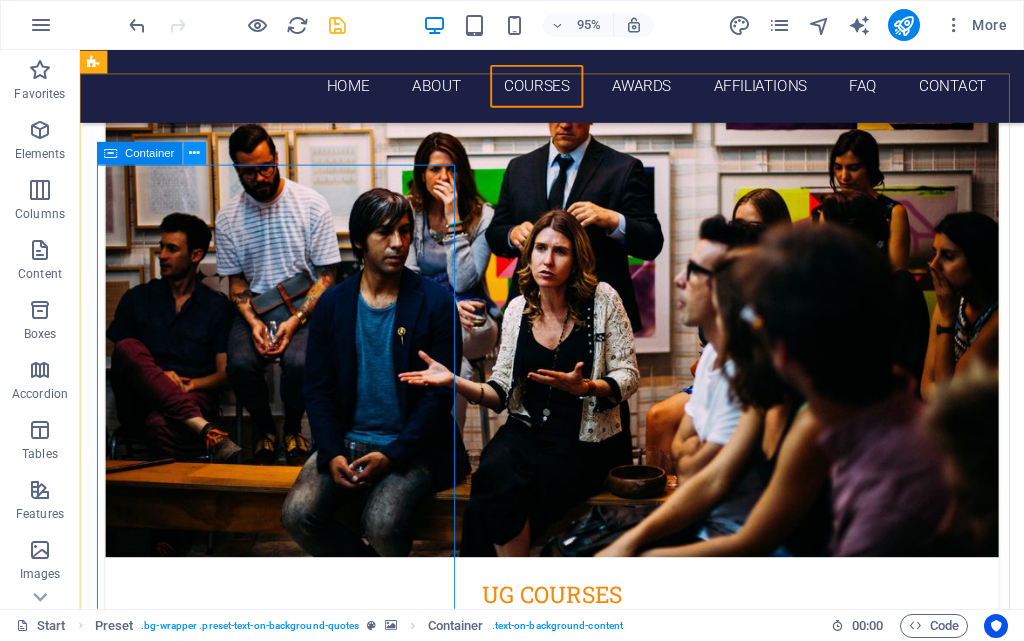 click at bounding box center [194, 154] 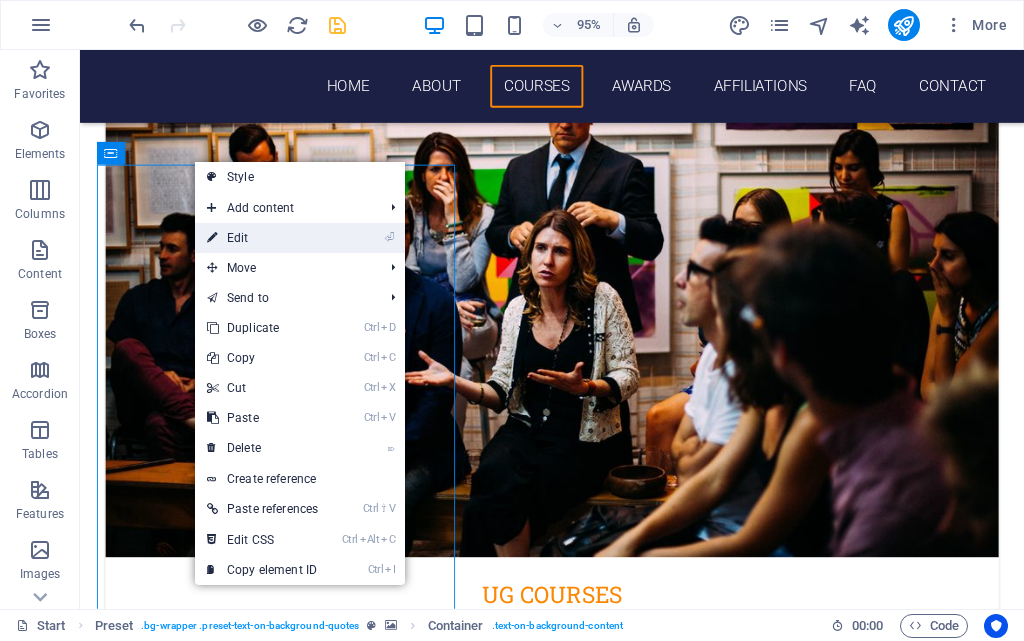 click on "⏎  Edit" at bounding box center (262, 238) 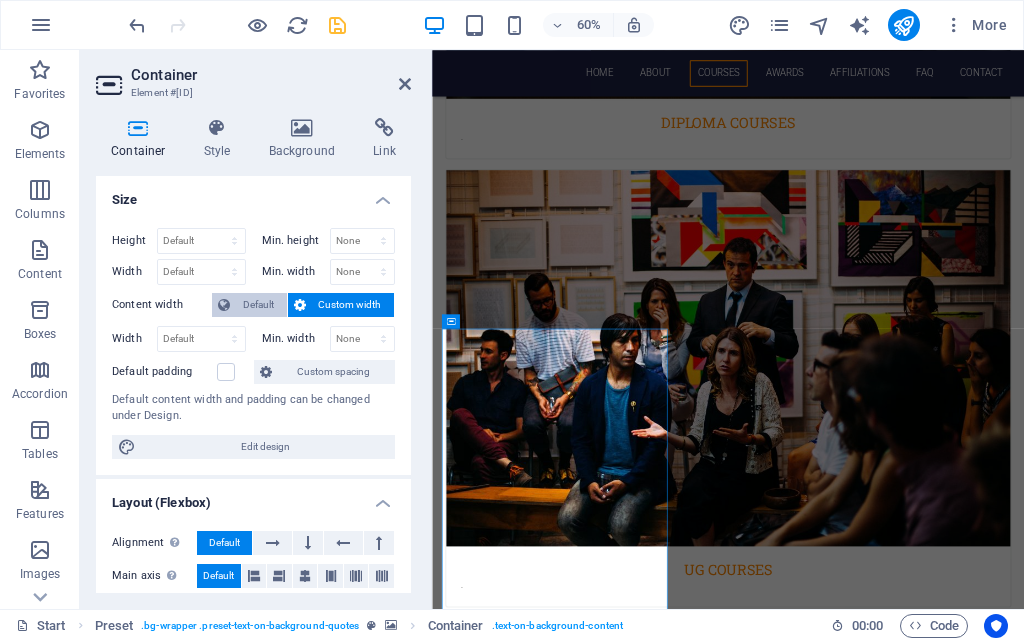 click on "Default" at bounding box center [258, 305] 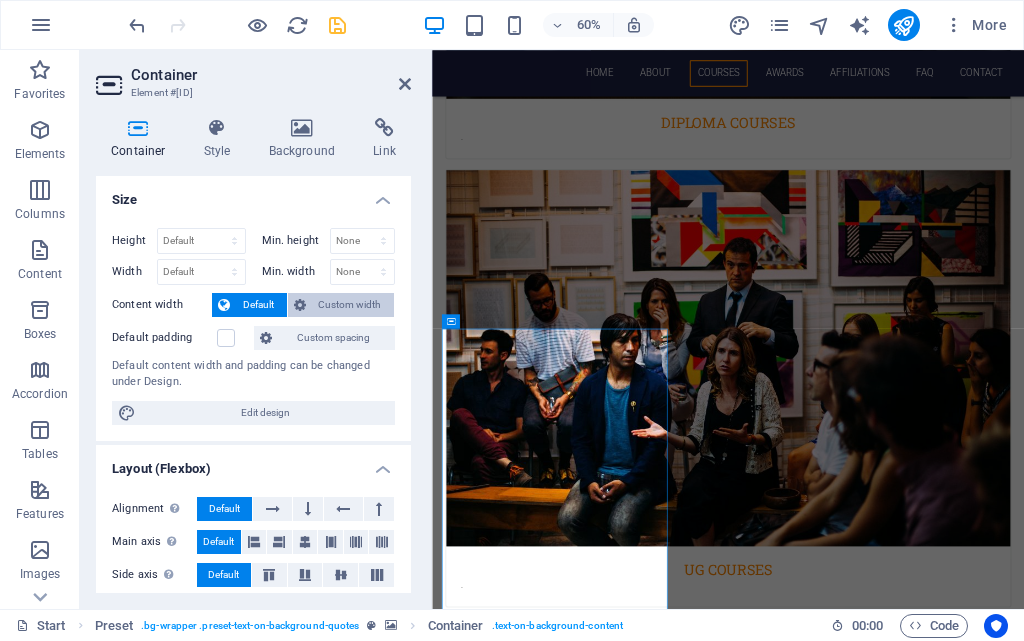 click on "Custom width" at bounding box center (350, 305) 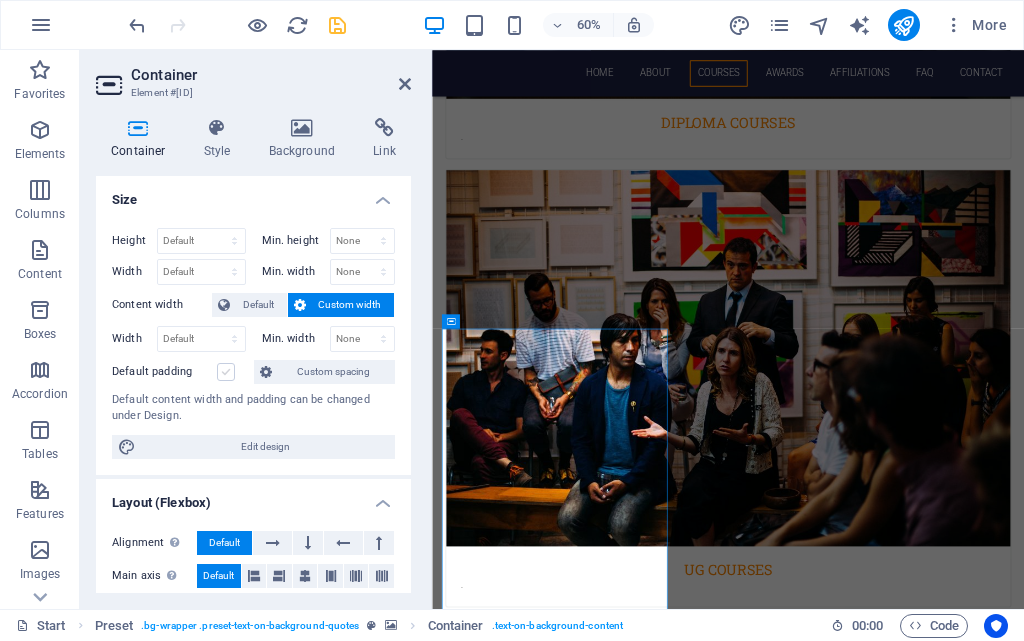 click at bounding box center (226, 372) 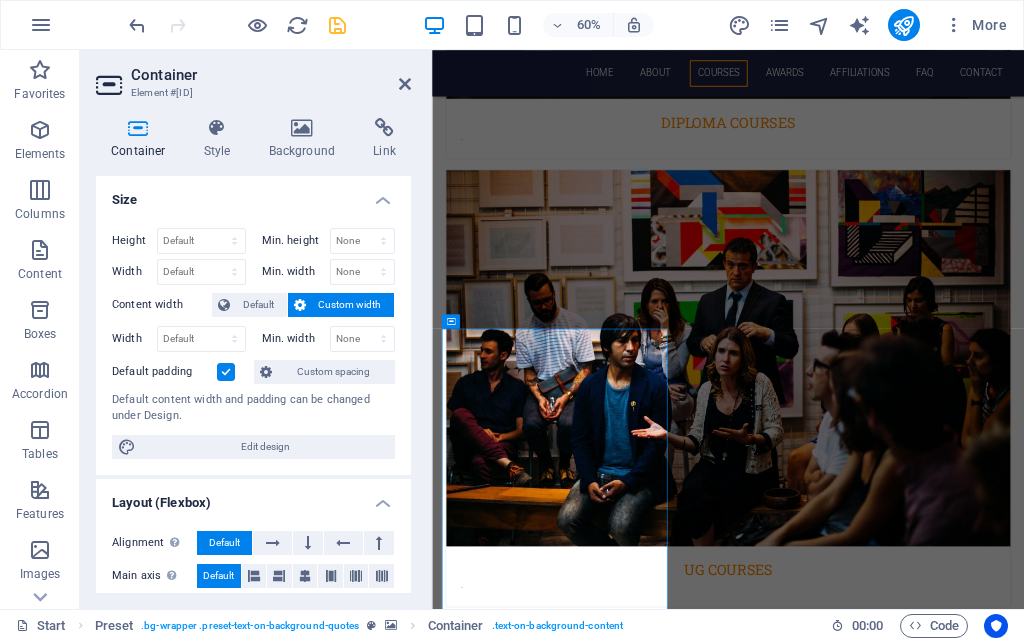 click at bounding box center [226, 372] 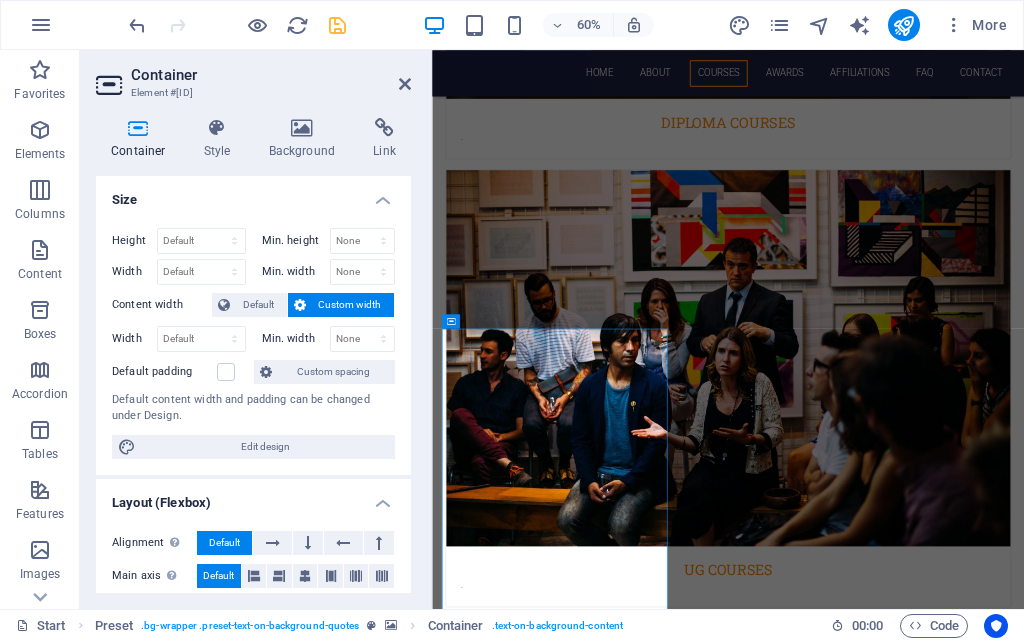 click at bounding box center [925, 4792] 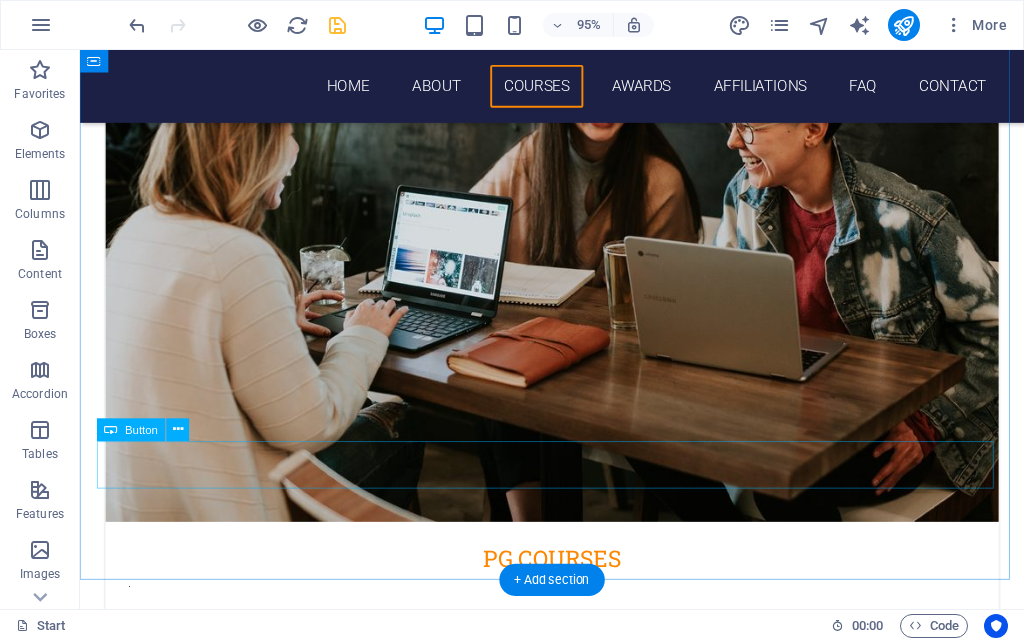 scroll, scrollTop: 3239, scrollLeft: 0, axis: vertical 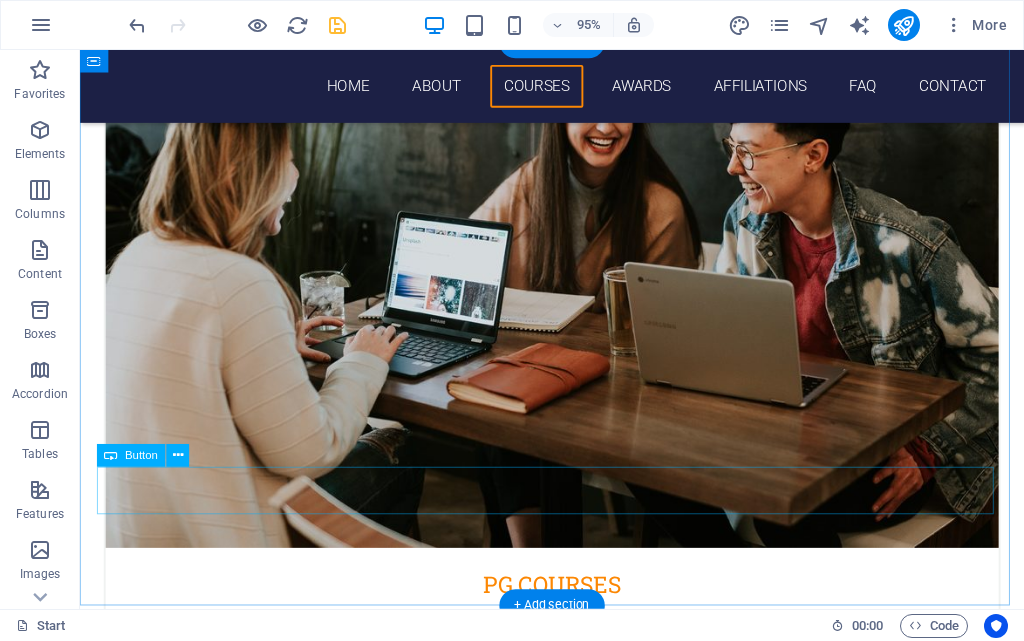 click on "get in touch" at bounding box center [577, 5344] 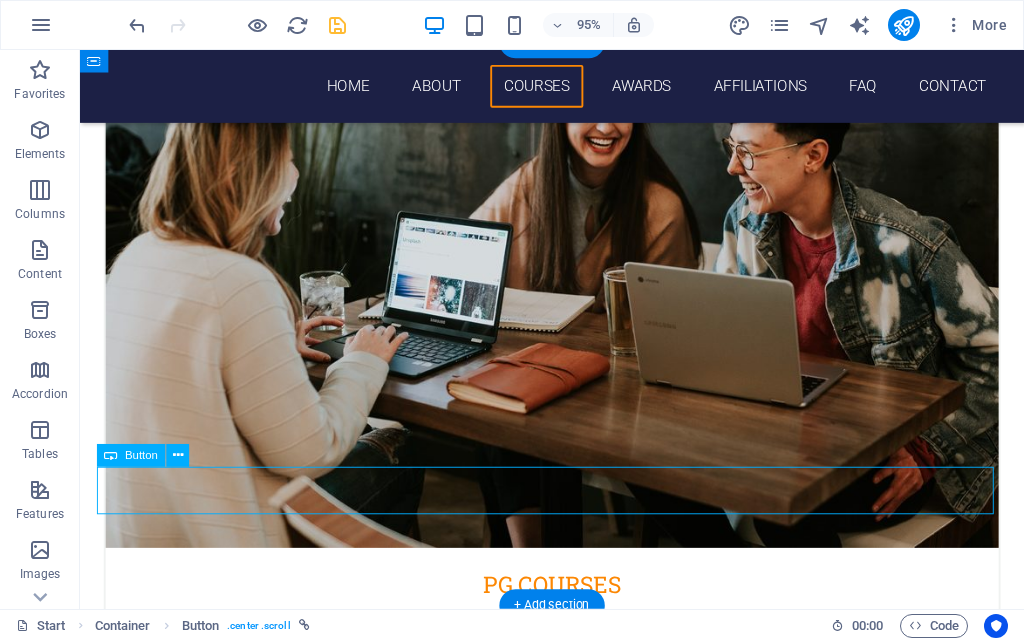click on "get in touch" at bounding box center [577, 5344] 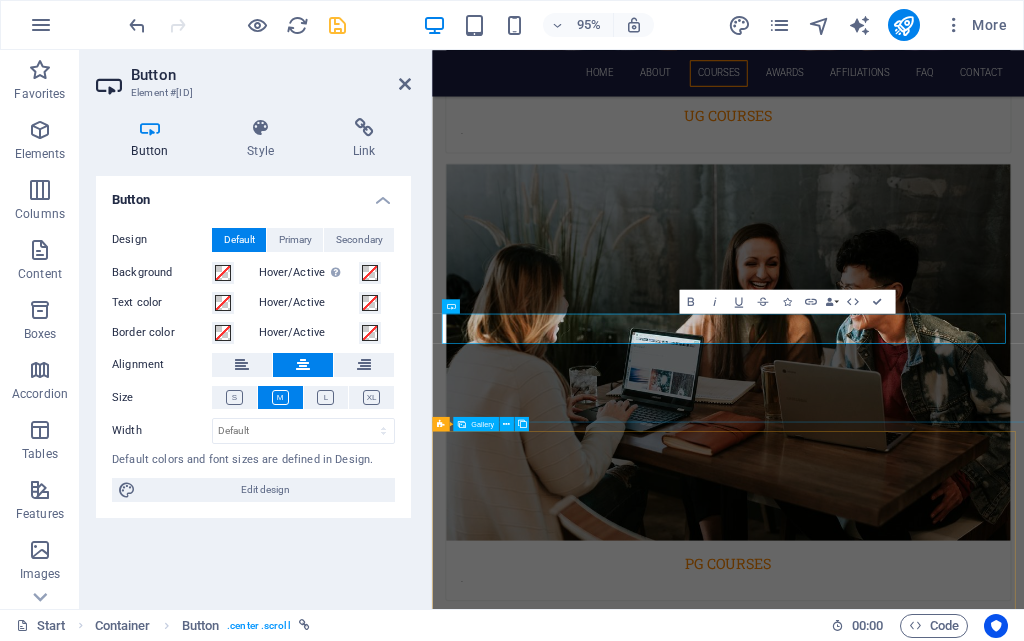 scroll, scrollTop: 3582, scrollLeft: 0, axis: vertical 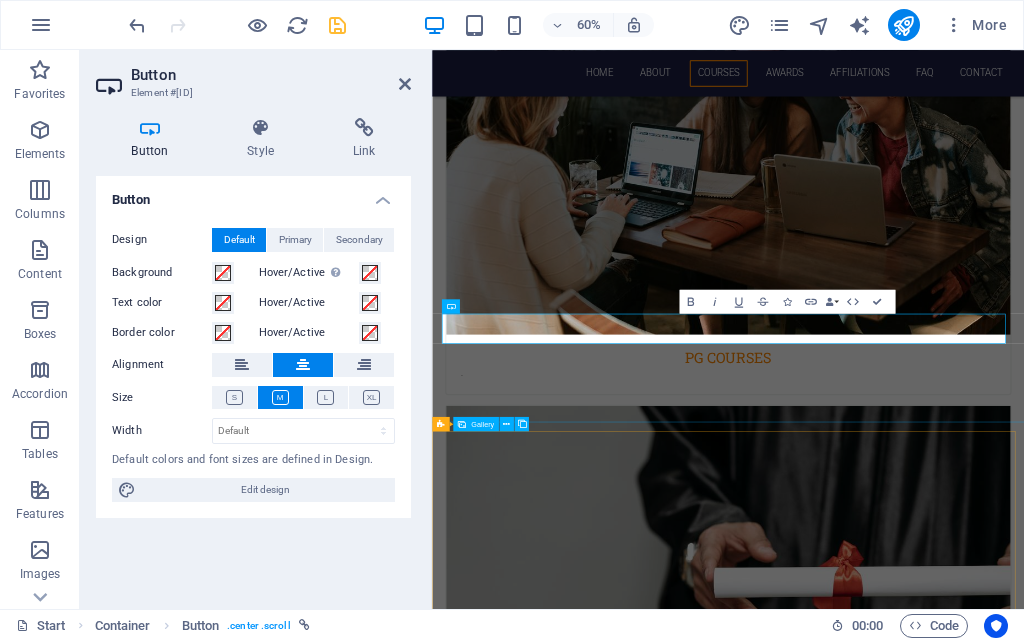 click at bounding box center (926, 5719) 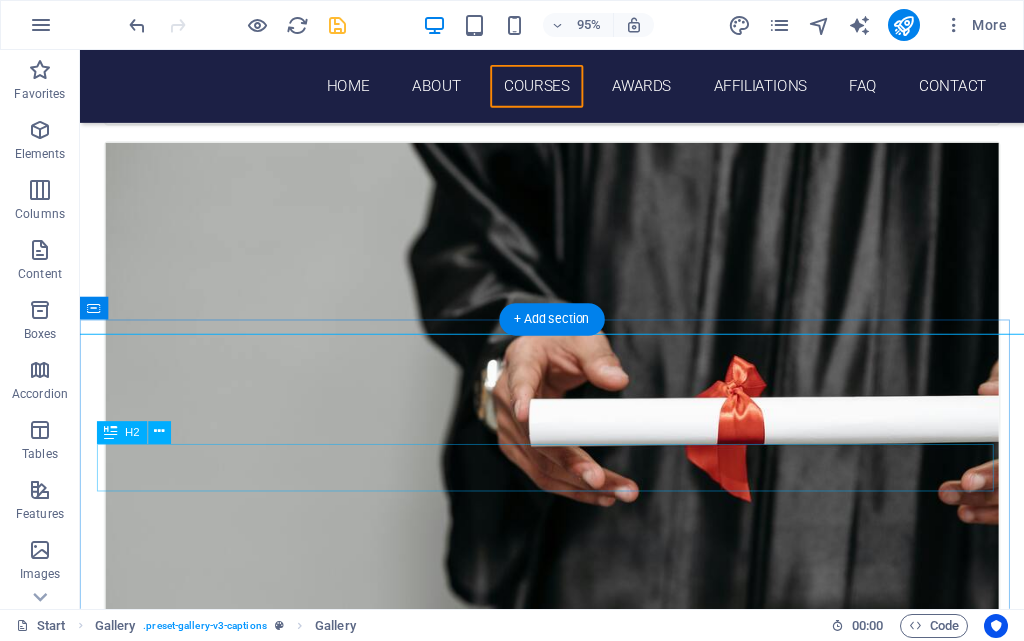 scroll, scrollTop: 3566, scrollLeft: 0, axis: vertical 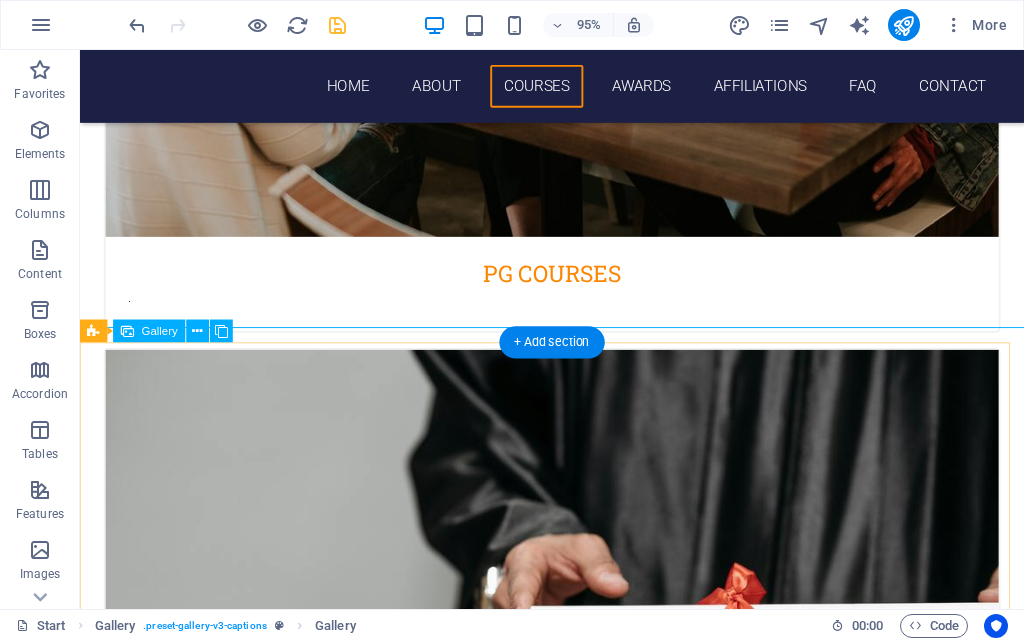 click at bounding box center [782, 5274] 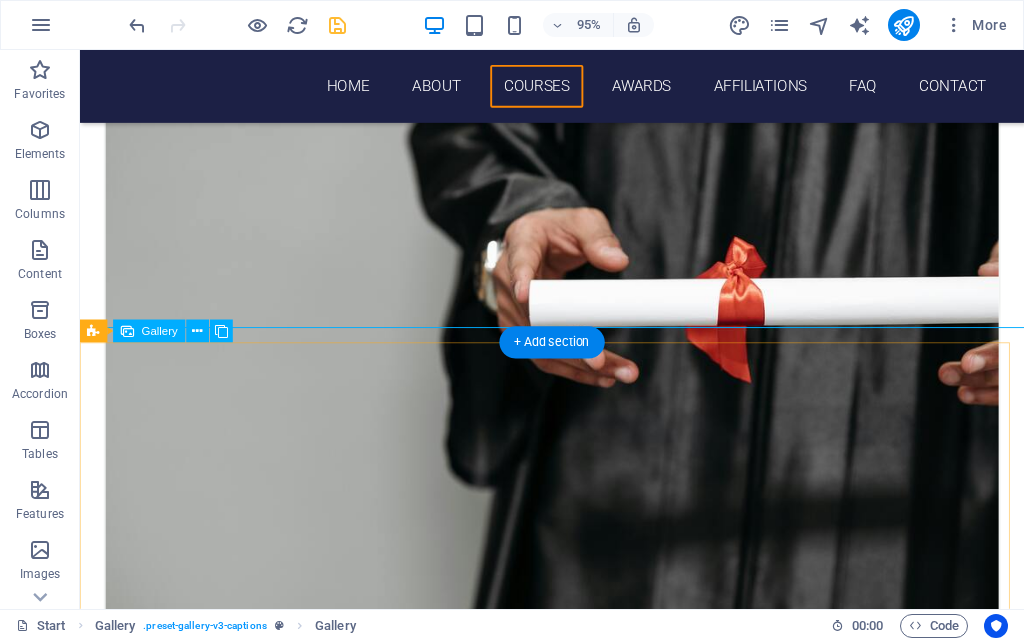 select on "4" 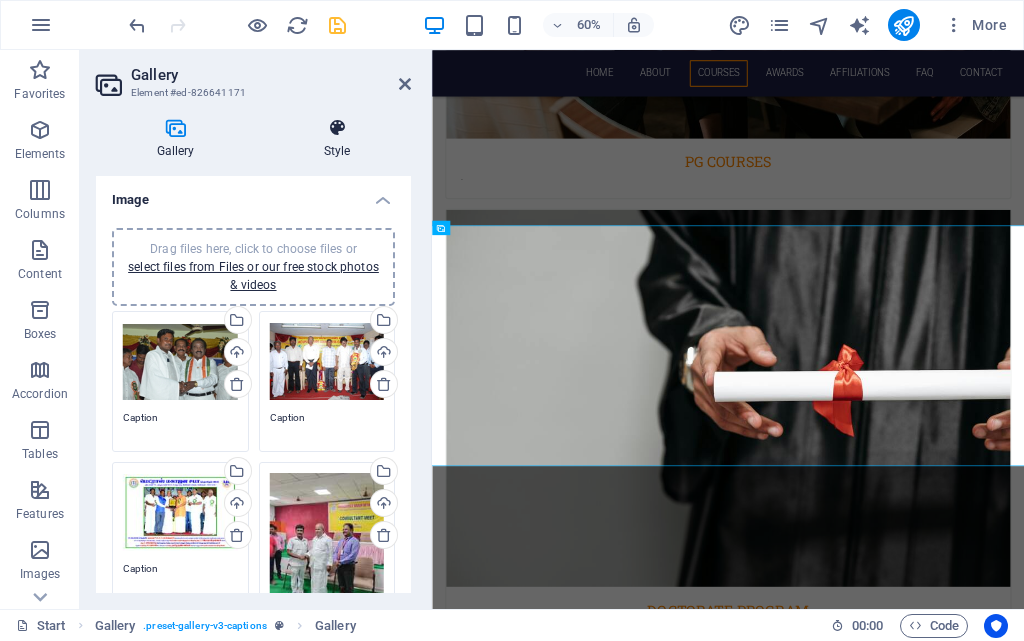 click on "Style" at bounding box center [337, 139] 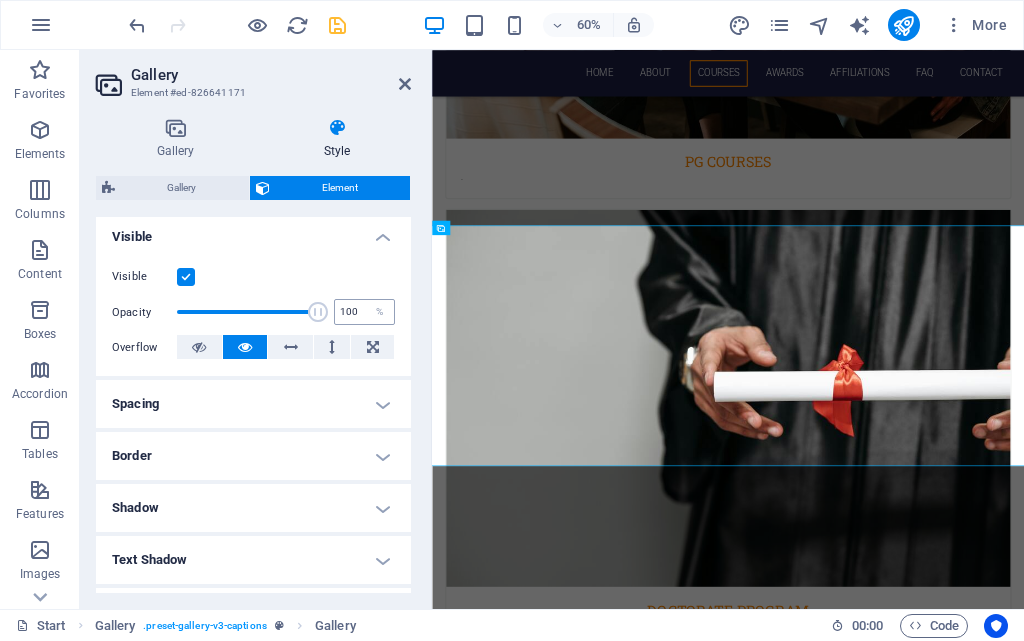 scroll, scrollTop: 200, scrollLeft: 0, axis: vertical 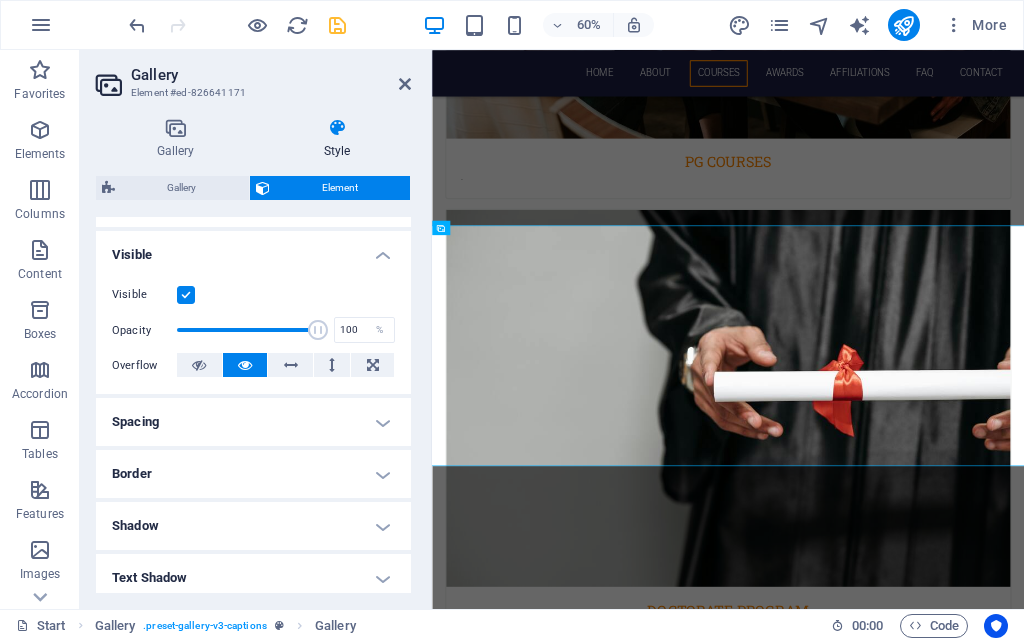 click on "Spacing" at bounding box center [253, 422] 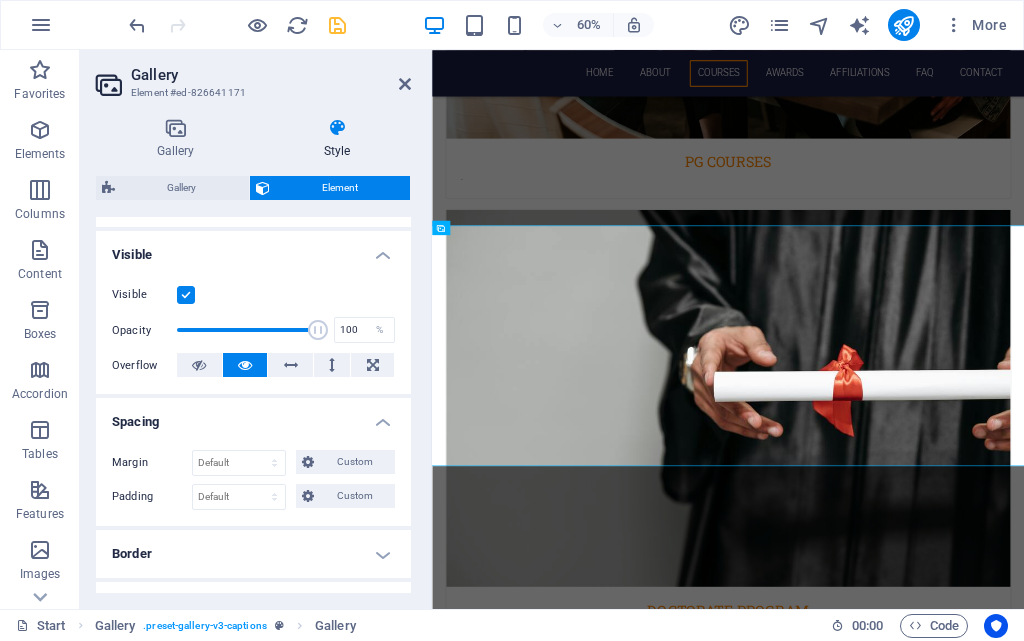 click on "Spacing" at bounding box center [253, 416] 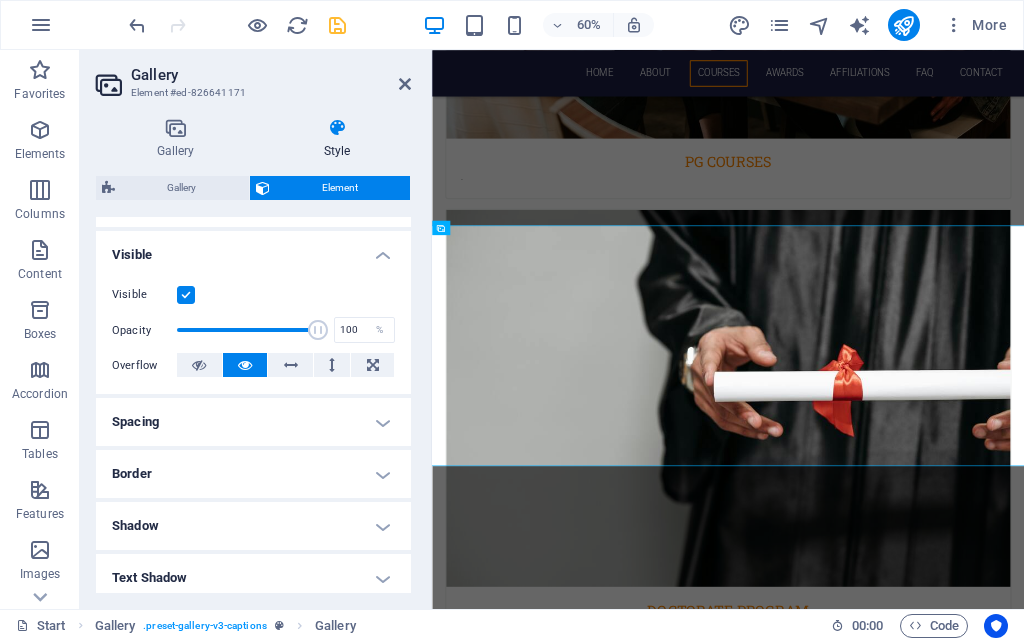 click on "Border" at bounding box center [253, 474] 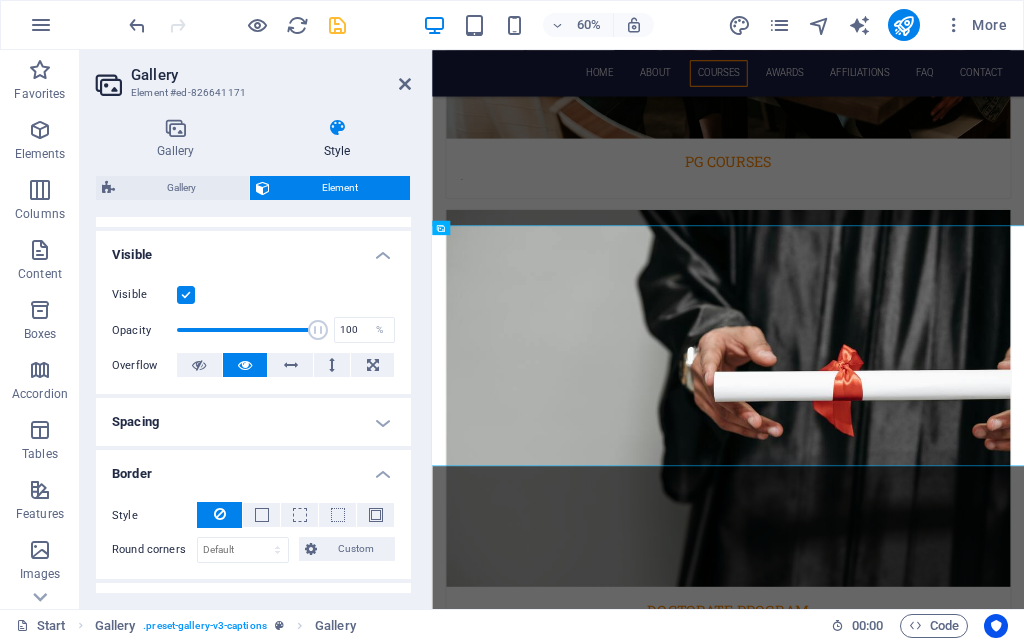 click on "Border" at bounding box center (253, 468) 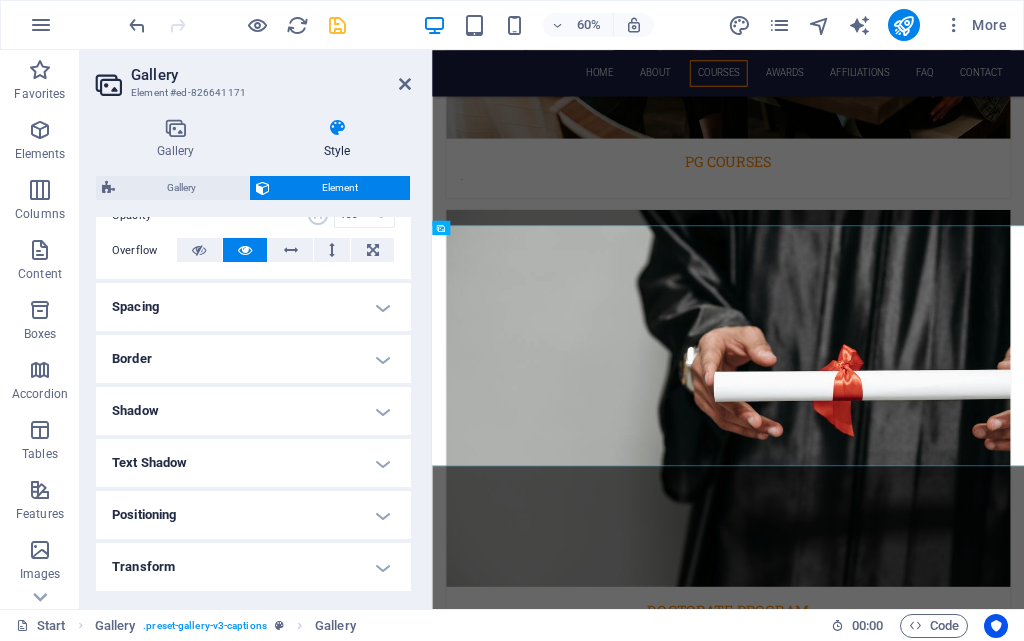 scroll, scrollTop: 469, scrollLeft: 0, axis: vertical 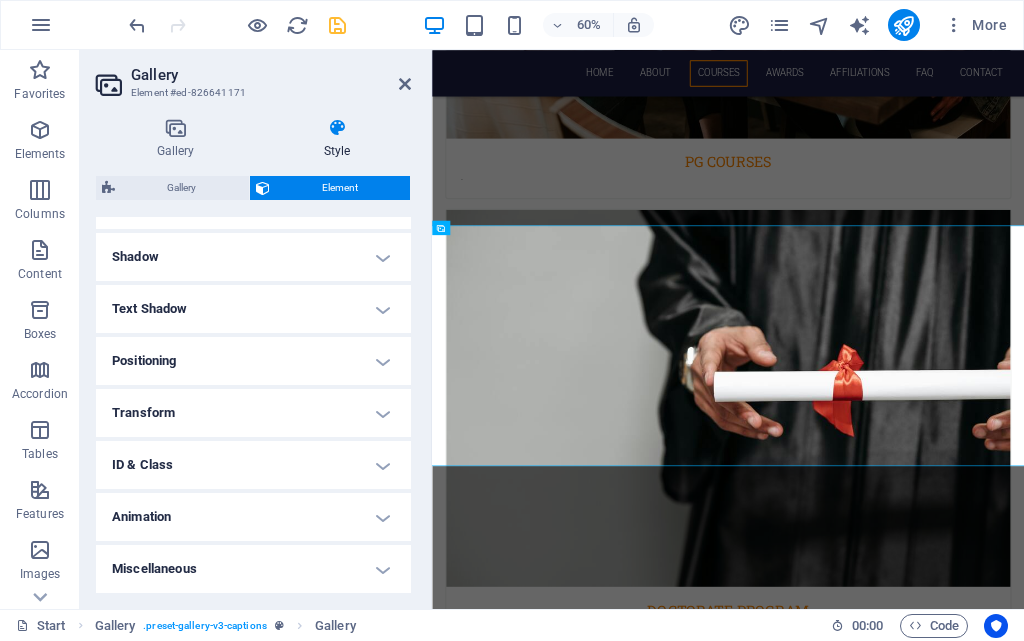 click on "Positioning" at bounding box center [253, 361] 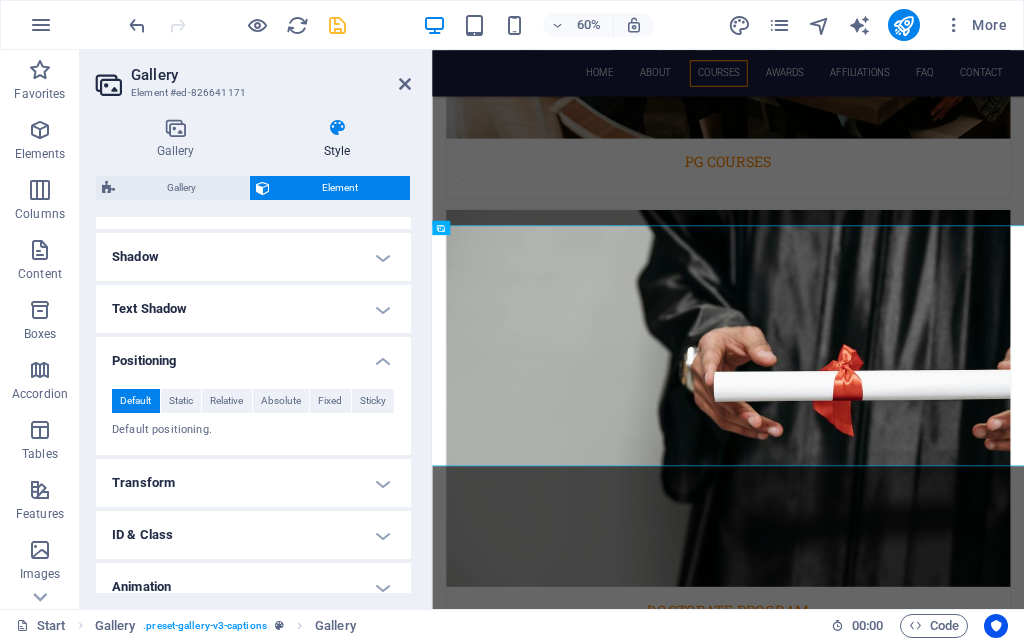 click on "Positioning" at bounding box center [253, 355] 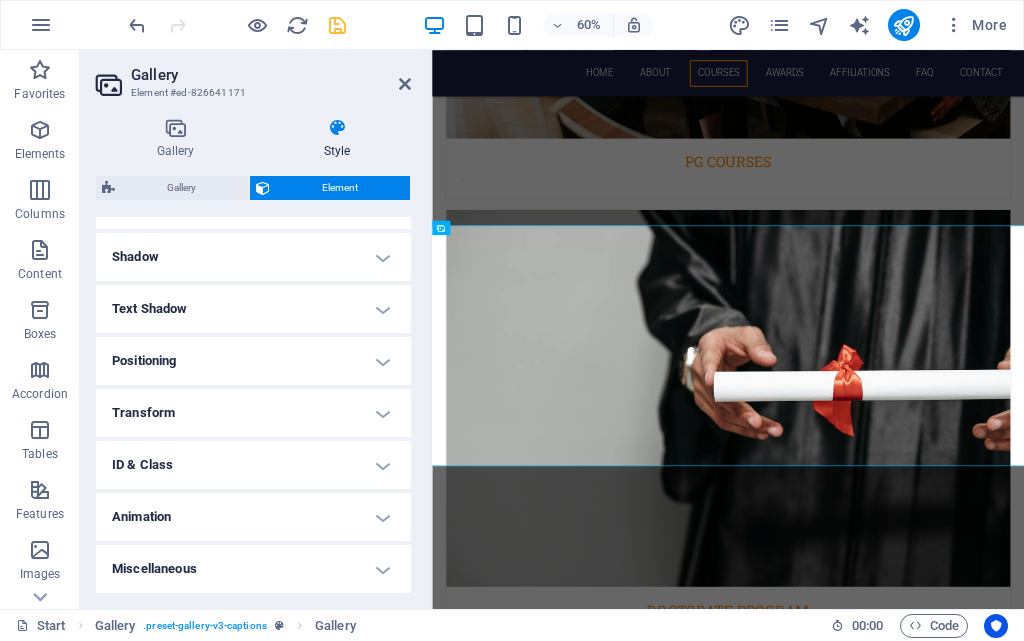 scroll, scrollTop: 0, scrollLeft: 0, axis: both 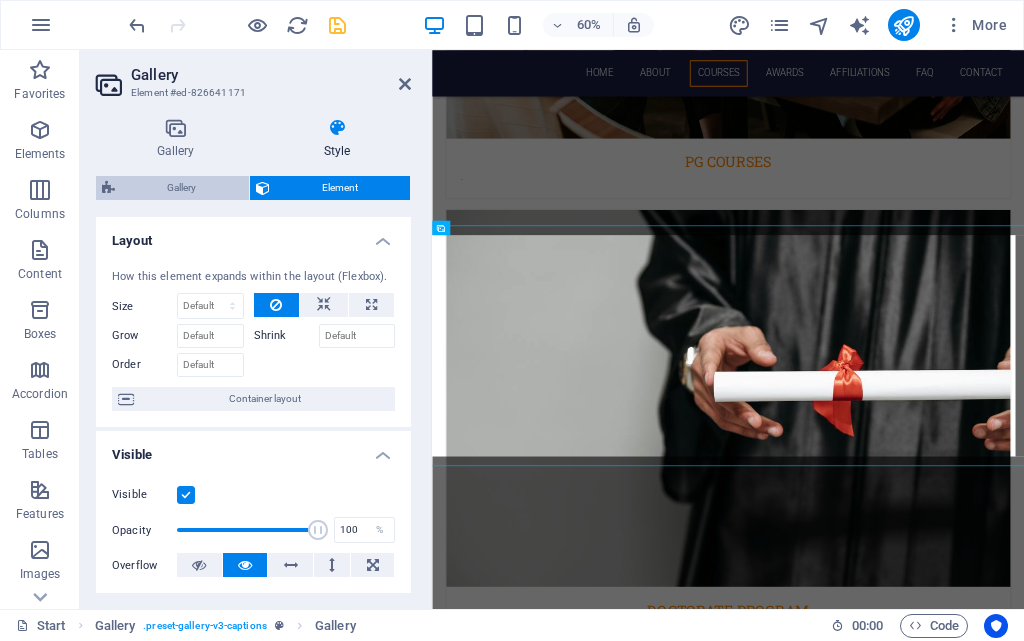 click on "Gallery" at bounding box center (182, 188) 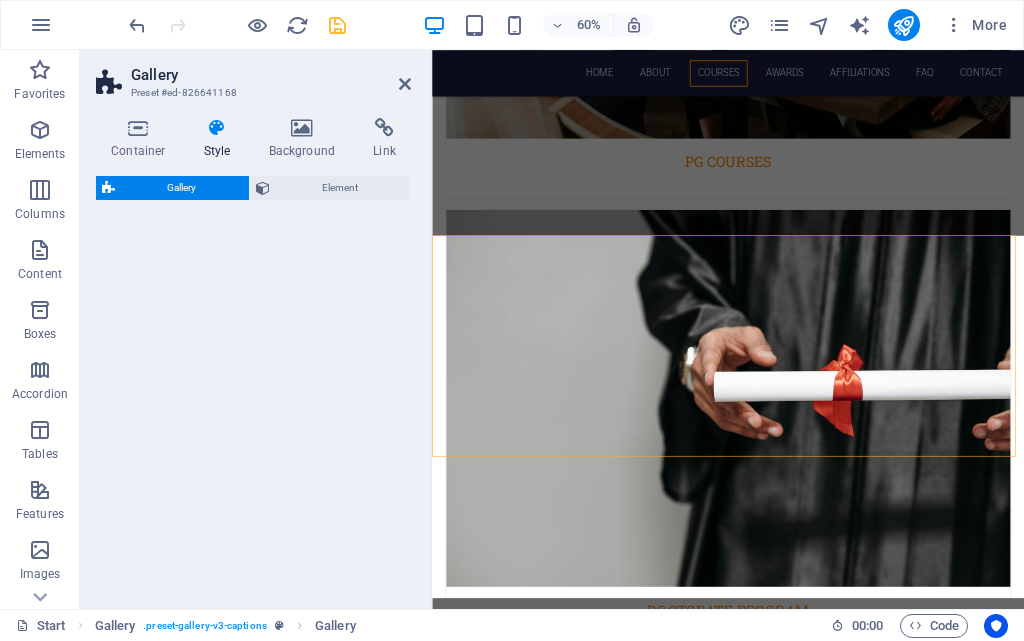 select on "rem" 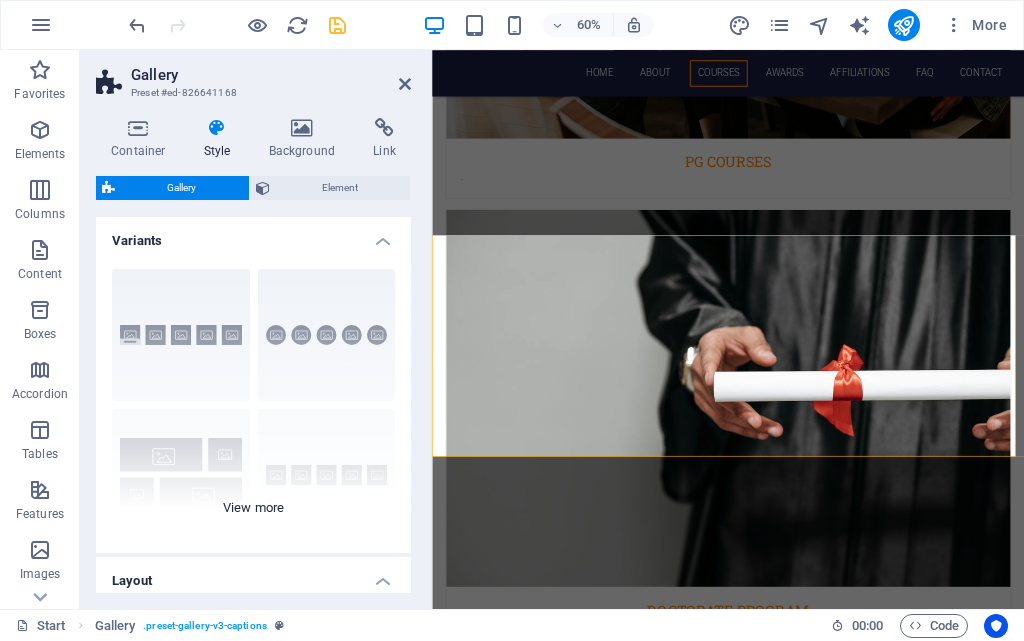 click on "Captions Circle Collage Default Grid Grid shifted" at bounding box center [253, 403] 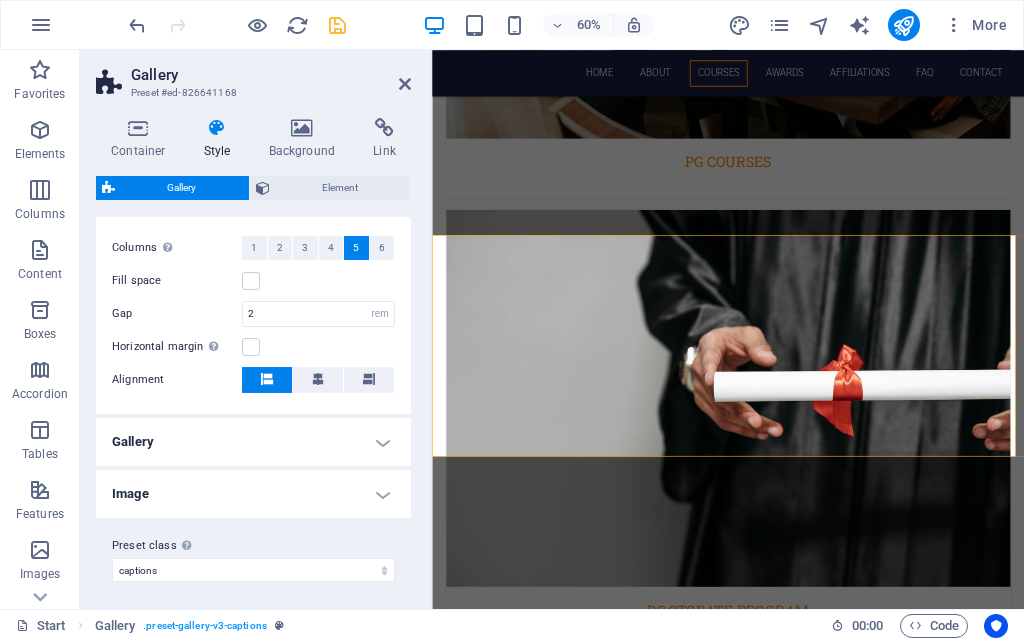 scroll, scrollTop: 526, scrollLeft: 0, axis: vertical 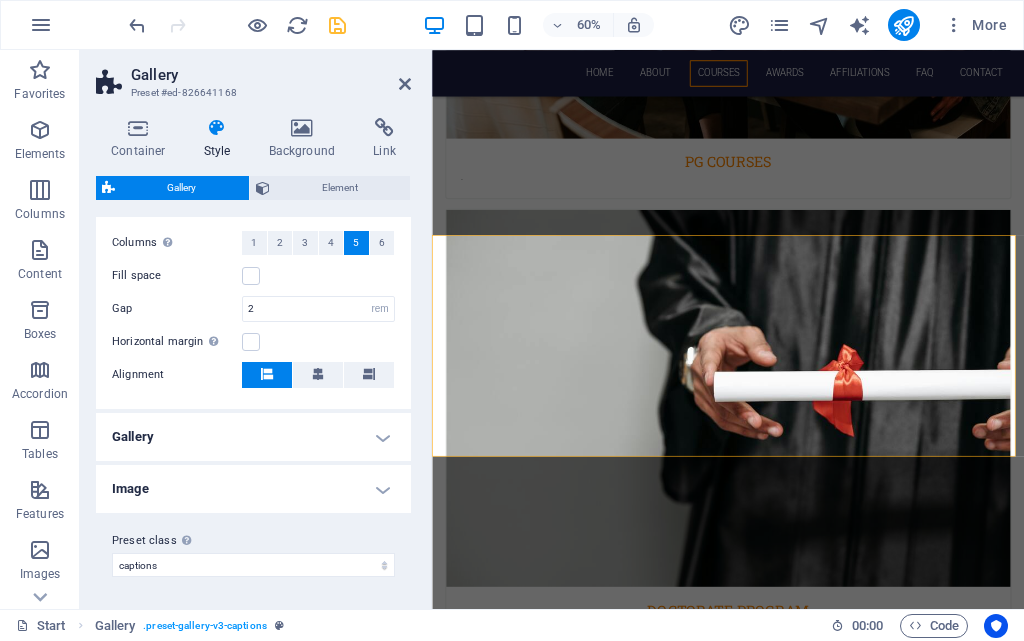 click on "Gallery" at bounding box center [253, 437] 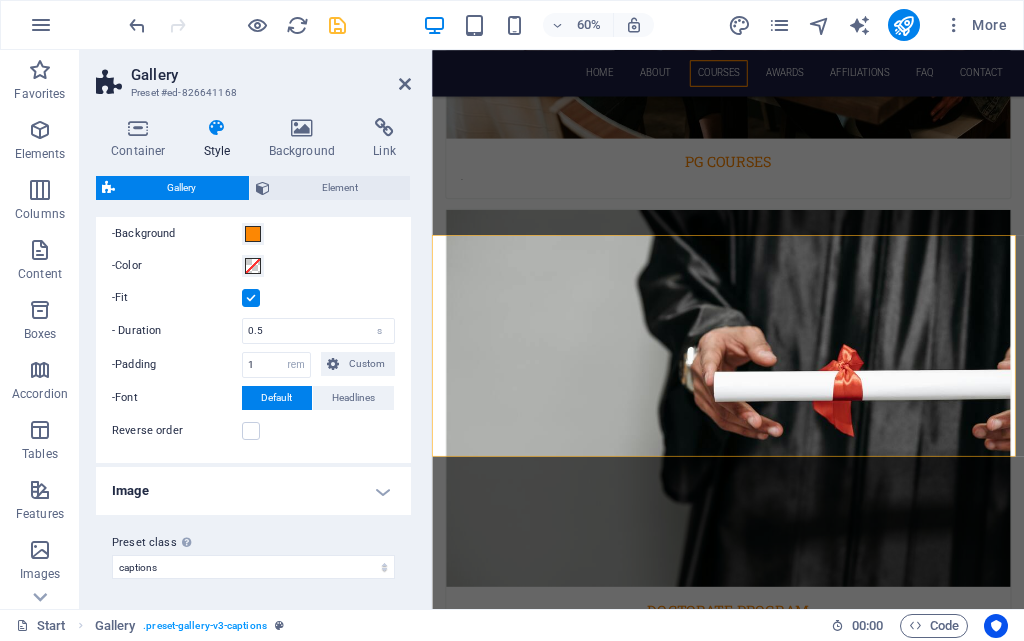 scroll, scrollTop: 839, scrollLeft: 0, axis: vertical 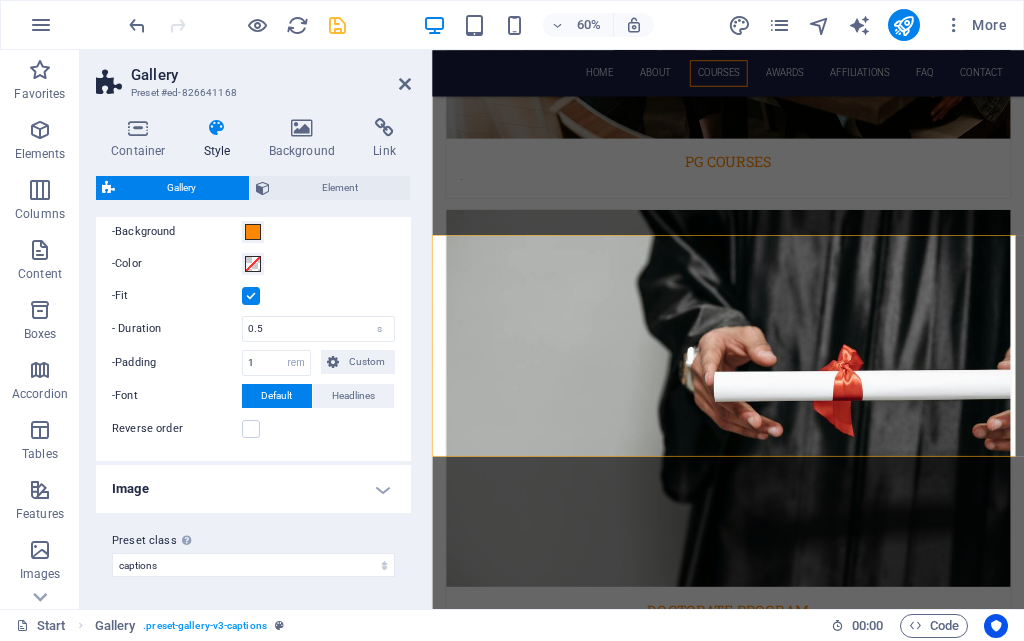 click on "Image" at bounding box center [253, 489] 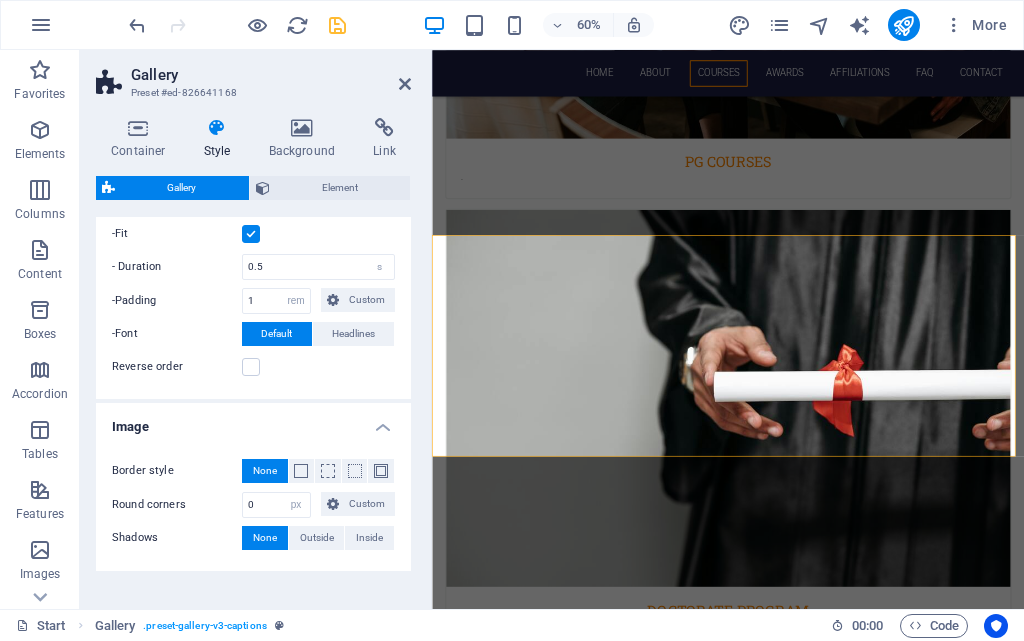 scroll, scrollTop: 959, scrollLeft: 0, axis: vertical 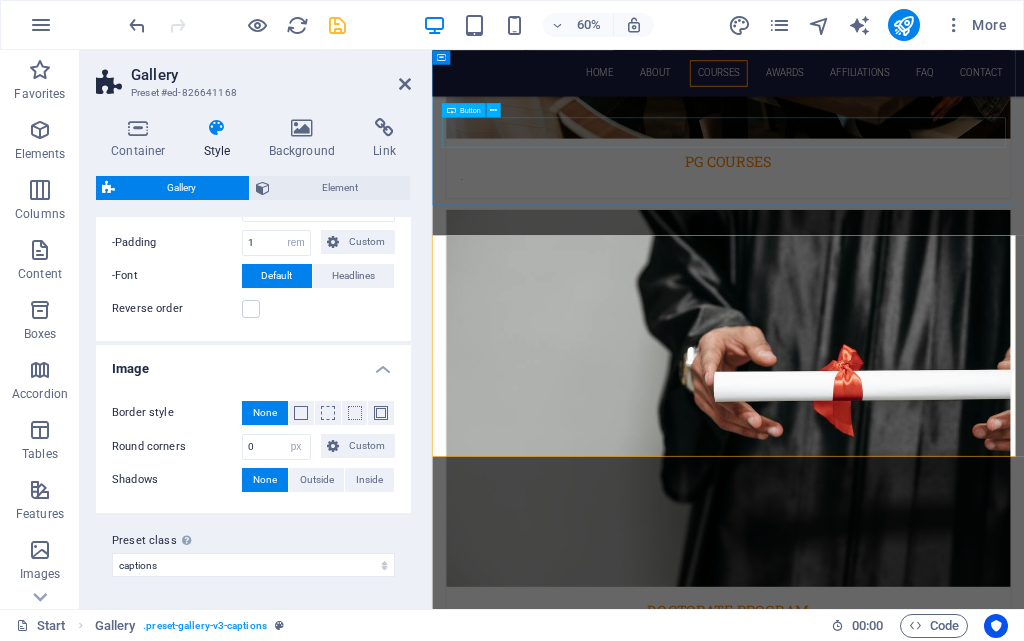 click on "get in touch" at bounding box center (926, 5135) 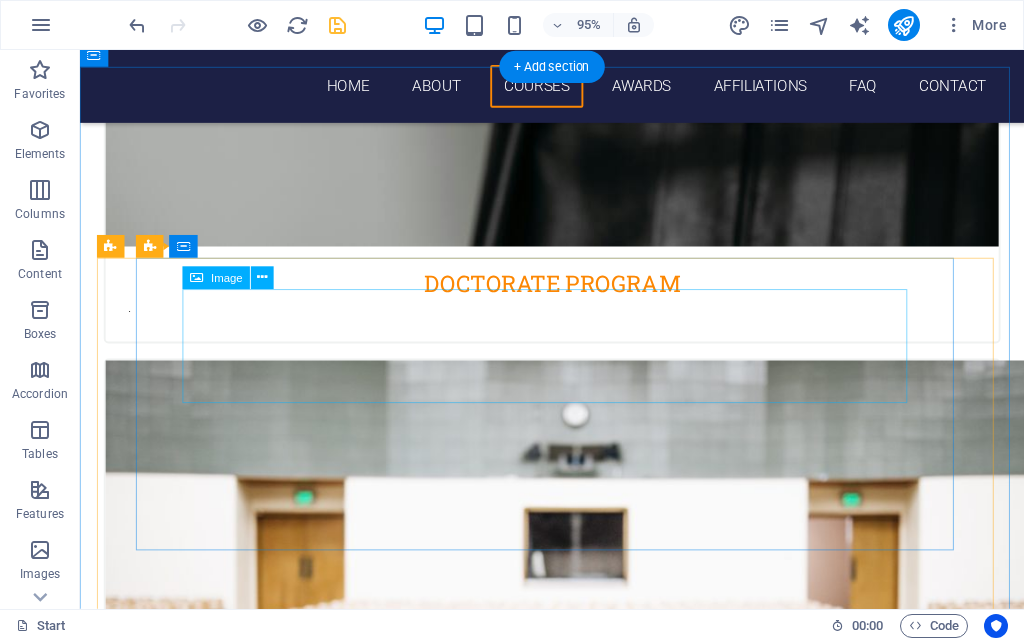 scroll, scrollTop: 4097, scrollLeft: 0, axis: vertical 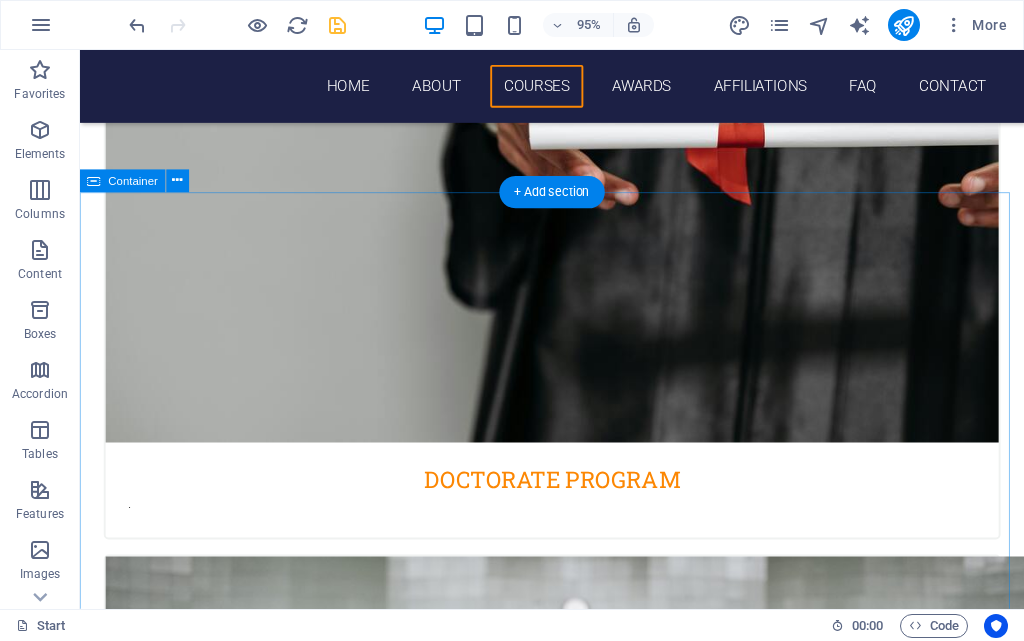 click on "various schemes Our AFFILIATIONS Lindsay . Jordan . Rachel . David . Maya ." at bounding box center (577, 6065) 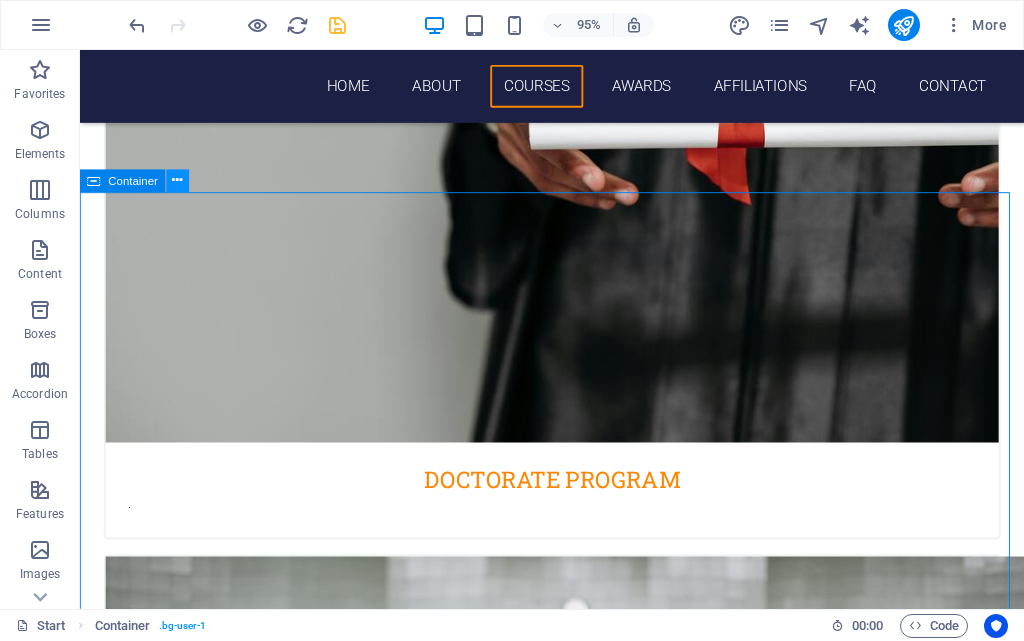 click at bounding box center (178, 181) 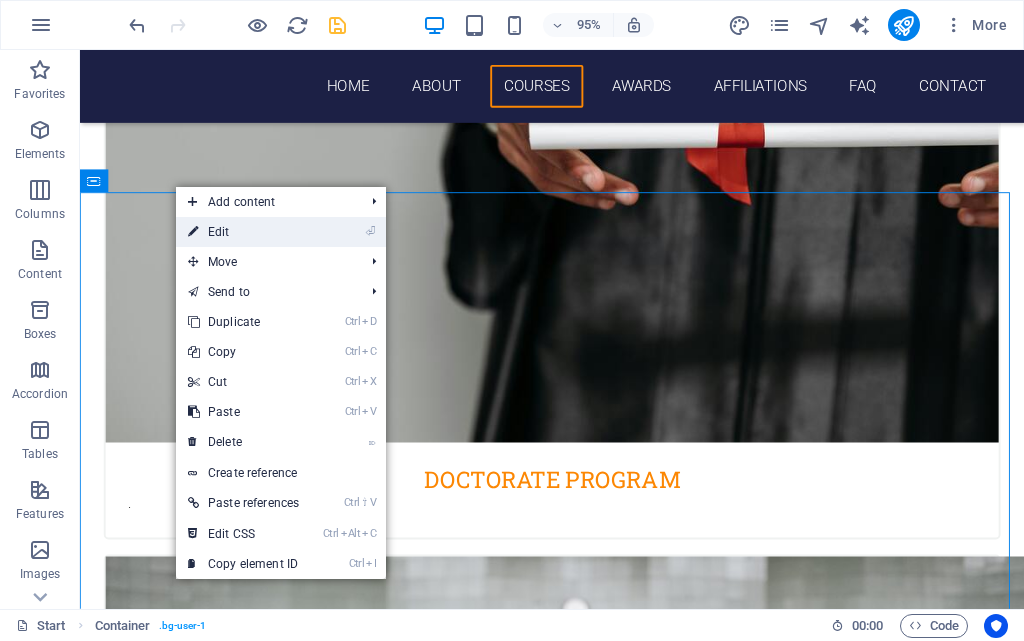 click on "⏎  Edit" at bounding box center (243, 232) 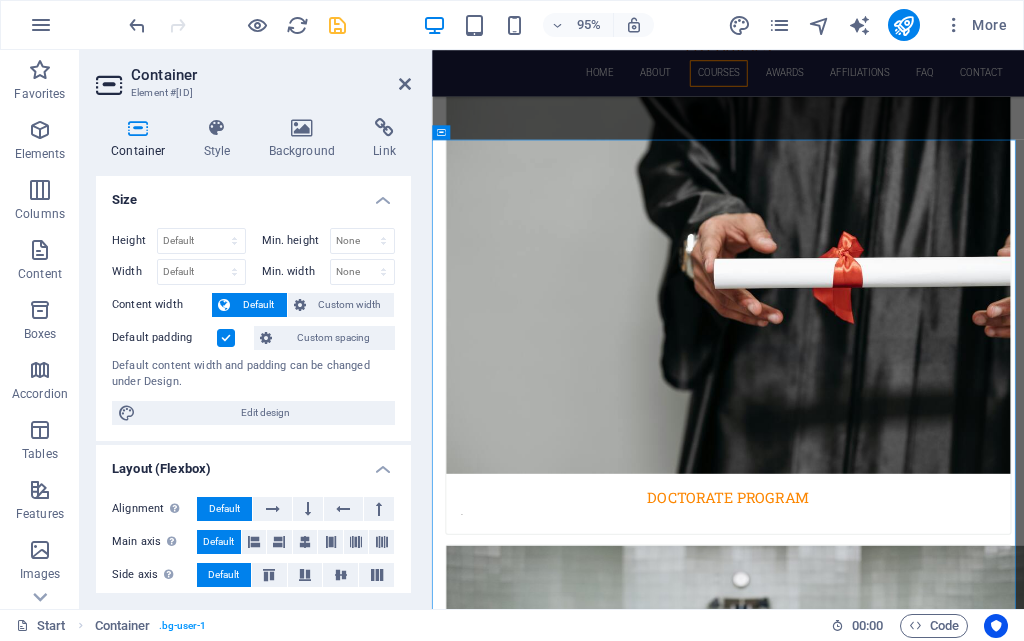 scroll, scrollTop: 4437, scrollLeft: 0, axis: vertical 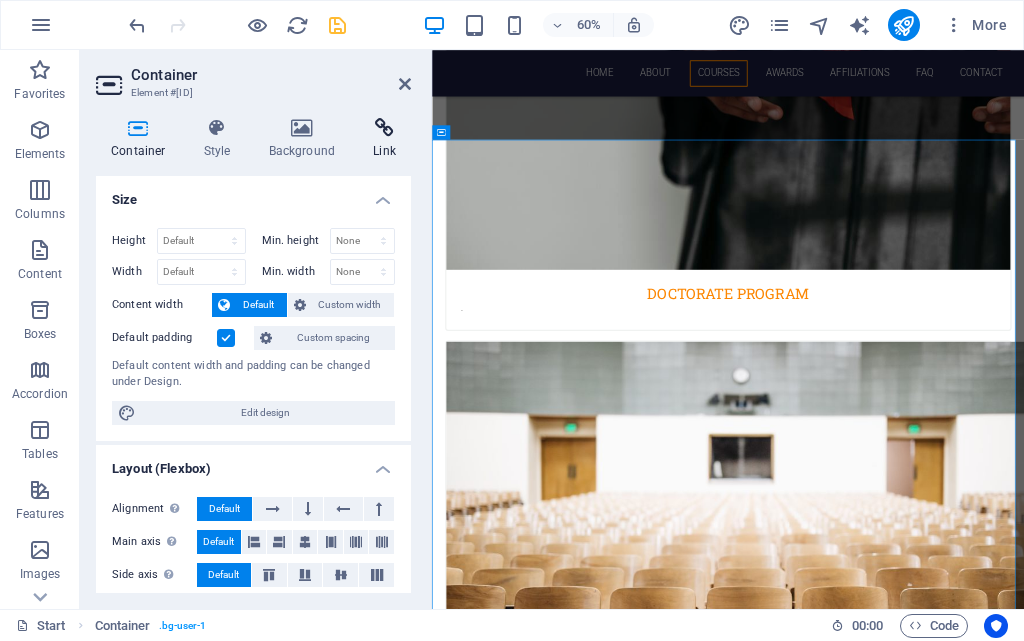 click on "Link" at bounding box center (384, 139) 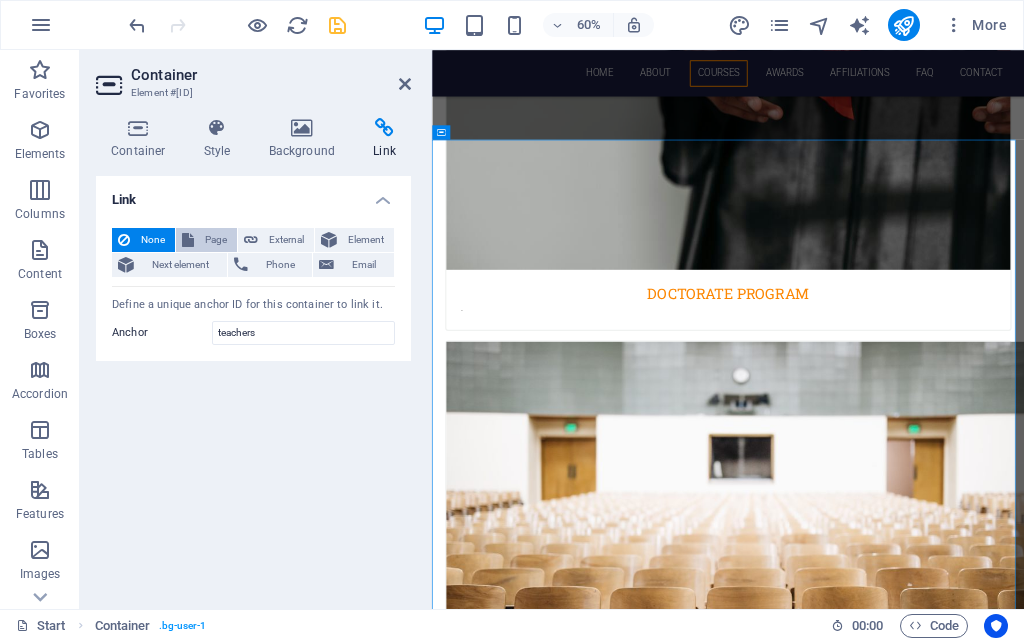 click on "Page" at bounding box center (215, 240) 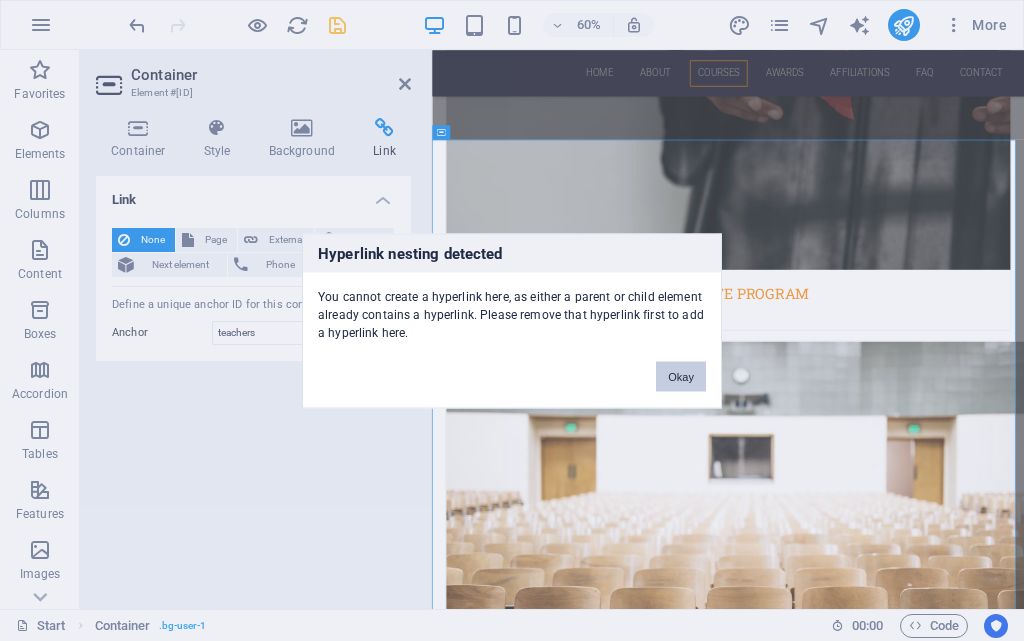 click on "Okay" at bounding box center [681, 376] 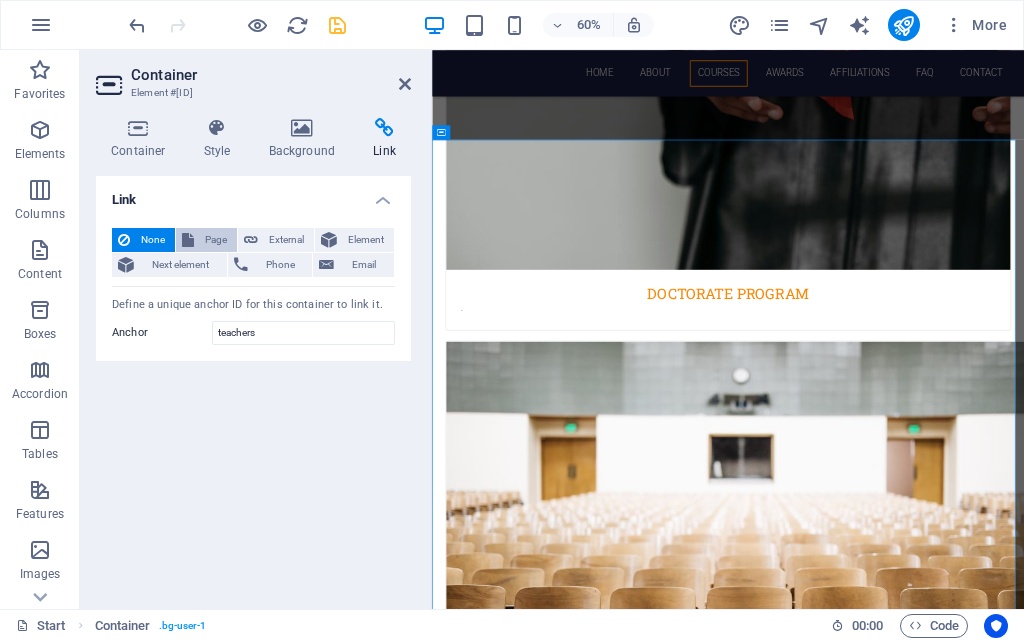click on "Page" at bounding box center (215, 240) 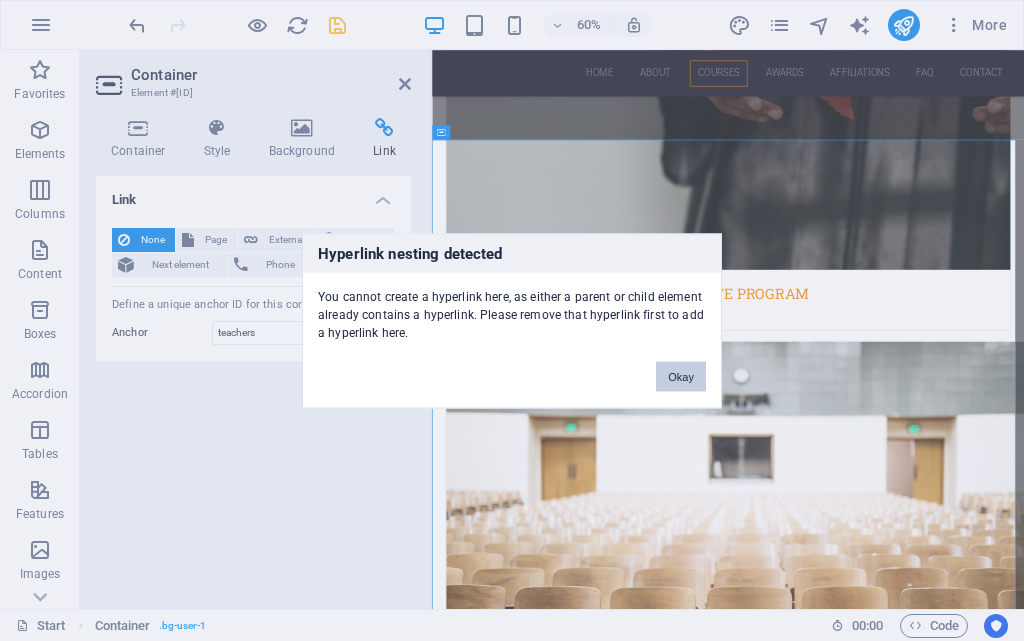 click on "Okay" at bounding box center (681, 376) 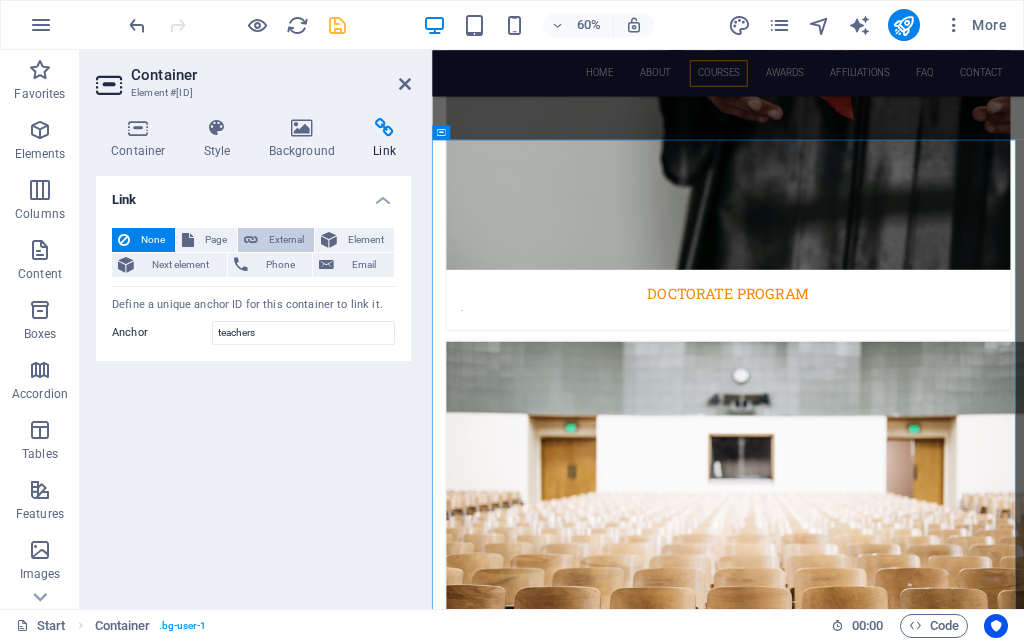 click on "External" at bounding box center [286, 240] 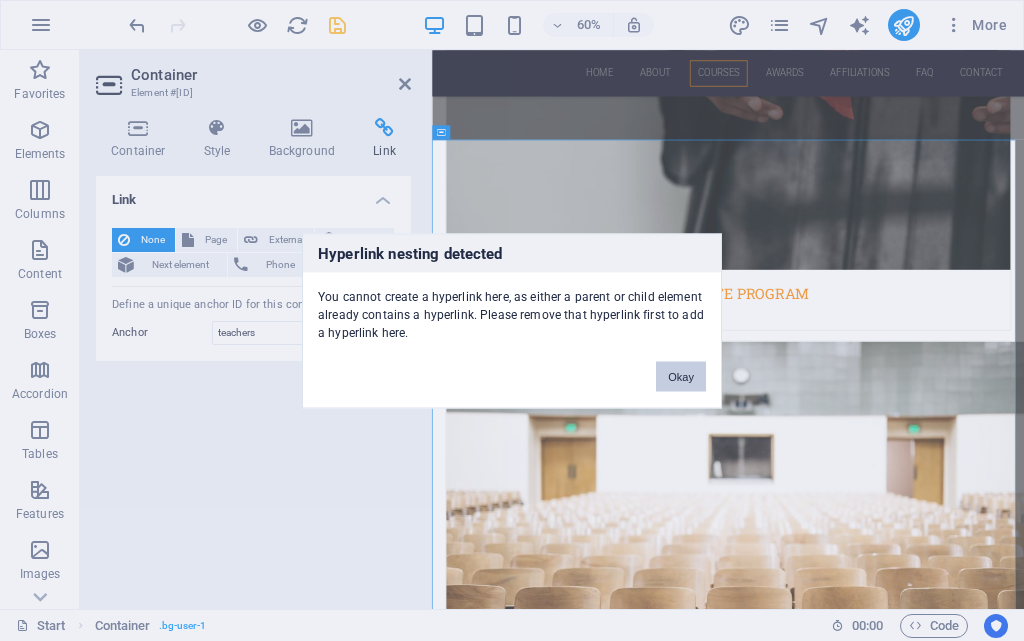 click on "Okay" at bounding box center [681, 376] 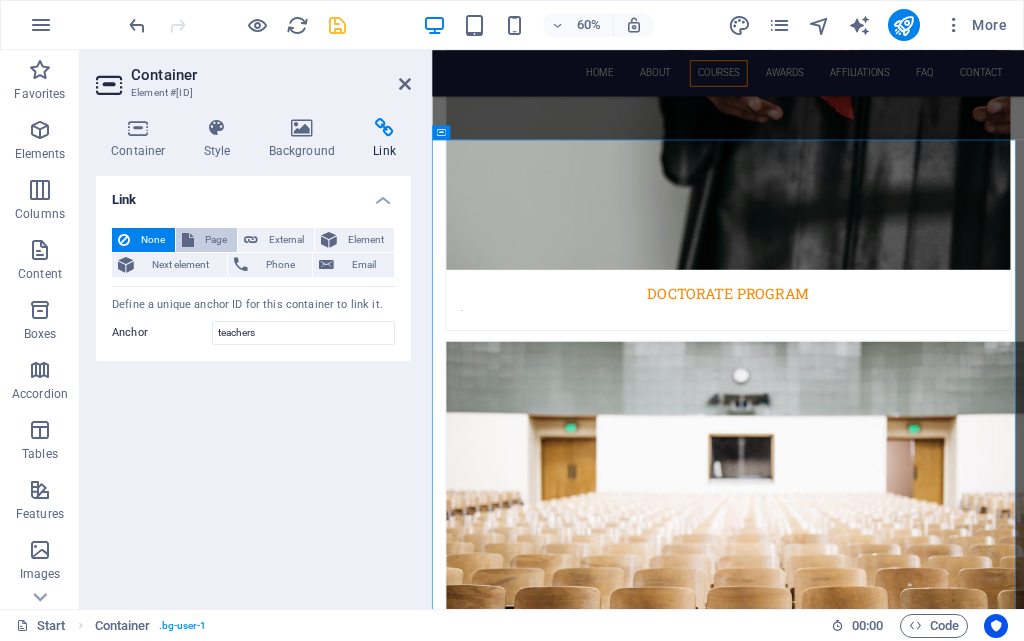 click on "Page" at bounding box center (215, 240) 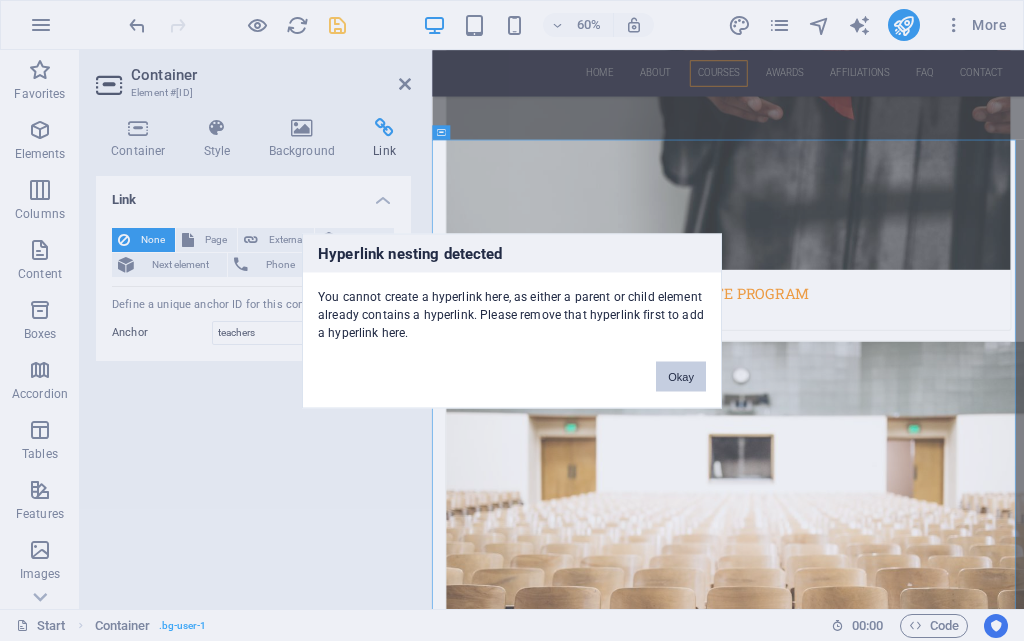 click on "Okay" at bounding box center (681, 376) 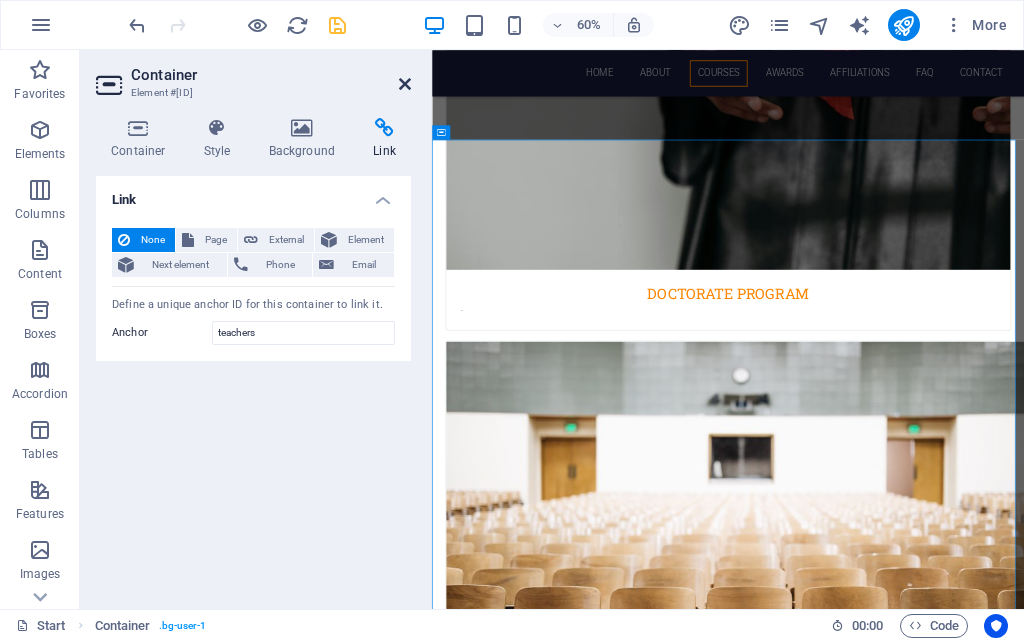click at bounding box center [405, 84] 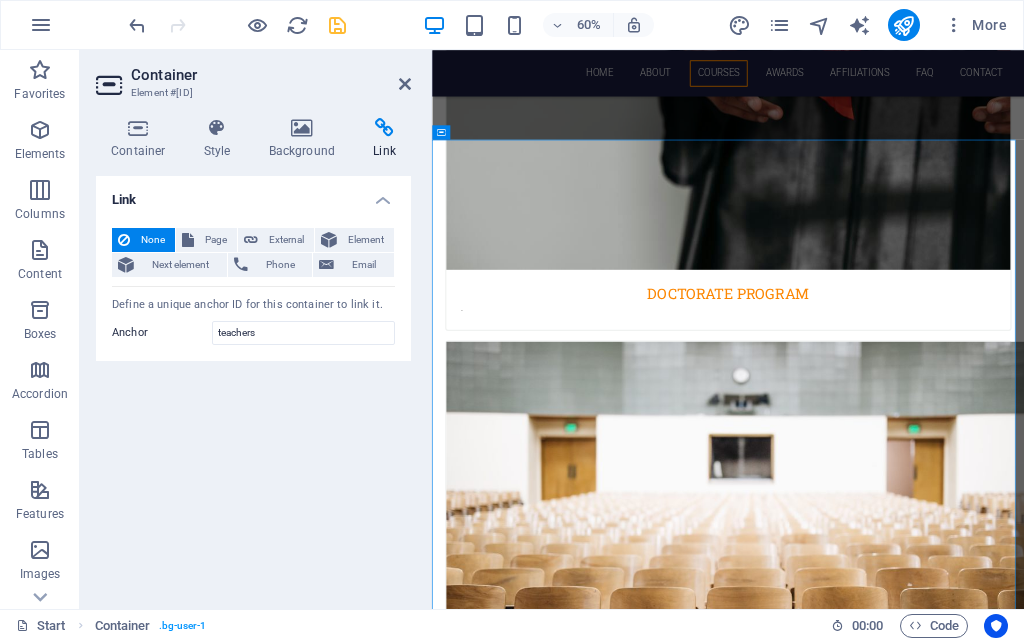 scroll, scrollTop: 4097, scrollLeft: 0, axis: vertical 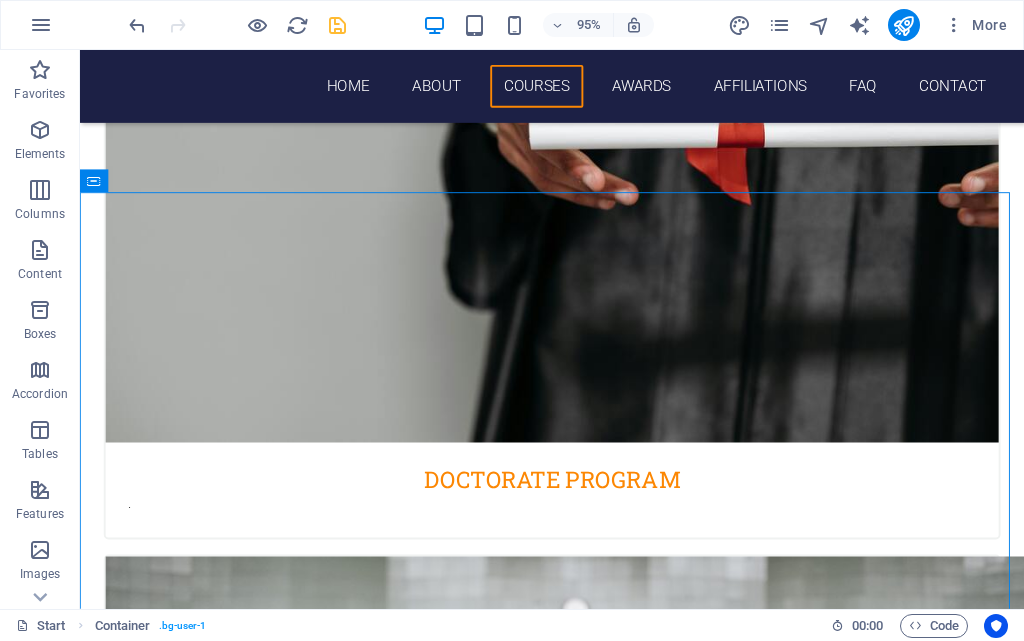 click at bounding box center (337, 25) 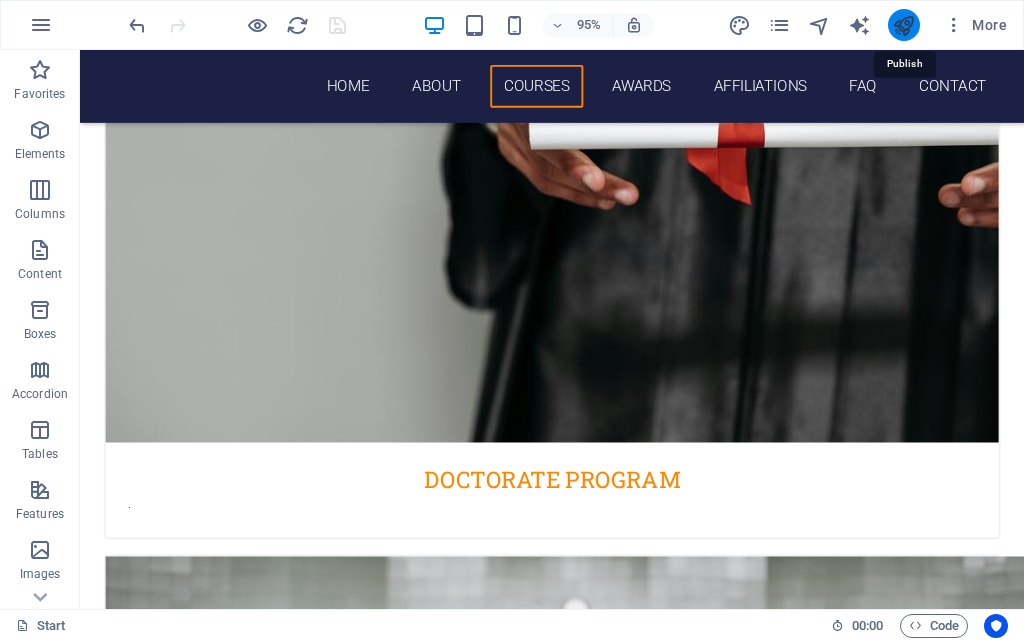 click at bounding box center (903, 25) 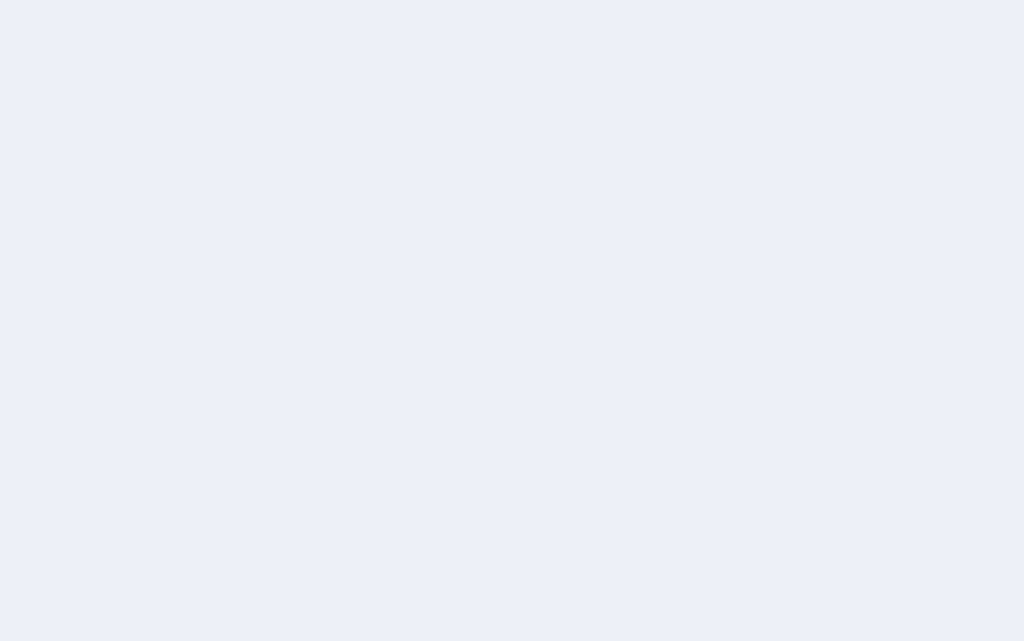 scroll, scrollTop: 0, scrollLeft: 0, axis: both 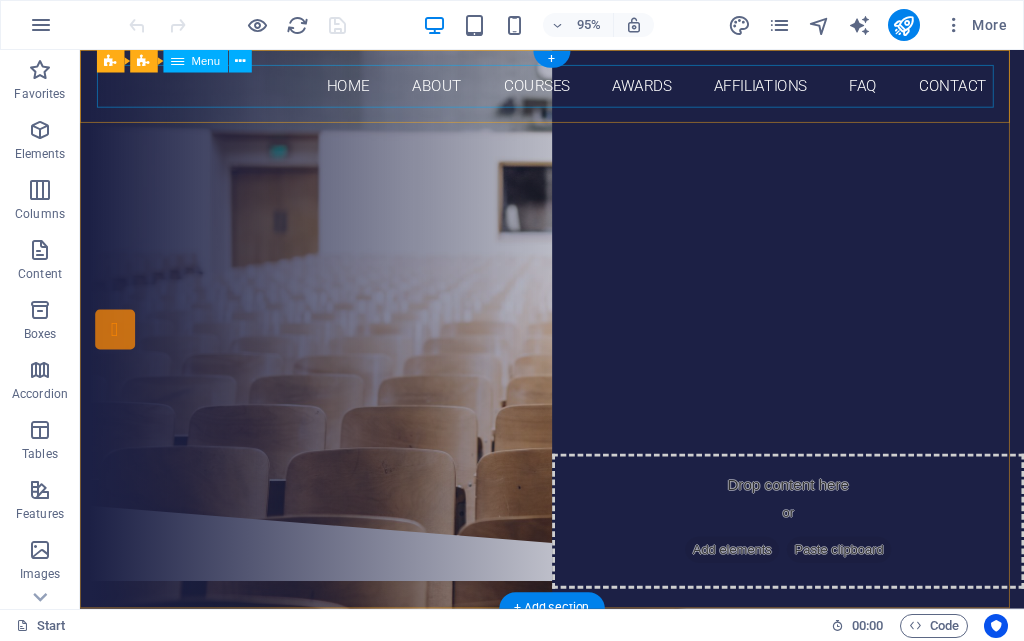 click on "Home About Courses Awards Affiliations FAQ Contact" at bounding box center (577, 88) 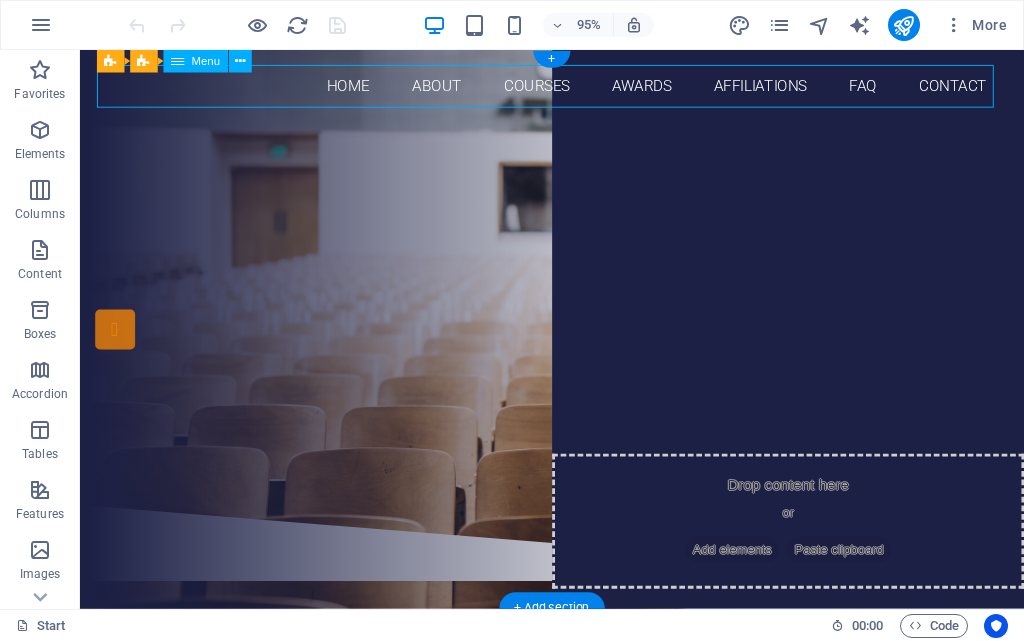 click on "Home About Courses Awards Affiliations FAQ Contact" at bounding box center [577, 88] 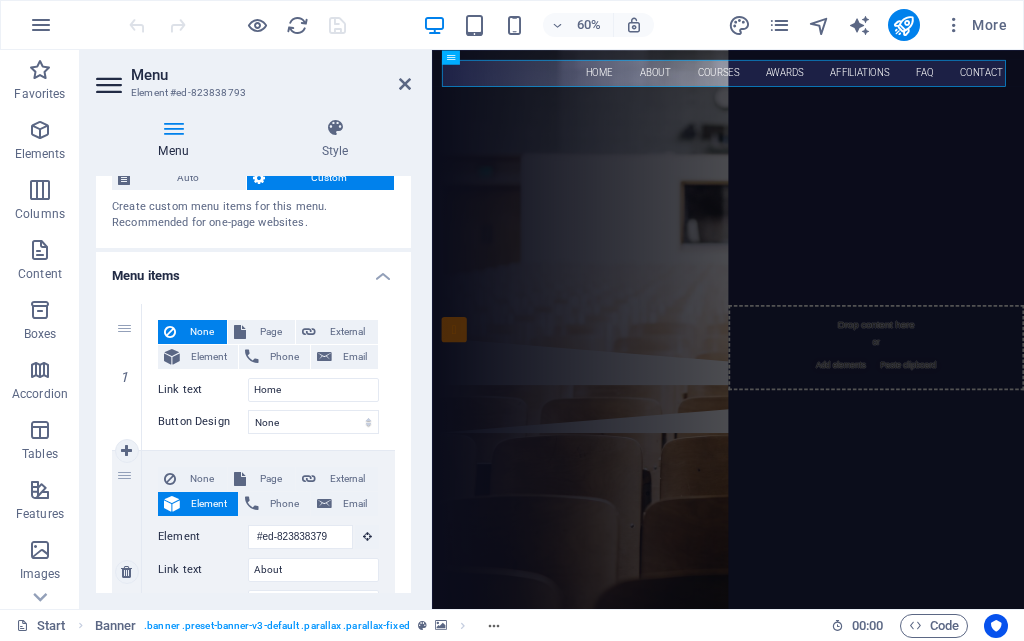 scroll, scrollTop: 0, scrollLeft: 0, axis: both 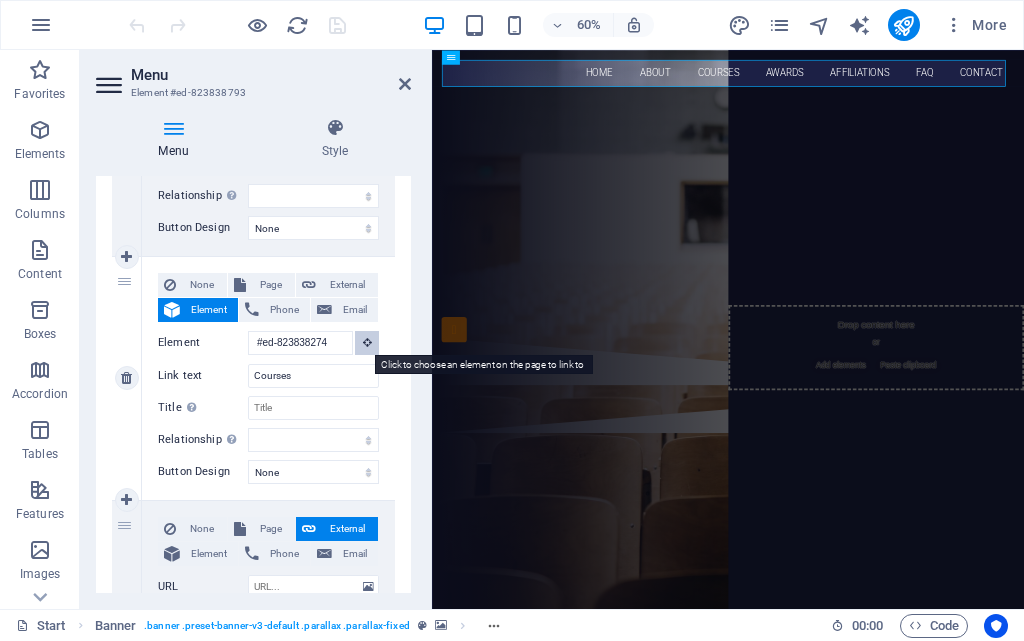 click at bounding box center [367, 343] 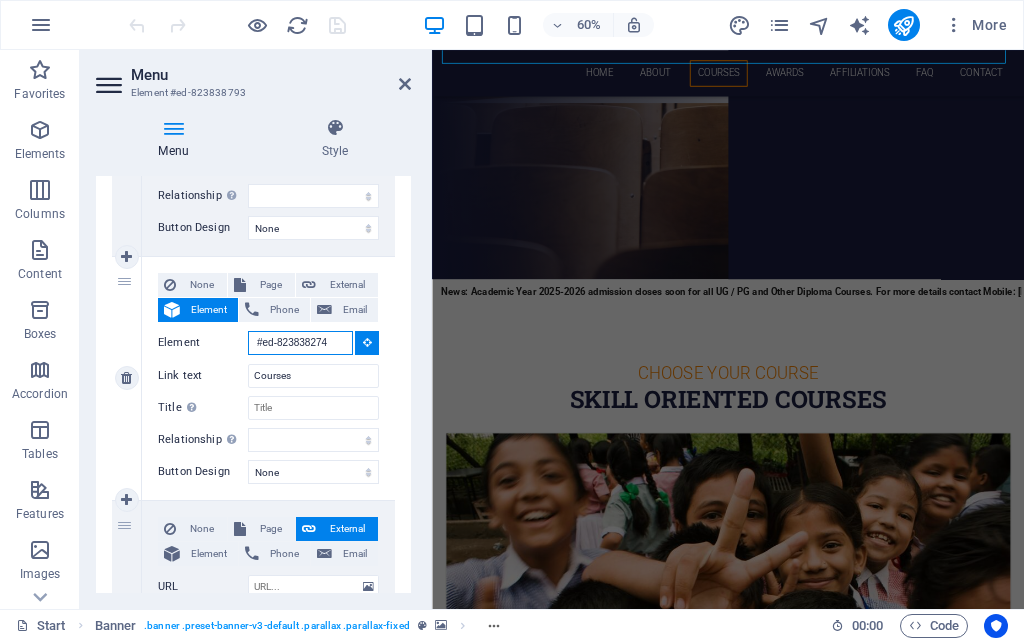 scroll, scrollTop: 990, scrollLeft: 0, axis: vertical 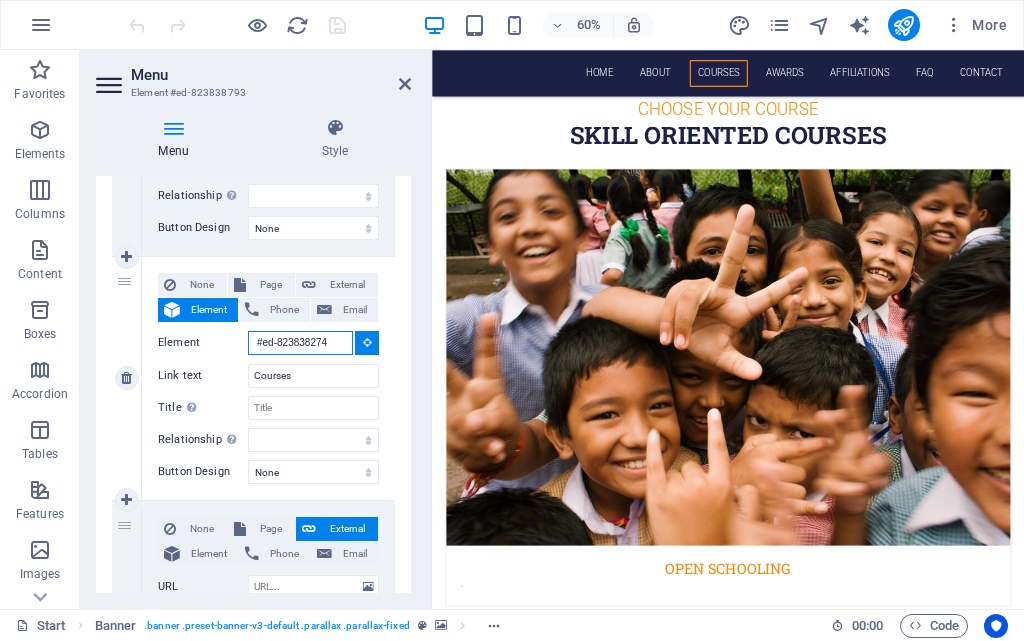 click on "#ed-823838274" at bounding box center [300, 343] 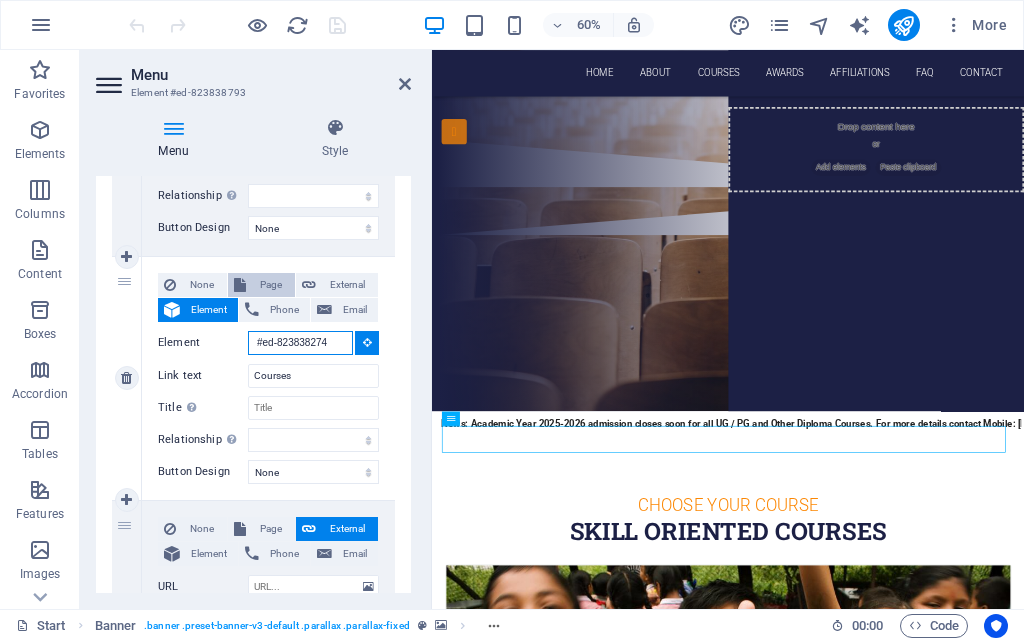 scroll, scrollTop: 319, scrollLeft: 0, axis: vertical 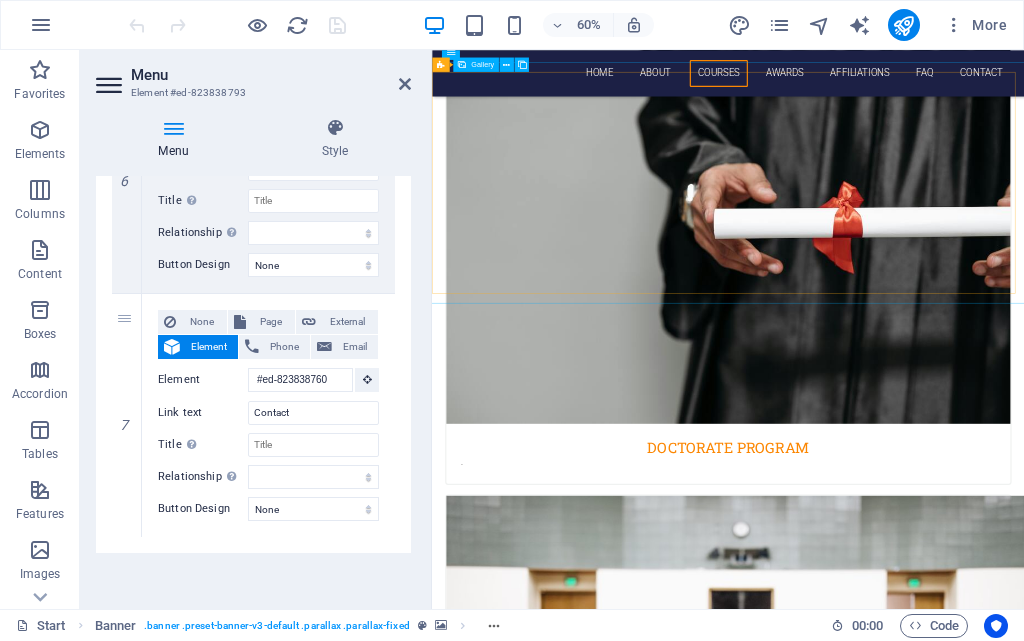 click at bounding box center [925, 5223] 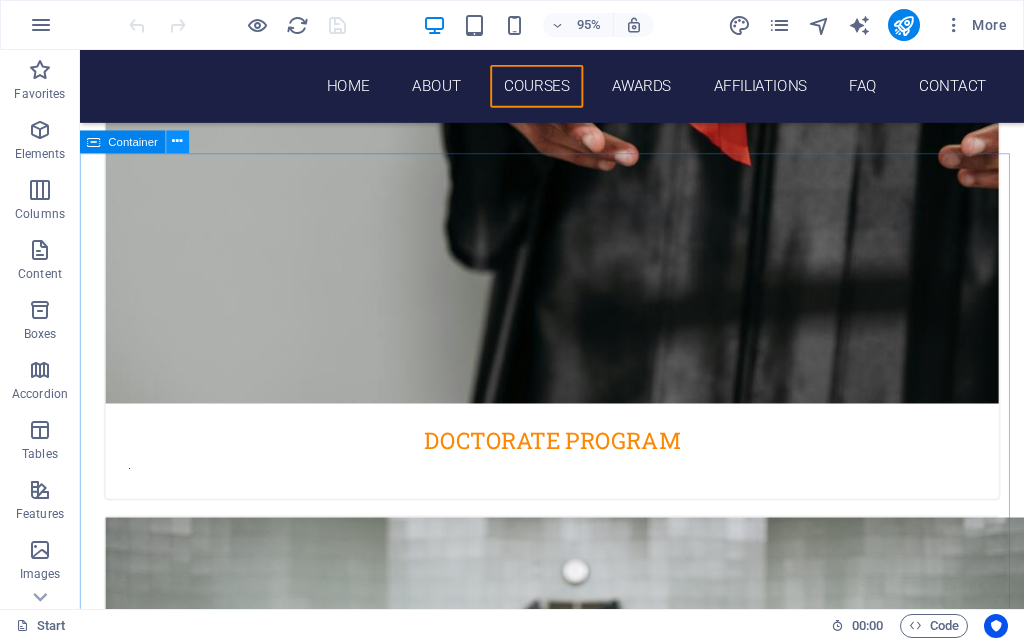click at bounding box center (178, 142) 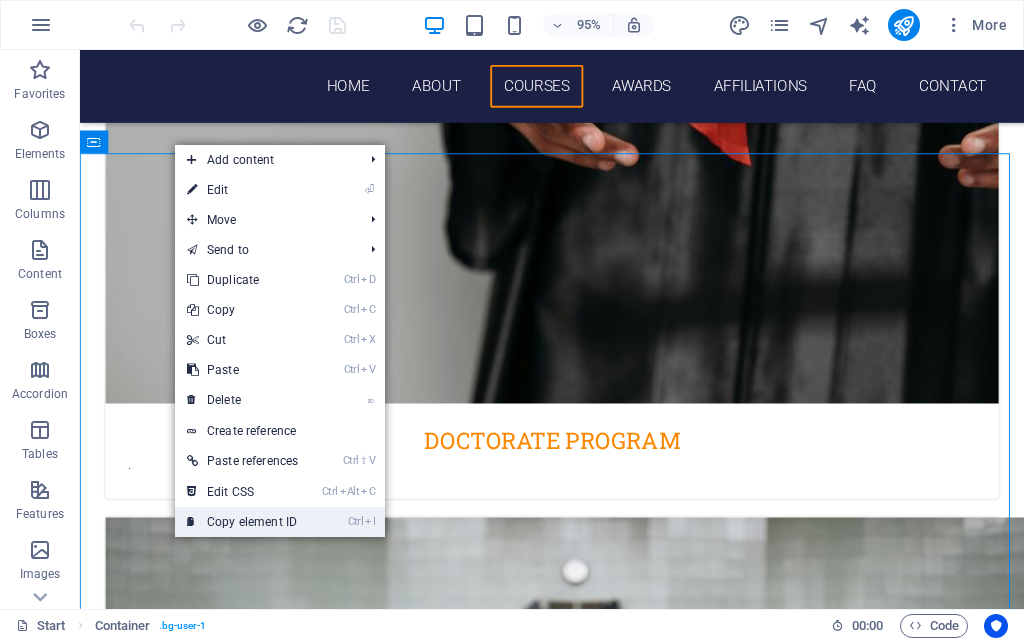 click on "Ctrl I  Copy element ID" at bounding box center [242, 522] 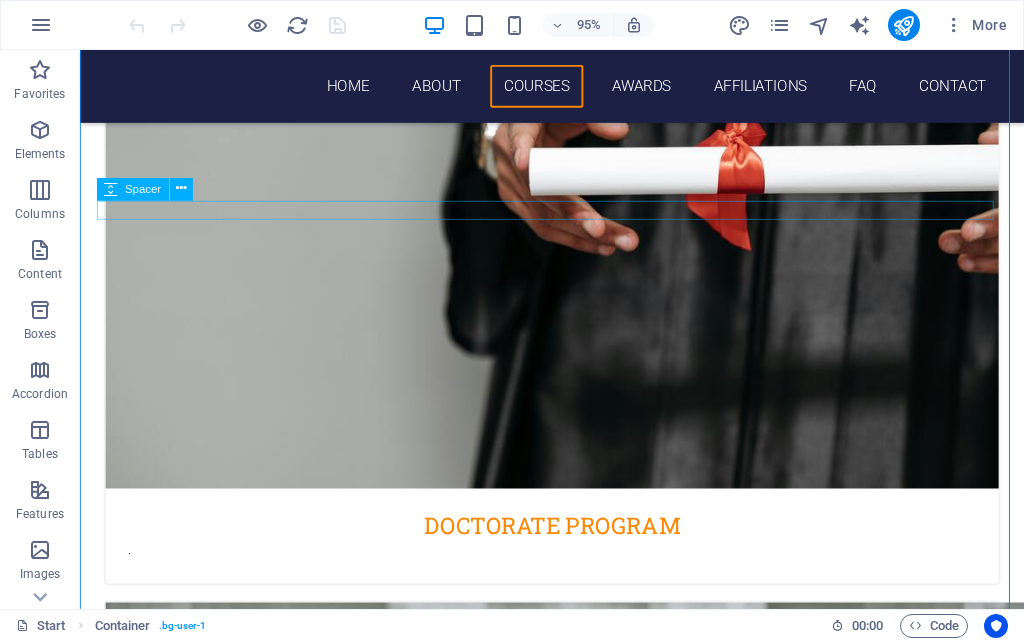 scroll, scrollTop: 4038, scrollLeft: 0, axis: vertical 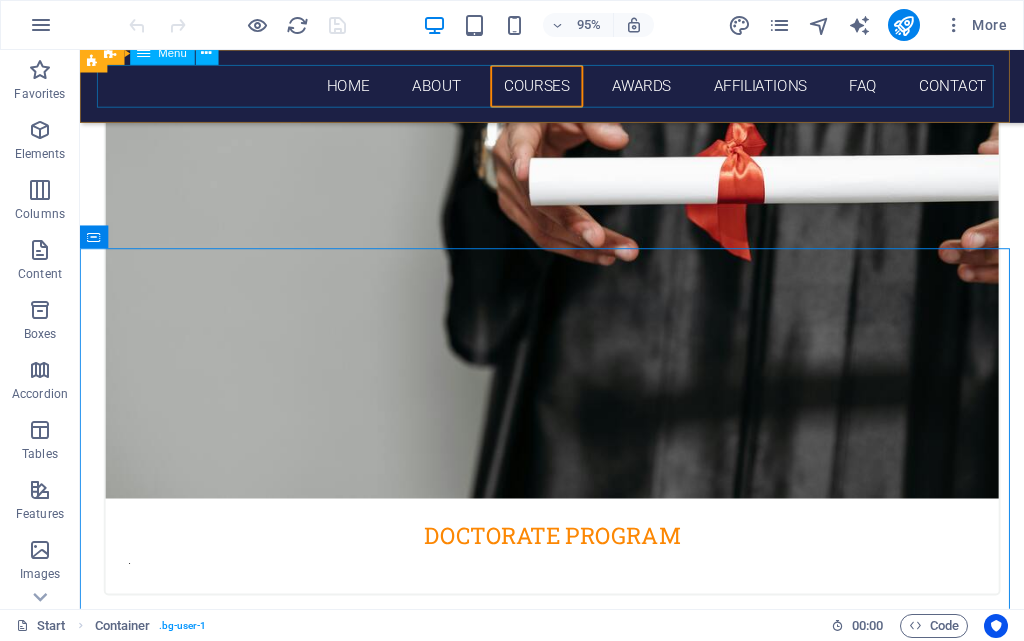 click on "Home About Courses Awards Affiliations FAQ Contact" at bounding box center (577, 88) 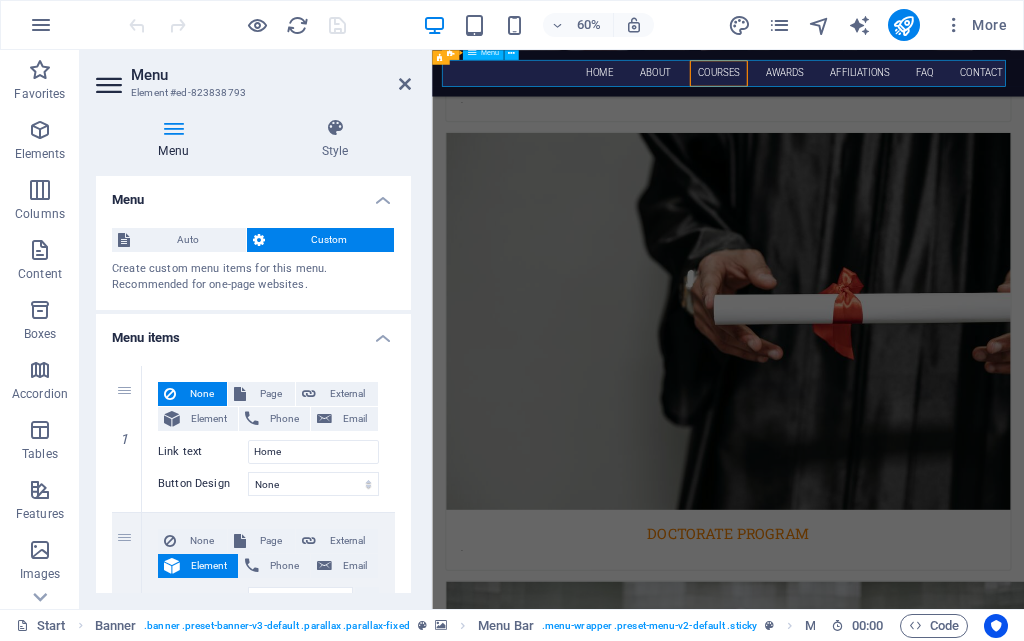 scroll, scrollTop: 4380, scrollLeft: 0, axis: vertical 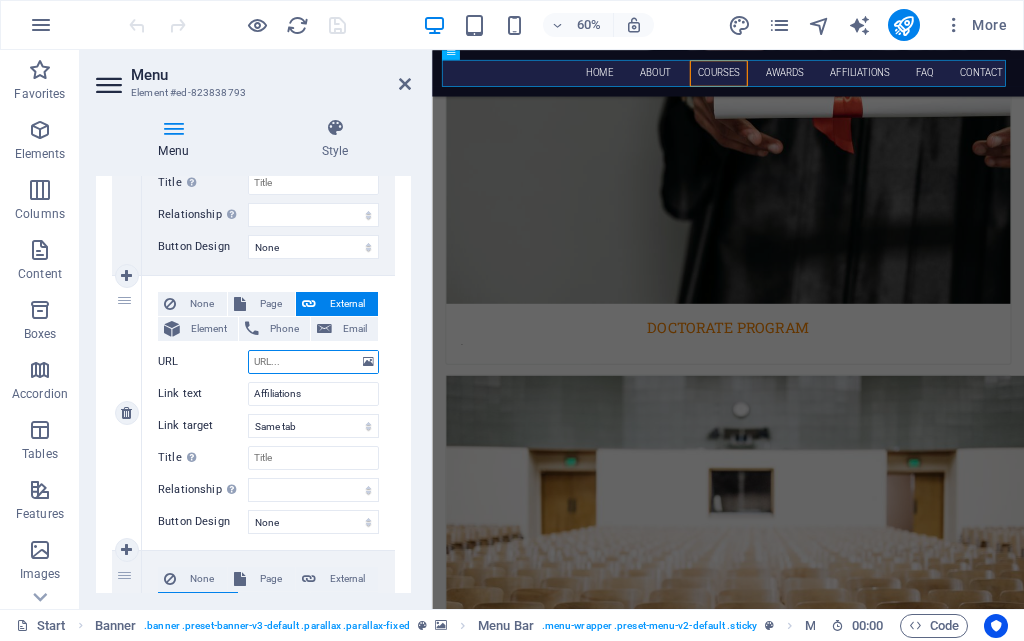 click on "URL" at bounding box center [313, 362] 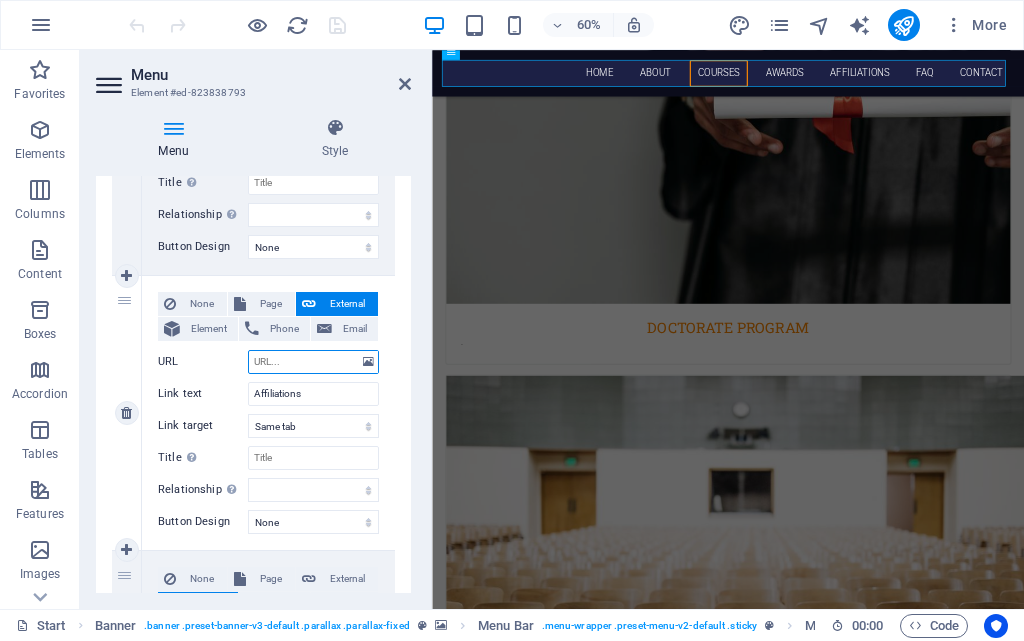 paste on "#ed-826601052" 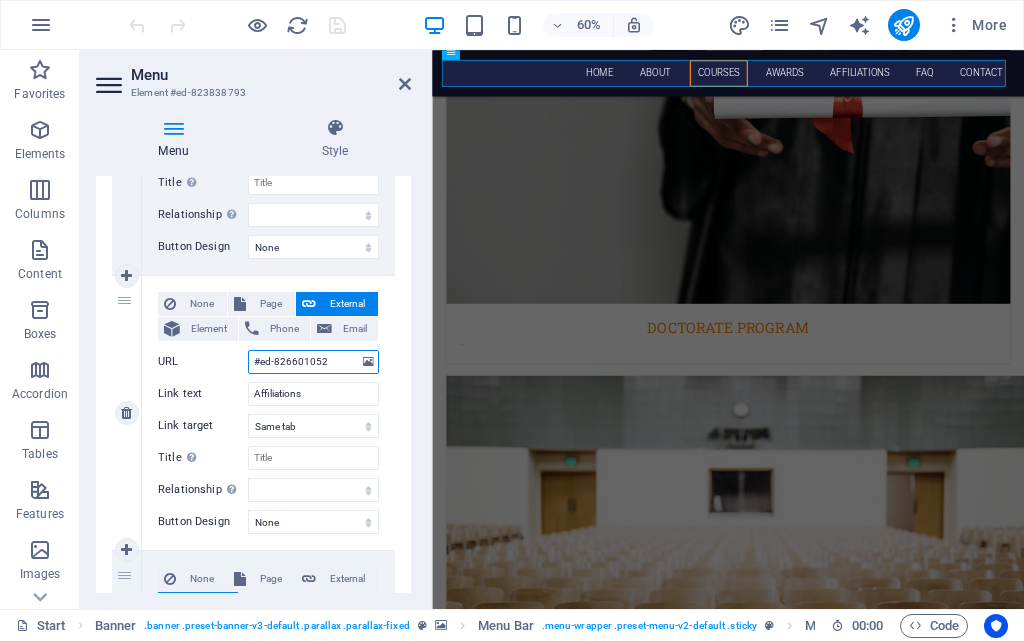 select 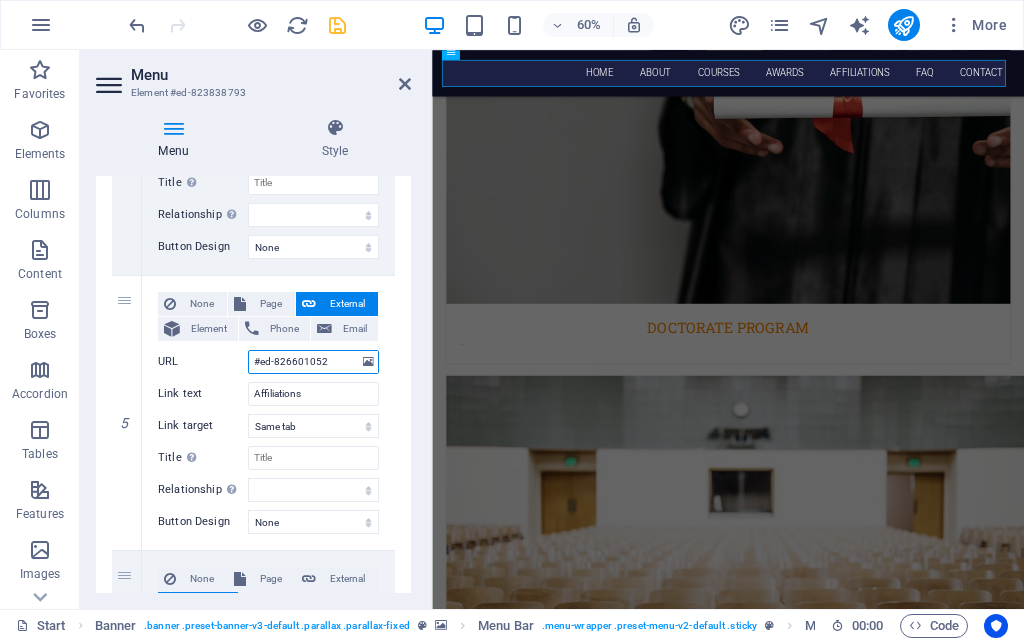 type on "#ed-826601052" 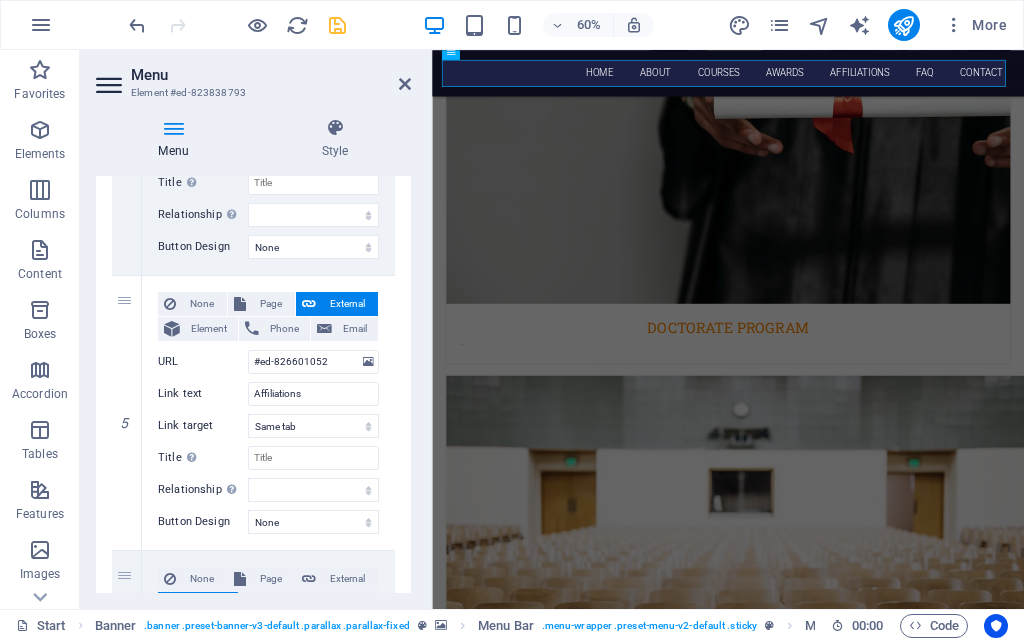 click at bounding box center [337, 25] 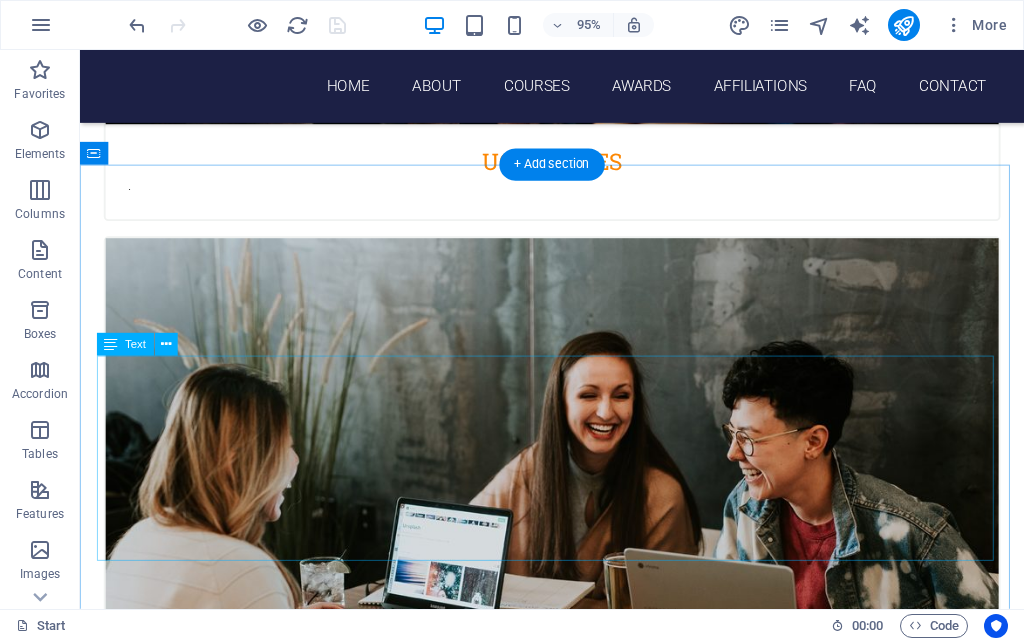 scroll, scrollTop: 3438, scrollLeft: 0, axis: vertical 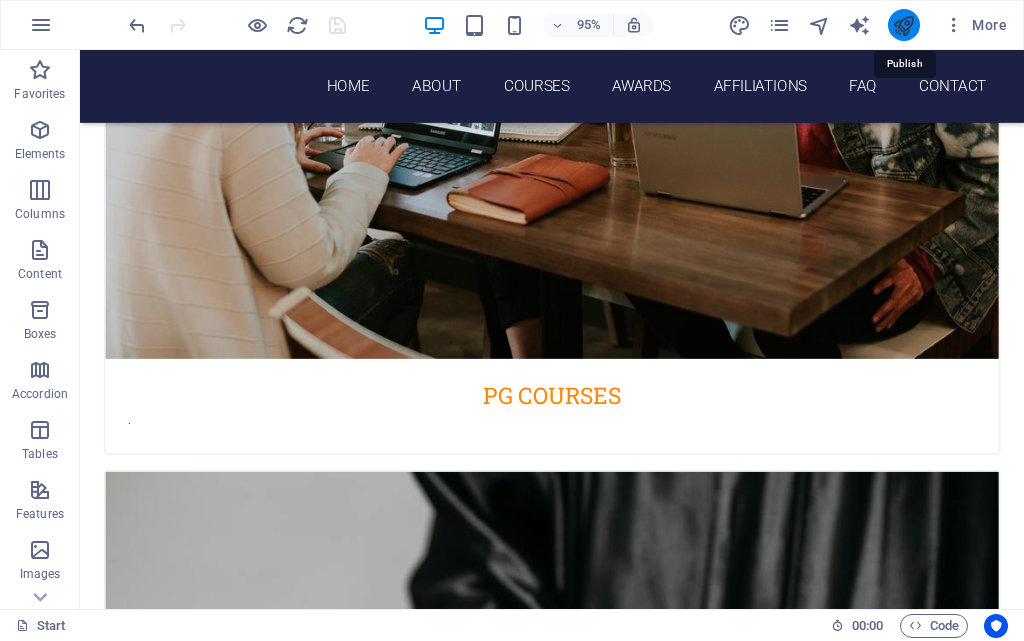 click at bounding box center [903, 25] 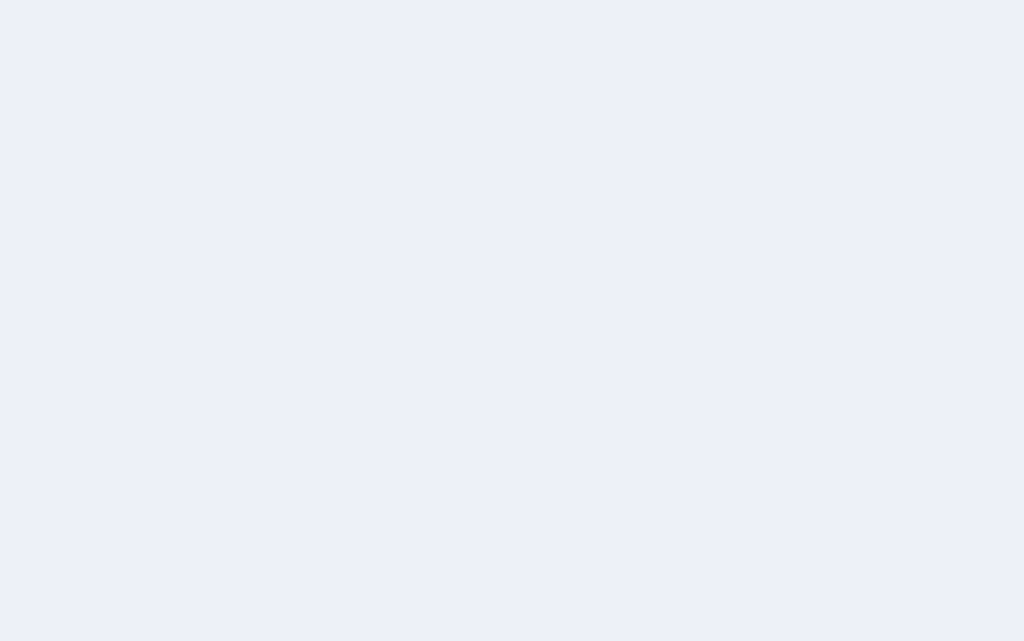 scroll, scrollTop: 0, scrollLeft: 0, axis: both 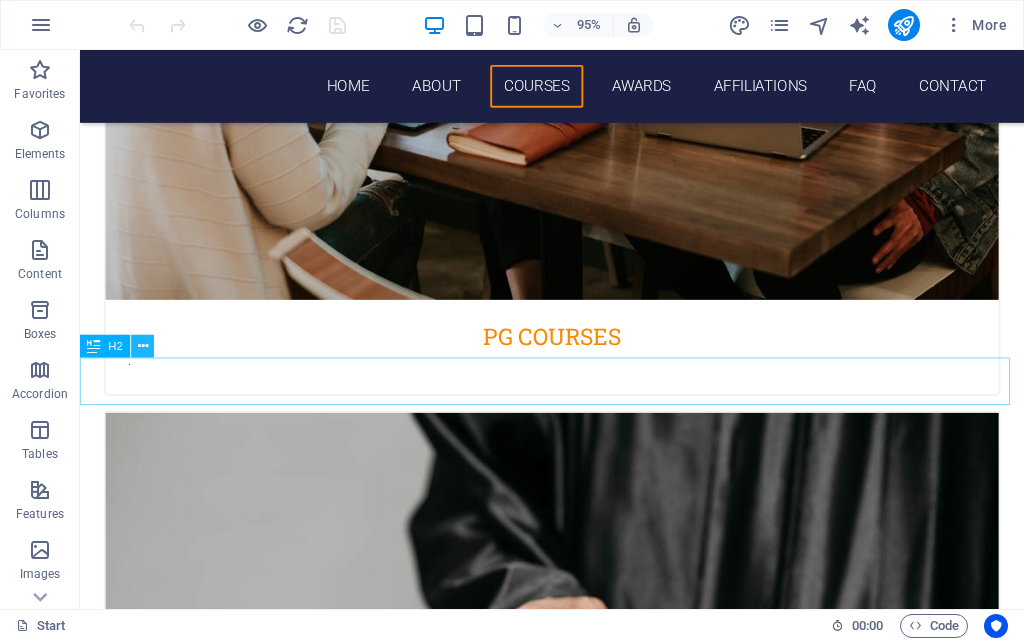 click at bounding box center [143, 346] 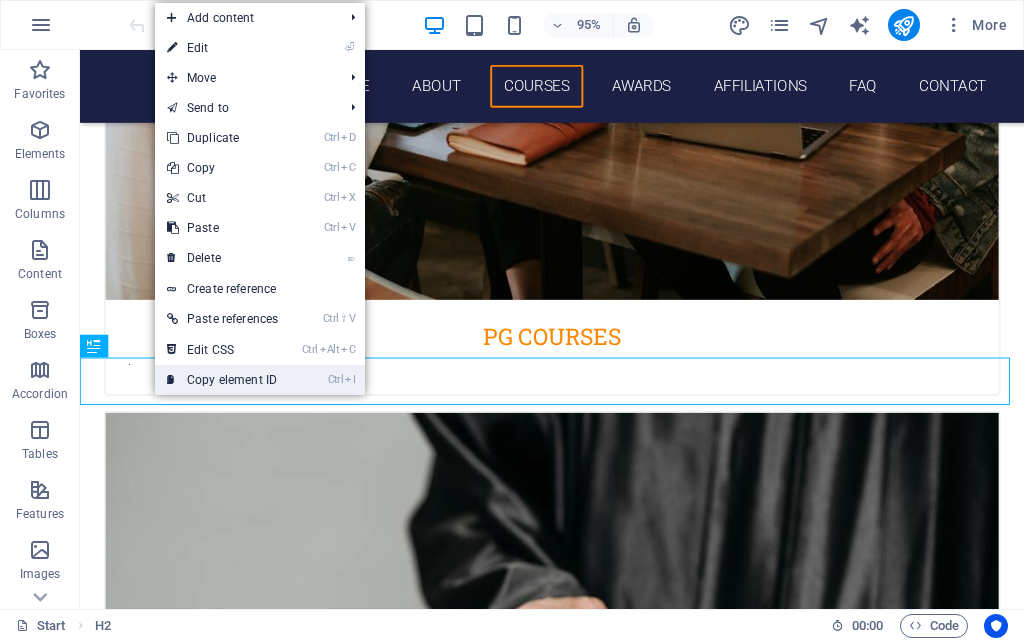click on "Ctrl I  Copy element ID" at bounding box center (222, 380) 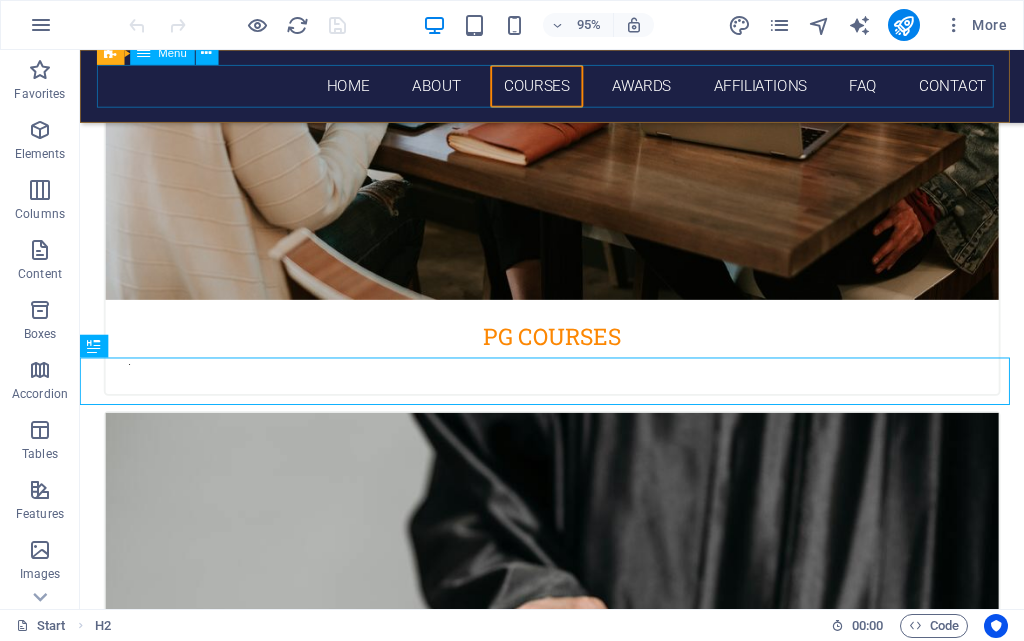 click on "Home About Courses Awards Affiliations FAQ Contact" at bounding box center (577, 88) 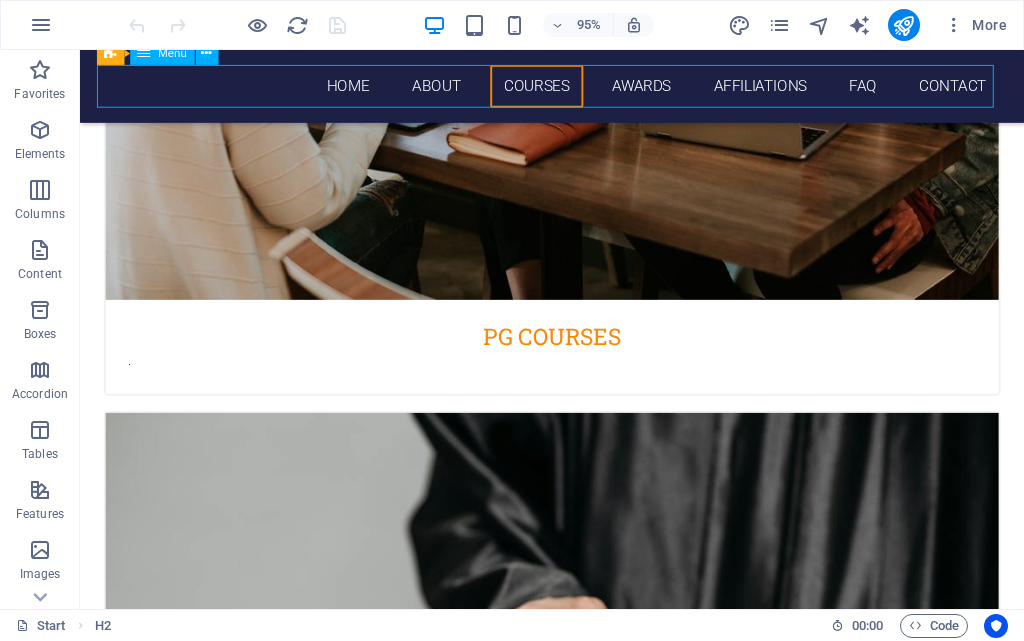 click on "Home About Courses Awards Affiliations FAQ Contact" at bounding box center [577, 88] 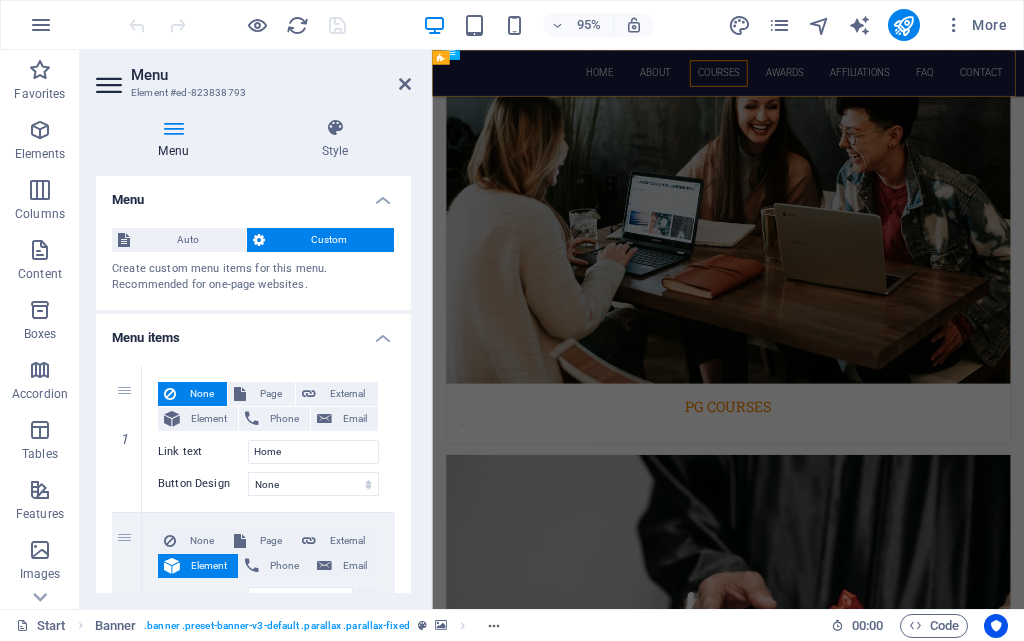 scroll, scrollTop: 3842, scrollLeft: 0, axis: vertical 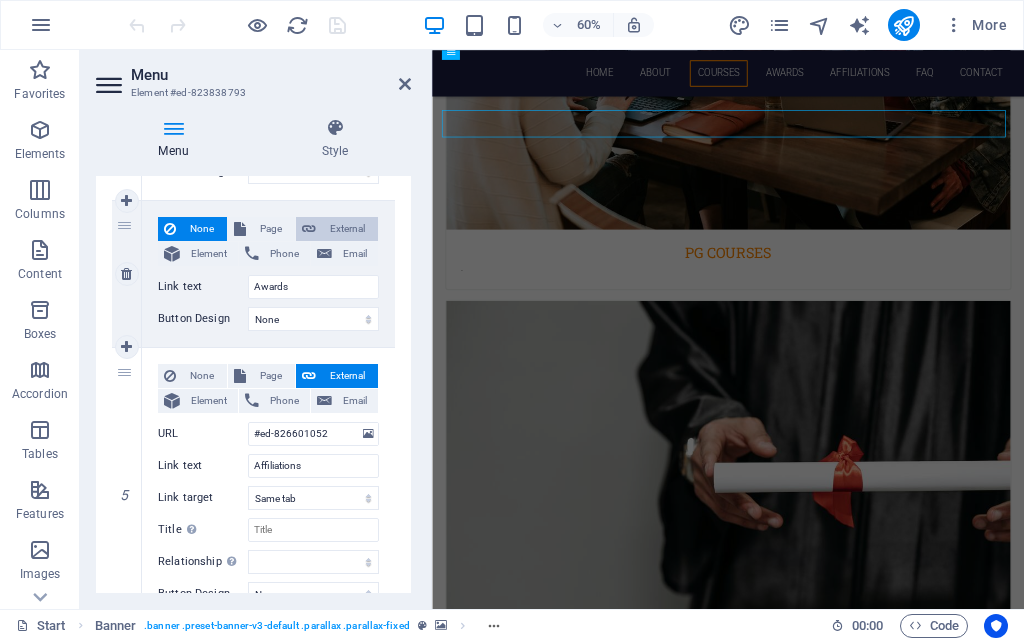 click on "External" at bounding box center [347, 229] 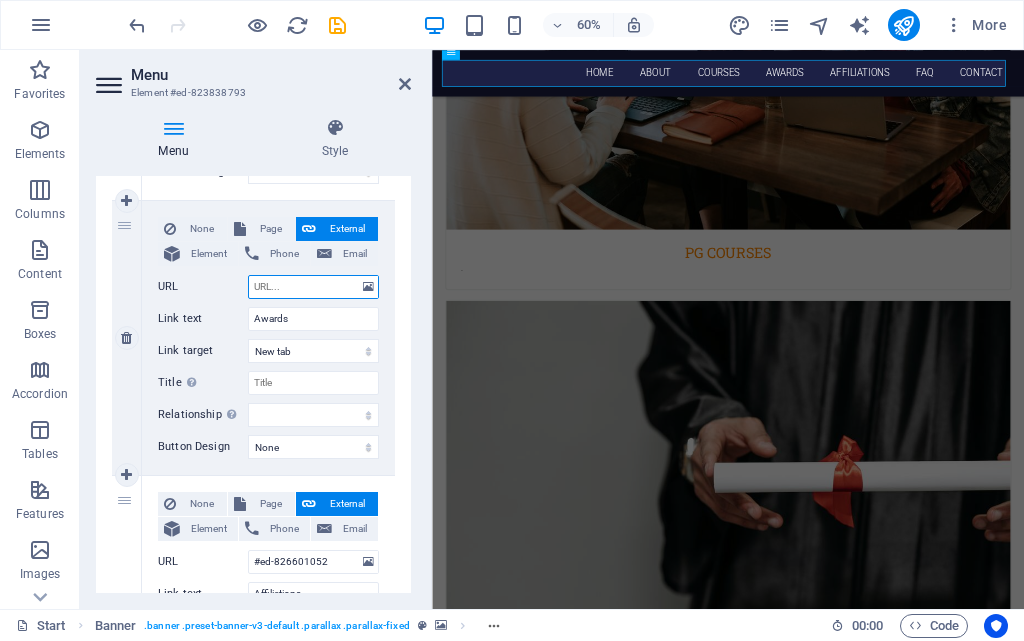 paste on "#[ALPHANUMERIC]" 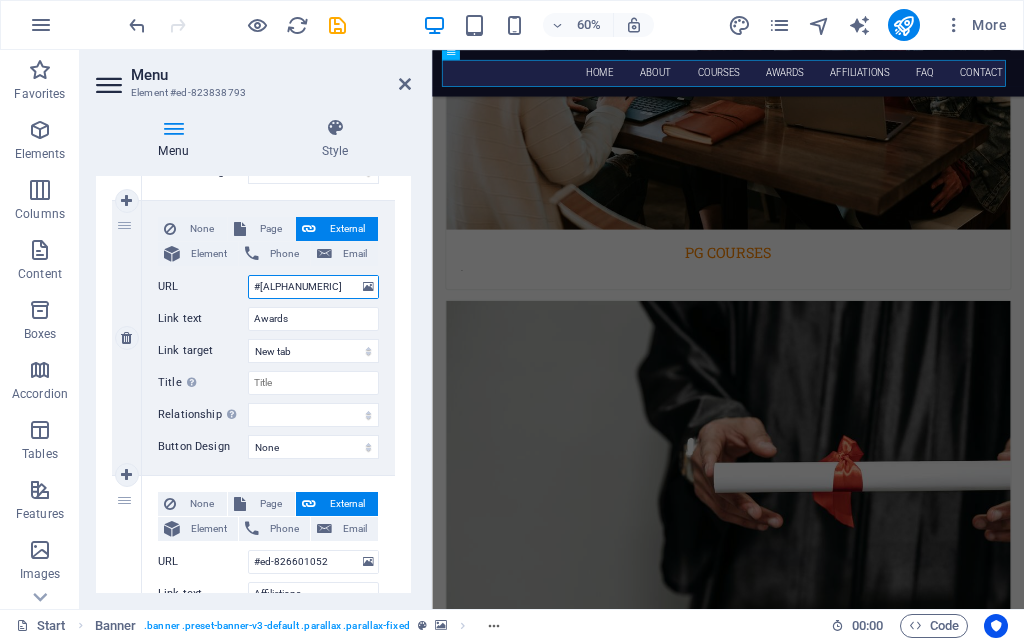 select 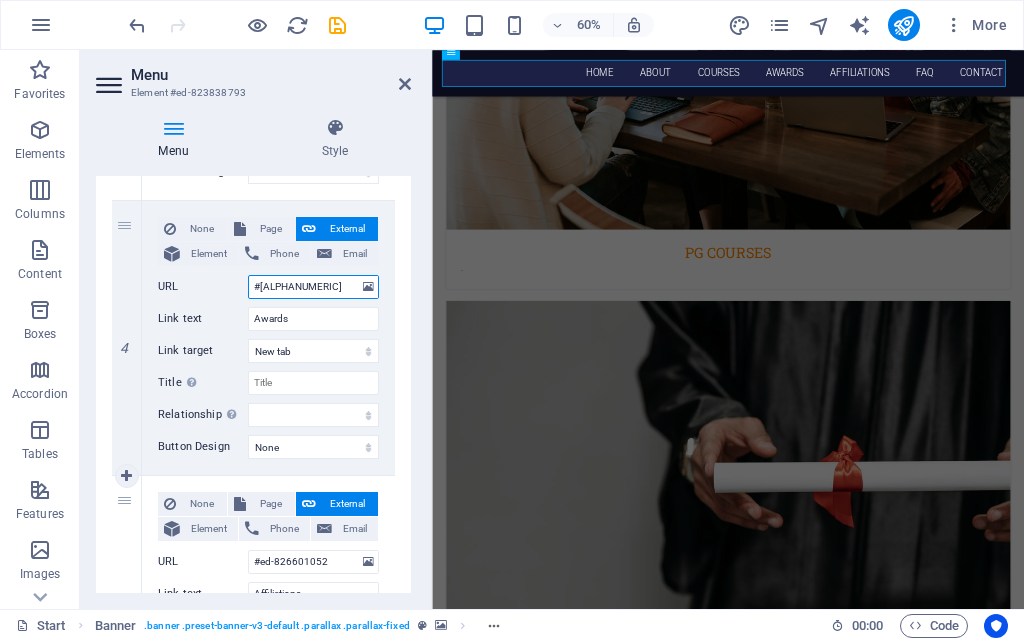 scroll, scrollTop: 1000, scrollLeft: 0, axis: vertical 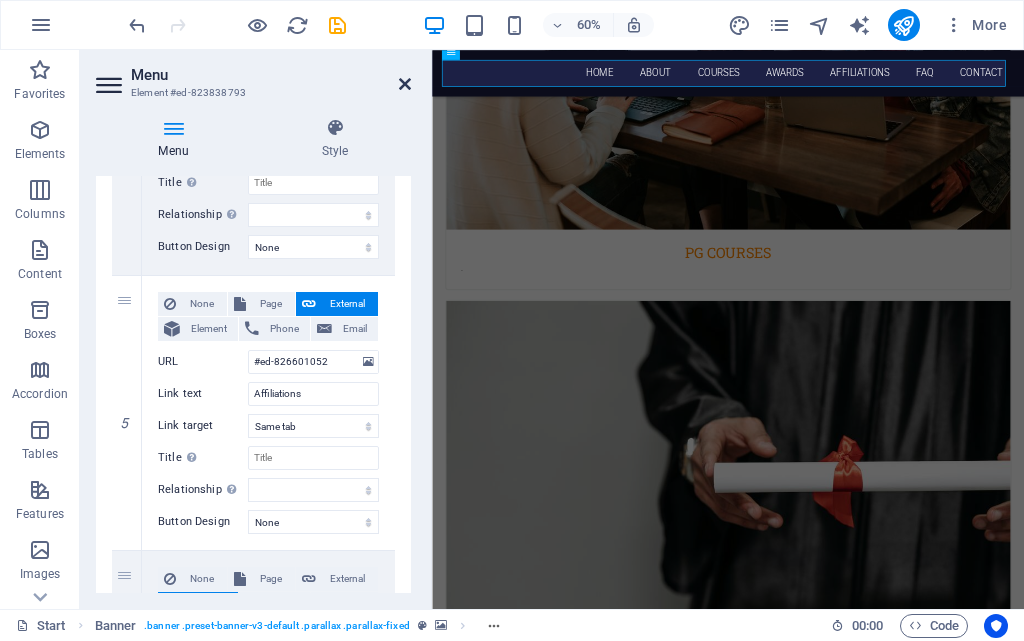 type on "#[ALPHANUMERIC]" 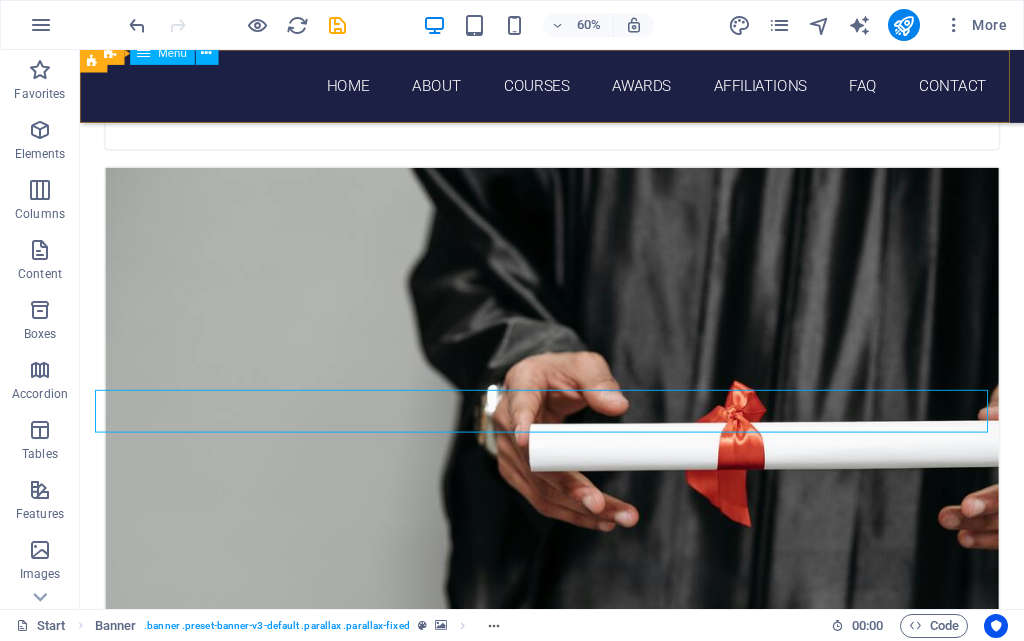 scroll, scrollTop: 3416, scrollLeft: 0, axis: vertical 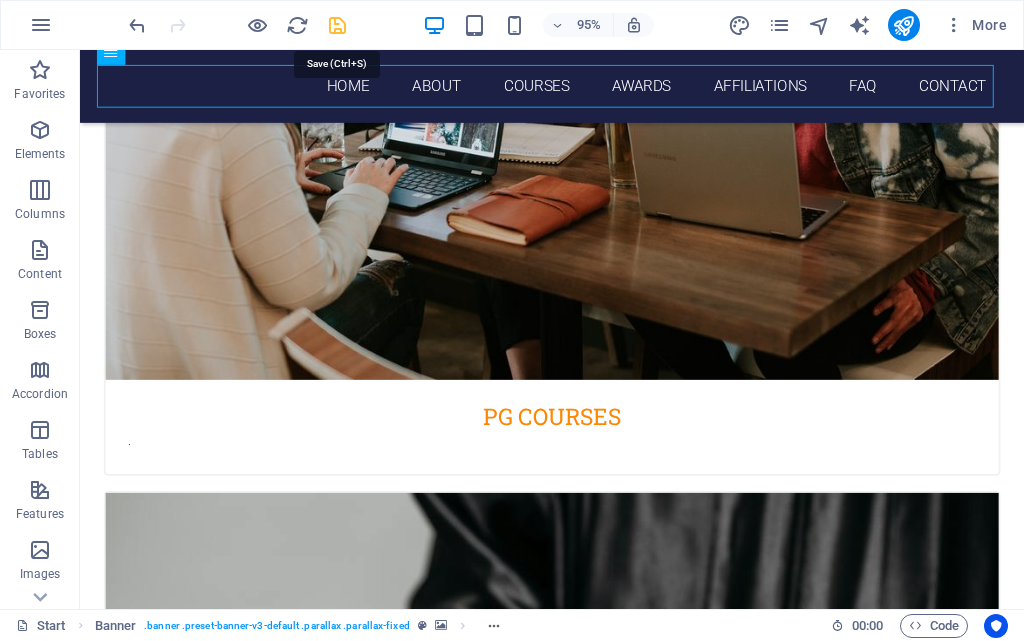 click at bounding box center (337, 25) 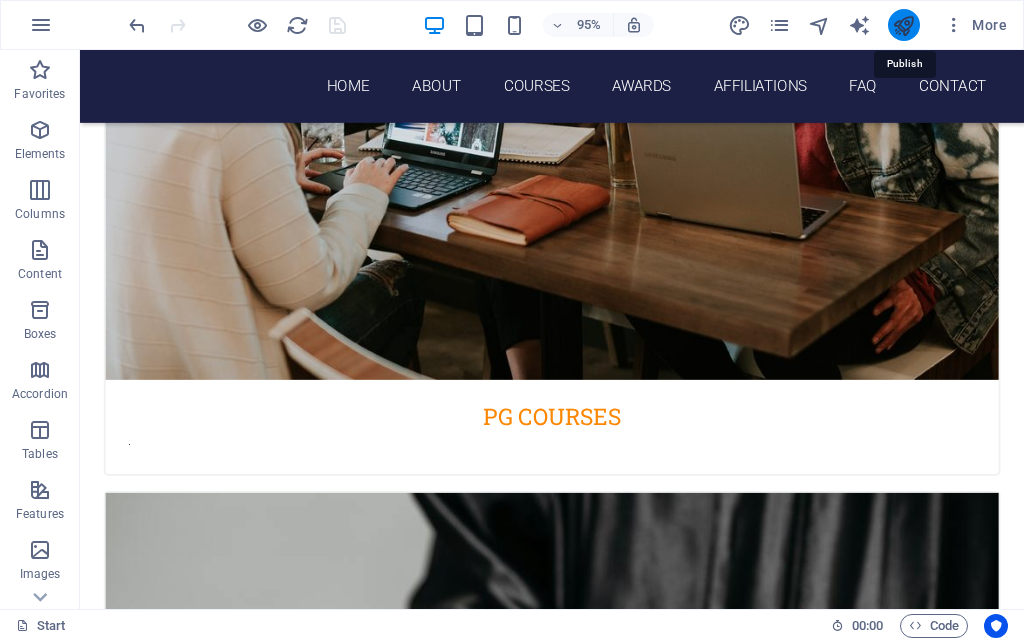 click at bounding box center (903, 25) 